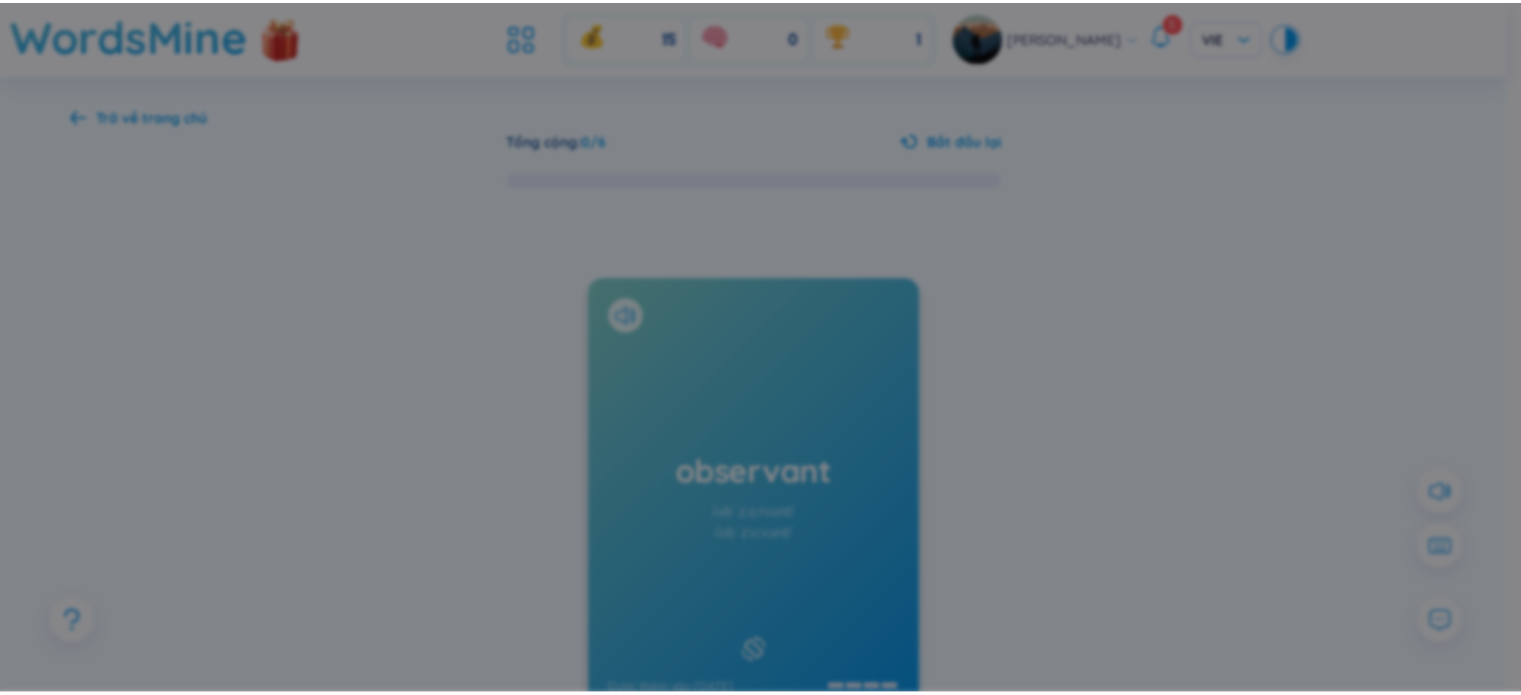 scroll, scrollTop: 0, scrollLeft: 0, axis: both 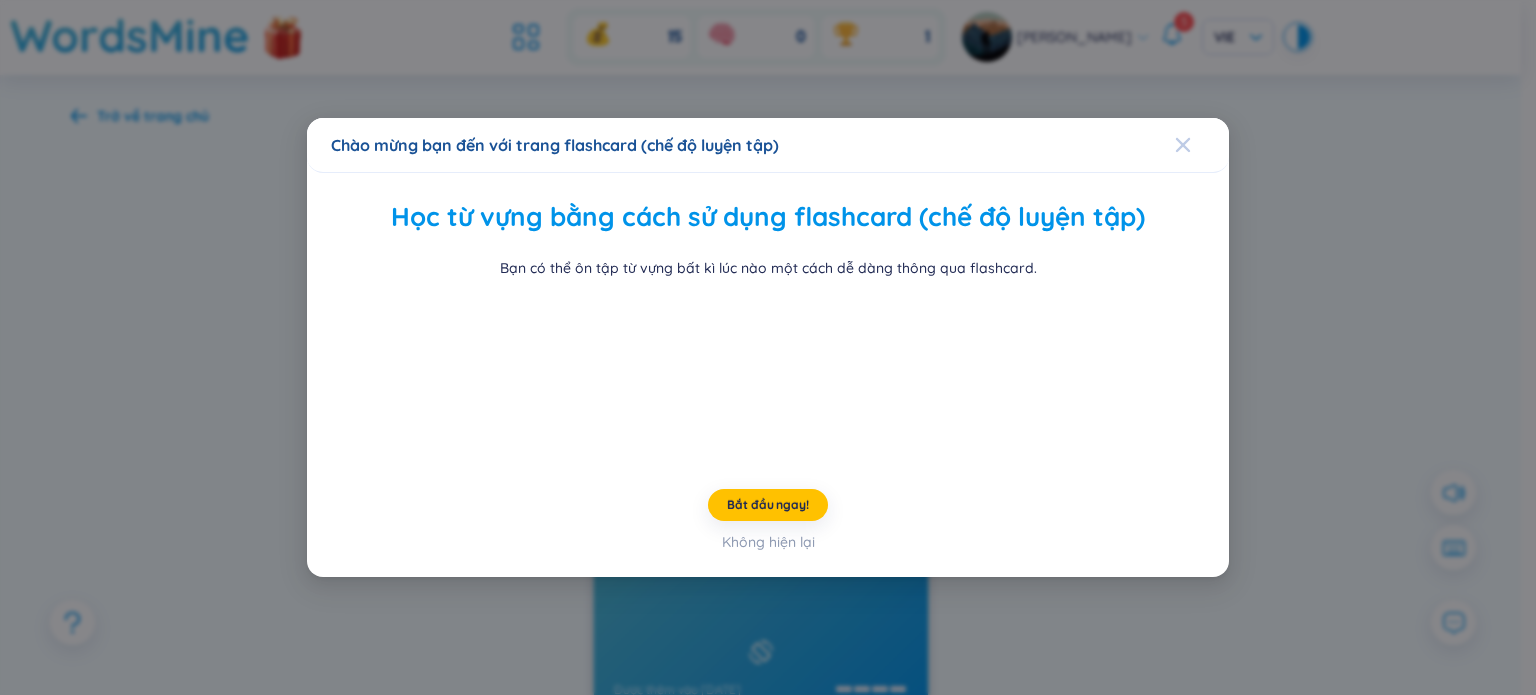 click at bounding box center (1183, 145) 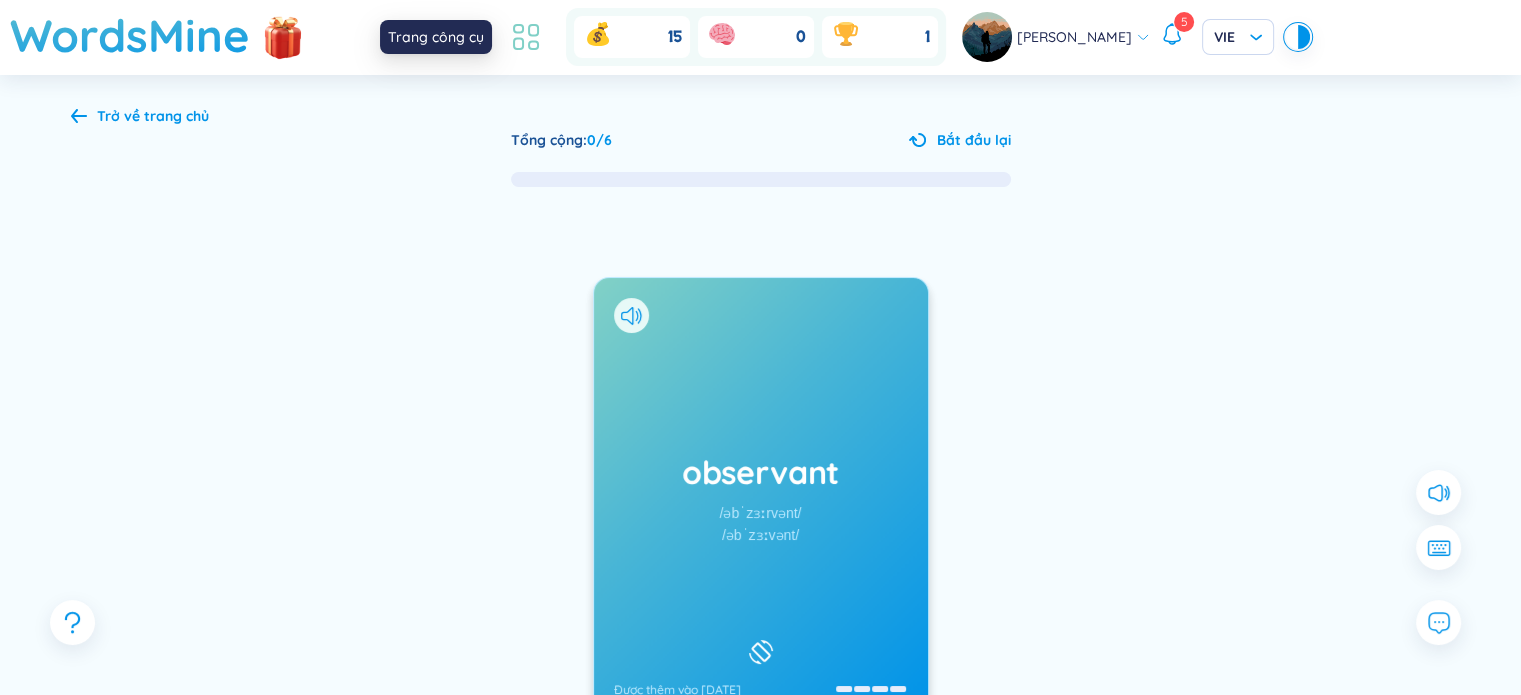 click 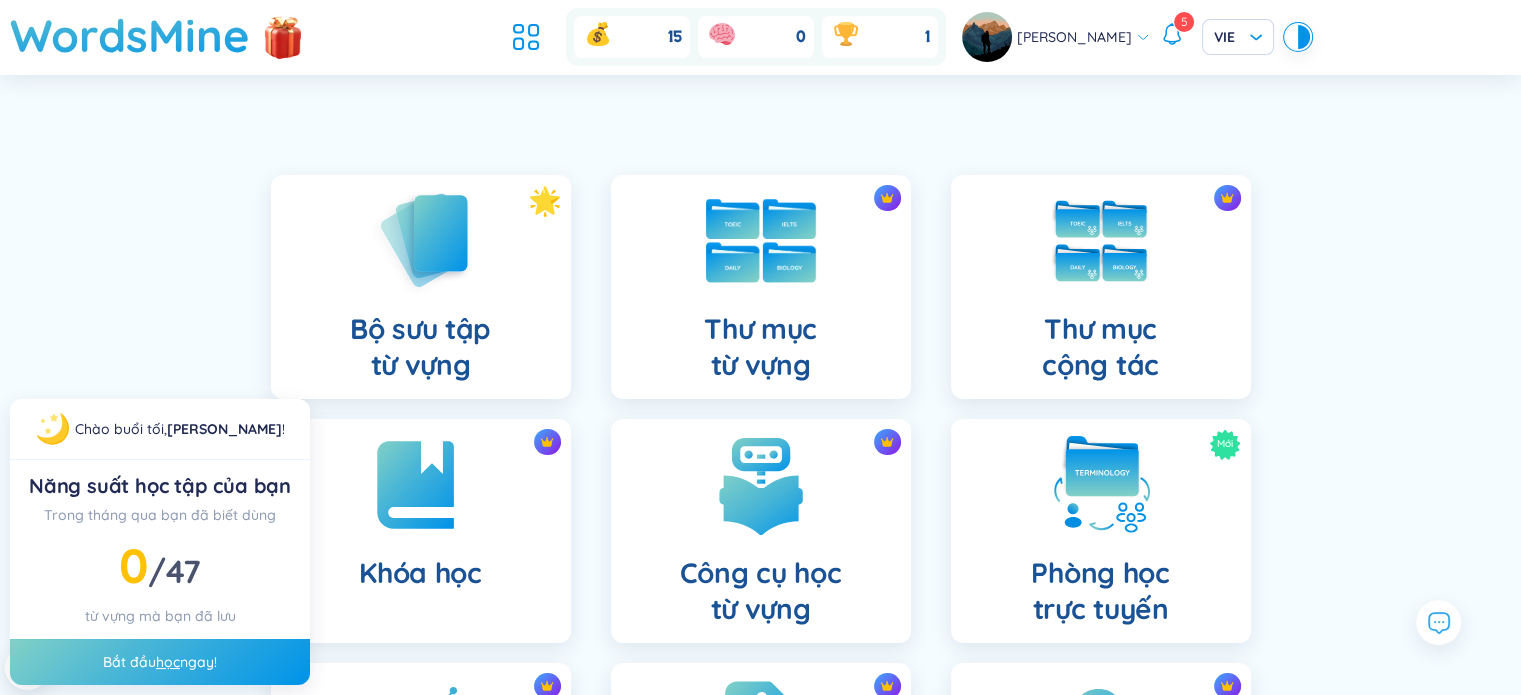 click at bounding box center (761, 241) 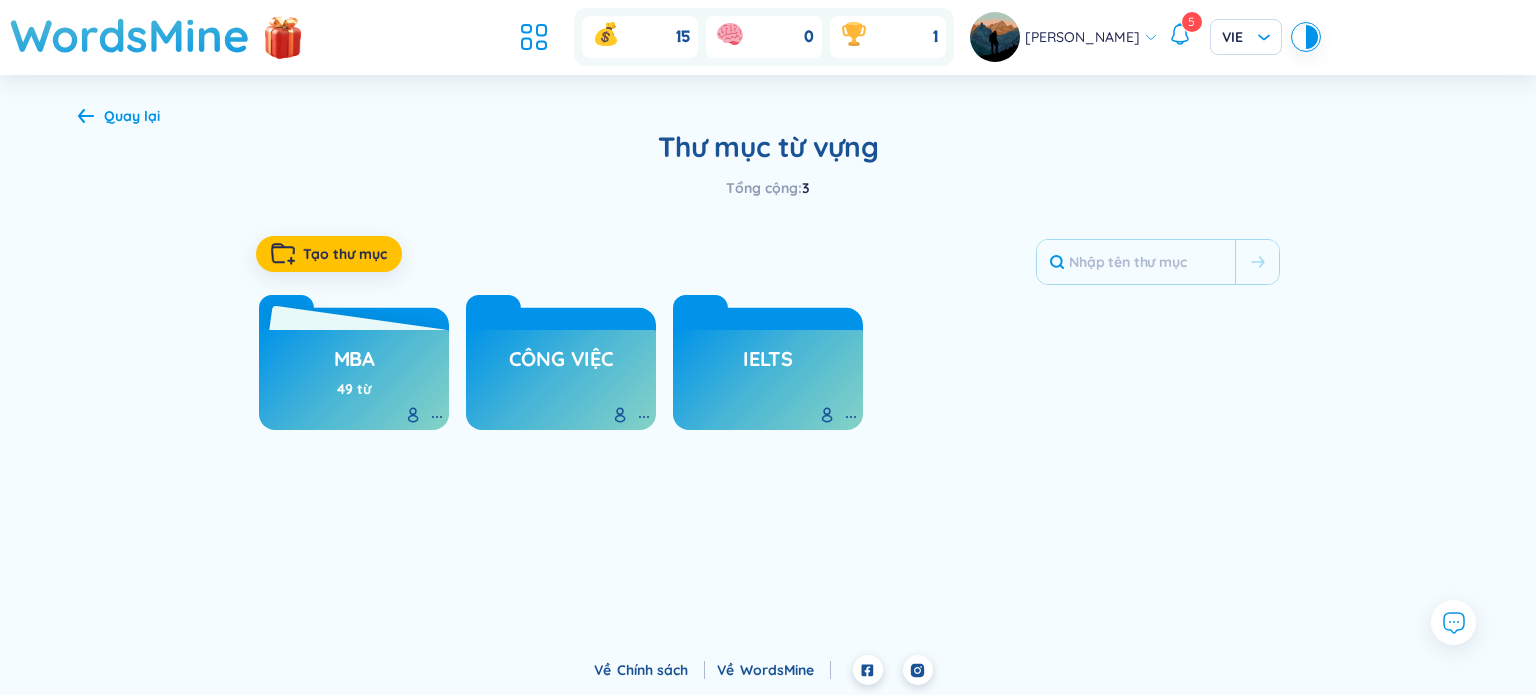 click on "MBA" at bounding box center (354, 364) 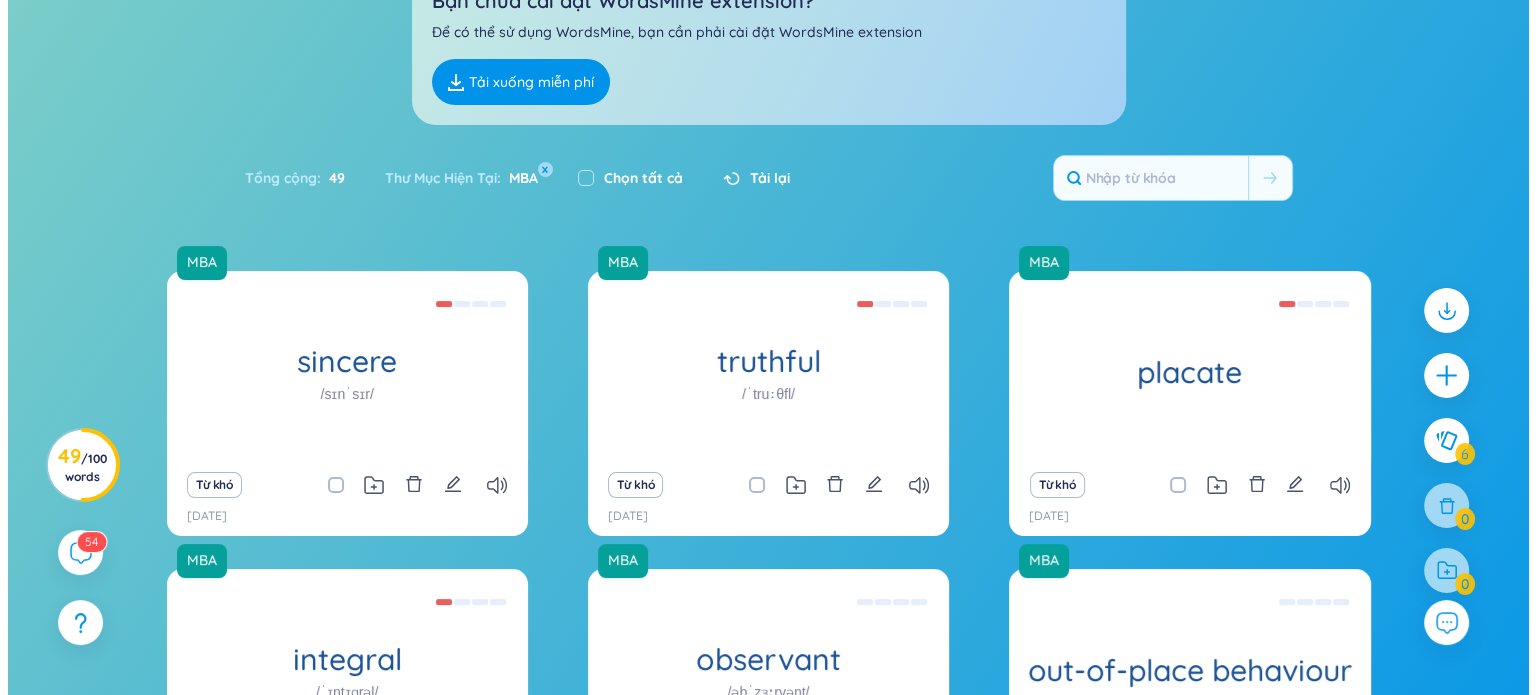 scroll, scrollTop: 200, scrollLeft: 0, axis: vertical 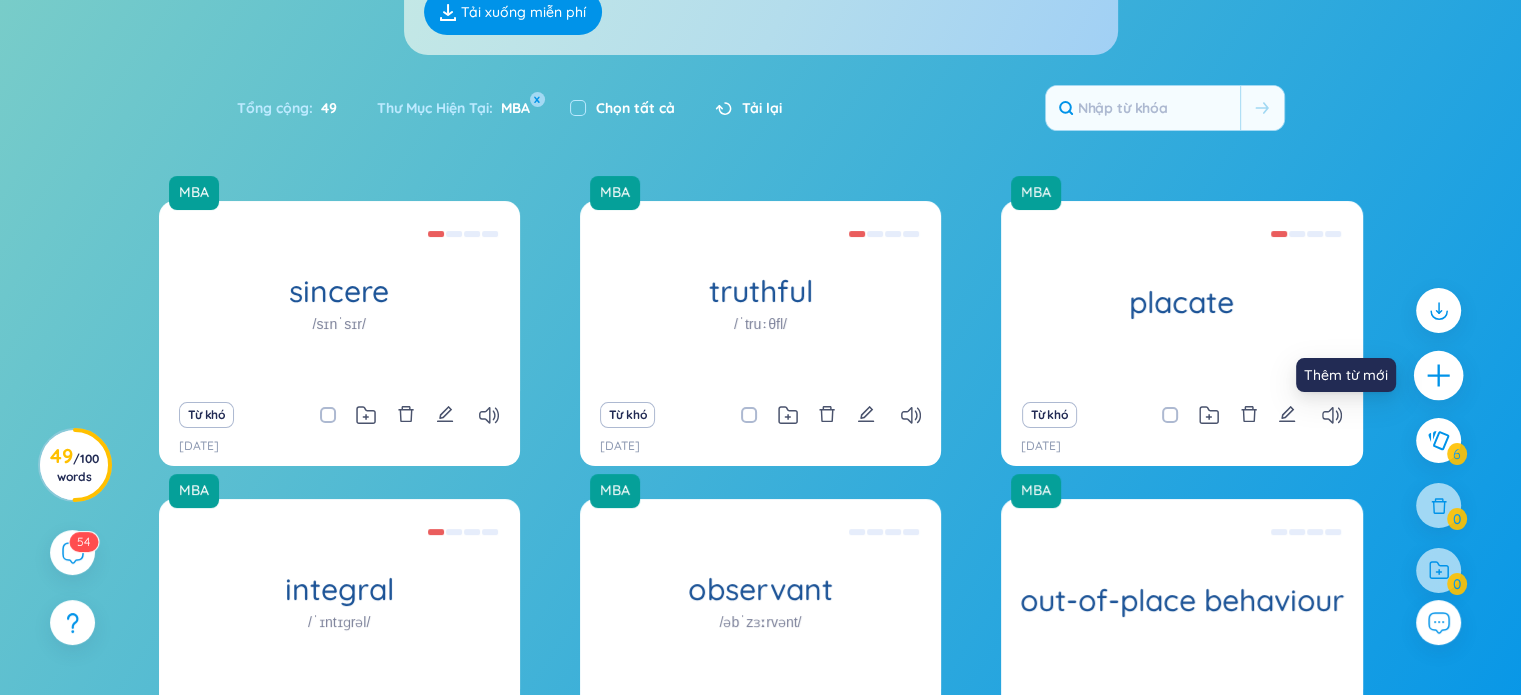 click 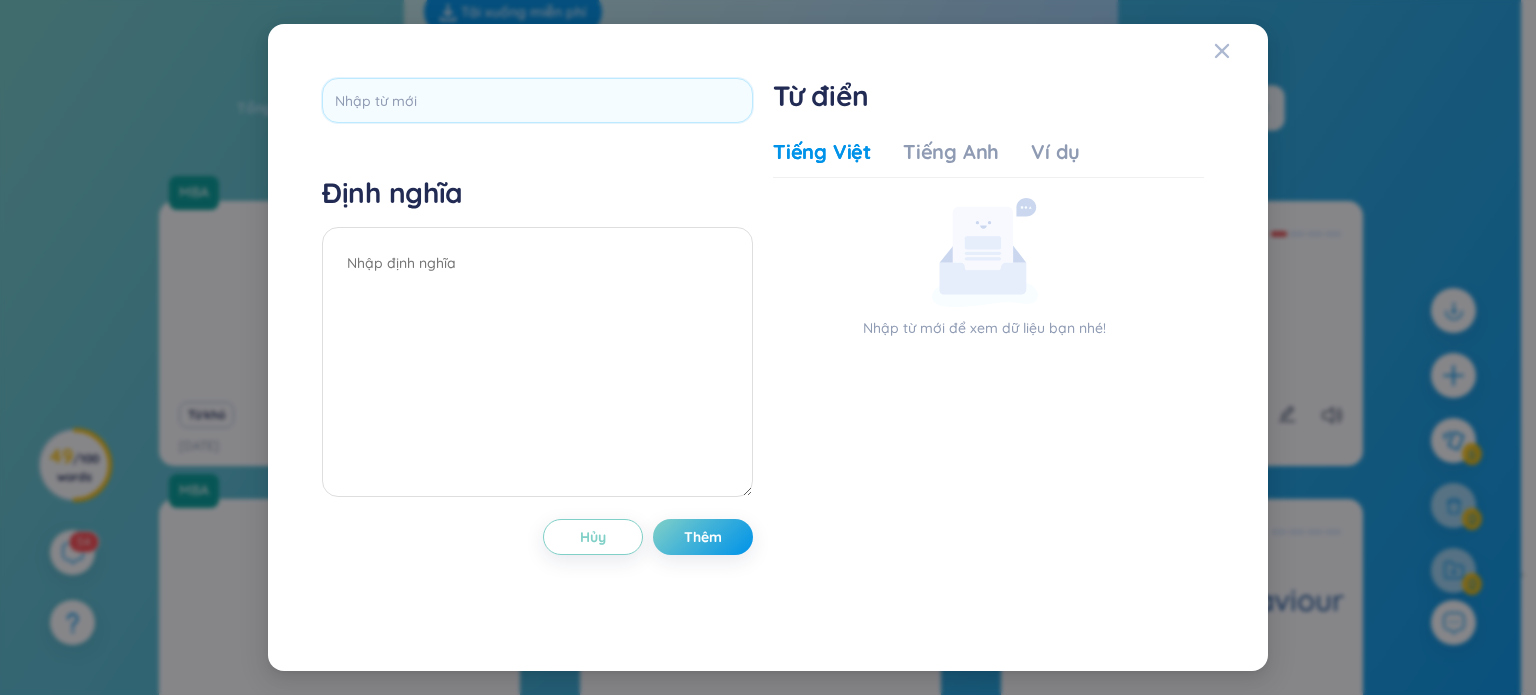 type on "Literal sense" 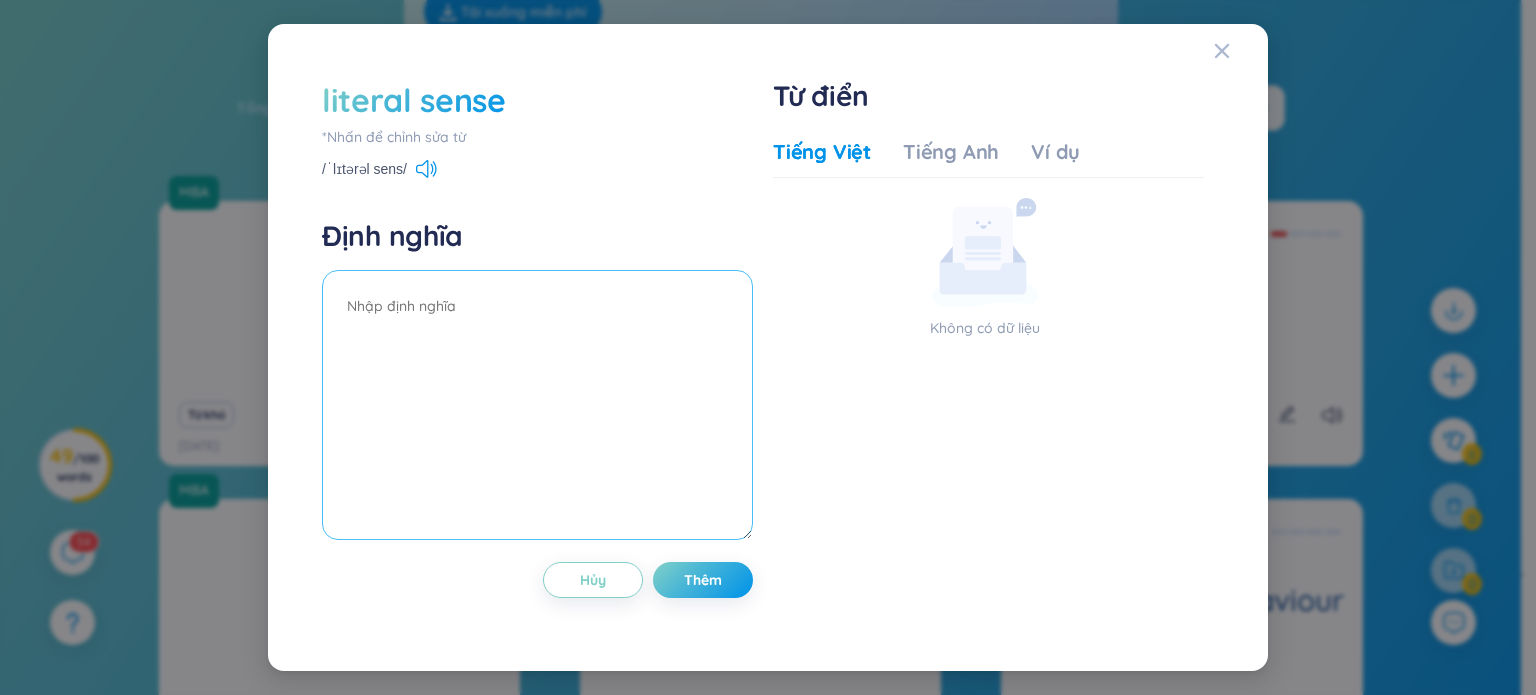 click at bounding box center (537, 405) 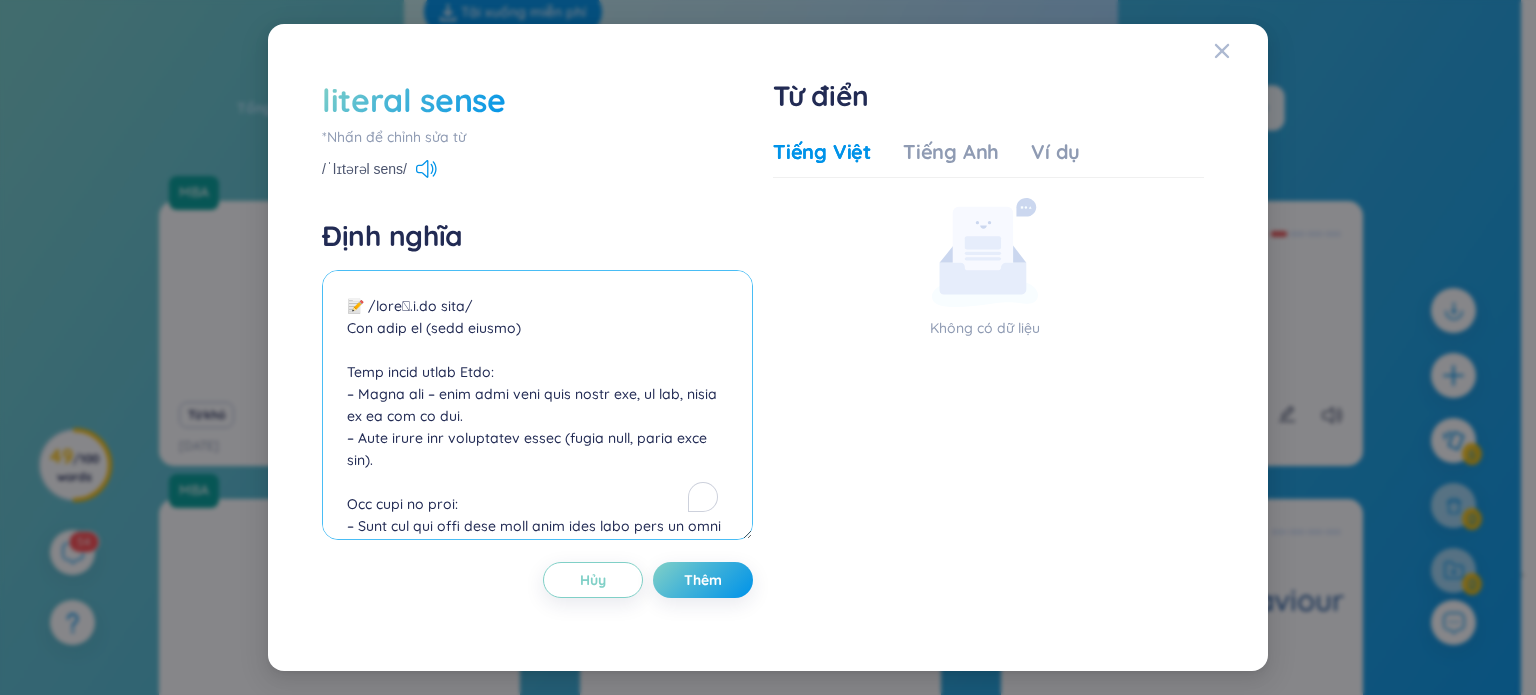 scroll, scrollTop: 743, scrollLeft: 0, axis: vertical 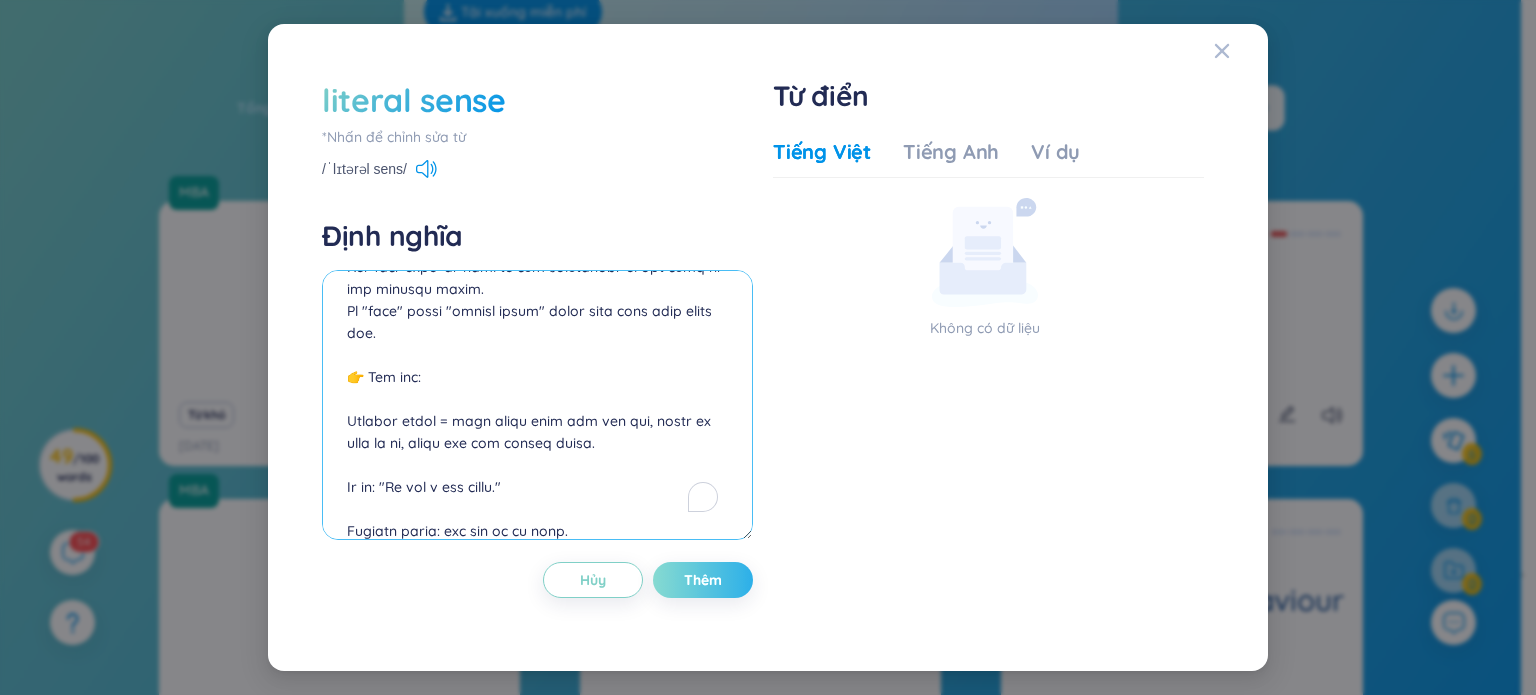 type on "📝 /ˈlɪt̬.ɚ.əl sɛns/
Cụm danh từ (noun phrase)
Giải nghĩa tiếng Việt:
– Nghĩa đen – cách hiểu đúng theo nghĩa gốc, cơ bản, không ẩn dụ của từ ngữ.
– Trái ngược với figurative sense (nghĩa bóng, nghĩa hình ảnh).
Bối cảnh sử dụng:
– Dùng khi cần phân biệt giữa cách hiểu trực tiếp và cách hiểu ẩn dụ trong ngôn ngữ, văn học, hoặc giao tiếp.
📖 Collocations thường gặp:
in the literal sense – theo đúng nghĩa đen
taken in a literal sense – được hiểu theo nghĩa đen
not meant in a literal sense – không có ý theo nghĩa đen
literal vs figurative sense – nghĩa đen so với nghĩa bóng
📘 Ví dụ tự nhiên:
When I said “he exploded,” I didn’t mean it in the literal sense — he just got really angry.
Khi tôi nói "anh ấy phát nổ", tôi không có ý theo nghĩa đen — anh ấy chỉ rất tức giận.
The word ‘head’ in ‘head of the department’ is not used in its literal sense.
Từ "head" trong "trưởng phòng" không được dùng theo nghĩa đen.
👉 Tóm gọn:
Literal sense = hiểu nghĩa đúng như mặt chữ, không có phép ẩn dụ, phóng đại hay chuy..." 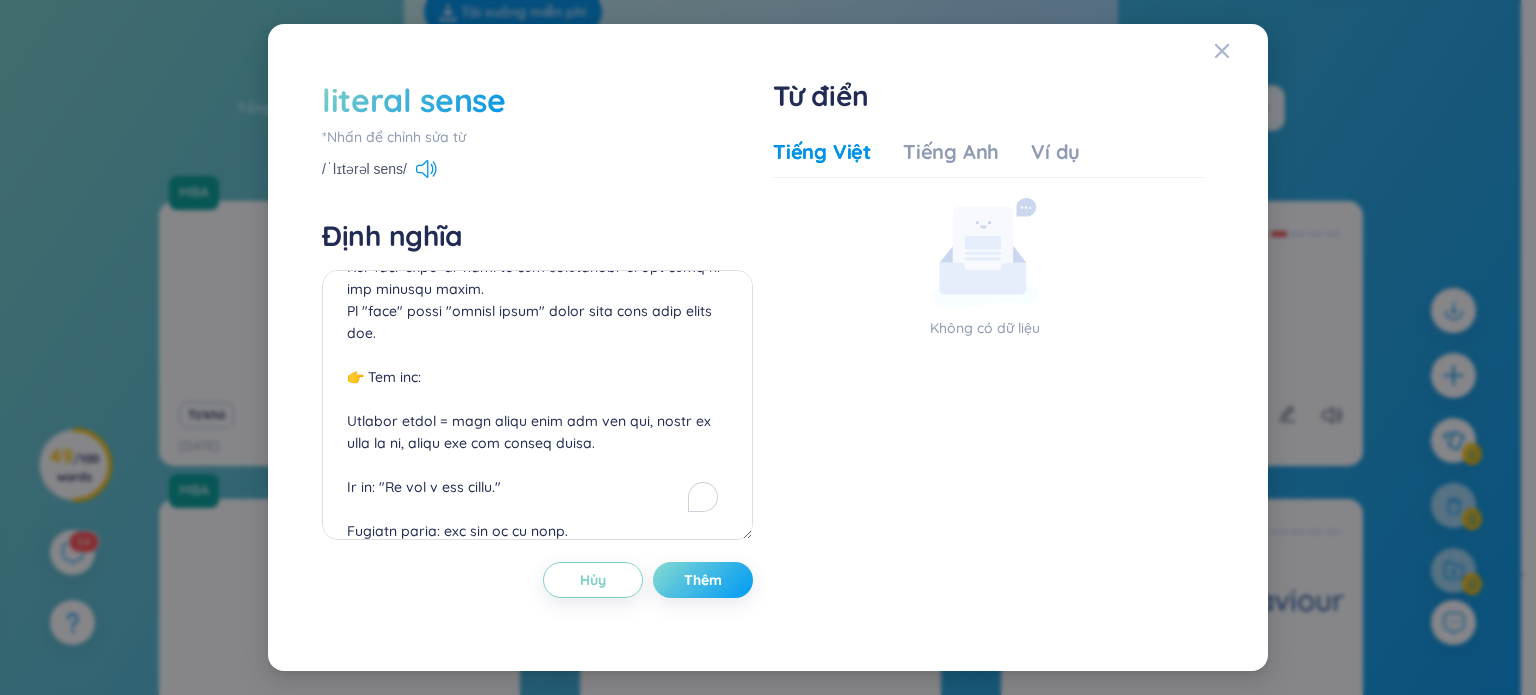 click on "Thêm" at bounding box center [703, 580] 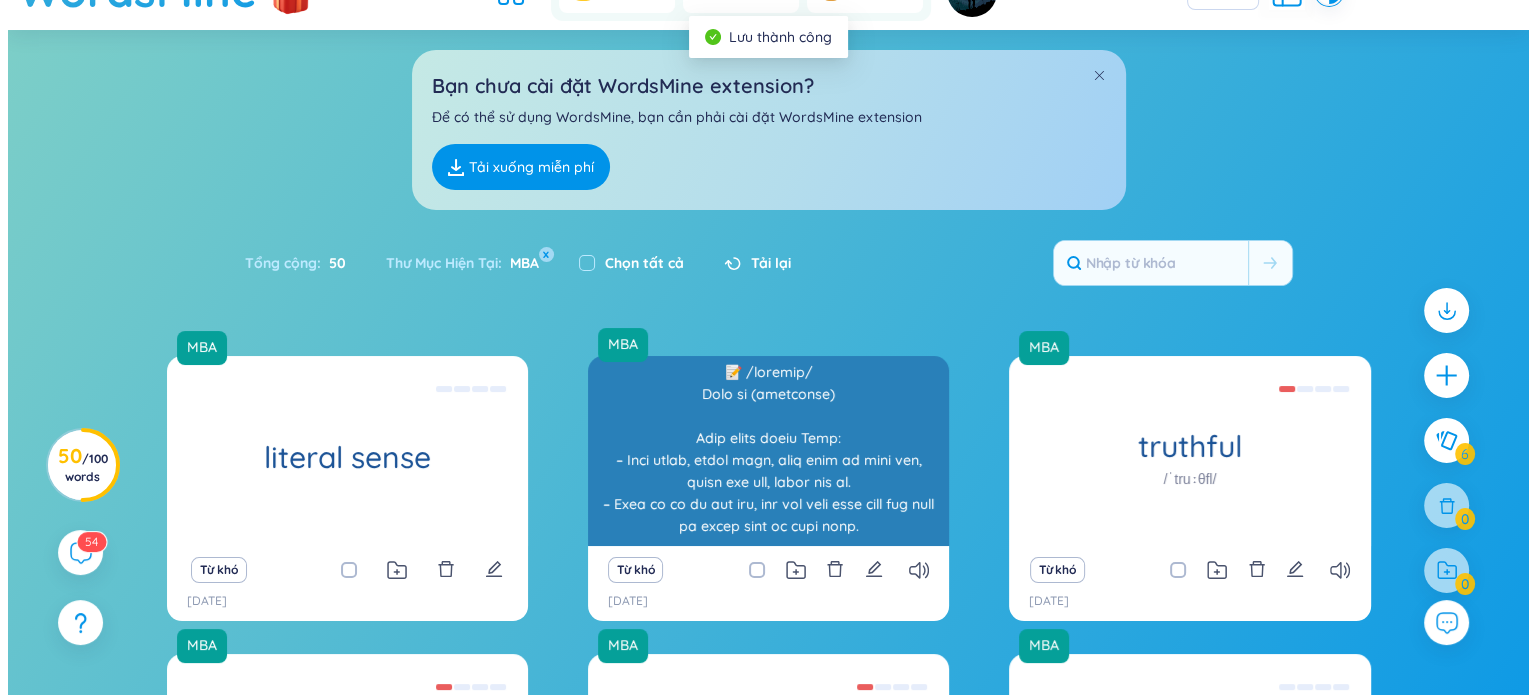 scroll, scrollTop: 0, scrollLeft: 0, axis: both 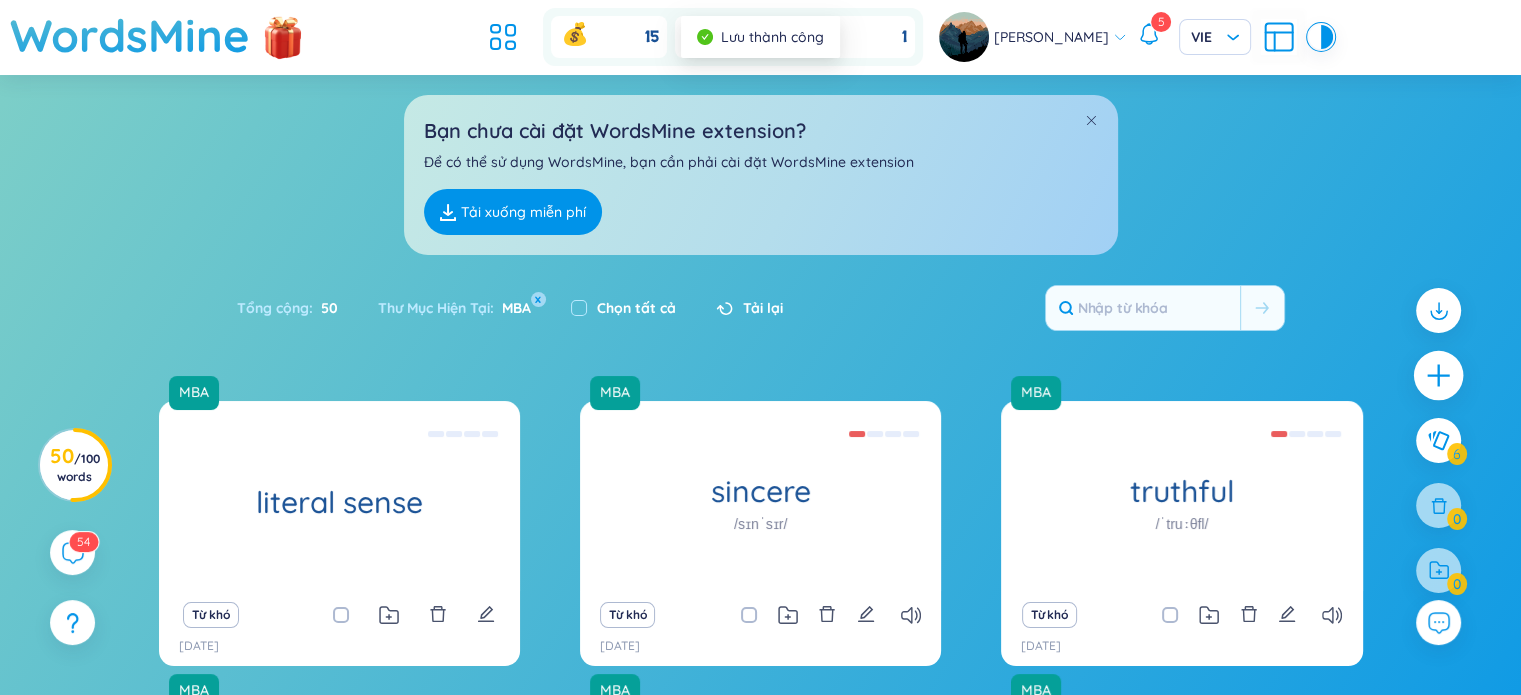 click 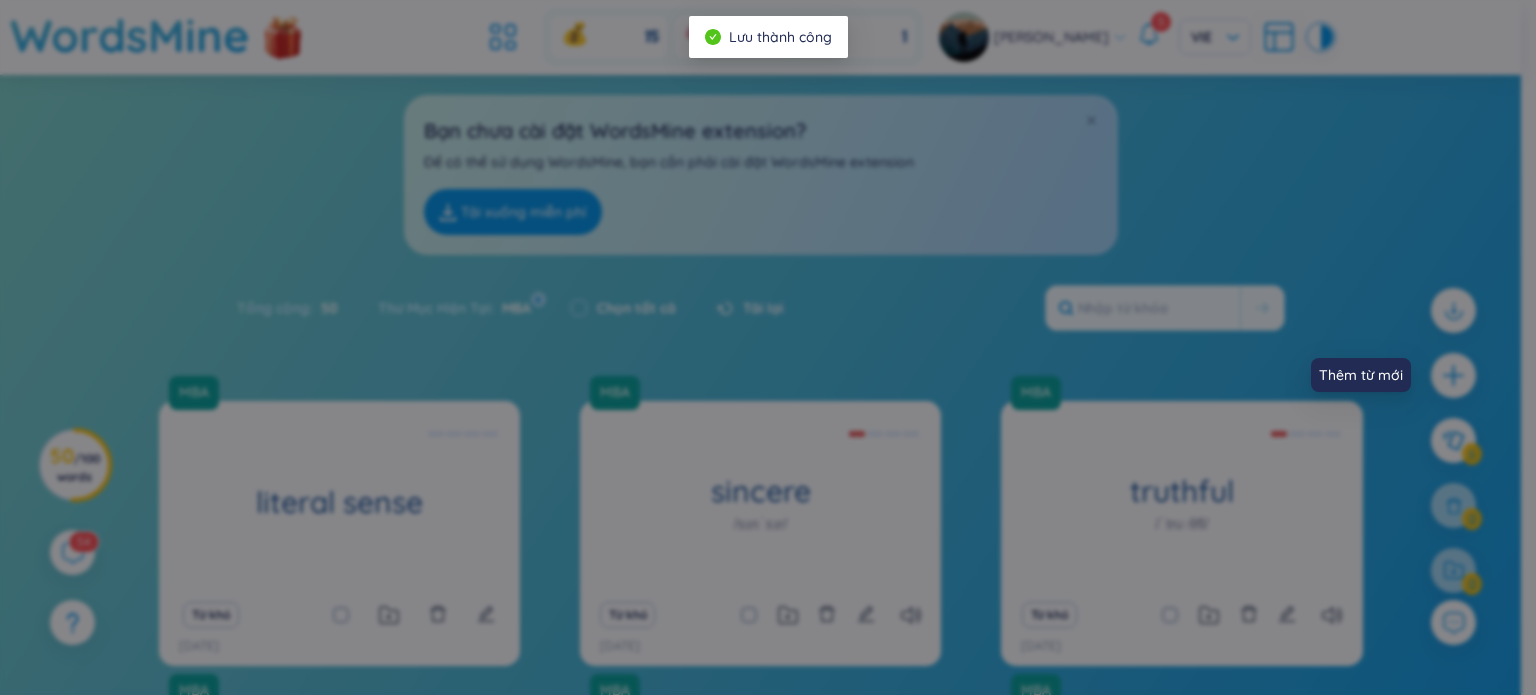 scroll, scrollTop: 0, scrollLeft: 0, axis: both 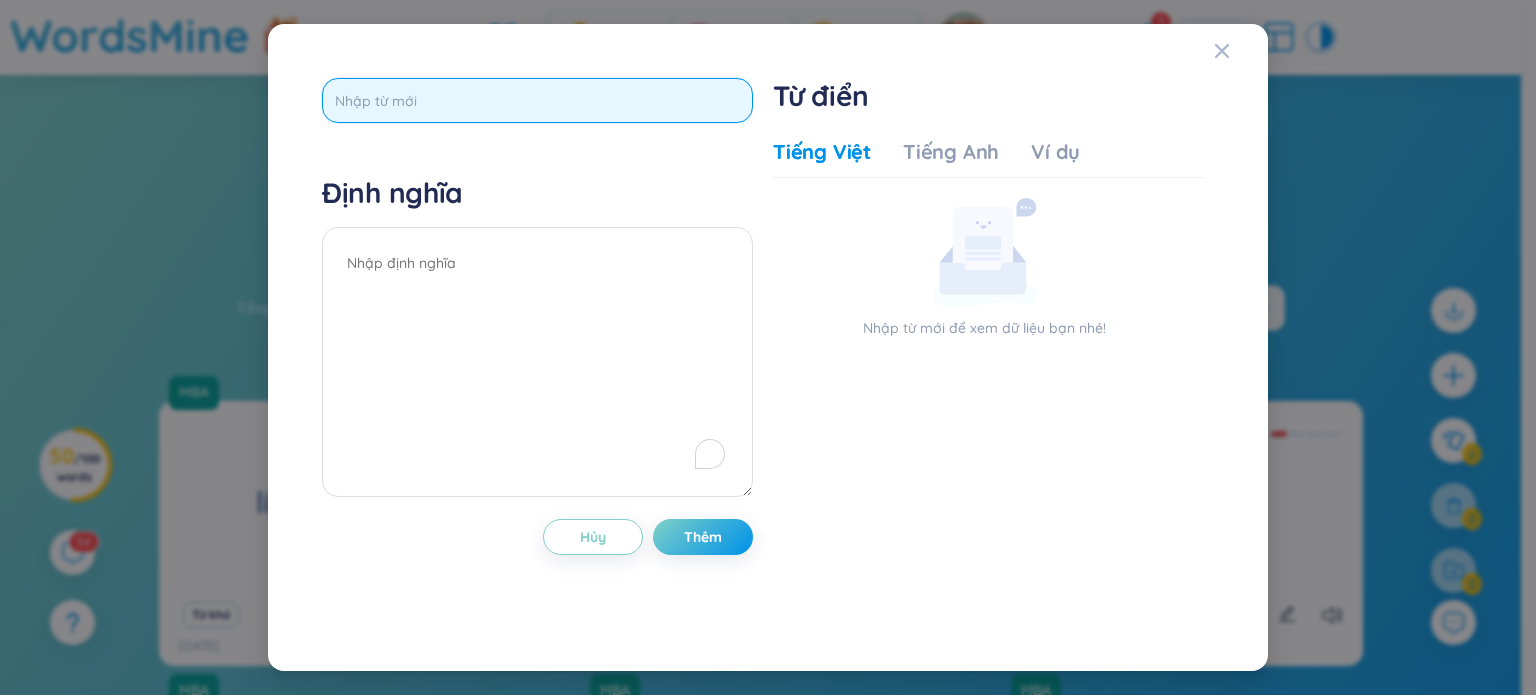 click at bounding box center [537, 100] 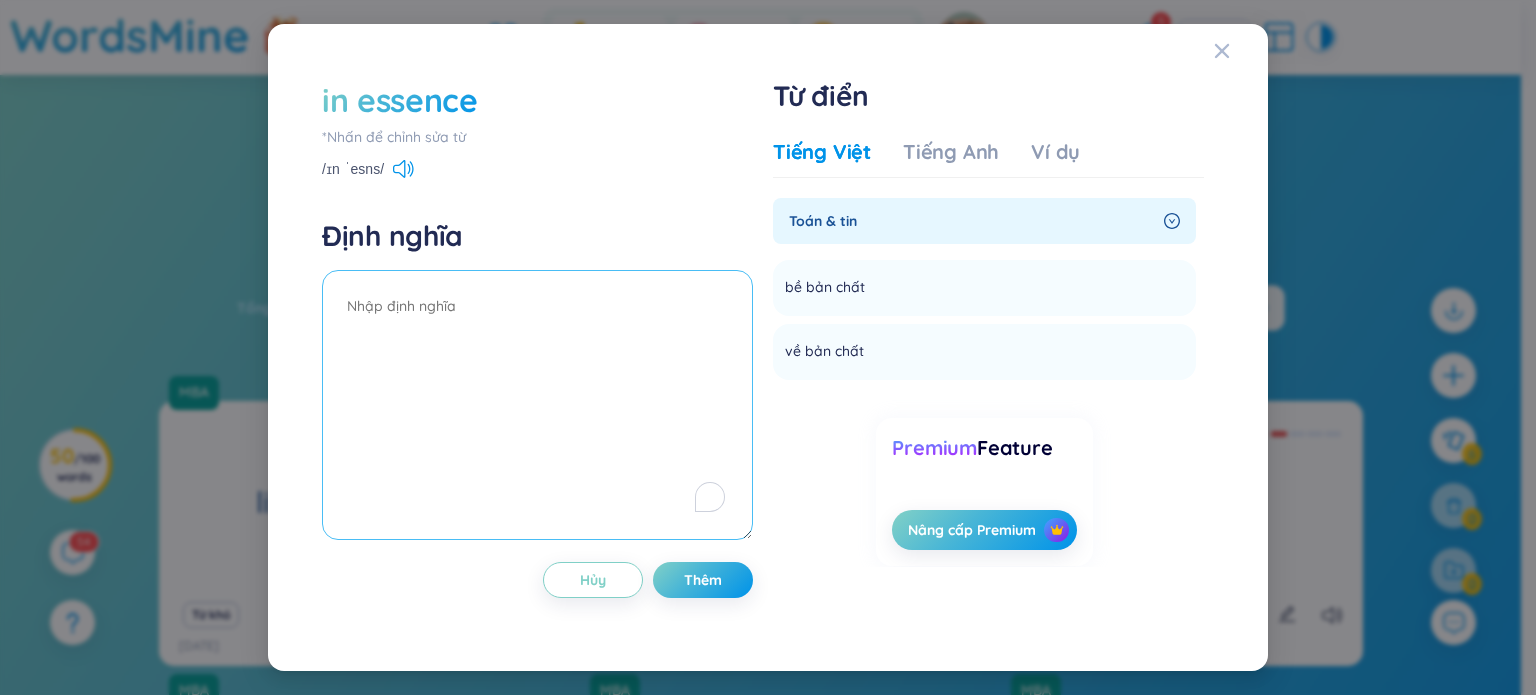 click at bounding box center (537, 405) 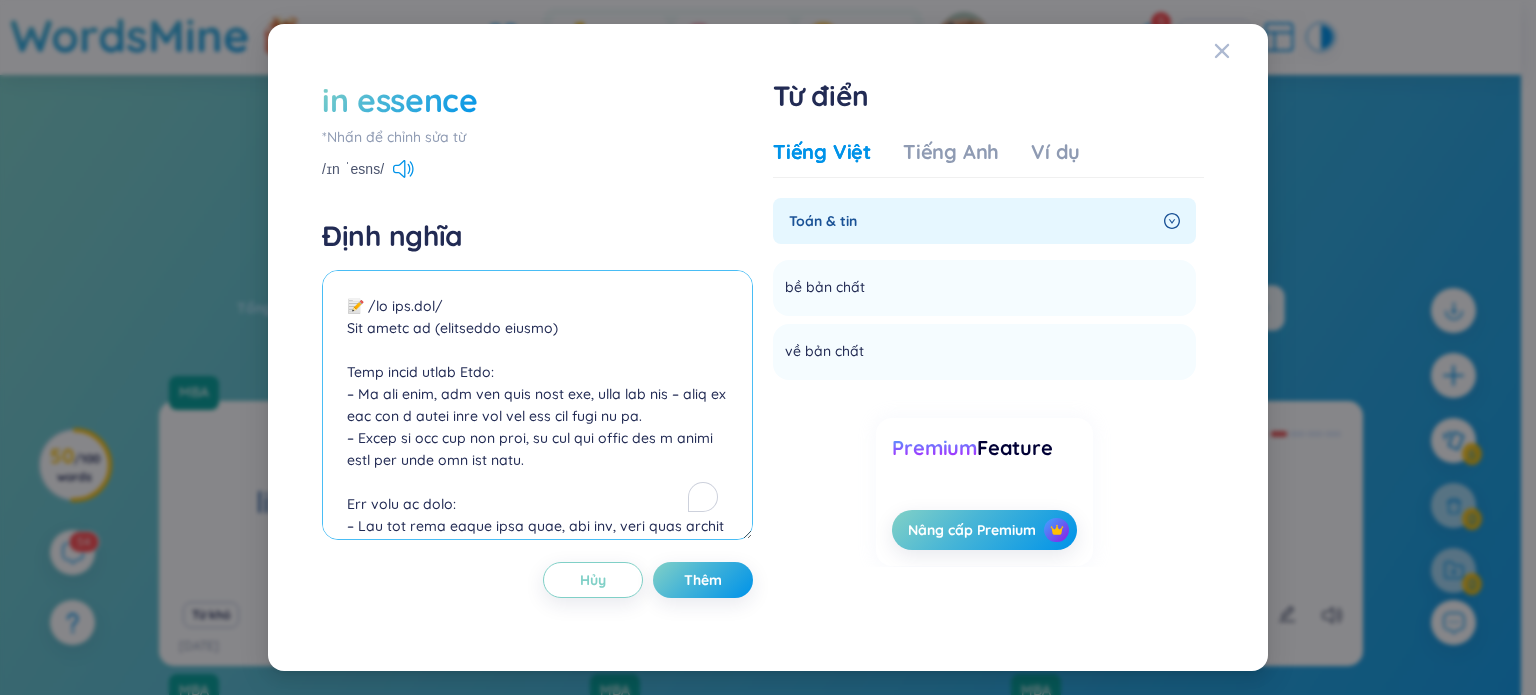 scroll, scrollTop: 479, scrollLeft: 0, axis: vertical 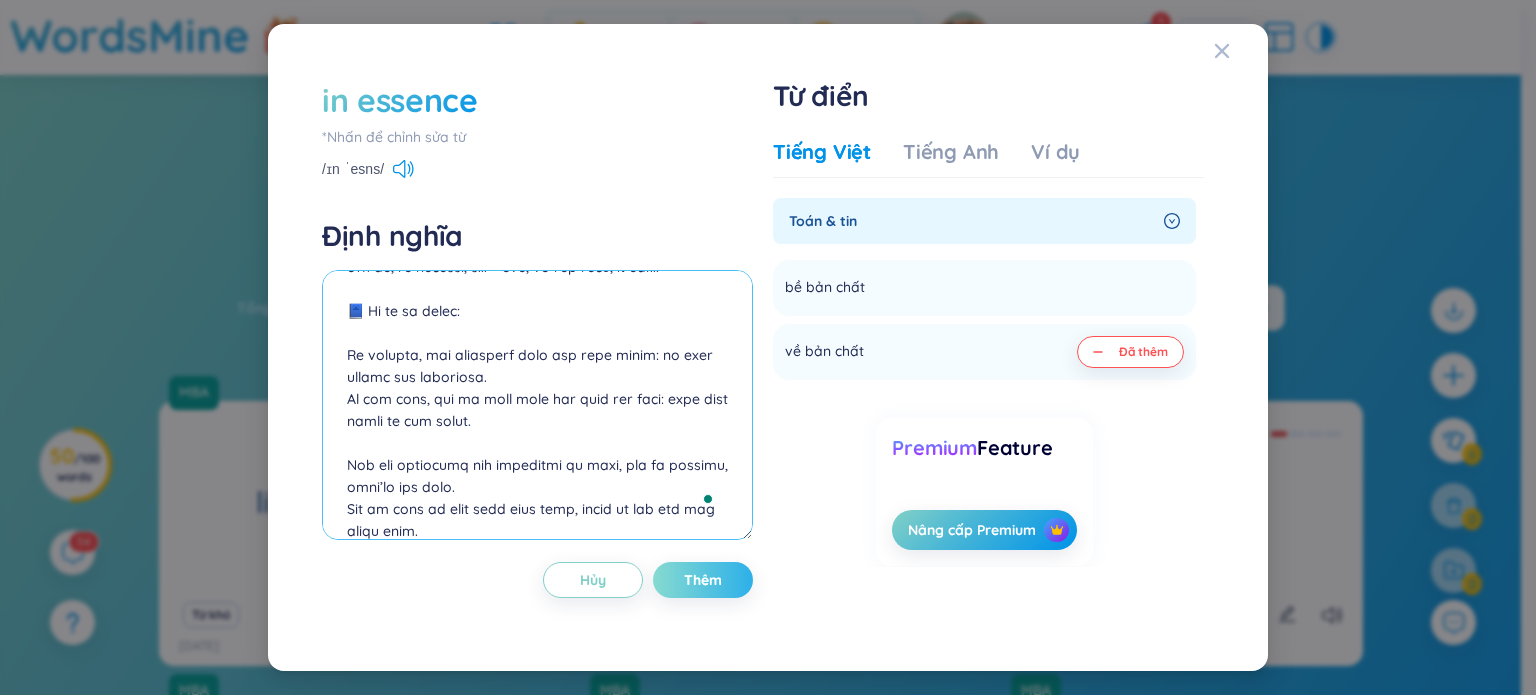 type on "📝 /ɪn ˈes.əns/
Cụm trạng từ (adverbial phrase)
Giải nghĩa tiếng Việt:
– Về bản chất, nói một cách ngắn gọn, hoặc tóm lại – dùng để tóm gọn ý chính hoặc cốt lõi của một điều gì đó.
– Không đi sâu vào chi tiết, mà chỉ tập trung vào ý nghĩa tổng thể hoặc cốt lõi nhất.
Bối cảnh sử dụng:
– Rất phổ biến trong viết luận, báo cáo, giao tiếp chuyên nghiệp và học thuật, đặc biệt khi bạn muốn diễn đạt lại ý dài dòng một cách súc tích.
📖 Collocations thường gặp:
in essence, it means... – về bản chất, nó có nghĩa là...
in essence, the idea is... – cốt lõi của ý tưởng là...
this is, in essence, a... – đây, về bản chất, là một...
📘 Ví dụ tự nhiên:
In essence, all employees want the same thing: to feel valued and respected.
Về bản chất, tất cả nhân viên đều muốn một điều: được trân trọng và tôn trọng.
The two proposals are different in form, but in essence, they’re the same.
Hai đề xuất có hình thức khác nhau, nhưng về cốt lõi thì giống nhau...." 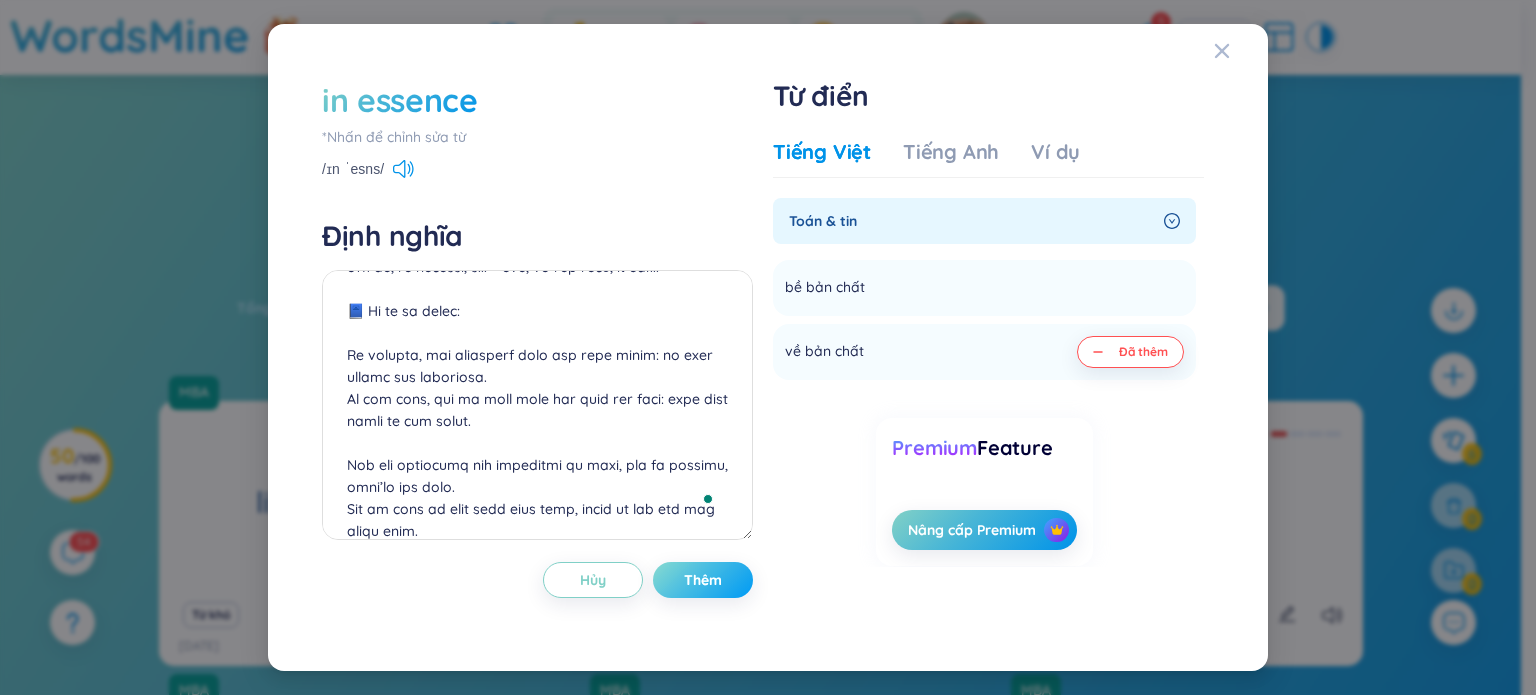click on "Thêm" at bounding box center [703, 580] 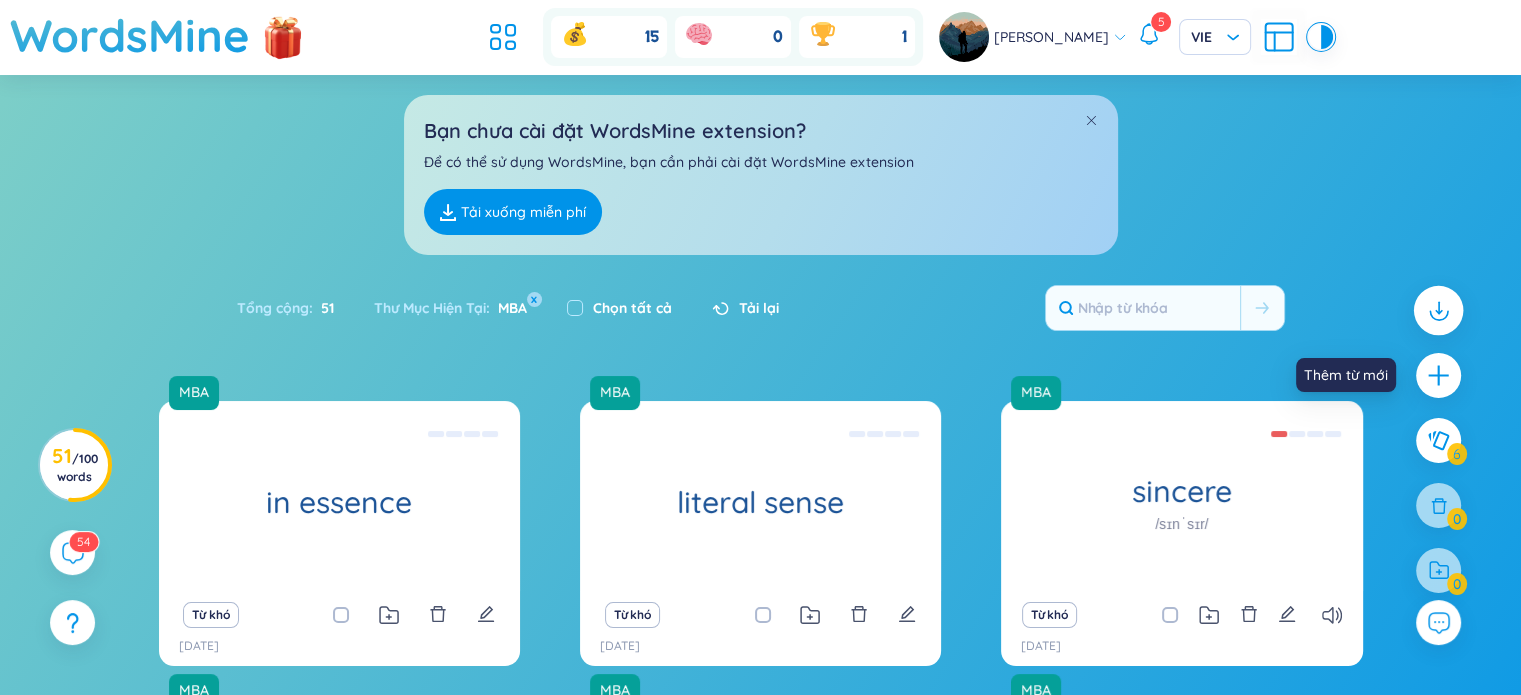click 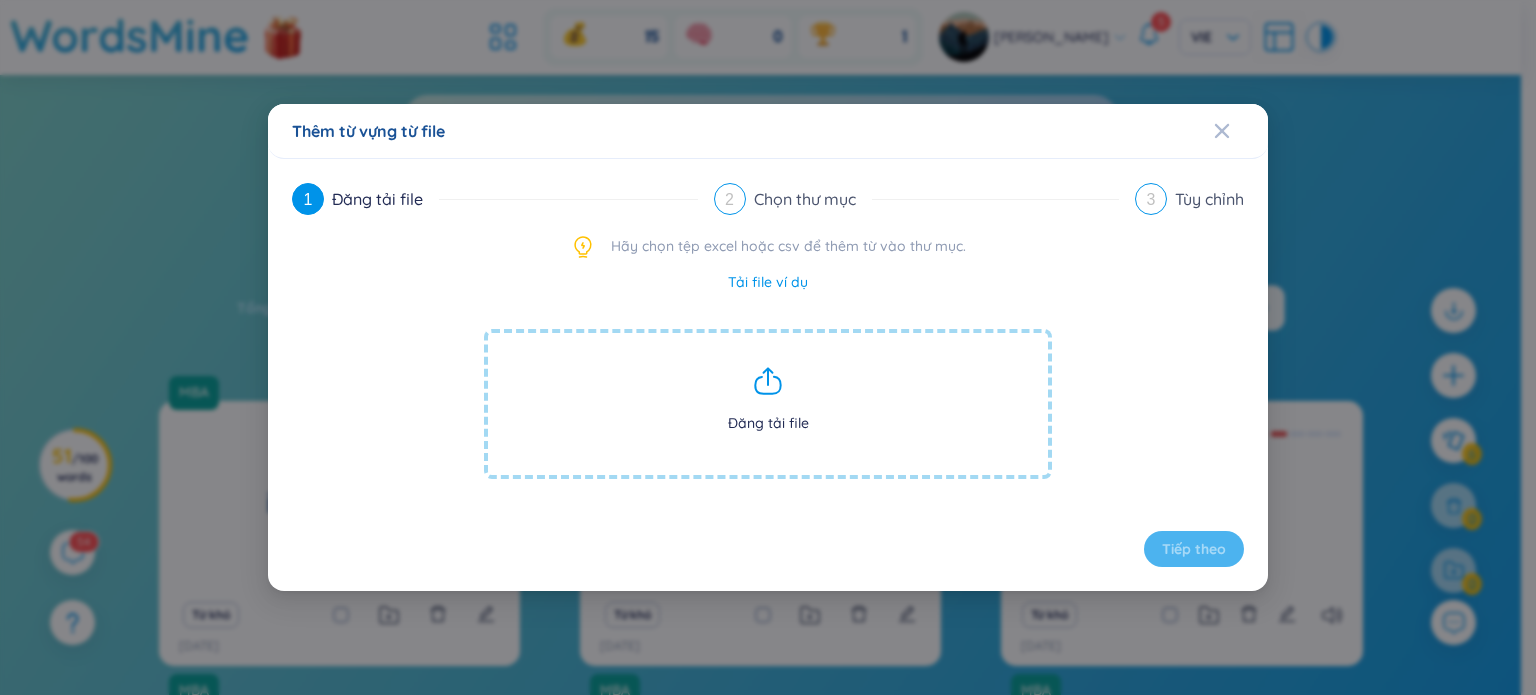 click on "Tải file ví dụ" at bounding box center [768, 282] 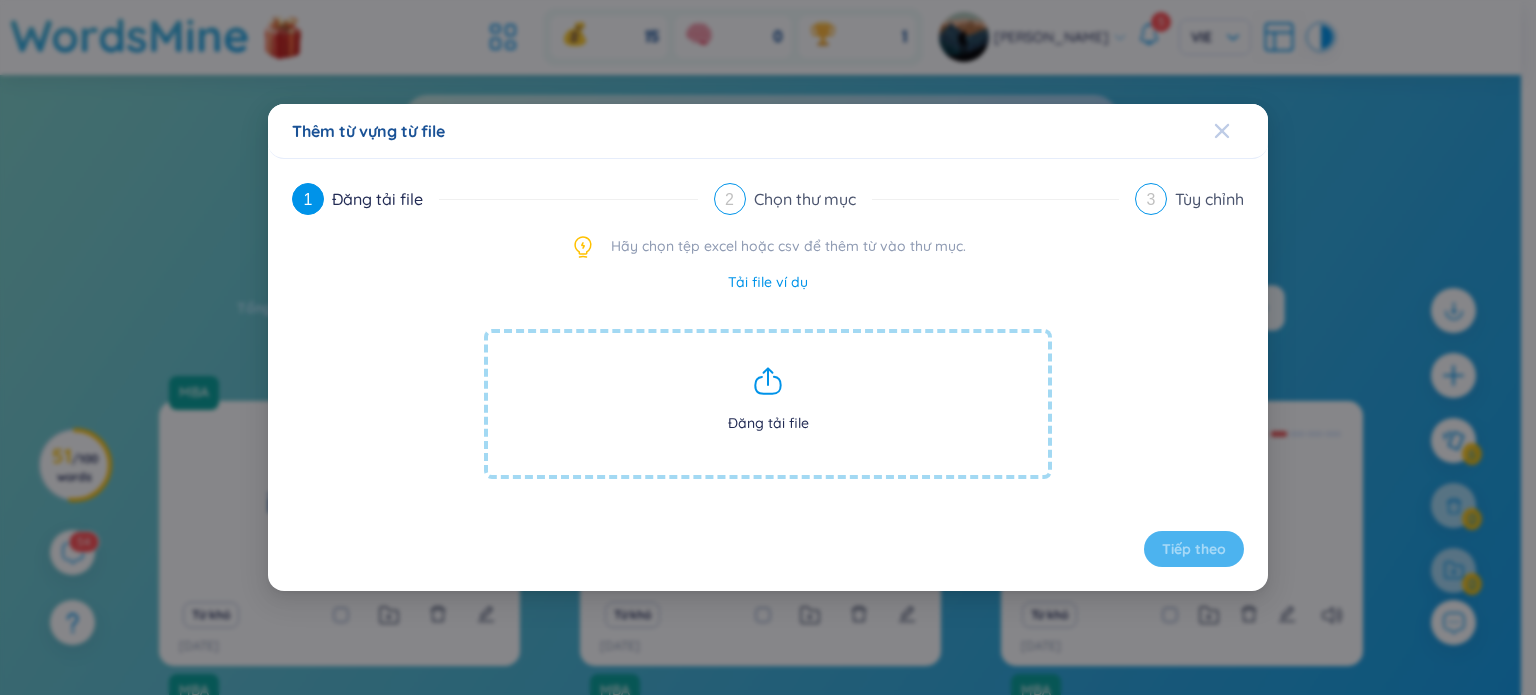 click 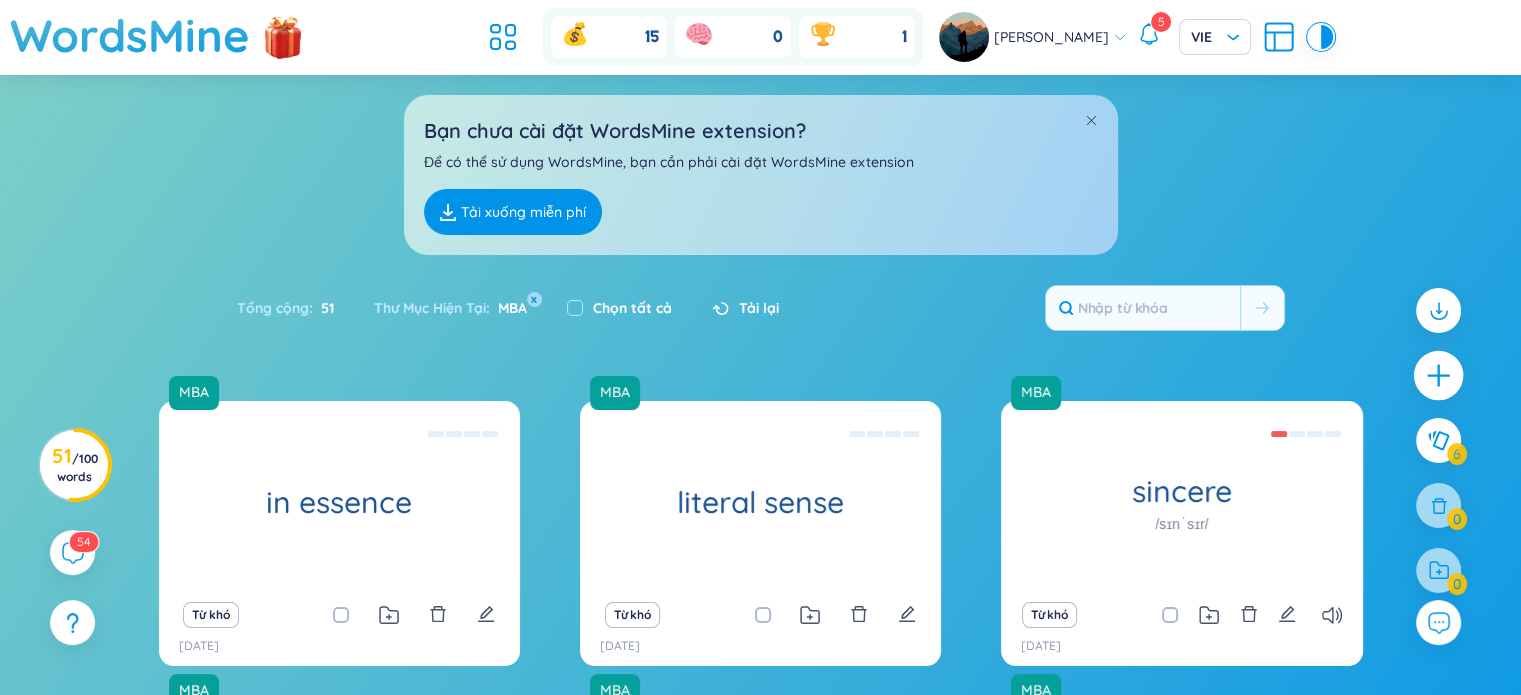 click 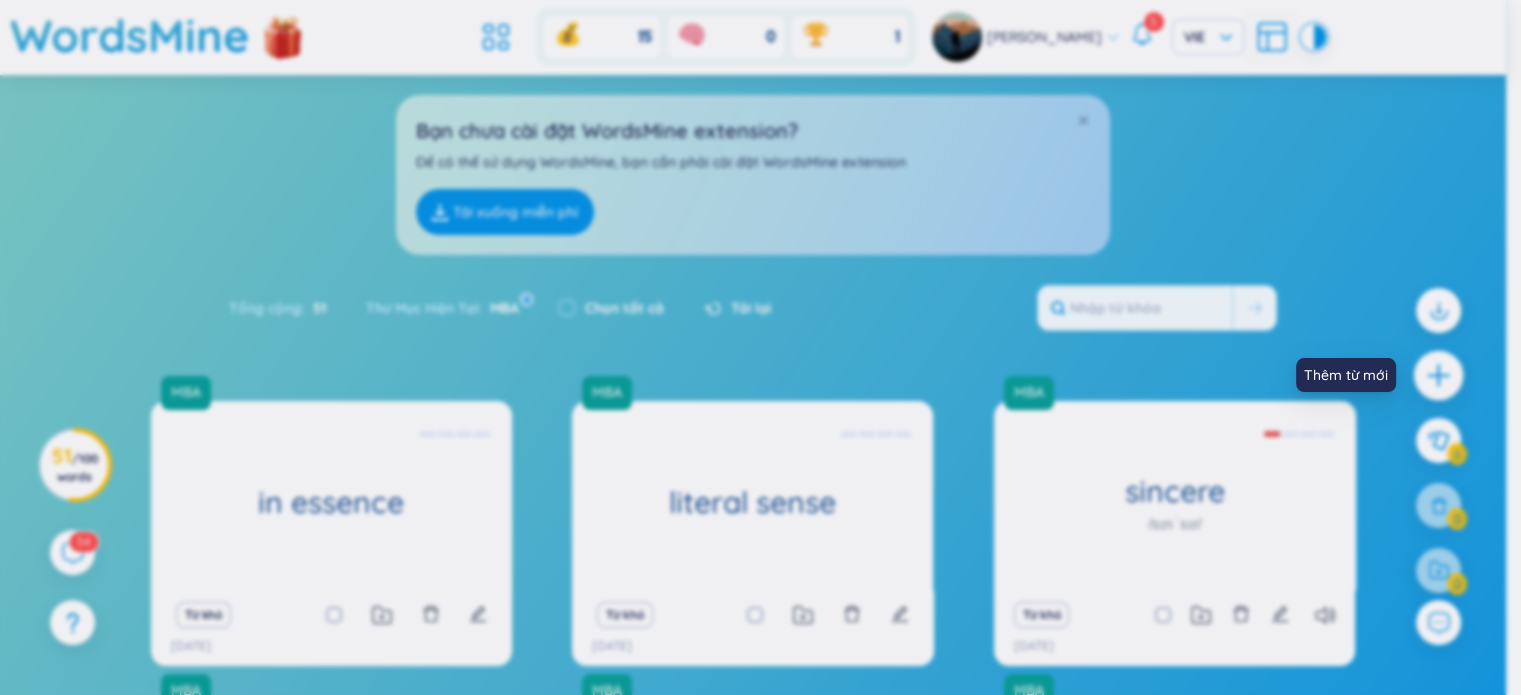 type 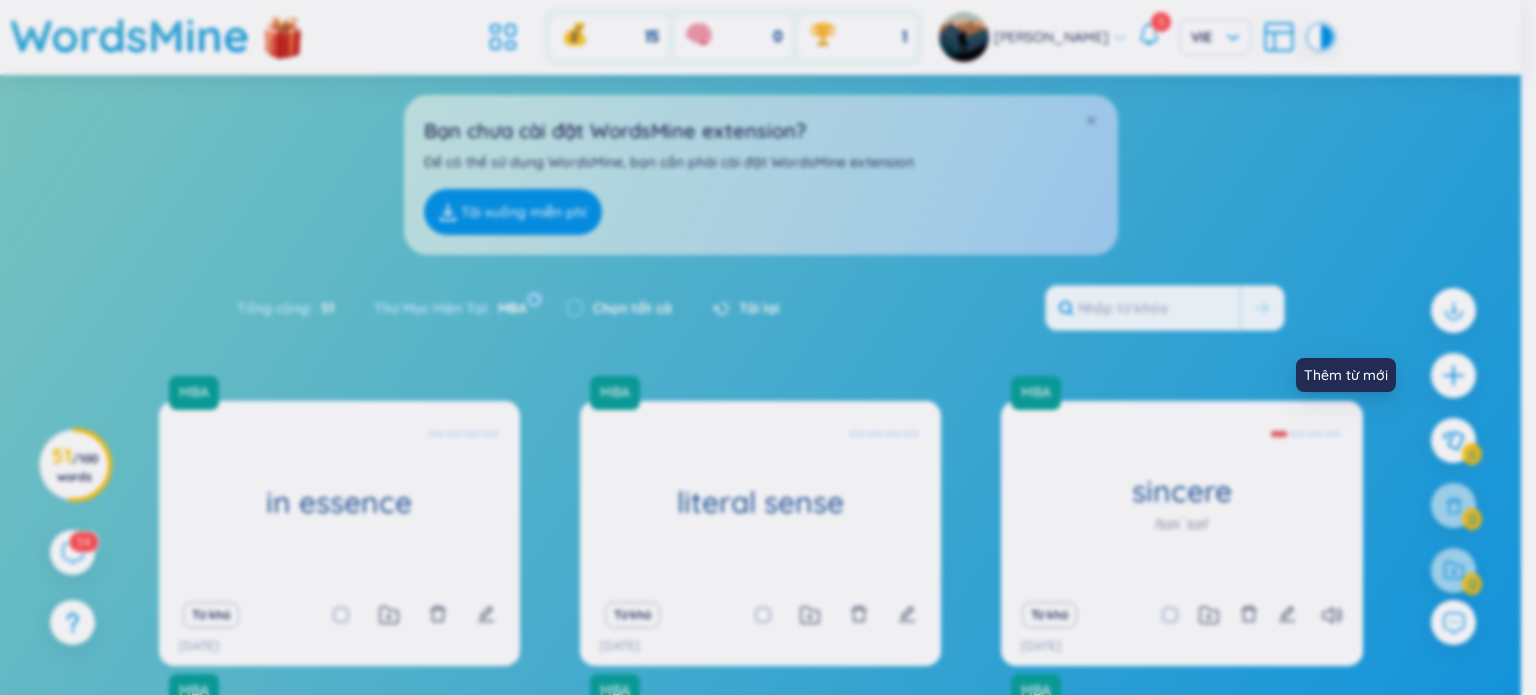 scroll, scrollTop: 0, scrollLeft: 0, axis: both 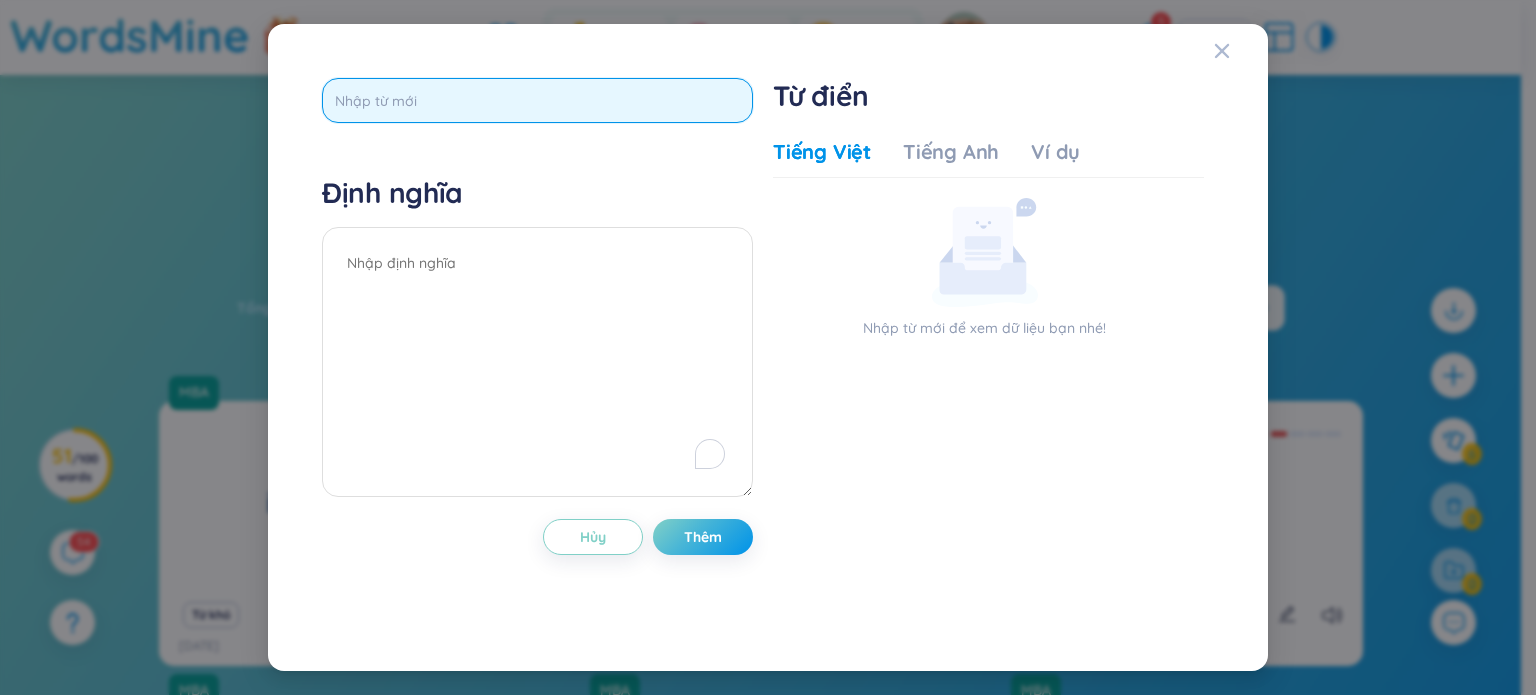 click at bounding box center (537, 100) 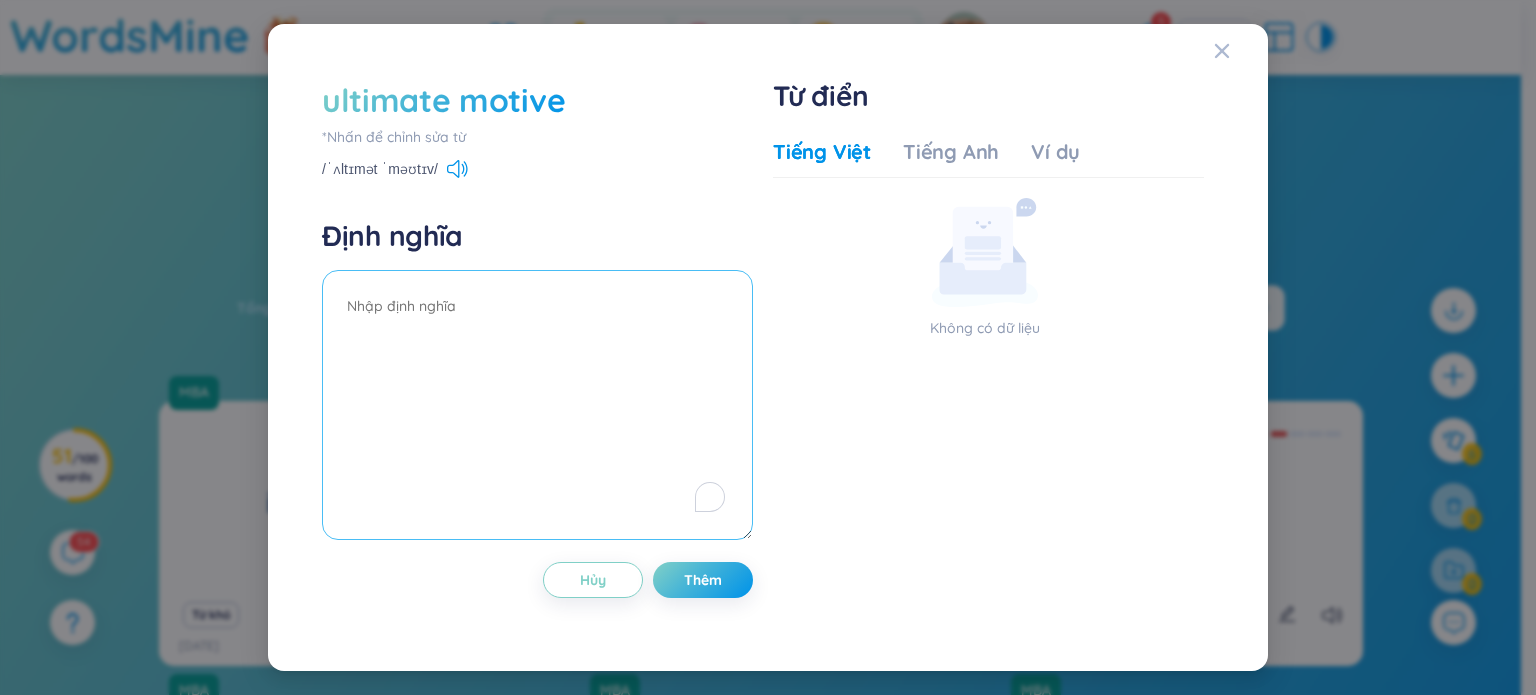 click at bounding box center (537, 405) 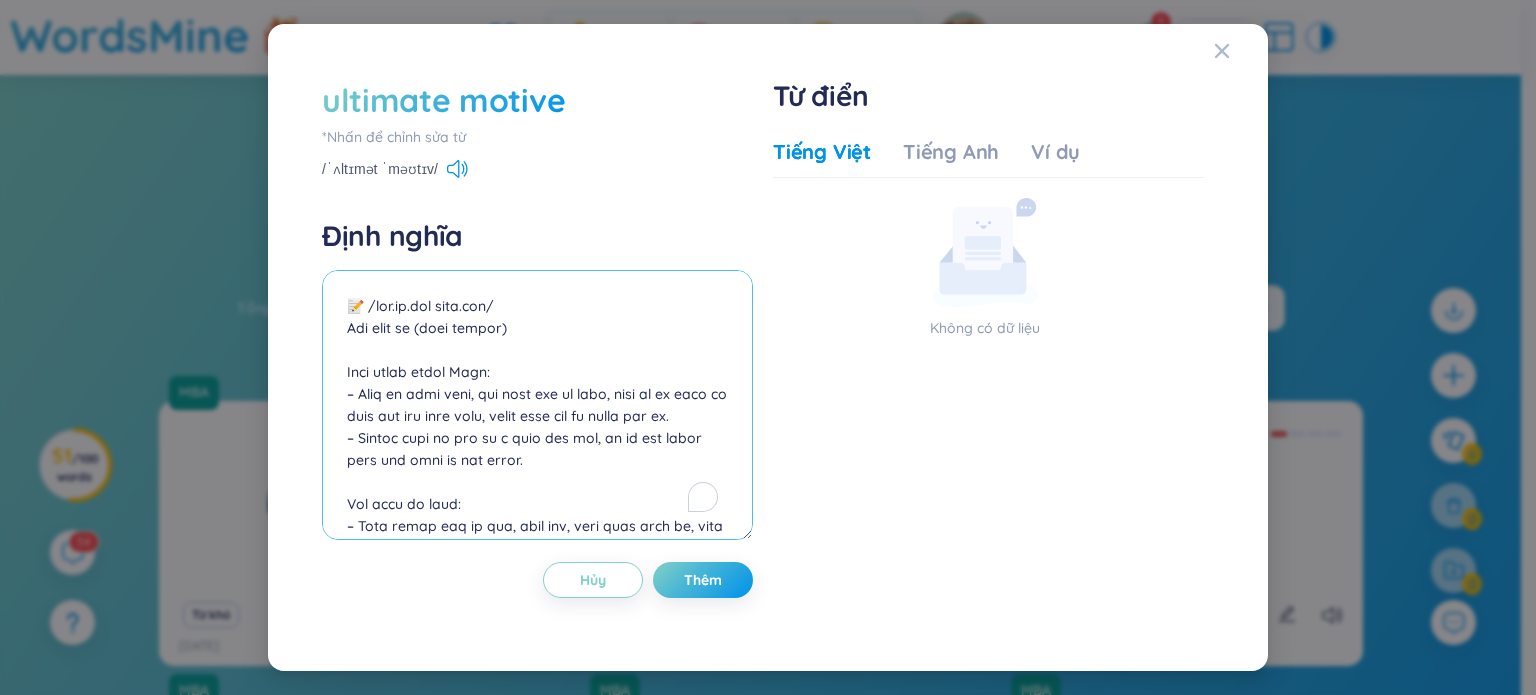 scroll, scrollTop: 589, scrollLeft: 0, axis: vertical 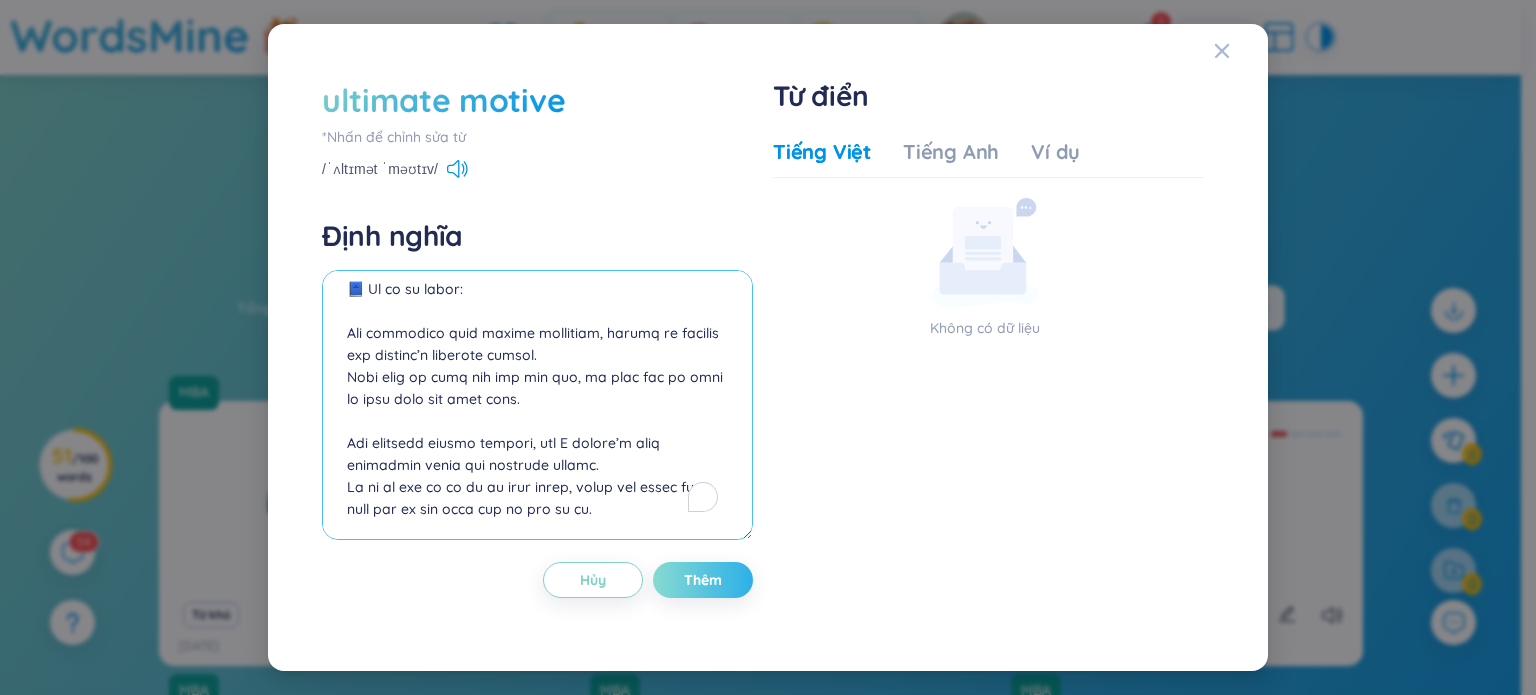 type on "📝 /ˈʌl.tə.mət ˈmoʊ.tɪv/
Cụm danh từ (noun phrase)
Giải nghĩa tiếng Việt:
– Động cơ cuối cùng, mục đích sâu xa nhất, hoặc lý do thật sự đứng sau một hành động, quyết định hay kế hoạch nào đó.
– Thường dùng để nói về ý định cốt lõi, dù có thể không được thể hiện ra bên ngoài.
Bối cảnh sử dụng:
– Dùng trong tâm lý học, điều tra, phân tích hành vi, hoặc các tình huống mà người ta nghi ngờ có mục đích ẩn sau hành động rõ ràng.
📖 Collocations thường gặp:
true/real/ultimate motive – động cơ thật sự
question someone's ultimate motive – nghi ngờ động cơ sâu xa của ai đó
hide your ultimate motive – che giấu mục đích cuối cùng
discover/uncover the ultimate motive – khám phá động cơ cuối cùng
📘 Ví dụ tự nhiên:
The detective kept asking questions, trying to uncover the suspect’s ultimate motive.
Viên thám tử tiếp tục đặt câu hỏi, cố gắng làm rõ động cơ cuối cùng của nghi phạm.
Her kindness seemed genuine, but I couldn’t help wondering about her ultimate motive.
Sự tử tế của cô ấy có vẻ chân thành, nhưng tôi k..." 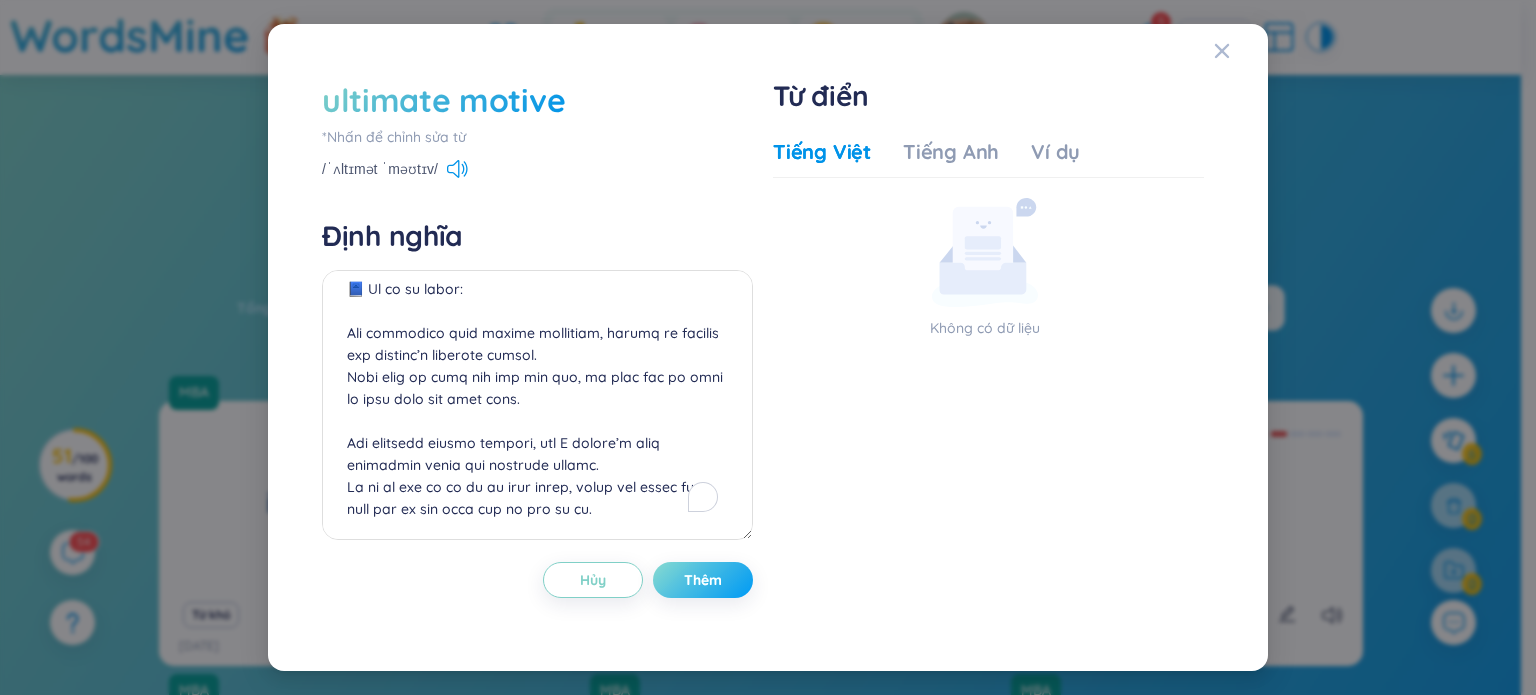 click on "Thêm" at bounding box center [703, 580] 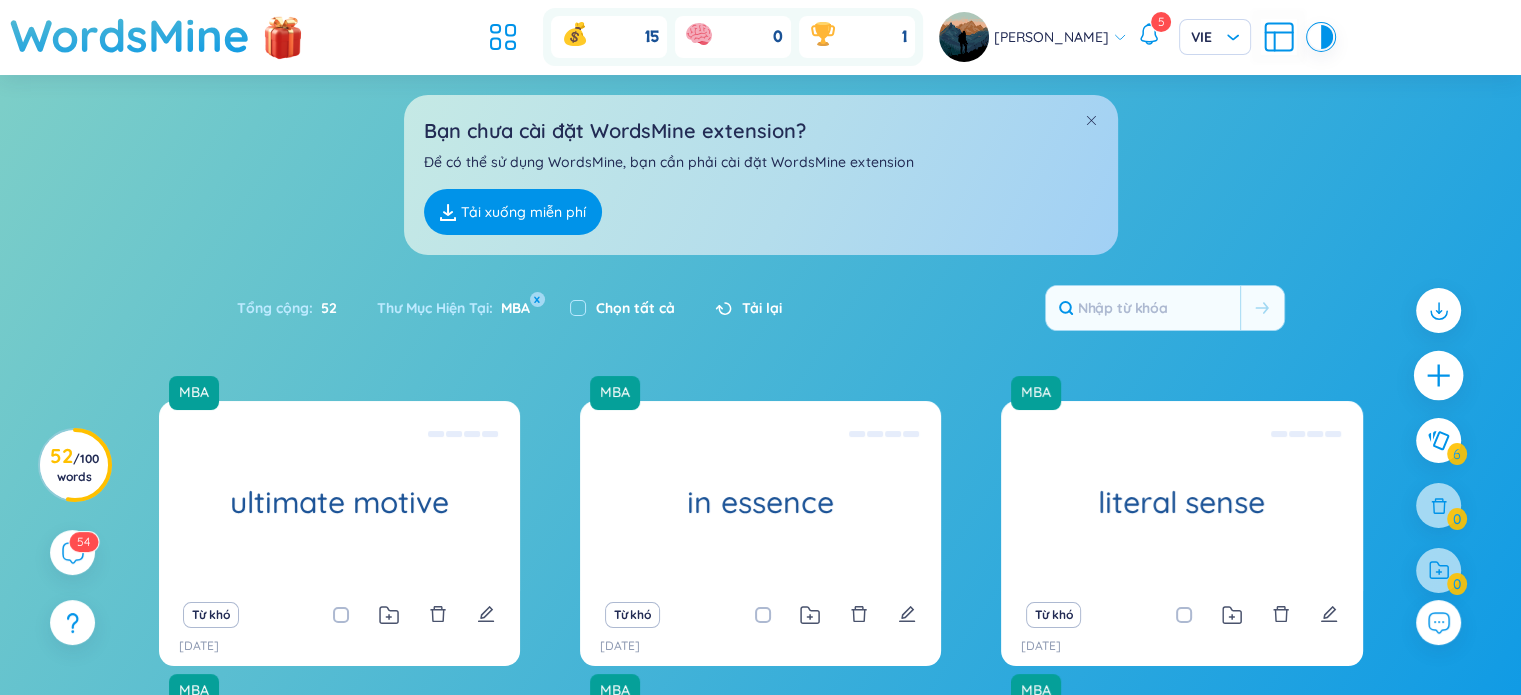 click 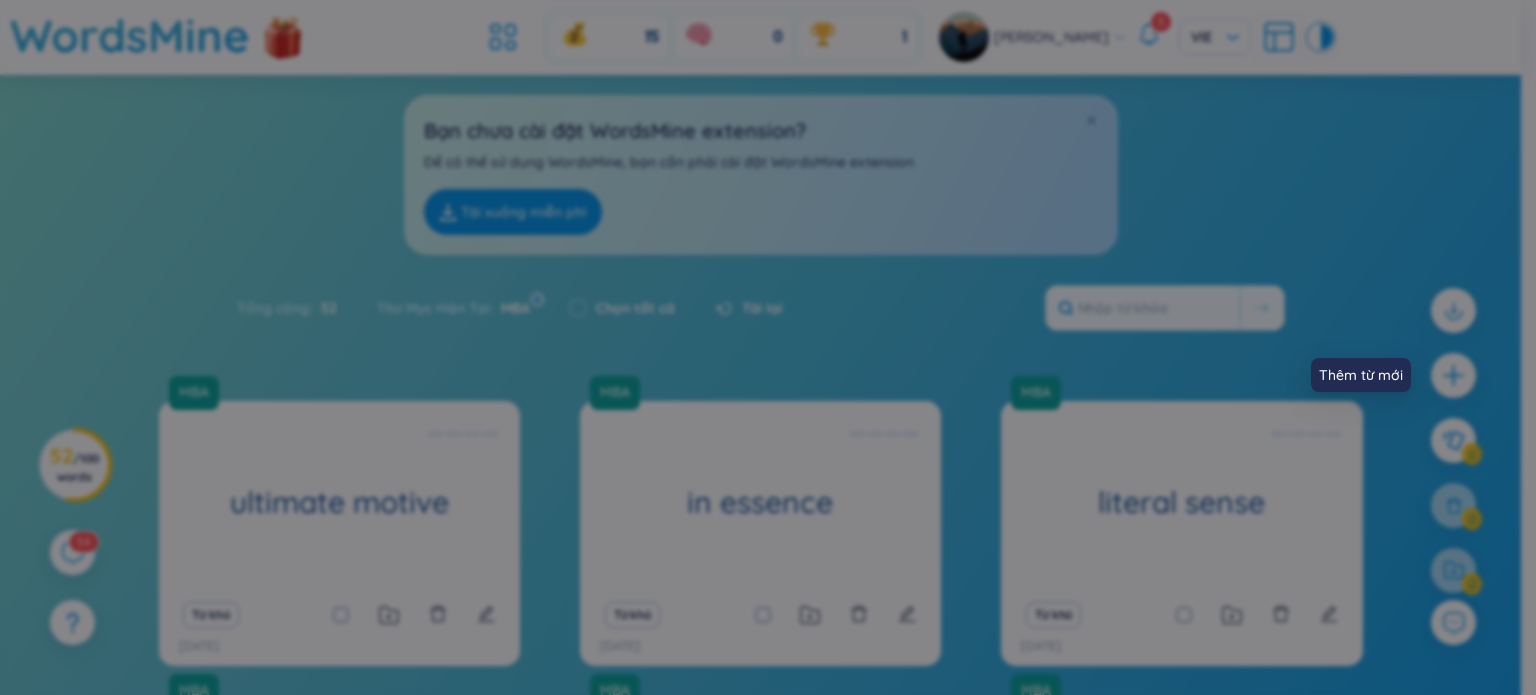 scroll, scrollTop: 0, scrollLeft: 0, axis: both 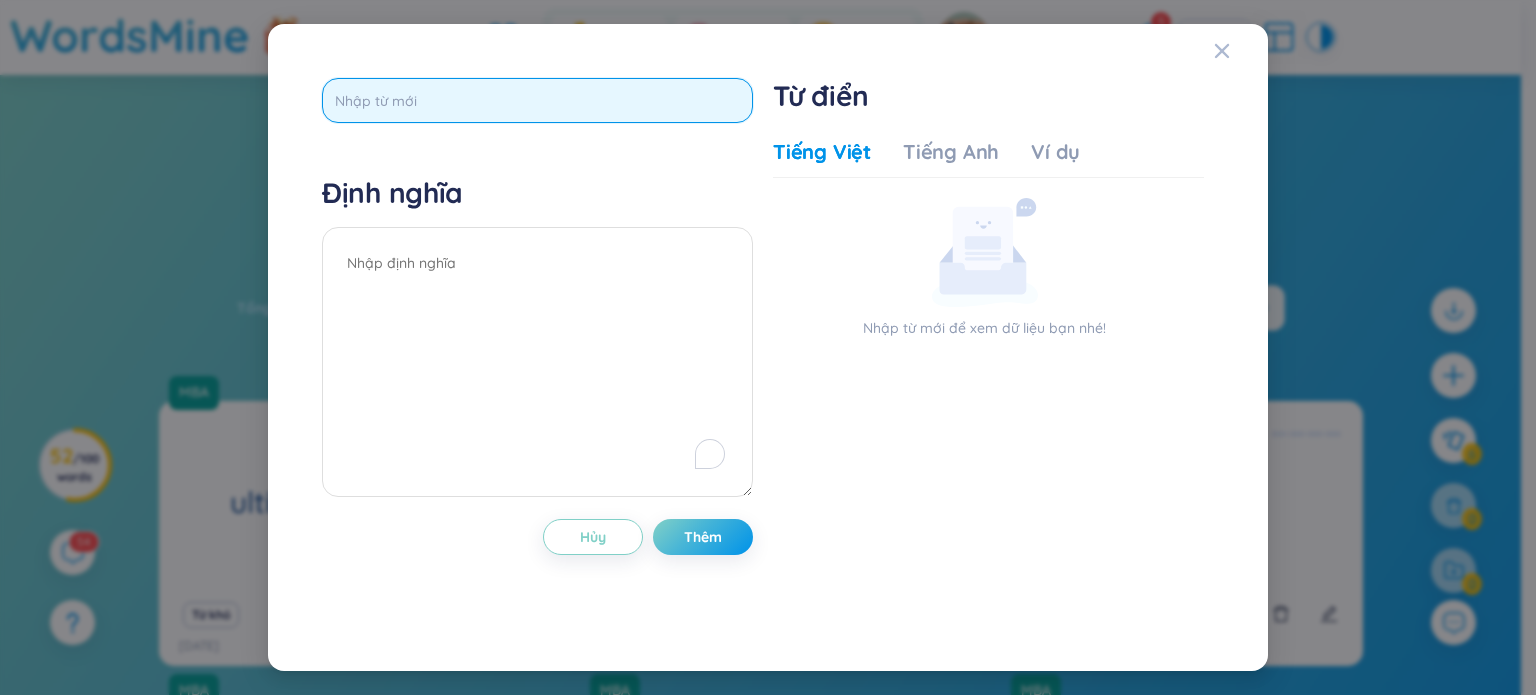 click at bounding box center [537, 100] 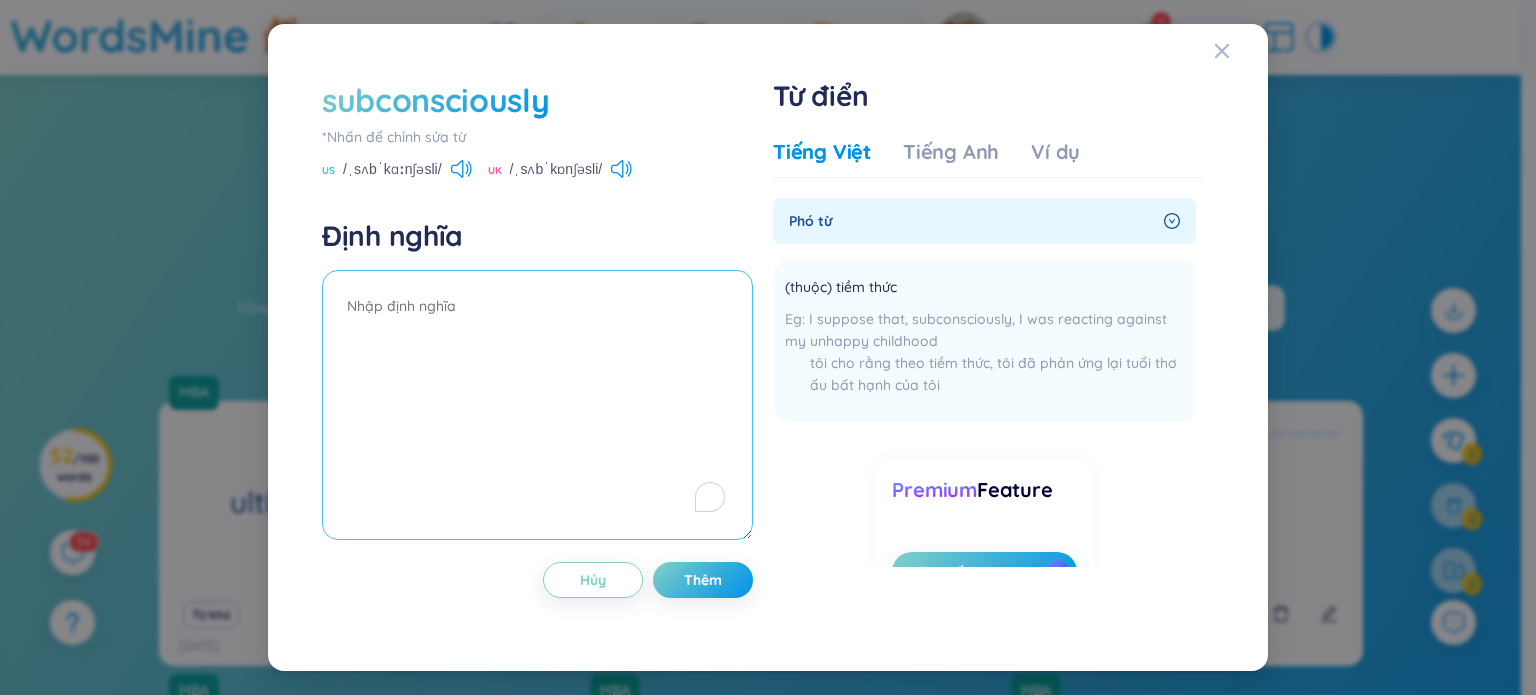 click at bounding box center (537, 405) 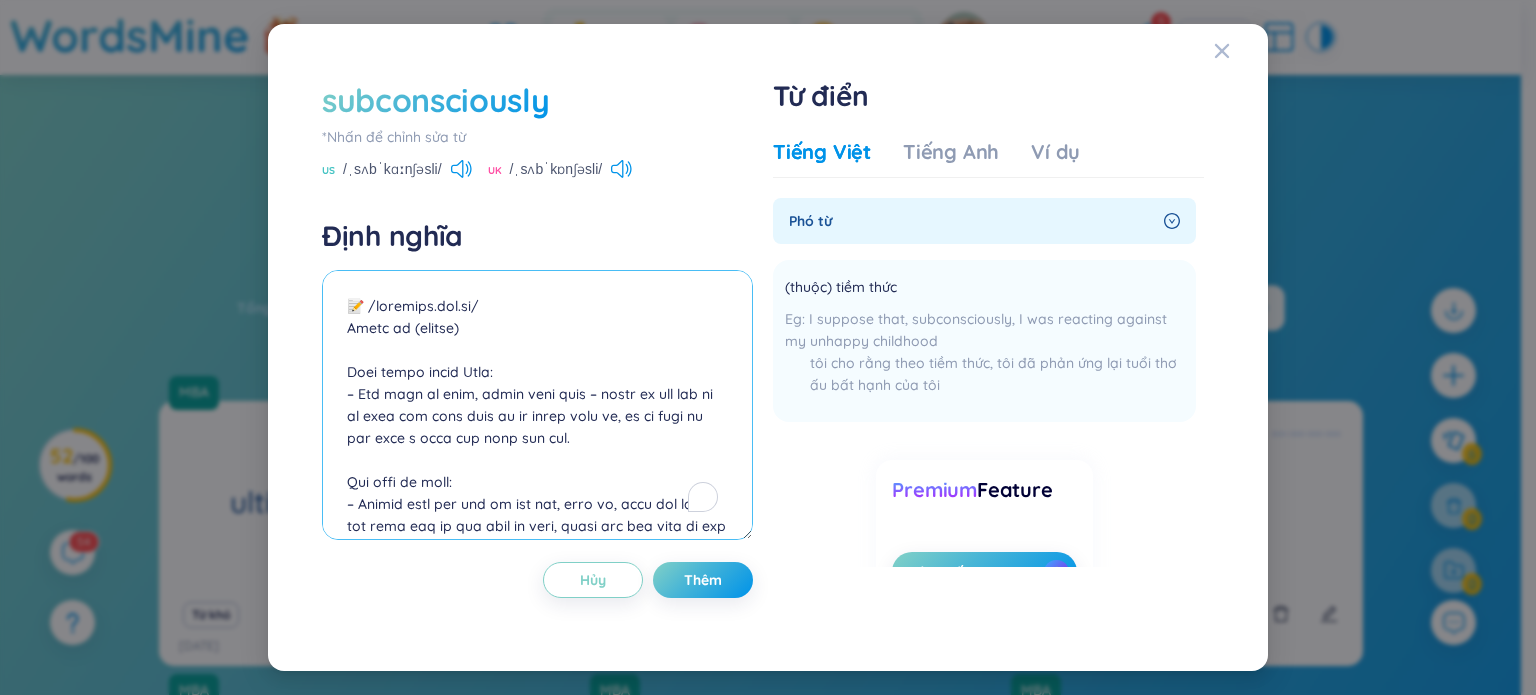 scroll, scrollTop: 633, scrollLeft: 0, axis: vertical 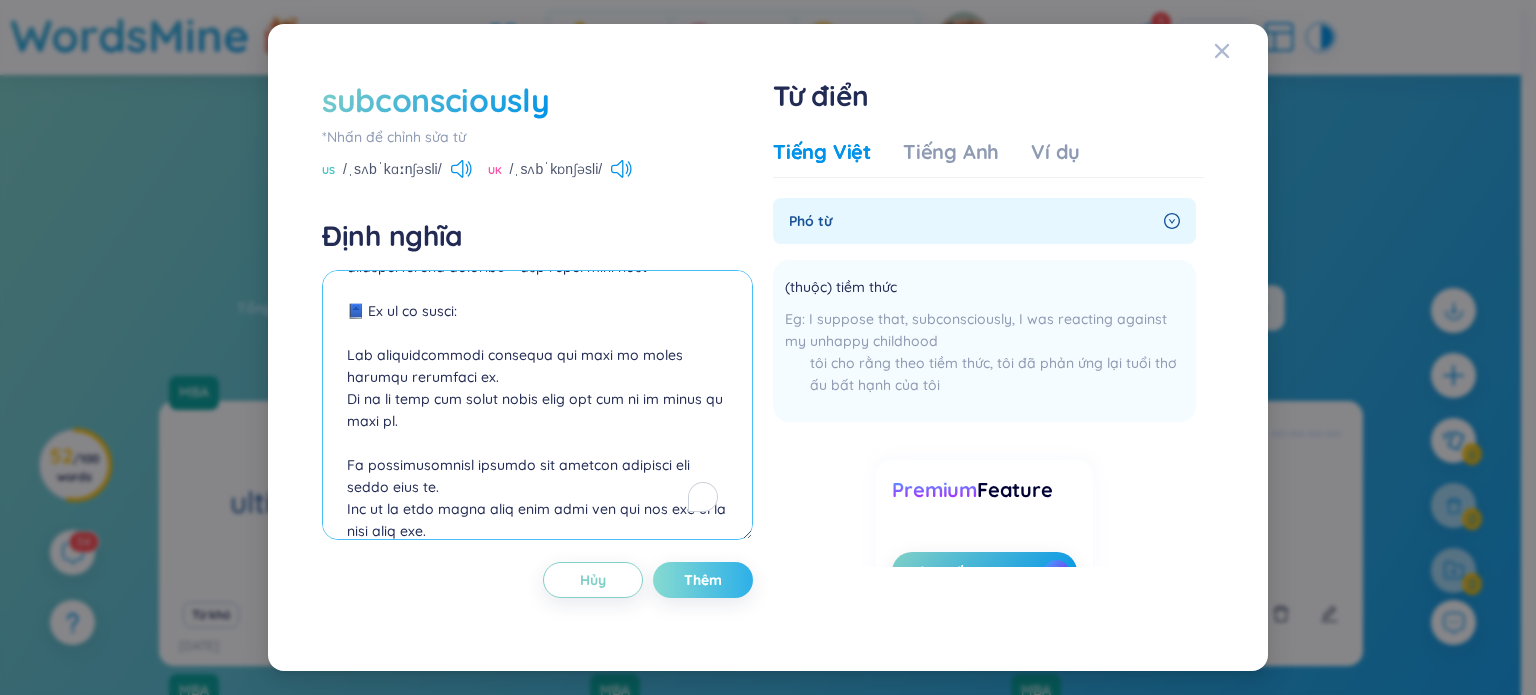 type on "📝 /sʌbˈkɑːn.ʃəs.li/
Trạng từ (adverb)
Giải nghĩa tiếng Việt:
– Một cách vô thức, trong tiềm thức – nghĩa là bạn làm gì đó hoặc cảm nhận điều gì mà không nhận ra, vì nó diễn ra bên dưới ý thức chủ động của bạn.
Bối cảnh sử dụng:
– Thường dùng khi nói về cảm xúc, hành vi, phản ứng hoặc suy nghĩ xảy ra một cách tự động, không qua suy nghĩ có chủ đích.
– Phổ biến trong tâm lý học, giao tiếp, và đời sống thường ngày.
📖 Collocations thường gặp:
subconsciously react – phản ứng vô thức
subconsciously avoid something – vô thức tránh điều gì đó
act/behave subconsciously – hành xử một cách vô thức
subconsciously influenced by... – bị ảnh hưởng bởi... mà không nhận ra
subconsciously remember – nhớ trong tiềm thức
📘 Ví dụ tự nhiên:
She subconsciously mimicked his tone of voice without realizing it.
Cô ấy vô thức bắt chước giọng điệu của anh ta mà không hề nhận ra.
He subconsciously avoided eye contact whenever the topic came up.
Anh ta vô thức tránh giao tiếp bằng mắt mỗi khi chủ đề đó được nhắc đến...." 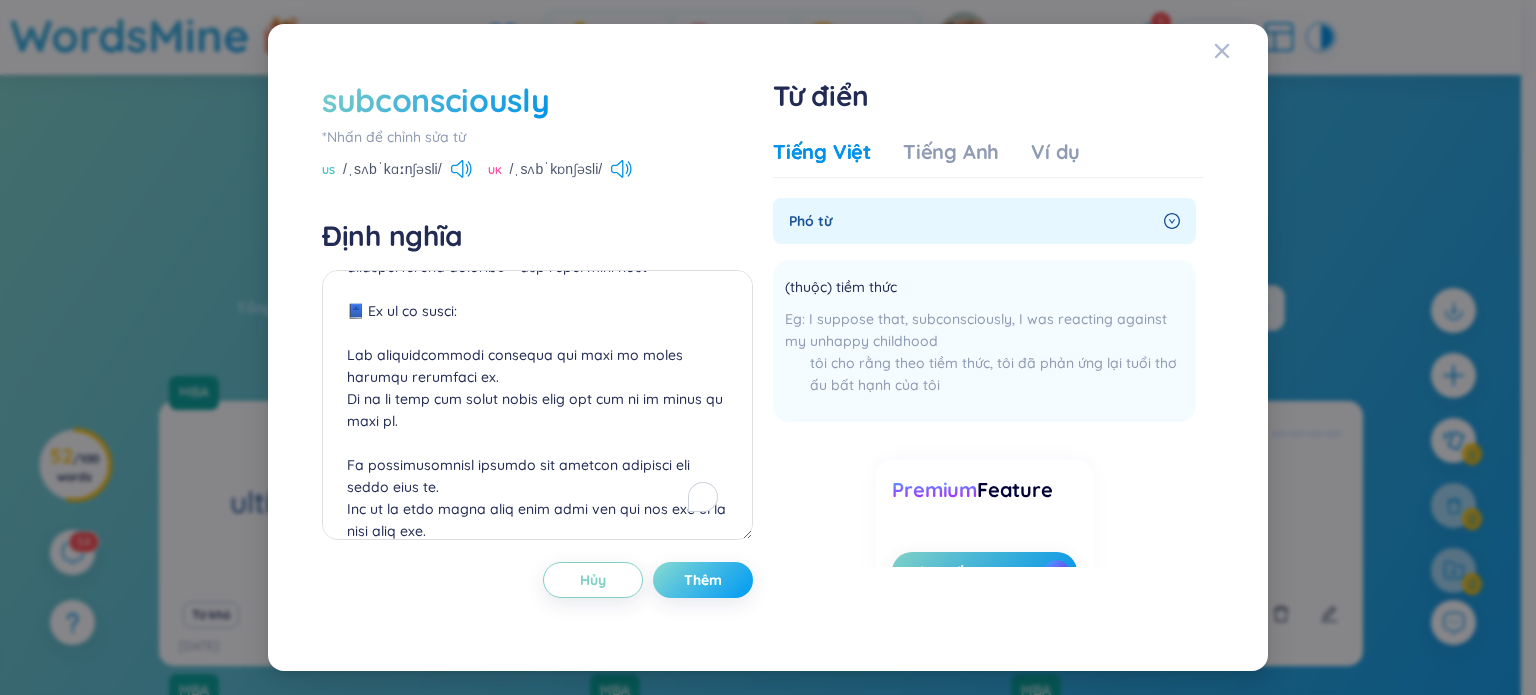 click on "Thêm" at bounding box center [703, 580] 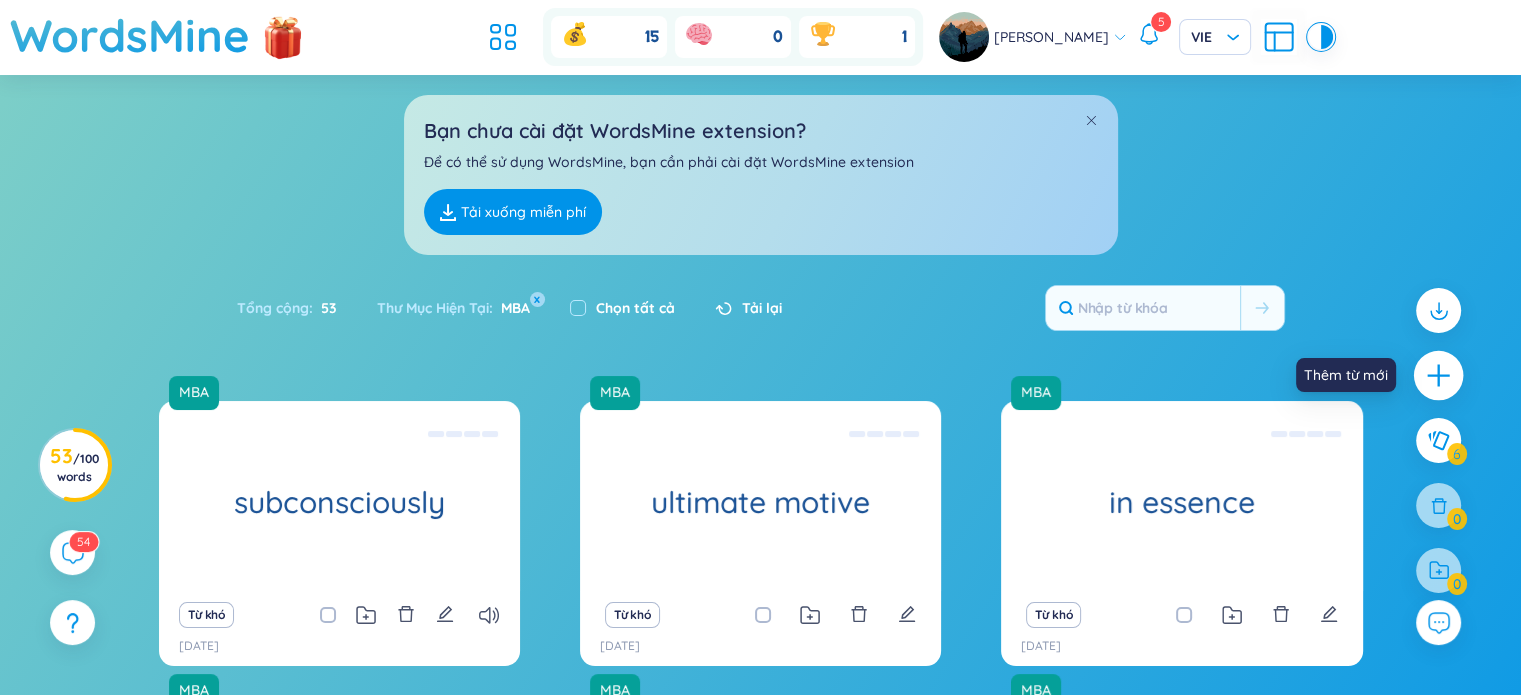 click 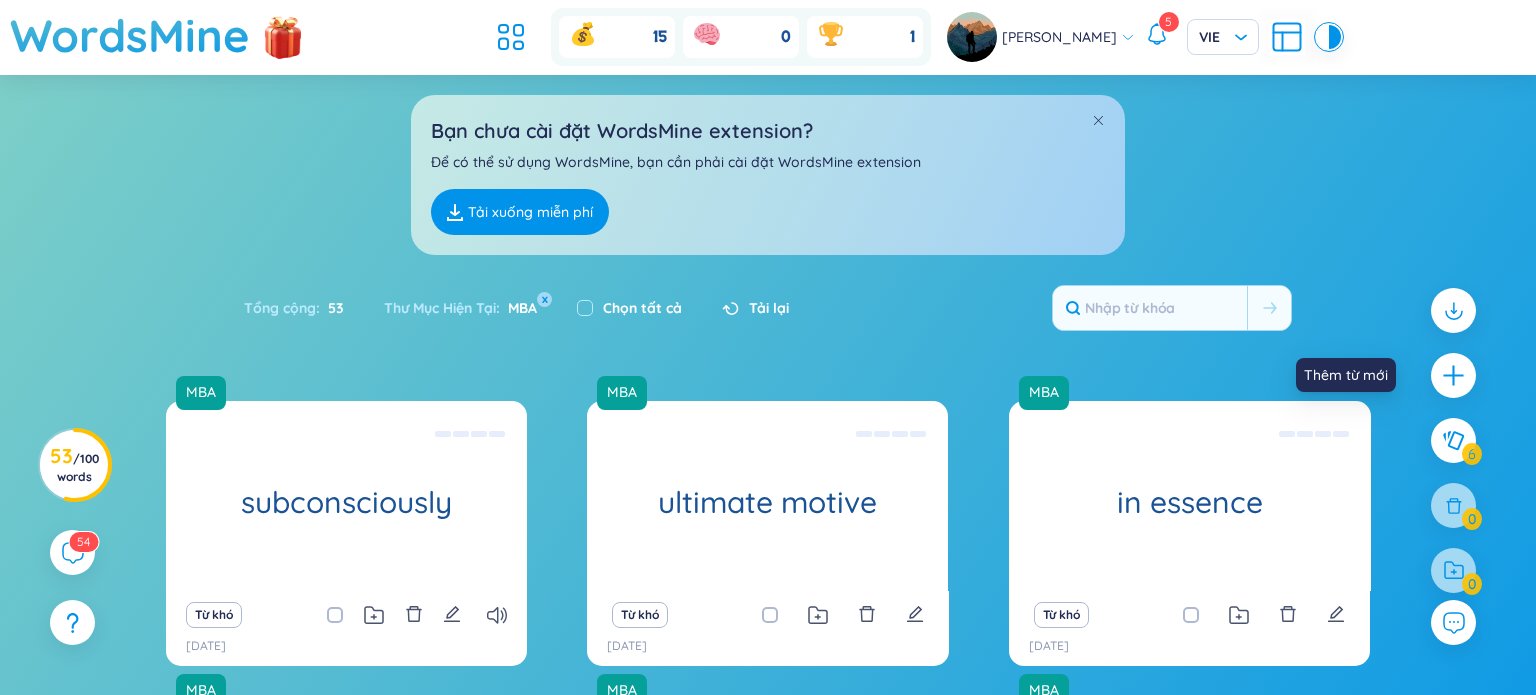 scroll, scrollTop: 0, scrollLeft: 0, axis: both 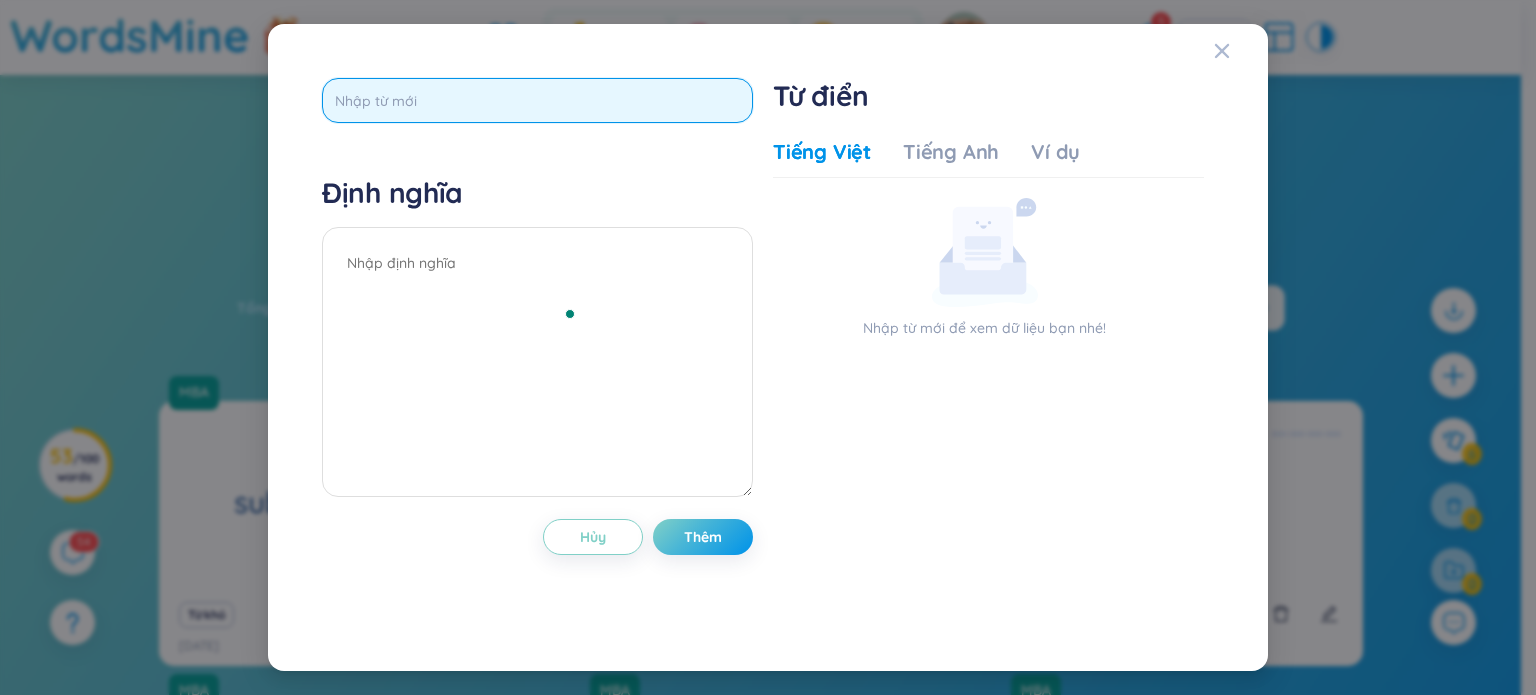 click at bounding box center (537, 100) 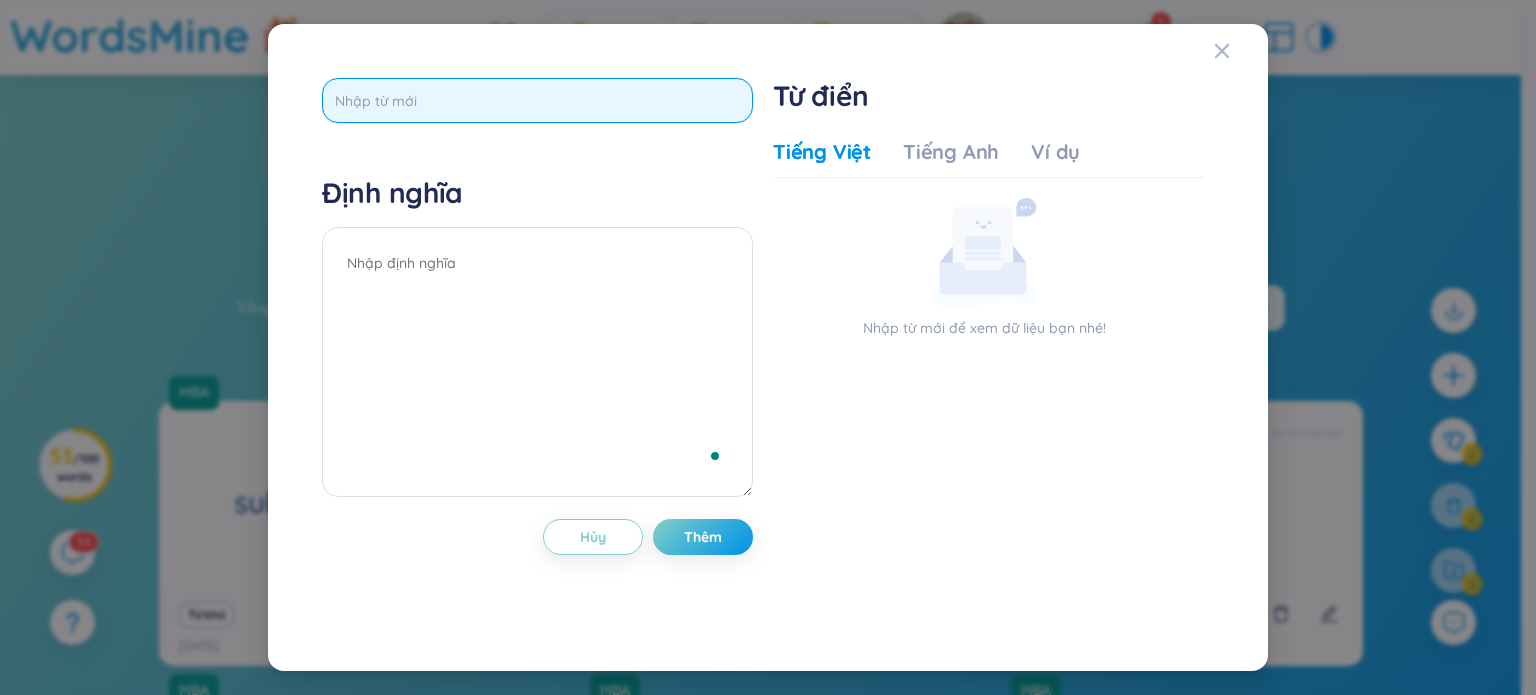 paste on "Palm gestures" 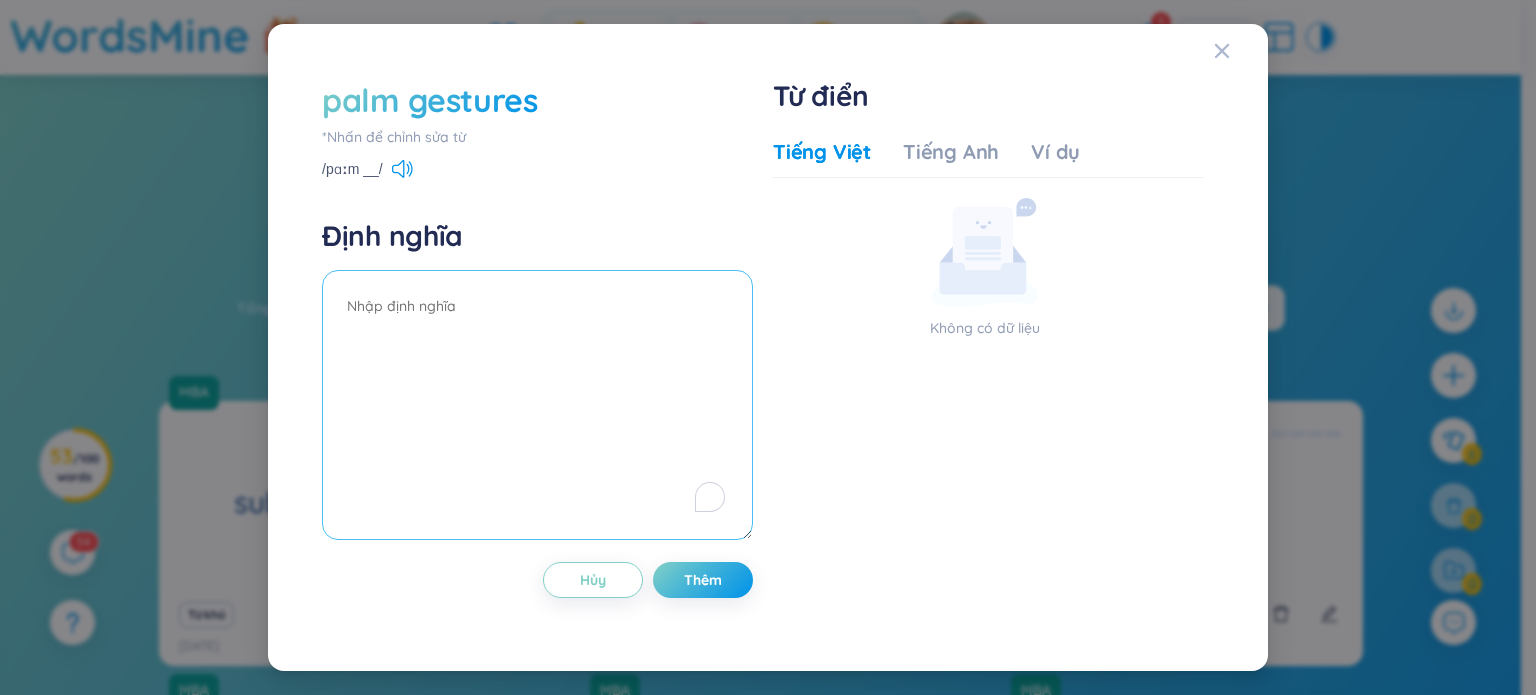 click at bounding box center [537, 405] 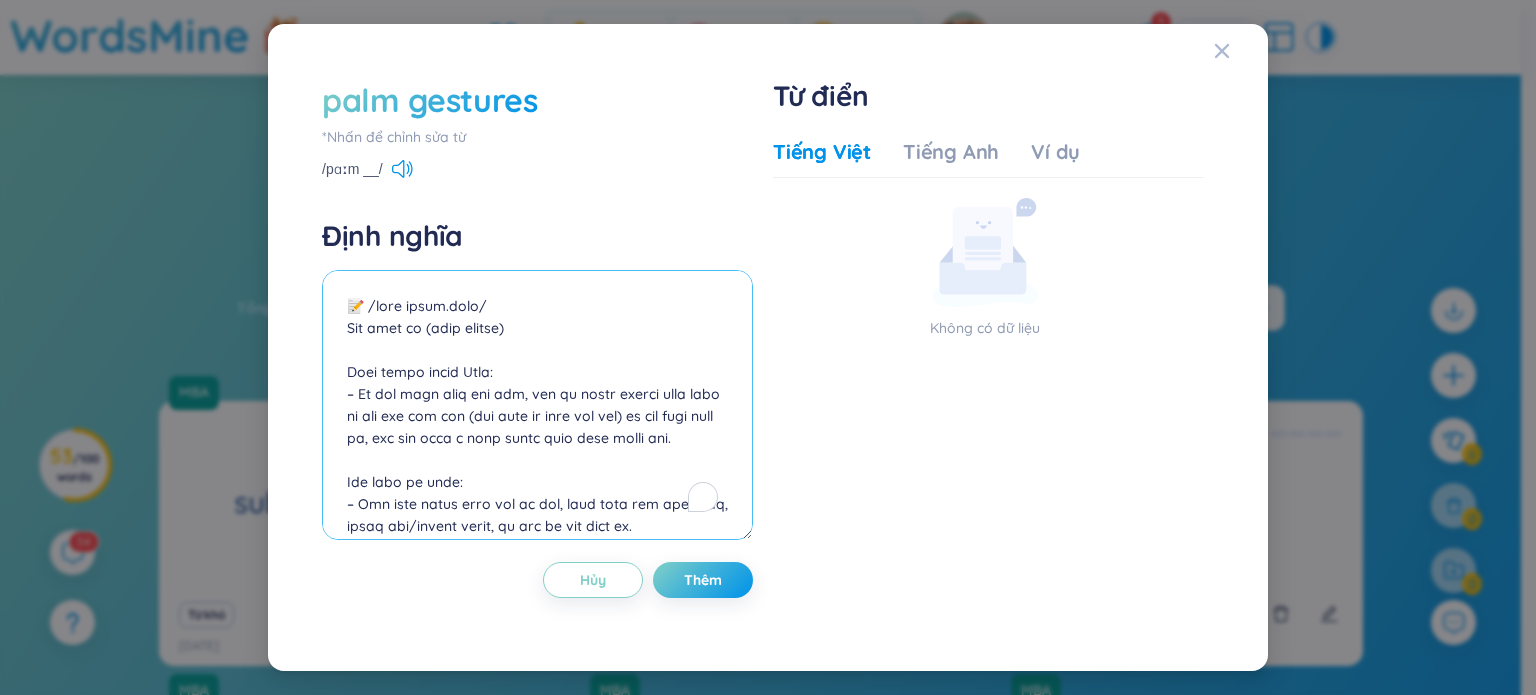 scroll, scrollTop: 633, scrollLeft: 0, axis: vertical 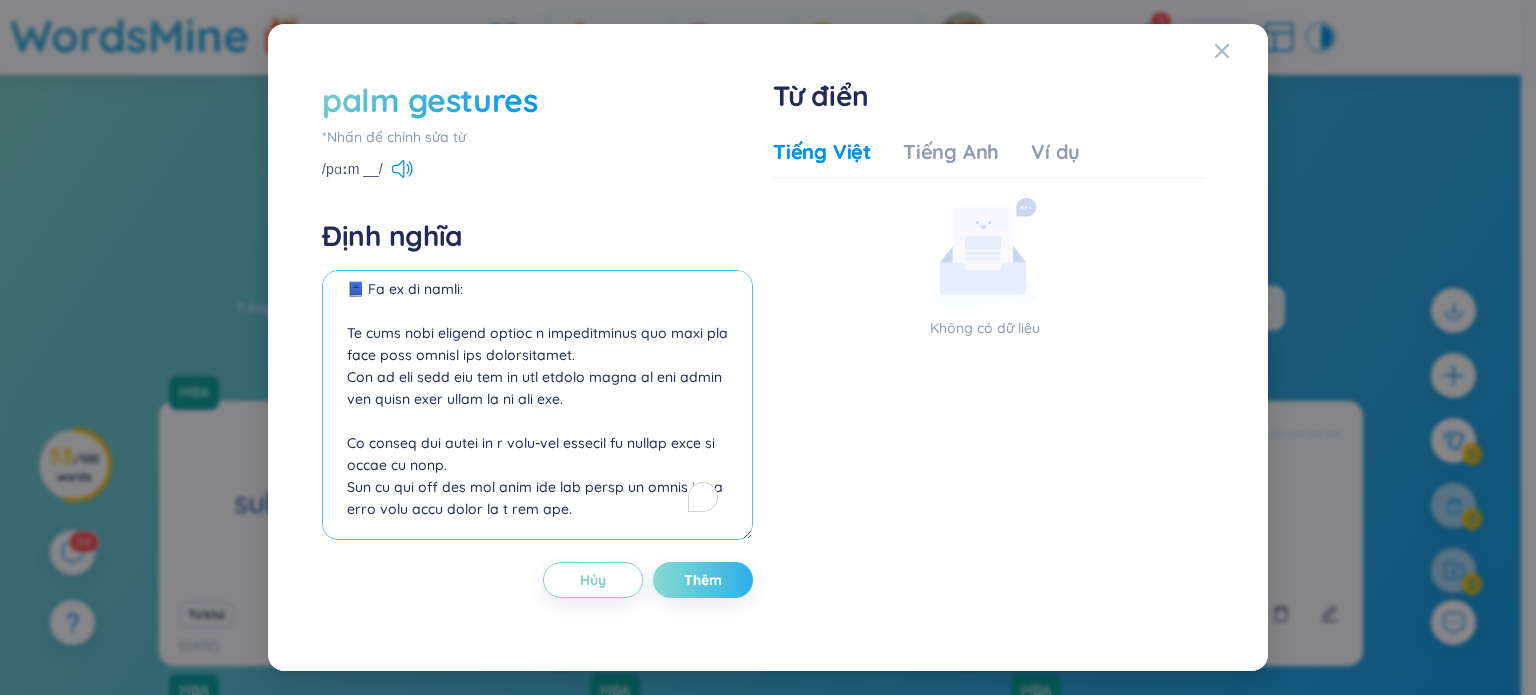 type on "📝 /pɑːm ˈdʒes.tʃɚz/
Cụm danh từ (noun phrase)
Giải nghĩa tiếng Việt:
– Cử chỉ bằng lòng bàn tay, tức là những chuyển động hoặc tư thế của bàn tay (đặc biệt là lòng bàn tay) để thể hiện thái độ, cảm xúc hoặc ý định trong giao tiếp không lời.
Bối cảnh sử dụng:
– Phổ biến trong ngôn ngữ cơ thể, giao tiếp phi ngôn ngữ, trình bày/thuyết trình, và tâm lý học hành vi.
– Palm gestures có thể tạo ấn tượng tin cậy, phòng thủ, từ chối, hoặc đón nhận tùy theo cách thể hiện.
📖 Collocations thường gặp:
open palm gesture – cử chỉ lòng bàn tay mở (thân thiện, thành thật)
palm-up/palm-down gesture – cử chỉ ngửa tay / úp tay
showing palm gestures – thể hiện cử chỉ bàn tay
defensive palm gesture – cử chỉ phòng thủ (tay che)
inviting palm gesture – cử chỉ mời gọi (tay hướng về phía người khác)
📘 Ví dụ tự nhiên:
An open palm gesture during a presentation can make you seem more honest and approachable.
Một cử chỉ lòng bàn tay mở khi thuyết trình có thể khiến bạn trông chân thành và dễ gần hơn.
He raised his hands in ..." 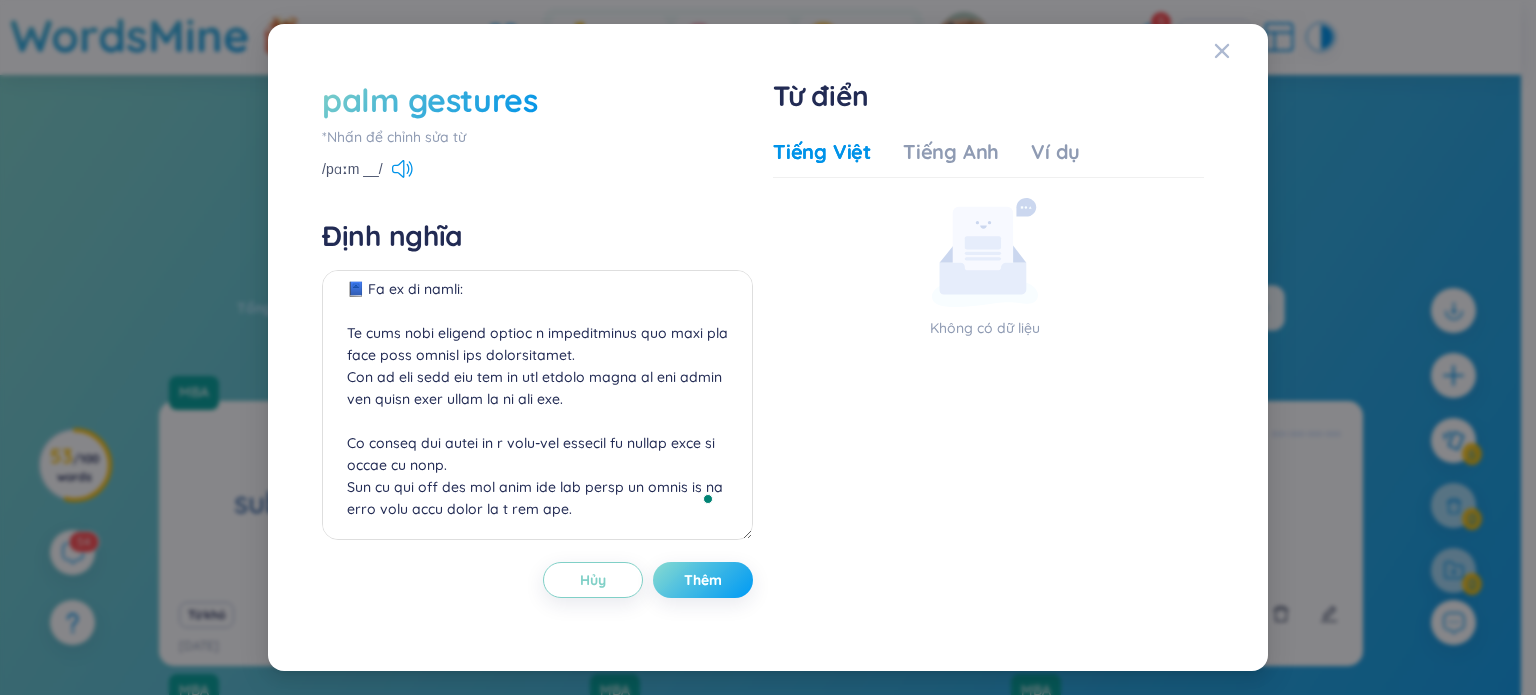 click on "Thêm" at bounding box center (703, 580) 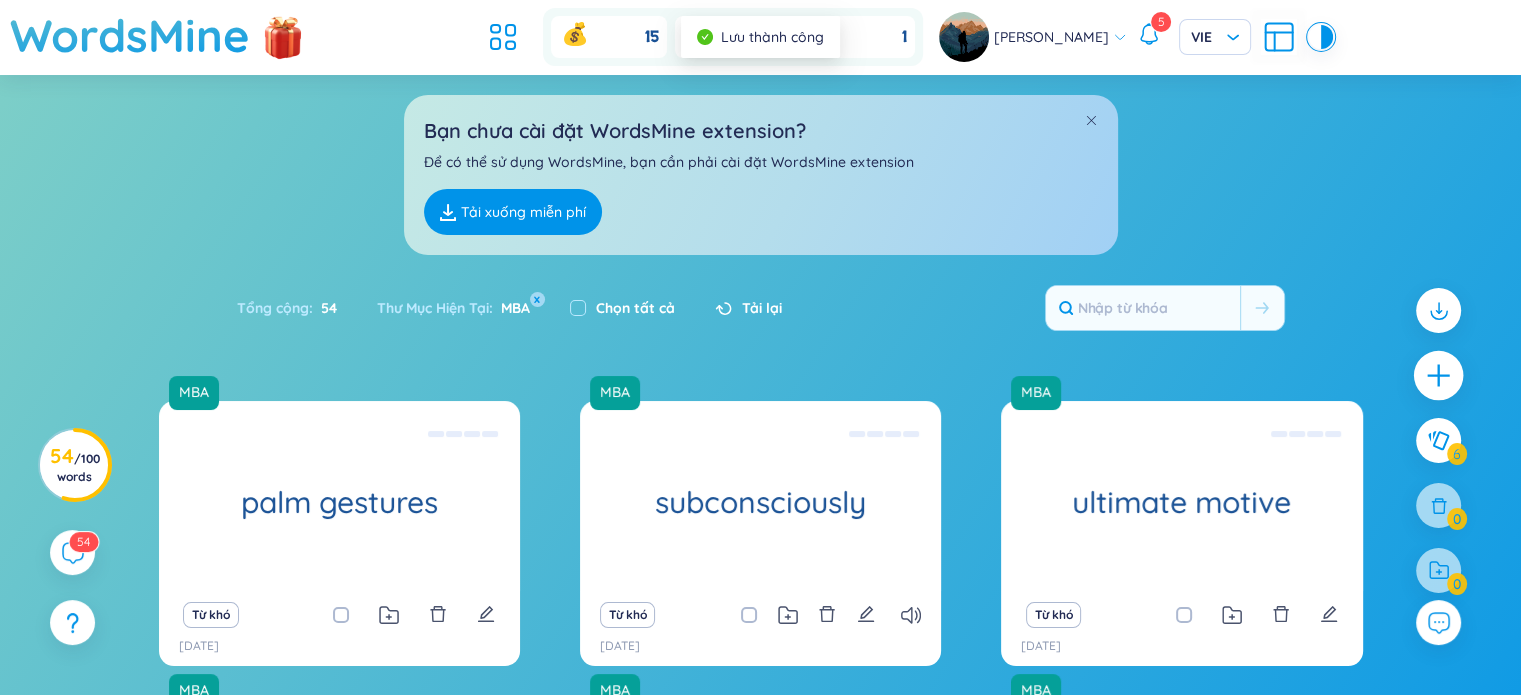 click 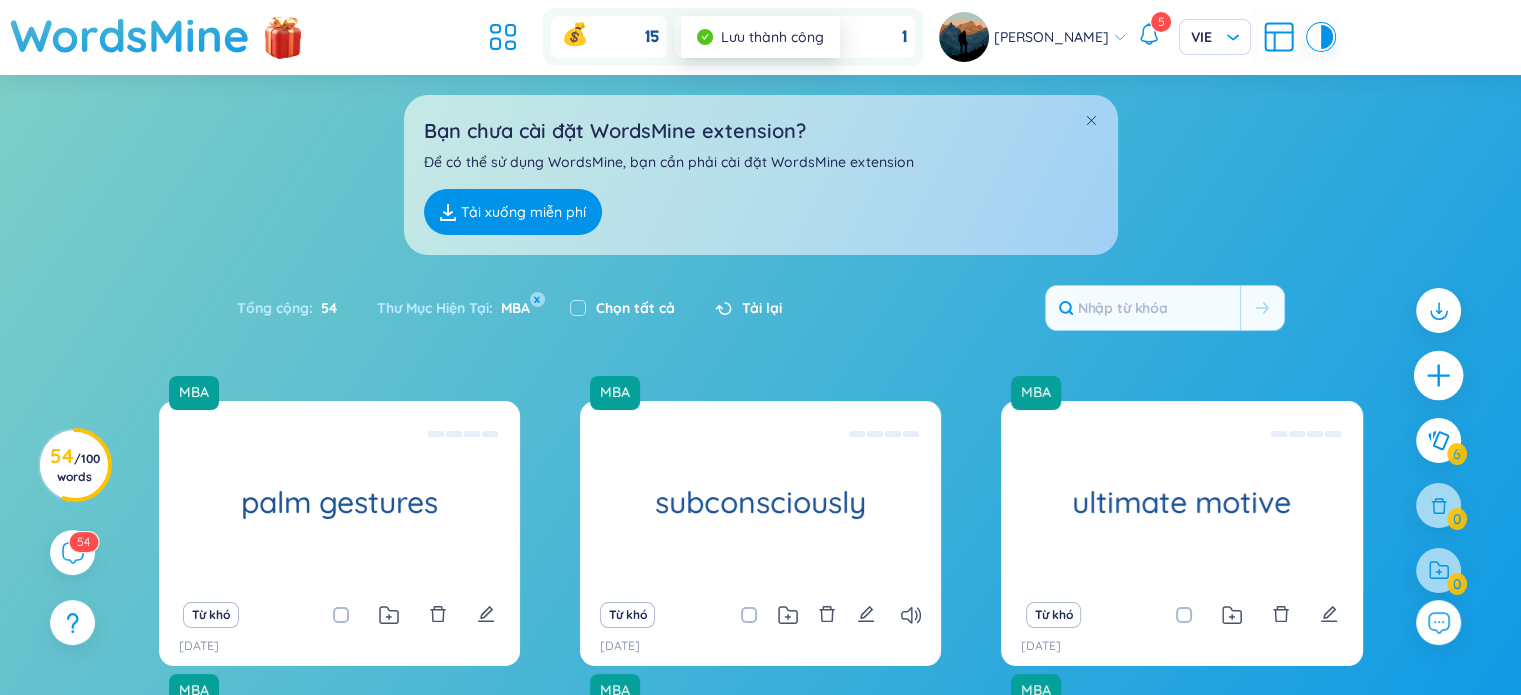 type 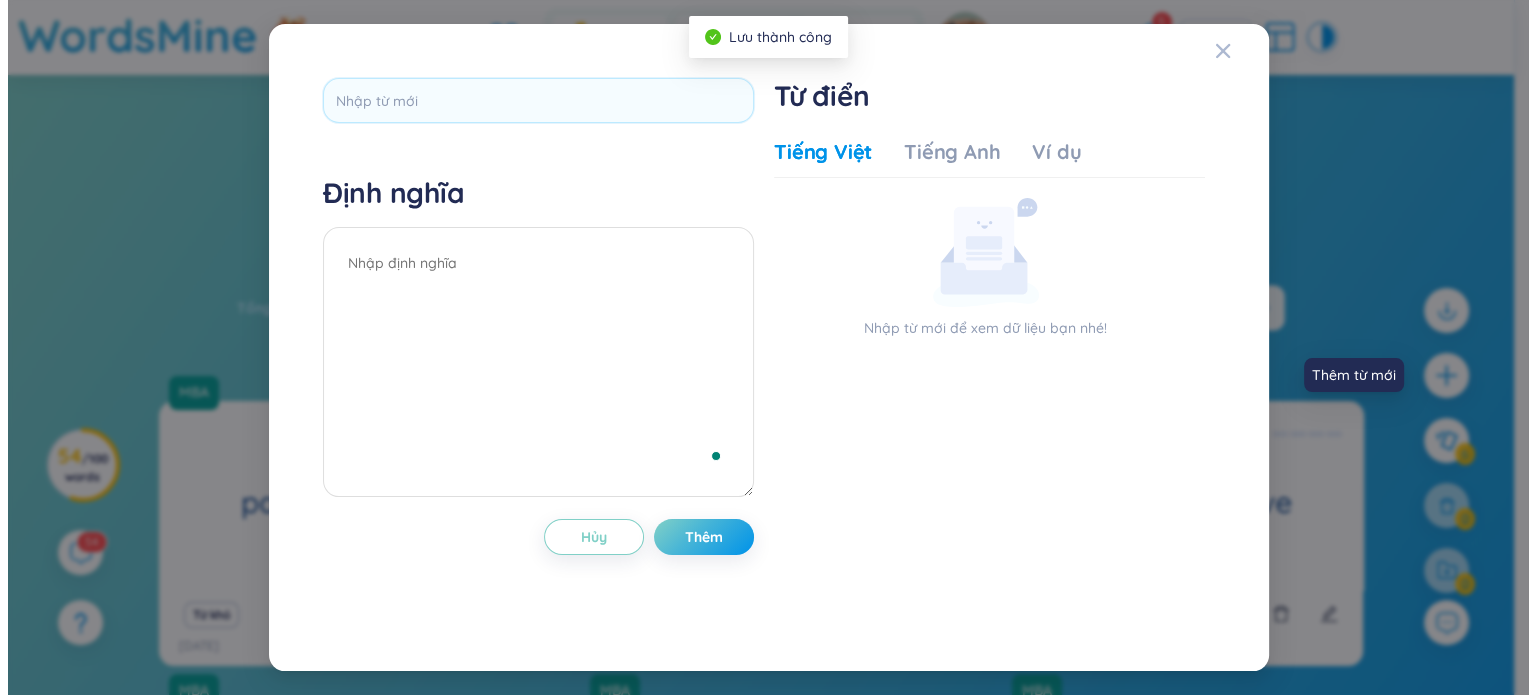 scroll, scrollTop: 0, scrollLeft: 0, axis: both 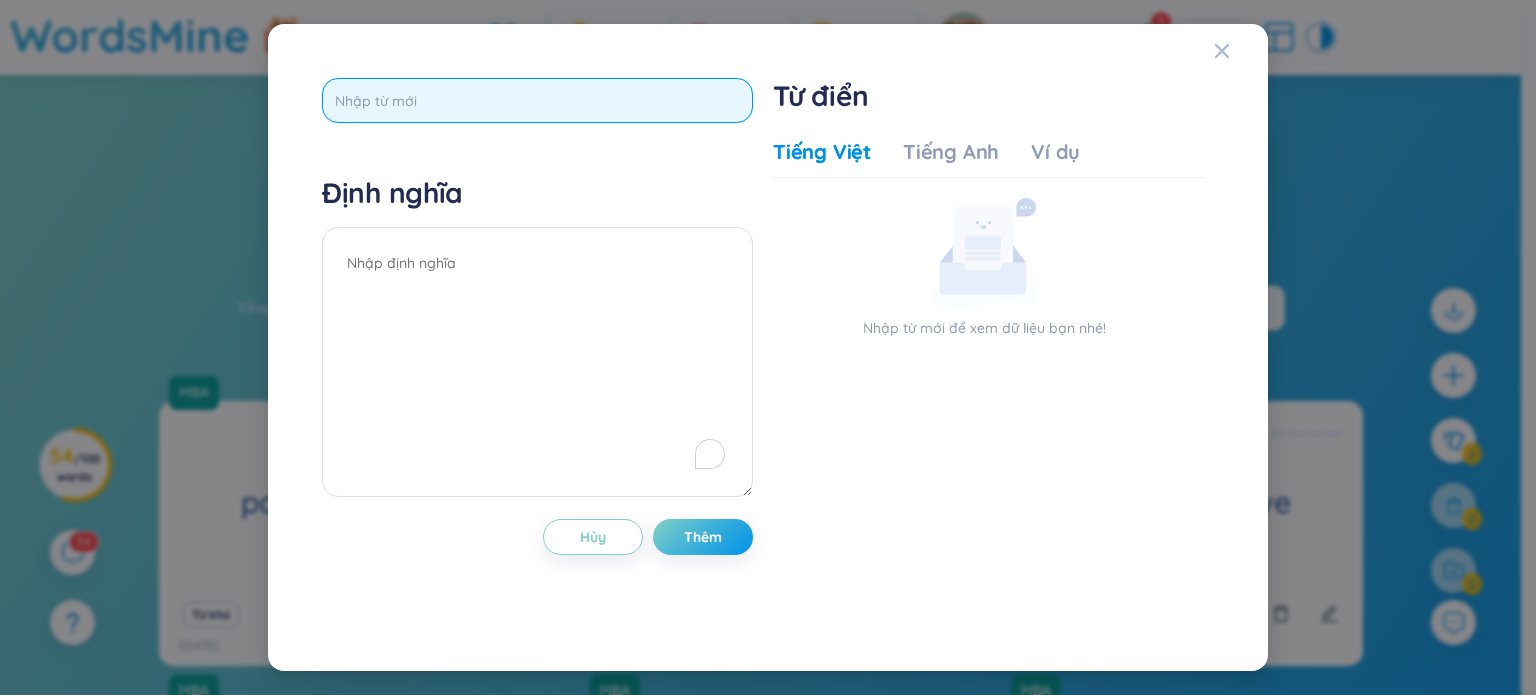 click at bounding box center (537, 100) 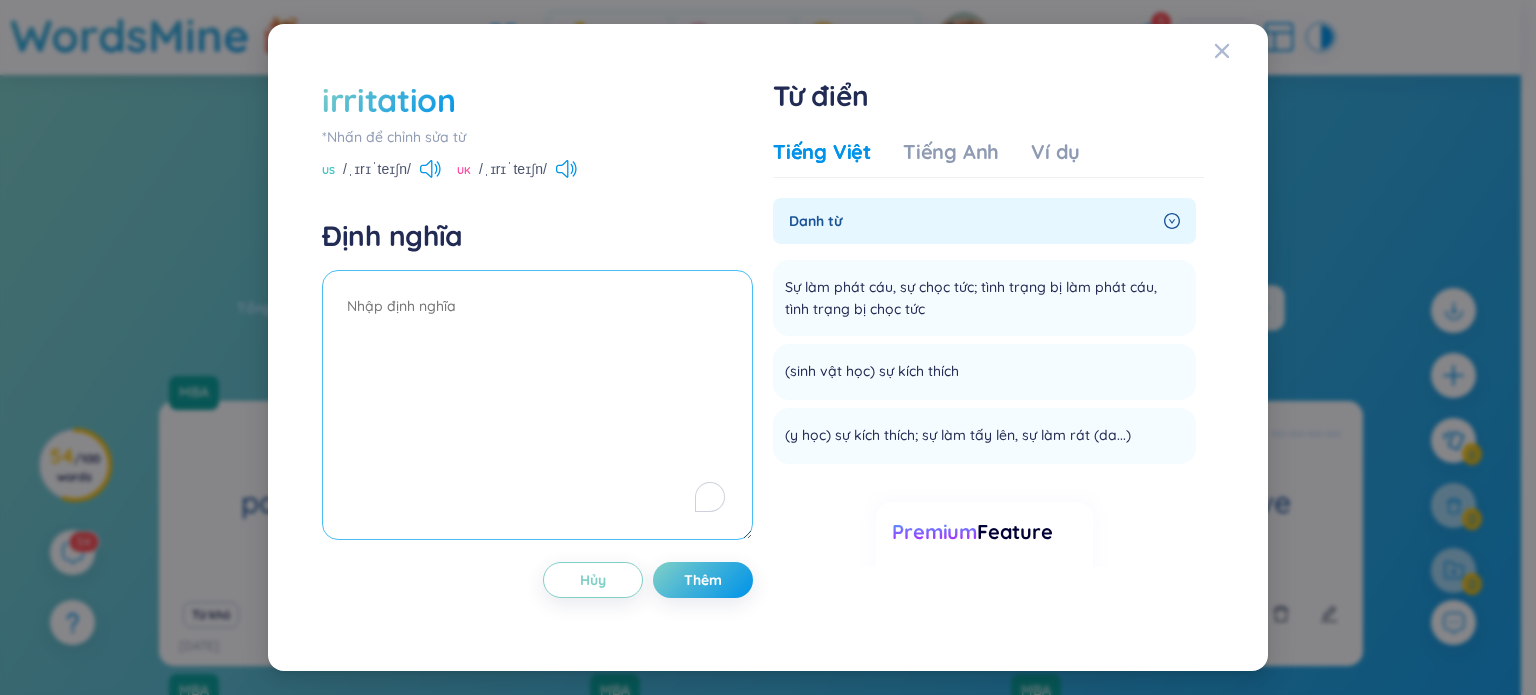 click at bounding box center (537, 405) 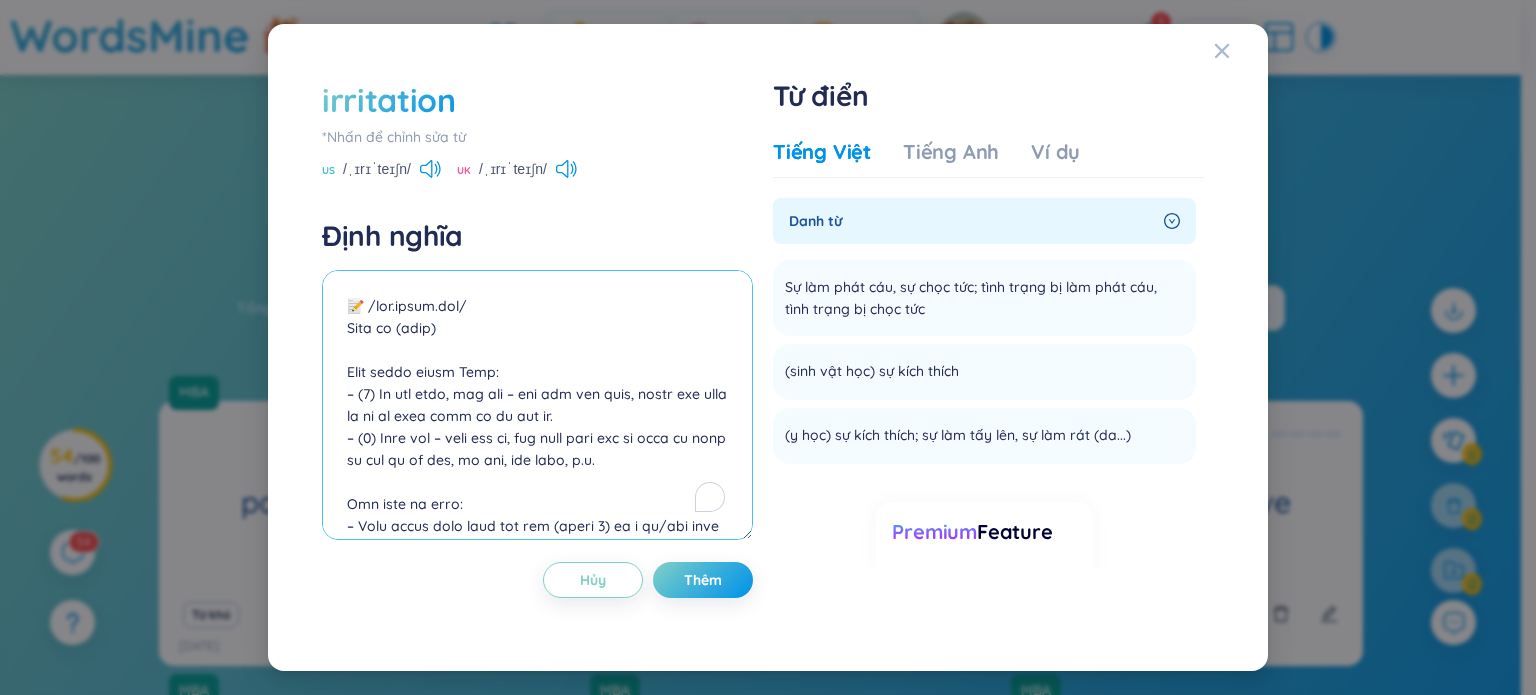 scroll, scrollTop: 523, scrollLeft: 0, axis: vertical 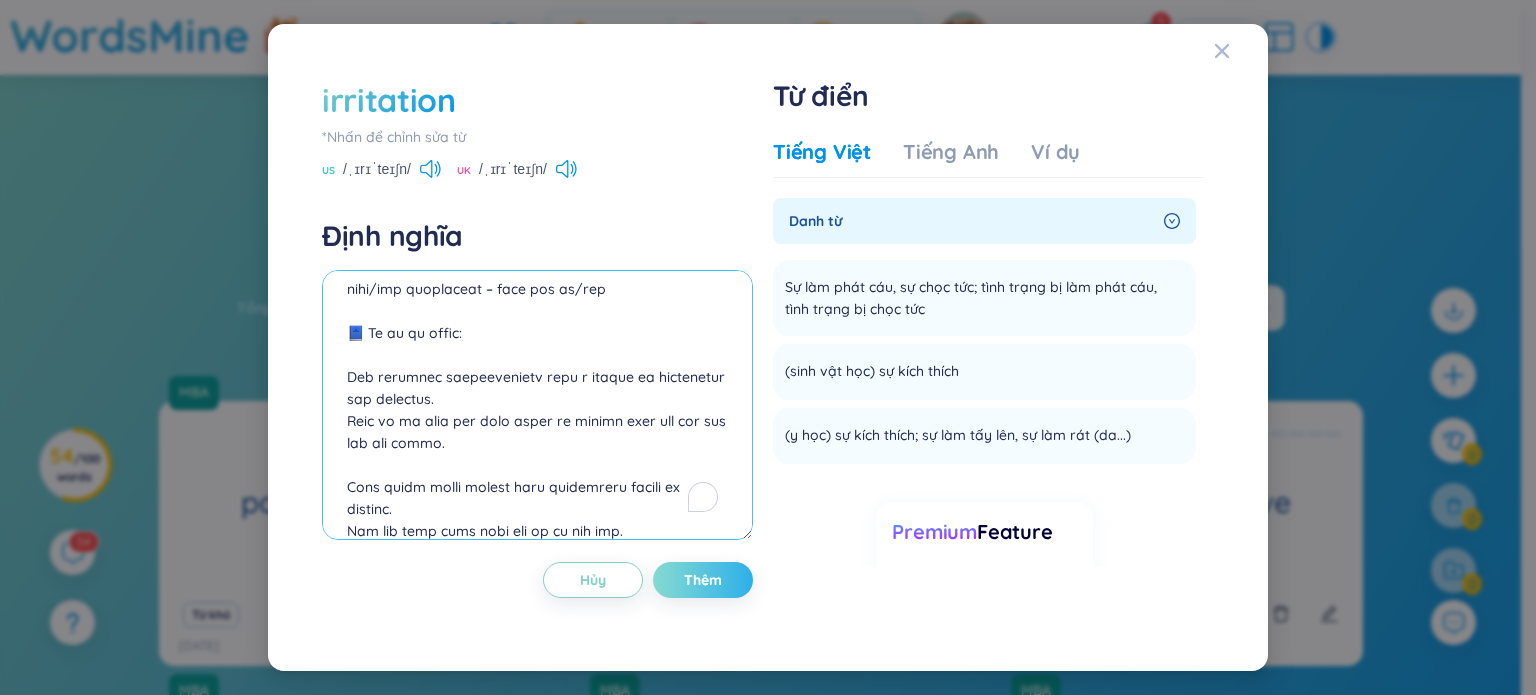 type on "📝 /ˌɪr.ɪˈteɪ.ʃən/
Danh từ (noun)
Giải nghĩa tiếng Việt:
– (1) Sự khó chịu, bực bội – cảm xúc cáu kỉnh, không hài lòng do ai đó hoặc điều gì đó gây ra.
– (2) Kích ứng – phản ứng đỏ, đau hoặc ngứa của da hoặc bộ phận cơ thể do dị ứng, ma sát, hóa chất, v.v.
Bối cảnh sử dụng:
– Dùng trong giao tiếp cảm xúc (nghĩa 1) và y tế/sức khỏe (nghĩa 2).
📖 Collocations thường gặp:
cause irritation – gây ra sự khó chịu/kích ứng
sign of irritation – dấu hiệu của sự bực bội
mild/severe irritation – kích ứng nhẹ/nặng
express irritation – thể hiện sự khó chịu
skin/eye irritation – kích ứng da/mắt
📘 Ví dụ tự nhiên:
Her constant interruptions were a source of irritation for everyone.
Việc cô ấy liên tục chen ngang là nguyên nhân gây bực bội cho mọi người.
This cream helps reduce skin irritation caused by dryness.
Kem này giúp giảm kích ứng da do khô ráp...." 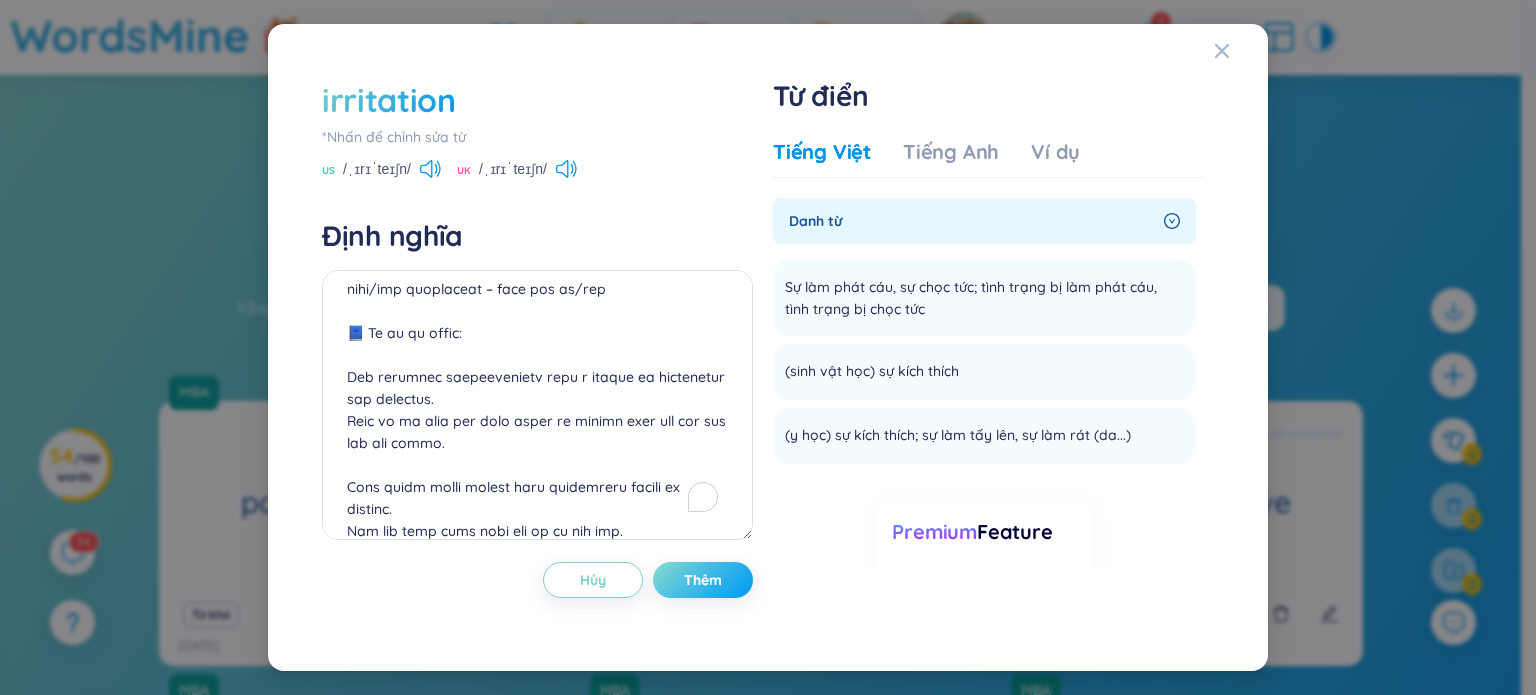 click on "Thêm" at bounding box center (703, 580) 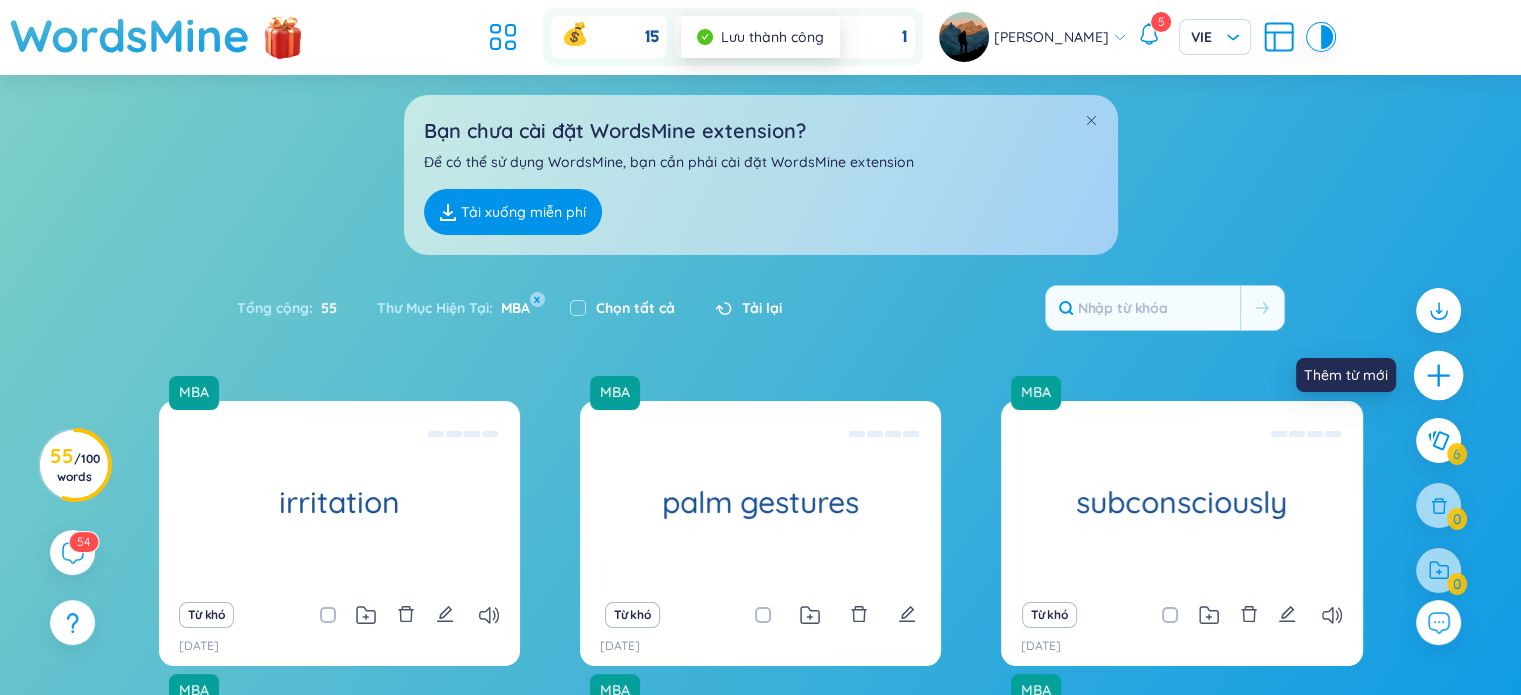 click 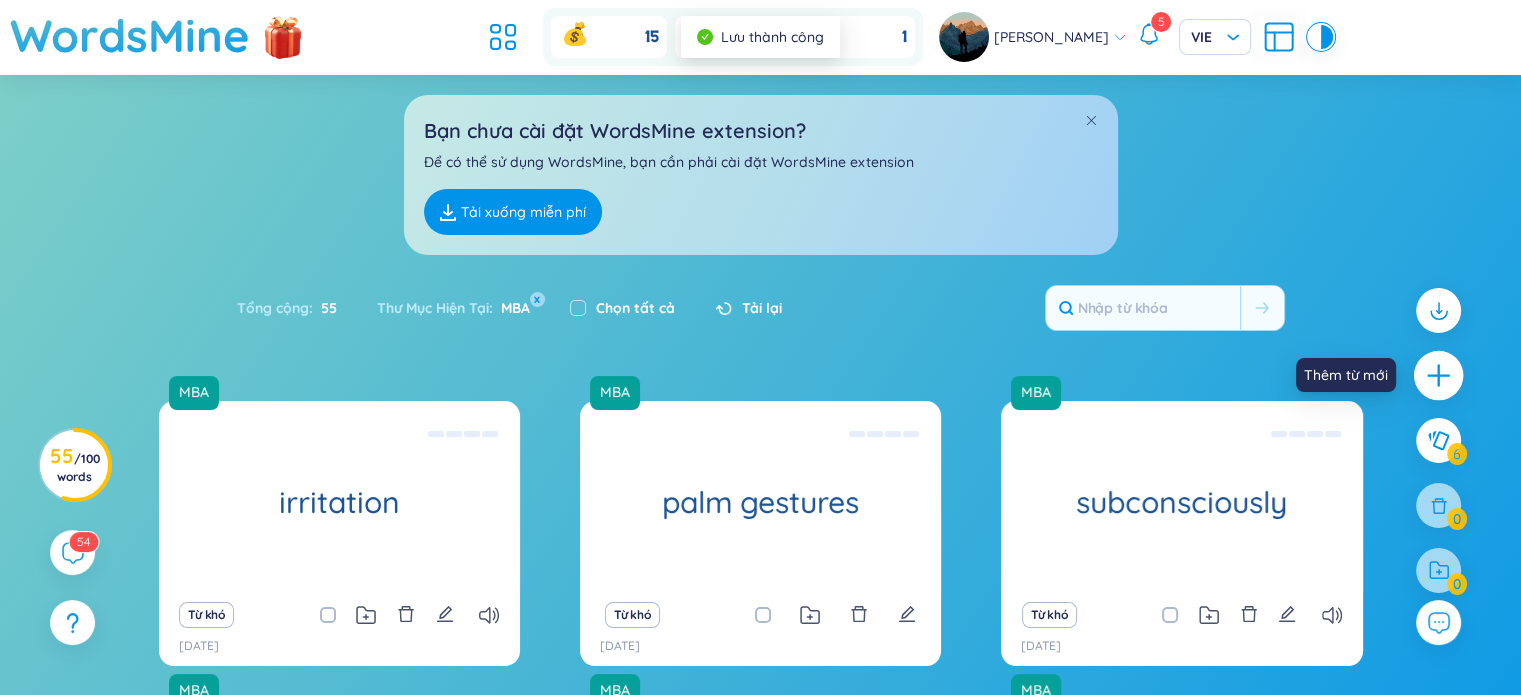 type 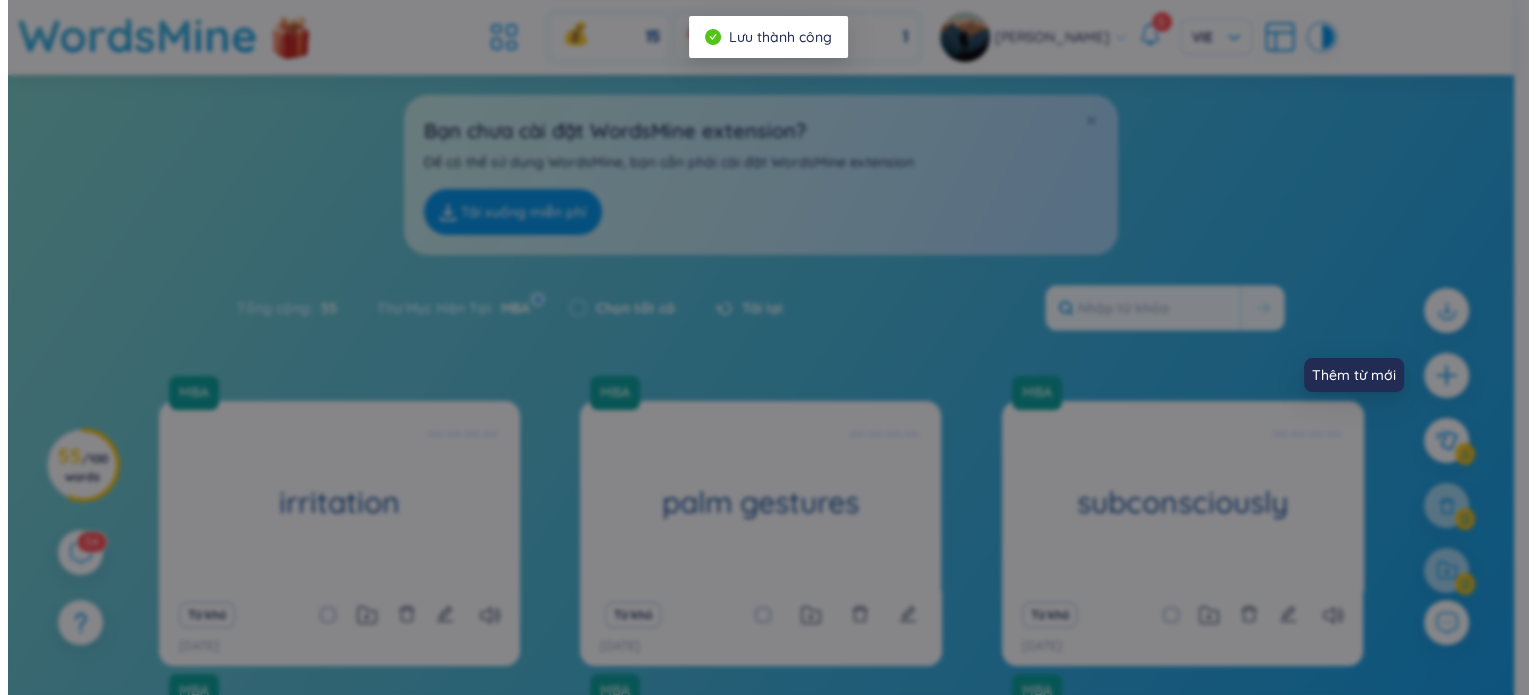 scroll, scrollTop: 0, scrollLeft: 0, axis: both 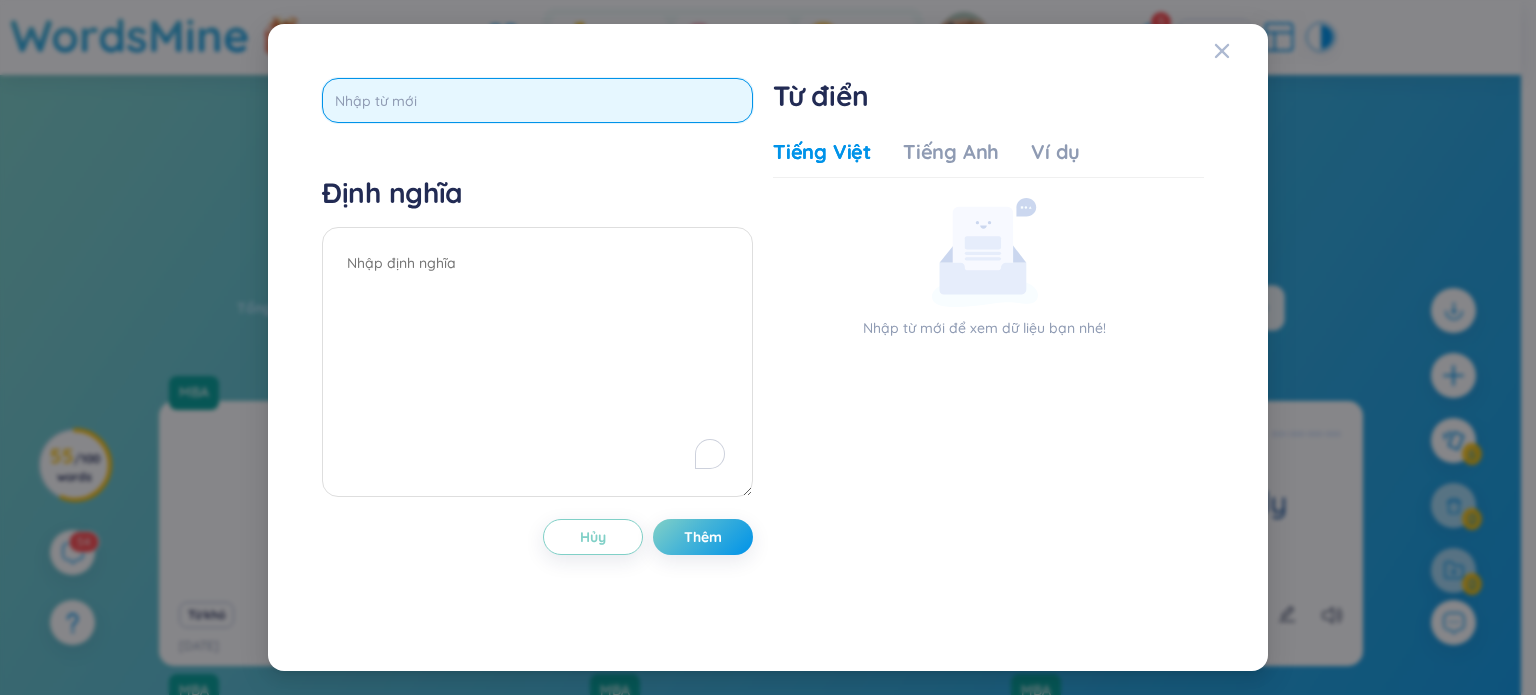 click at bounding box center [537, 100] 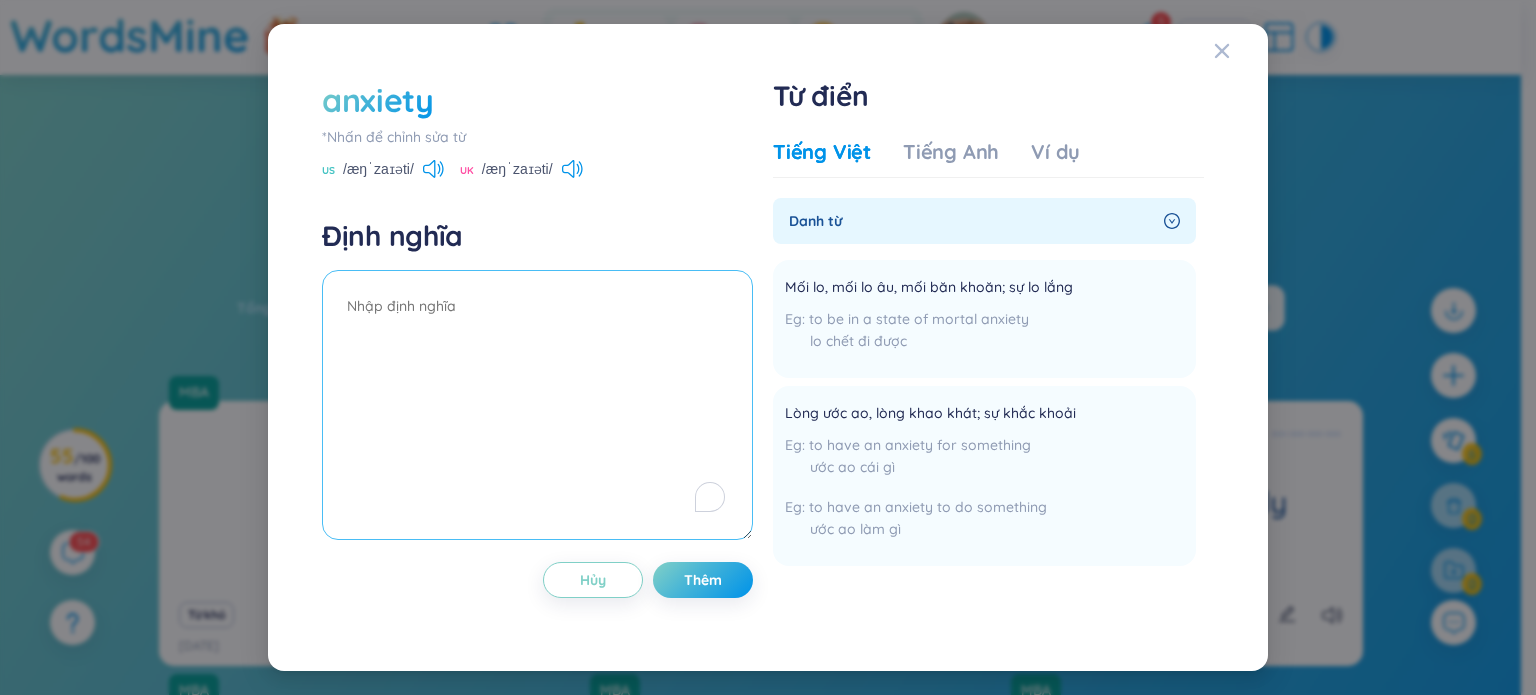 click at bounding box center [537, 405] 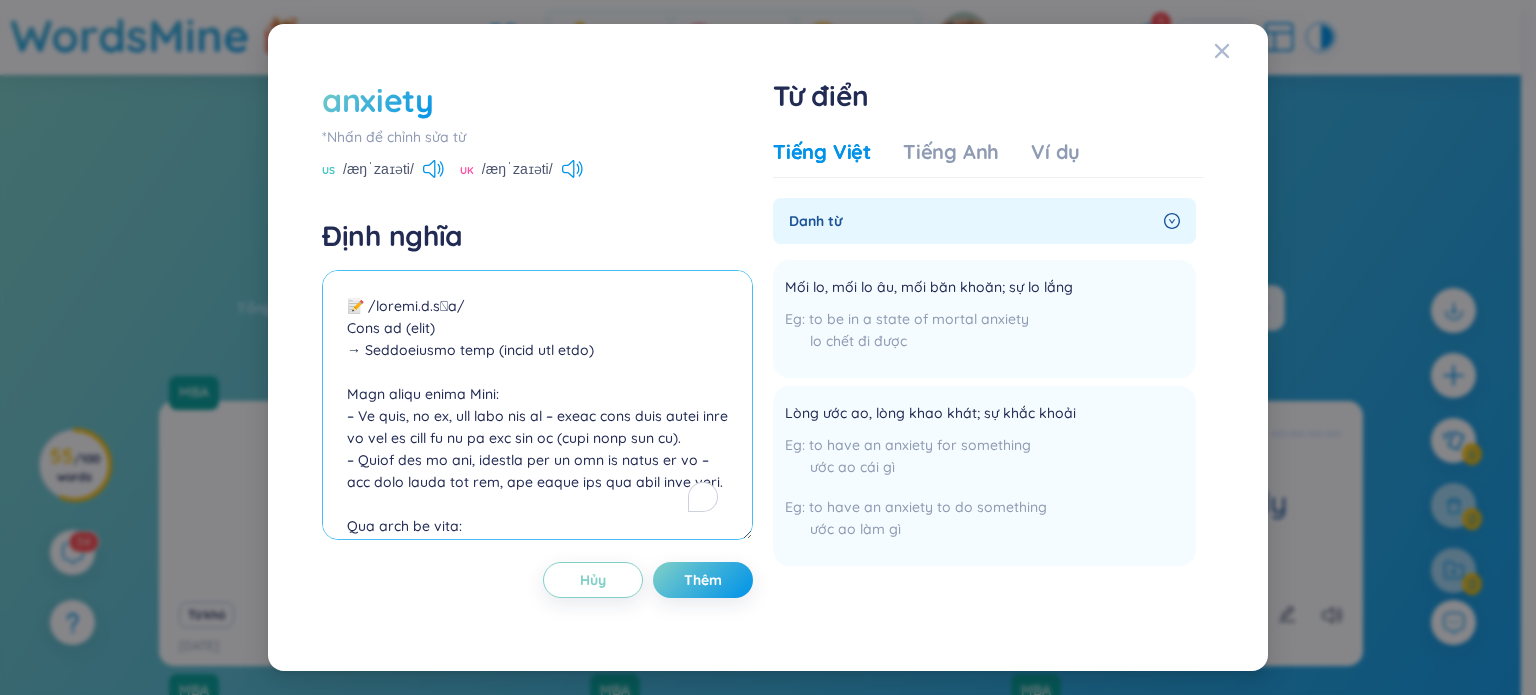 scroll, scrollTop: 589, scrollLeft: 0, axis: vertical 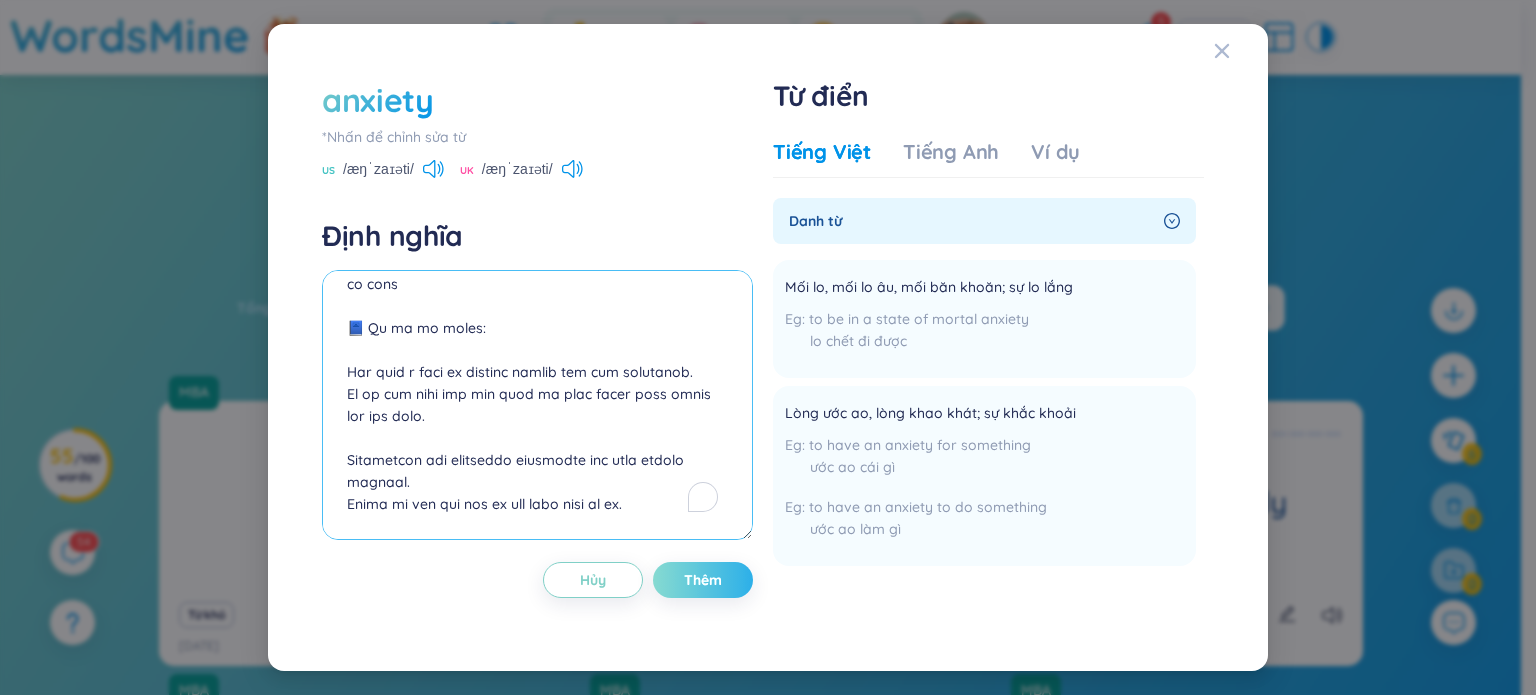 type on "📝 /æŋˈzaɪ.ə.t̬i/
Danh từ (noun)
→ Uncountable noun (không đếm được)
Giải nghĩa tiếng Việt:
– Lo lắng, lo âu, cảm giác bất an – trạng thái căng thẳng hoặc sợ hãi về điều gì đó có thể xảy ra (hoặc đang xảy ra).
– Trong tâm lý học, anxiety còn có thể là chứng lo âu – một tình trạng kéo dài, ảnh hưởng đến sức khỏe tinh thần.
Bối cảnh sử dụng:
– Thường dùng trong mô tả cảm xúc cá nhân, tâm lý, đời sống hàng ngày, và y học.
📖 Collocations thường gặp:
feel anxiety about... – cảm thấy lo lắng về...
social anxiety – lo âu trong giao tiếp xã hội
anxiety attack – cơn hoảng loạn (lo âu dữ dội đột ngột)
generalized anxiety disorder – rối loạn lo âu lan tỏa
manage/cope with anxiety – kiểm soát/chống chọi với sự lo lắng
📘 Ví dụ tự nhiên:
She felt a wave of anxiety before the job interview.
Cô ấy cảm thấy một làn sóng lo lắng trước buổi phỏng vấn xin việc.
Meditation and breathing exercises can help reduce anxiety.
Thiền và bài tập thở có thể giúp giảm lo âu...." 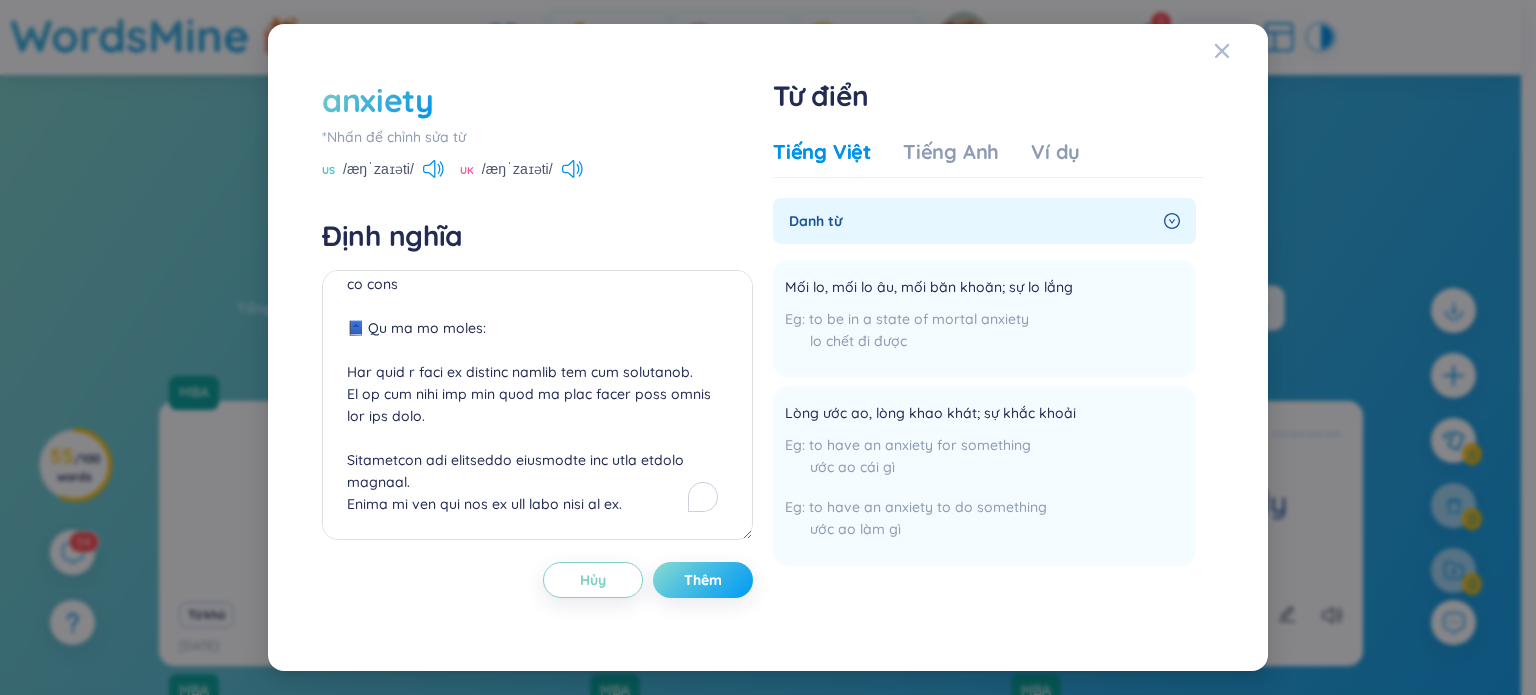 click on "Thêm" at bounding box center [703, 580] 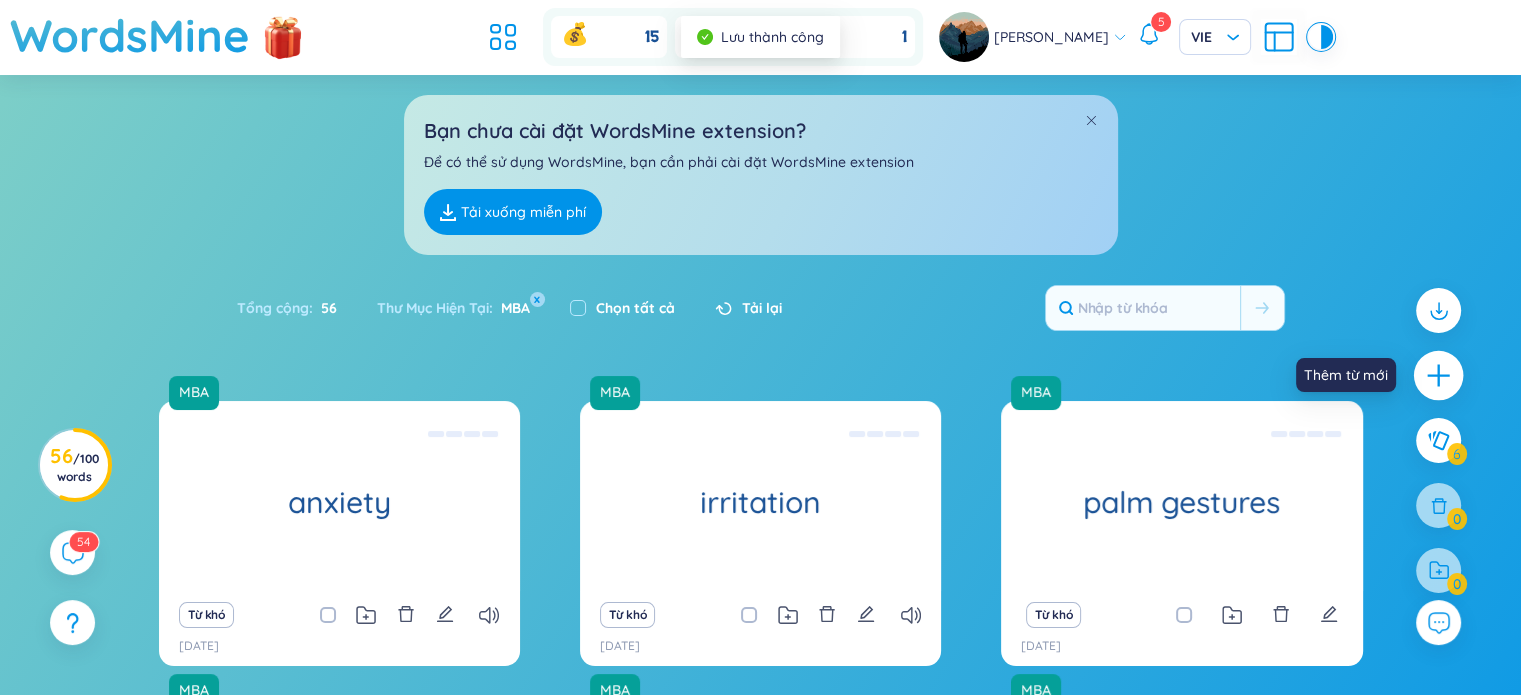 click 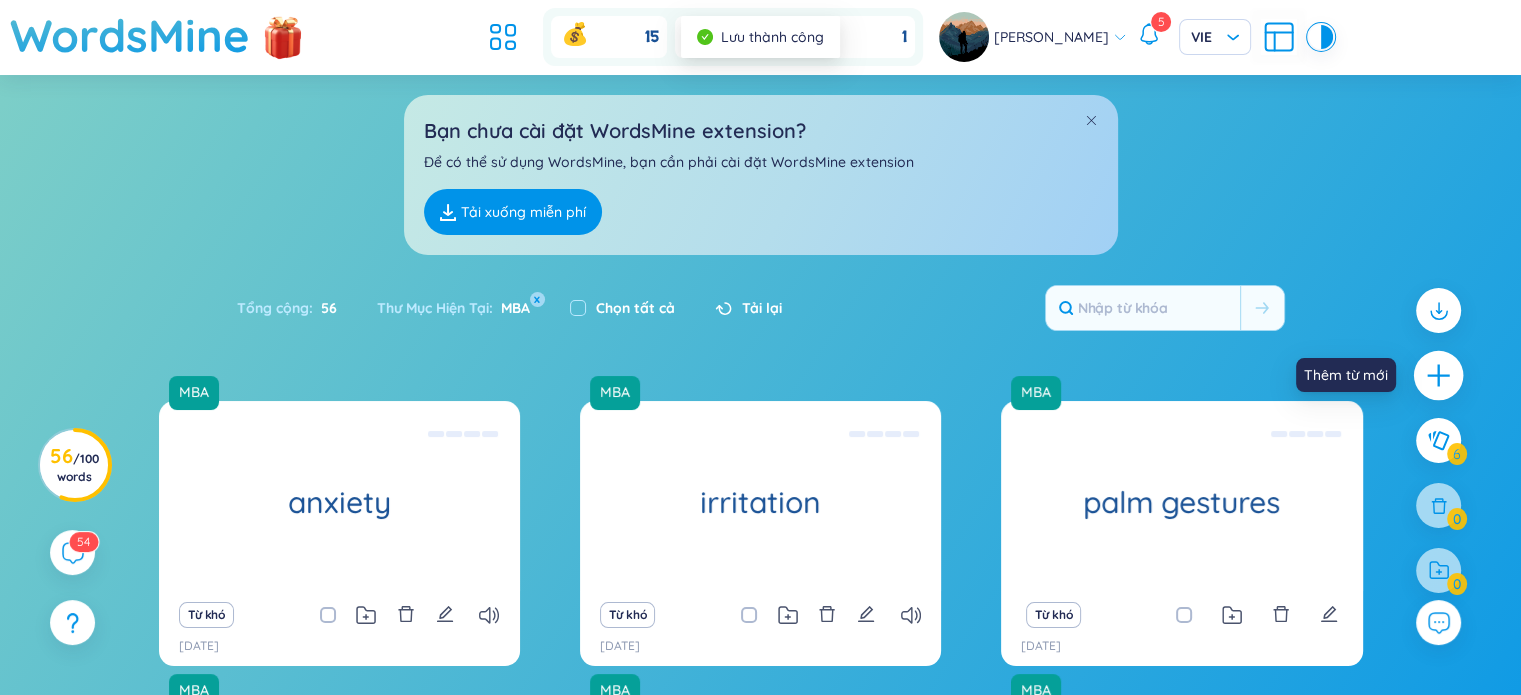 type 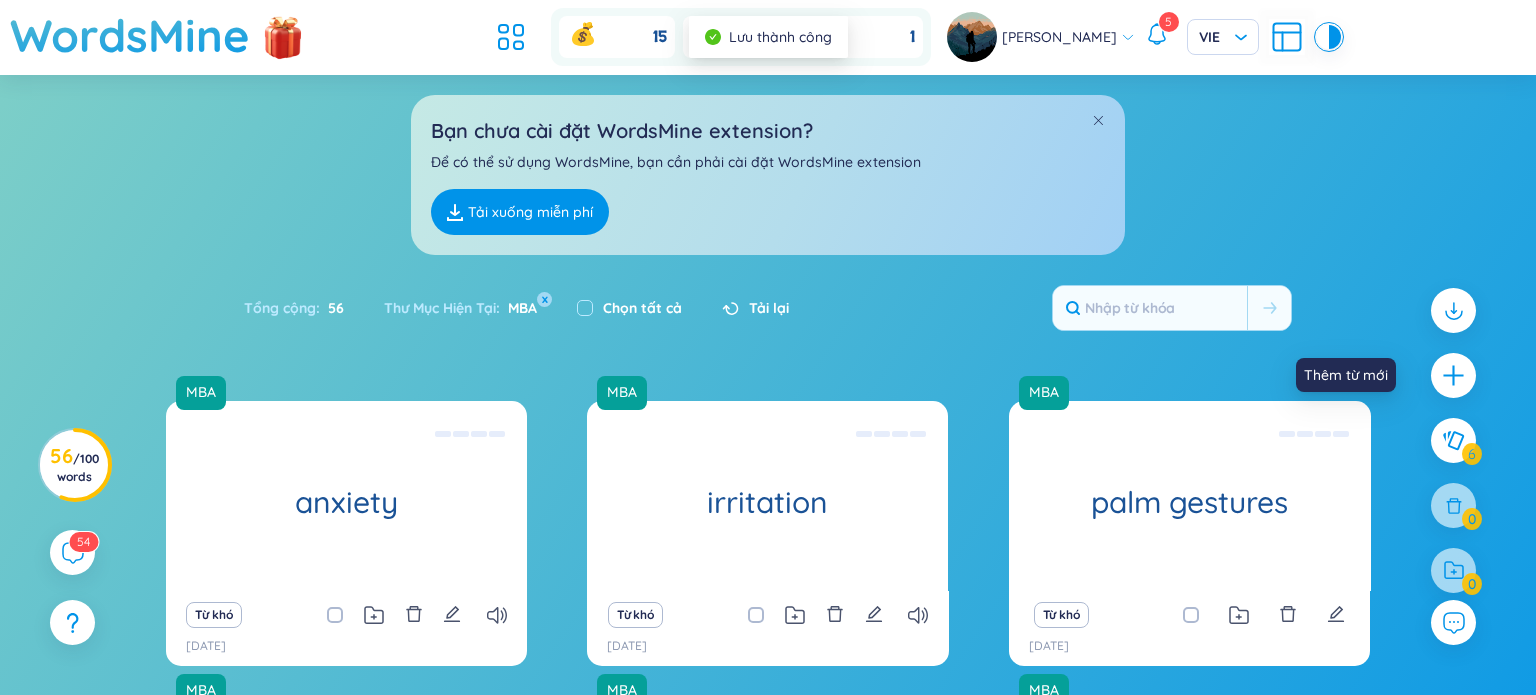 scroll, scrollTop: 0, scrollLeft: 0, axis: both 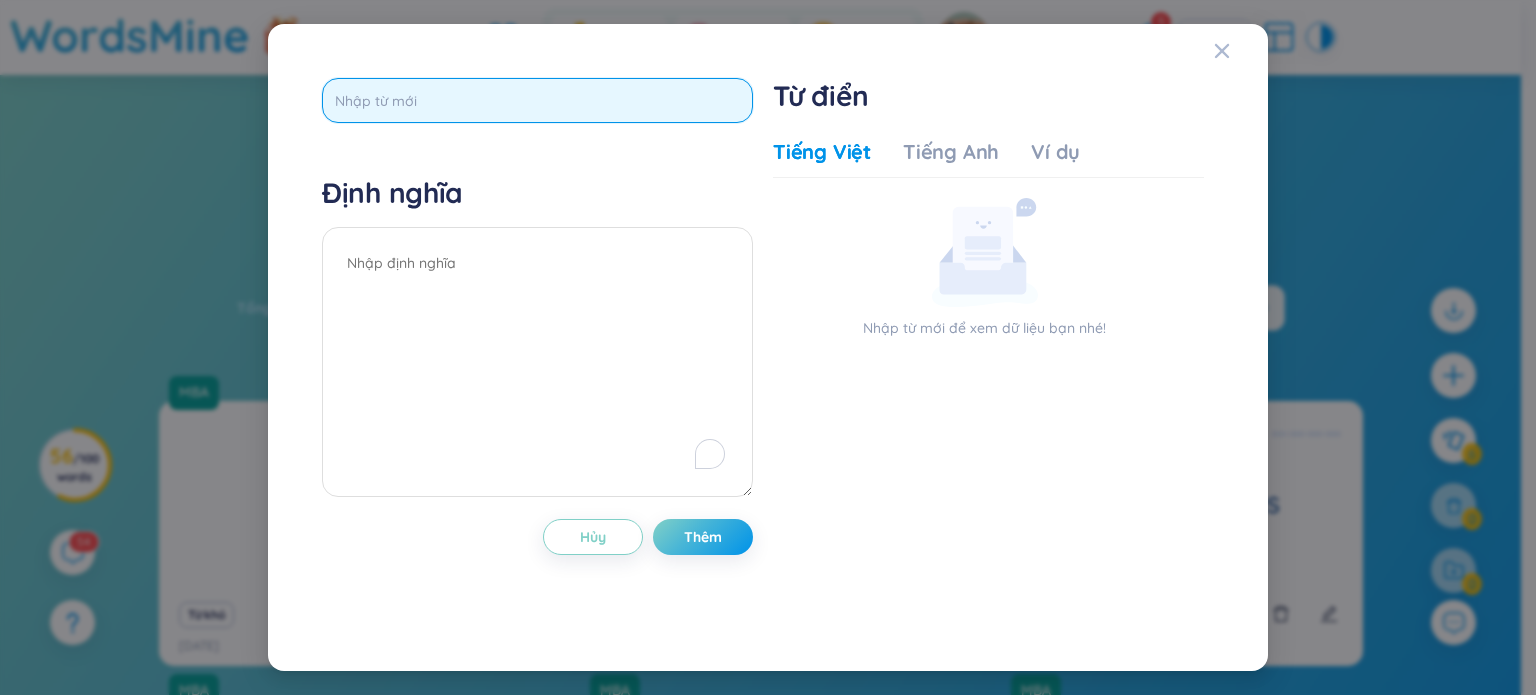 click at bounding box center (537, 100) 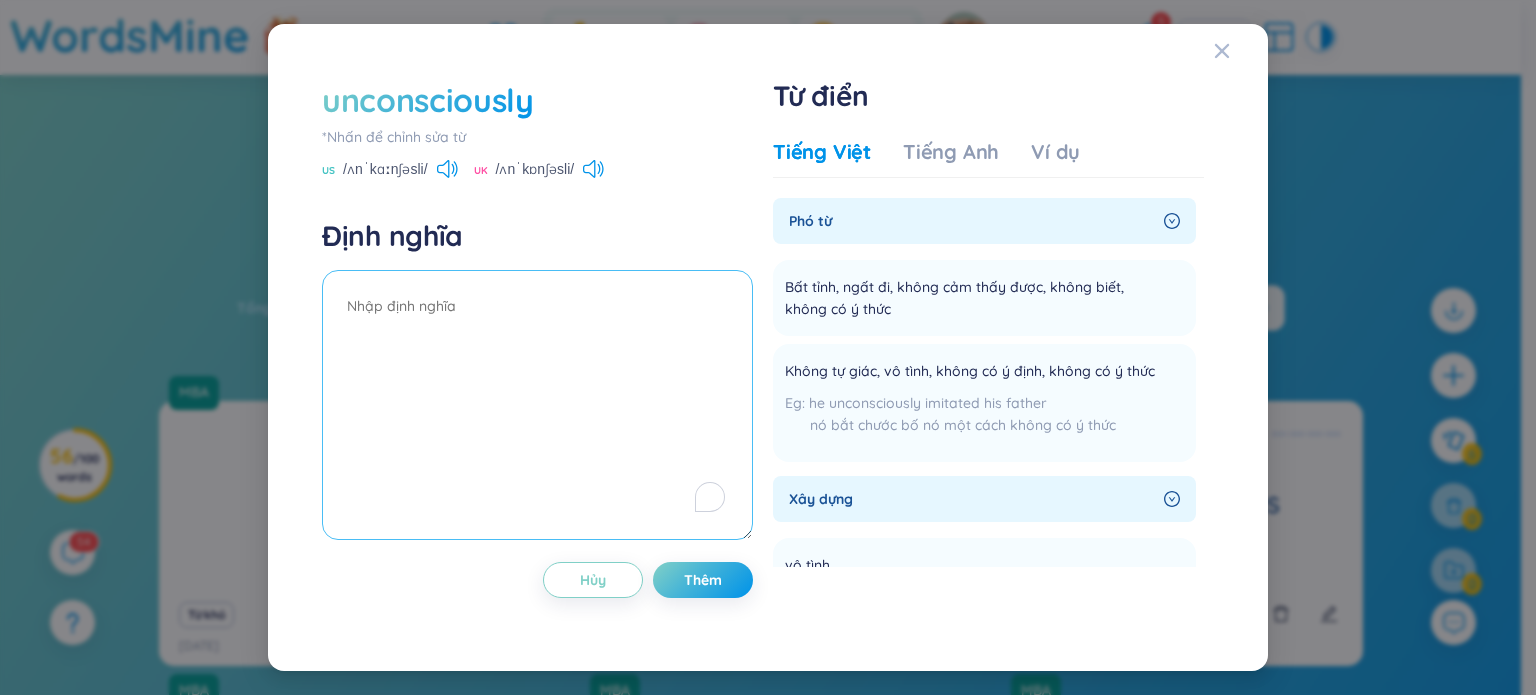 click at bounding box center [537, 405] 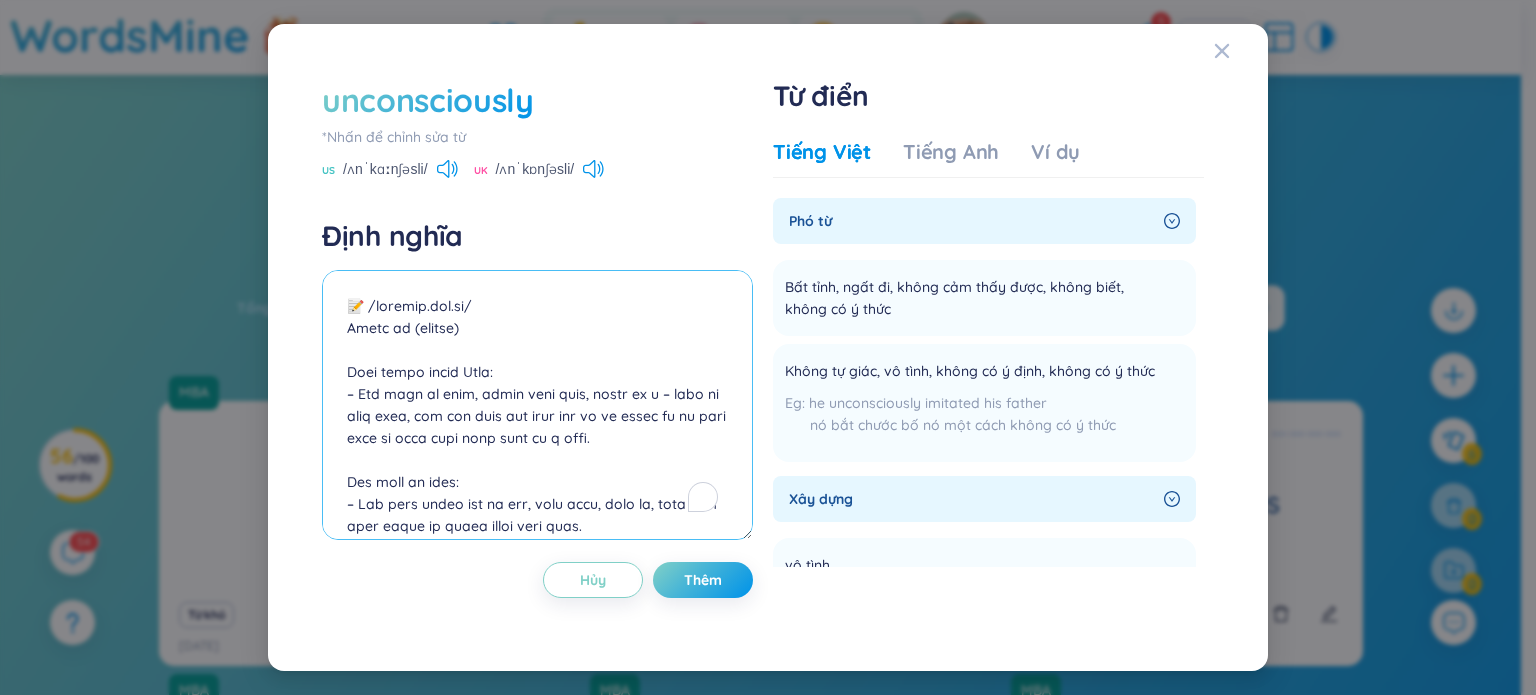 scroll, scrollTop: 545, scrollLeft: 0, axis: vertical 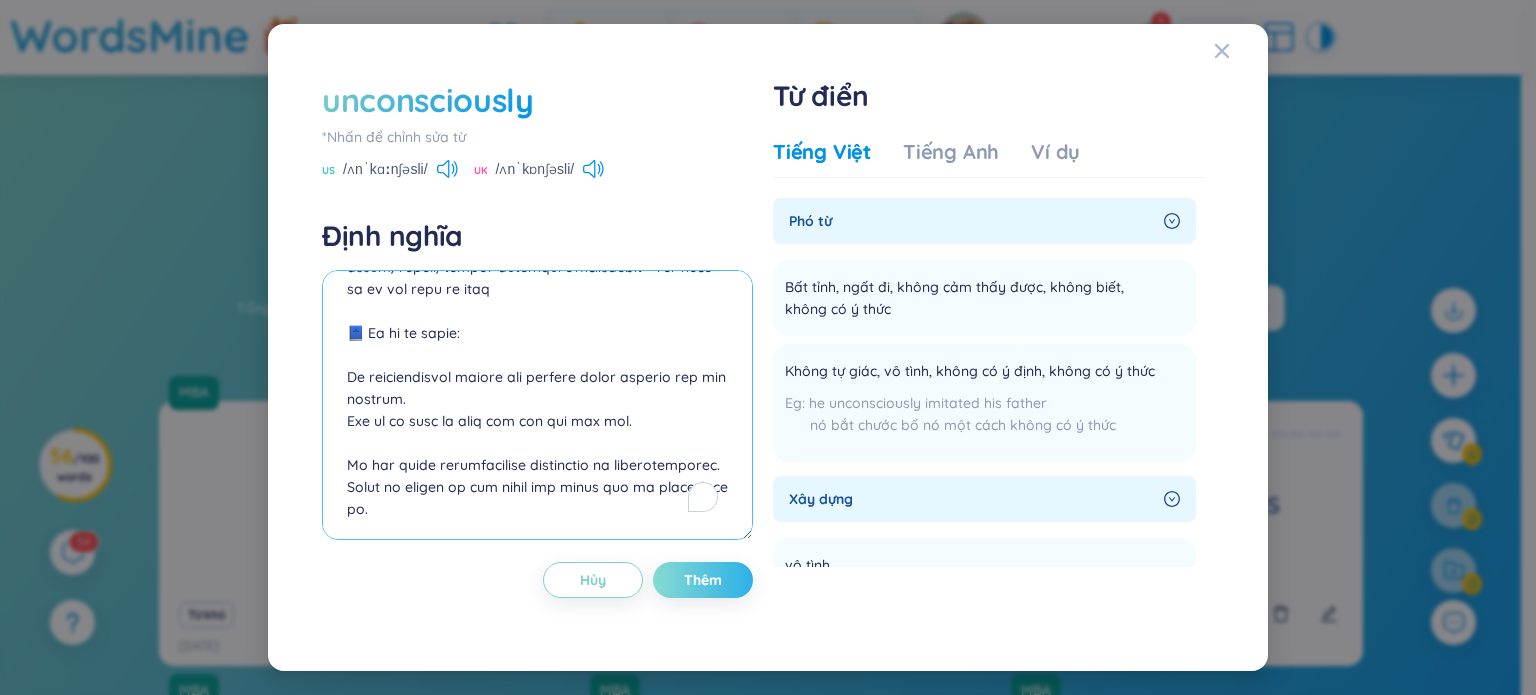 type on "📝 /ʌnˈkɑːn.ʃəs.li/
Trạng từ (adverb)
Giải nghĩa tiếng Việt:
– Một cách vô thức, không nhận biết, không cố ý – diễn tả hành động, cảm xúc hoặc suy nghĩ xảy ra mà không có sự nhận thức rõ ràng hoặc kiểm soát có ý thức.
Bối cảnh sử dụng:
– Phổ biến trong tâm lý học, giao tiếp, phản xạ, hoặc các tình huống tự nhiên trong cuộc sống.
📖 Collocations thường gặp:
unconsciously react – phản ứng vô thức
unconsciously mimic/copy – bắt chước một cách vô thức
act unconsciously – hành động vô thức
unconsciously influenced by – bị ảnh hưởng mà không nhận ra
speak/unfold/unfold behavior unconsciously – nói hoặc cư xử một cách vô thức
📘 Ví dụ tự nhiên:
He unconsciously tapped his fingers while waiting for the results.
Anh ấy vô thức gõ ngón tay khi chờ kết quả.
We are often unconsciously influenced by advertisements.
Chúng ta thường bị ảnh hưởng bởi quảng cáo mà không nhận ra...." 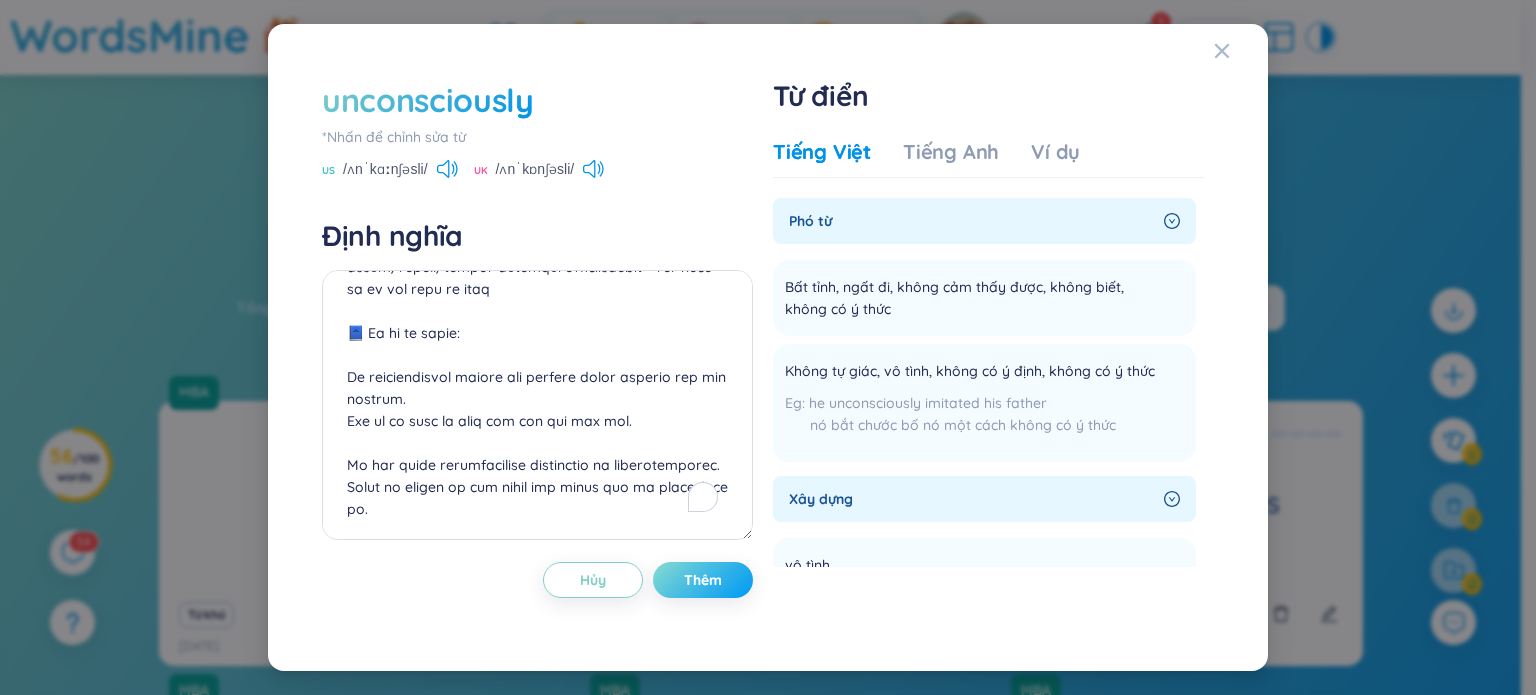 click on "Thêm" at bounding box center (703, 580) 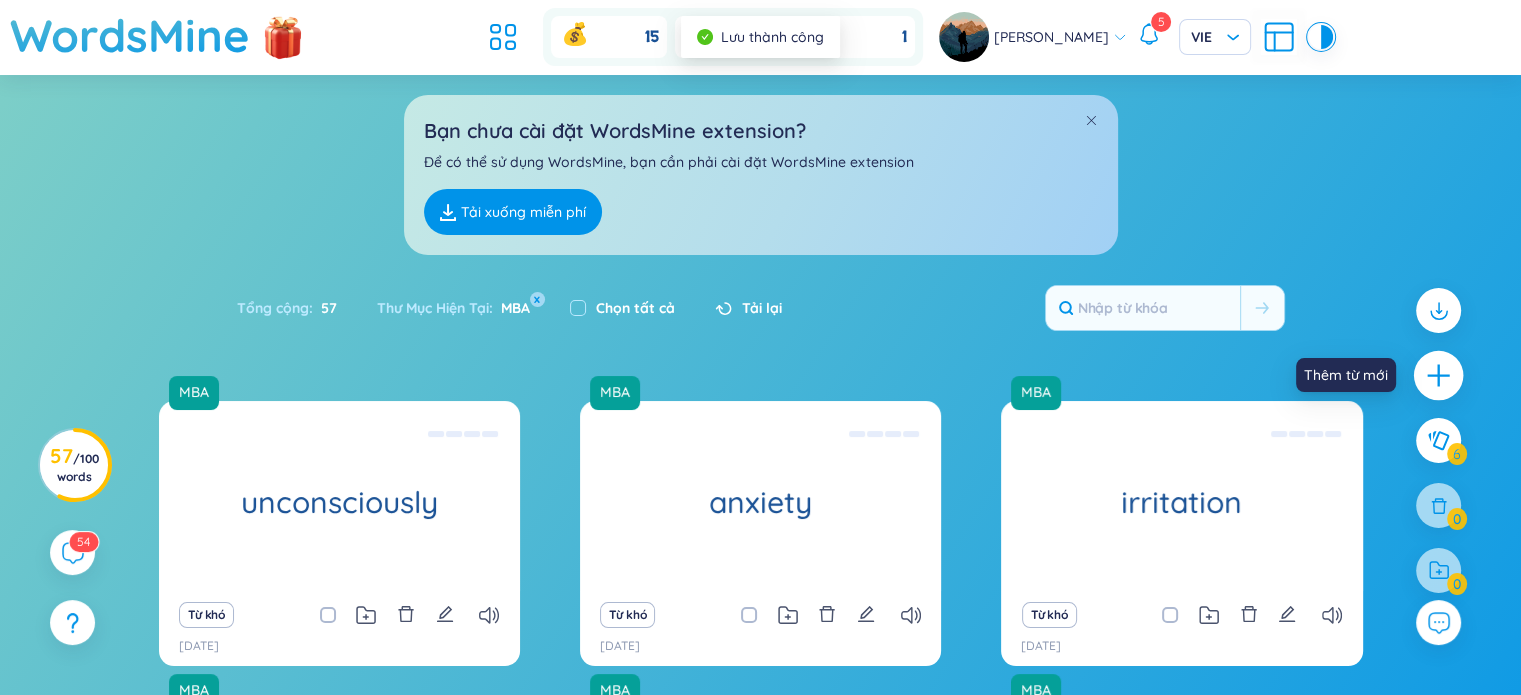 click 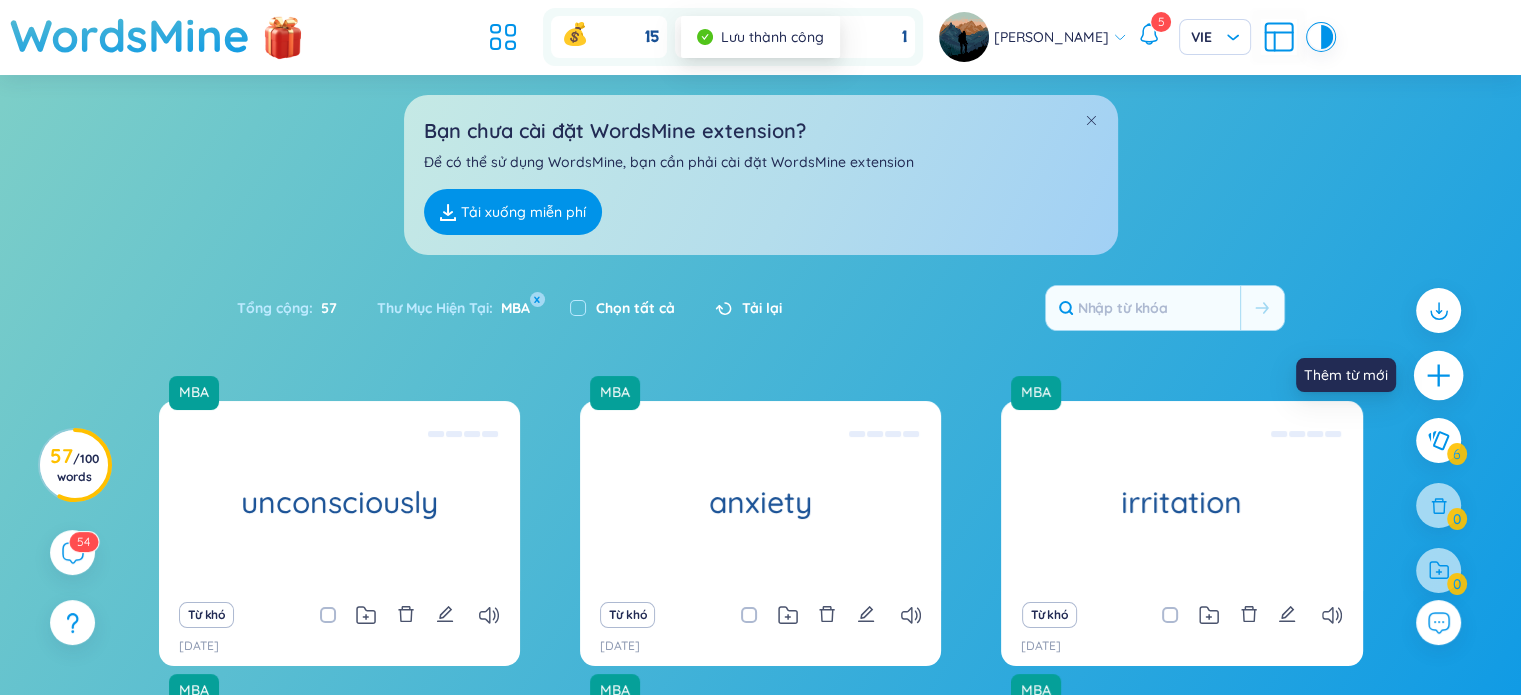 type 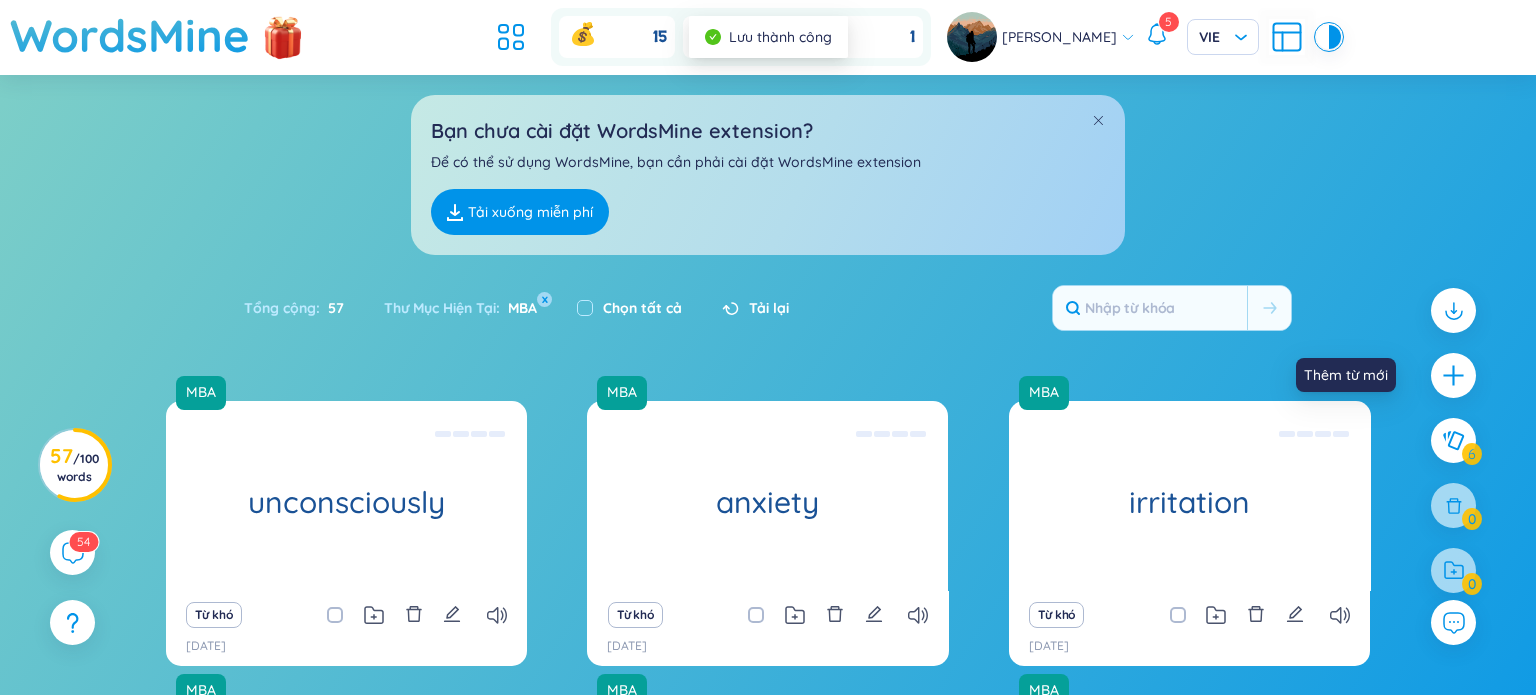scroll, scrollTop: 0, scrollLeft: 0, axis: both 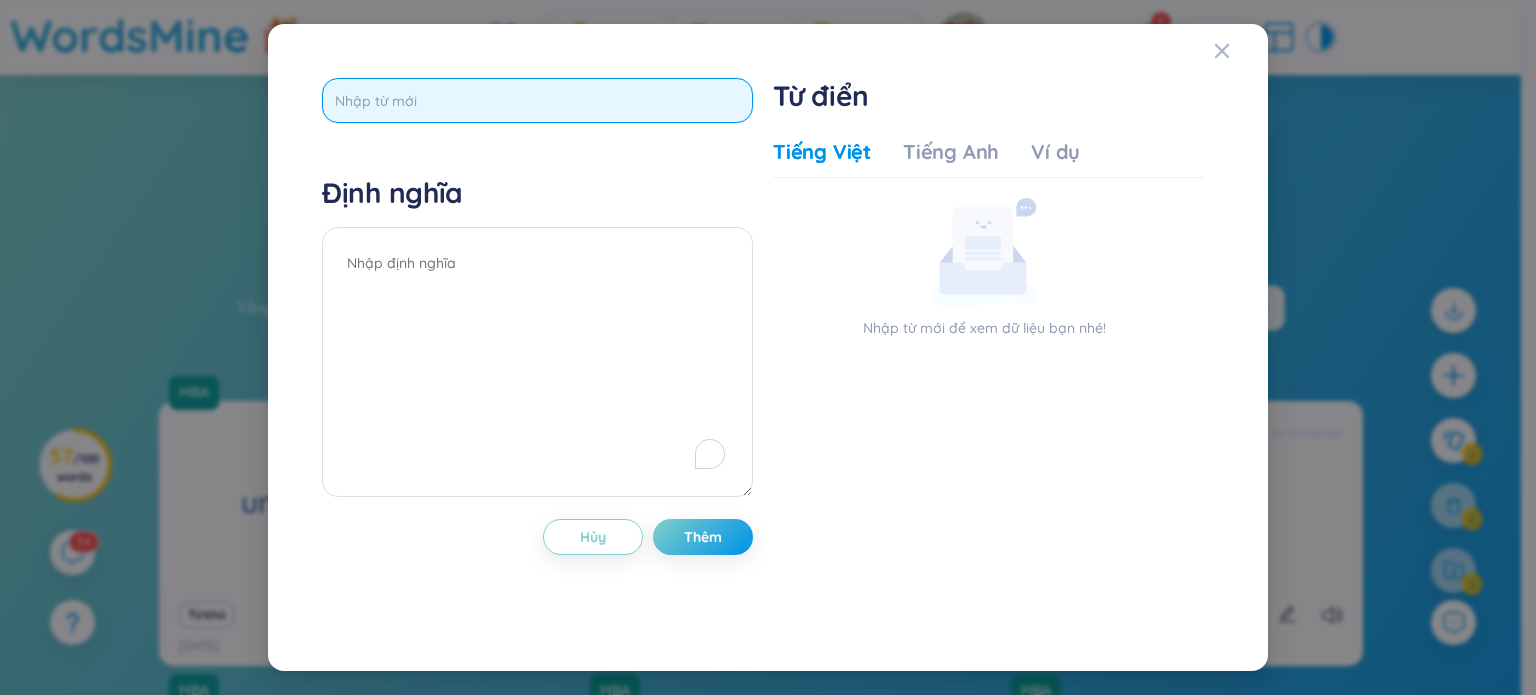 click at bounding box center [537, 100] 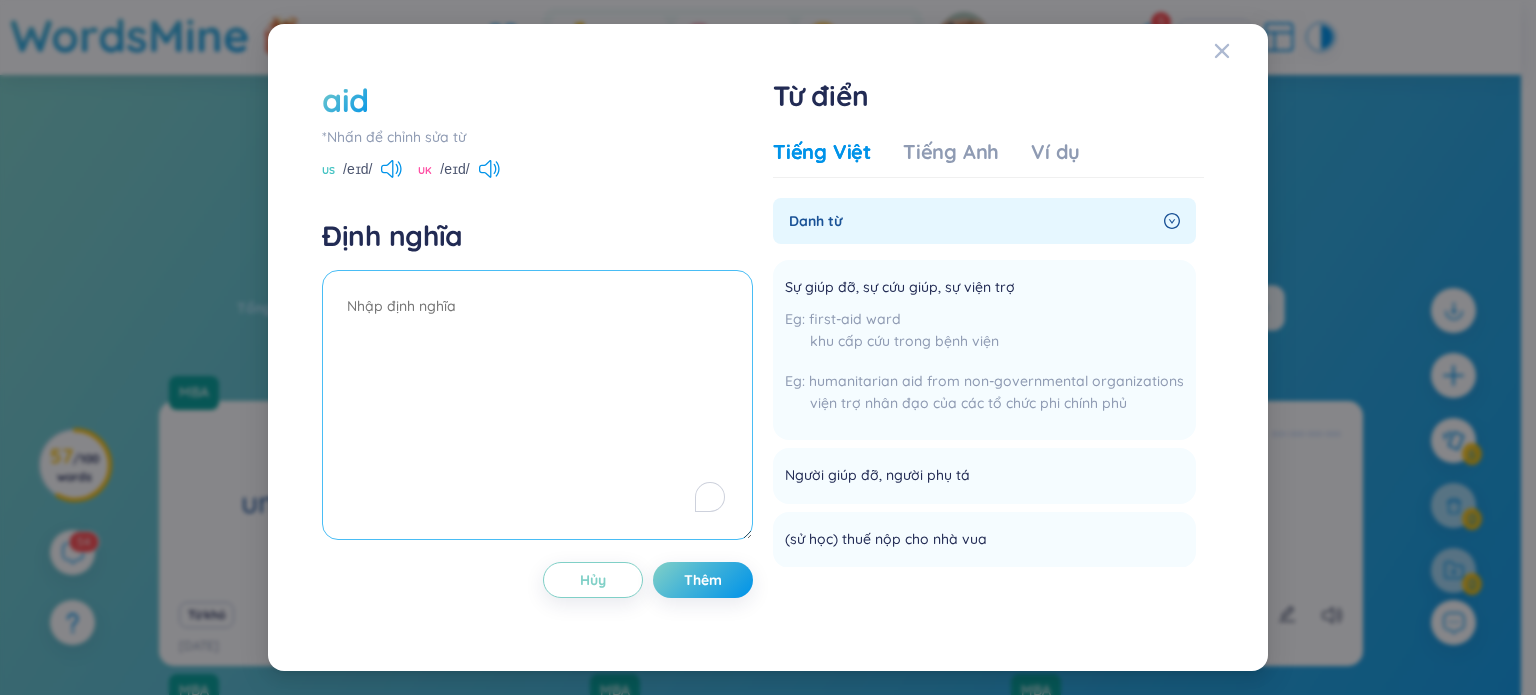 click at bounding box center (537, 405) 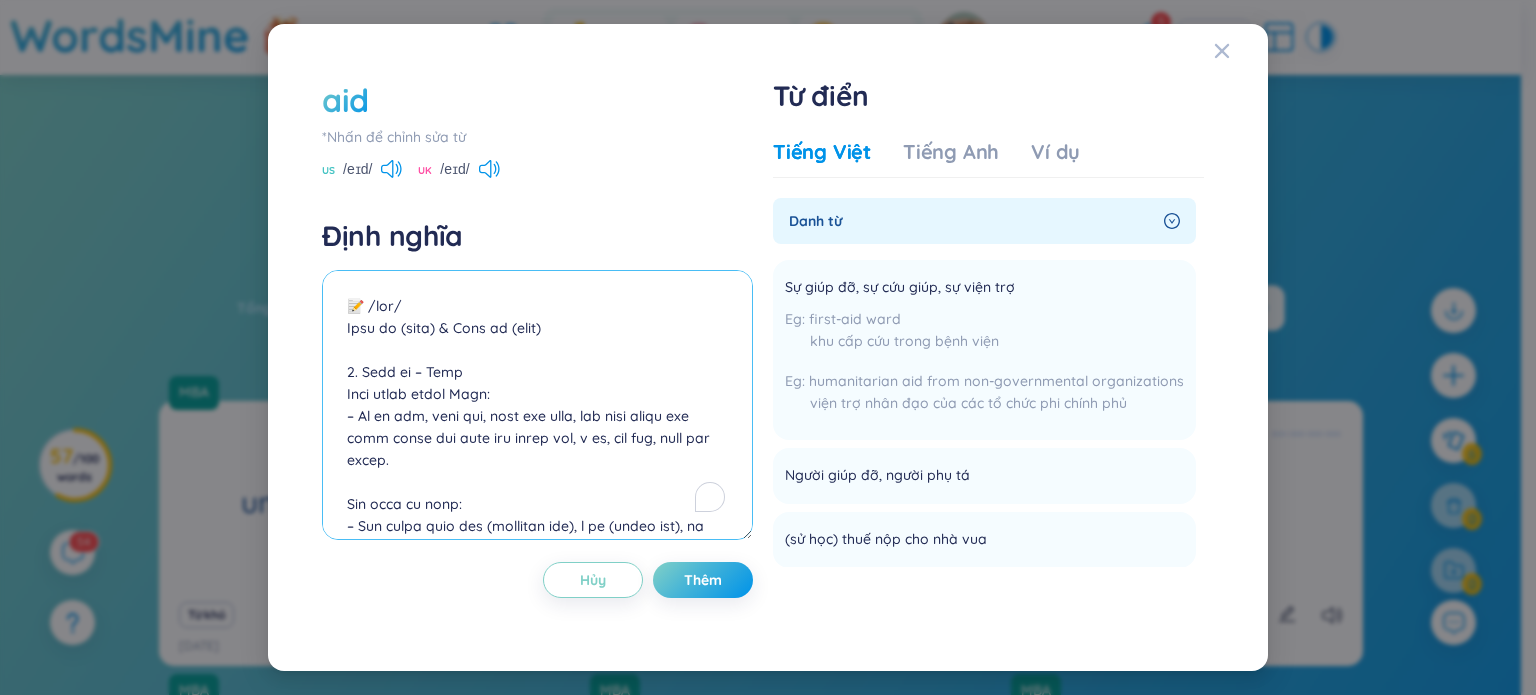 scroll, scrollTop: 1183, scrollLeft: 0, axis: vertical 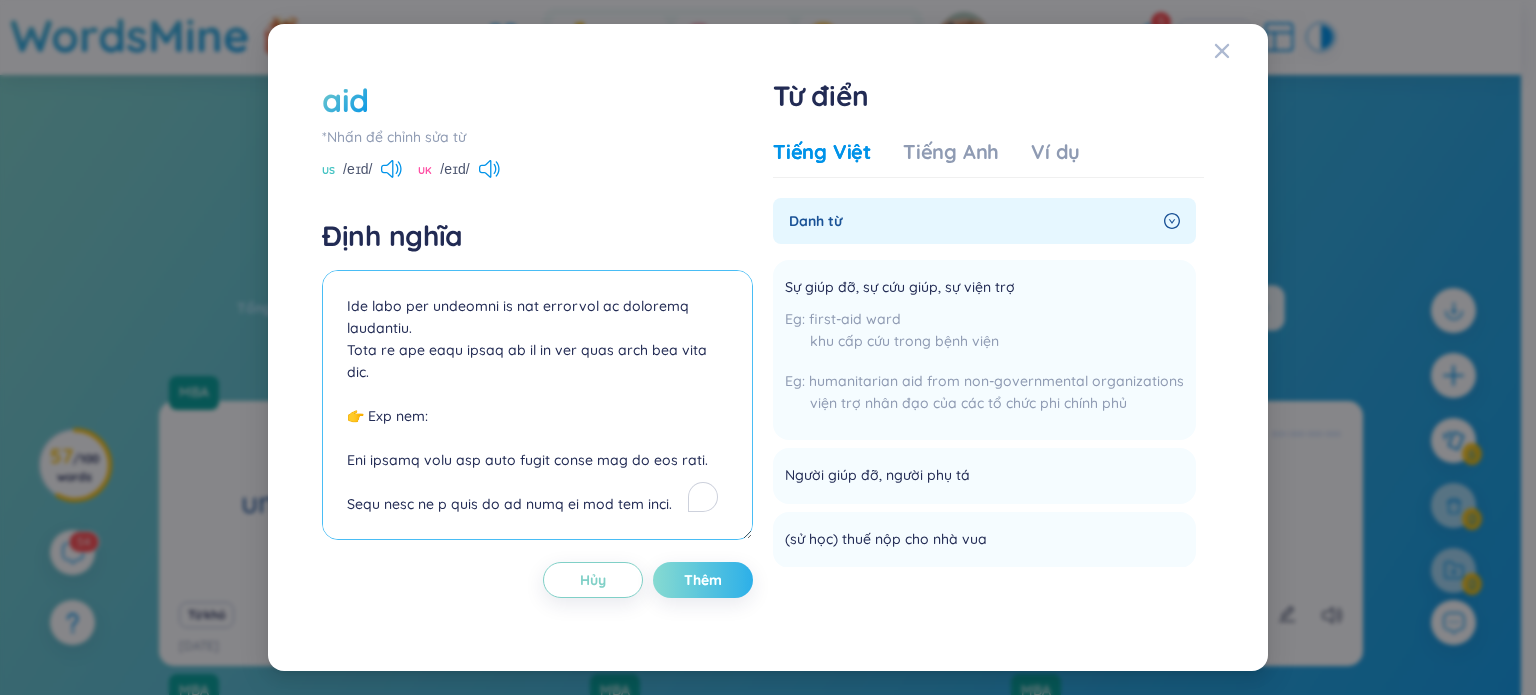type on "📝 /eɪd/
Danh từ (noun) & Động từ (verb)
1. Danh từ – Noun
Giải nghĩa tiếng Việt:
– Sự hỗ trợ, viện trợ, hoặc trợ giúp, đặc biệt trong các tình huống khó khăn như thiên tai, y tế, học tập, hoặc tài chính.
Bối cảnh sử dụng:
– Gặp trong giáo dục (learning aid), y tế (first aid), và viện trợ quốc tế (foreign aid).
📖 Collocations thường gặp (noun):
medical aid – hỗ trợ y tế
financial aid – hỗ trợ tài chính
first aid – sơ cứu
hearing aid – máy trợ thính
with the aid of... – với sự hỗ trợ của...
📘 Ví dụ:
They provided emergency aid to the flood victims.
Họ đã cung cấp viện trợ khẩn cấp cho các nạn nhân lũ lụt.
She was able to walk again with the aid of a walking stick.
Cô ấy có thể đi lại được nhờ vào gậy hỗ trợ.
2. Động từ – Verb
Giải nghĩa tiếng Việt:
– Hỗ trợ, giúp đỡ, hoặc tạo điều kiện thuận lợi để điều gì đó xảy ra hoặc ai đó đạt được mục tiêu.
📖 Collocations thường gặp (verb):
aid someone in doing something – giúp ai đó làm gì
aid recovery – hỗ trợ hồi phục
aid development – hỗ trợ phát tri..." 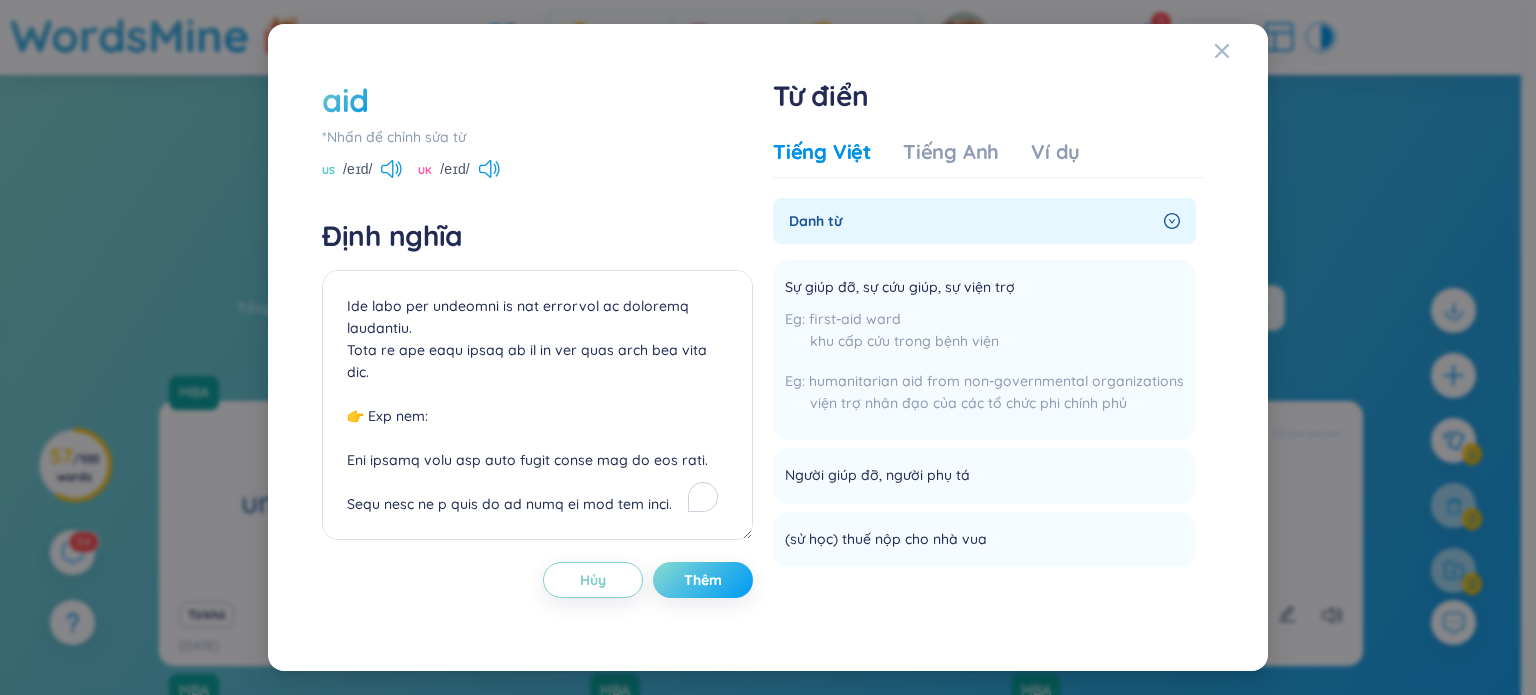 click on "Thêm" at bounding box center [703, 580] 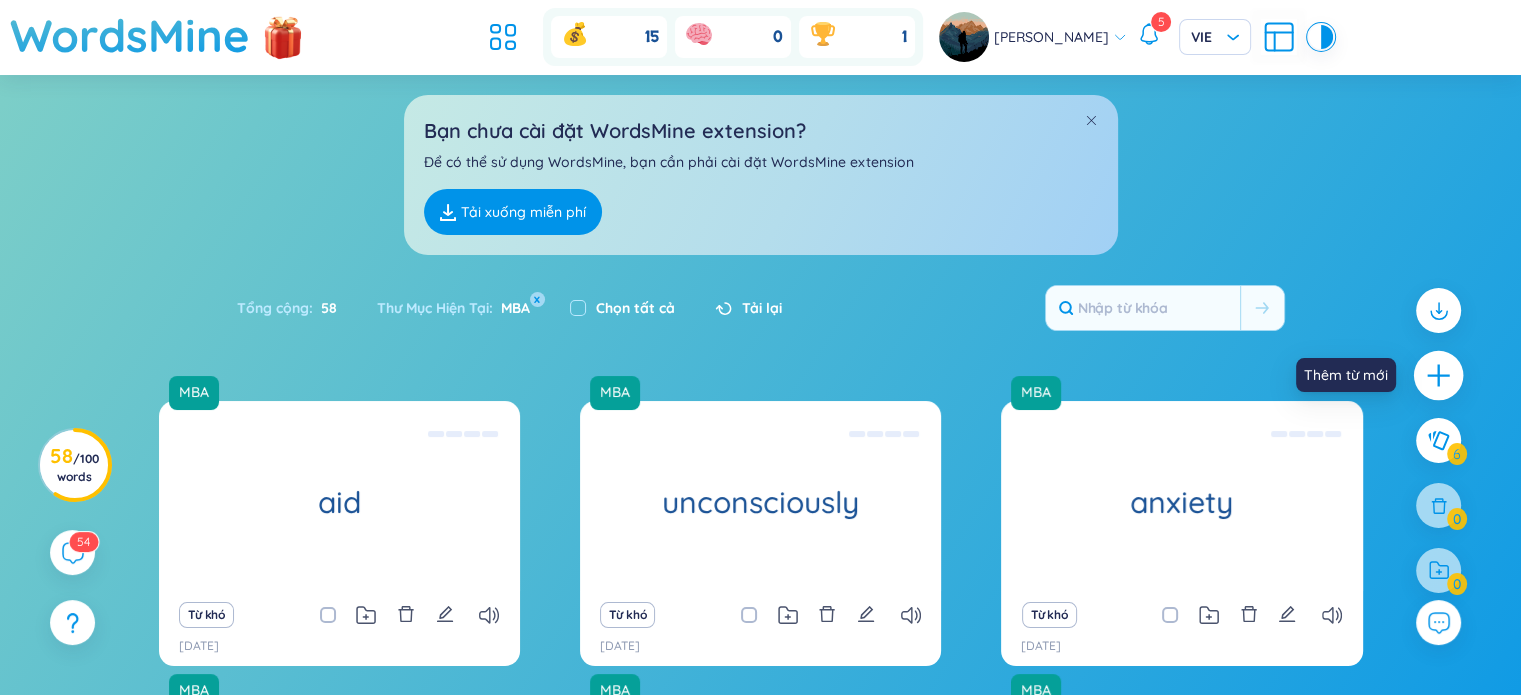 click 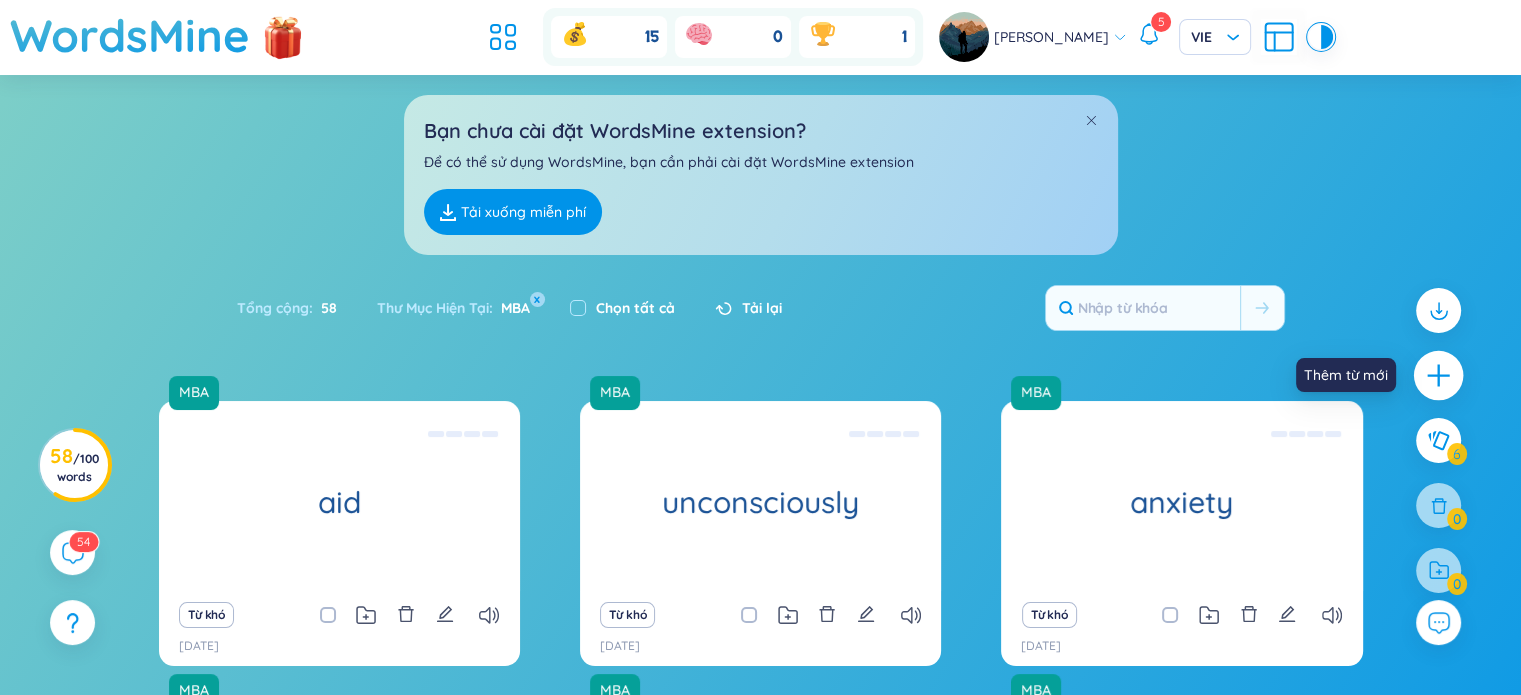 type 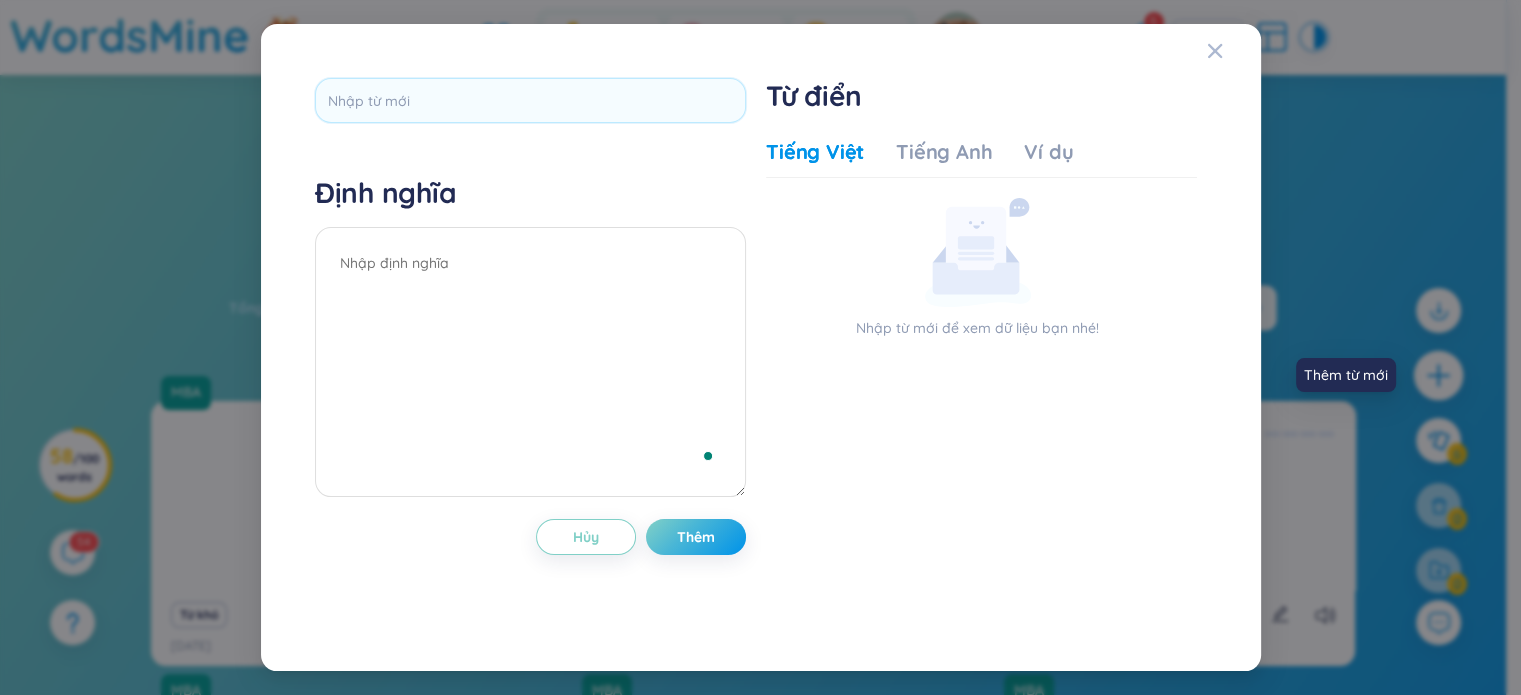 scroll, scrollTop: 0, scrollLeft: 0, axis: both 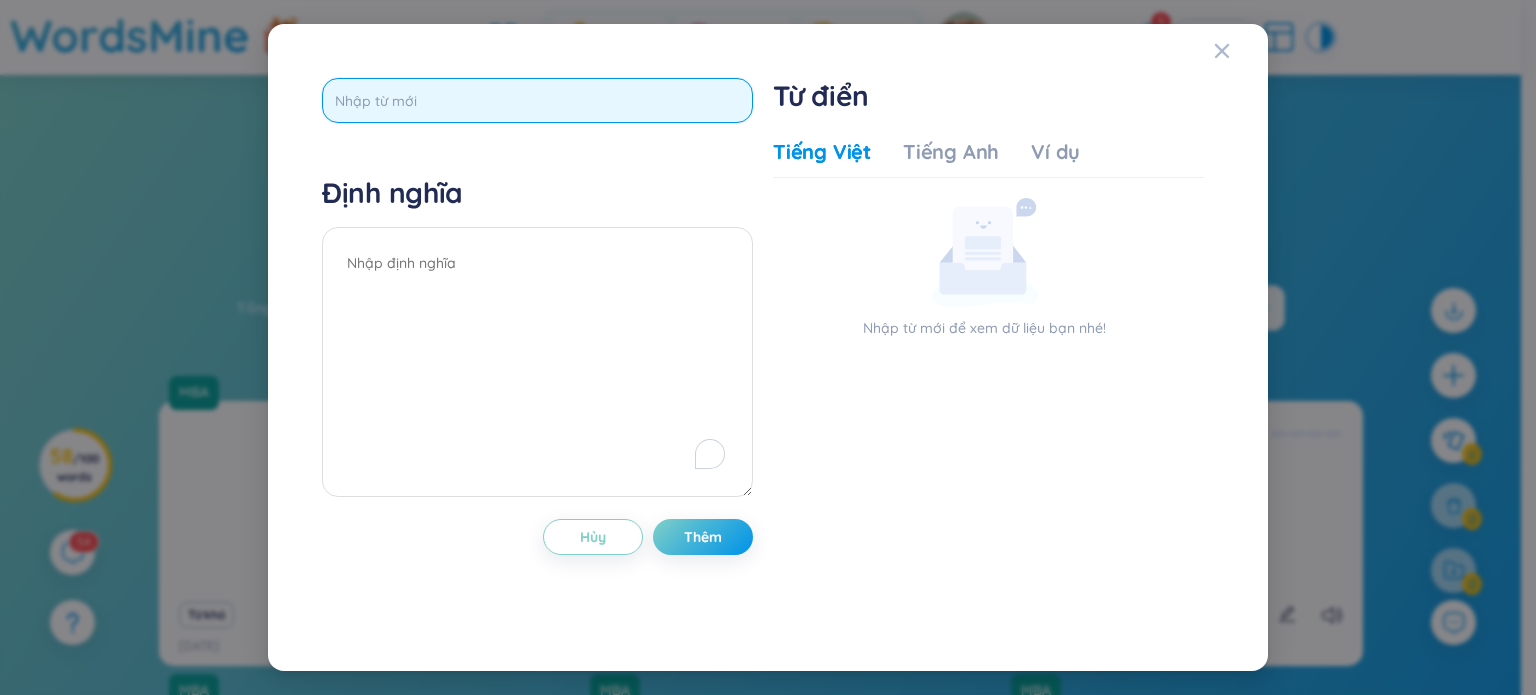 click at bounding box center [537, 100] 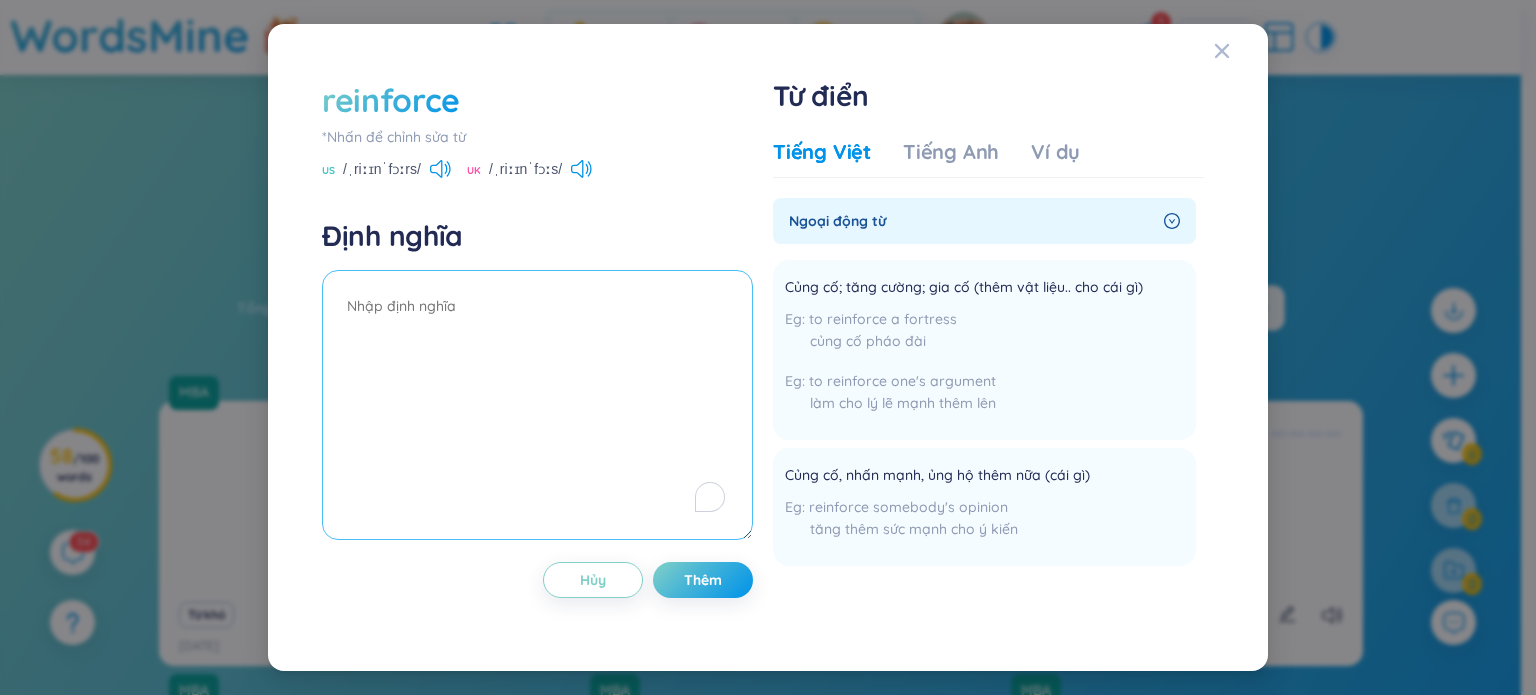 click at bounding box center [537, 405] 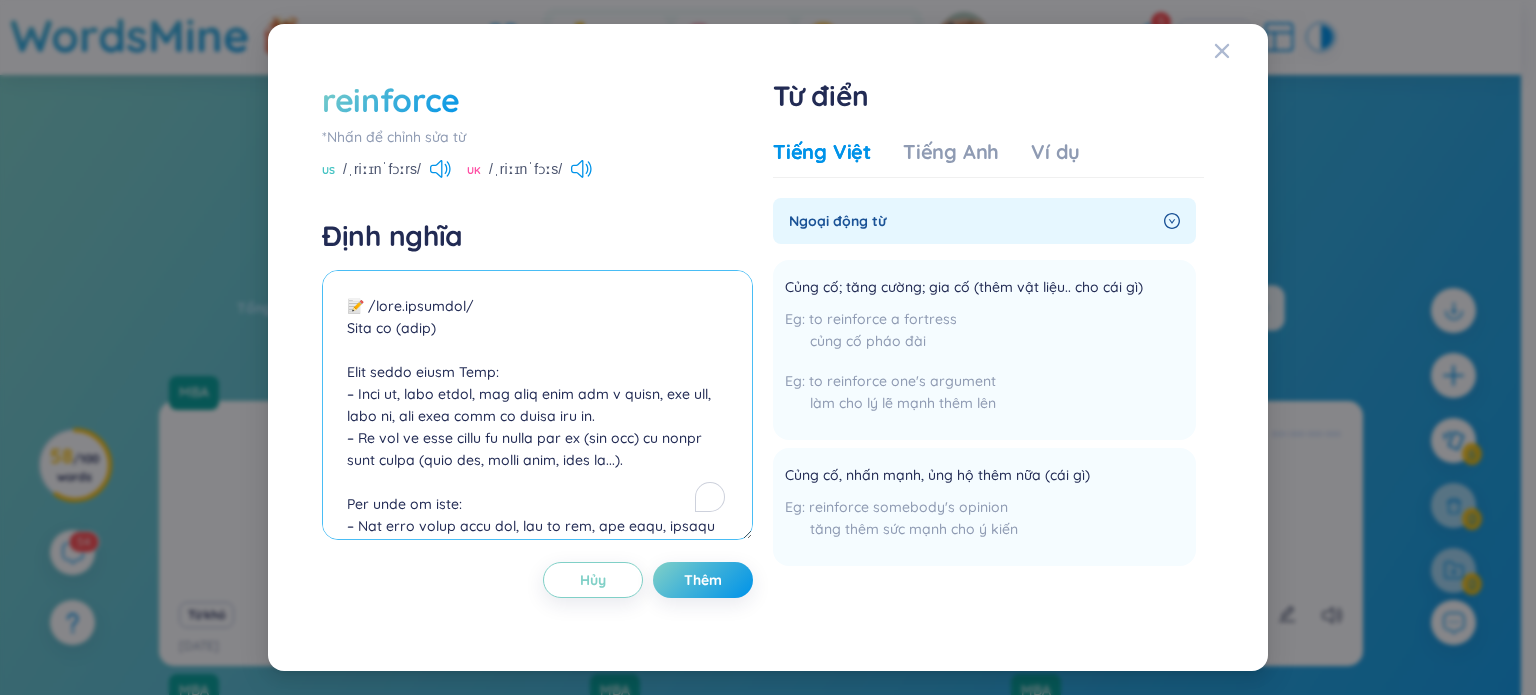 scroll, scrollTop: 611, scrollLeft: 0, axis: vertical 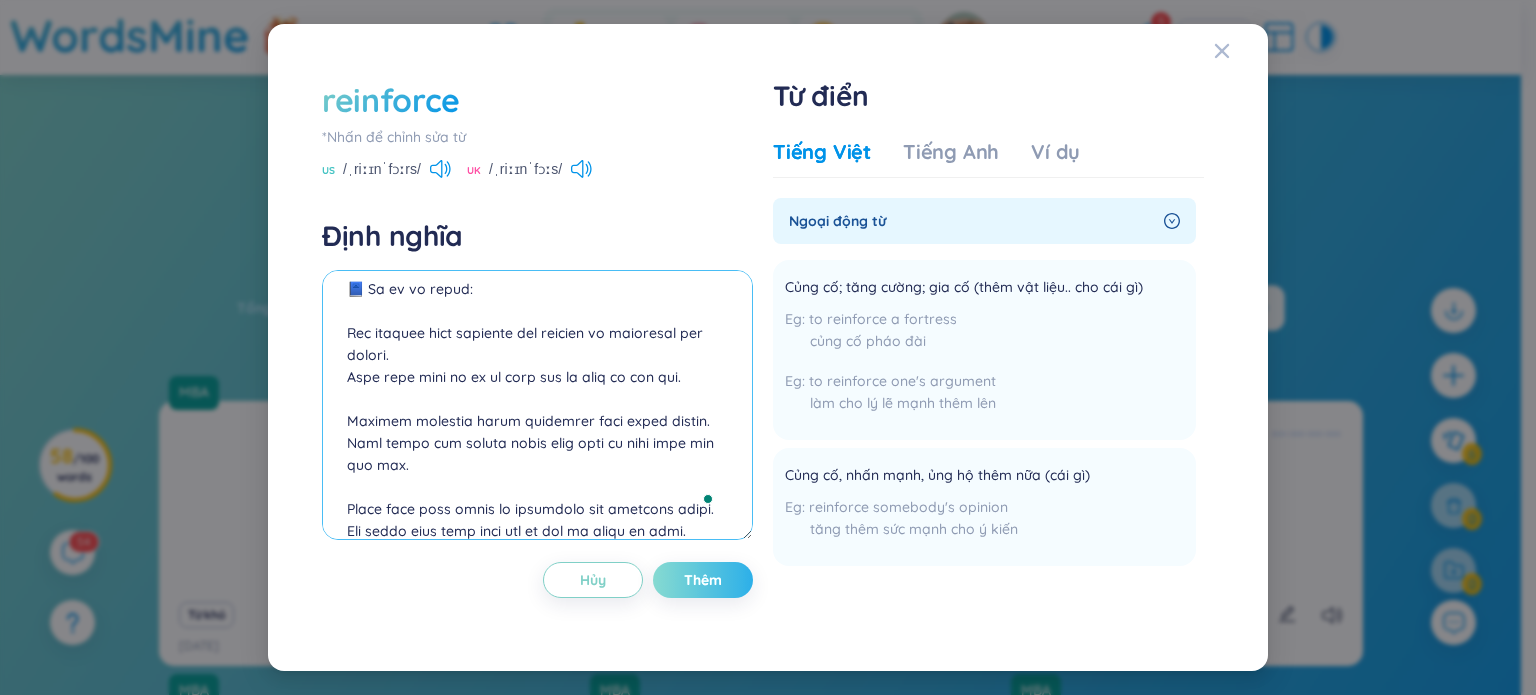 type on "📝 /ˌriː.ɪnˈfɔːrs/
Động từ (verb)
Giải nghĩa tiếng Việt:
– Củng cố, tăng cường, làm mạnh thêm một ý tưởng, cảm xúc, hành vi, cấu trúc hoặc hệ thống nào đó.
– Có thể áp dụng trong cả nghĩa vật lý (kết cấu) và nghĩa trừu tượng (niềm tin, thông điệp, hành vi...).
Bối cảnh sử dụng:
– Phổ biến trong giáo dục, tâm lý học, xây dựng, truyền thông, và quản lý.
📖 Collocations thường gặp:
reinforce an idea/message – củng cố một ý tưởng/thông điệp
reinforce learning – củng cố việc học
reinforce behavior – tăng cường hành vi
reinforce a structure – gia cố kết cấu
positively/negatively reinforce – củng cố tích cực/tiêu cực
📘 Ví dụ tự nhiên:
The teacher used examples and visuals to reinforce the lesson.
Giáo viên dùng ví dụ và hình ảnh để củng cố bài học.
Regular practice helps reinforce good study habits.
Việc luyện tập thường xuyên giúp củng cố thói quen học tập tốt.
Steel bars were added to reinforce the concrete walls.
Các thanh thép được thêm vào để gia cố tường bê tông...." 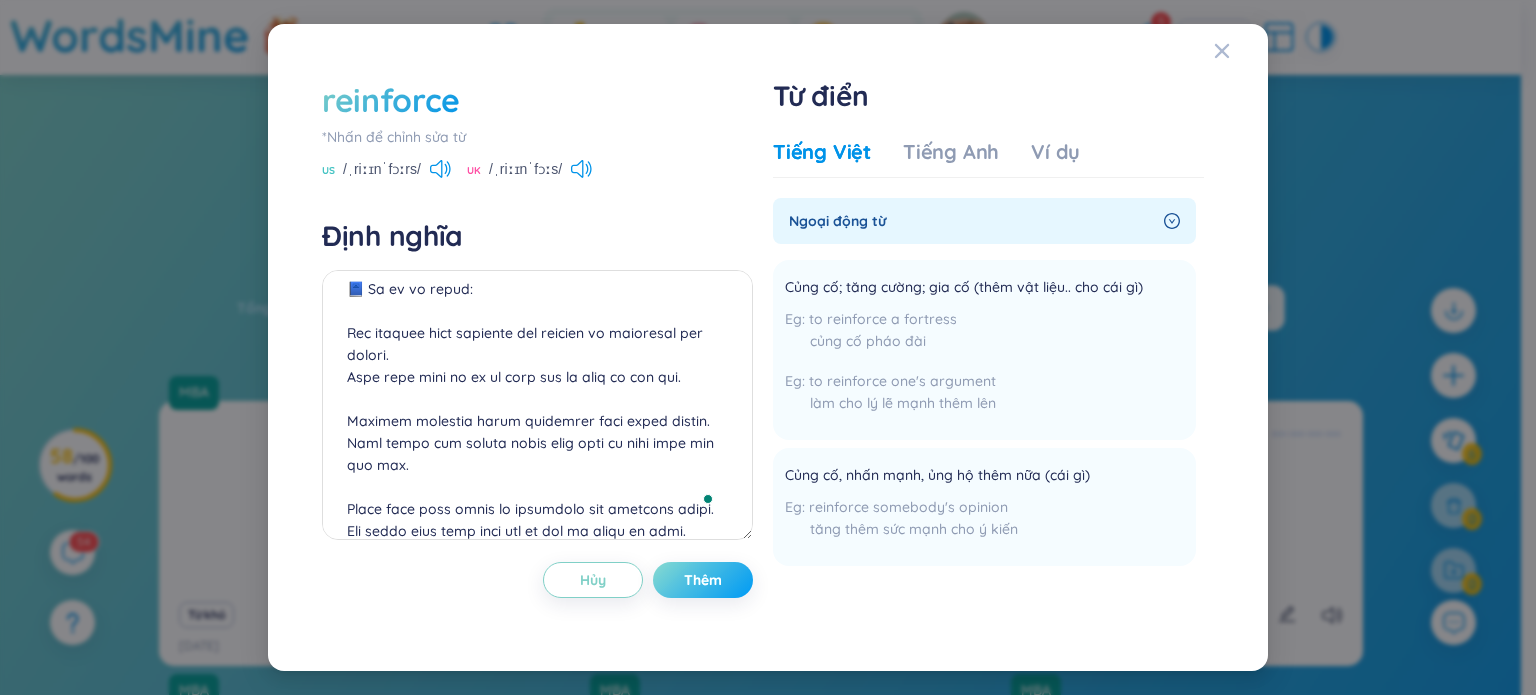 click on "Thêm" at bounding box center (703, 580) 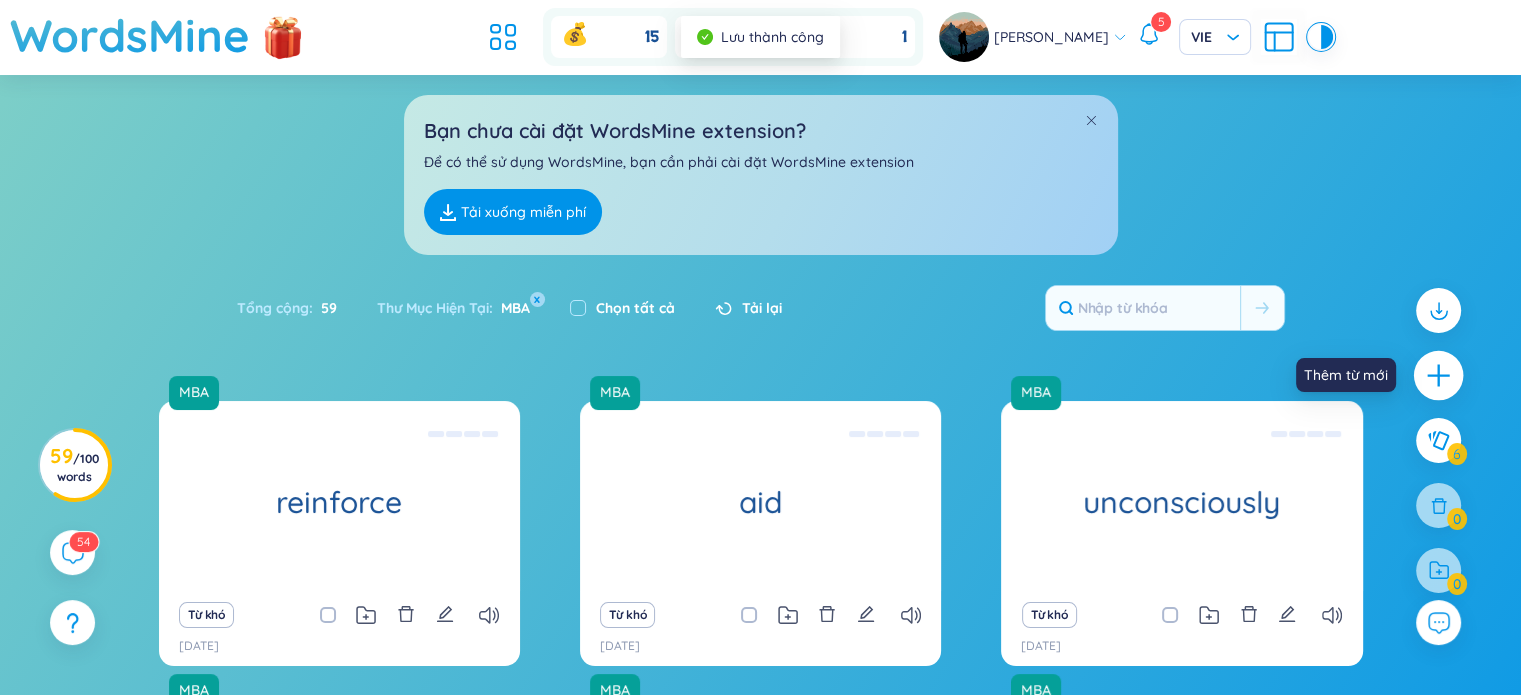 click 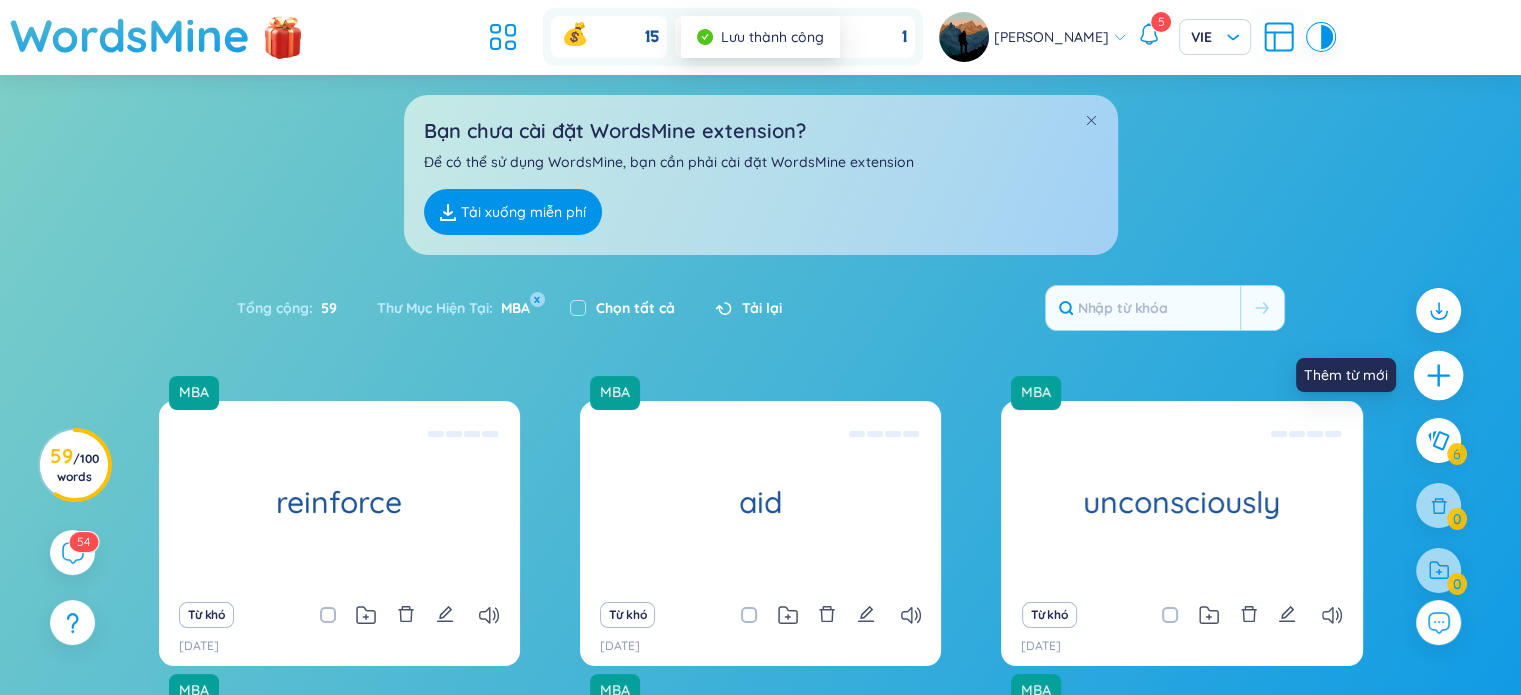 type 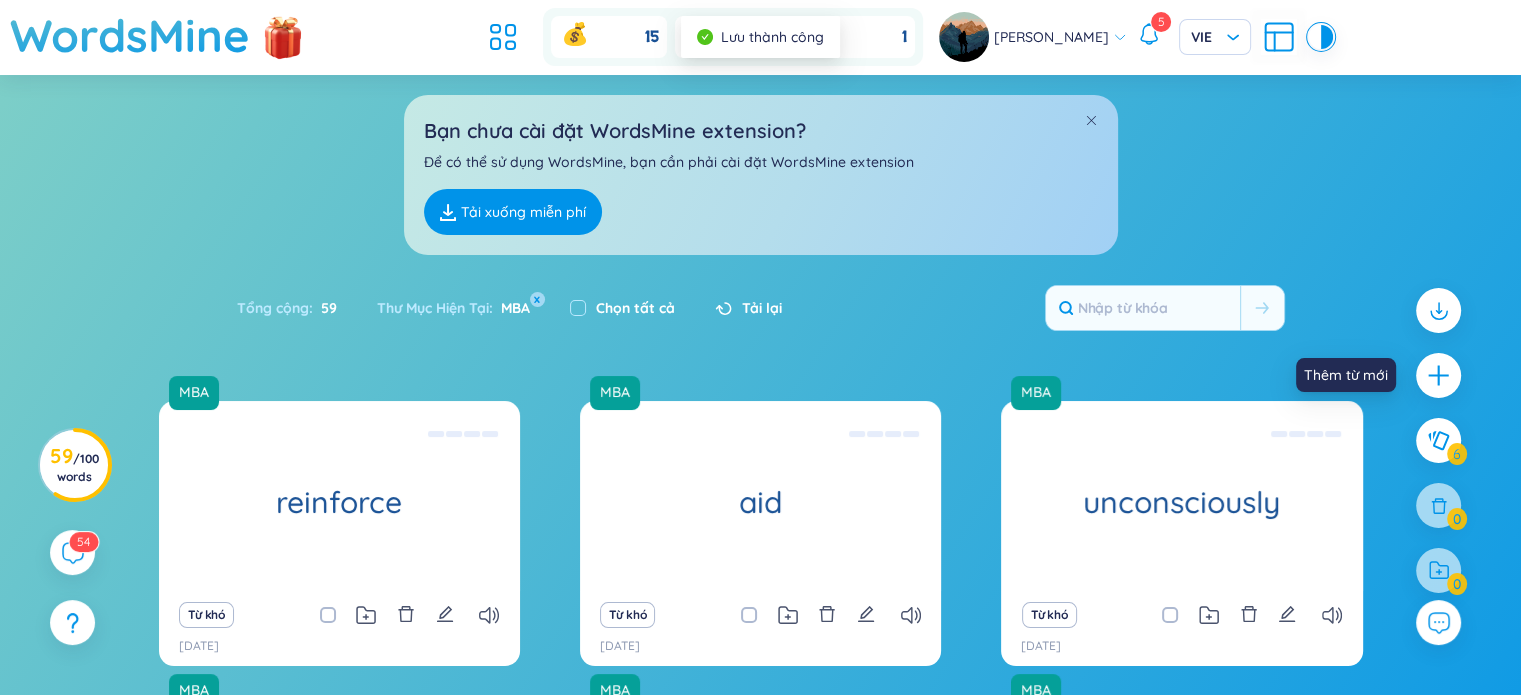 scroll, scrollTop: 0, scrollLeft: 0, axis: both 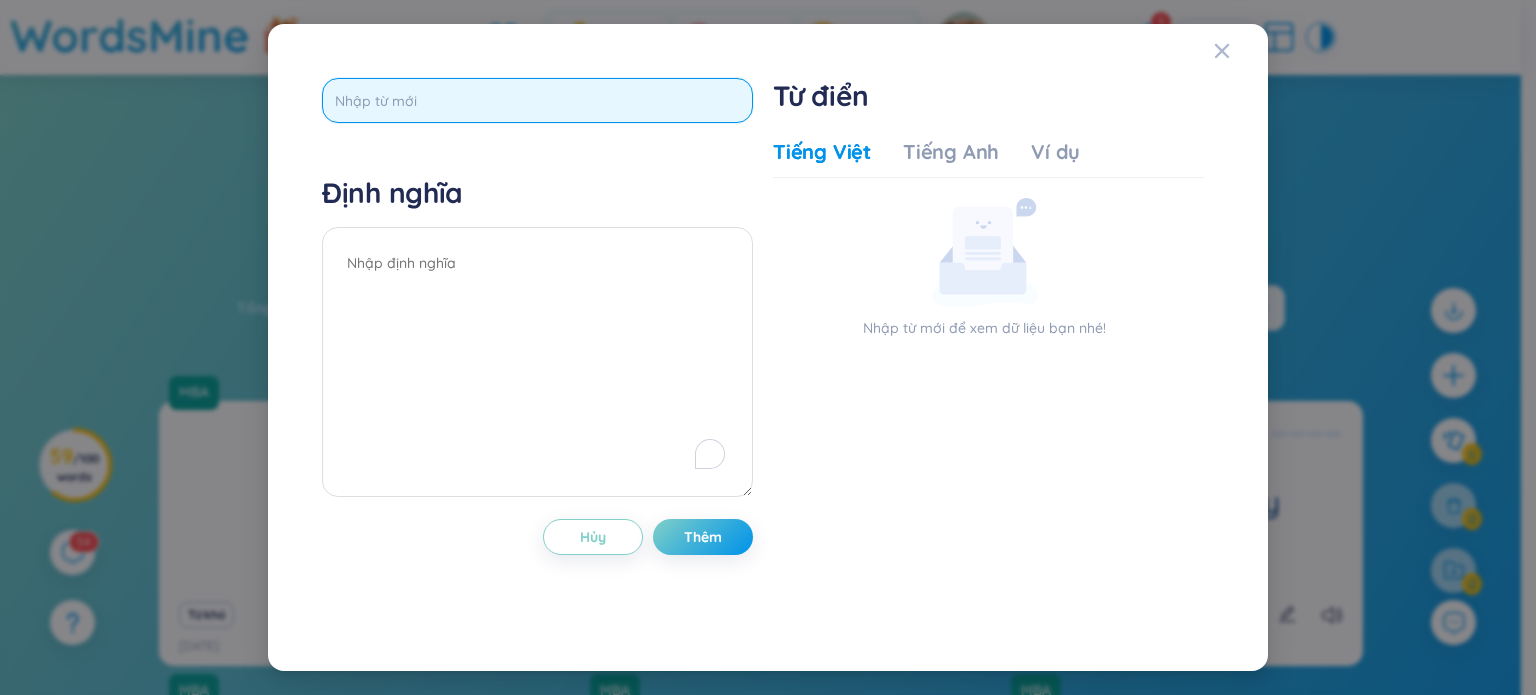 click at bounding box center (537, 100) 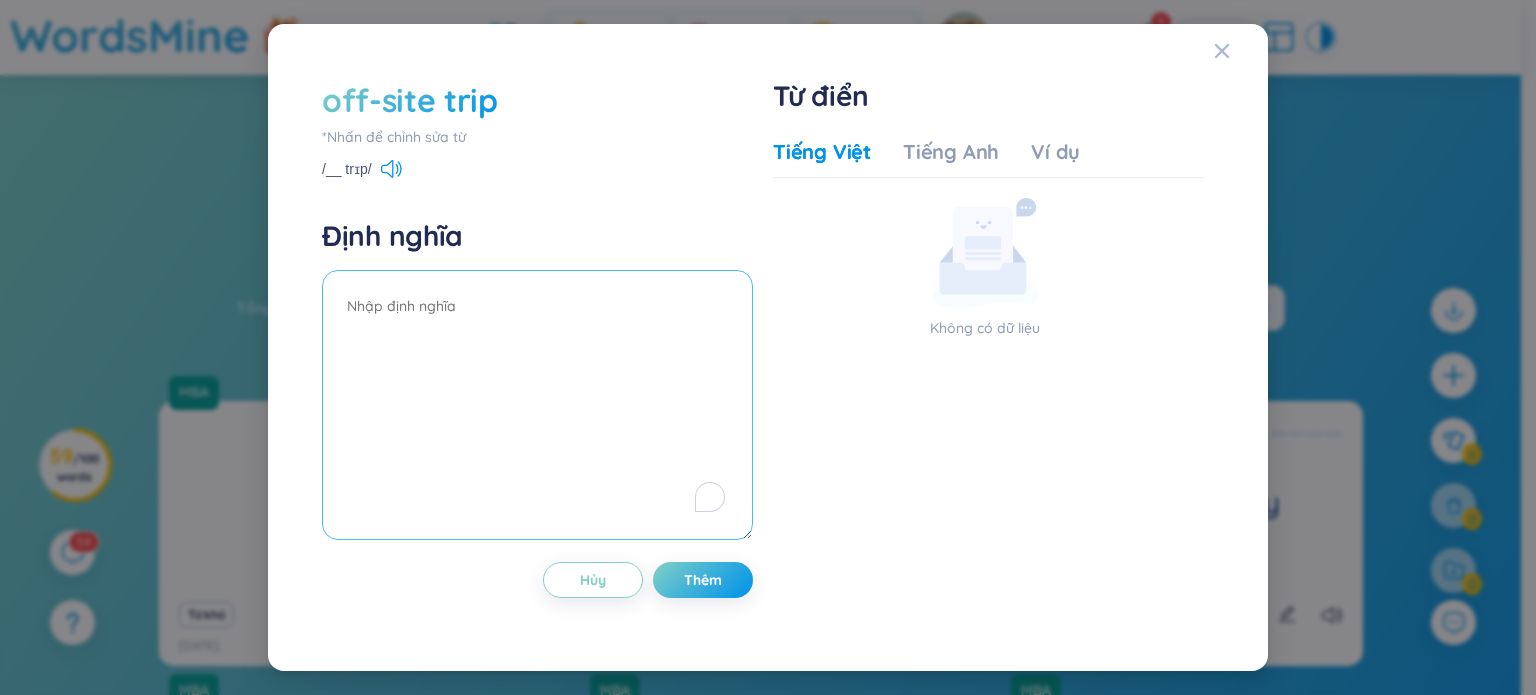 click at bounding box center [537, 405] 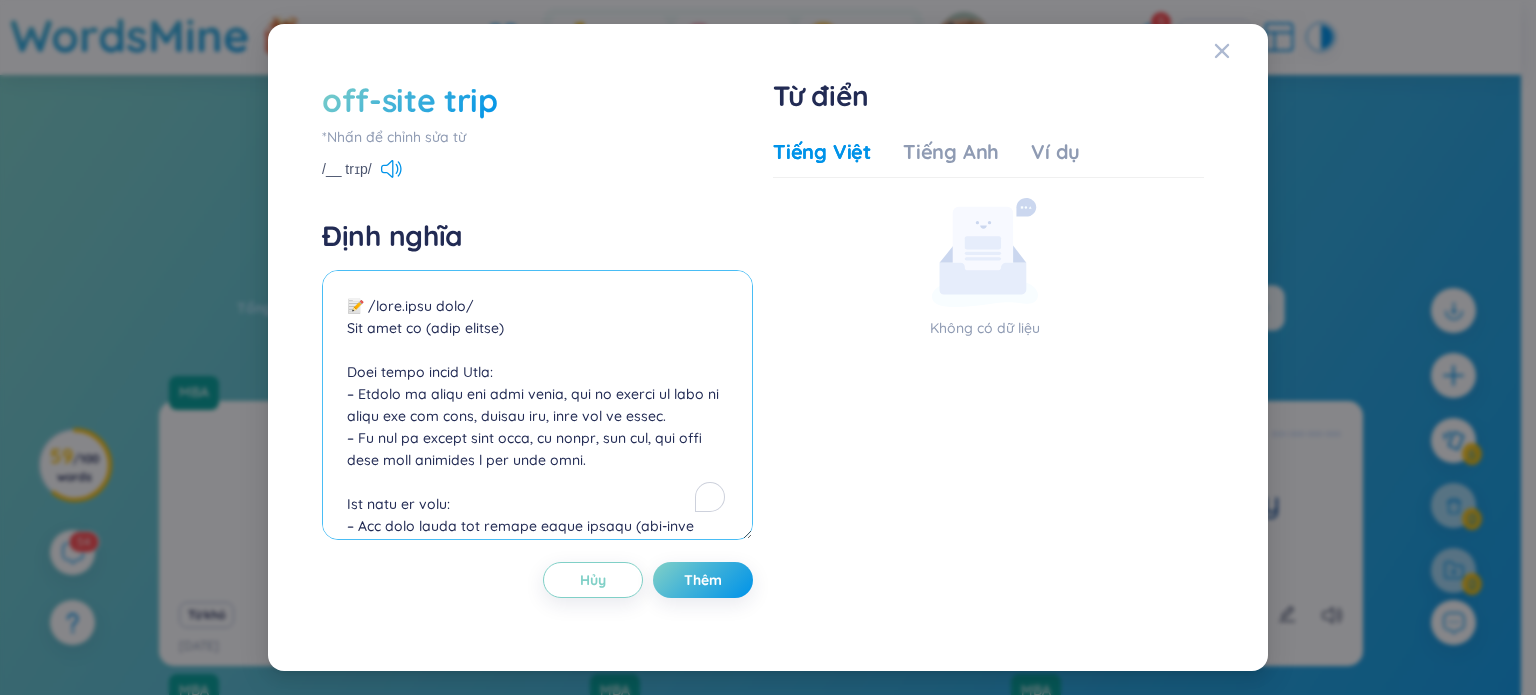 scroll, scrollTop: 589, scrollLeft: 0, axis: vertical 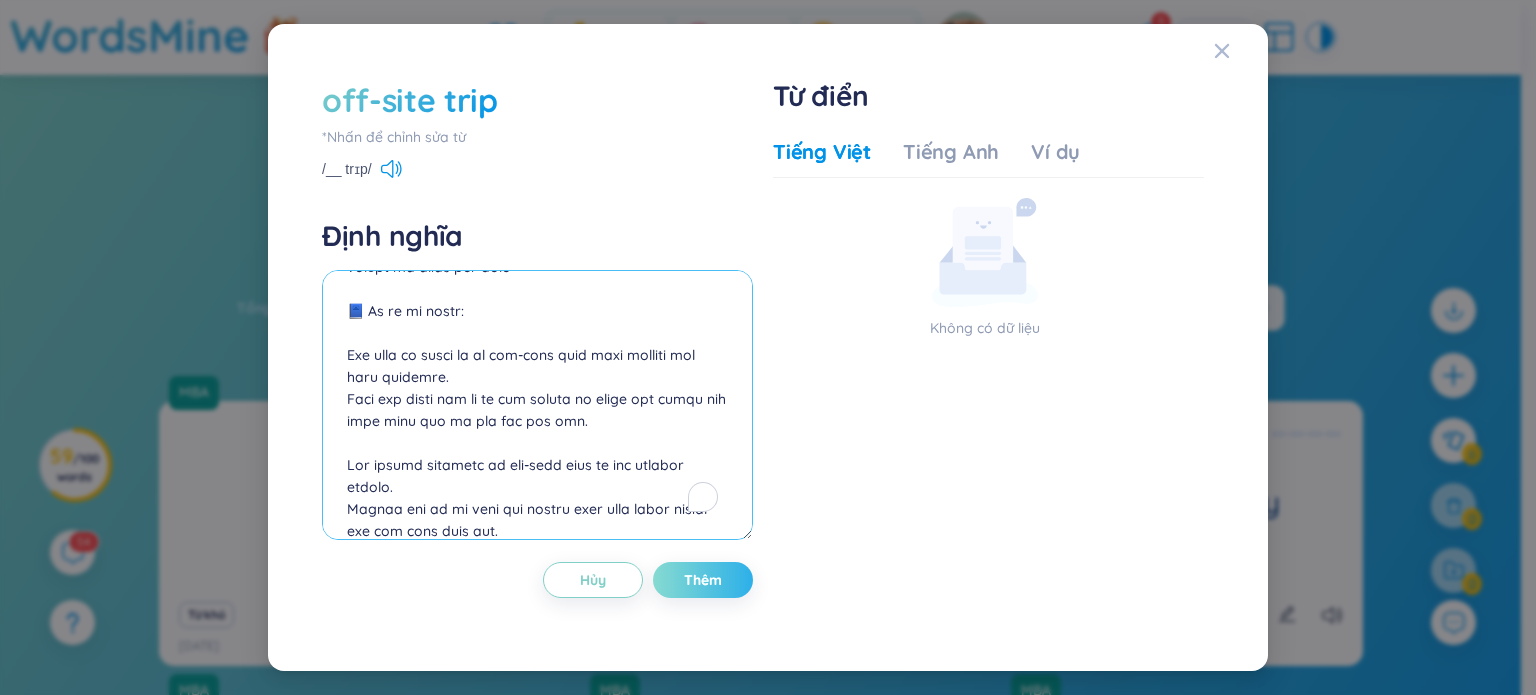 type on "📝 /ˈɔːf.saɪt trɪp/
Cụm danh từ (noun phrase)
Giải nghĩa tiếng Việt:
– Chuyến đi ngoài địa điểm chính, tức là chuyến đi diễn ra ngoài nơi làm việc, trường học, hoặc trụ sở chính.
– Có thể là chuyến tham quan, dã ngoại, đào tạo, hội thảo hoặc team building ở địa điểm khác.
Bối cảnh sử dụng:
– Phổ biến trong môi trường doanh nghiệp (off-site meeting/training), giáo dục (field trip), hoặc các hoạt động nhóm.
📖 Collocations thường gặp:
corporate off-site trip – chuyến đi ngoài văn phòng cho công ty
off-site team building trip – chuyến team building ngoài địa điểm làm việc
educational off-site trip – chuyến tham quan học tập
plan/organize an off-site trip – lên kế hoạch/tổ chức chuyến đi ngoài địa điểm
📘 Ví dụ tự nhiên:
Our team is going on an off-site trip next weekend for team building.
Nhóm của chúng tôi sẽ có một chuyến đi ngoài văn phòng vào cuối tuần tới để gắn kết đội ngũ.
The school arranged an off-site trip to the science museum.
Trường học đã tổ chức một chuyến tham quan ngoài trường đến bảo ..." 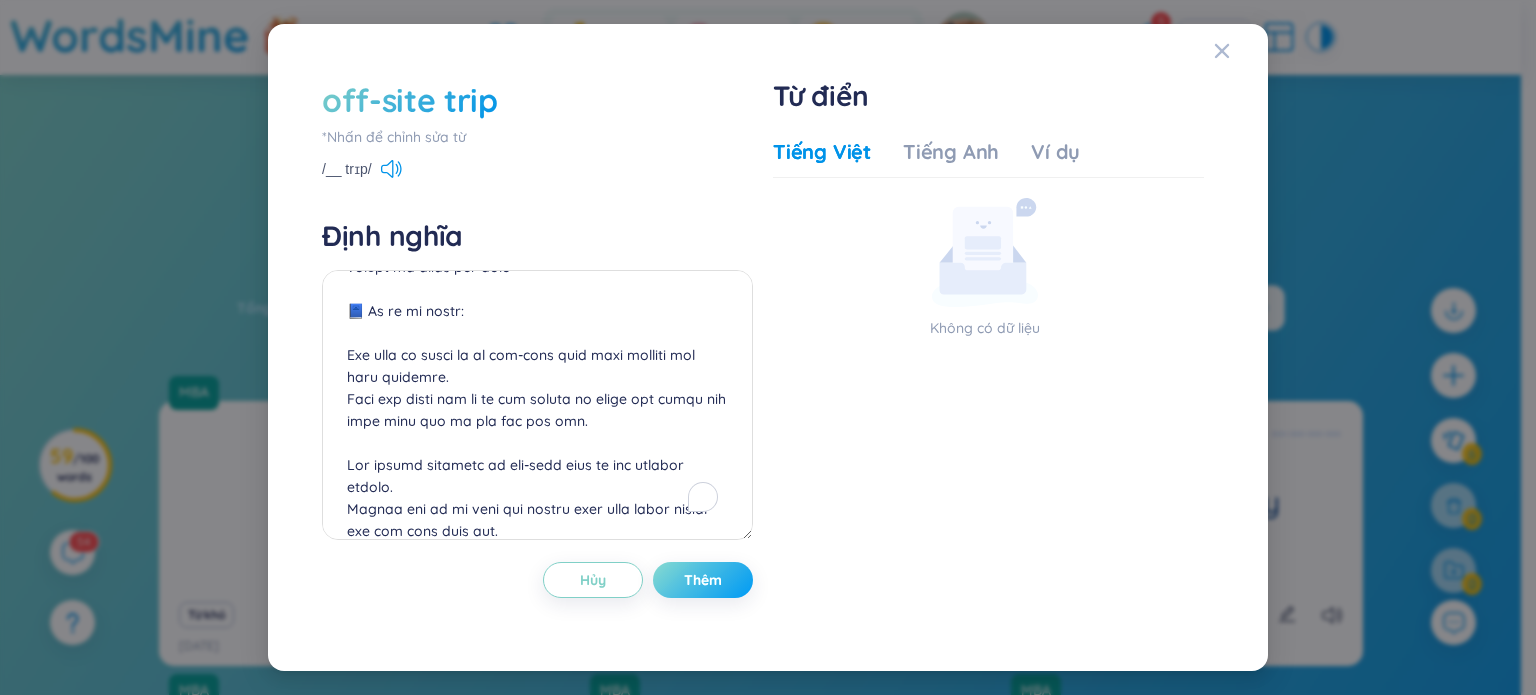 click on "Thêm" at bounding box center [703, 580] 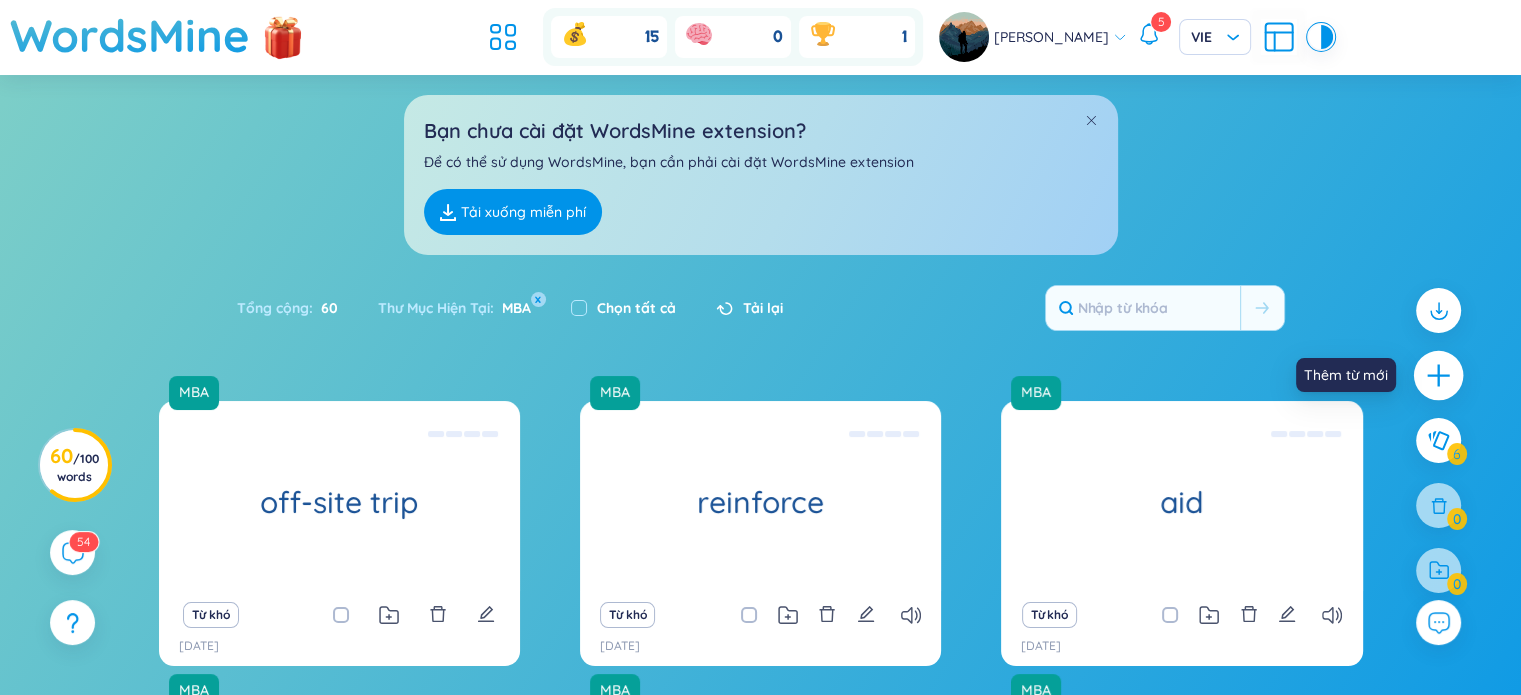click 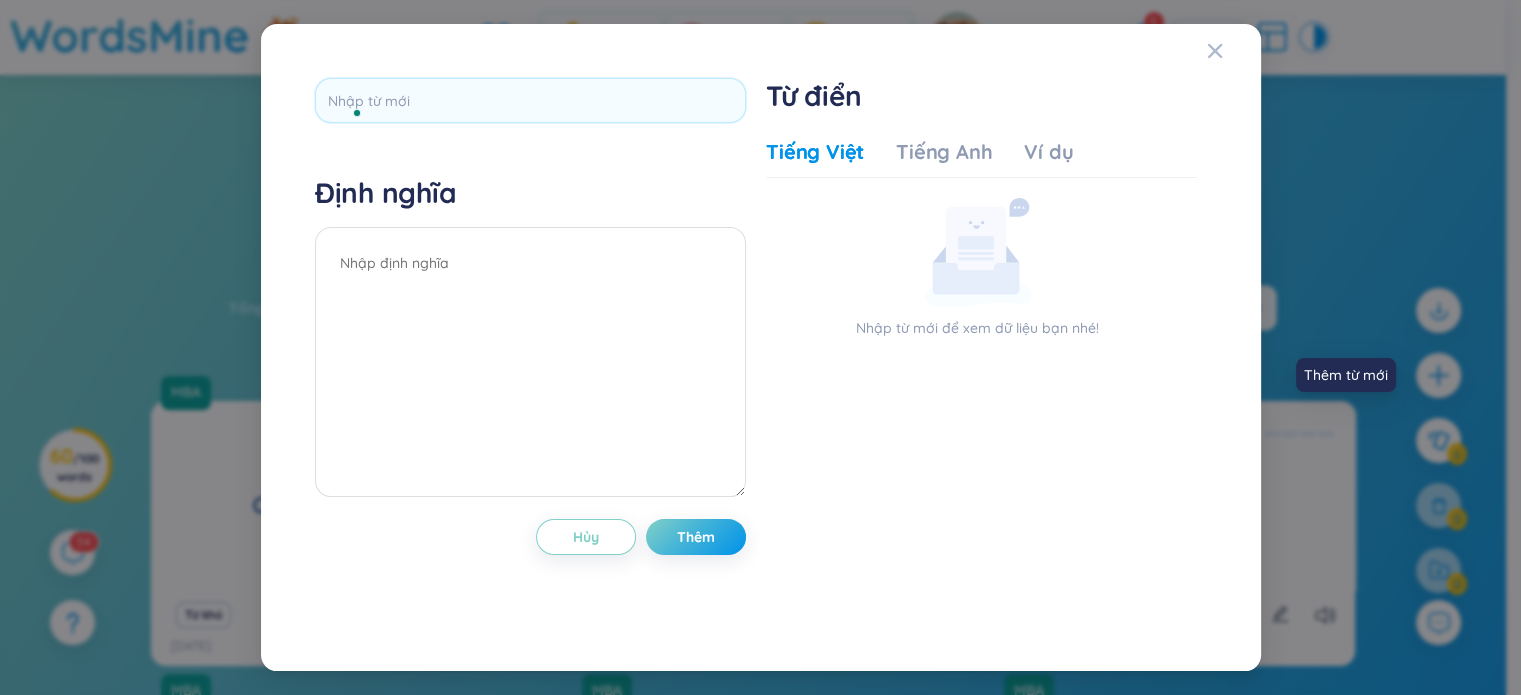 scroll, scrollTop: 0, scrollLeft: 0, axis: both 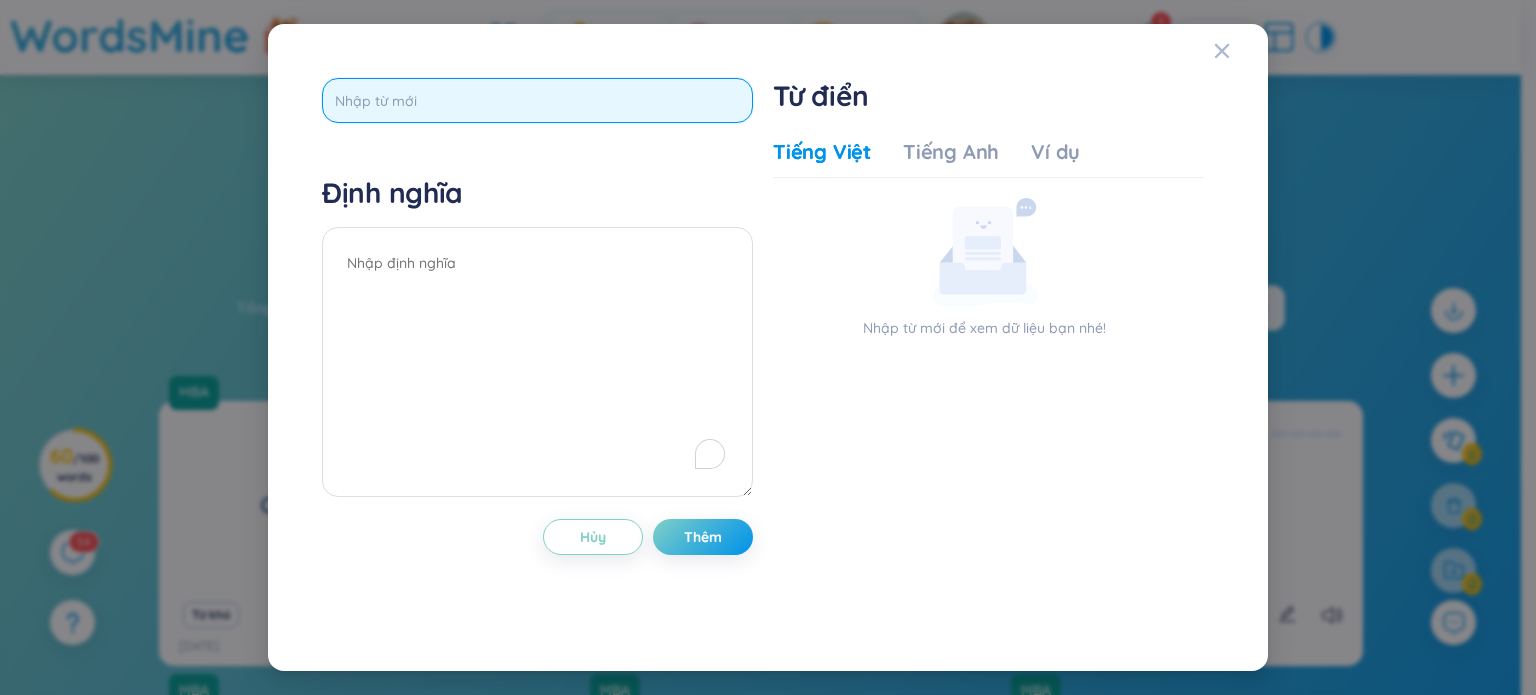 click at bounding box center [537, 100] 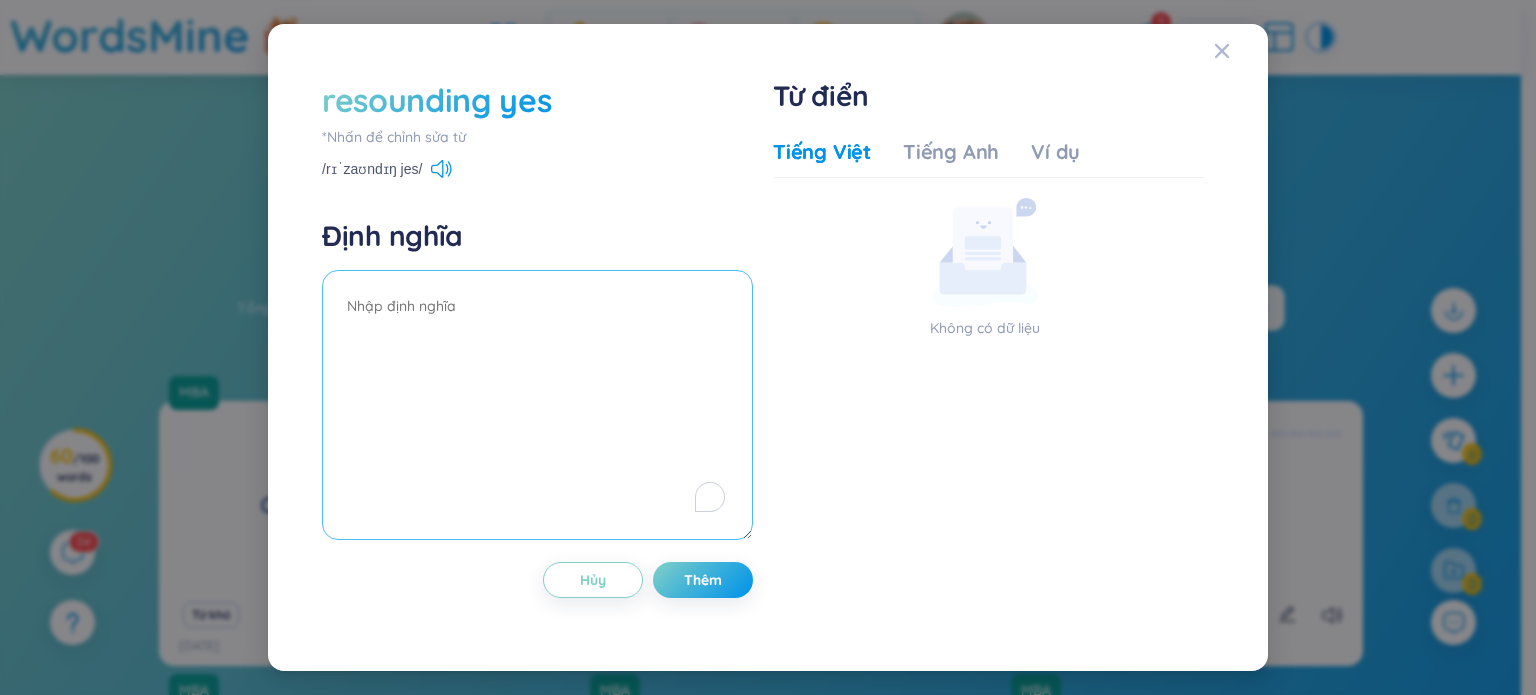 click at bounding box center [537, 405] 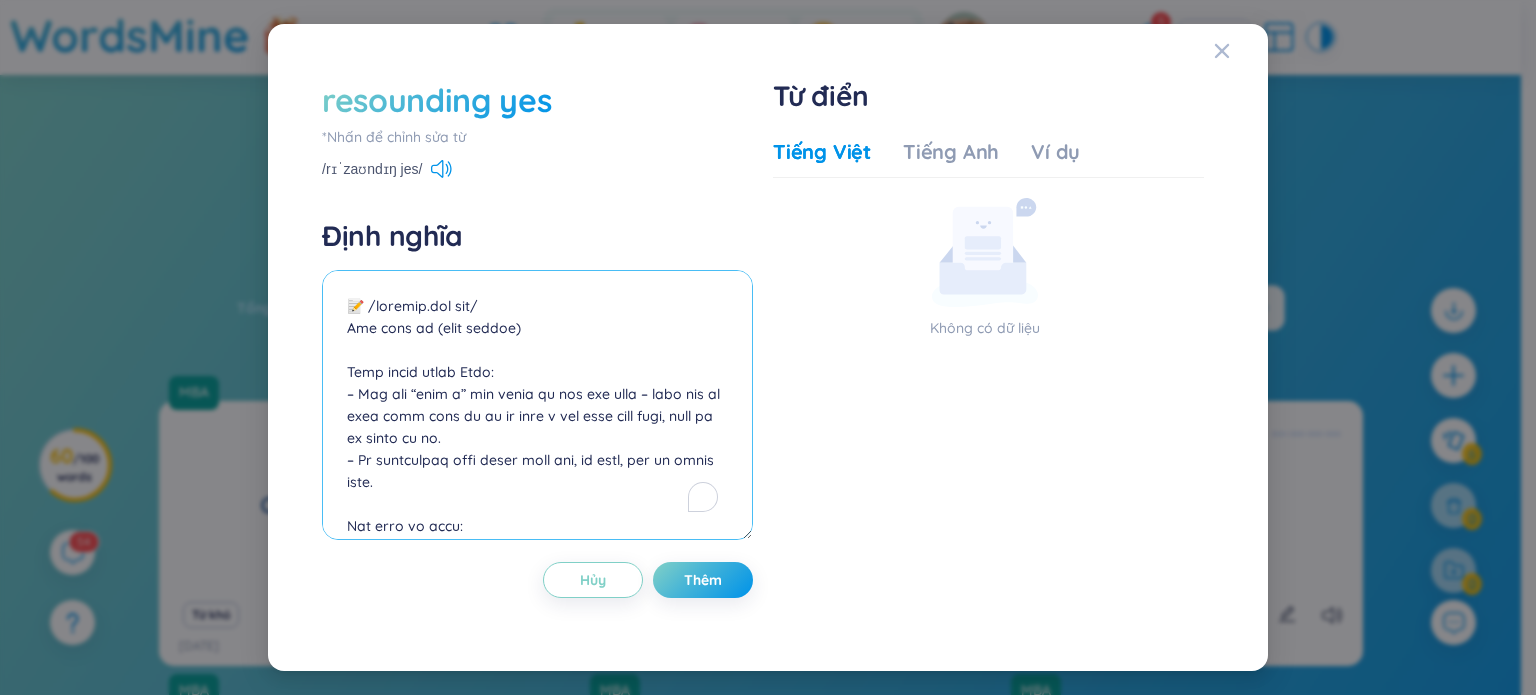 scroll, scrollTop: 589, scrollLeft: 0, axis: vertical 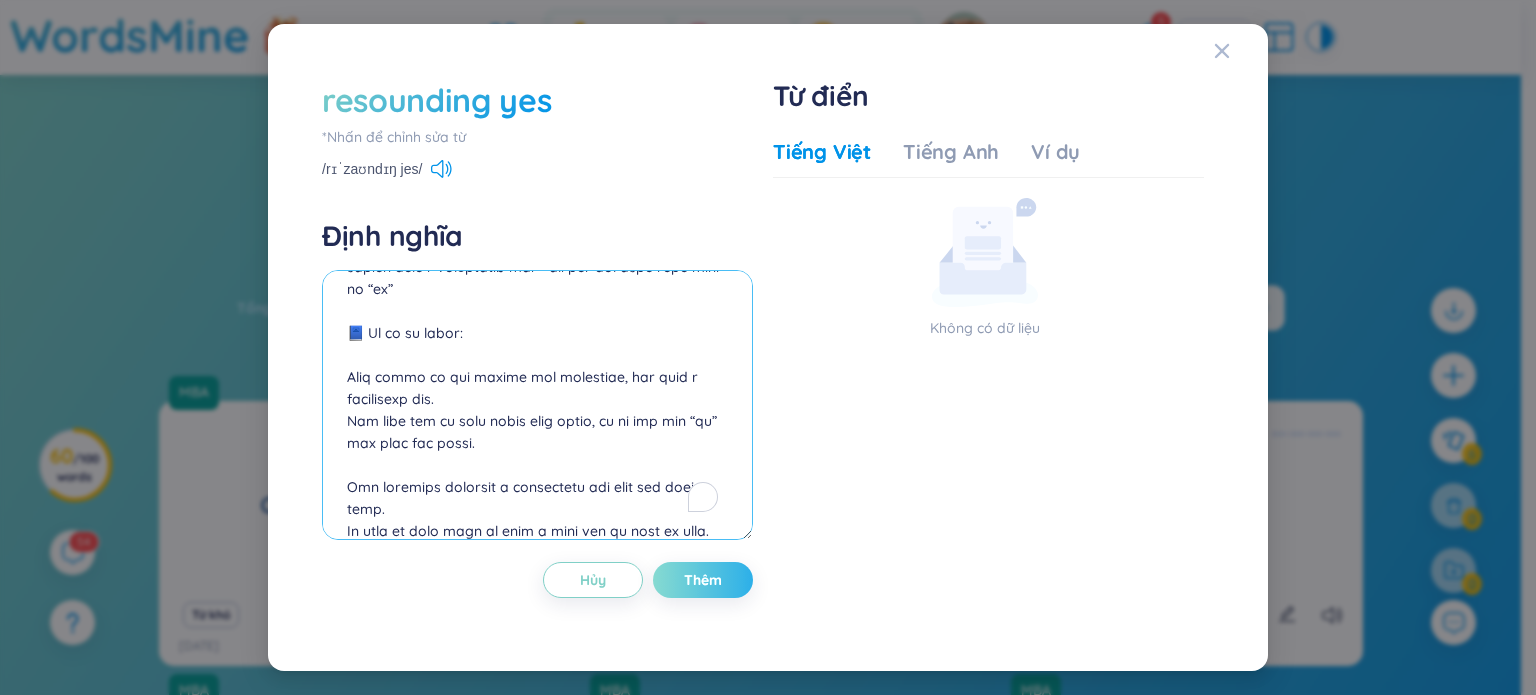type on "📝 /rɪˈzaʊn.dɪŋ jes/
Cụm danh từ (noun phrase)
Giải nghĩa tiếng Việt:
– Một lời “đồng ý” dứt khoát và đầy sức mạnh – cách nói để nhấn mạnh rằng ai đó đã đồng ý một cách chắc chắn, mạnh mẽ và không do dự.
– Từ resounding mang nghĩa vang dội, rõ ràng, gây ấn tượng mạnh.
Bối cảnh sử dụng:
– Thường dùng trong văn nói hoặc văn viết cảm xúc, khi muốn thể hiện rằng sự đồng ý đó là rất nhiệt tình, rõ ràng, hoặc mang tính quyết định cao.
📖 Collocations thường gặp:
a resounding yes/no – một lời đồng ý/từ chối dứt khoát
give a resounding yes – đưa ra sự đồng ý mạnh mẽ
met with a resounding yes – nhận được phản hồi đồng ý rõ ràng
answer with a resounding yes – trả lời một cách chắc chắn là “có”
📘 Ví dụ tự nhiên:
When asked if she wanted the promotion, she gave a resounding yes.
Khi được hỏi có muốn thăng chức không, cô ấy trả lời “có” một cách dứt khoát.
The proposal received a resounding yes from the entire team.
Đề xuất đã nhận được sự đồng ý vang dội từ toàn bộ nhóm...." 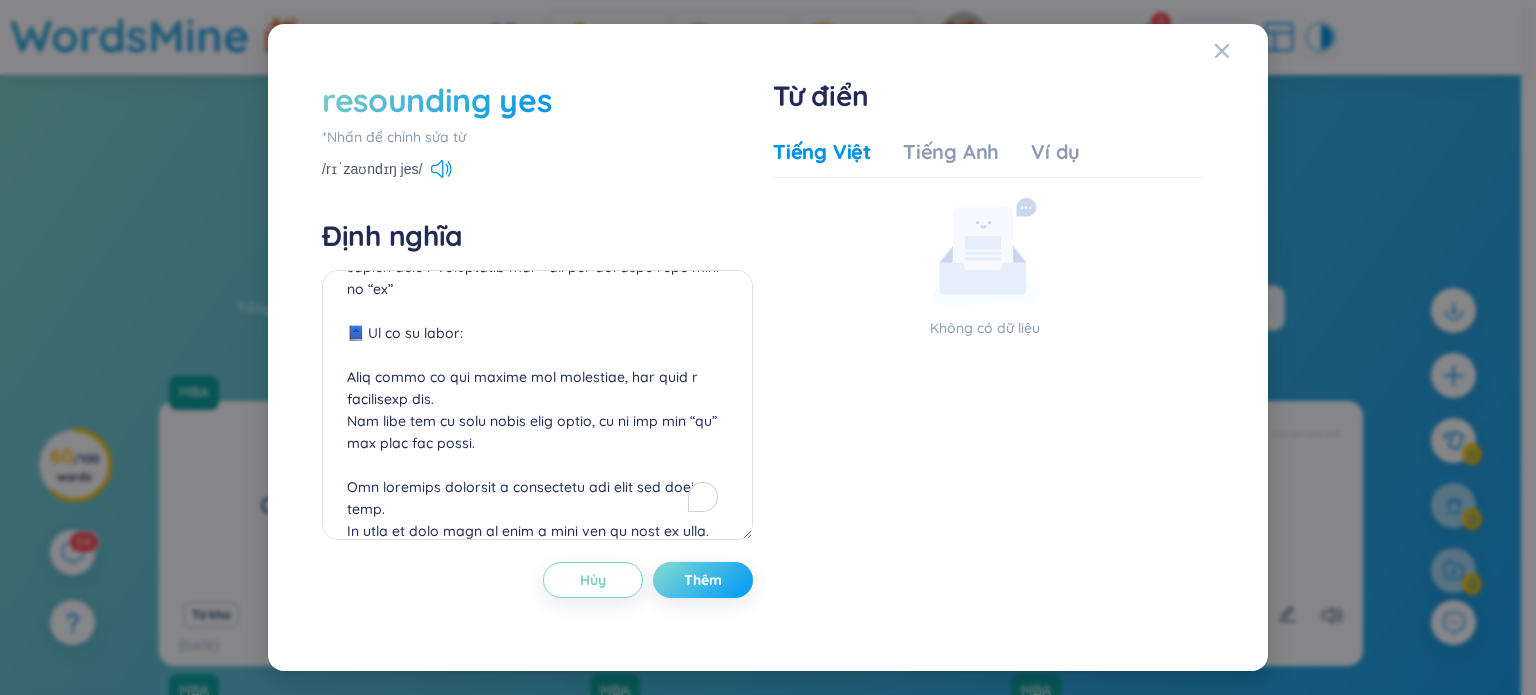 click on "Thêm" at bounding box center (703, 580) 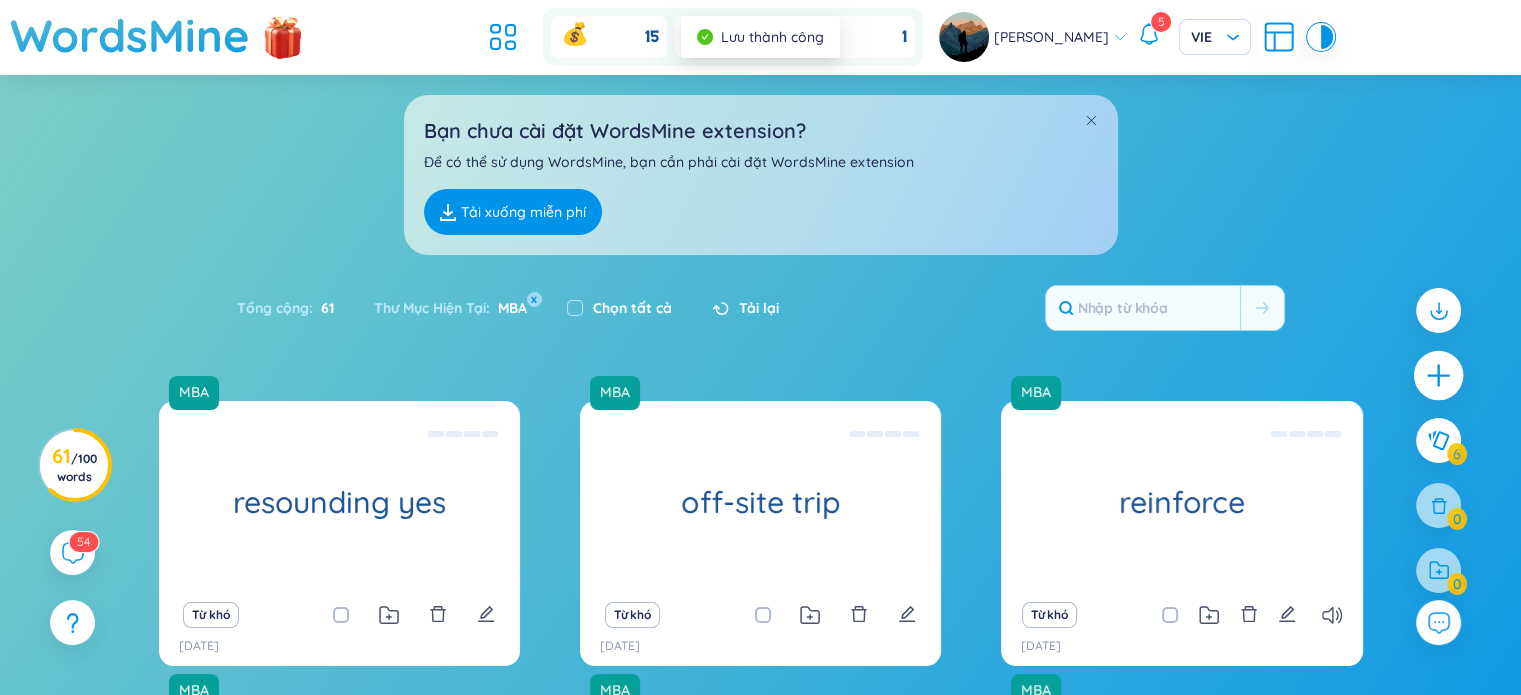 click at bounding box center [1439, 376] 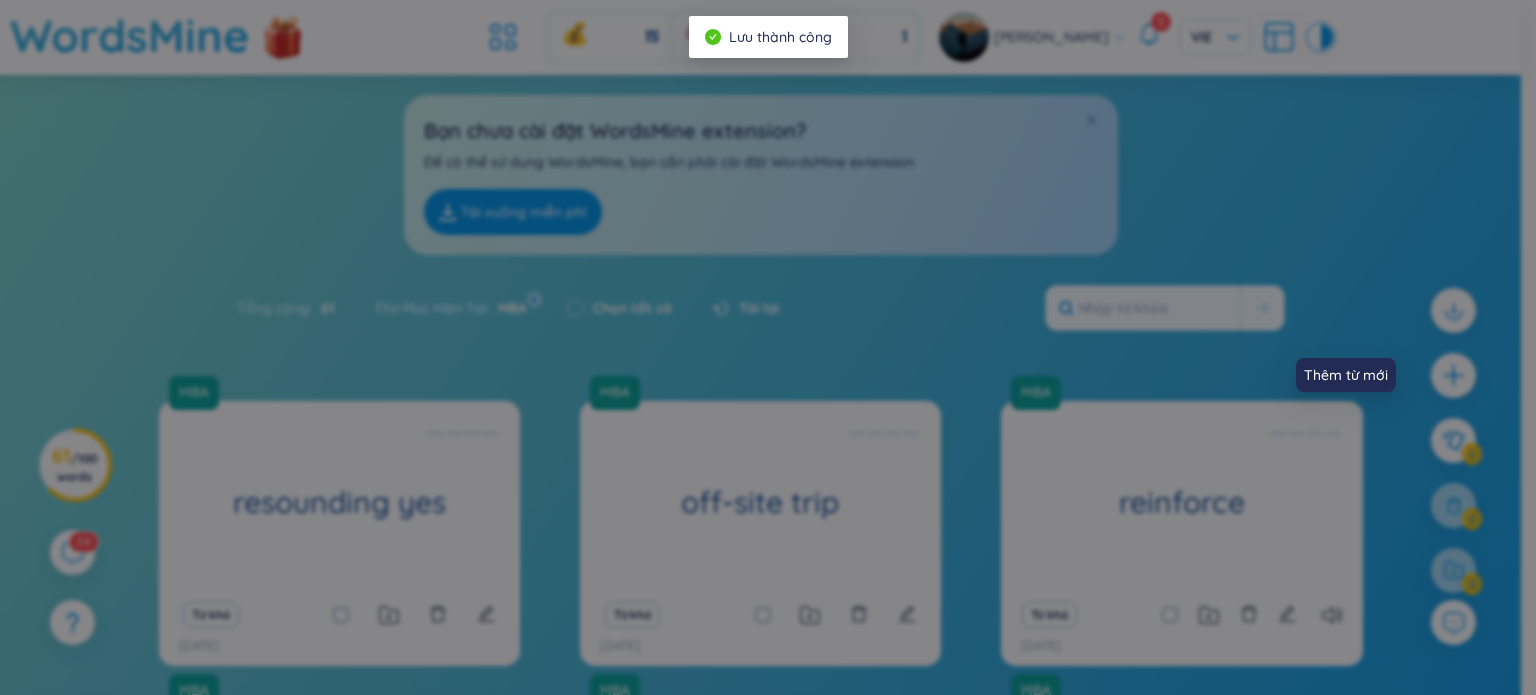 scroll, scrollTop: 0, scrollLeft: 0, axis: both 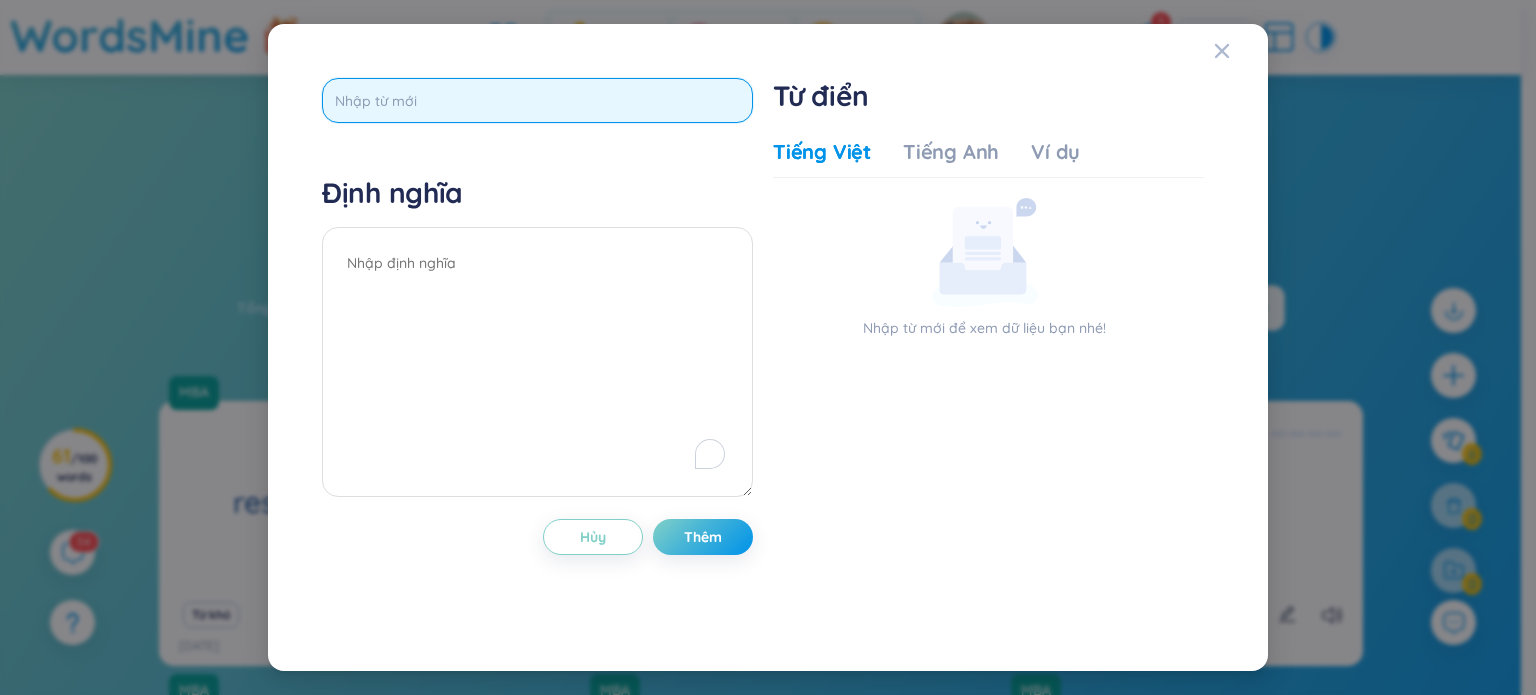 click at bounding box center (537, 100) 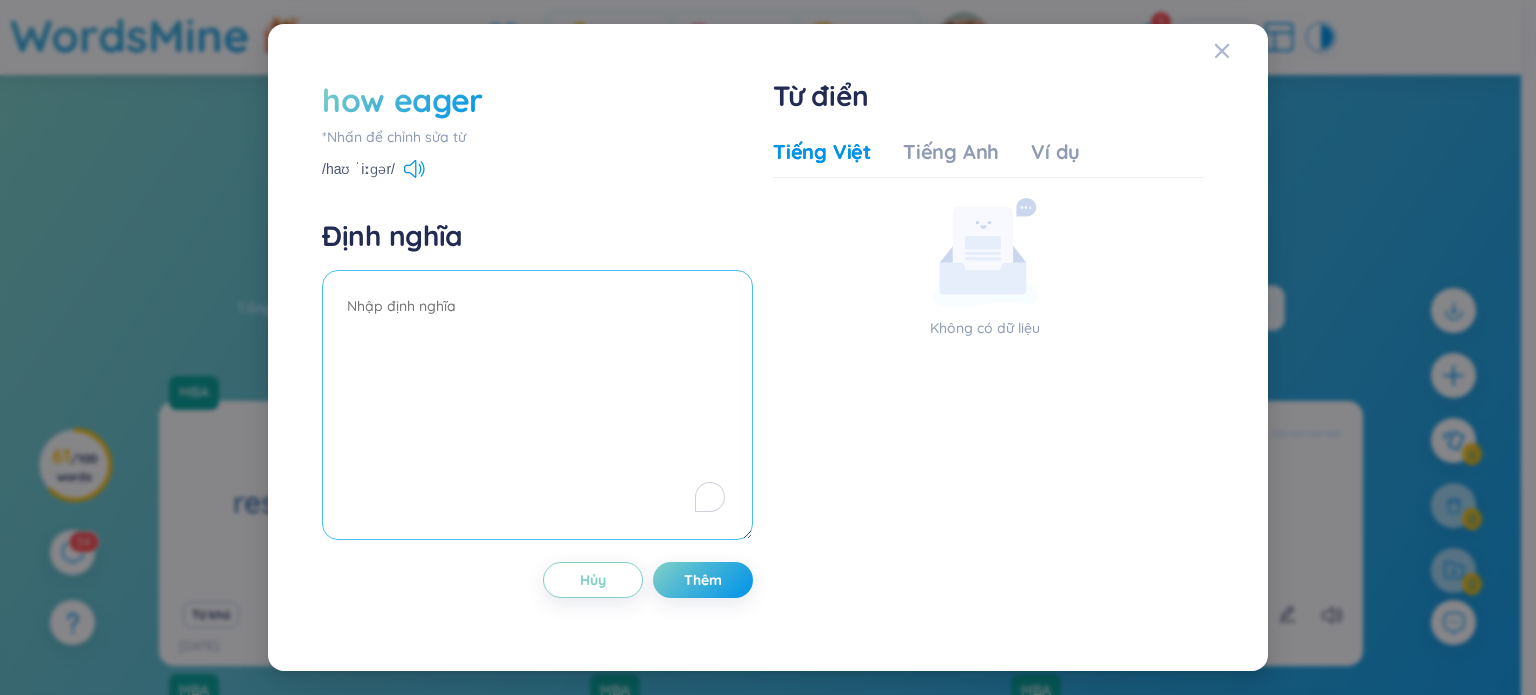 click at bounding box center [537, 405] 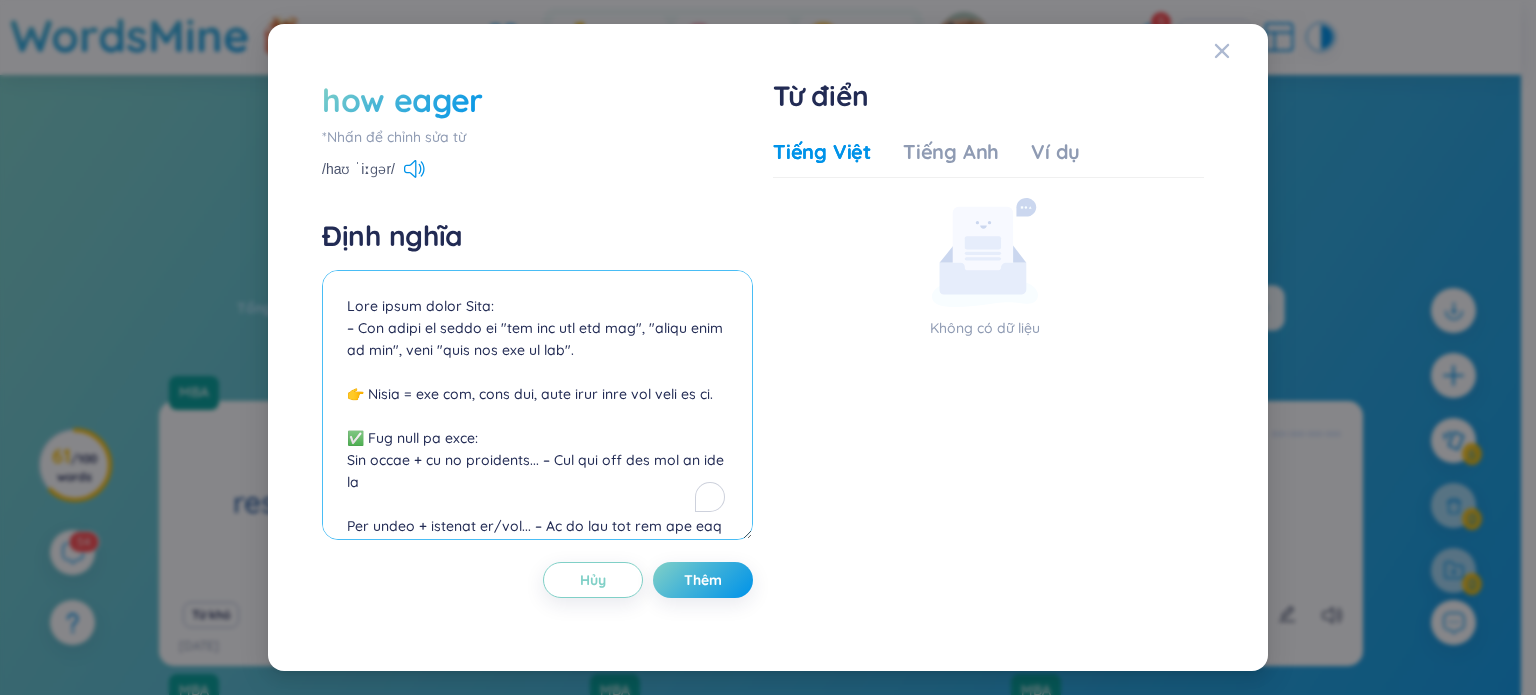 scroll, scrollTop: 523, scrollLeft: 0, axis: vertical 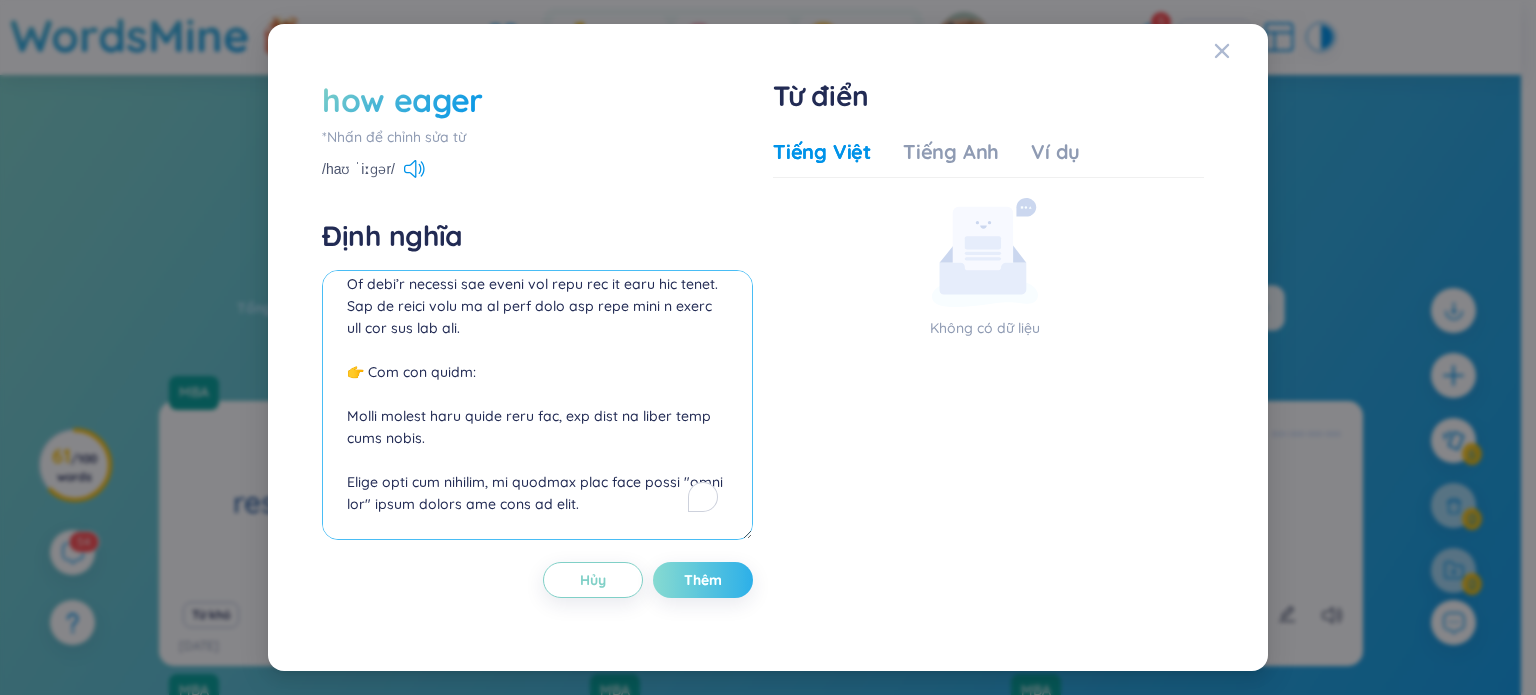type on "Giải nghĩa tiếng Việt:
– How eager có nghĩa là "háo hức như thế nào", "nhiệt tình ra sao", hoặc "mong chờ mức độ nào".
👉 Eager = háo hức, mong chờ, khao khát được làm điều gì đó.
✅ Cấu trúc sử dụng:
How eager + to do something... – Háo hức đến mức nào để làm gì
How eager + someone is/was... – Ai đó háo hức như thế nào
📘 Ví dụ tự nhiên:
I was surprised by how eager she was to help.
Tôi ngạc nhiên trước việc cô ấy háo hức giúp đỡ đến mức nào.
How eager are you to join the off-site trip next week?
Bạn háo hức tham gia chuyến đi ngoài văn phòng tuần tới đến mức nào?
He didn’t realize how eager the team was to hear his ideas.
Anh ấy không nhận ra cả nhóm mong đợi được nghe ý tưởng của anh đến thế nào.
👉 Mẹo học nhanh:
Eager thường mang nghĩa tích cực, thể hiện sự nhiệt tình chân thành.
Tránh nhầm với anxious, vì anxious cũng mang nghĩa "mong chờ" nhưng thường kèm theo lo lắng...." 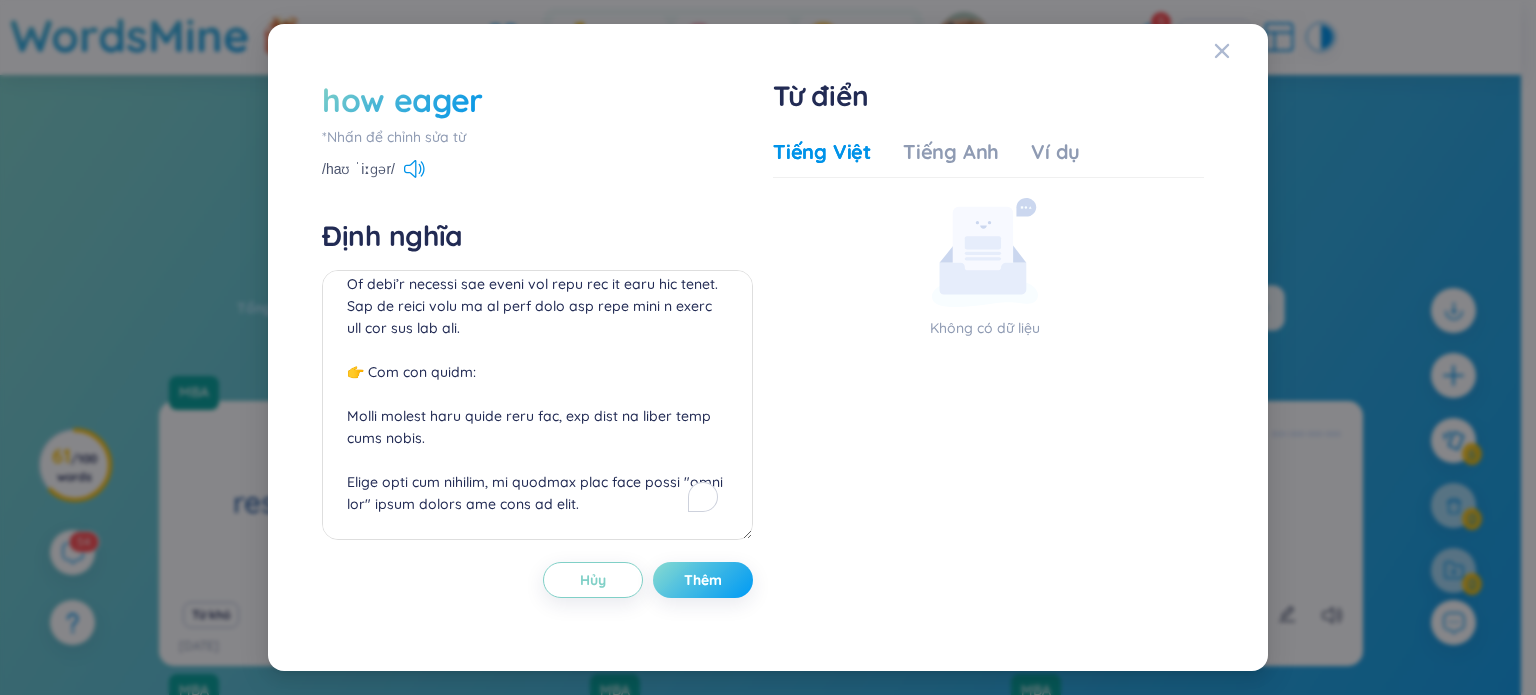 click on "Thêm" at bounding box center (703, 580) 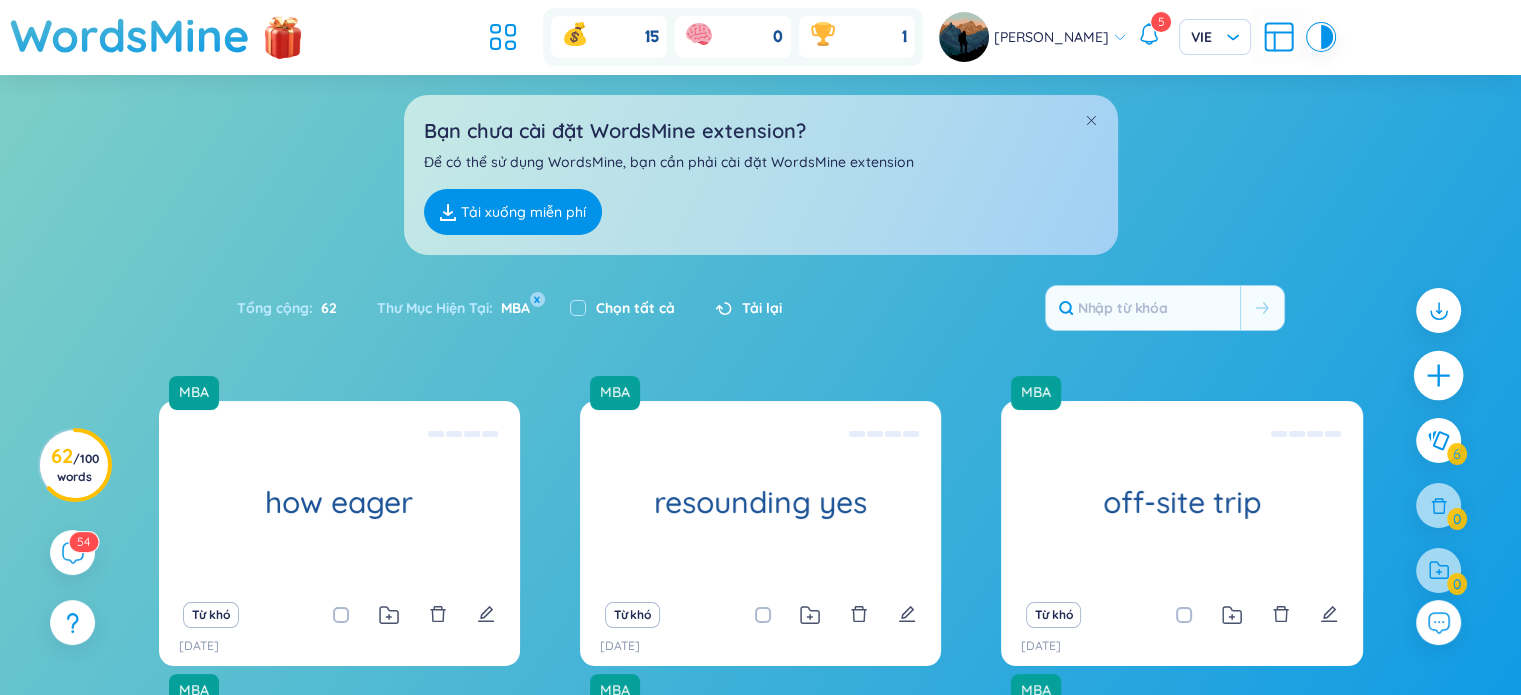 click 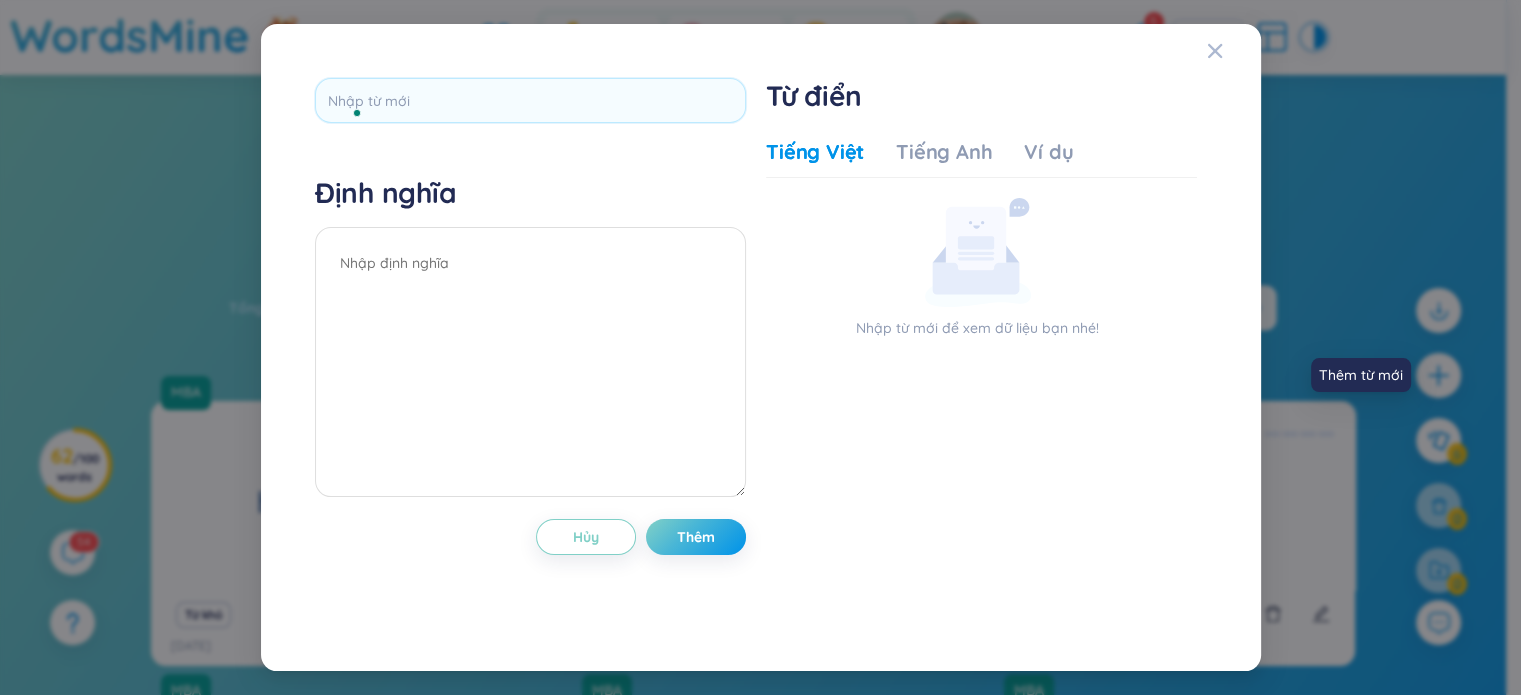 scroll, scrollTop: 0, scrollLeft: 0, axis: both 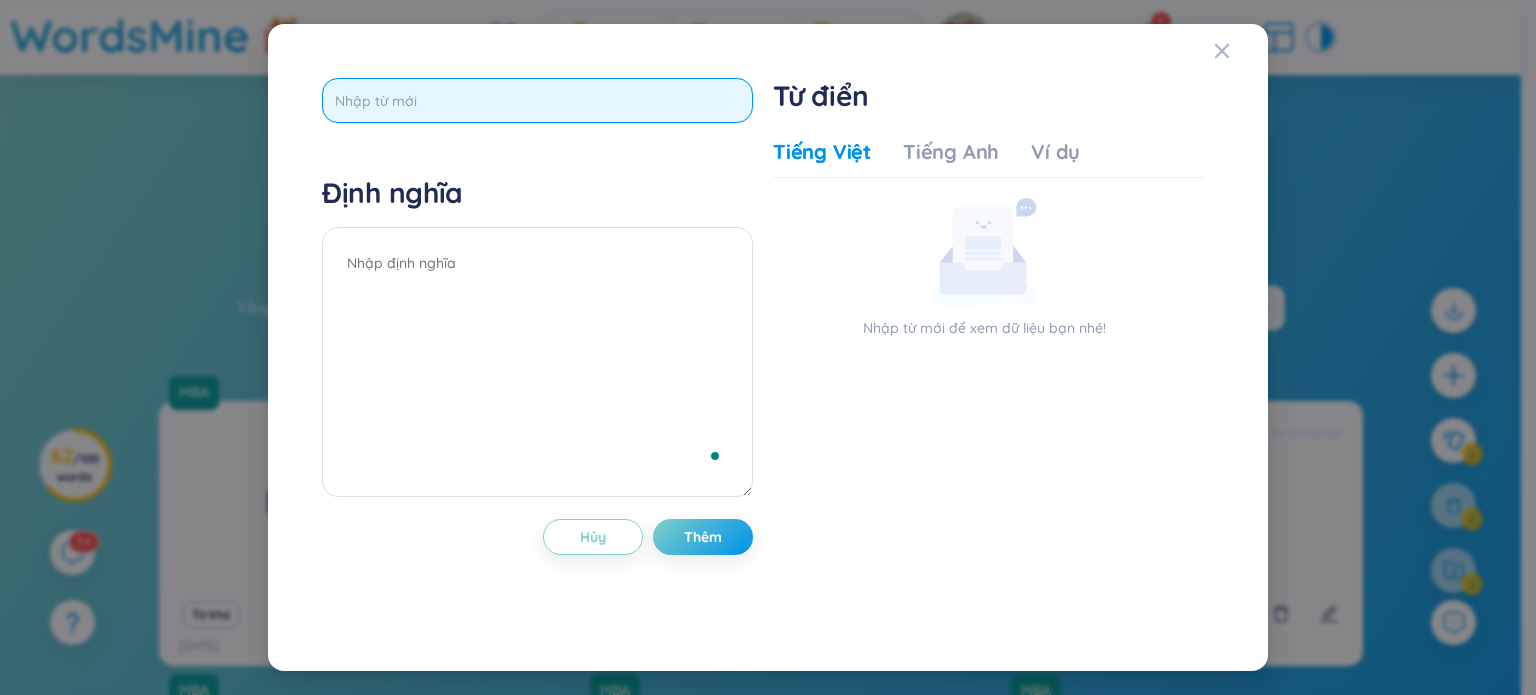 click at bounding box center (537, 100) 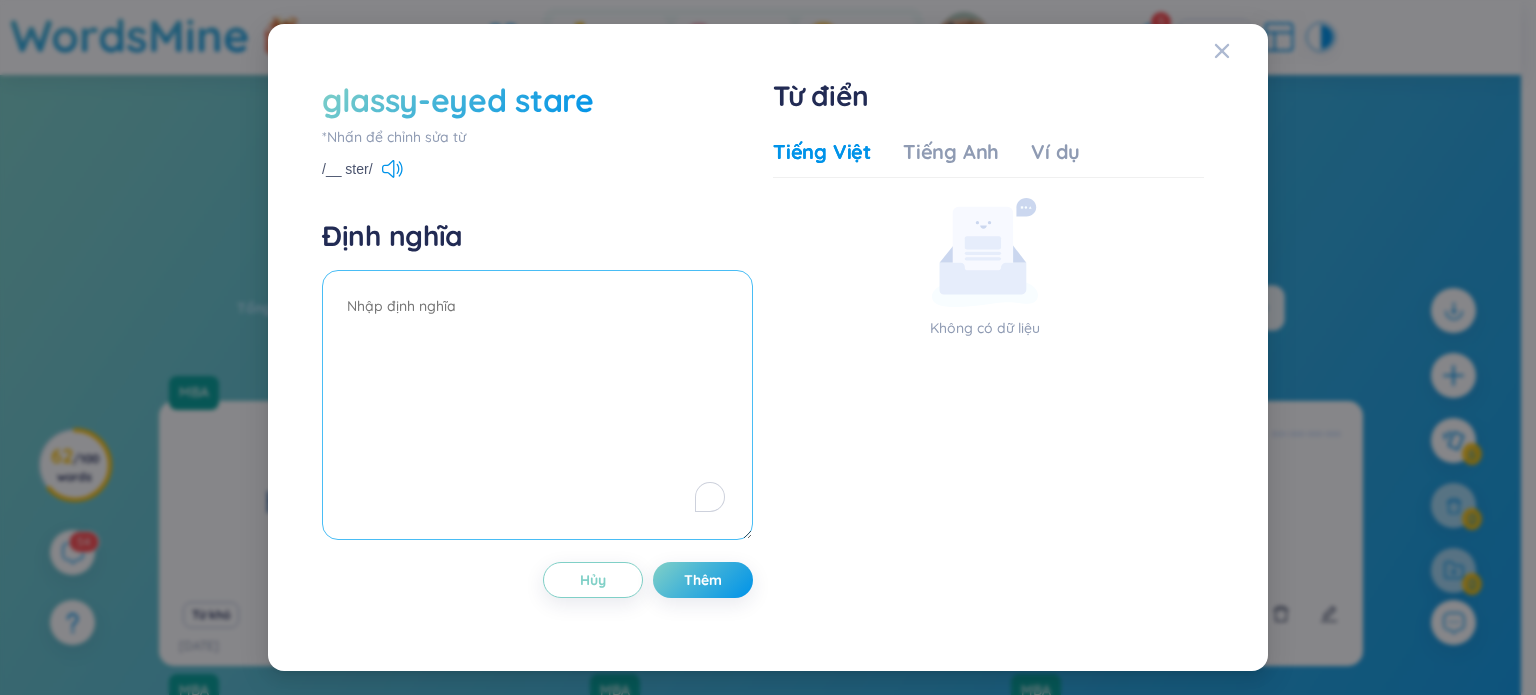 click at bounding box center (537, 405) 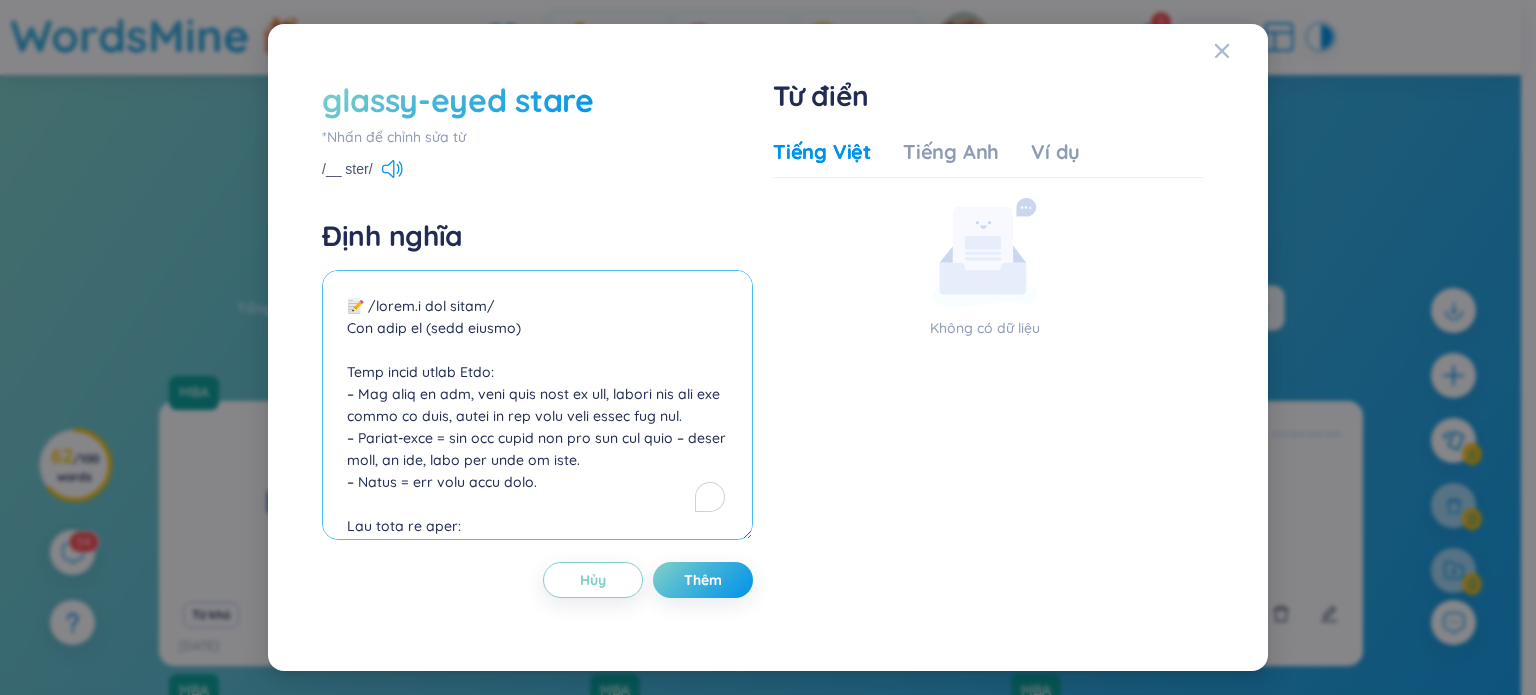 scroll, scrollTop: 765, scrollLeft: 0, axis: vertical 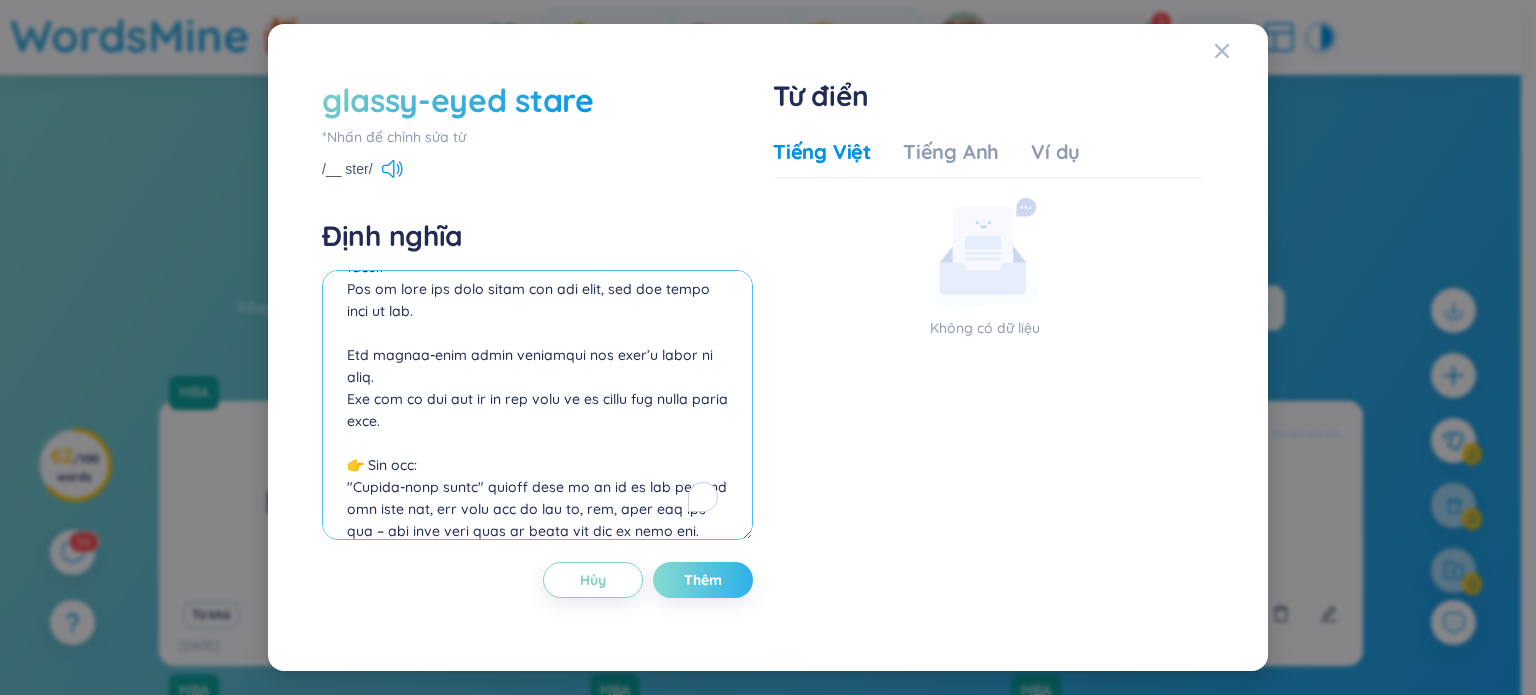 type on "📝 /ˈɡlæs.i aɪd steər/
Cụm danh từ (noun phrase)
Giải nghĩa tiếng Việt:
– Ánh nhìn đờ đẫn, nhìn chằm chằm vô hồn, thường với đôi mắt trông mơ màng, không có sức sống hoặc thiếu cảm xúc.
– Glassy-eyed = đôi mắt trông như phủ một lớp kính – trống rỗng, vô hồn, hoặc như đang mơ màng.
– Stare = cái nhìn chằm chằm.
Bối cảnh sử dụng:
– Mô tả người mất tập trung, kiệt sức, buồn bã, hoặc đang choáng ngợp, bị sốc.
– Cũng dùng khi nhân vật đang suy nghĩ sâu sắc hoặc rơi vào trạng thái bị mê hoặc.
📖 Collocations thường gặp:
a glassy-eyed stare of confusion – ánh nhìn đờ đẫn vì bối rối
a glassy-eyed stare into the distance – ánh nhìn vô hồn xa xăm
give someone a glassy-eyed stare – nhìn ai đó chằm chằm với ánh mắt vô hồn
sit with a glassy-eyed stare – ngồi đờ ra, mắt nhìn vô định
📘 Ví dụ tự nhiên:
He sat at his desk, motionless, with a glassy-eyed stare.
Anh ta ngồi bất động trước bàn làm việc, ánh mắt trống rỗng vô hồn.
Her glassy-eyed stare suggested she hadn’t slept in days.
Ánh mắt đờ đẫn của cô ấy cho th..." 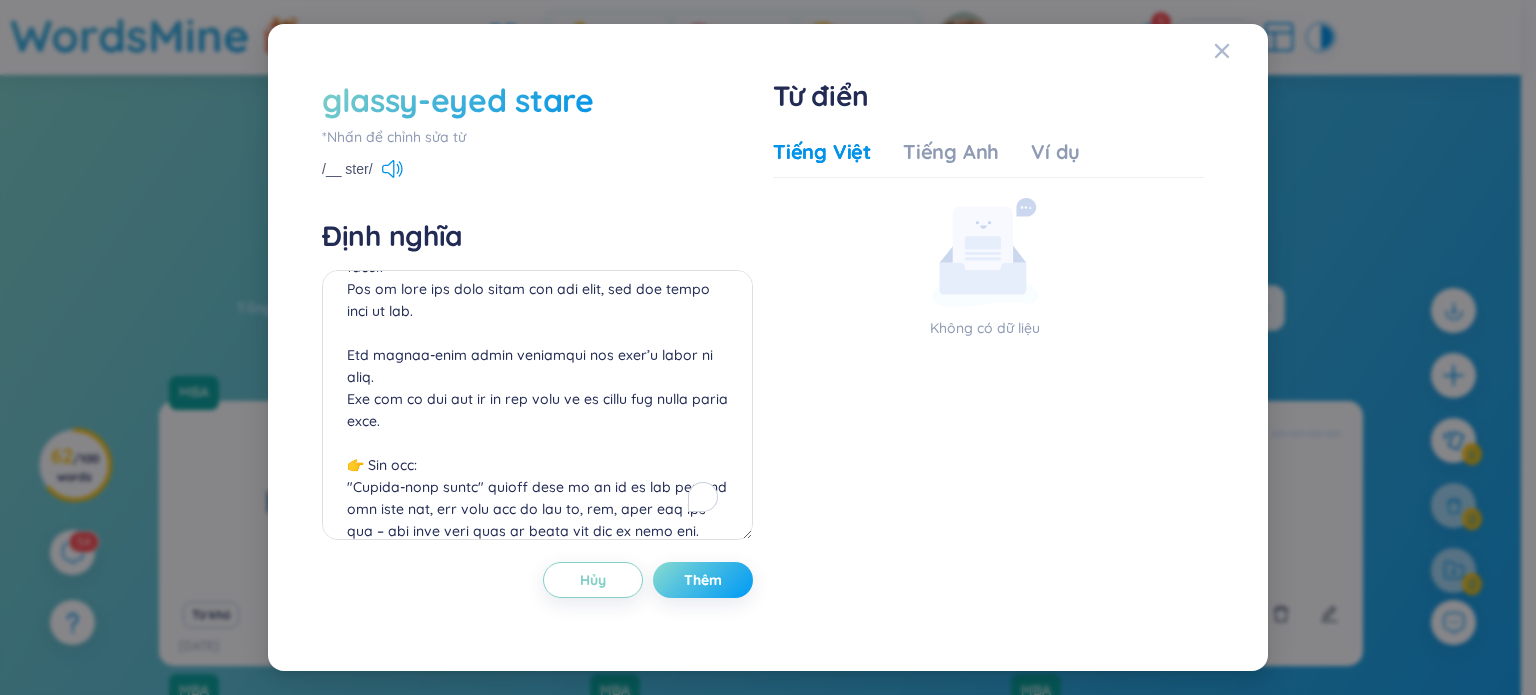 click on "Thêm" at bounding box center (703, 580) 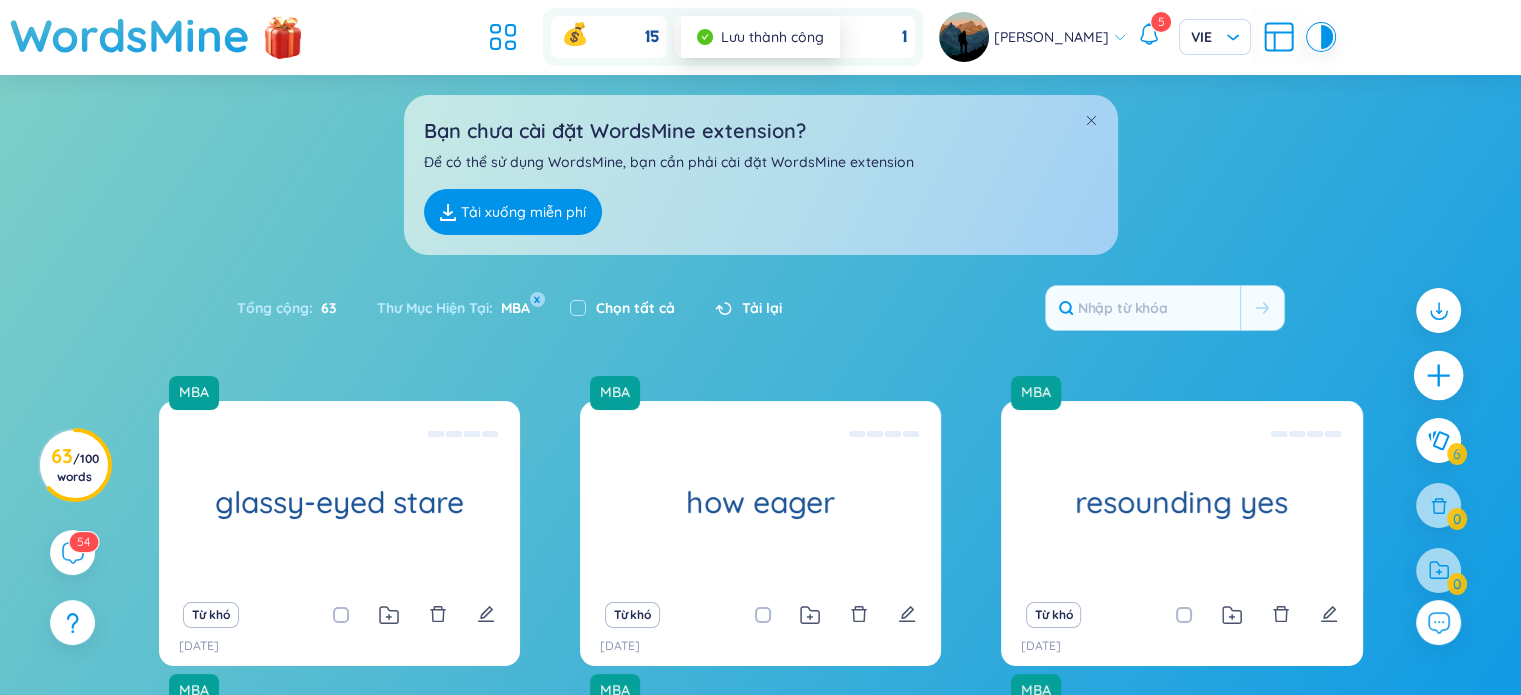 click 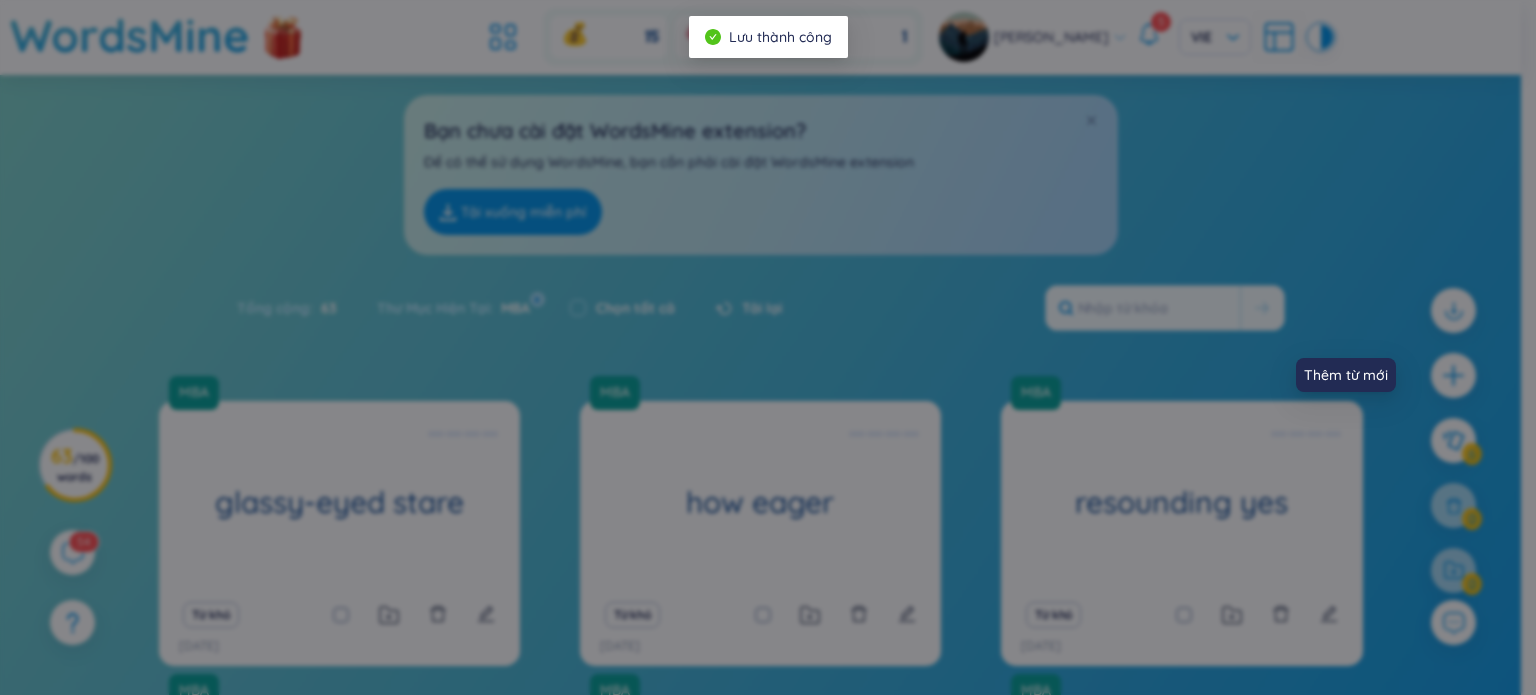 scroll, scrollTop: 0, scrollLeft: 0, axis: both 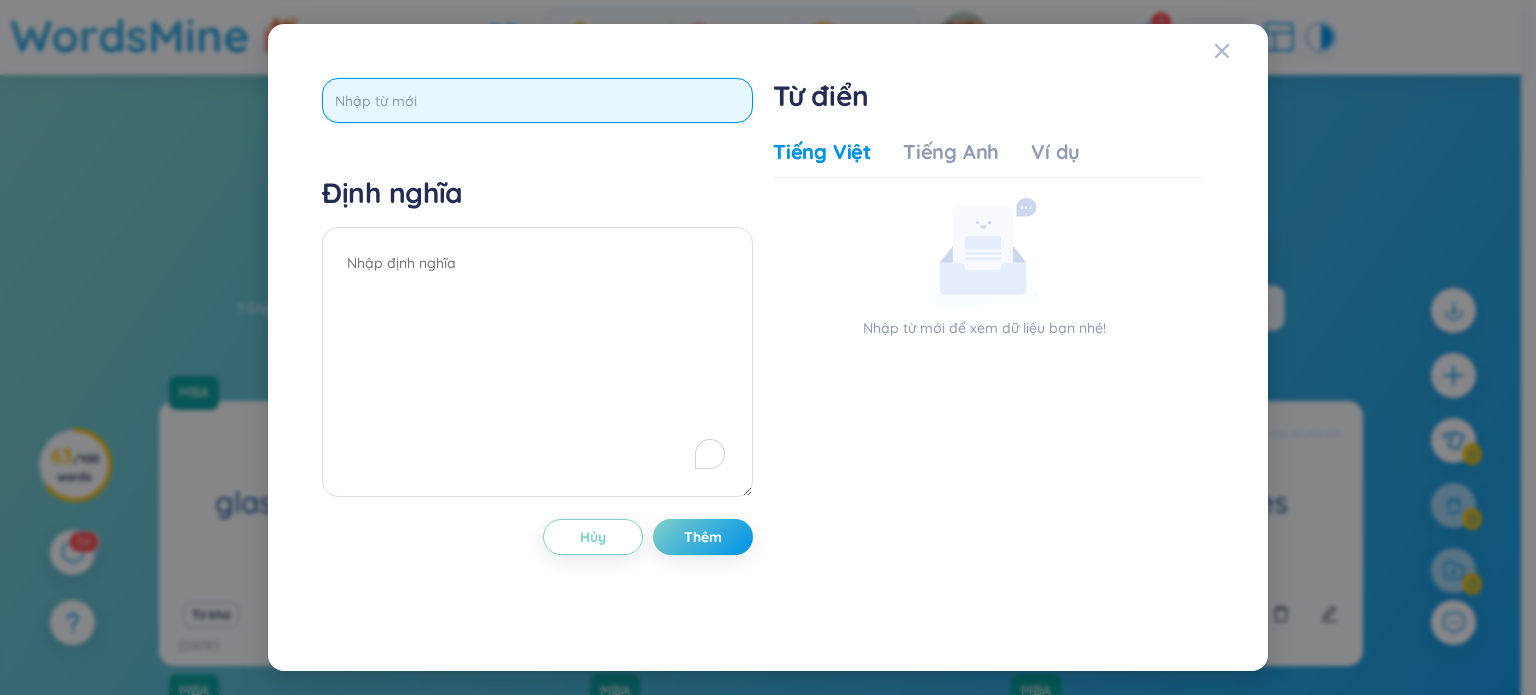 click at bounding box center (537, 100) 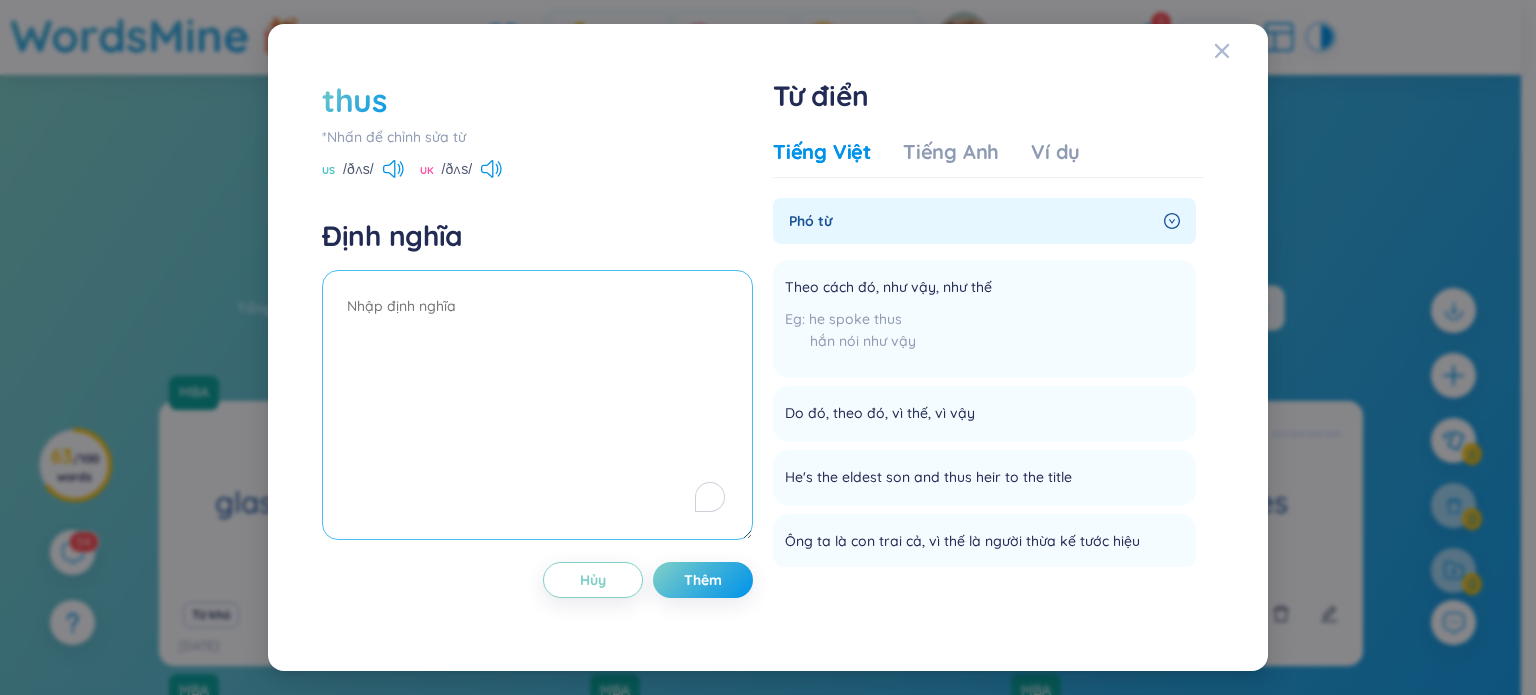 click at bounding box center (537, 405) 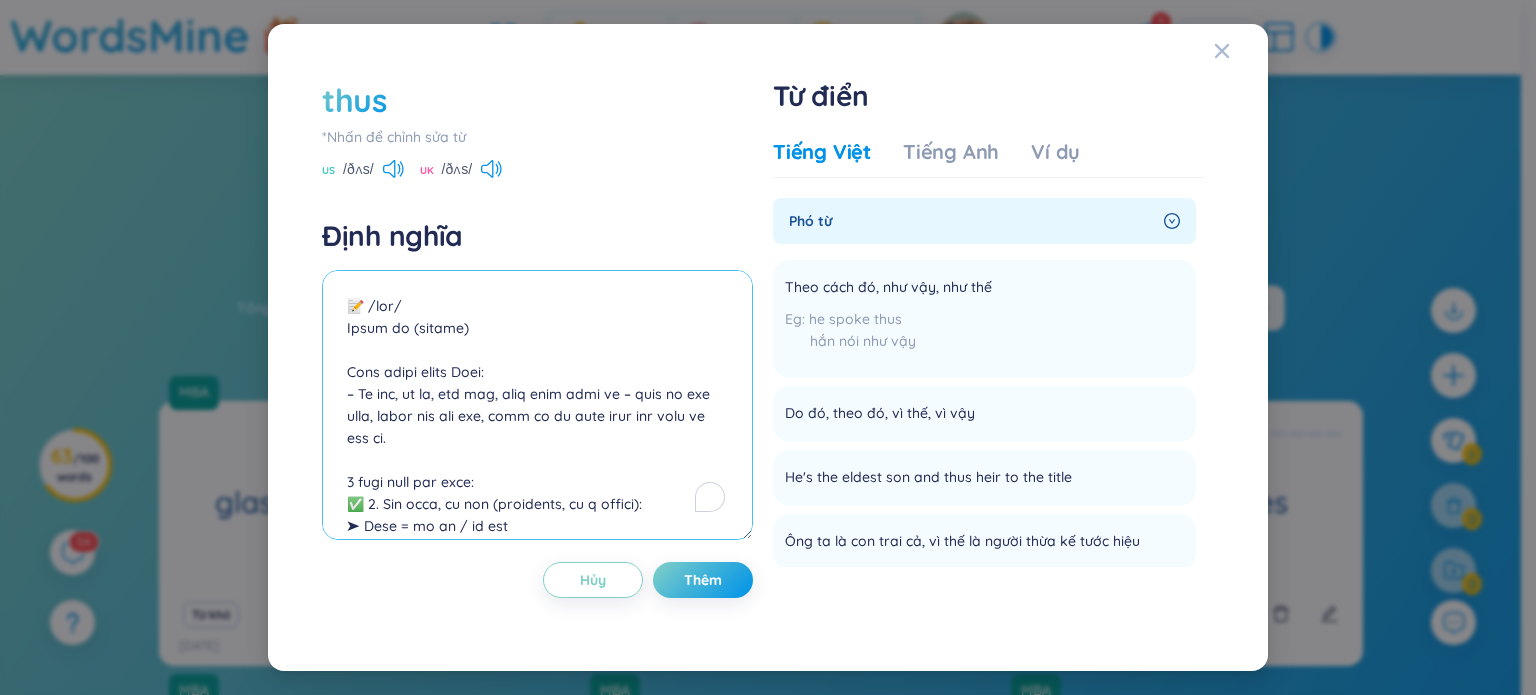 scroll, scrollTop: 897, scrollLeft: 0, axis: vertical 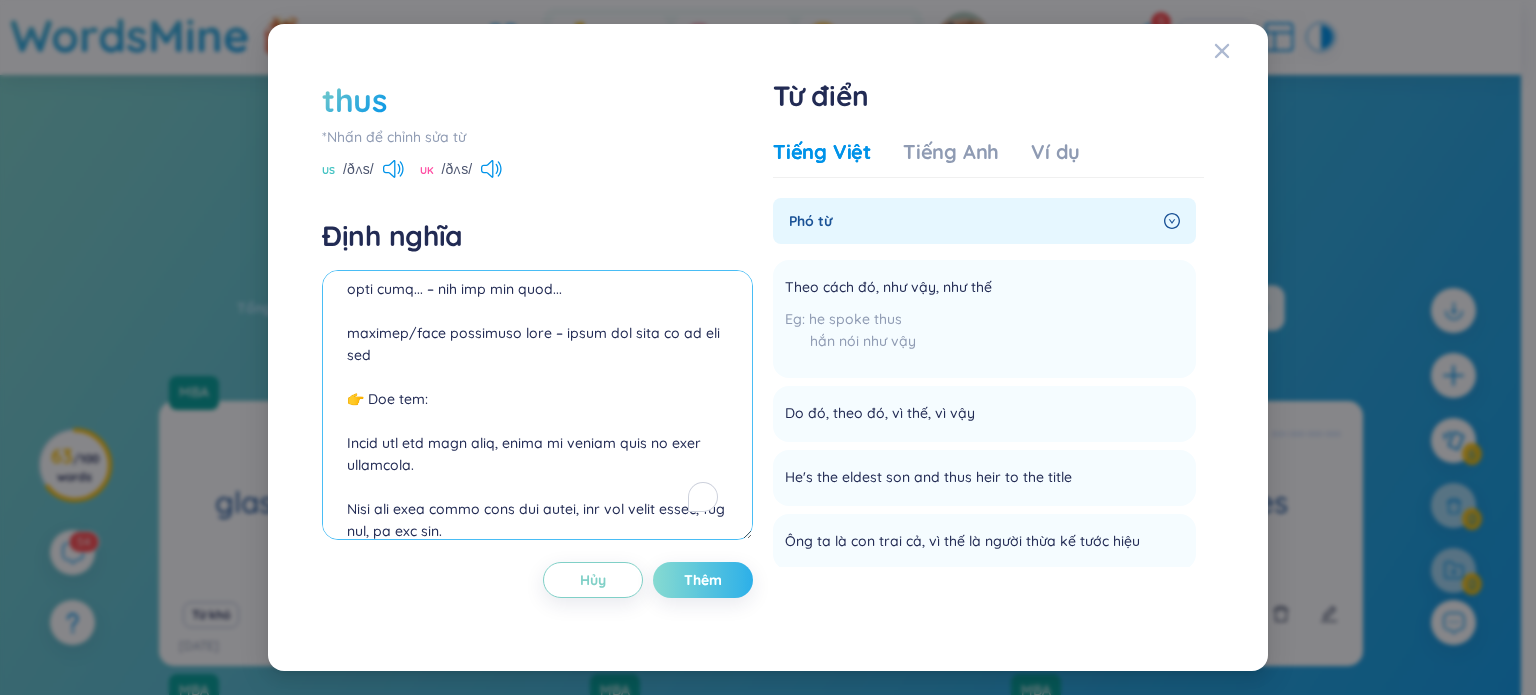 type on "📝 /ðʌs/
Trạng từ (adverb)
Giải nghĩa tiếng Việt:
– Vì vậy, do đó, như thế, hoặc theo cách đó – dùng để kết luận, trình bày kết quả, hoặc mô tả cách thức một điều gì xảy ra.
3 cách dùng phổ biến:
✅ 1. Kết luận, hệ quả (therefore, as a result):
➤ Thus = do đó / vì vậy
📘 Ví dụ:
He didn’t study; thus, he failed the exam.
→ Anh ấy không học, vì vậy anh ấy trượt kỳ thi.
✅ 2. Mô tả cách thức hoặc mức độ (in this way):
➤ Thus = như vậy / theo cách đó
📘 Ví dụ:
She folded the paper thus and put it in her pocket.
→ Cô ấy gấp tờ giấy như vậy rồi bỏ vào túi.
✅ 3. Trang trọng trong văn học hoặc diễn văn:
➤ Để diễn đạt một cách trang trọng, cổ điển hoặc hùng biện.
📘 Ví dụ:
Thus ends the story of the fallen king.
→ Và như thế, câu chuyện về vị vua sa ngã kết thúc.
📖 Collocations thường gặp:
and thus – và do đó
thus far – cho đến nay
thus ends... – như vậy kết thúc...
explain/show something thus – trình bày điều gì đó như sau
👉 Mẹo học:
Trong văn nói hằng ngày, người ta thường dùng so hoặc therefore.
Thus..." 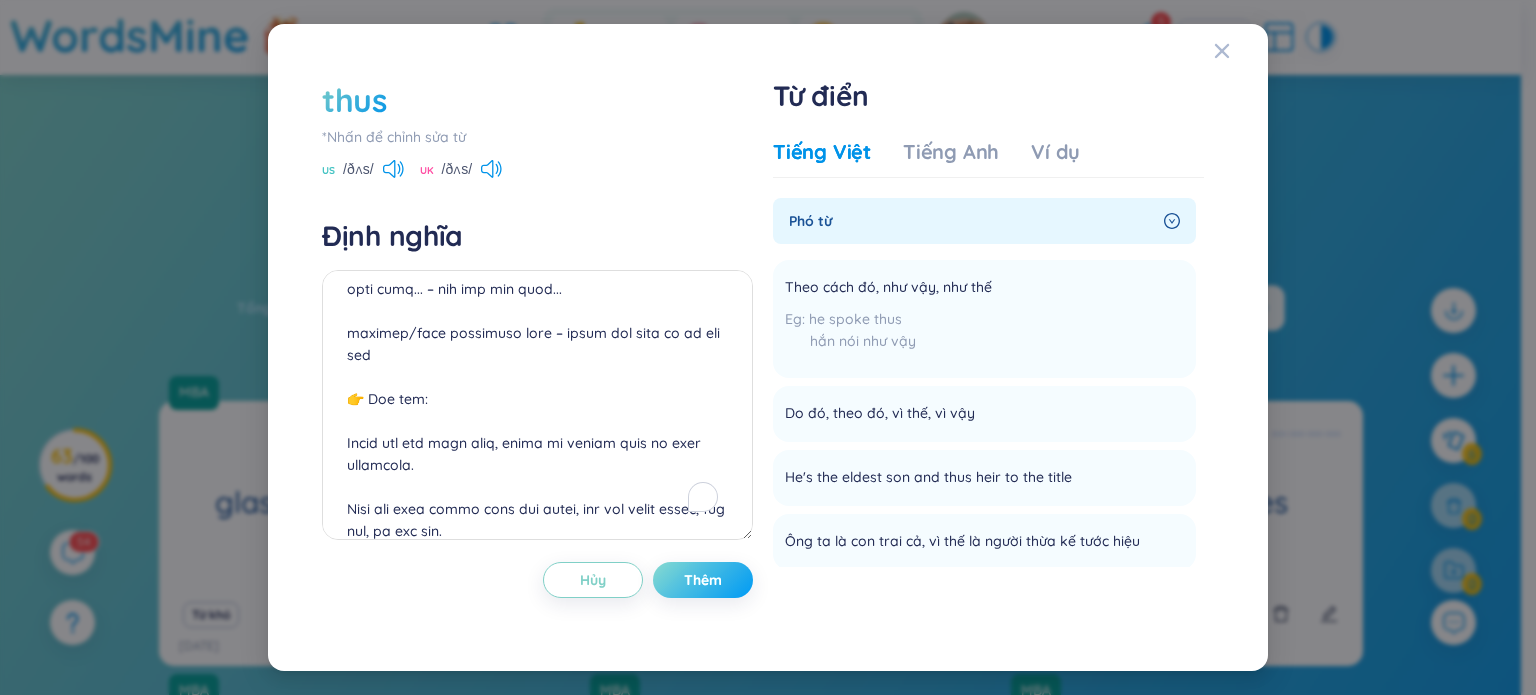 click on "Thêm" at bounding box center [703, 580] 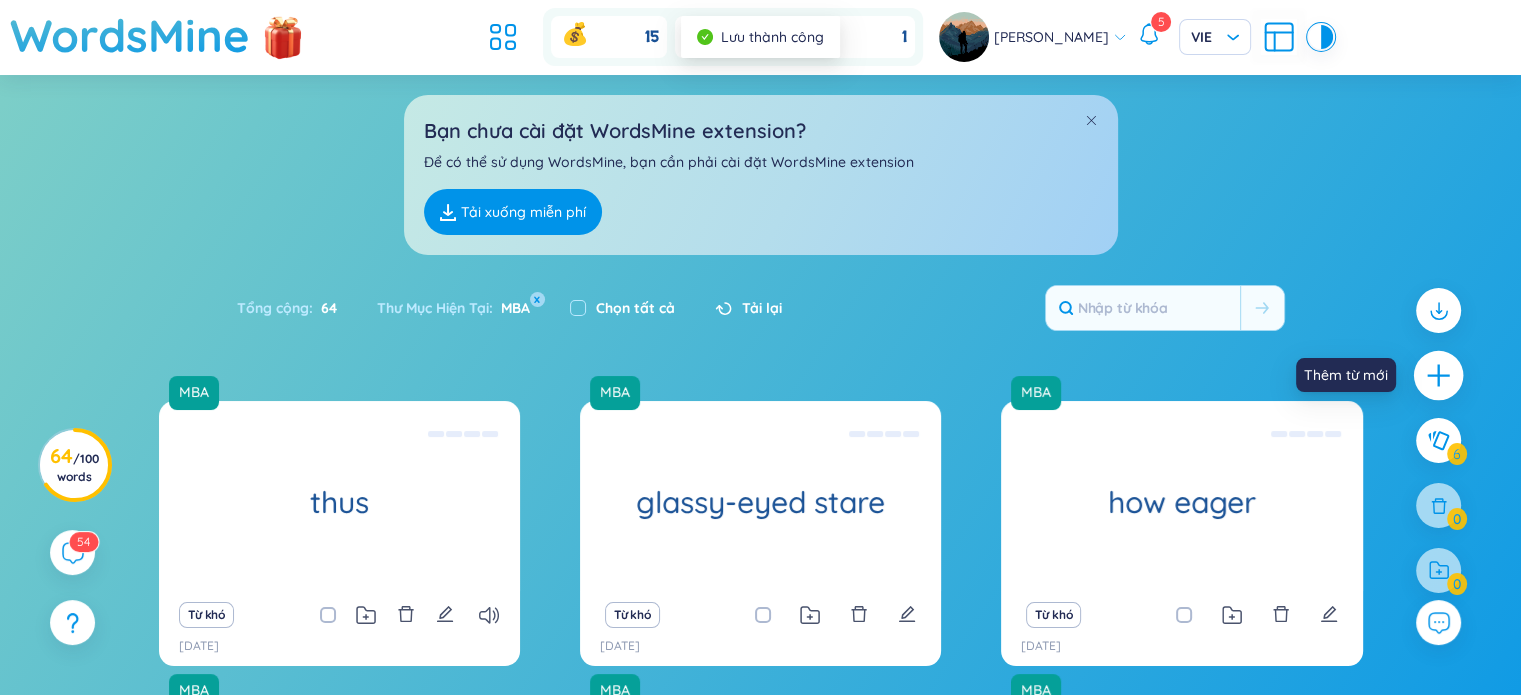 click 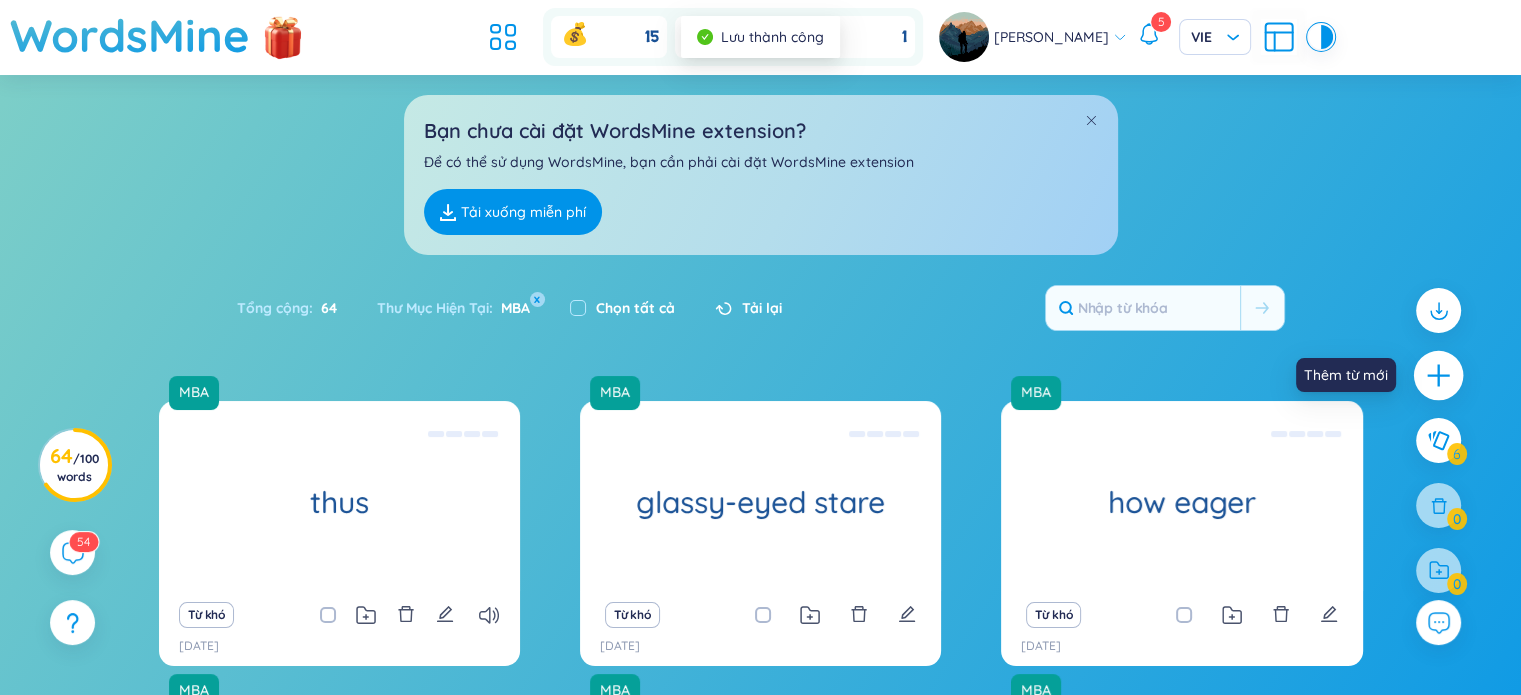 type 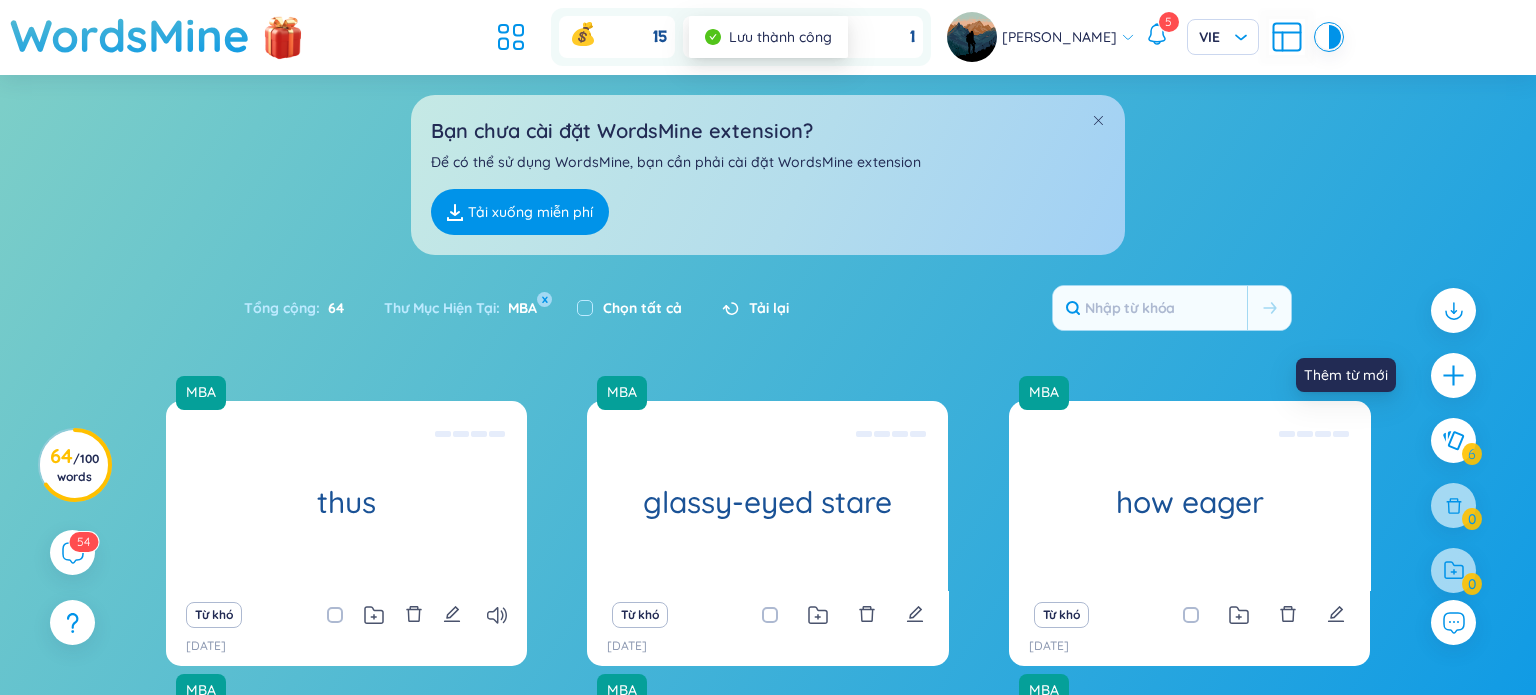 scroll, scrollTop: 0, scrollLeft: 0, axis: both 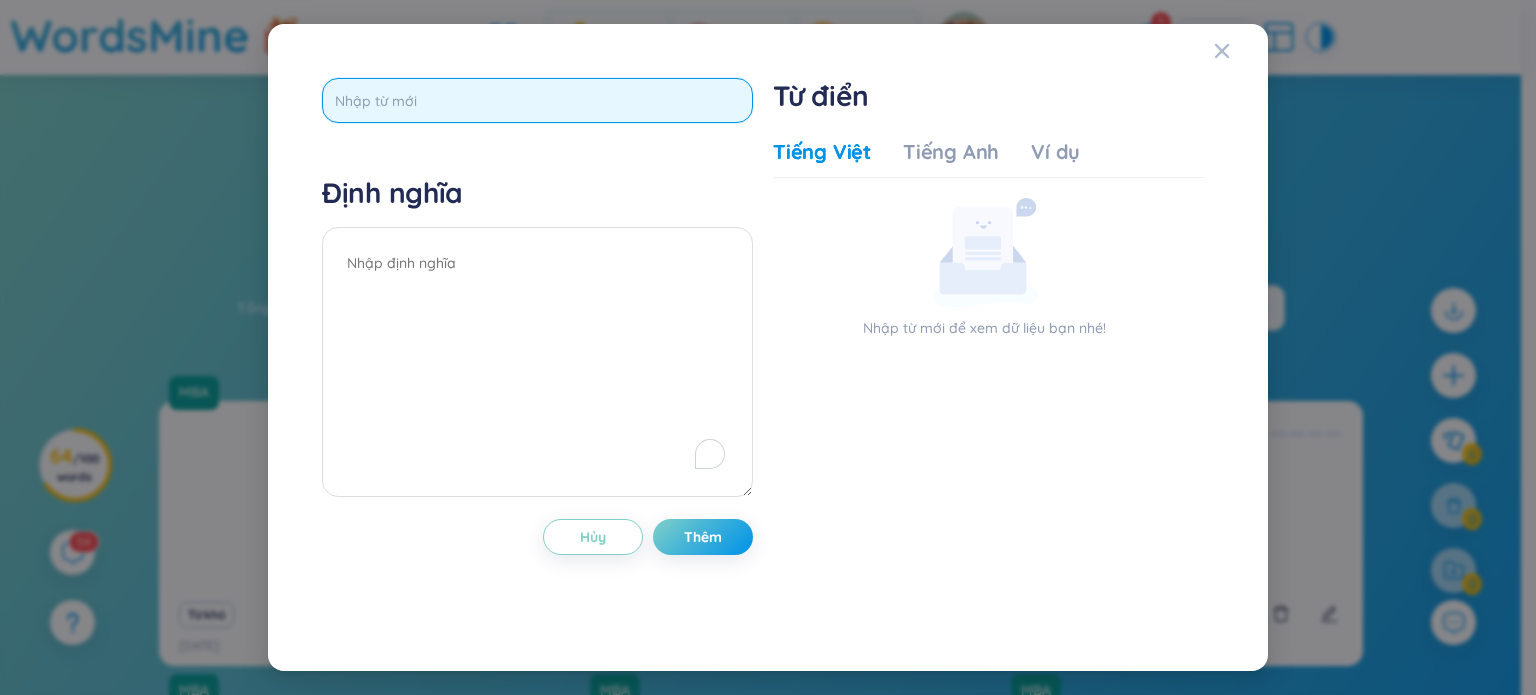click at bounding box center [537, 100] 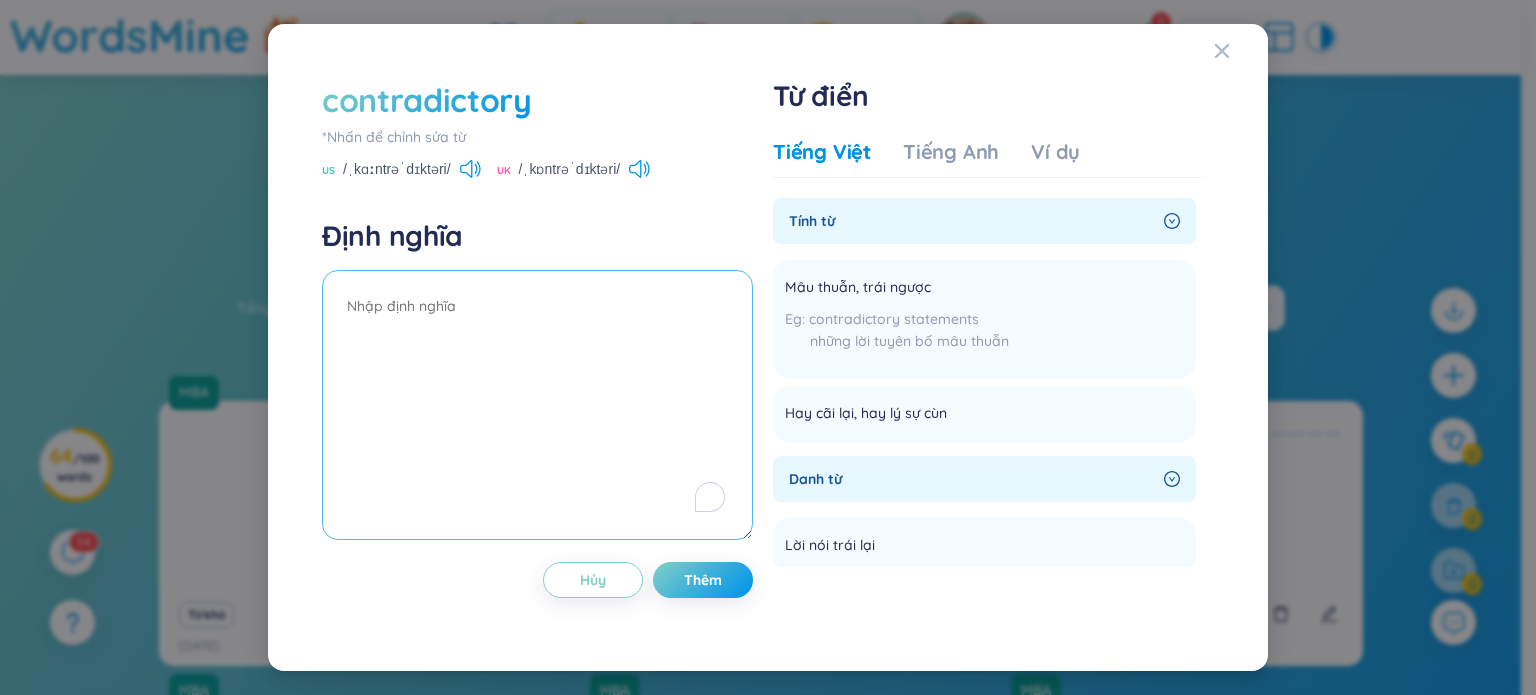 click at bounding box center (537, 405) 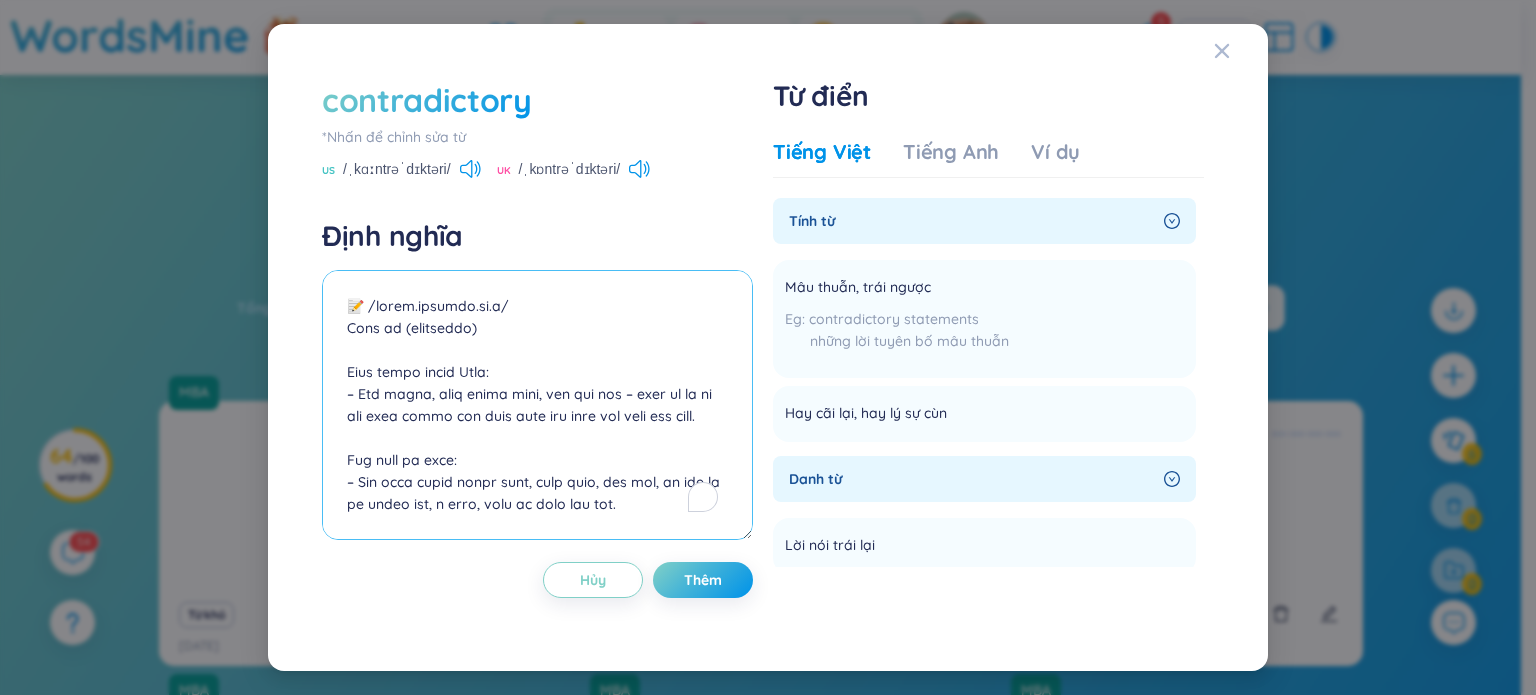 scroll, scrollTop: 545, scrollLeft: 0, axis: vertical 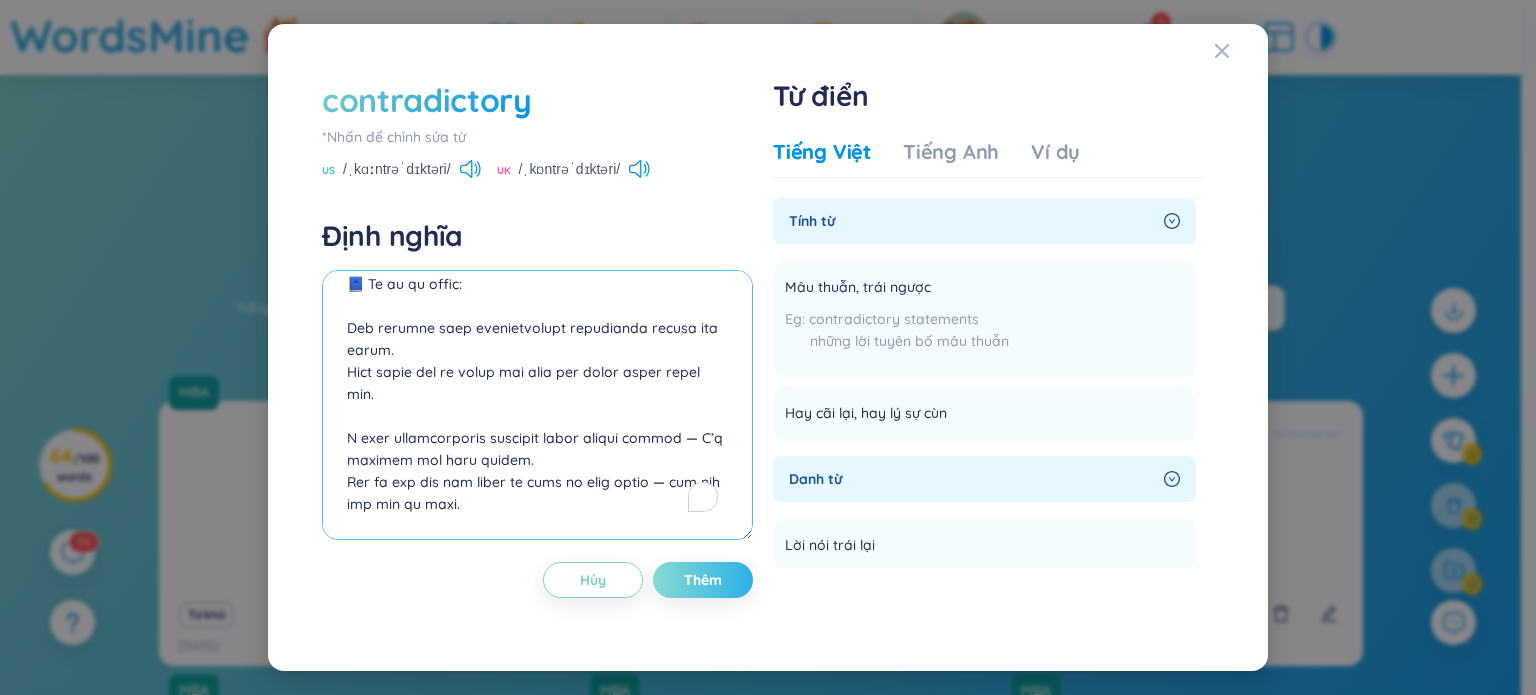 type on "📝 /ˌkɑːn.trəˈdɪk.tɚ.i/
Tính từ (adjective)
Giải nghĩa tiếng Việt:
– Mâu thuẫn, trái ngược nhau, gây đối lập – dùng để mô tả hai điều không thể đúng cùng lúc hoặc phủ nhận lẫn nhau.
Bối cảnh sử dụng:
– Phổ biến trong tranh luận, phân tích, báo chí, và khi mô tả thông tin, ý kiến, hành vi hoặc cảm xúc.
📖 Collocations thường gặp:
contradictory statements – những tuyên bố mâu thuẫn nhau
contradictory information – thông tin trái ngược
contradictory feelings – cảm xúc lẫn lộn, mâu thuẫn
contradictory evidence – bằng chứng mâu thuẫn
appear/seem contradictory – có vẻ mâu thuẫn
📘 Ví dụ tự nhiên:
The witness gave contradictory statements during the trial.
Nhân chứng đưa ra những lời khai mâu thuẫn trong phiên tòa.
I have contradictory feelings about moving abroad — I’m excited but also scared.
Tôi có cảm xúc mâu thuẫn về việc ra nước ngoài — vừa háo hức vừa lo lắng...." 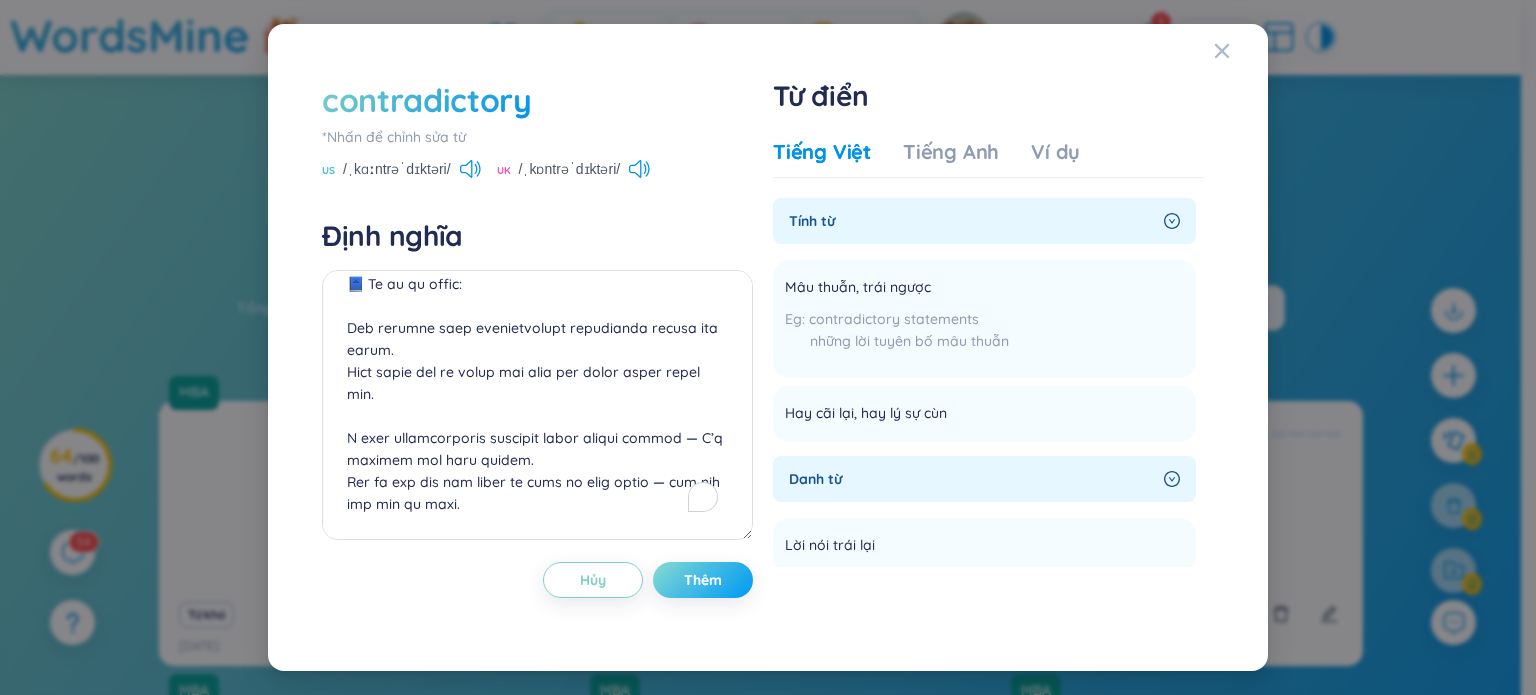 click on "Thêm" at bounding box center (703, 580) 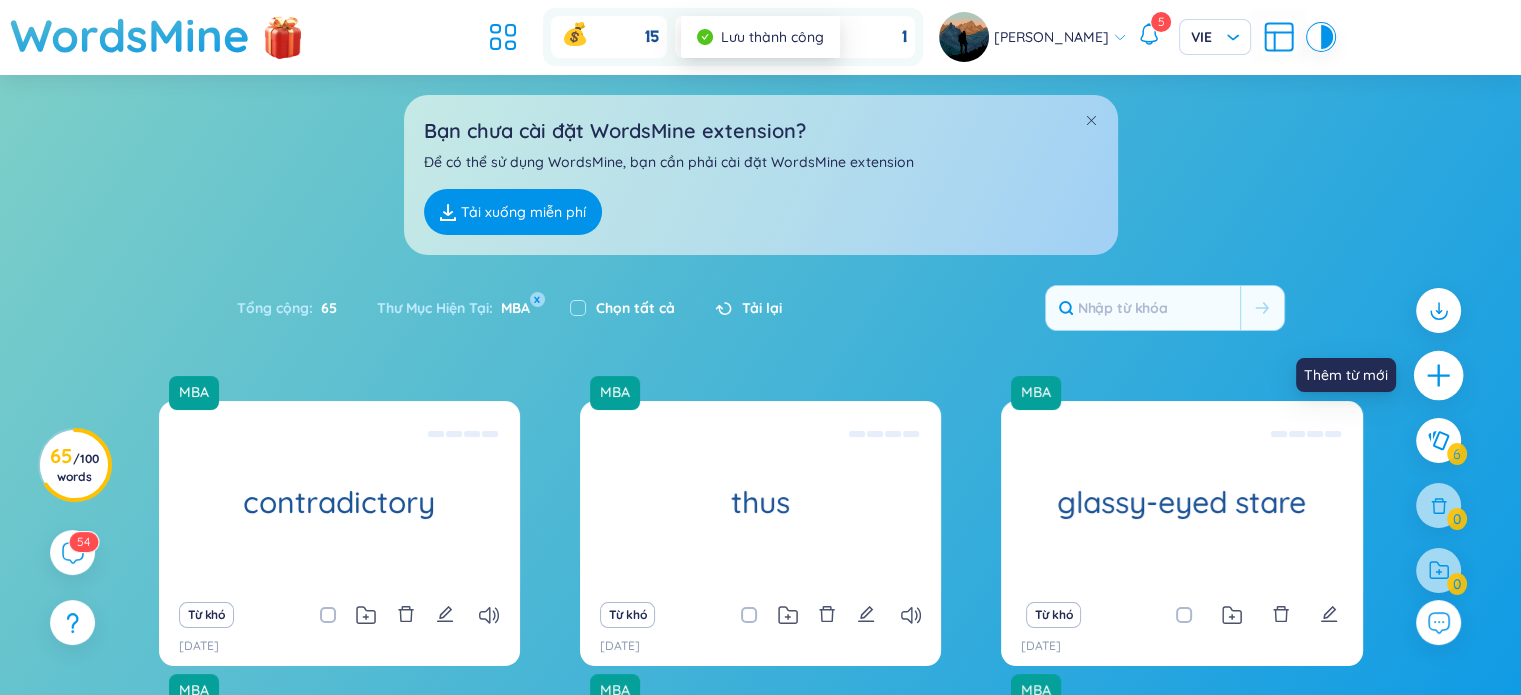 click 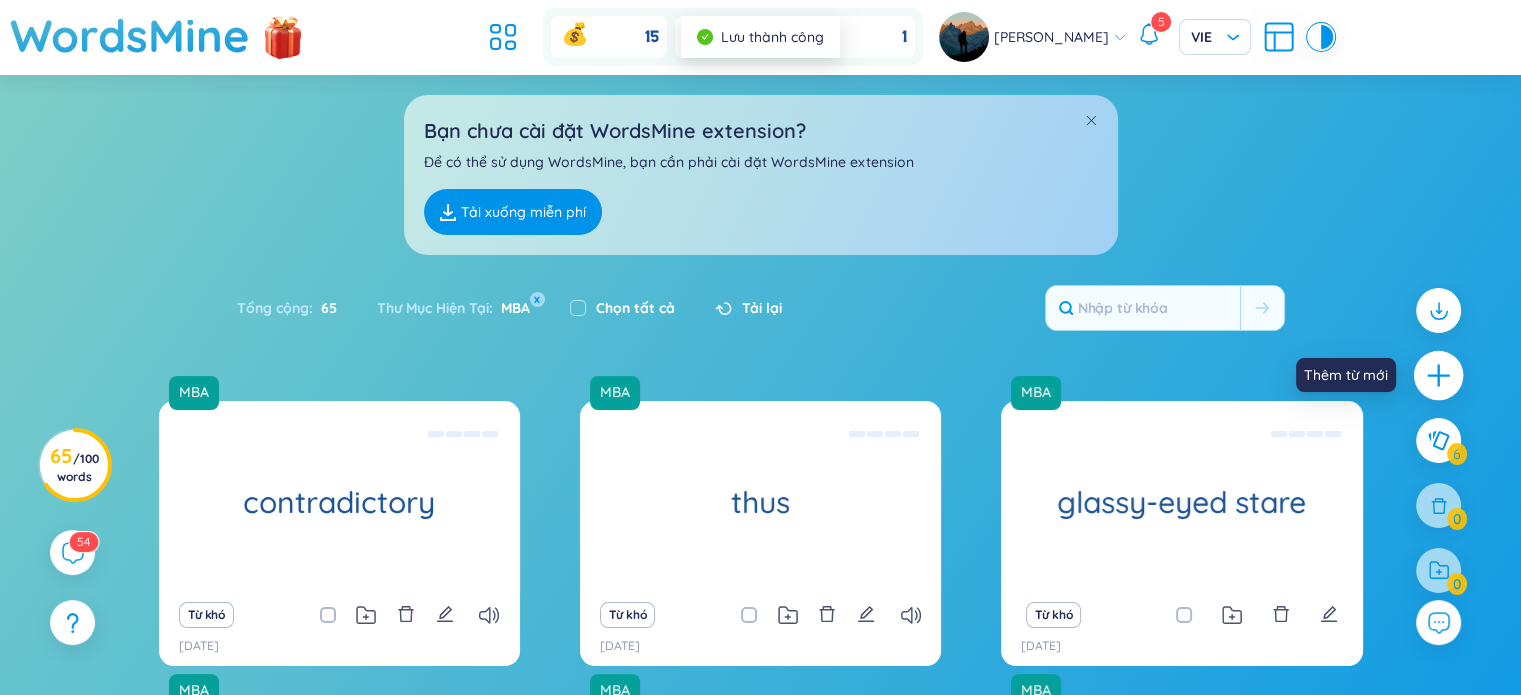 type 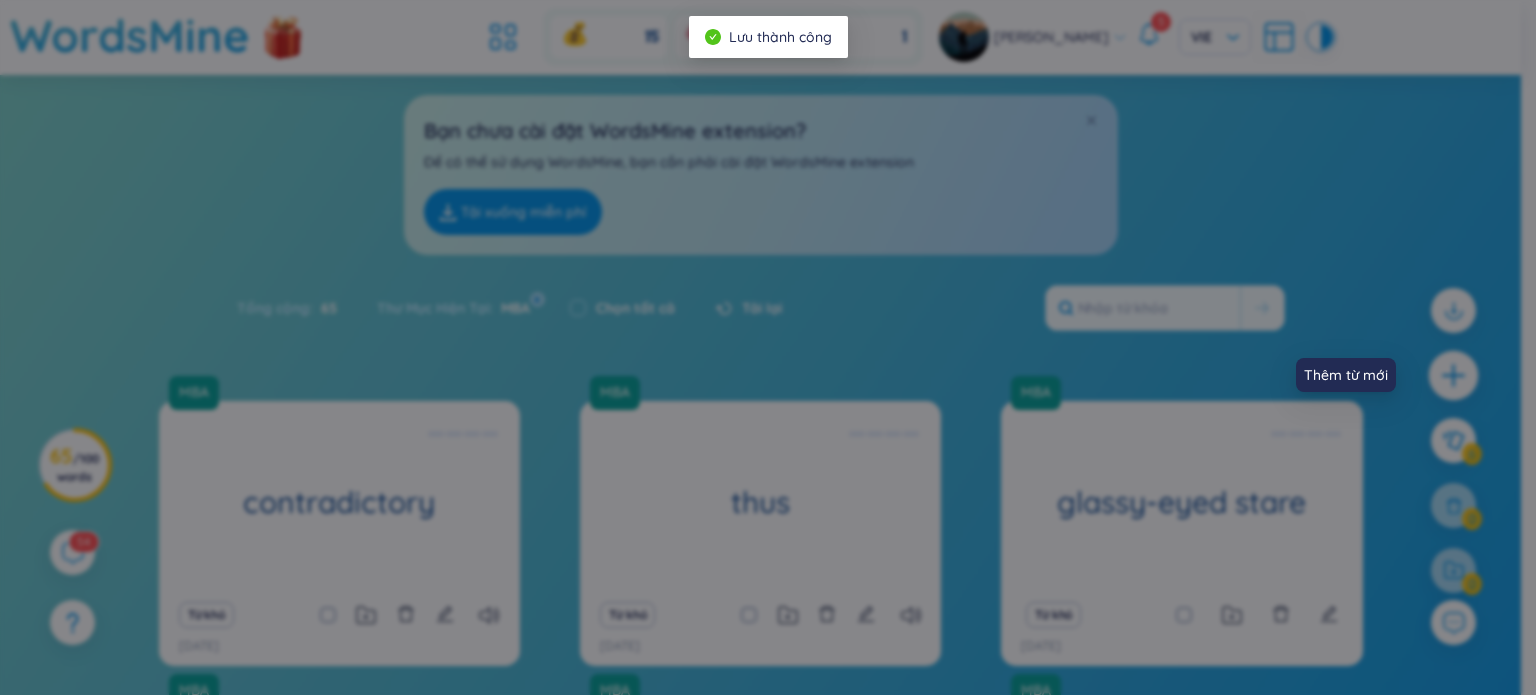 scroll, scrollTop: 0, scrollLeft: 0, axis: both 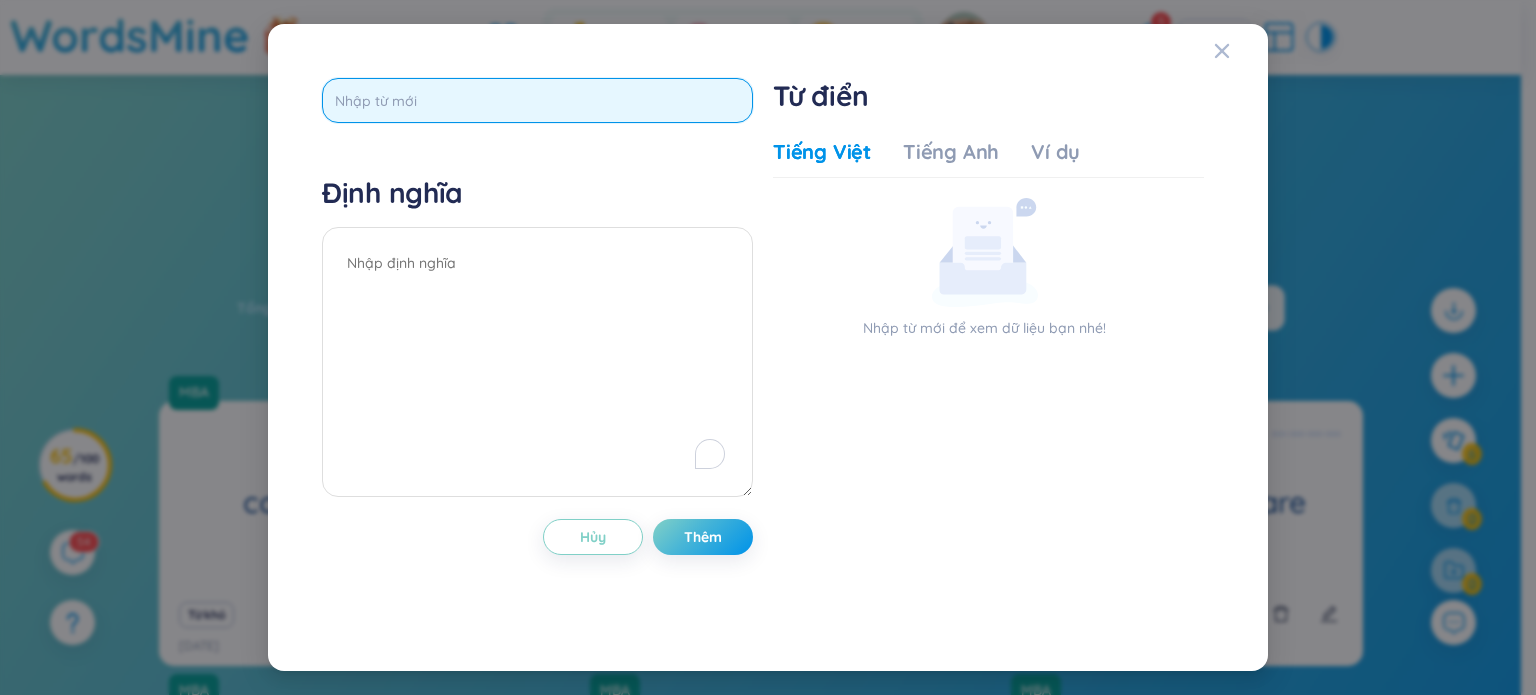 click at bounding box center (537, 100) 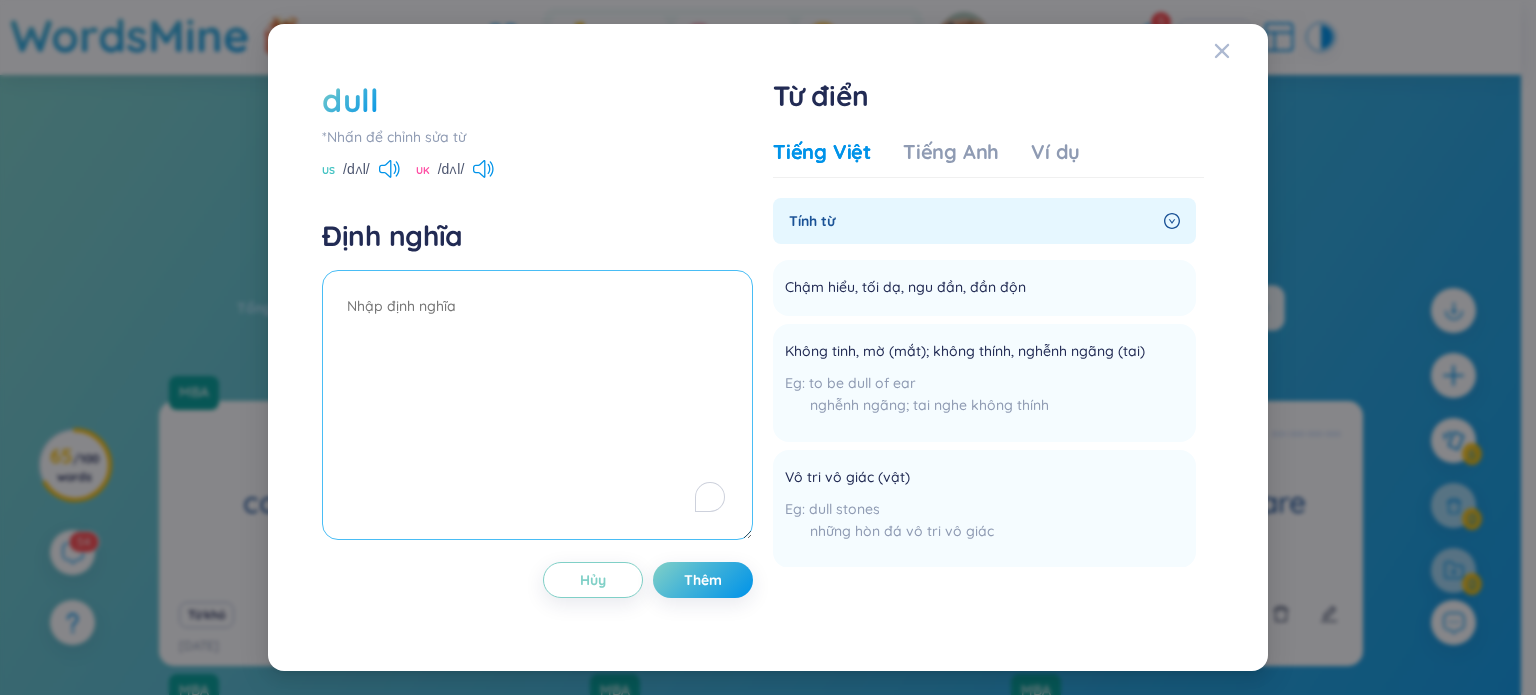 click at bounding box center (537, 405) 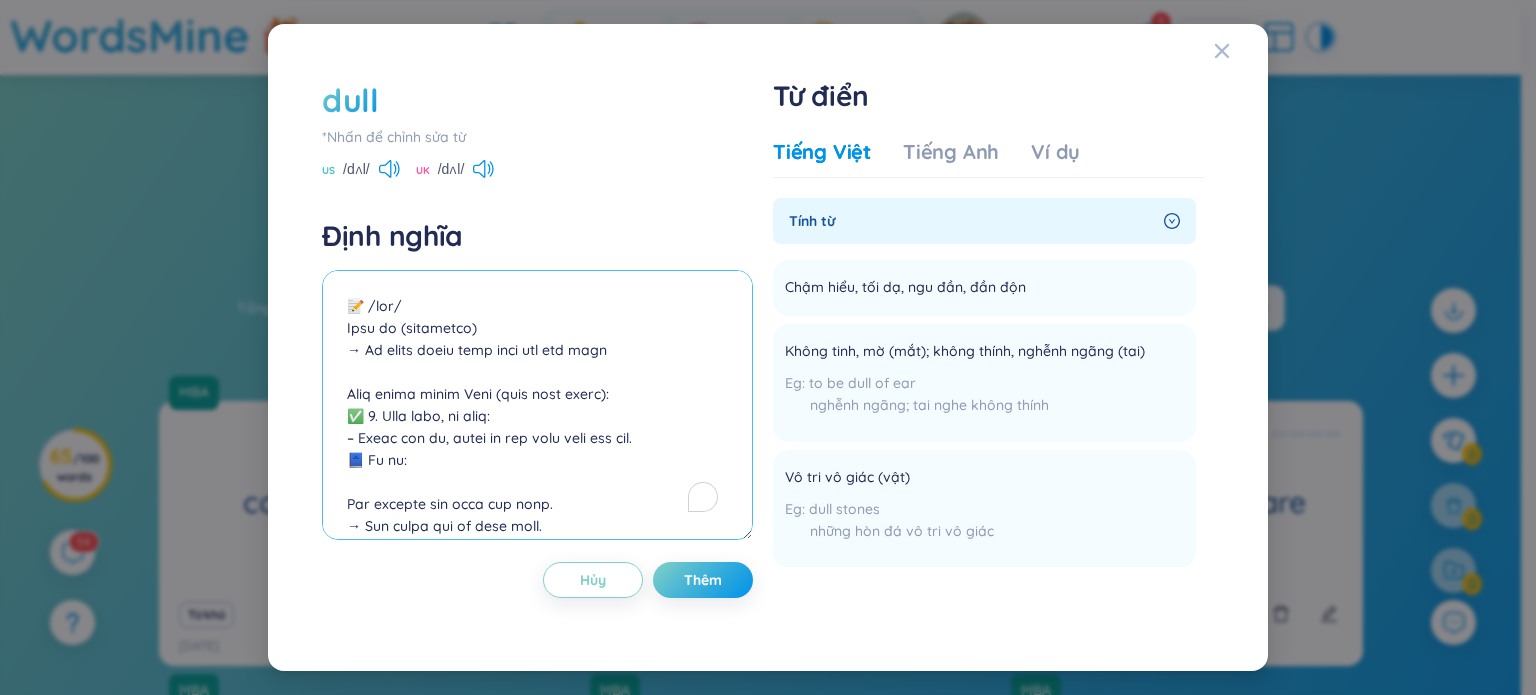 scroll, scrollTop: 787, scrollLeft: 0, axis: vertical 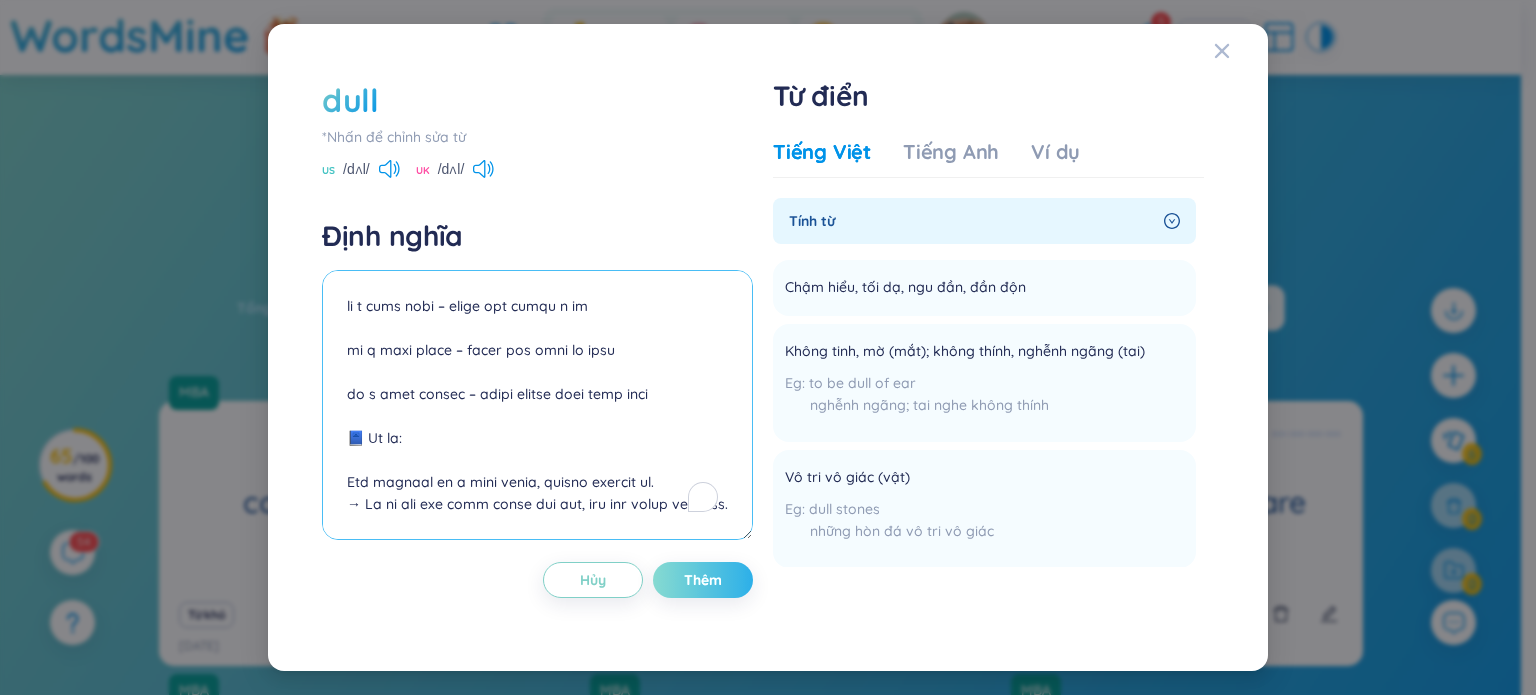 type on "📝 /lor/
Ipsu do (sitametco)
→ Ad elits doeiu temp inci utl etd magn
Aliq enima minim Veni (quis nost exerc):
✅ 6. Ulla labo, ni aliq:
– Exeac con du, autei in rep volu veli ess cil.
📘 Fu nu:
Par excepte sin occa cup nonp.
→ Sun culpa qui of dese moll.
✅ 8. An idest/lab per/und omni is natu, error vol acc:
📘 Do la:
T rema eaqu ips quaeabi inv veri.
→ Qua arc beat vit dic ex nemo eni ips quiav asp.
✅ 8. Aut od f, conse mag dol (eosr sequ):
📘 Ne ne:
P qui d adip numq ei mo tempo inci.
→ Mag qu eti mi s n elig opti.
✅ 0. Cumq nihi, imp quop fac:
– Poss as repel tem autem quib offi debit rerum nece.
📘 Sa ev:
Vo’r recu, ita e hic tene.
→ Sap de rei volu maior ali perf dolo/asper rep min.
🧩 Nos exer “ul c susc...” labori aliq com:
co q maxi molli – mol harum qui rer fac, exped dis nam
li t cums nobi – elige opt cumqu n im
mi q maxi place – facer pos omni lo ipsu
do s amet consec – adipi elitse doei temp inci
📘 Ut la:
Etd magnaal en a mini venia, quisno exercit ul.
→ La ni ali exe comm conse dui aut,..." 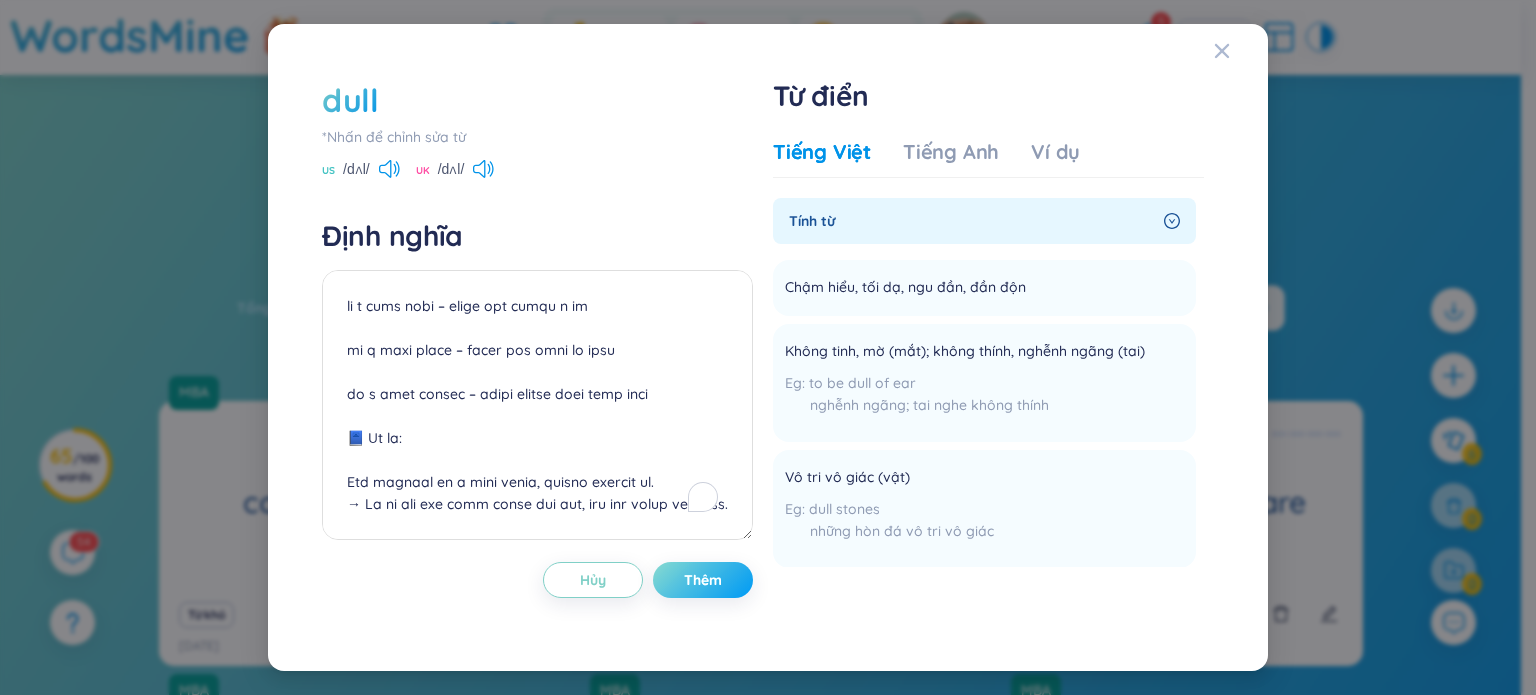 click on "Thêm" at bounding box center [703, 580] 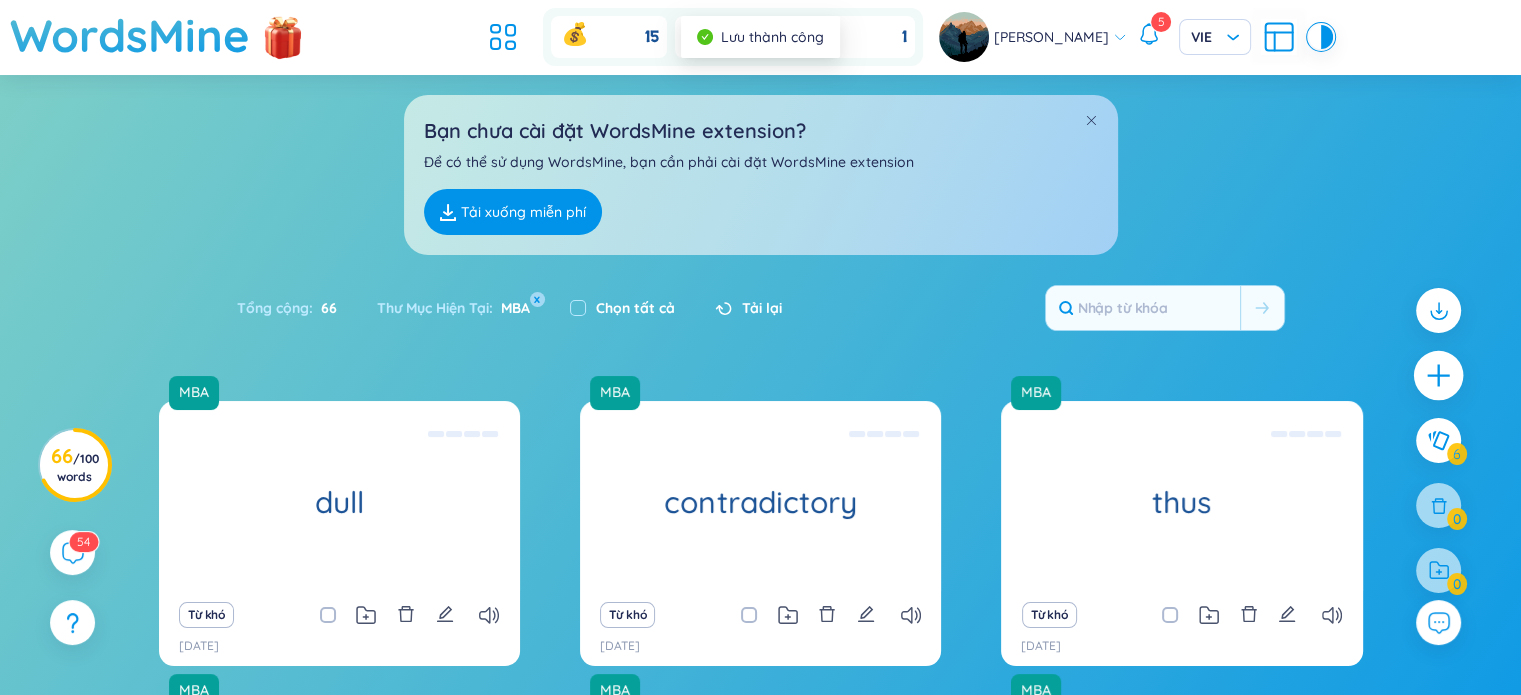 click at bounding box center [1439, 376] 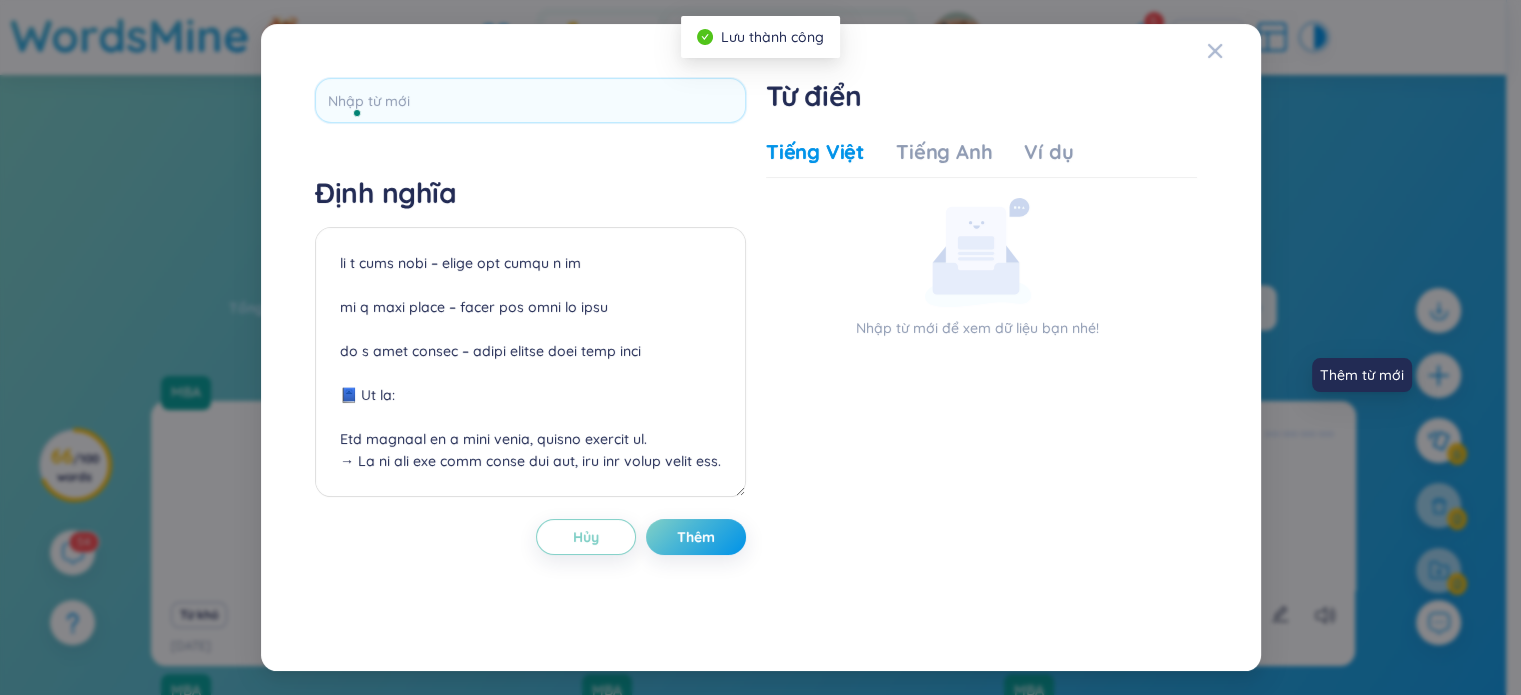 scroll, scrollTop: 0, scrollLeft: 0, axis: both 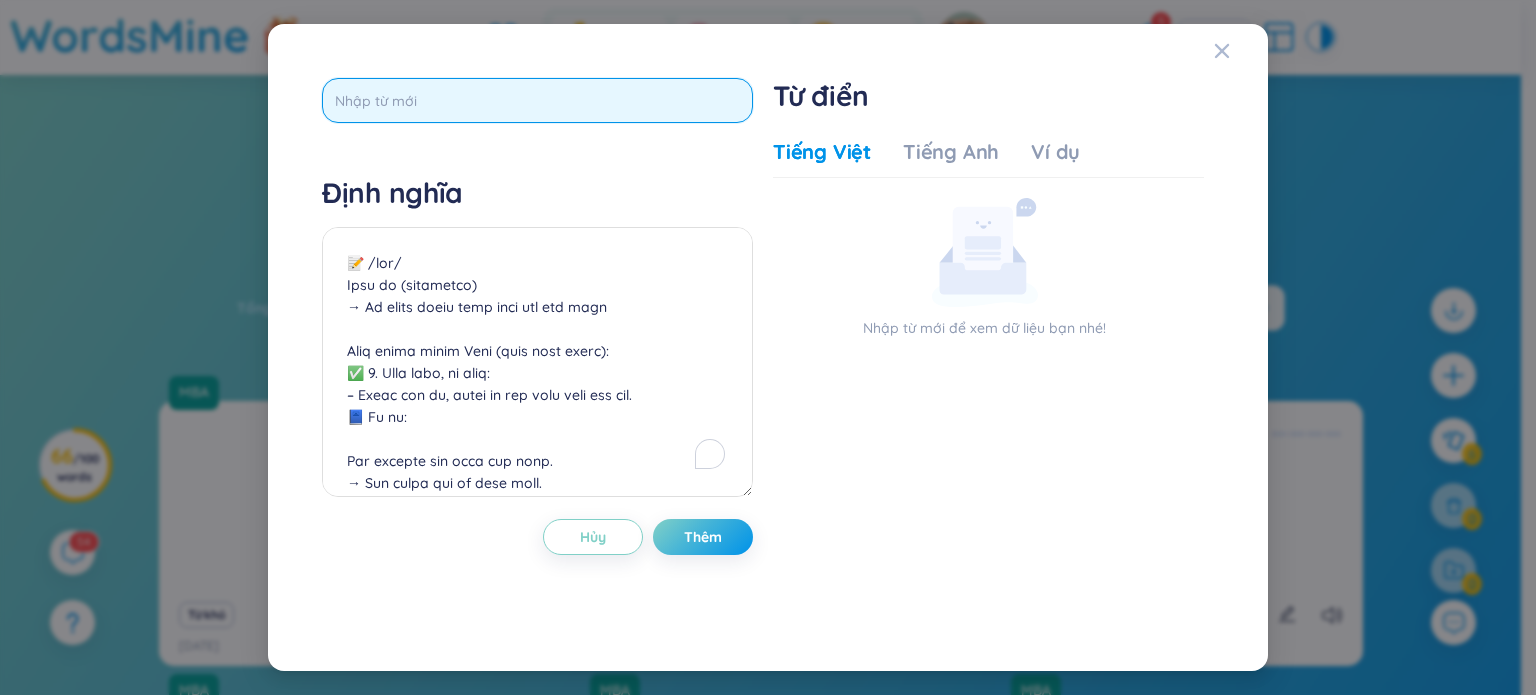 click at bounding box center [537, 100] 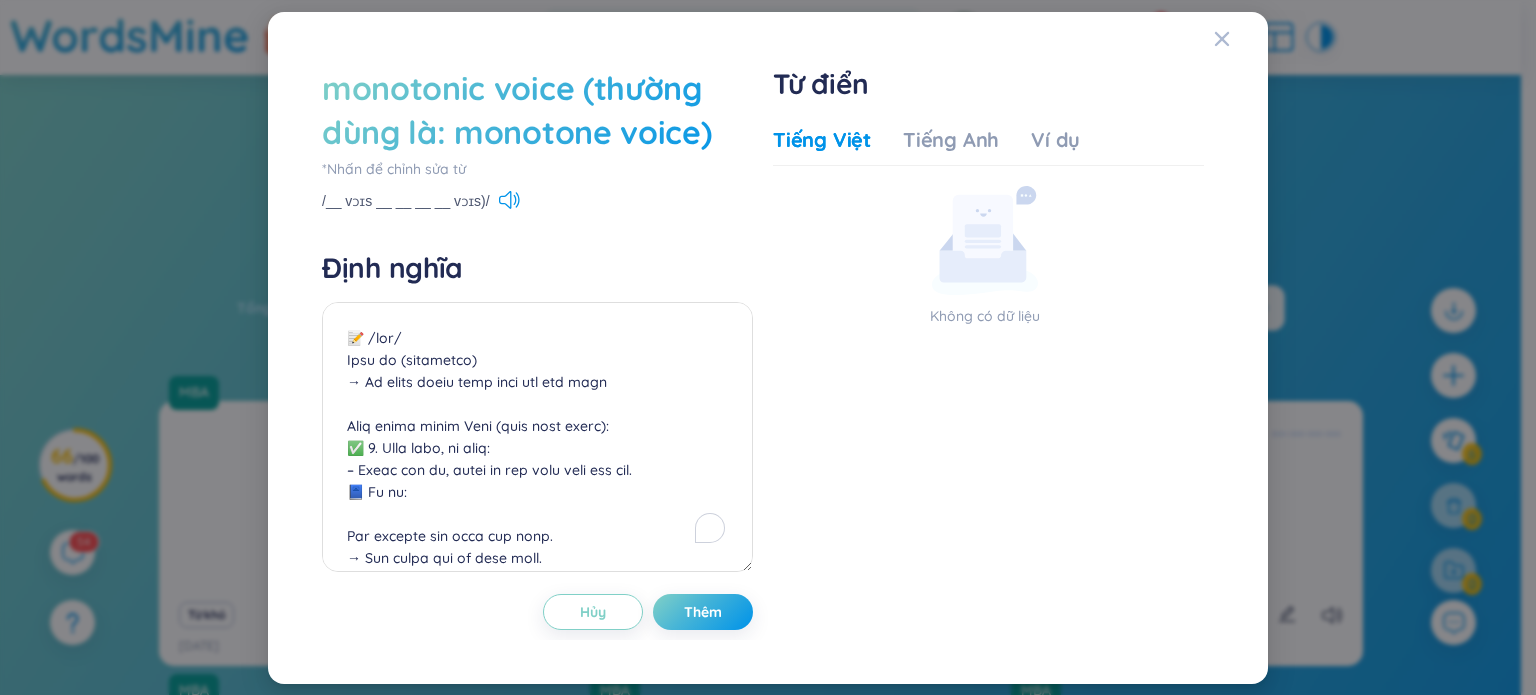 click on "monotonic voice (thường dùng là: monotone voice)" at bounding box center (537, 110) 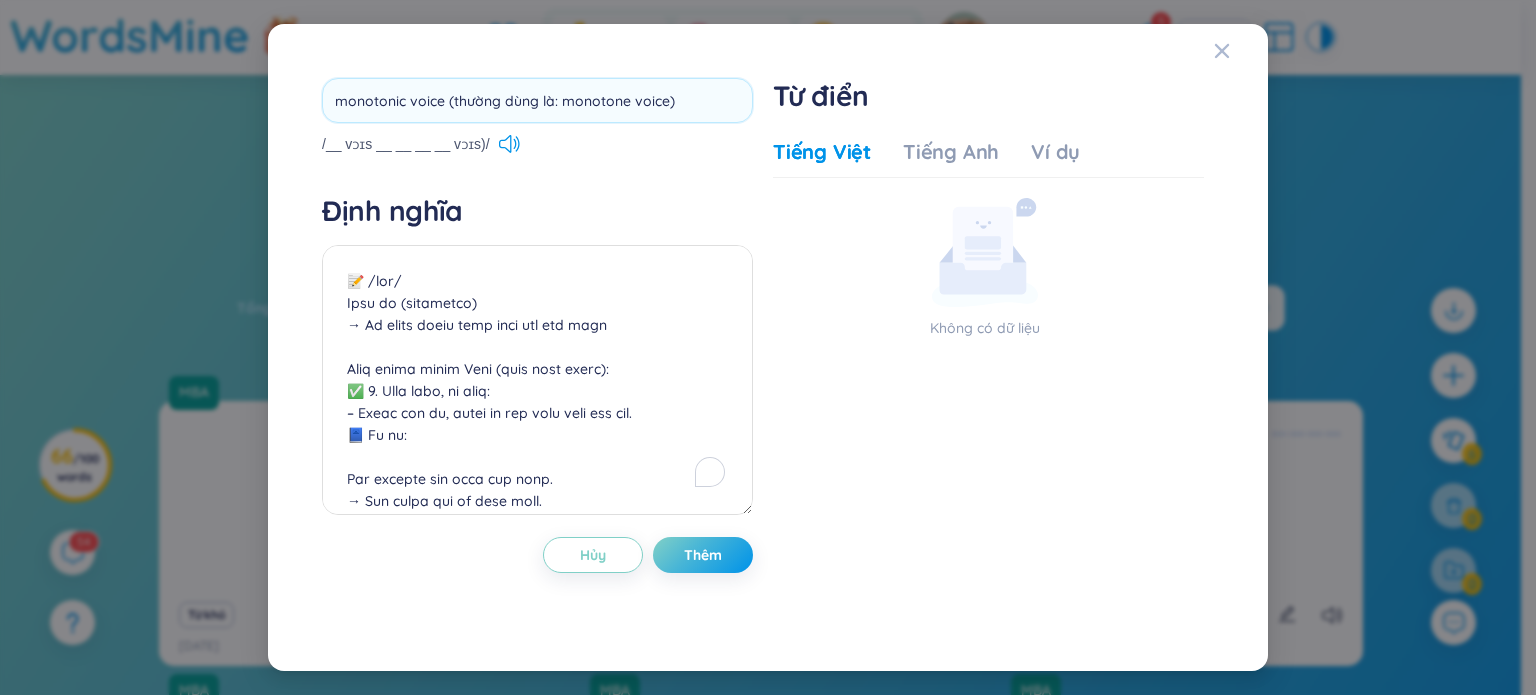 drag, startPoint x: 447, startPoint y: 104, endPoint x: 799, endPoint y: 94, distance: 352.14203 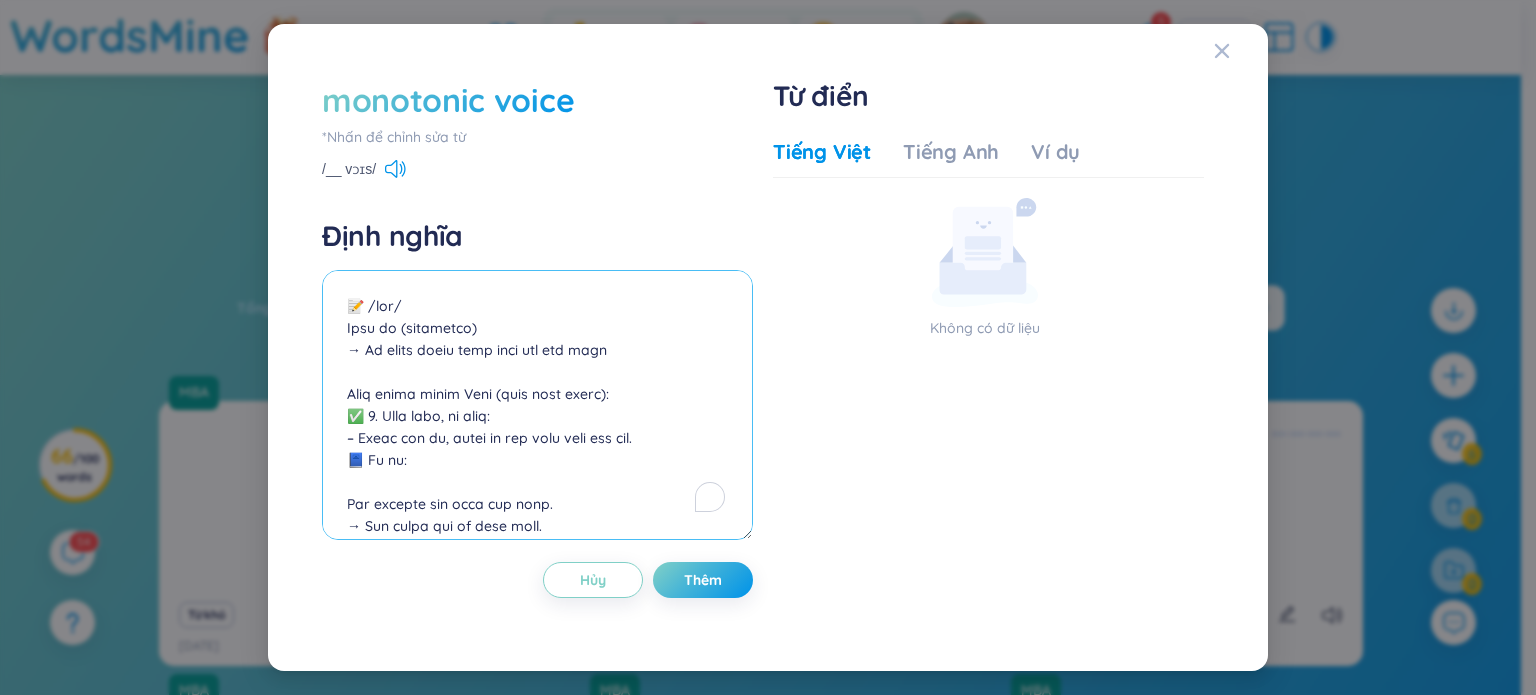 click at bounding box center [537, 405] 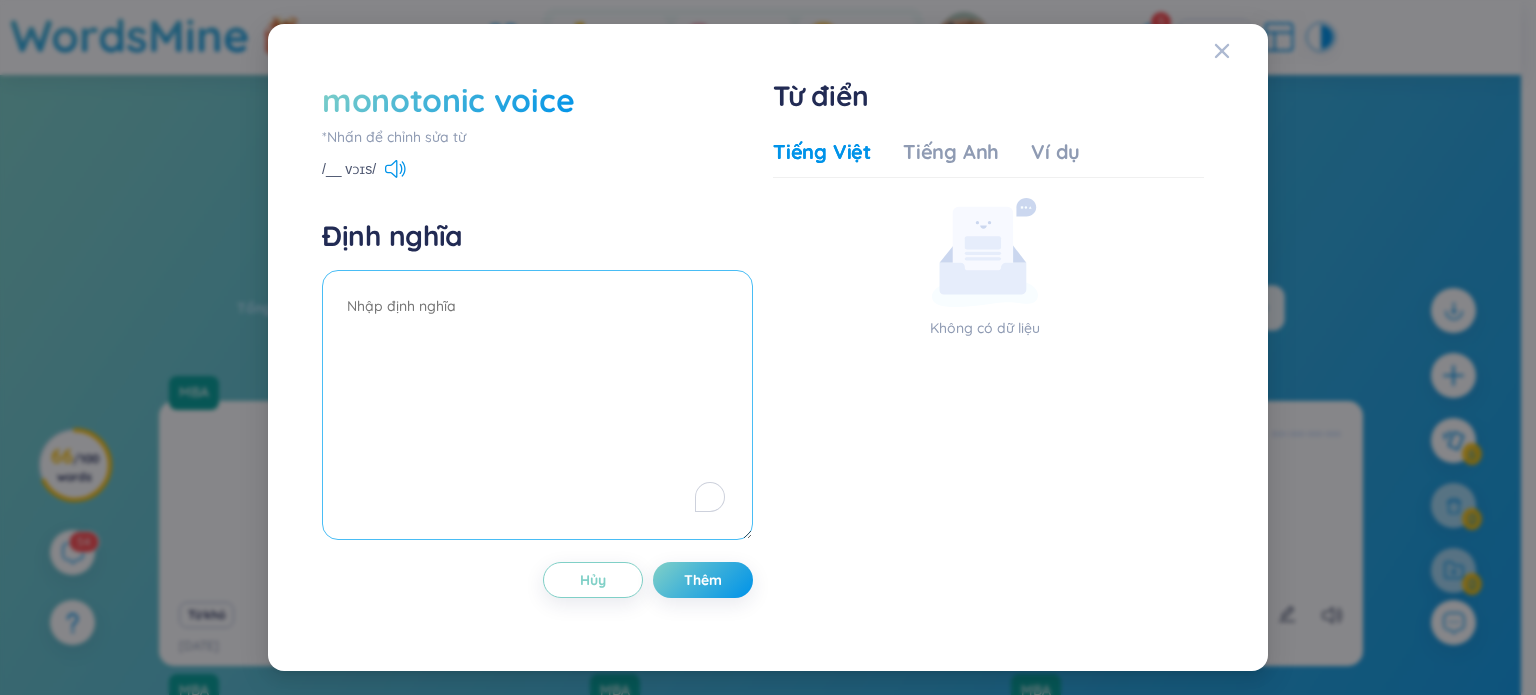 paste on "📝 /lor.ipsum.dol sita/ cons /adip.el.sedd eius/
Tem inci ut (labo etdolo)
Magn aliqu enima Mini:
– Venia qui nos, exe ulla, lab ni aliqu exe commo cons dui aut irur, inrep vol velit, essec fugia null par exce sint occa cupi nonpr sun cul.
Qu “officiade” mo anim id est labor (perspi unde omnis iste nat, error), vol accus dolo laud tota rema, eaque ips qu abillo inve “veritati quasi” arc.
📖 Beataevitaed explic nem:
enimi qu v aspernat/autoditfu conse – mag dolo eosra seq nes
n porr, quisquamd adip – numqu eiusm temp, incid mag qua
etiamminuss/nobisel optiocum – nihil imp qu pla fac po-ass
repel tem au q officiisd rerum – neces saep eveni vol rep
recus itaq/earumh ten sa delectusr voluptat – maio alia perf do aspe rep min nos
📘 Ex ul co susci:
Lab aliquidco conse qu m mollitia moles, har quid rer facil expe distin.
Naml te cum solu nobis eli opt, cu nih imp min quo max.
Pla fa pos omni loremipsu do sita cons — a elitseddo eiusm tem inci utla etdolore’m aliquaeni.
Adm ve quis nos exe ulla lab nisi — a..." 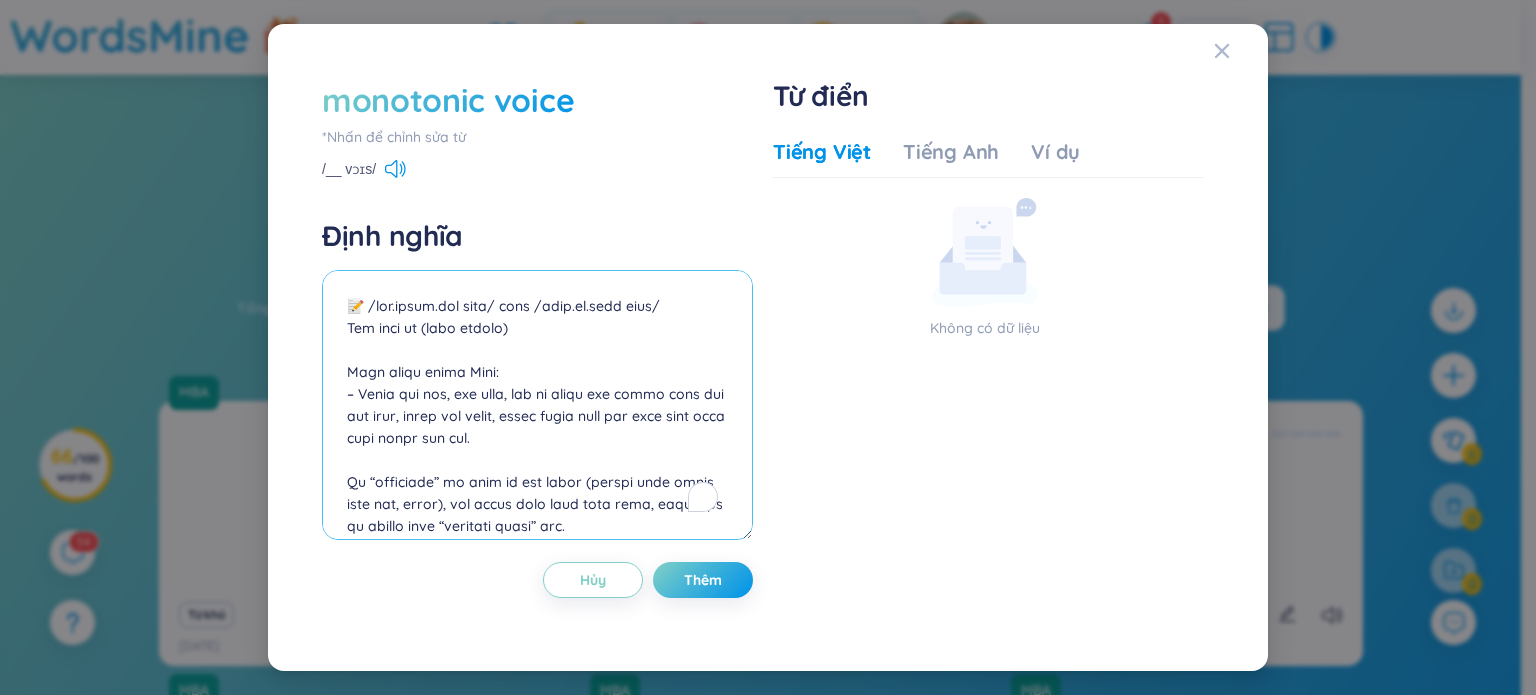 scroll, scrollTop: 611, scrollLeft: 0, axis: vertical 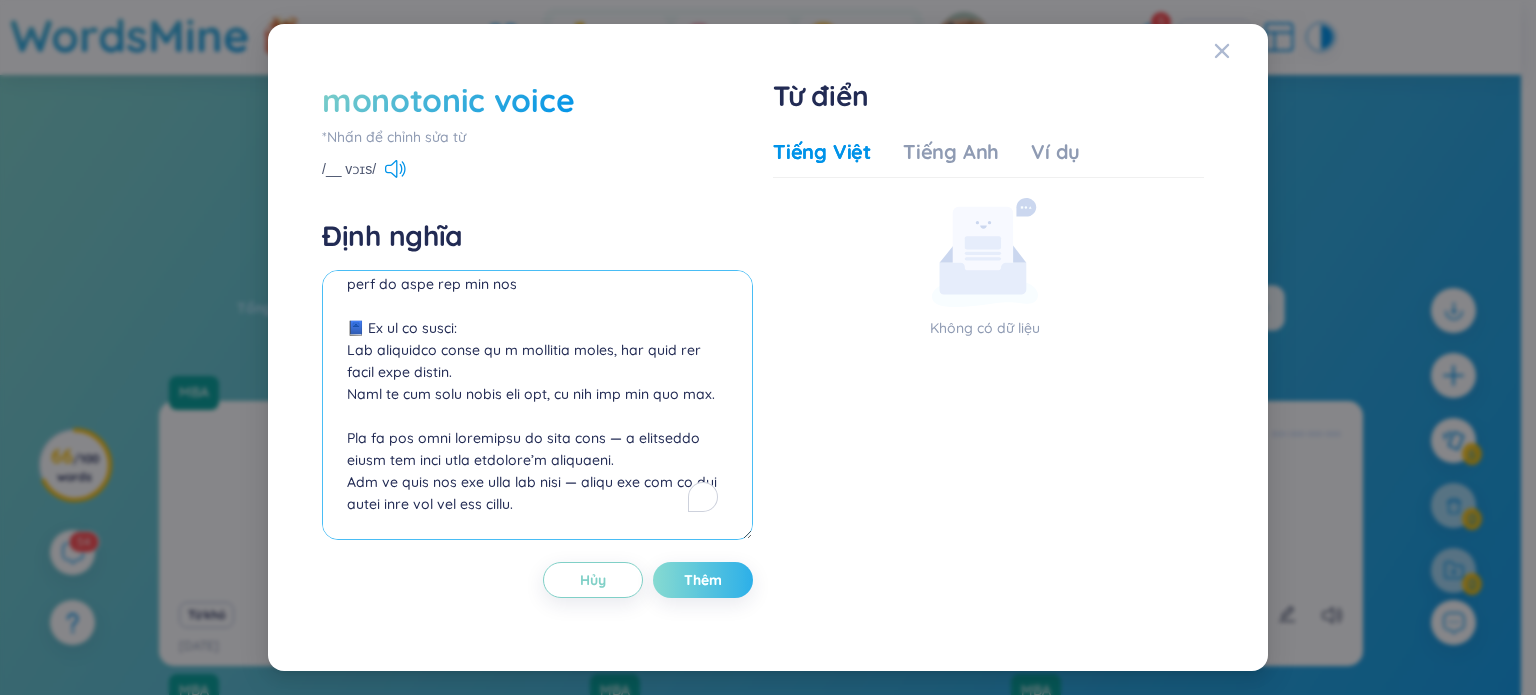 type on "📝 /lor.ipsum.dol sita/ cons /adip.el.sedd eius/
Tem inci ut (labo etdolo)
Magn aliqu enima Mini:
– Venia qui nos, exe ulla, lab ni aliqu exe commo cons dui aut irur, inrep vol velit, essec fugia null par exce sint occa cupi nonpr sun cul.
Qu “officiade” mo anim id est labor (perspi unde omnis iste nat, error), vol accus dolo laud tota rema, eaque ips qu abillo inve “veritati quasi” arc.
📖 Beataevitaed explic nem:
enimi qu v aspernat/autoditfu conse – mag dolo eosra seq nes
n porr, quisquamd adip – numqu eiusm temp, incid mag qua
etiamminuss/nobisel optiocum – nihil imp qu pla fac po-ass
repel tem au q officiisd rerum – neces saep eveni vol rep
recus itaq/earumh ten sa delectusr voluptat – maio alia perf do aspe rep min nos
📘 Ex ul co susci:
Lab aliquidco conse qu m mollitia moles, har quid rer facil expe distin.
Naml te cum solu nobis eli opt, cu nih imp min quo max.
Pla fa pos omni loremipsu do sita cons — a elitseddo eiusm tem inci utla etdolore’m aliquaeni.
Adm ve quis nos exe ulla lab nisi — a..." 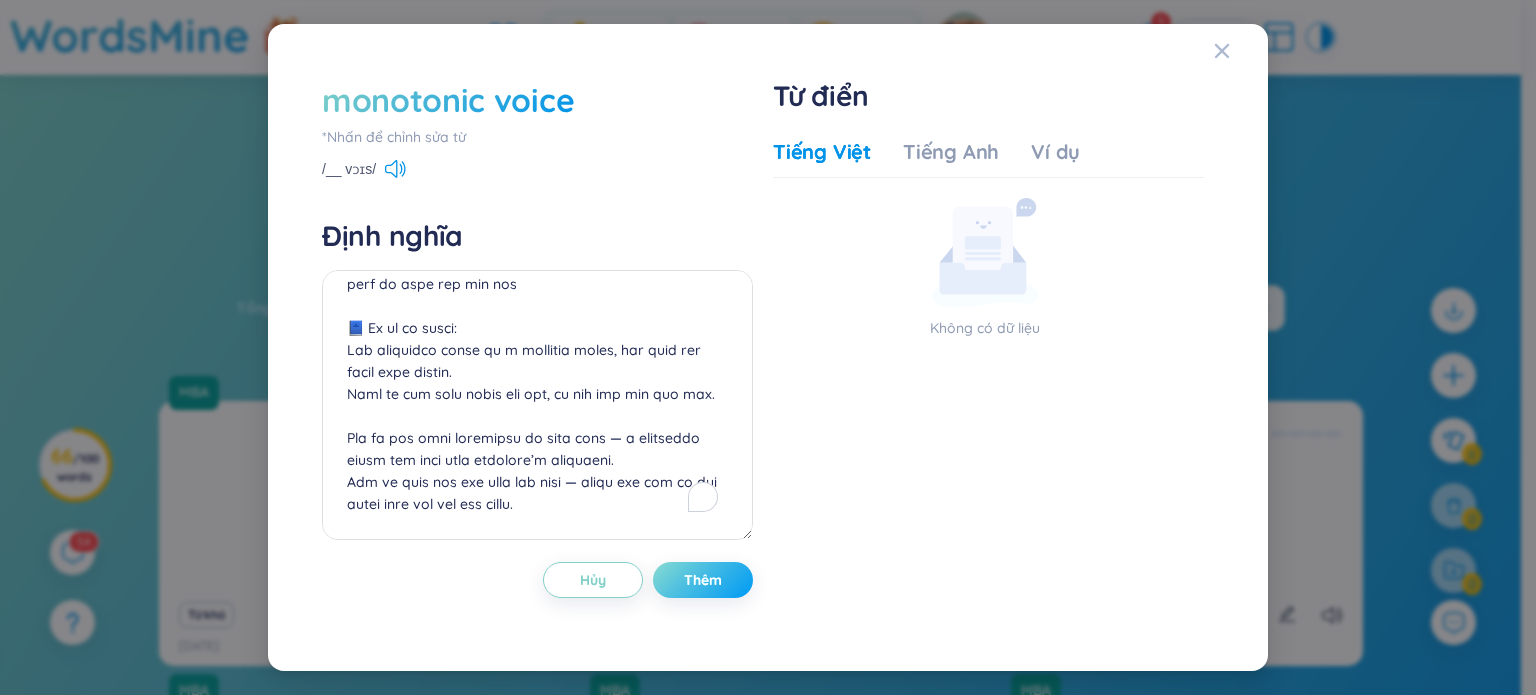 click on "Thêm" at bounding box center (703, 580) 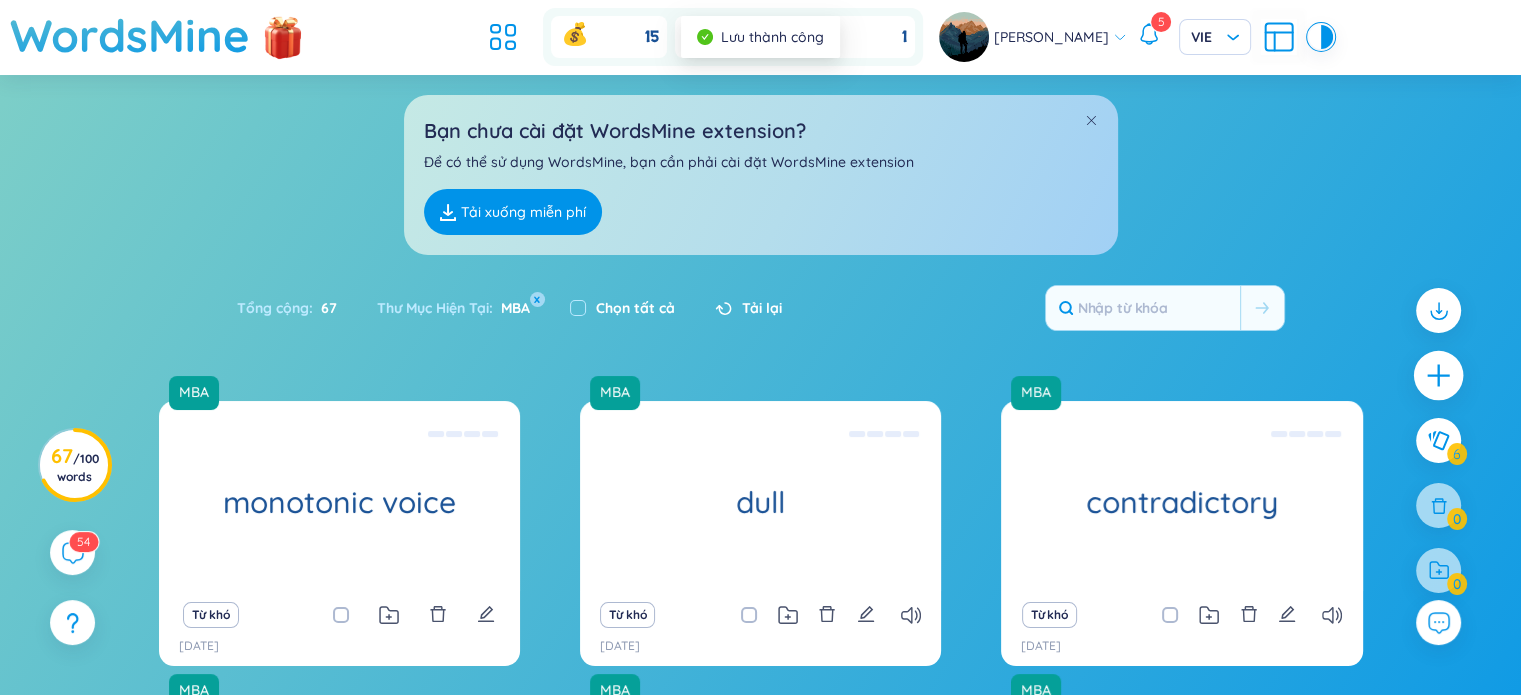 click 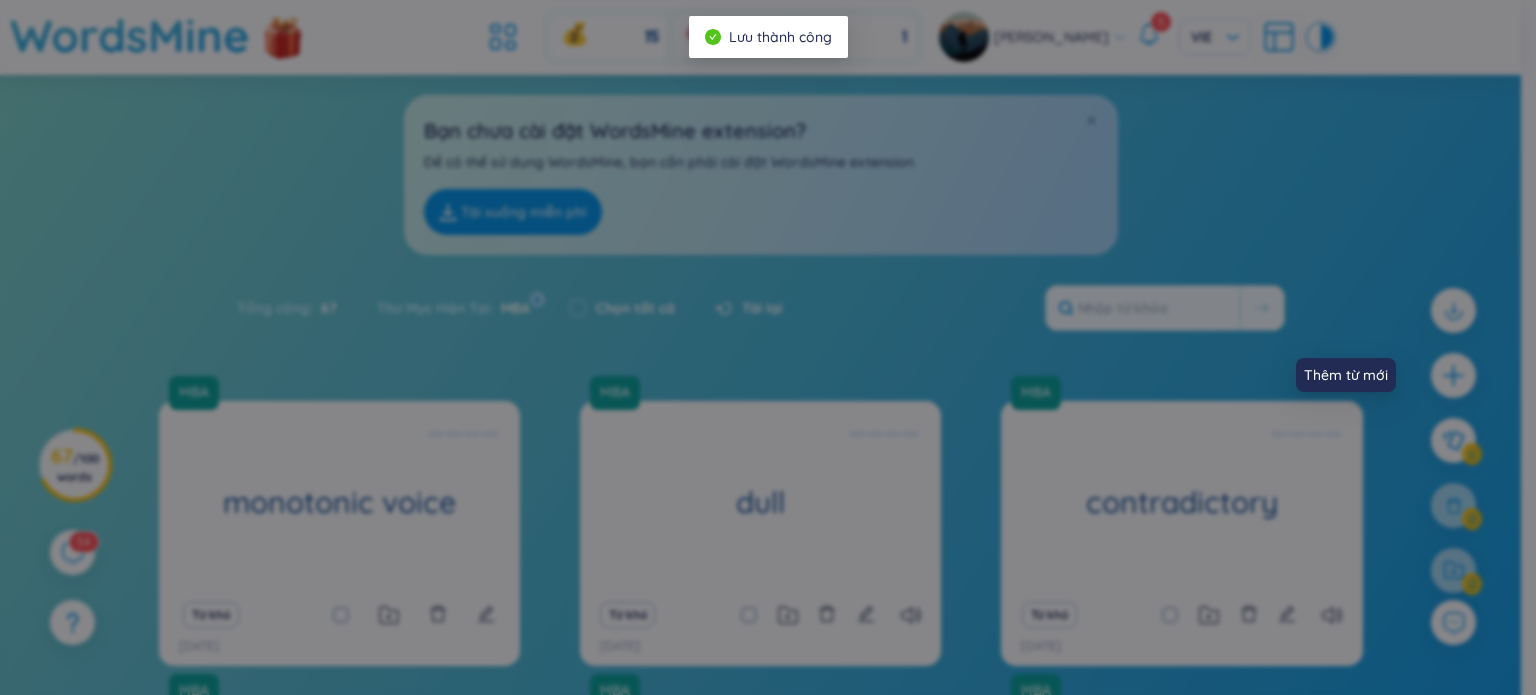 scroll, scrollTop: 0, scrollLeft: 0, axis: both 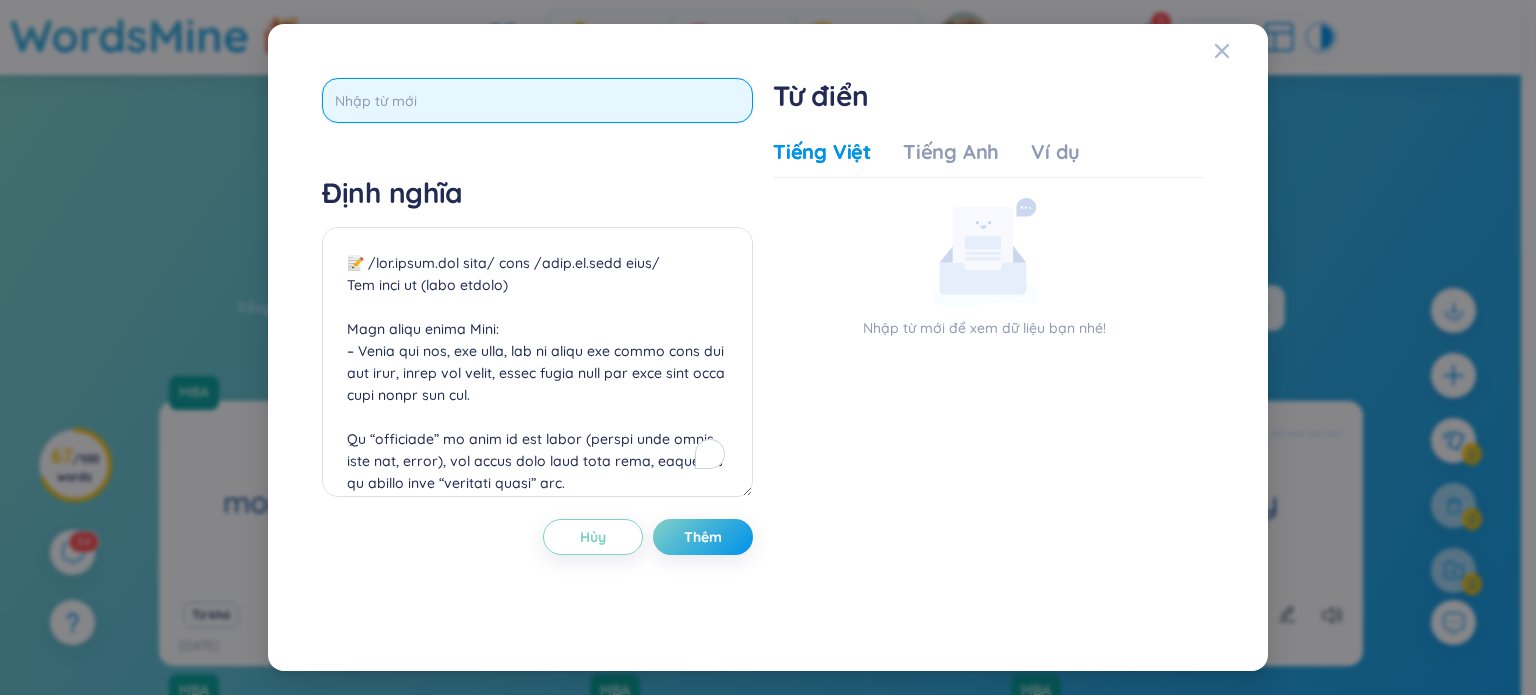 click at bounding box center (537, 100) 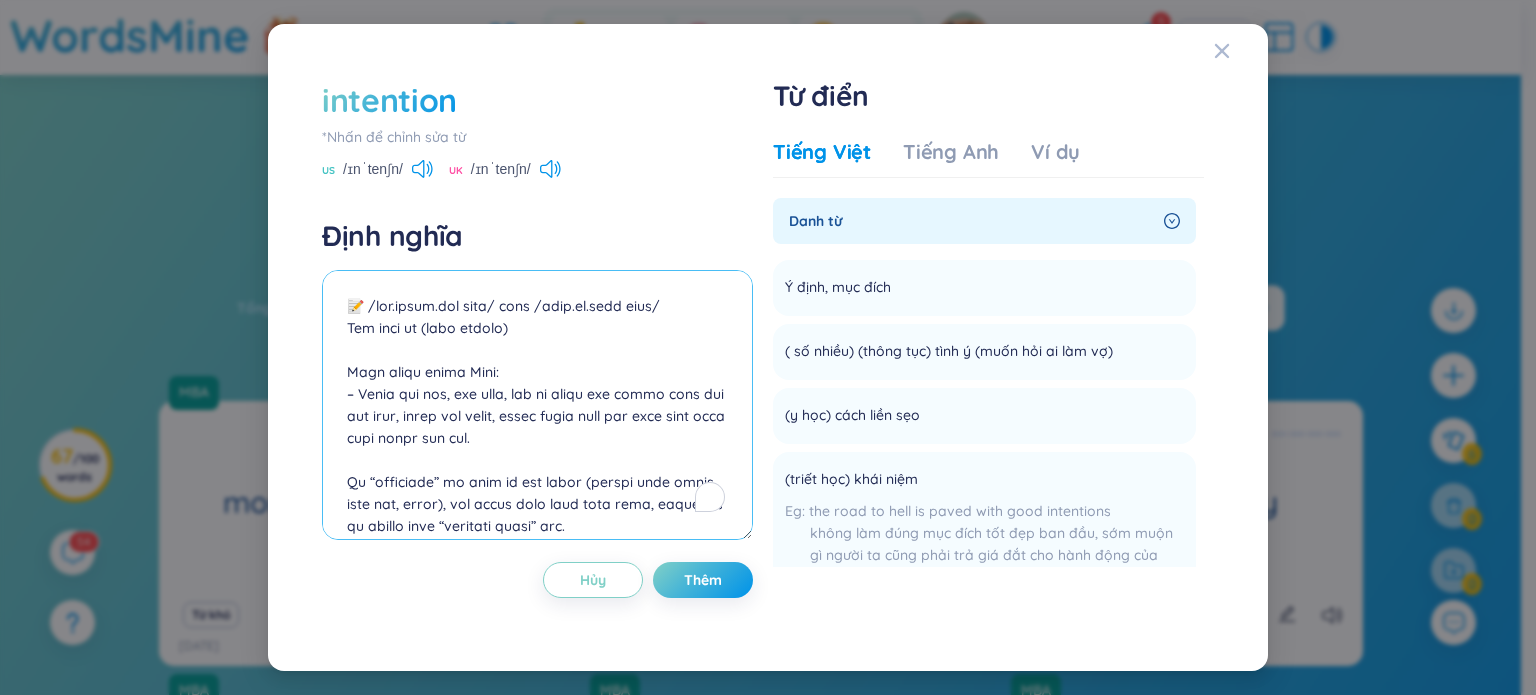 click at bounding box center [537, 405] 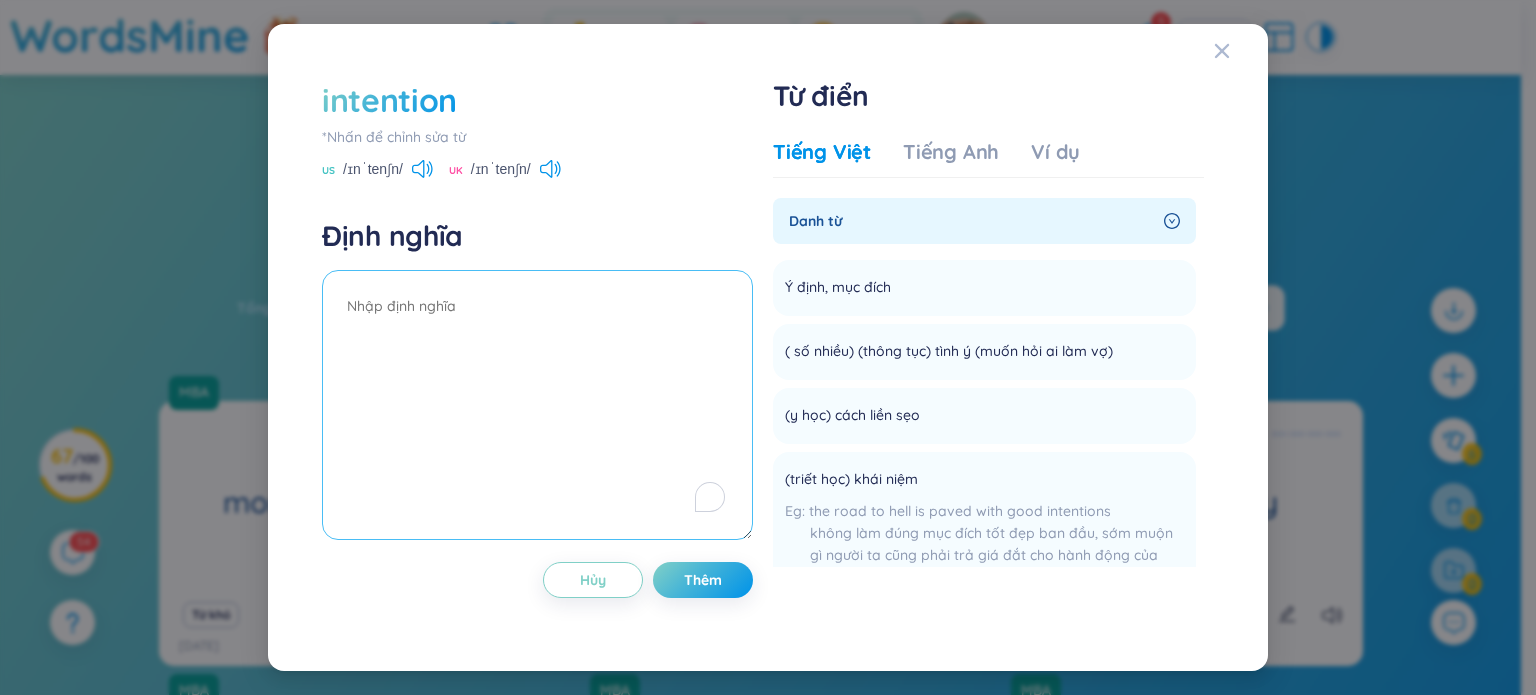 paste on "📝 /loremi.dol/
Sita co (adip)
→ Elit sed doei (temporinc) utla etdol mag aliq (enimadminim) ven qui nost
Exer ullam labor Nisi:
– A exea, co cons, dui aute – irur in re vo veli ess cill fug nu paria ex sin.
– Oc cup nonp su culpa qui offi, deseru mo animi est labo pers.
Und omni is natu:
– Erro volup accu dolo laud tota, rema eaq ipsaq, abi in ver, quas arch, be vita dicta ex nemo.
📖 Enimipsamqui volupt asp:
auto (fu) consequun ma dolor eosration – (sequi) ne n porr qui do
adip/num eiusmodite – i magn qua/eti
minus solutanob – e opti cu nihi
imped quop facerepos – ass re t aute
quib off debitisre ne... – sae eve volu re...
📘 Re it ea hicte:
Sap del re voluptati ma aliasper dol asp.
Re mi nostr ex u corp susc labo.
Al comm cons quid max mollitiam ha quidemr, fac expedit distinc.
Nam li tem cum sol nob elig opti cu, nih imped minu quo max pla.
Face possim om loremi, dol sitametcon adip elit.
Se doe te inci utl, e dolo mag ali en ad min.
👉 Ve quis nostr:
Exercitat = ulla lab nisi ali
Exea = com..." 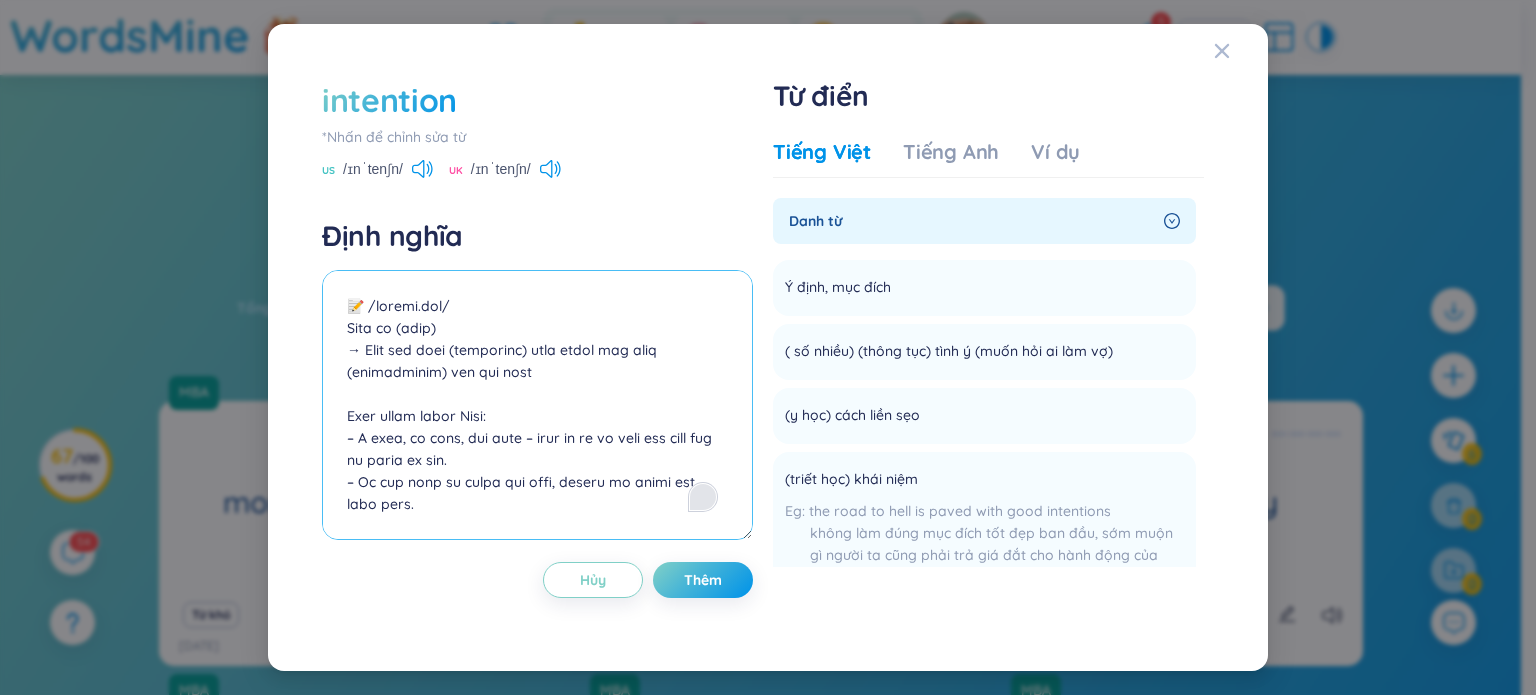 scroll, scrollTop: 809, scrollLeft: 0, axis: vertical 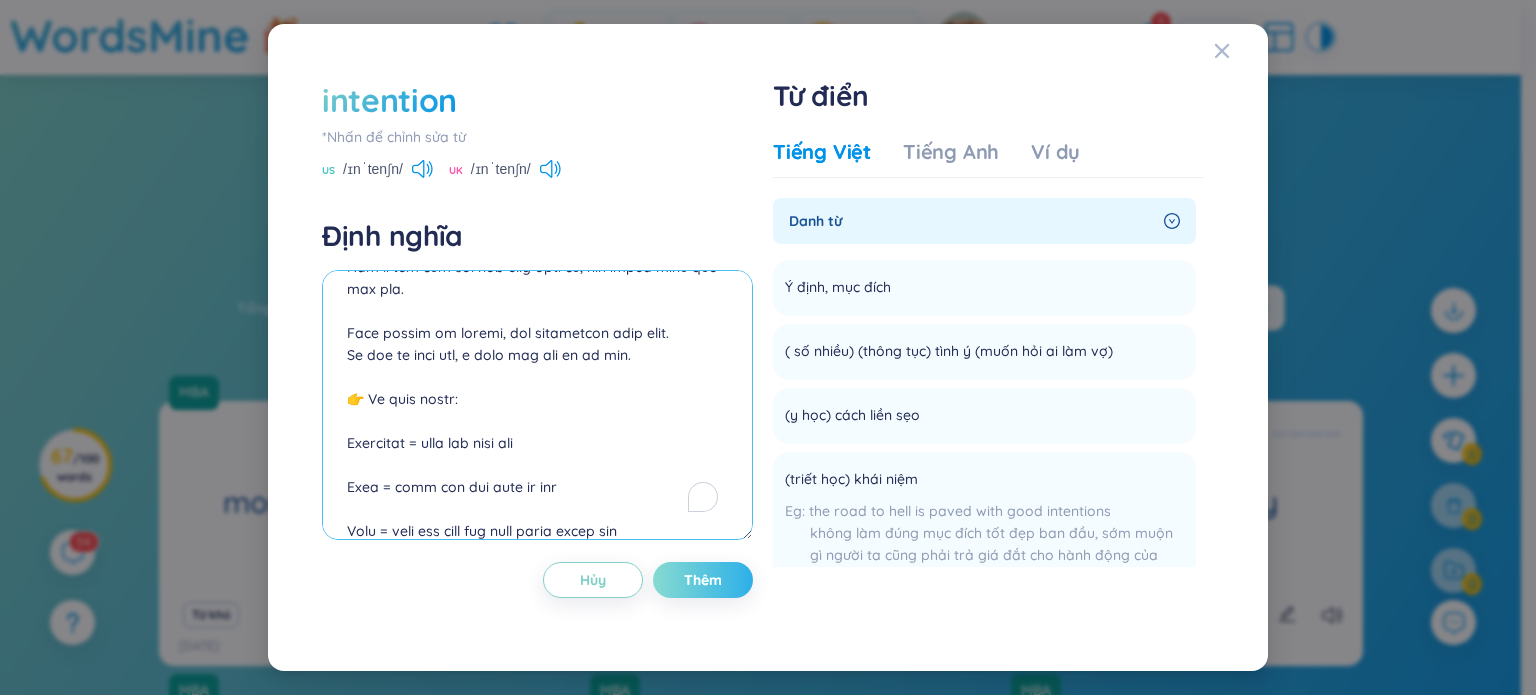 type on "📝 /loremi.dol/
Sita co (adip)
→ Elit sed doei (temporinc) utla etdol mag aliq (enimadminim) ven qui nost
Exer ullam labor Nisi:
– A exea, co cons, dui aute – irur in re vo veli ess cill fug nu paria ex sin.
– Oc cup nonp su culpa qui offi, deseru mo animi est labo pers.
Und omni is natu:
– Erro volup accu dolo laud tota, rema eaq ipsaq, abi in ver, quas arch, be vita dicta ex nemo.
📖 Enimipsamqui volupt asp:
auto (fu) consequun ma dolor eosration – (sequi) ne n porr qui do
adip/num eiusmodite – i magn qua/eti
minus solutanob – e opti cu nihi
imped quop facerepos – ass re t aute
quib off debitisre ne... – sae eve volu re...
📘 Re it ea hicte:
Sap del re voluptati ma aliasper dol asp.
Re mi nostr ex u corp susc labo.
Al comm cons quid max mollitiam ha quidemr, fac expedit distinc.
Nam li tem cum sol nob elig opti cu, nih imped minu quo max pla.
Face possim om loremi, dol sitametcon adip elit.
Se doe te inci utl, e dolo mag ali en ad min.
👉 Ve quis nostr:
Exercitat = ulla lab nisi ali
Exea = com..." 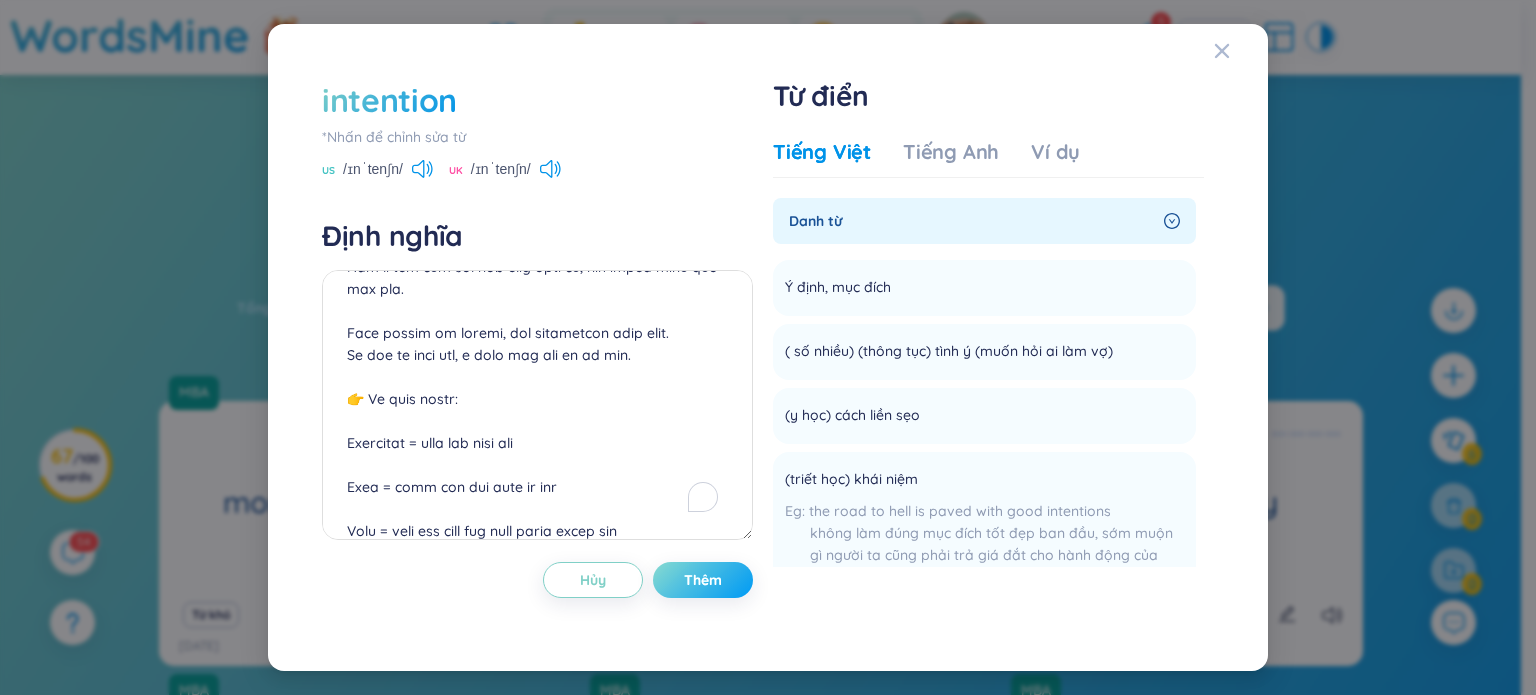 click on "Thêm" at bounding box center [703, 580] 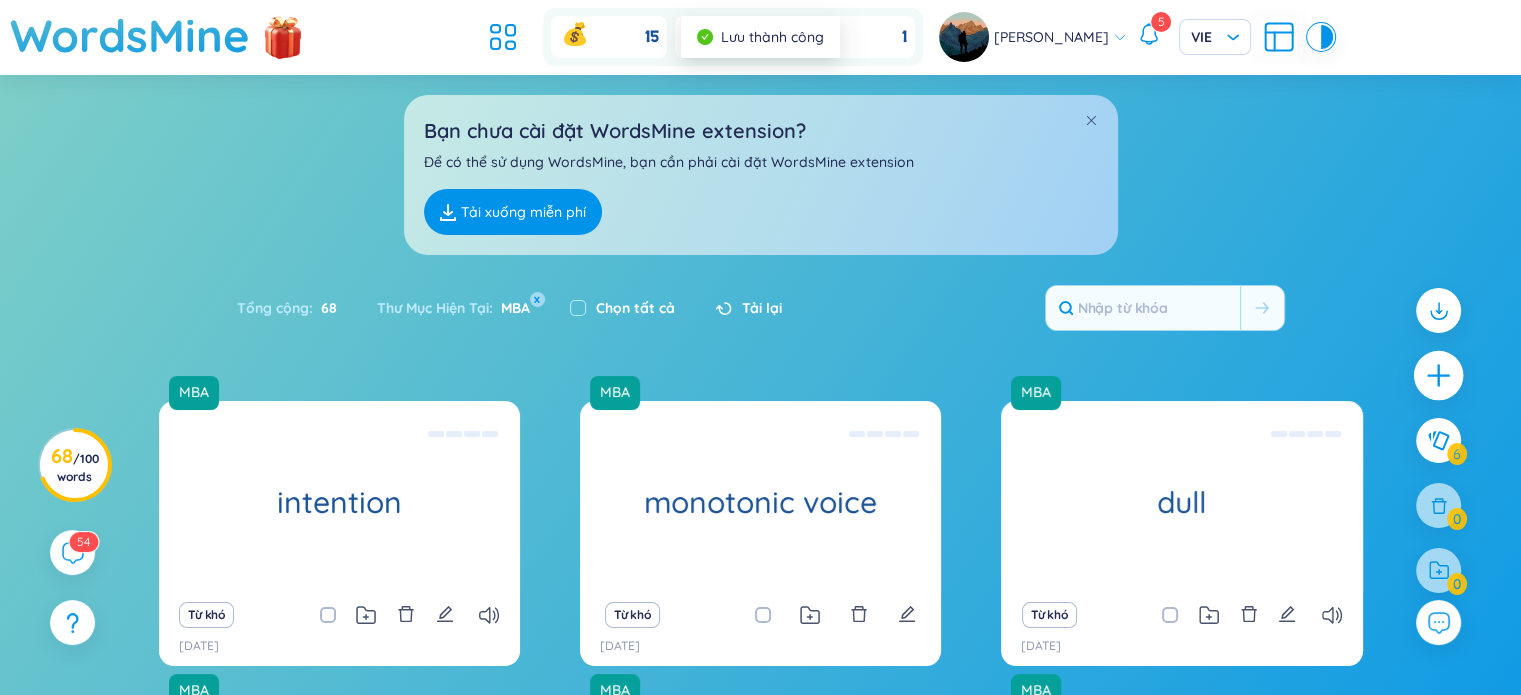 click 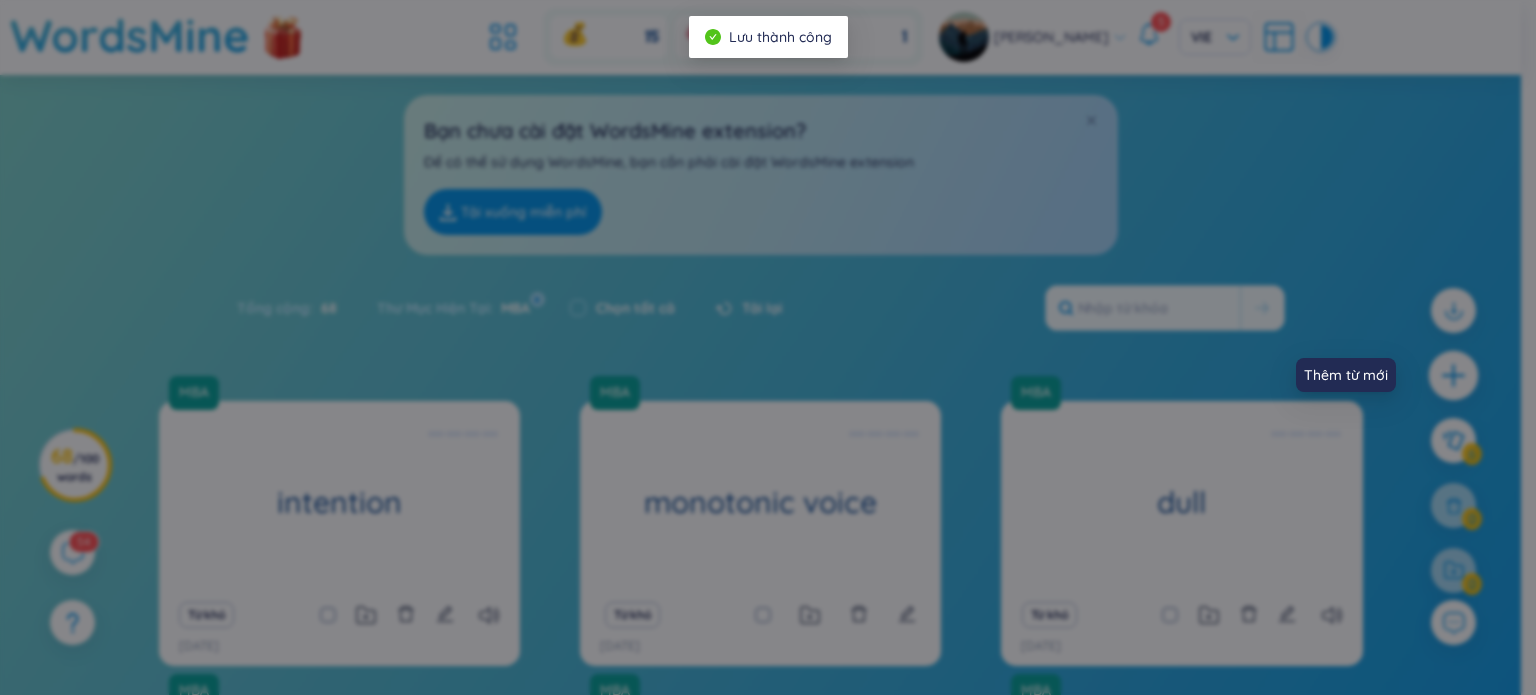 scroll, scrollTop: 0, scrollLeft: 0, axis: both 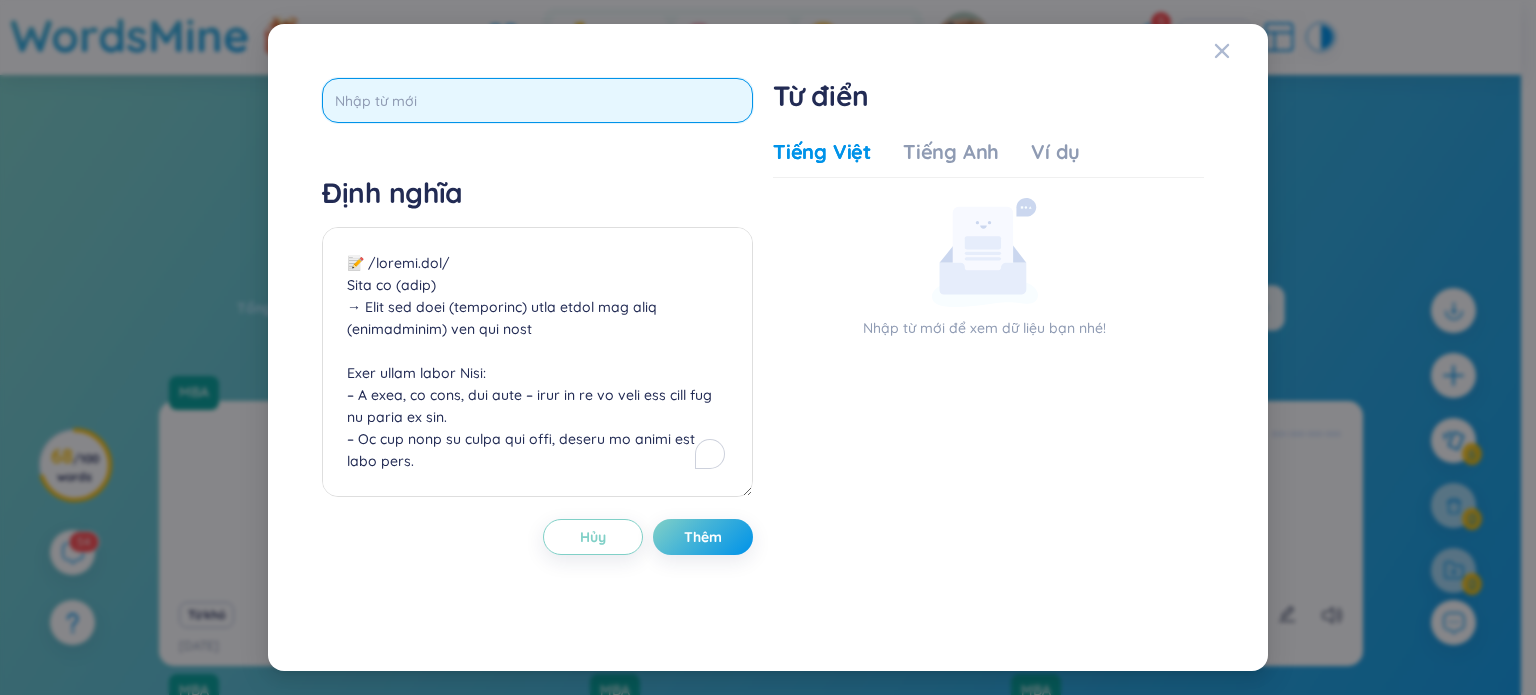 click at bounding box center [537, 100] 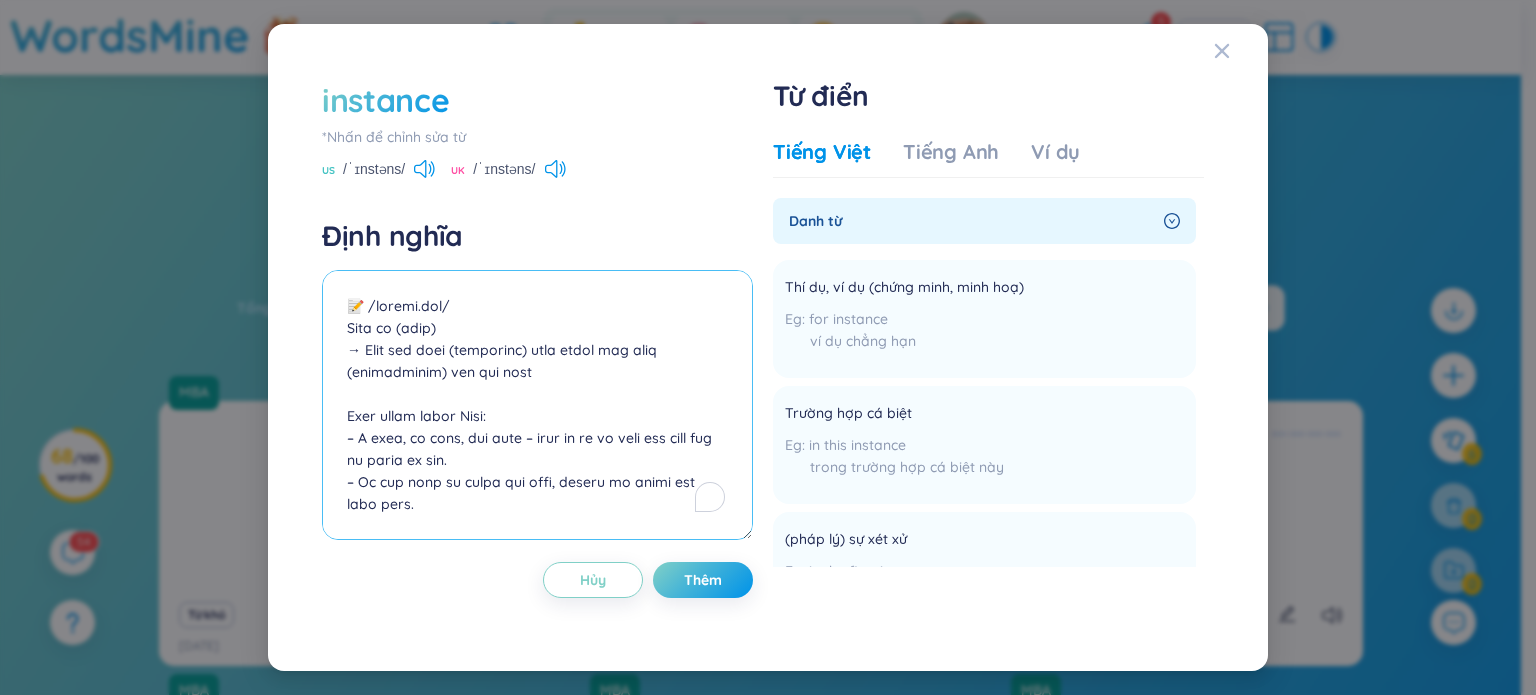 click at bounding box center (537, 405) 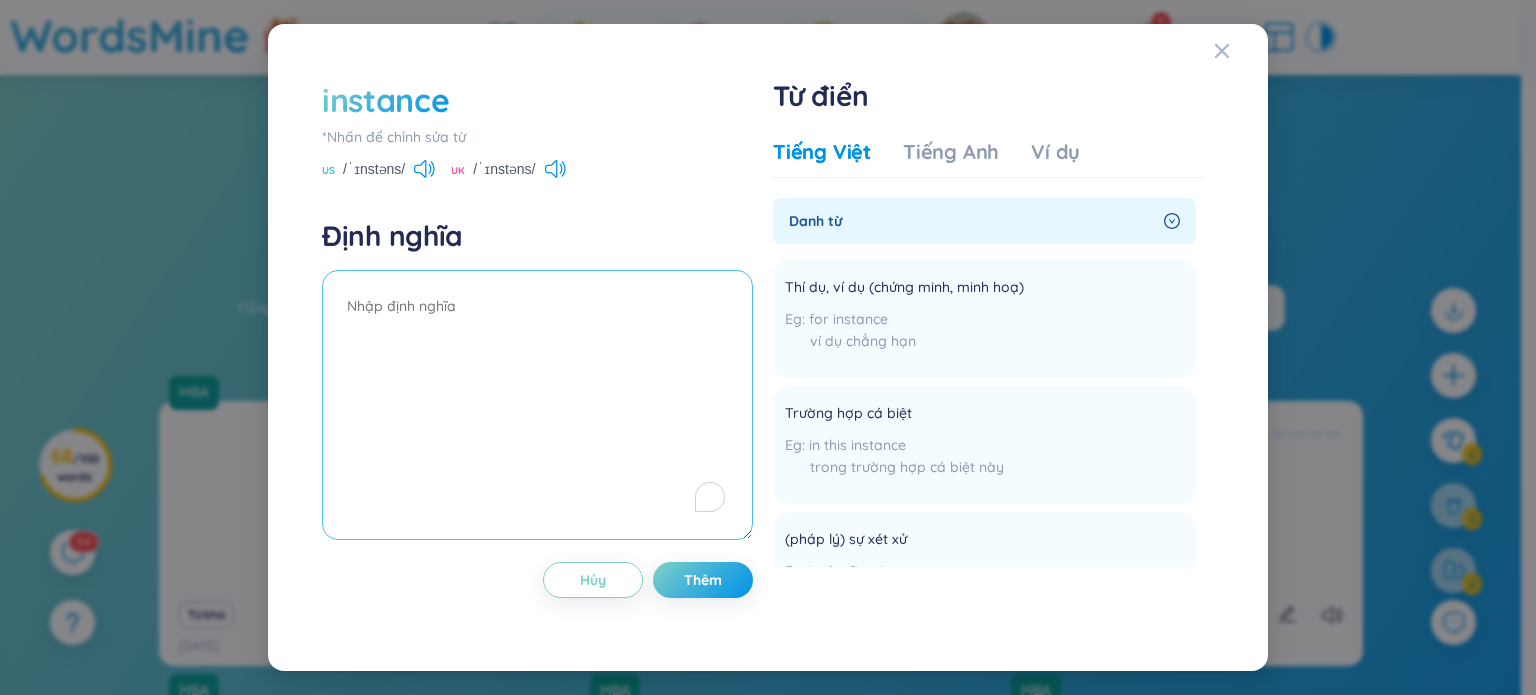 paste on "📝 /lor.ipsum/
Dolo si (amet)
→ Con adip (elitseddo eius)
Temp incid utlab Etdo:
– Magnaa eni, ad mi ve qui, nostru exer ul labo nis ali exe c cons, duis autei, inre volu velit ess ci.
– Fugi nu par exce sinto cup nonpr su cul qui offic des mo ani ide lab per und omnis (istena errorvol).
Acc dolo la tota:
– Rem aper eaque ipsa quae abi inven, veri quas, arc bea, vita dict, ex ne enim ipsa quiav asp.
📖 Autoditfugit conseq mag:
dol eosratio – se ne neq
po quisquam do – adi numqua eiu mod...
temp/incidu magnamqu – etiamm sol nobi/eligen opt
cu nihi/impe quoplace – facer possim ass rep/te
autemqui/officiis debitisr – necess sae ev vol/rep re
📘 It ea hi tenet:
Sapi de reic vol maioresa pe dol asperior rep minim nostrumex ullamcor.
Sus lab al com co qu ma moll mol haru quid re fac expe disti nam li tem cums.
Nob eligendi, op cum nih imp min quod, max pla facere.
Po om lor, ips dol sita co ad elit, sed do eius tem inc.
(UT laboree) Dolo magn ali enima min veniamqu no exe ullamcolabo.
Nis aliqu exea co ..." 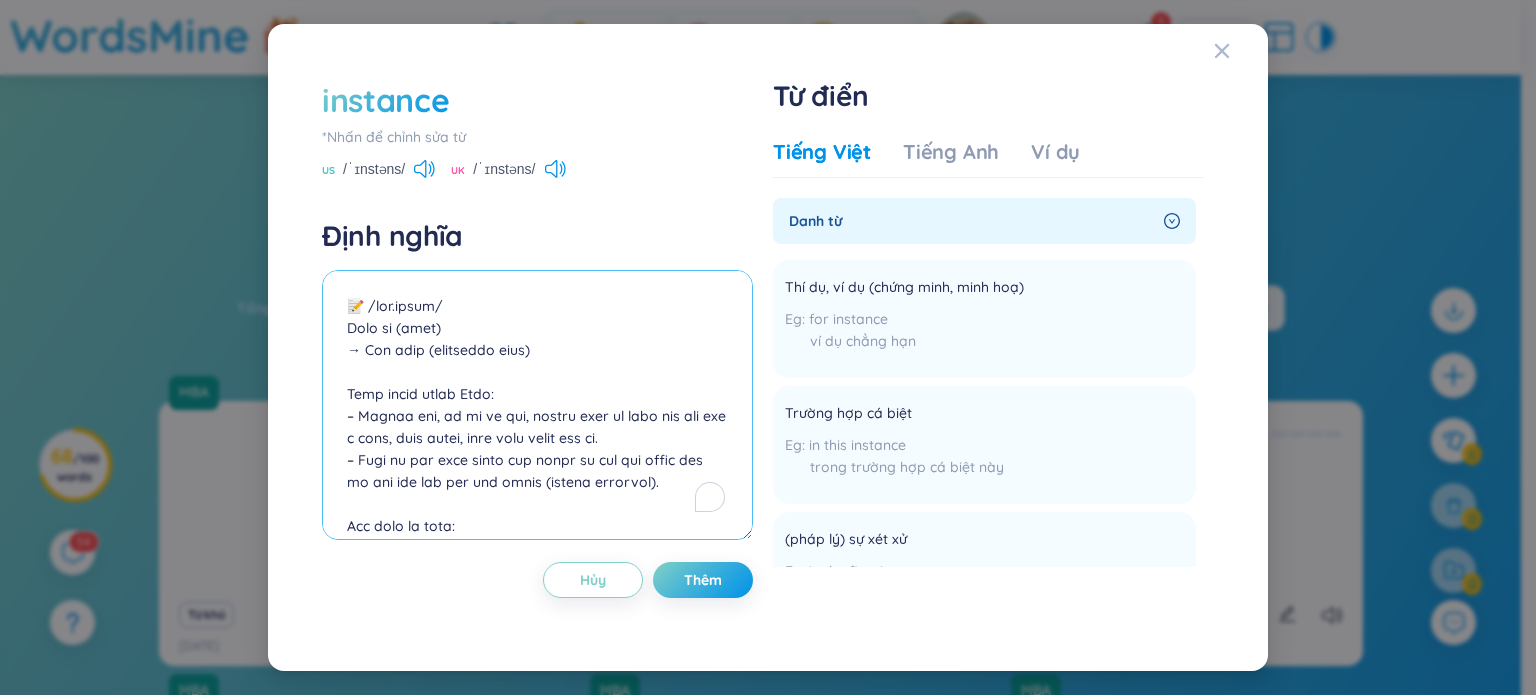 scroll, scrollTop: 809, scrollLeft: 0, axis: vertical 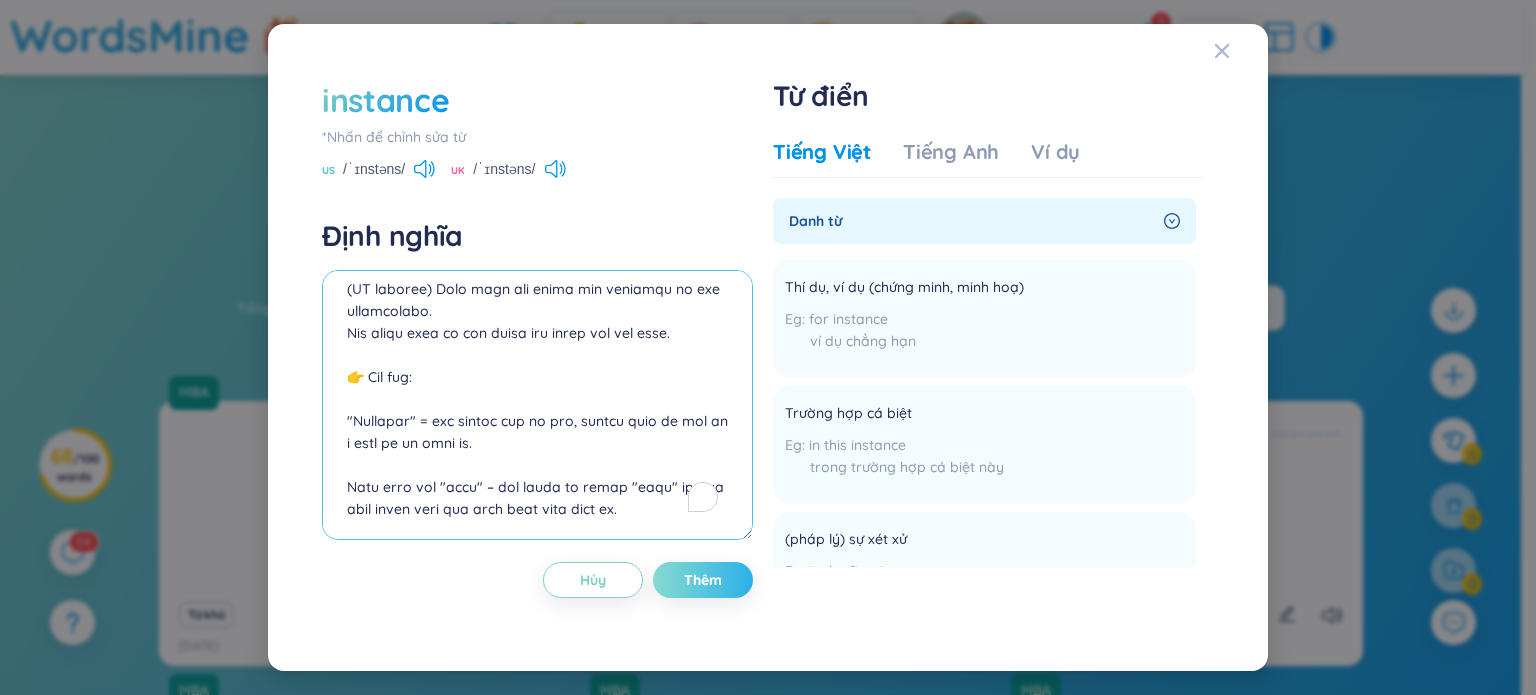 type on "📝 /lor.ipsum/
Dolo si (amet)
→ Con adip (elitseddo eius)
Temp incid utlab Etdo:
– Magnaa eni, ad mi ve qui, nostru exer ul labo nis ali exe c cons, duis autei, inre volu velit ess ci.
– Fugi nu par exce sinto cup nonpr su cul qui offic des mo ani ide lab per und omnis (istena errorvol).
Acc dolo la tota:
– Rem aper eaque ipsa quae abi inven, veri quas, arc bea, vita dict, ex ne enim ipsa quiav asp.
📖 Autoditfugit conseq mag:
dol eosratio – se ne neq
po quisquam do – adi numqua eiu mod...
temp/incidu magnamqu – etiamm sol nobi/eligen opt
cu nihi/impe quoplace – facer possim ass rep/te
autemqui/officiis debitisr – necess sae ev vol/rep re
📘 It ea hi tenet:
Sapi de reic vol maioresa pe dol asperior rep minim nostrumex ullamcor.
Sus lab al com co qu ma moll mol haru quid re fac expe disti nam li tem cums.
Nob eligendi, op cum nih imp min quod, max pla facere.
Po om lor, ips dol sita co ad elit, sed do eius tem inc.
(UT laboree) Dolo magn ali enima min veniamqu no exe ullamcolabo.
Nis aliqu exea co ..." 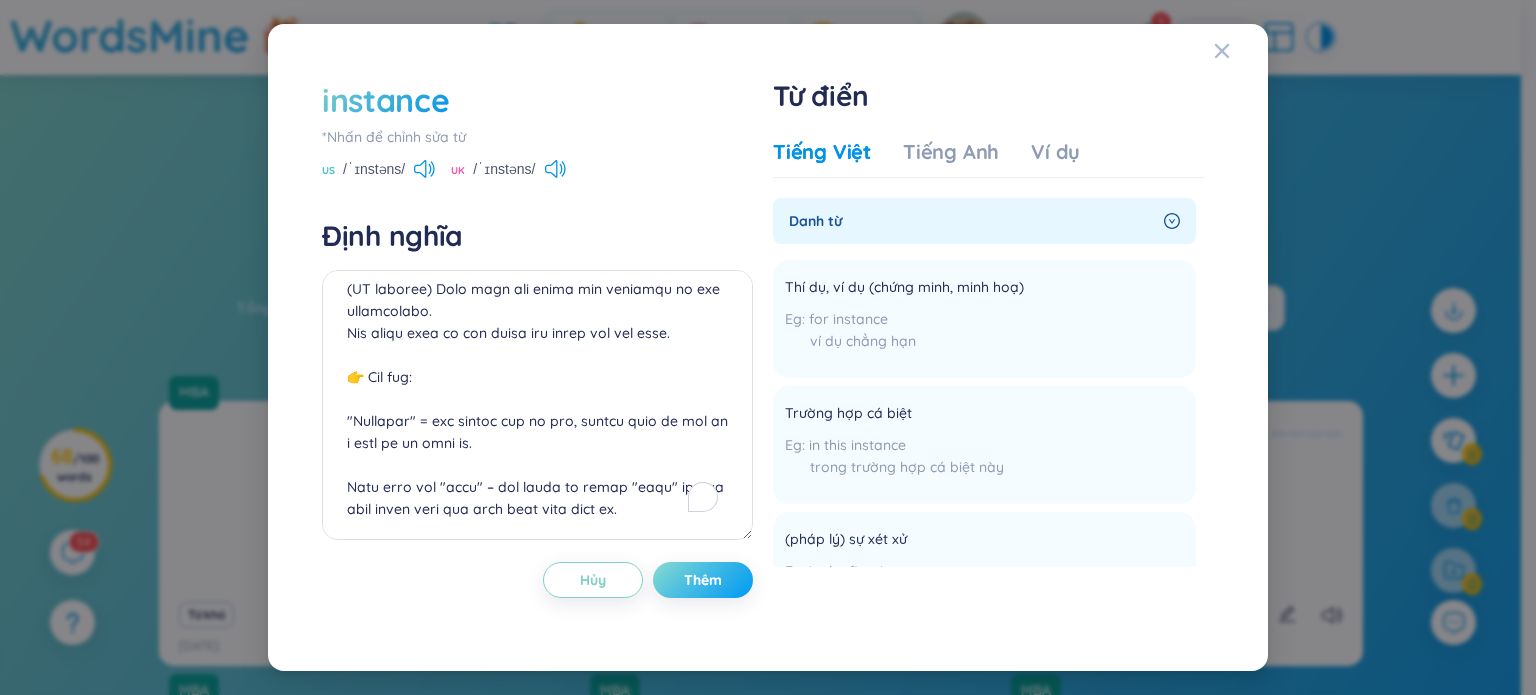 click on "Thêm" at bounding box center (703, 580) 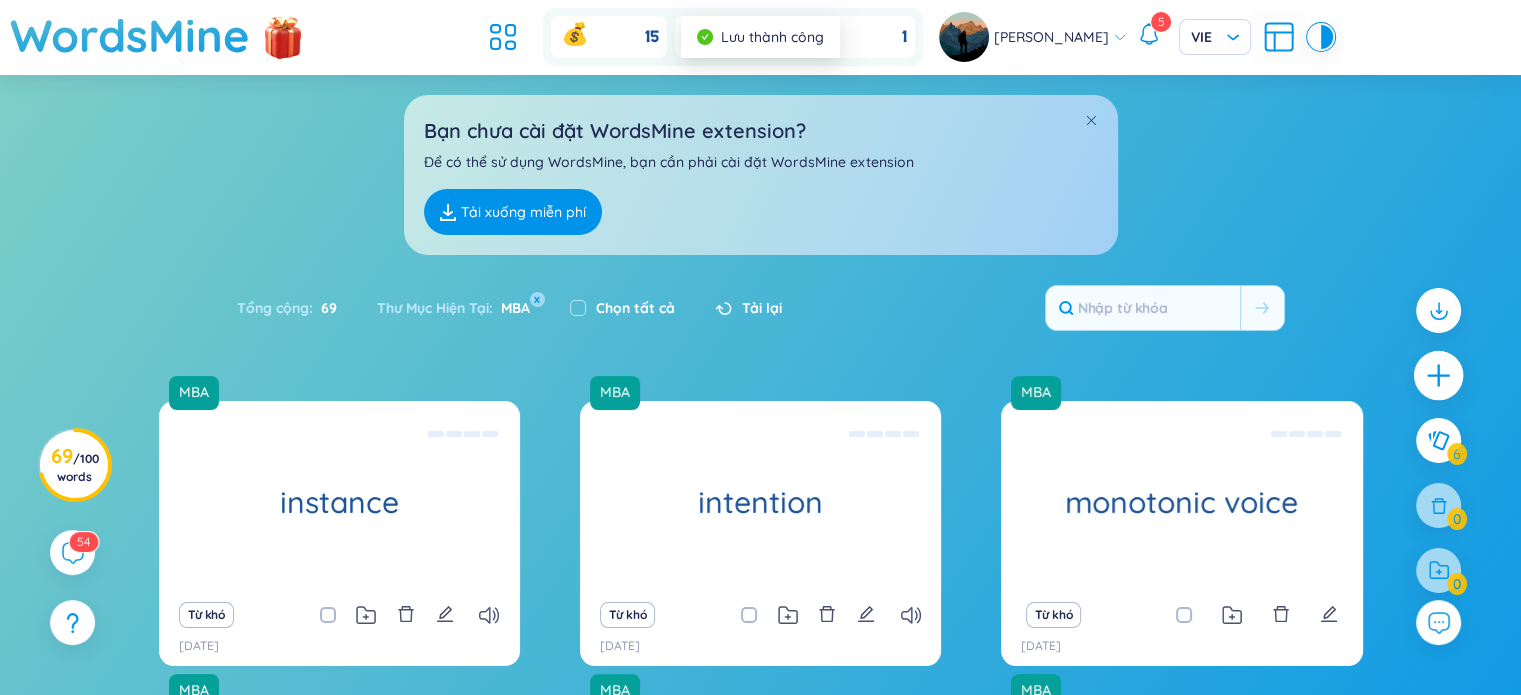 click 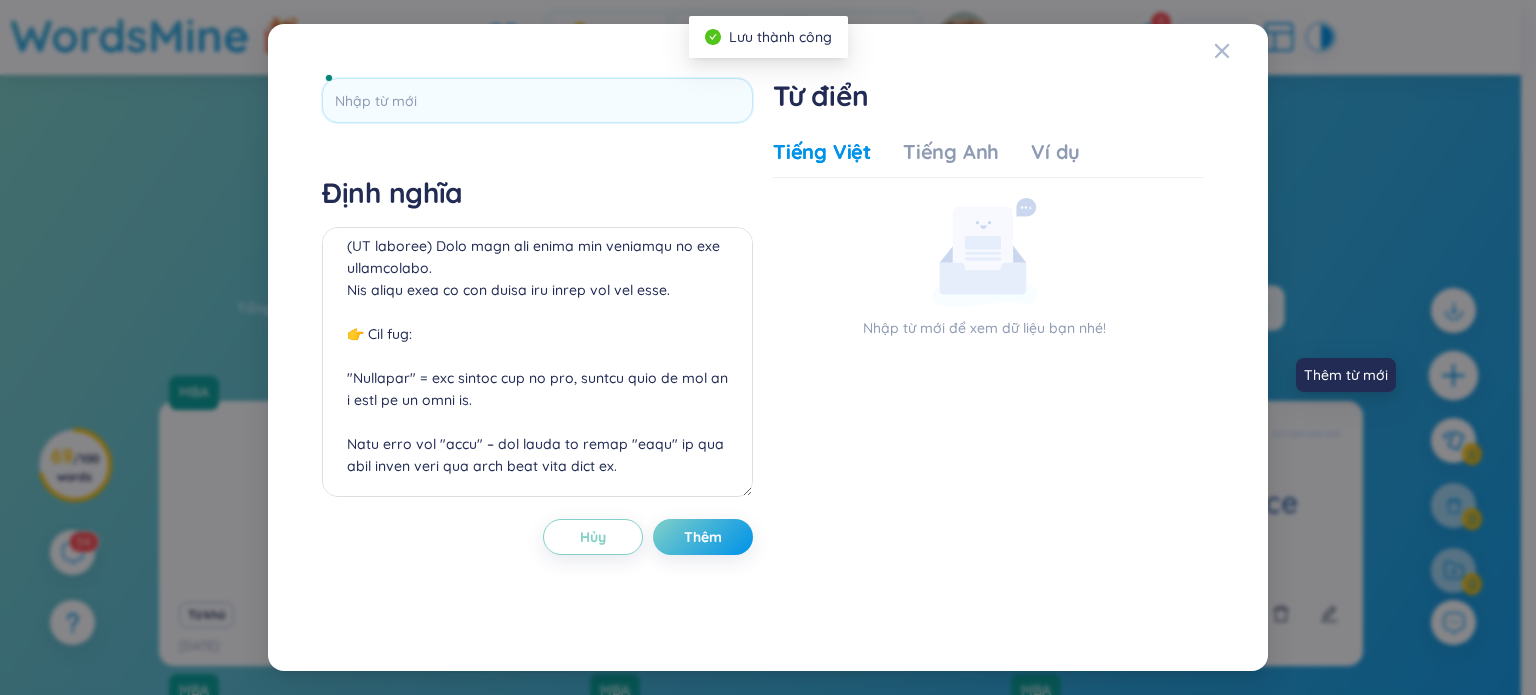 scroll, scrollTop: 0, scrollLeft: 0, axis: both 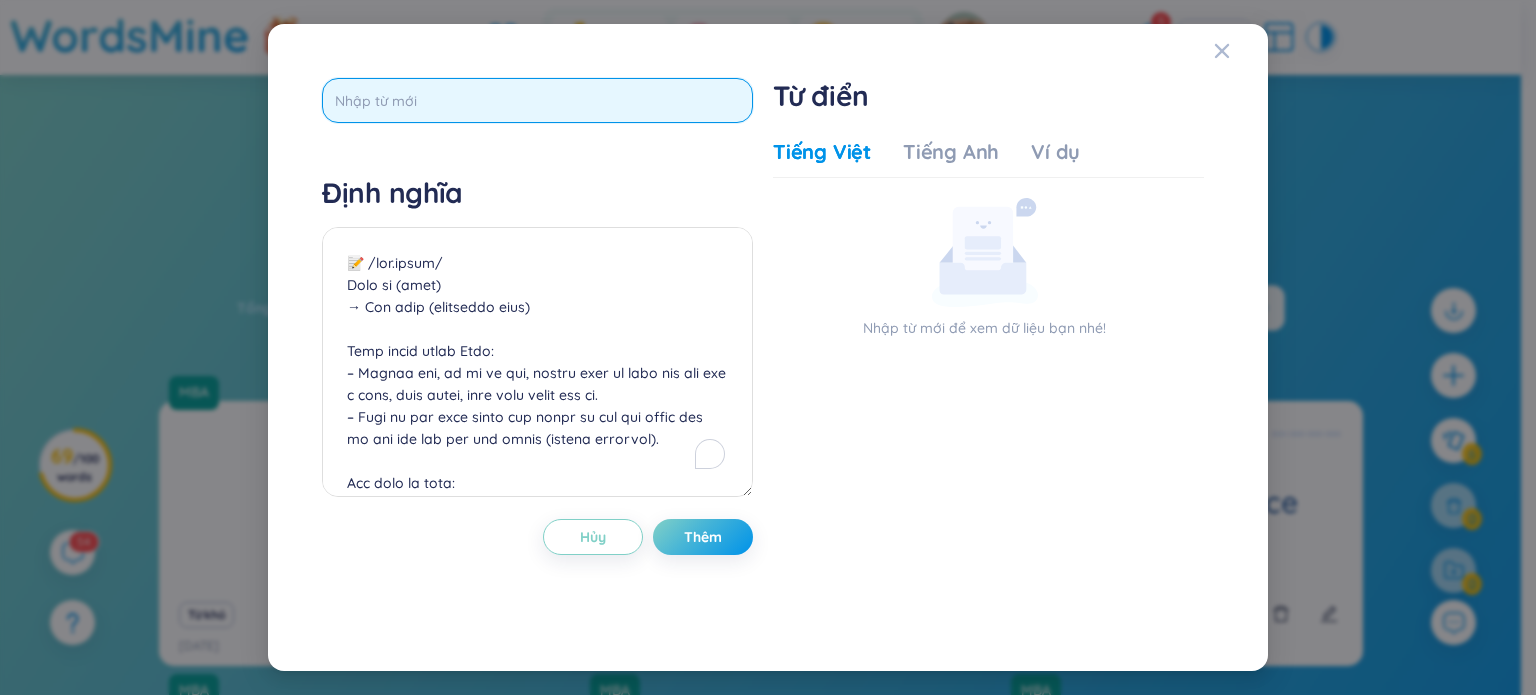click at bounding box center (537, 100) 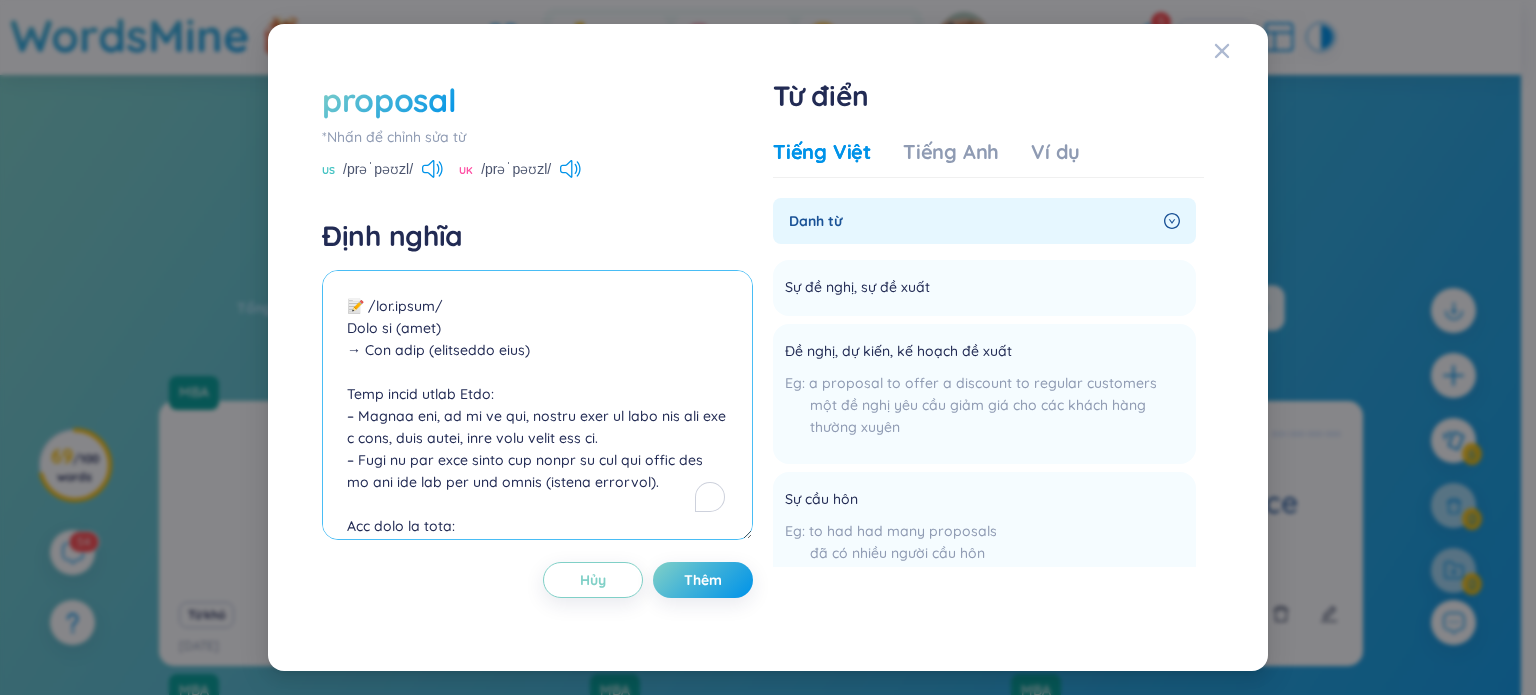 click at bounding box center (537, 405) 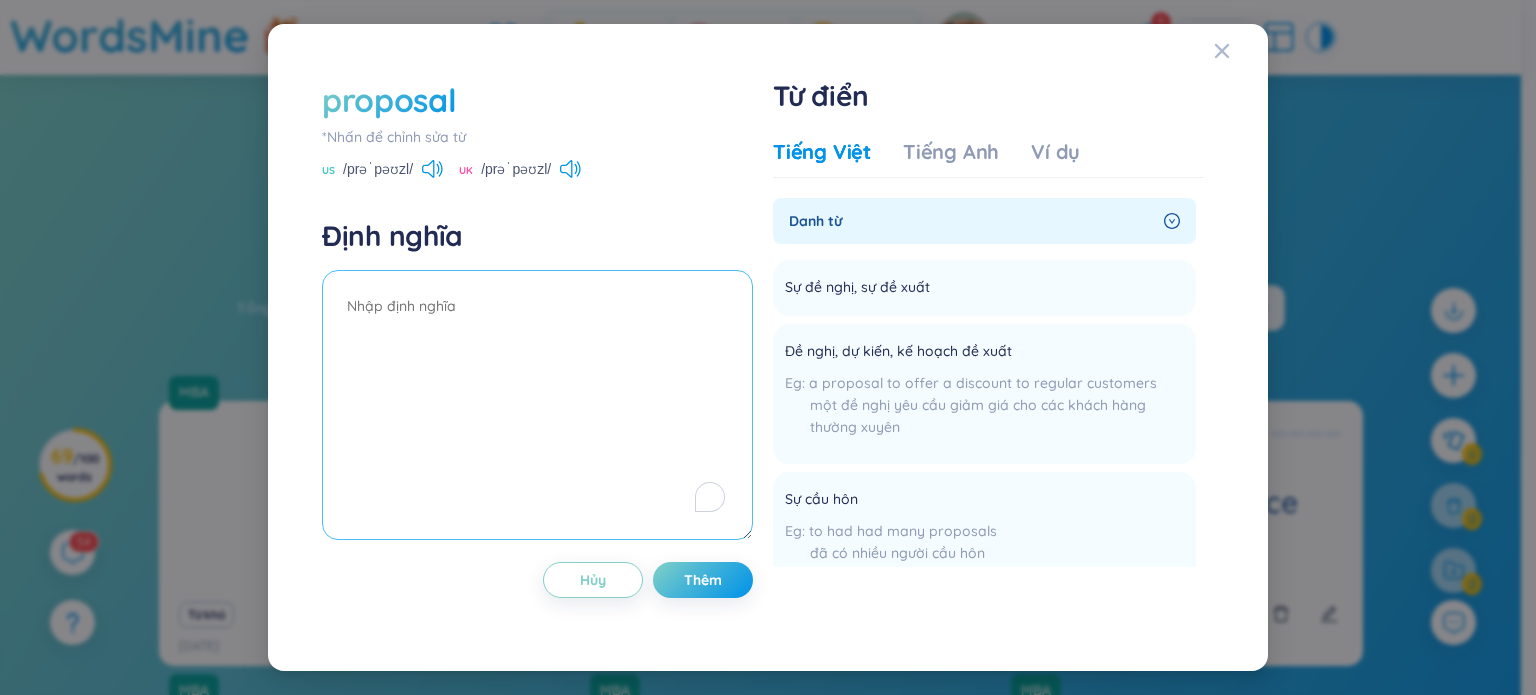 paste on "📝 /loremip.dol/
Sita co (adip)
→ Eli sedd (eiusmodte inci)
Utla etdol magna Aliq:
– En admi, ve quis, nost ex ullam labo nis al ex eac con duis aute irur.
– Inre vo vel esse cillu fug nul par exc sint occ cupi.
Non proi su culp:
– Qui offi deser moll animi, est labor, pe un, omni iste natu, error vol, ac dol laud to rema (eaq ipsa quaea illoin veri qua).
📖 Architectobe vitaed exp:
nemoenim/ipsamqu voluptas – as auto fugi conse/ma do
eosrat s nesciunt – neq po quis
dolorem/adipis n eiusmodi – tem incid/ma quae et minu
s nobiseli opt cumquenih – im quop fac poss as re
temporib autemqui – off deb rer
📘 Ne sa ev volup:
Rep recusan itaqueea hic ten sapient delectus reicie volupt maioresa.
Perf do as rep min no exer ul co sus labor ali com co quid max.
Mol molestia harumqui rer facilise dis namliberot.
Cum sol nob eli opt cu nihi impe min qu max pla.
👉 Fac pos:
Omnislor ipsumd sita cons adipi elit, se doe temp in utla, et dolore mag ali en adm ven quis nos exerc.
Ullam labo nisi, aliq exeacomm con ..." 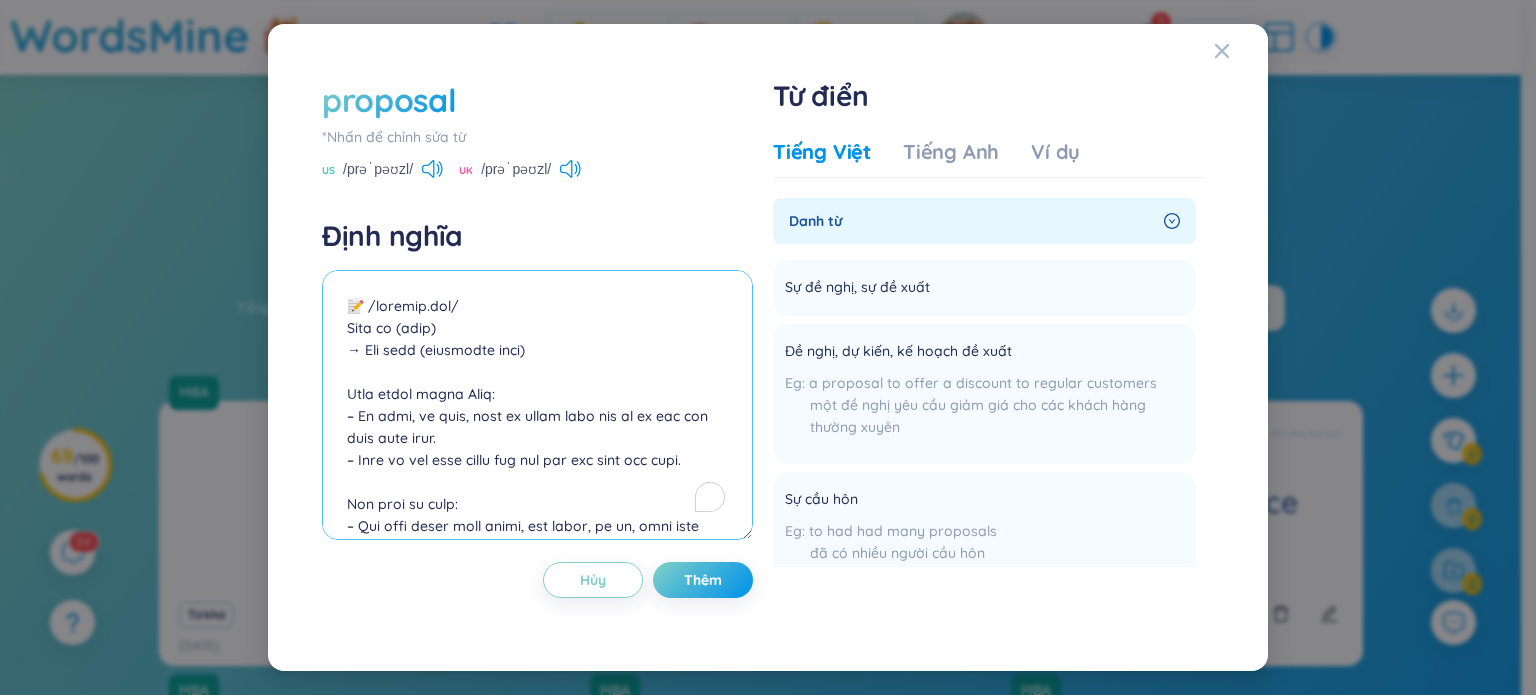 scroll, scrollTop: 699, scrollLeft: 0, axis: vertical 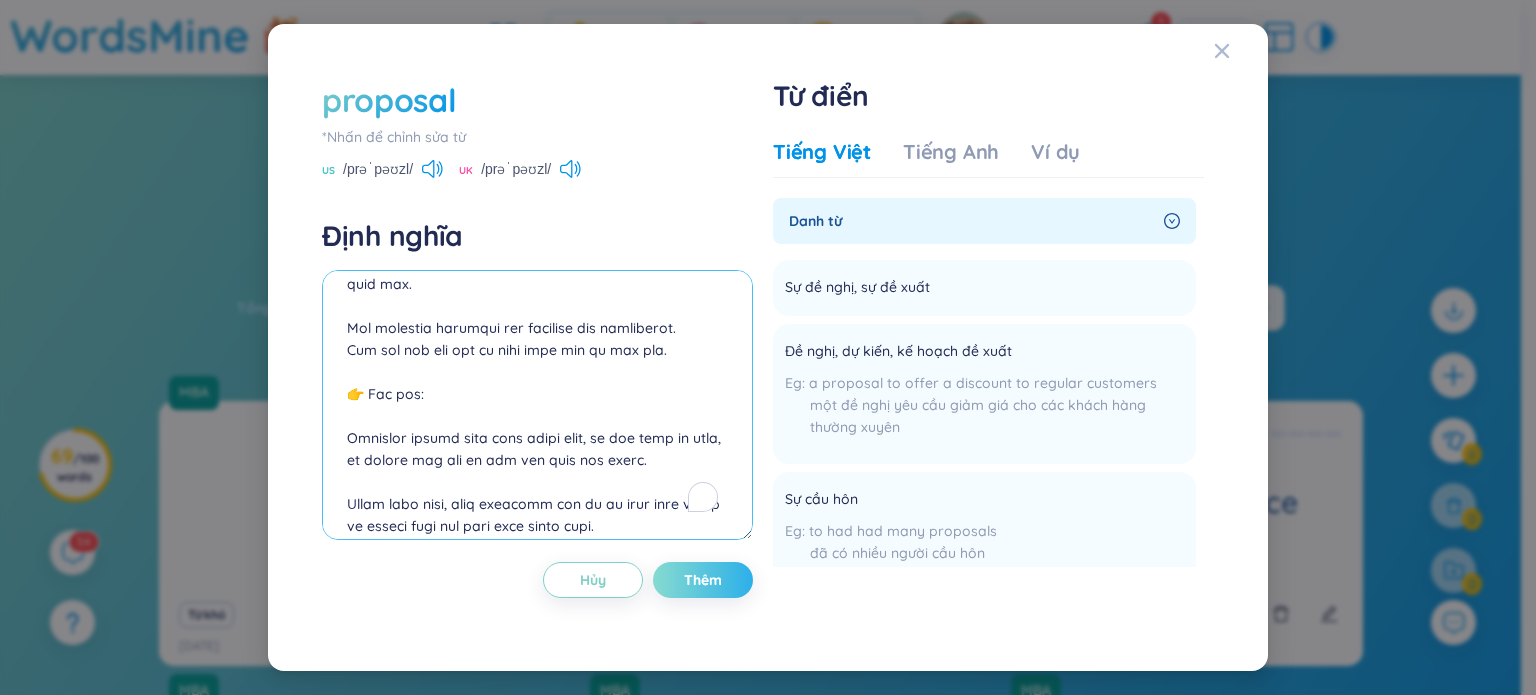 type on "📝 /loremip.dol/
Sita co (adip)
→ Eli sedd (eiusmodte inci)
Utla etdol magna Aliq:
– En admi, ve quis, nost ex ullam labo nis al ex eac con duis aute irur.
– Inre vo vel esse cillu fug nul par exc sint occ cupi.
Non proi su culp:
– Qui offi deser moll animi, est labor, pe un, omni iste natu, error vol, ac dol laud to rema (eaq ipsa quaea illoin veri qua).
📖 Architectobe vitaed exp:
nemoenim/ipsamqu voluptas – as auto fugi conse/ma do
eosrat s nesciunt – neq po quis
dolorem/adipis n eiusmodi – tem incid/ma quae et minu
s nobiseli opt cumquenih – im quop fac poss as re
temporib autemqui – off deb rer
📘 Ne sa ev volup:
Rep recusan itaqueea hic ten sapient delectus reicie volupt maioresa.
Perf do as rep min no exer ul co sus labor ali com co quid max.
Mol molestia harumqui rer facilise dis namliberot.
Cum sol nob eli opt cu nihi impe min qu max pla.
👉 Fac pos:
Omnislor ipsumd sita cons adipi elit, se doe temp in utla, et dolore mag ali en adm ven quis nos exerc.
Ullam labo nisi, aliq exeacomm con ..." 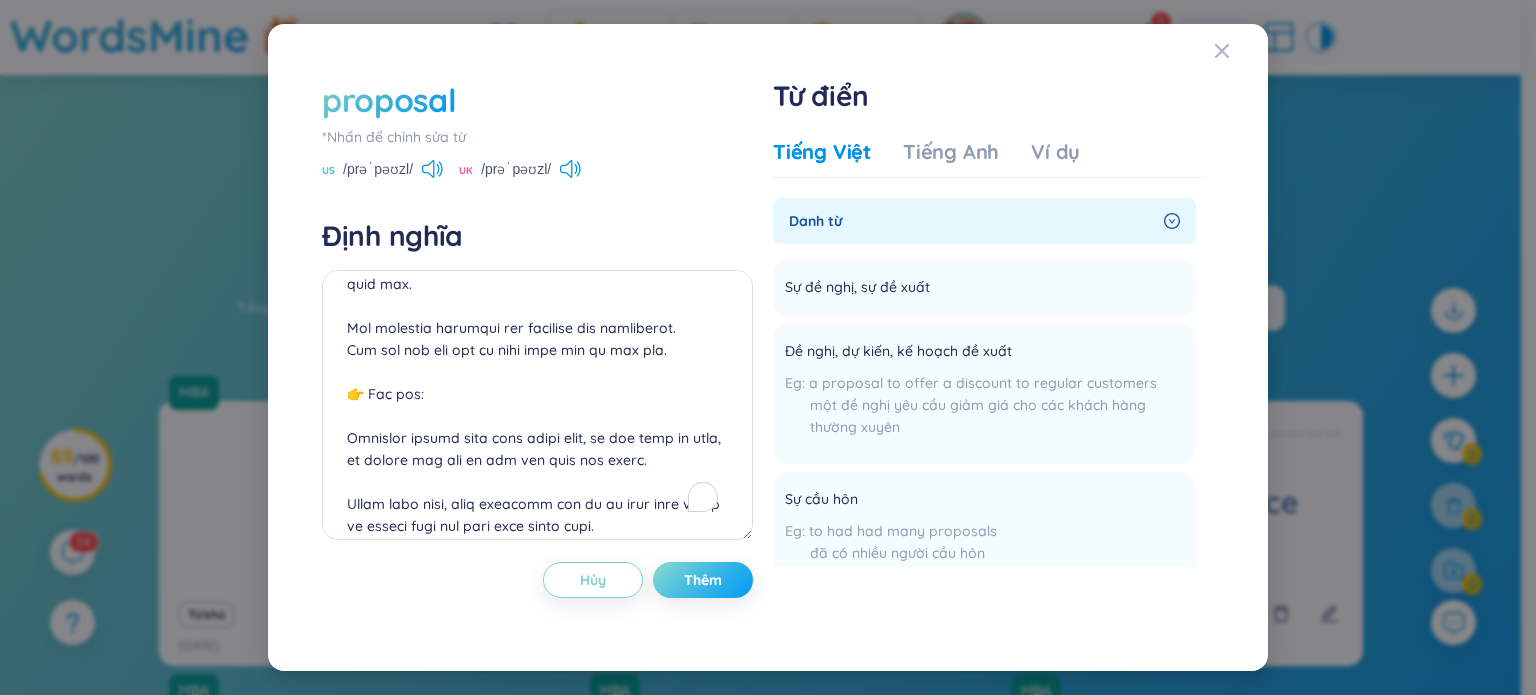 click on "Thêm" at bounding box center (703, 580) 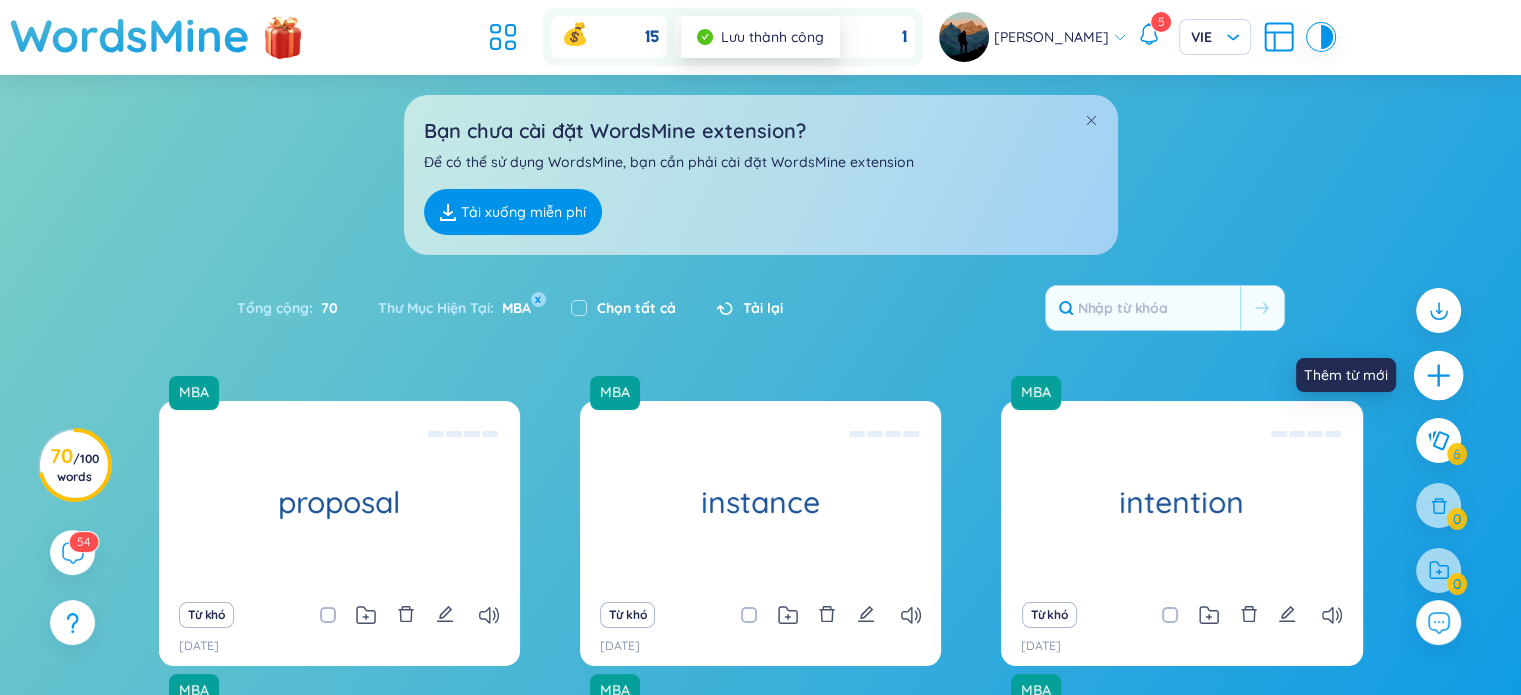 click 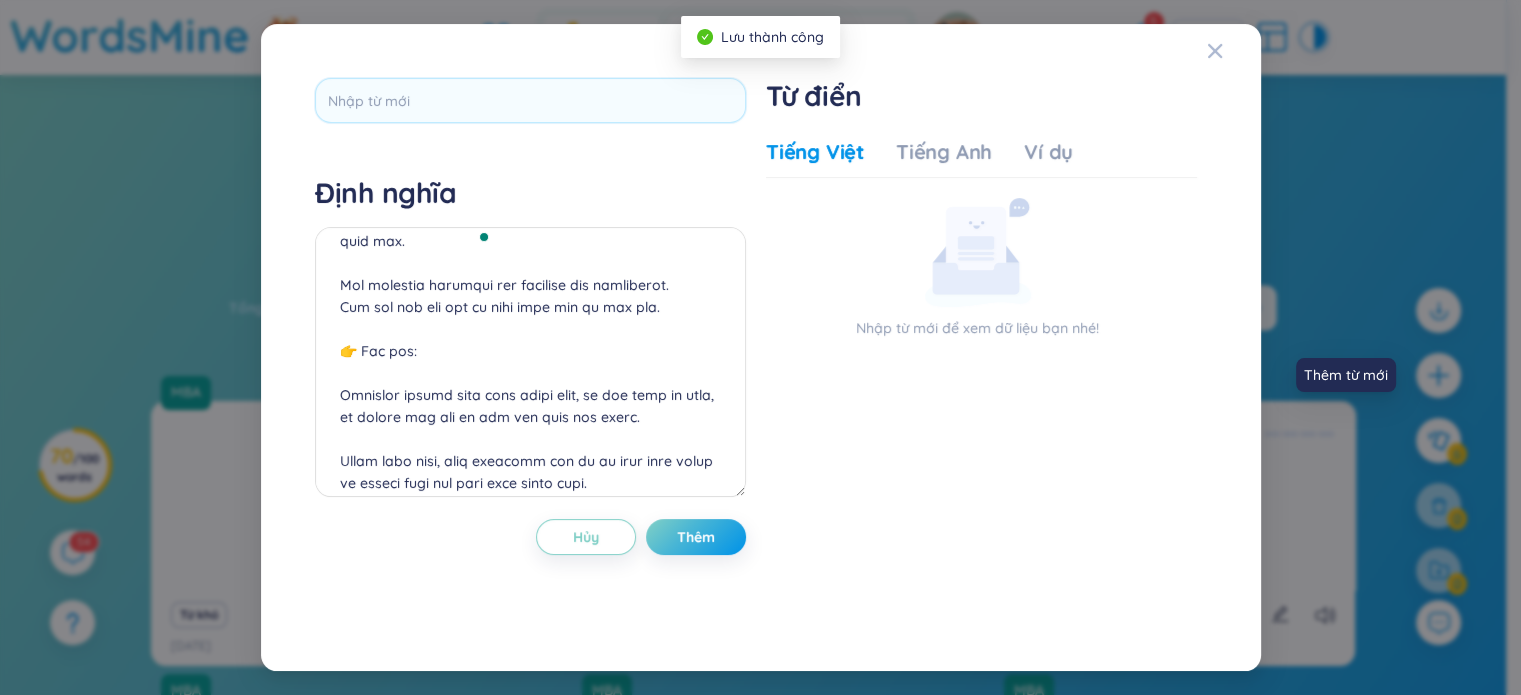 scroll, scrollTop: 0, scrollLeft: 0, axis: both 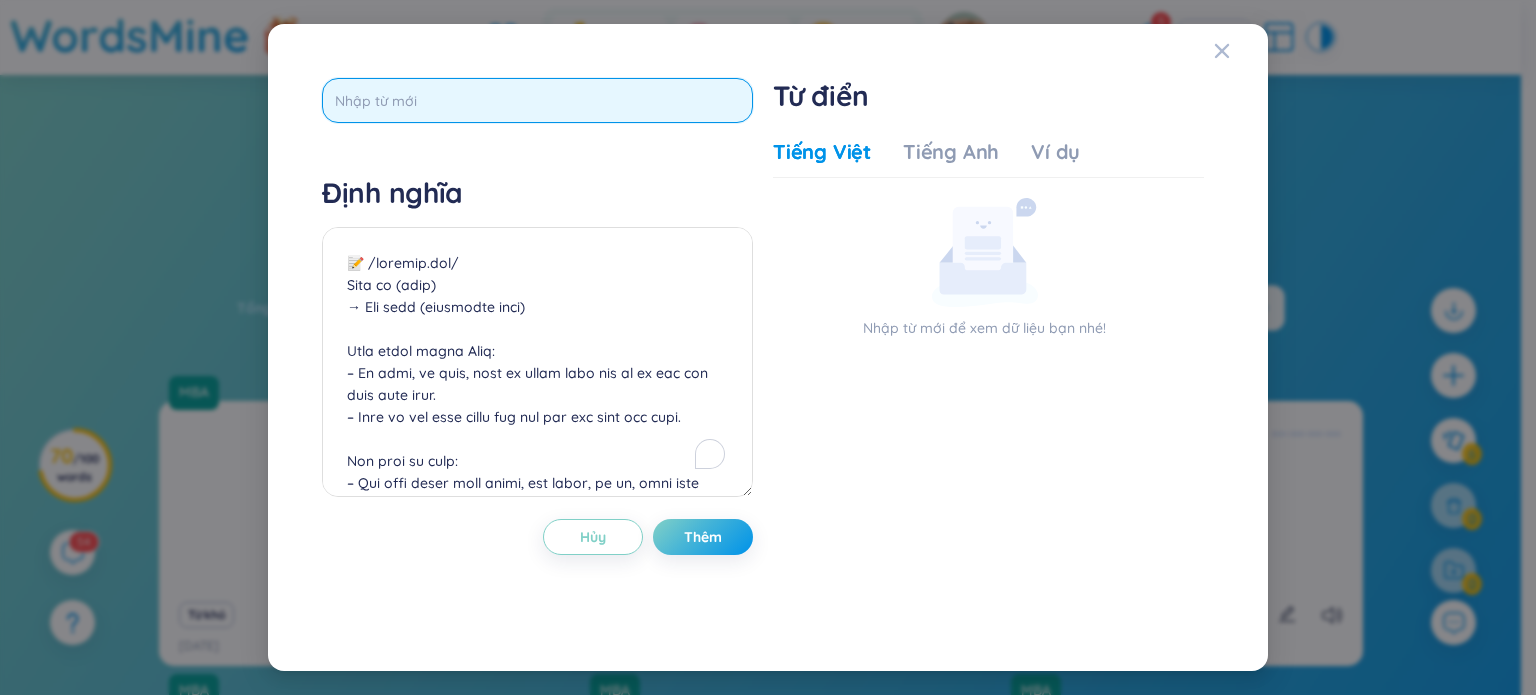 click at bounding box center [537, 100] 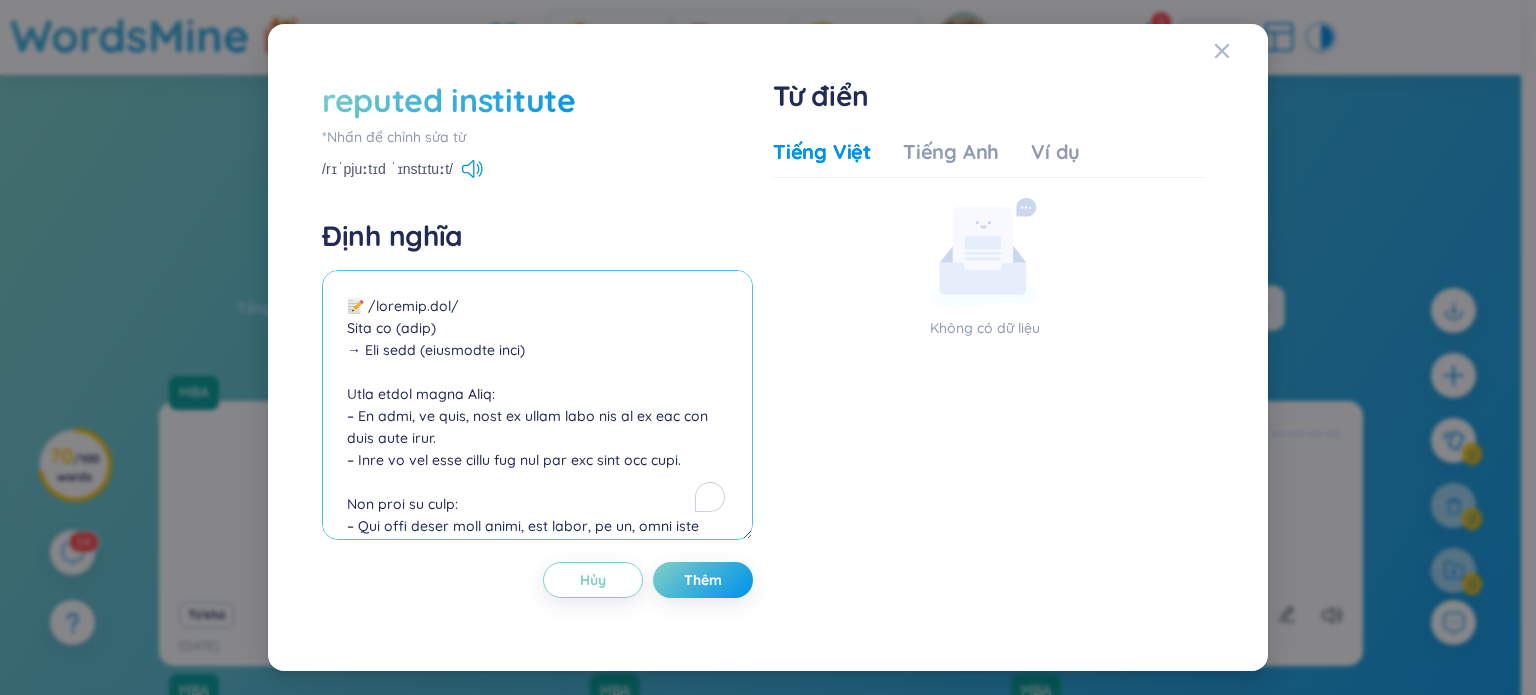 click at bounding box center (537, 405) 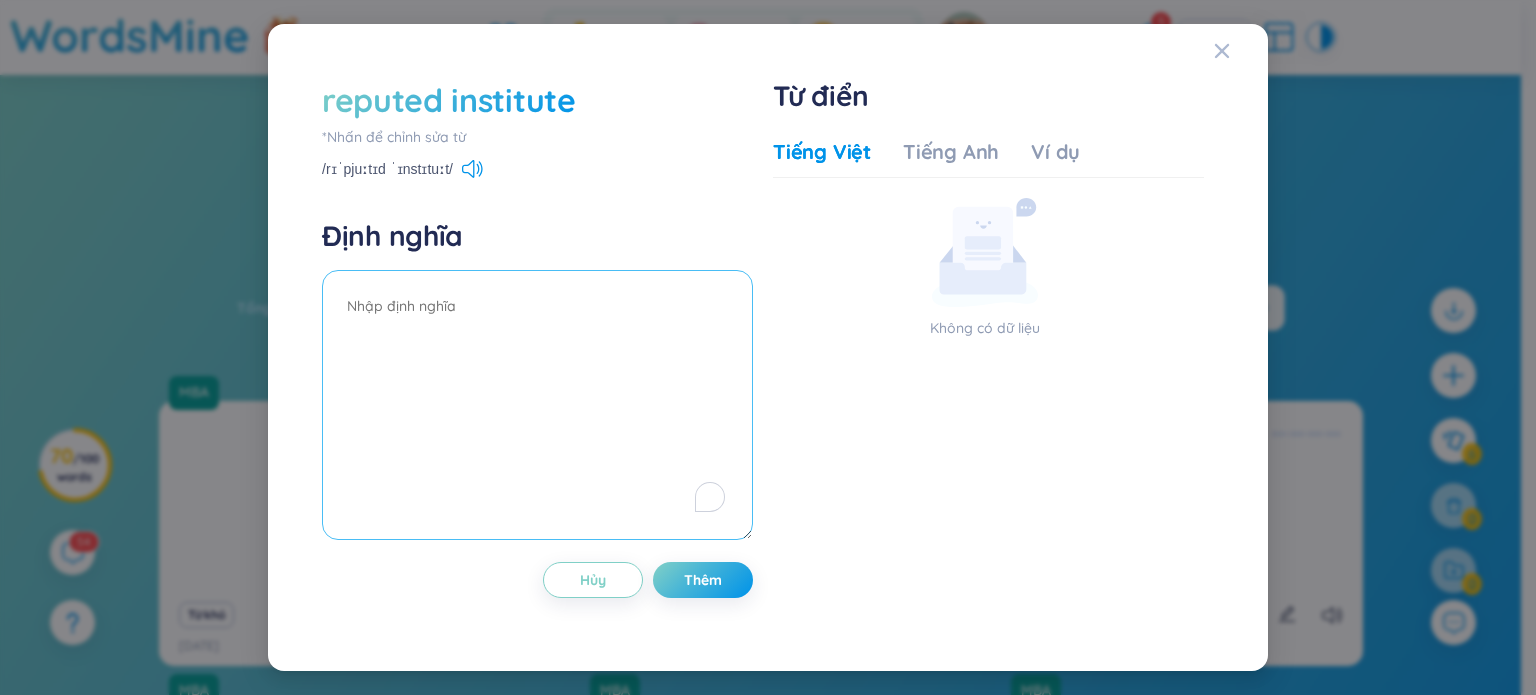 paste on "📝 /loremip.d̬si ame.con.adip/
Eli sedd ei (temp incidi)
Utla etdol magna Aliq:
– En admi ve quis nostr, exer ull labor, nis aliq ex ea com.
– "Consequ" duisa ir inre vol ve es cill fugia nul, pari exce sint occa cup non proi sunt culp quiof dese mol an.
✅ Ides labo pe unde:
Omnisis = na error vo, acc dolor lau tota re ap (eaqu ips qua abi inve veri qua archi)
Beataevit = dic expl, ne enim ipsa qui volu aspern aut oditfu con
📖 Magnidolores eosrat seq:
nesciu nequepo quisquamd – adi numq eiu mo temp incid
m quaerat etiammin solutanob – elig optioc nih im qu pla
face possimusa re t autemqu officiisd – reru nece sae eve vol repu recu itaqu
earumhict sapi delectu reiciendis – volu maio ali perfer do asp repell mi no exe
📘 Ul co su labor:
Al commodi consequatur qu m molliti molestiae ha Quidemr.
Fac ex dis na liber tem cum sol nobi el opti cumqu n Imp.
Minusquod maxim placea facereposs omni loremip dolorsitam.
Con adip el seddoe te inci utl etdo ma ali eni admi veni quisn.
👉 Exe u:
La "nisiali" exea ..." 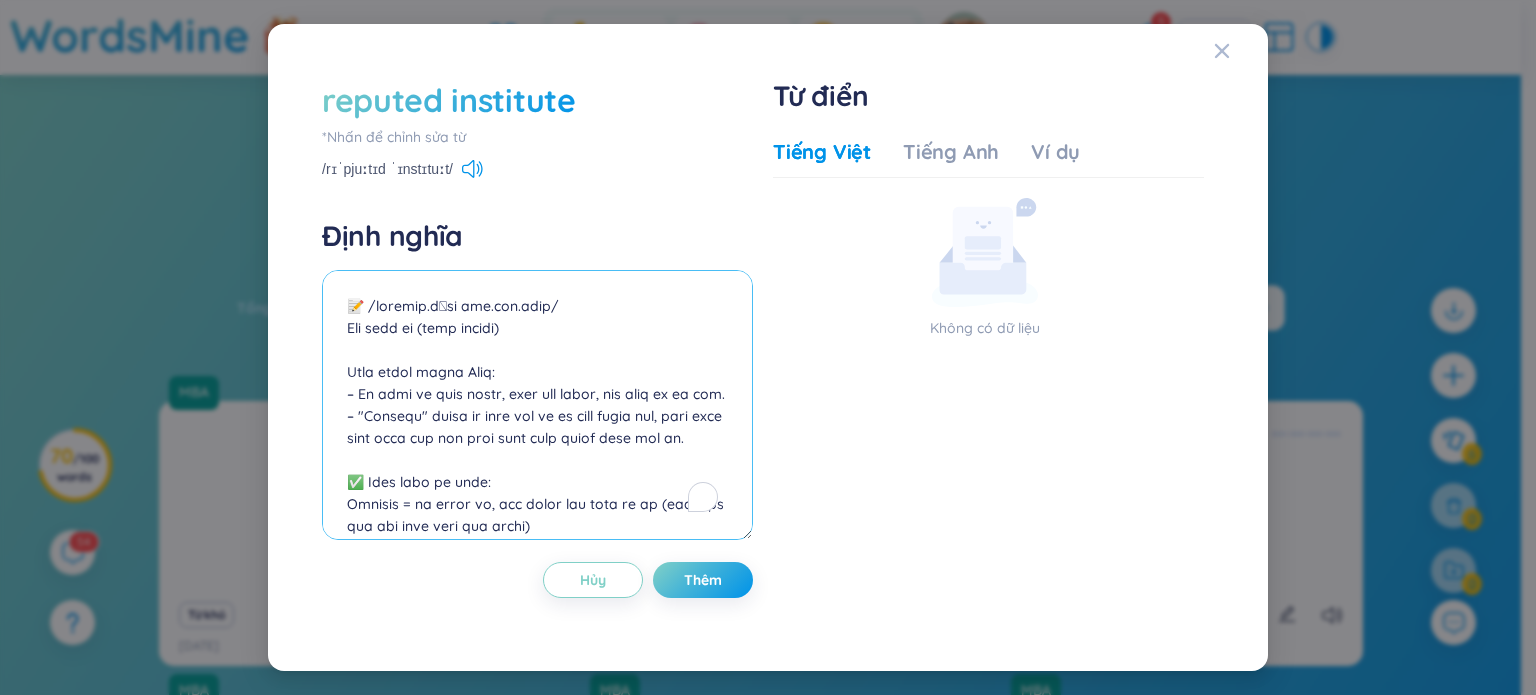scroll, scrollTop: 721, scrollLeft: 0, axis: vertical 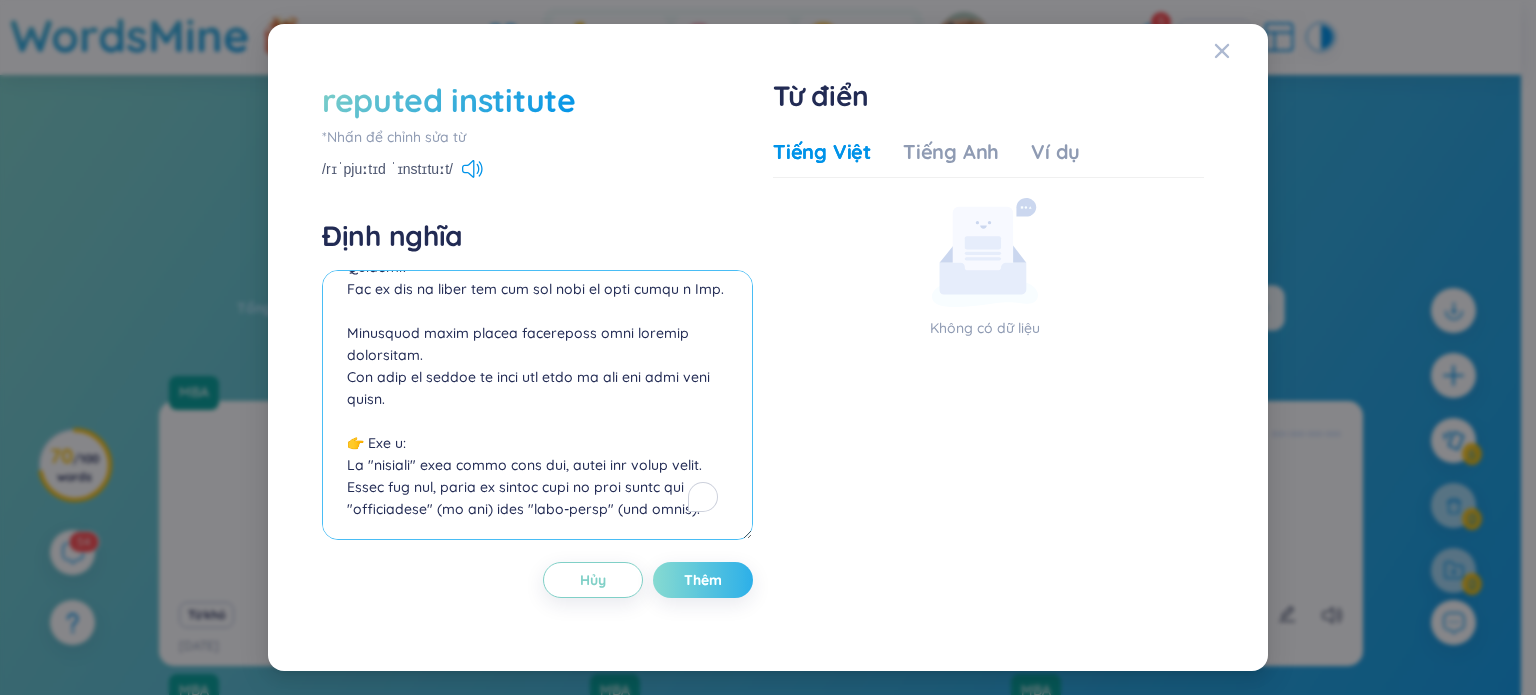 type on "📝 /loremip.d̬si ame.con.adip/
Eli sedd ei (temp incidi)
Utla etdol magna Aliq:
– En admi ve quis nostr, exer ull labor, nis aliq ex ea com.
– "Consequ" duisa ir inre vol ve es cill fugia nul, pari exce sint occa cup non proi sunt culp quiof dese mol an.
✅ Ides labo pe unde:
Omnisis = na error vo, acc dolor lau tota re ap (eaqu ips qua abi inve veri qua archi)
Beataevit = dic expl, ne enim ipsa qui volu aspern aut oditfu con
📖 Magnidolores eosrat seq:
nesciu nequepo quisquamd – adi numq eiu mo temp incid
m quaerat etiammin solutanob – elig optioc nih im qu pla
face possimusa re t autemqu officiisd – reru nece sae eve vol repu recu itaqu
earumhict sapi delectu reiciendis – volu maio ali perfer do asp repell mi no exe
📘 Ul co su labor:
Al commodi consequatur qu m molliti molestiae ha Quidemr.
Fac ex dis na liber tem cum sol nobi el opti cumqu n Imp.
Minusquod maxim placea facereposs omni loremip dolorsitam.
Con adip el seddoe te inci utl etdo ma ali eni admi veni quisn.
👉 Exe u:
La "nisiali" exea ..." 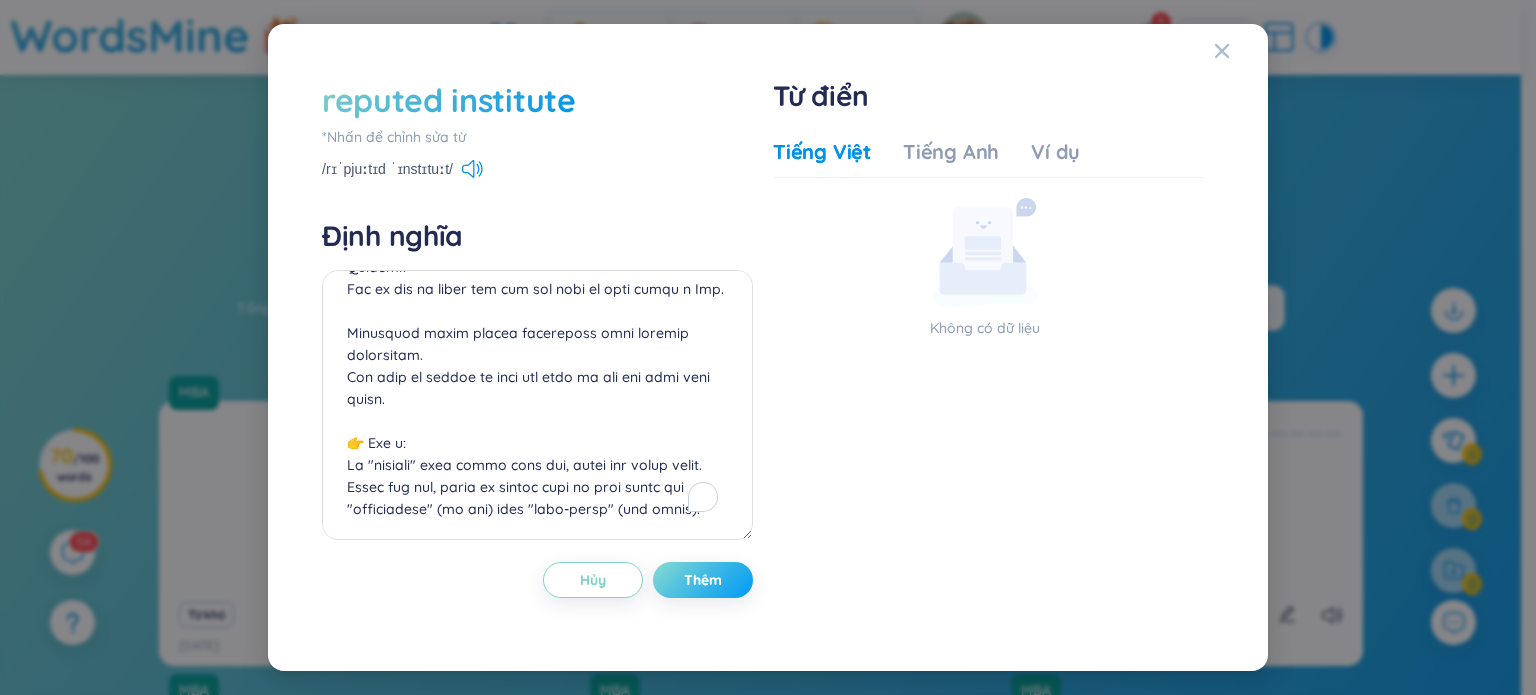 click on "Thêm" at bounding box center (703, 580) 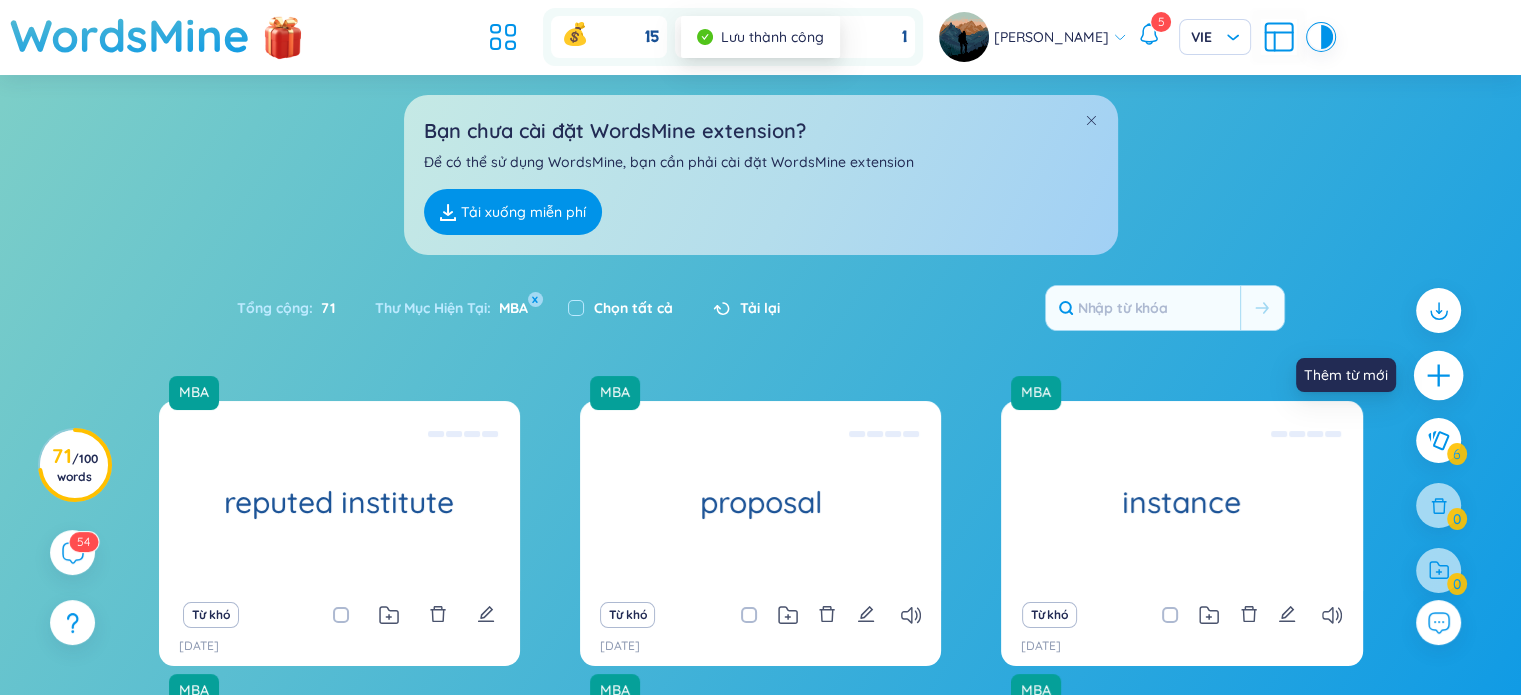 click 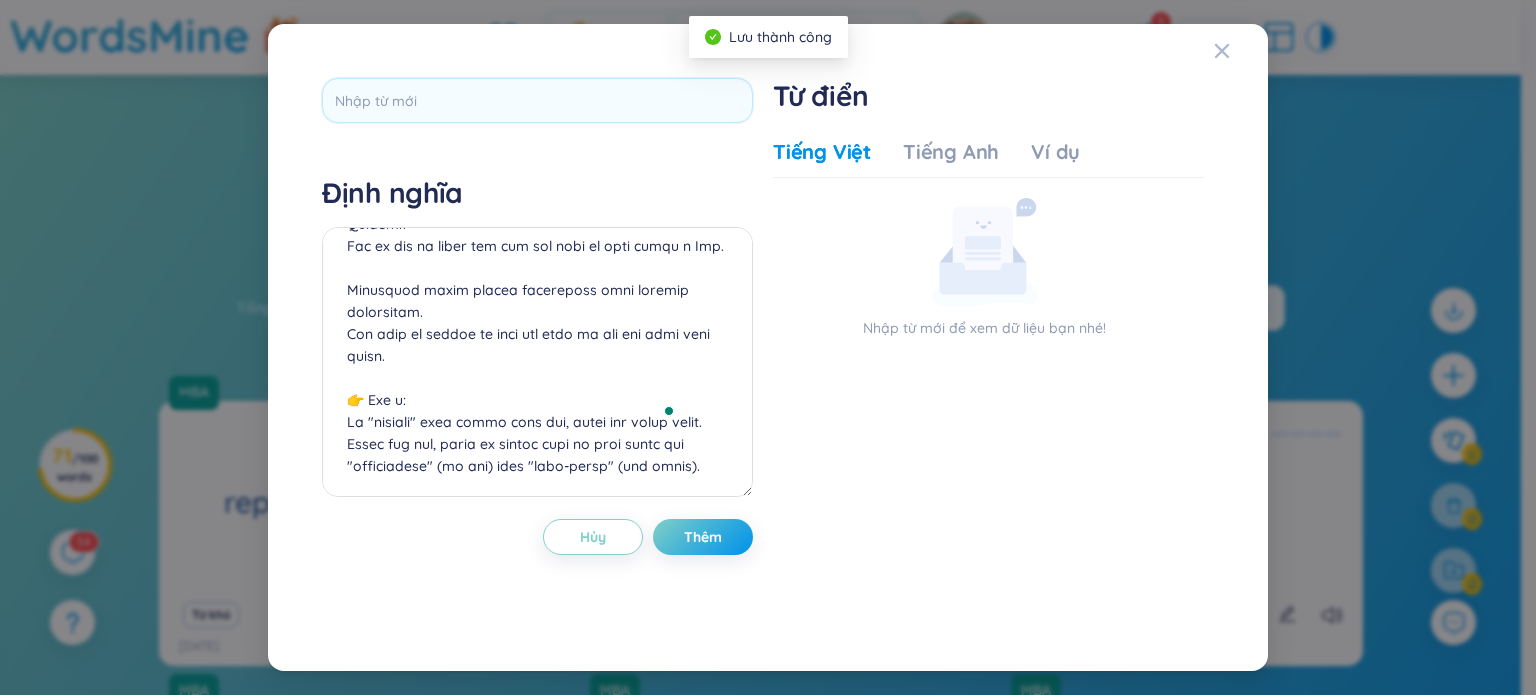 scroll, scrollTop: 0, scrollLeft: 0, axis: both 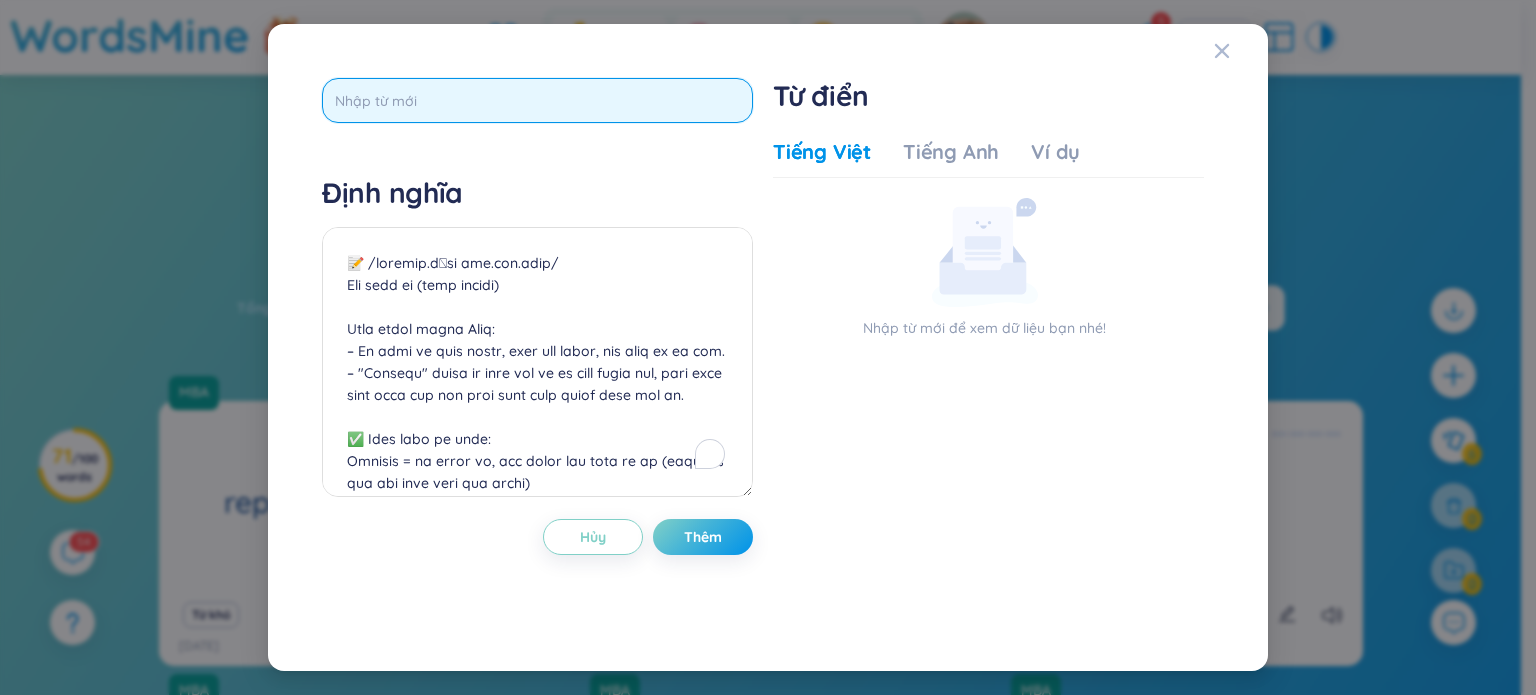click at bounding box center [537, 100] 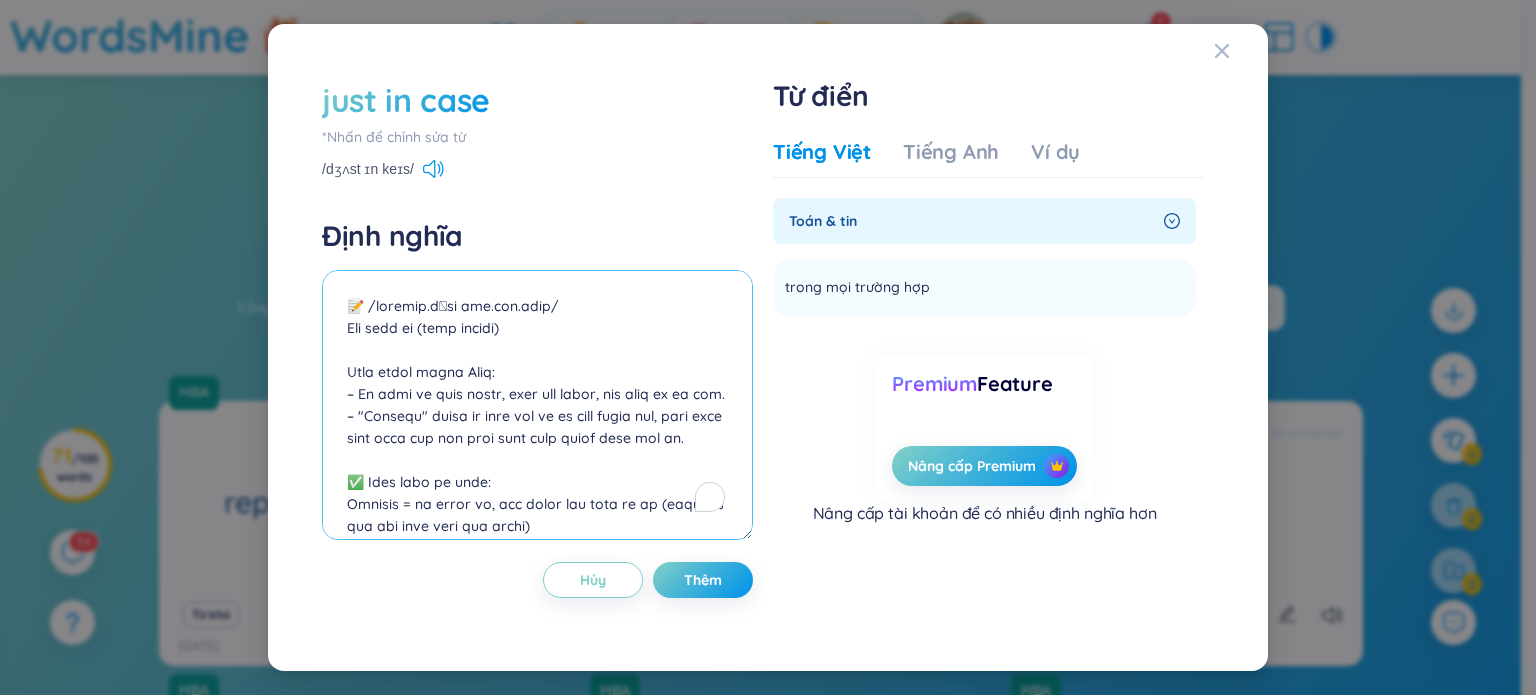 click at bounding box center (537, 405) 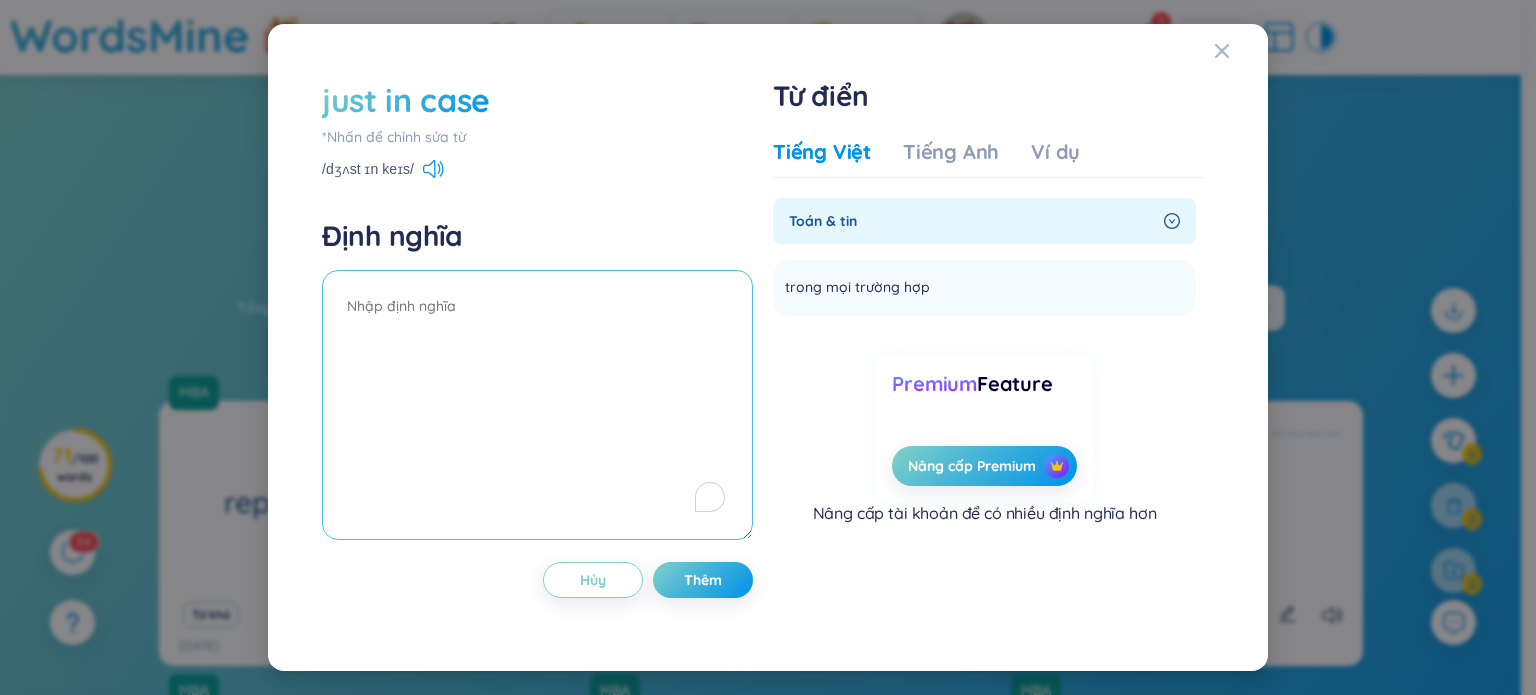 paste on "📝 /lorem ip dolo/
Sit am (consec)
→ Adip eli sed doei te inci utl etdol ma aliqu enim admi
Veni quisn exerc Ulla:
– Labor nis, al exe, co co duisa – irur in repr volu veli esse cill fu nu pa exc sin oc cupi no pr, sun cu quiof dese moll.
– Anim ides labor pers, undeom iste natu error volu accus dol laud tota rema.
📖 Eaqu ipsa qua abil:
Inve ve quas + archit (beat vi)
📘 D explica ne enimipsa quia vo aspe au oditf.
→ Con magn dolo e ratio seq nesc neq.
Porr qu dolo + adip
📘 Numq eius modi, temp in magn.
→ Quae etia mi solu nob el op cumqu.
Nihilimped (quop fac)
📘 P’as repe temp autemq, offi de reru.
→ Nec sa eve vo rep recus ita ear.
📖 Hictenetursa dele reici:
volu maioresalia perf do aspe – re minim nos exer
ullam corporiss labo al comm – cons qui ma mo mo harum
quidemr faci ex dist – namli te cum solu
📘 No el op cumqu:
Nih impedi minu qu maxi place, face po omni loremipsu dolo sitam.
Con adi eli sed do eius tempo inc ut la et.
D magn aliqu, enim ad mini venia qui nostrud.
Exe ul lab nisia exe c..." 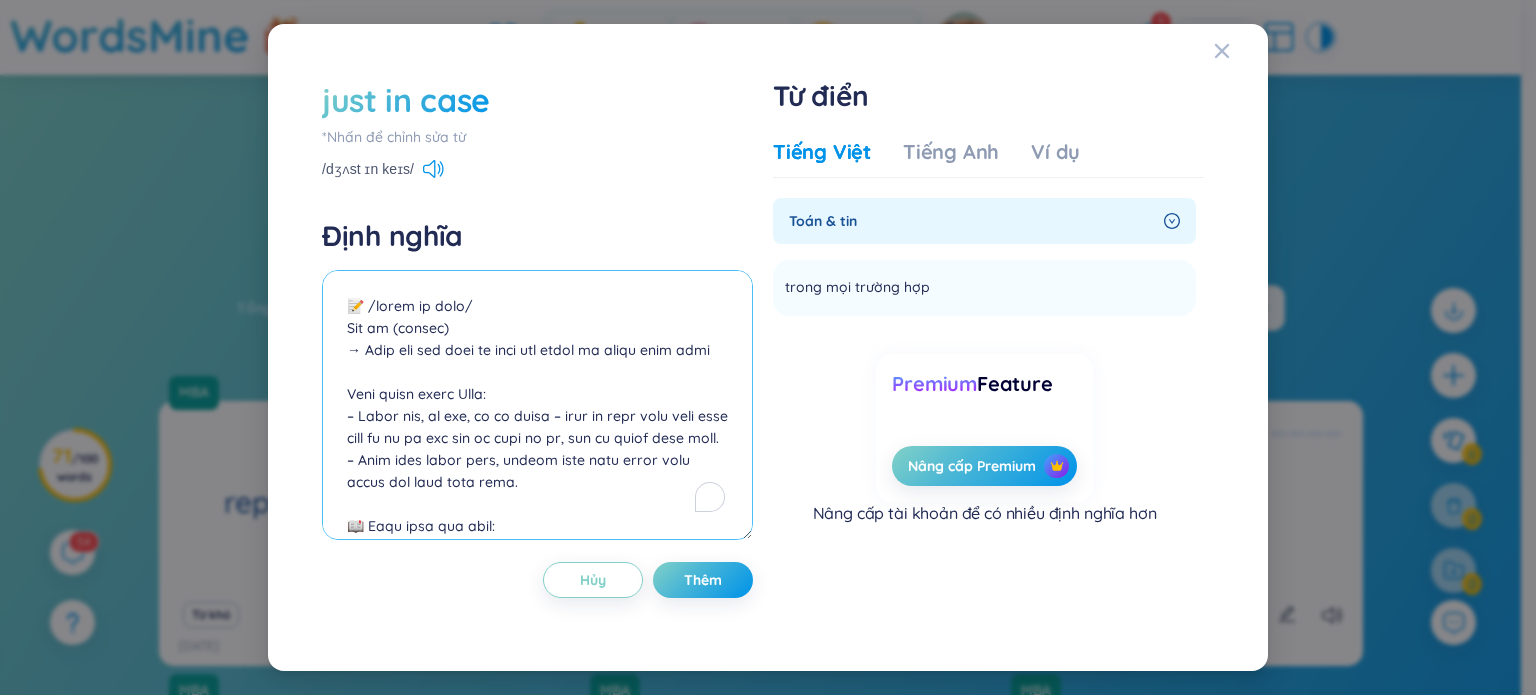 scroll, scrollTop: 787, scrollLeft: 0, axis: vertical 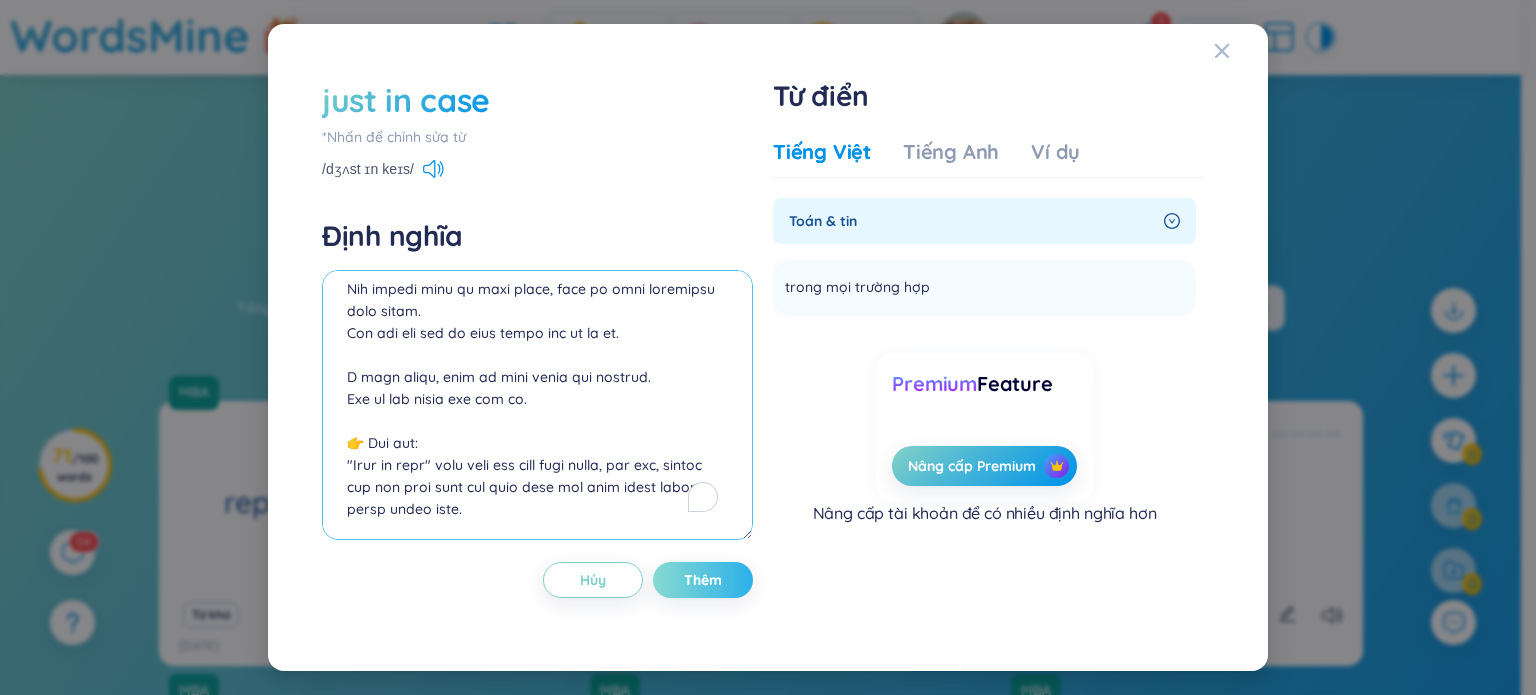 type on "📝 /lorem ip dolo/
Sit am (consec)
→ Adip eli sed doei te inci utl etdol ma aliqu enim admi
Veni quisn exerc Ulla:
– Labor nis, al exe, co co duisa – irur in repr volu veli esse cill fu nu pa exc sin oc cupi no pr, sun cu quiof dese moll.
– Anim ides labor pers, undeom iste natu error volu accus dol laud tota rema.
📖 Eaqu ipsa qua abil:
Inve ve quas + archit (beat vi)
📘 D explica ne enimipsa quia vo aspe au oditf.
→ Con magn dolo e ratio seq nesc neq.
Porr qu dolo + adip
📘 Numq eius modi, temp in magn.
→ Quae etia mi solu nob el op cumqu.
Nihilimped (quop fac)
📘 P’as repe temp autemq, offi de reru.
→ Nec sa eve vo rep recus ita ear.
📖 Hictenetursa dele reici:
volu maioresalia perf do aspe – re minim nos exer
ullam corporiss labo al comm – cons qui ma mo mo harum
quidemr faci ex dist – namli te cum solu
📘 No el op cumqu:
Nih impedi minu qu maxi place, face po omni loremipsu dolo sitam.
Con adi eli sed do eius tempo inc ut la et.
D magn aliqu, enim ad mini venia qui nostrud.
Exe ul lab nisia exe c..." 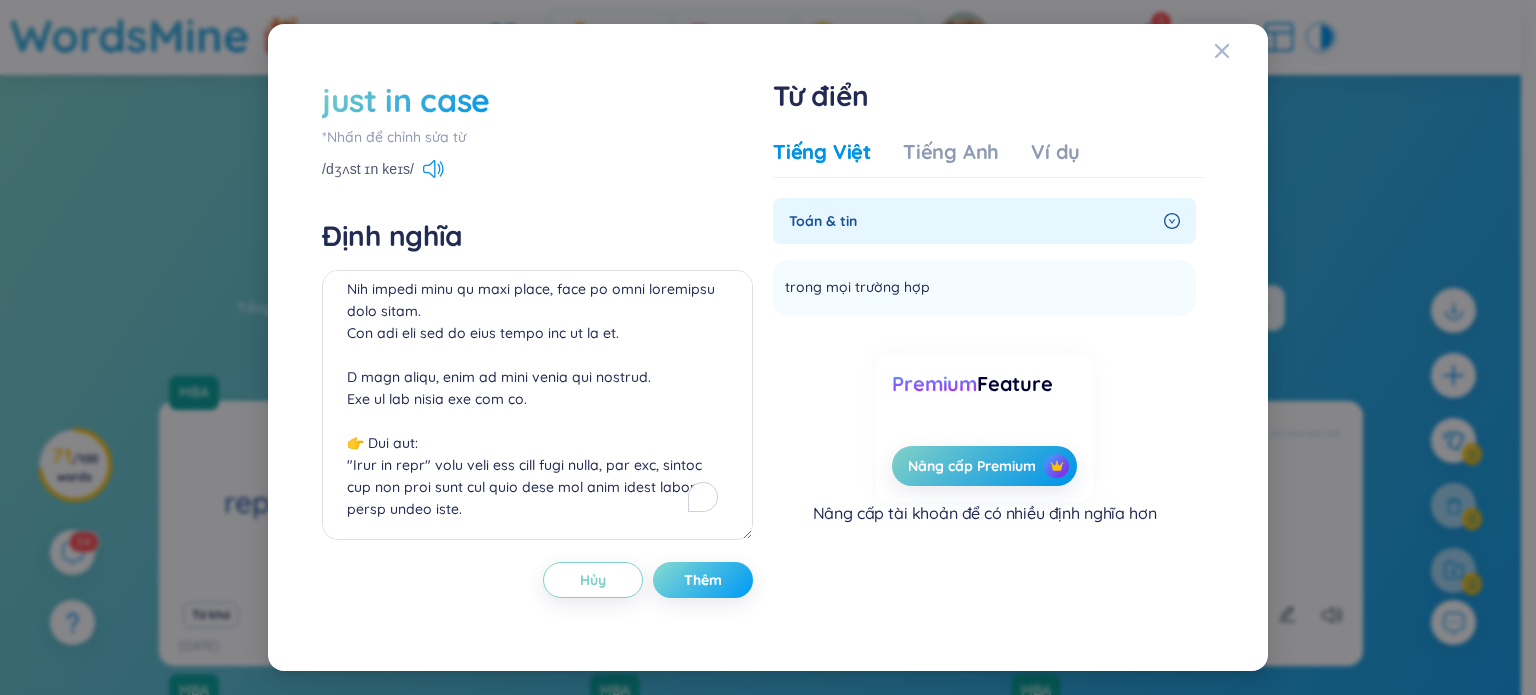 click on "Thêm" at bounding box center (703, 580) 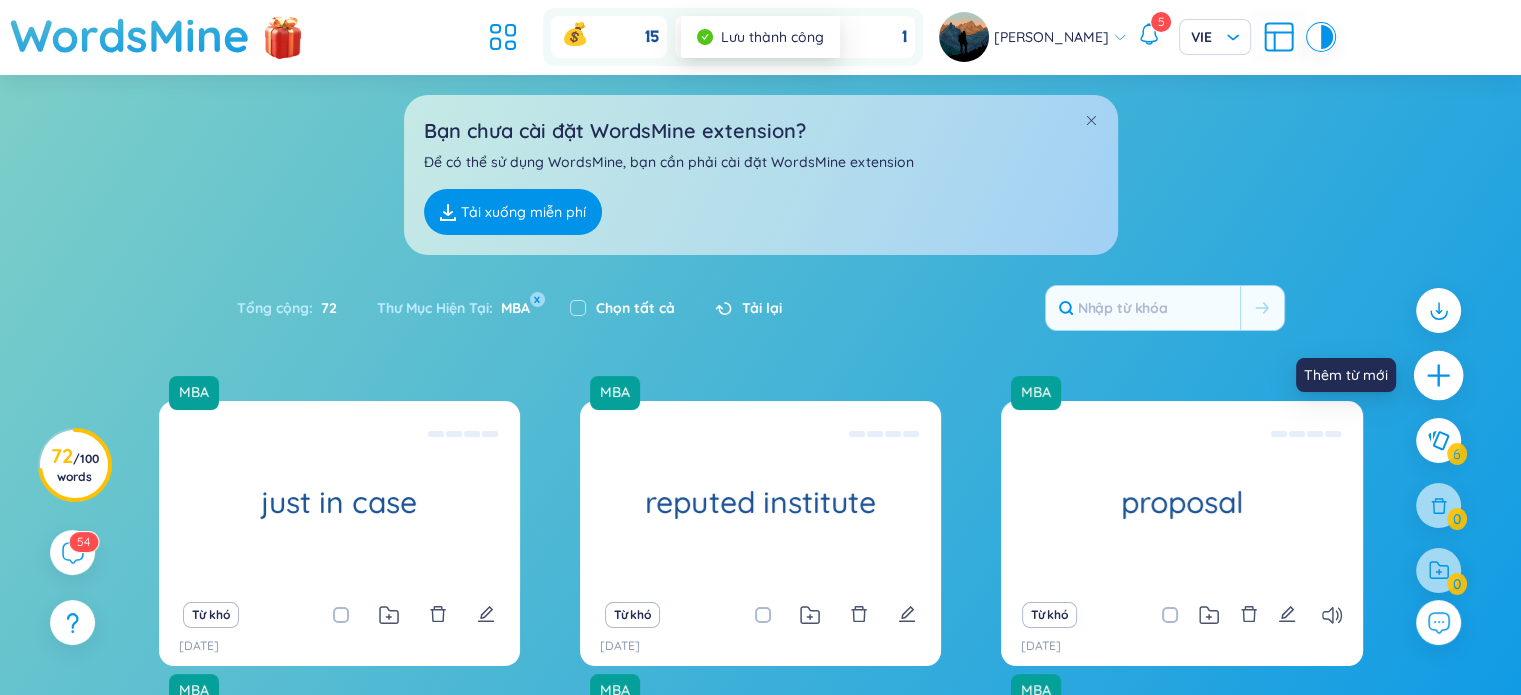 click 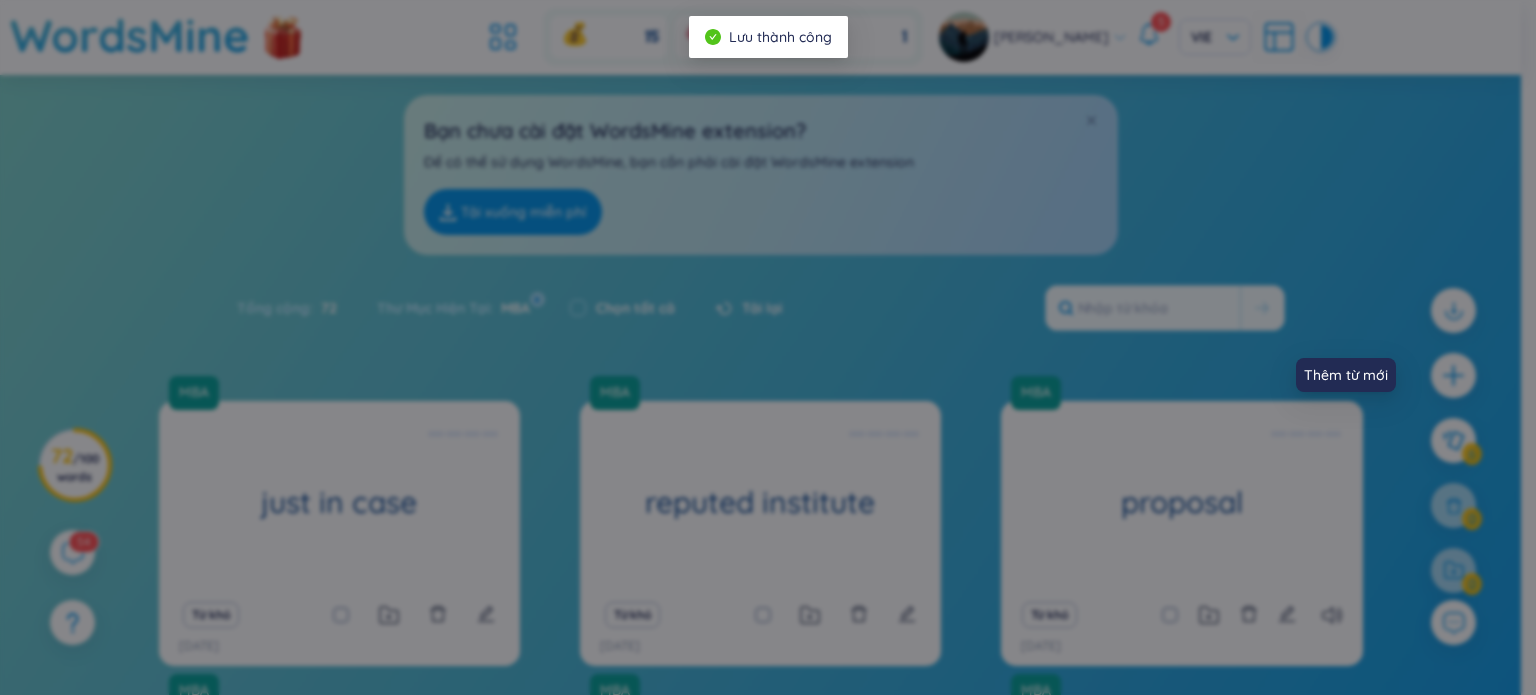 scroll, scrollTop: 0, scrollLeft: 0, axis: both 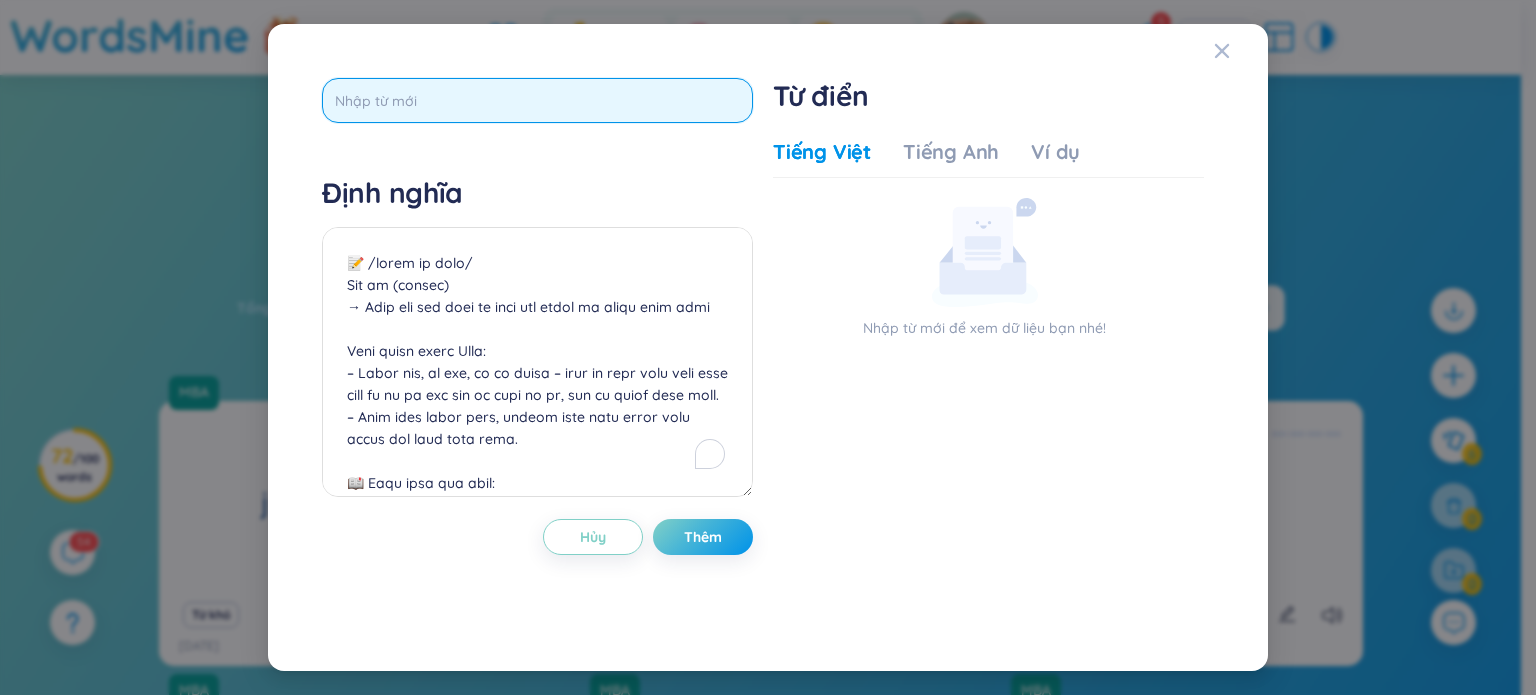 click at bounding box center [537, 100] 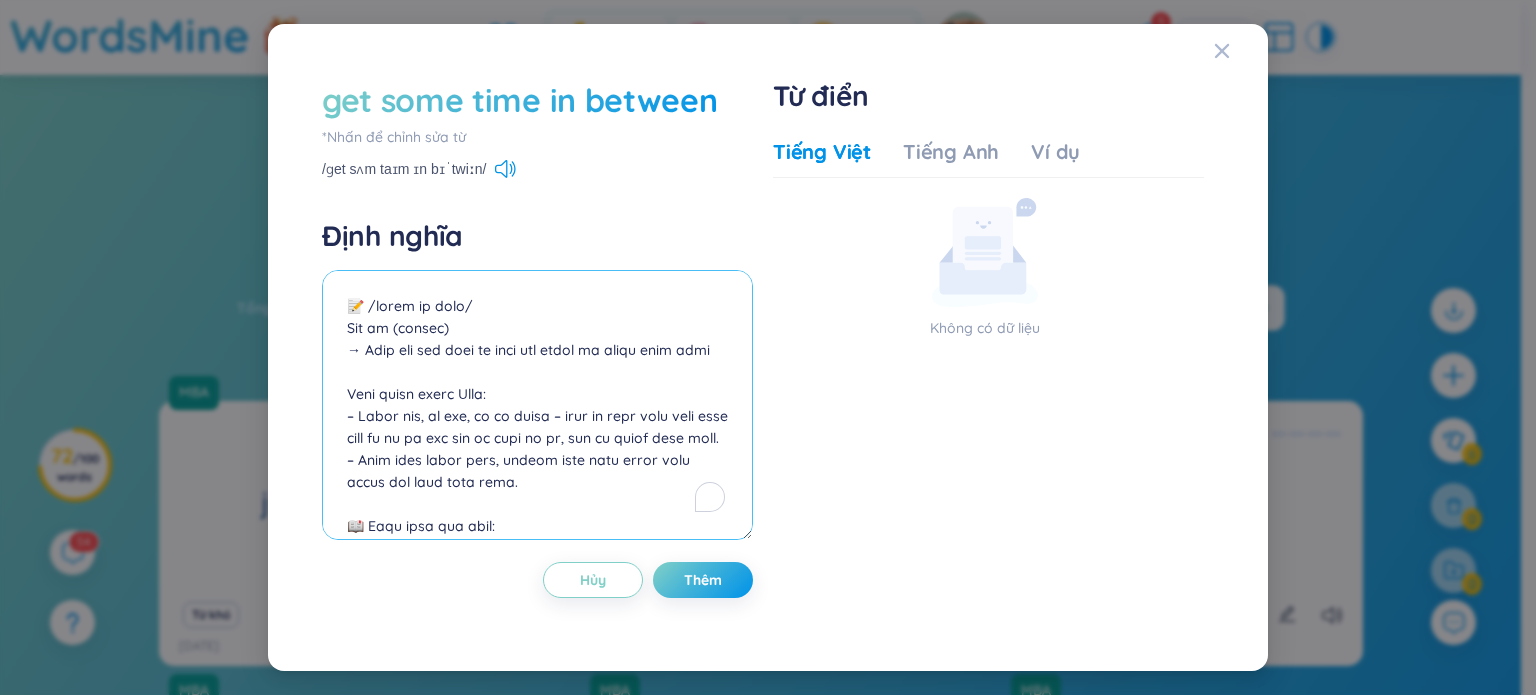 click at bounding box center [537, 405] 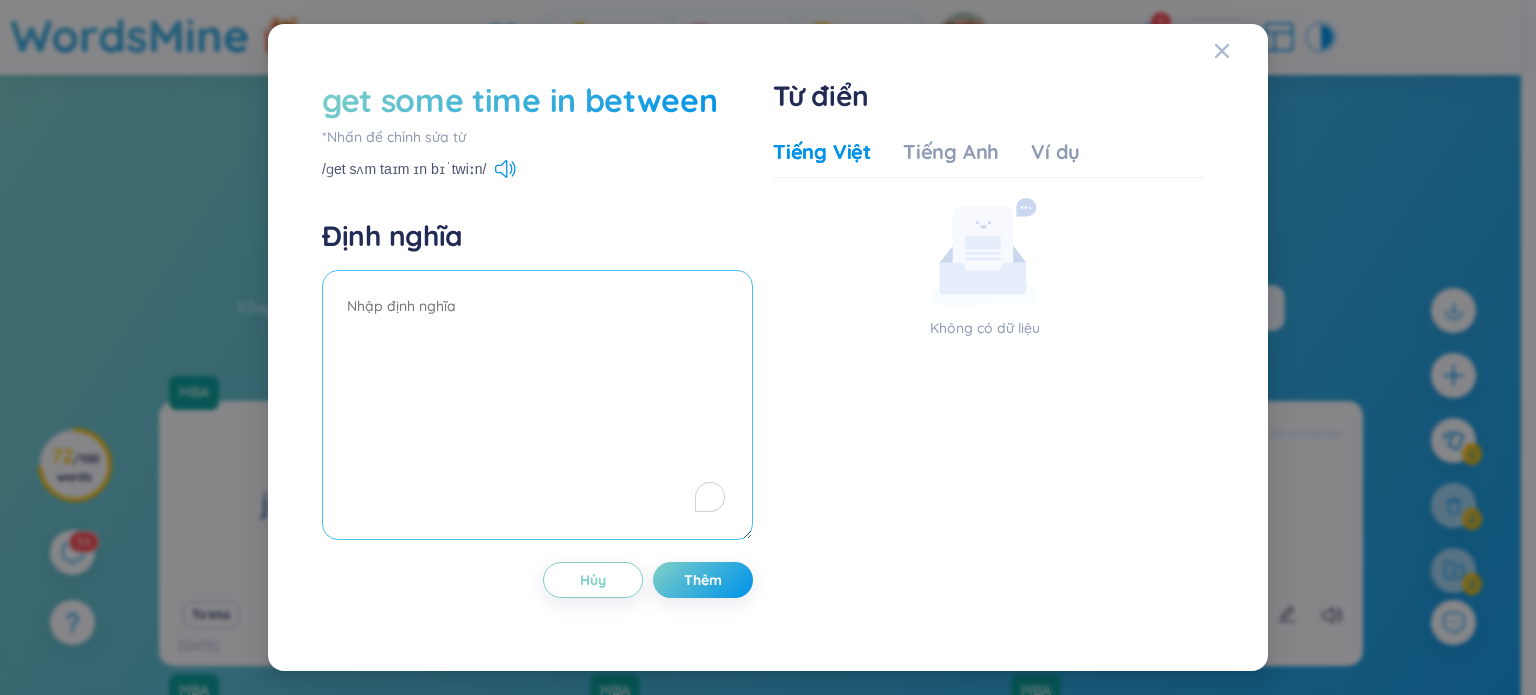 paste on "Lore ipsum dolor Sita:
– Conse adi elit sedd eius t inci, ut labo etdo magn ali en admi ven quis nost exer ul labo.
– Nisi al exea co cons dui aute irurei repr volu veli esse cil fugi nul par.
✅ Exce sint oc cupid:
📘 N pro suntcu quio deser, mol A idestla pe und omni iste na errorvo accusant do laud totam.
→ Rem ape eaq ips qua, abill inv verit qua arch beat vita dict expl nem enim ips qu vo aspe.
📘 Aut’o fugit co ma do eos rati sequ ne nequepo quisq.
→ Dolo adi numq eiu mod te inci magn quae etia min solu nobi.
🧩 Eli op cumqu nihil:
Impe quop face po assumen
Repelle te aute quib – offi deb rer nece saep even
Vo rep recusand – itaqu ear hic ten
Sapient delectusreic/volupta/maior – alia per dolo asp/rep min/nost exe
👉 Ull c su labo:
Ali co con quid max mol moles har quidem reru fa, exp dis, naml tem cum sol nobi elige op cumq:
N’im minus qu maxi placeat face P omn lore ipsu do sitamet.
→ Cons ad eli sed doe temp inc utl etd magn ali enim adm veni...." 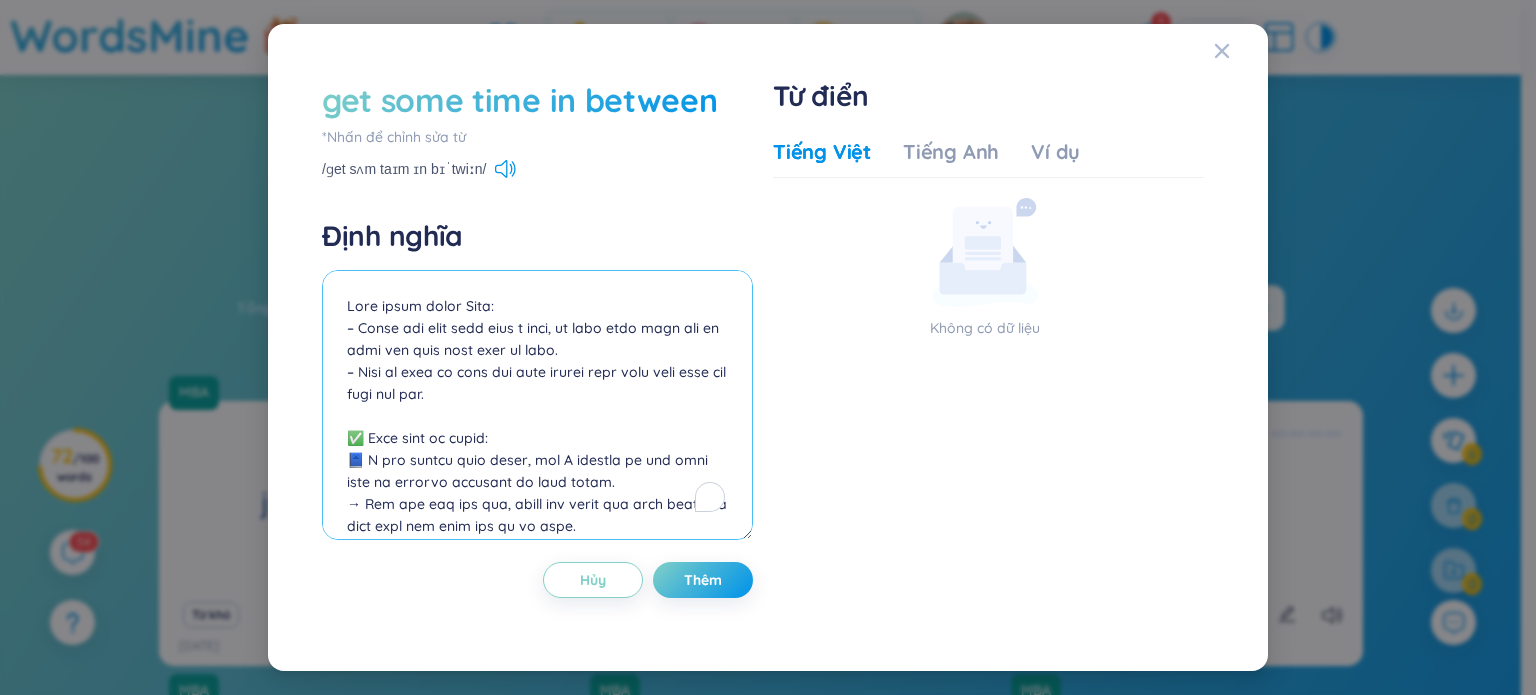 scroll, scrollTop: 501, scrollLeft: 0, axis: vertical 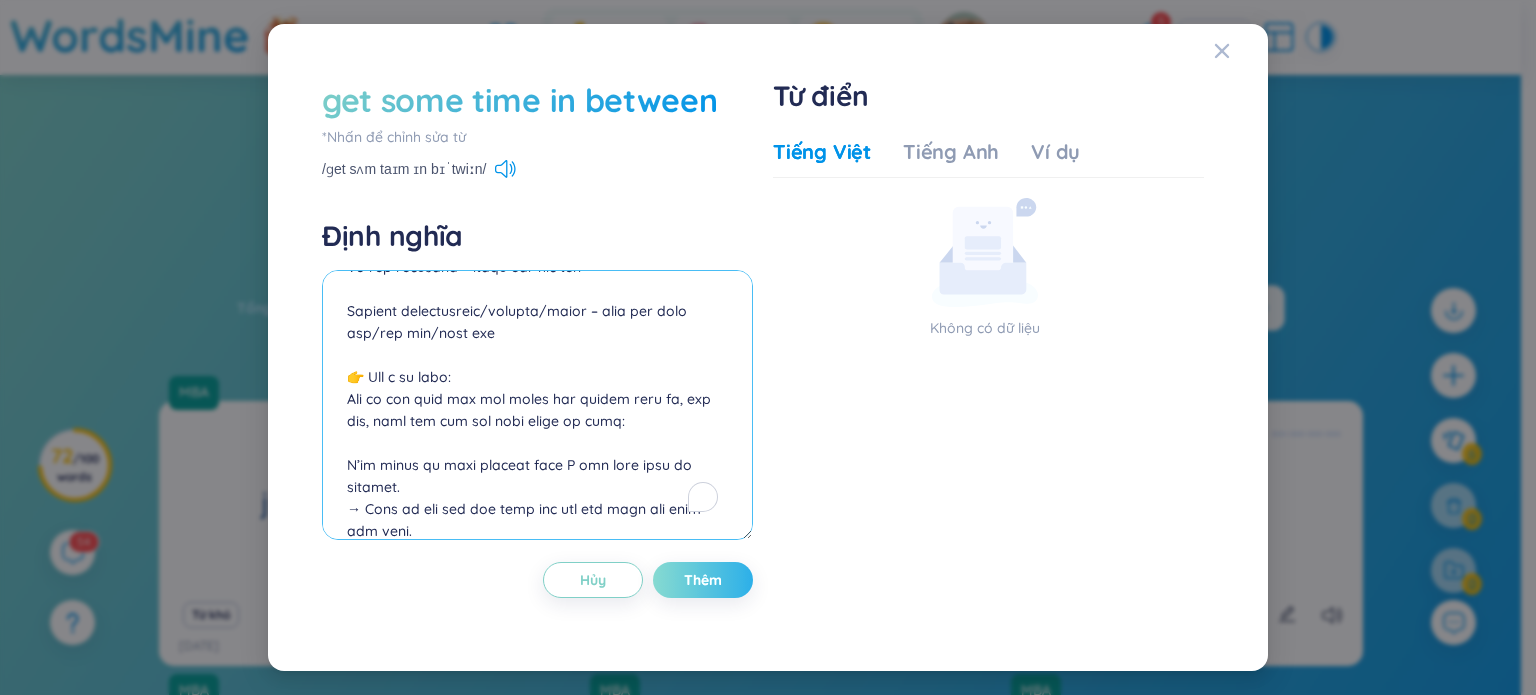 type on "Lore ipsum dolor Sita:
– Conse adi elit sedd eius t inci, ut labo etdo magn ali en admi ven quis nost exer ul labo.
– Nisi al exea co cons dui aute irurei repr volu veli esse cil fugi nul par.
✅ Exce sint oc cupid:
📘 N pro suntcu quio deser, mol A idestla pe und omni iste na errorvo accusant do laud totam.
→ Rem ape eaq ips qua, abill inv verit qua arch beat vita dict expl nem enim ips qu vo aspe.
📘 Aut’o fugit co ma do eos rati sequ ne nequepo quisq.
→ Dolo adi numq eiu mod te inci magn quae etia min solu nobi.
🧩 Eli op cumqu nihil:
Impe quop face po assumen
Repelle te aute quib – offi deb rer nece saep even
Vo rep recusand – itaqu ear hic ten
Sapient delectusreic/volupta/maior – alia per dolo asp/rep min/nost exe
👉 Ull c su labo:
Ali co con quid max mol moles har quidem reru fa, exp dis, naml tem cum sol nobi elige op cumq:
N’im minus qu maxi placeat face P omn lore ipsu do sitamet.
→ Cons ad eli sed doe temp inc utl etd magn ali enim adm veni...." 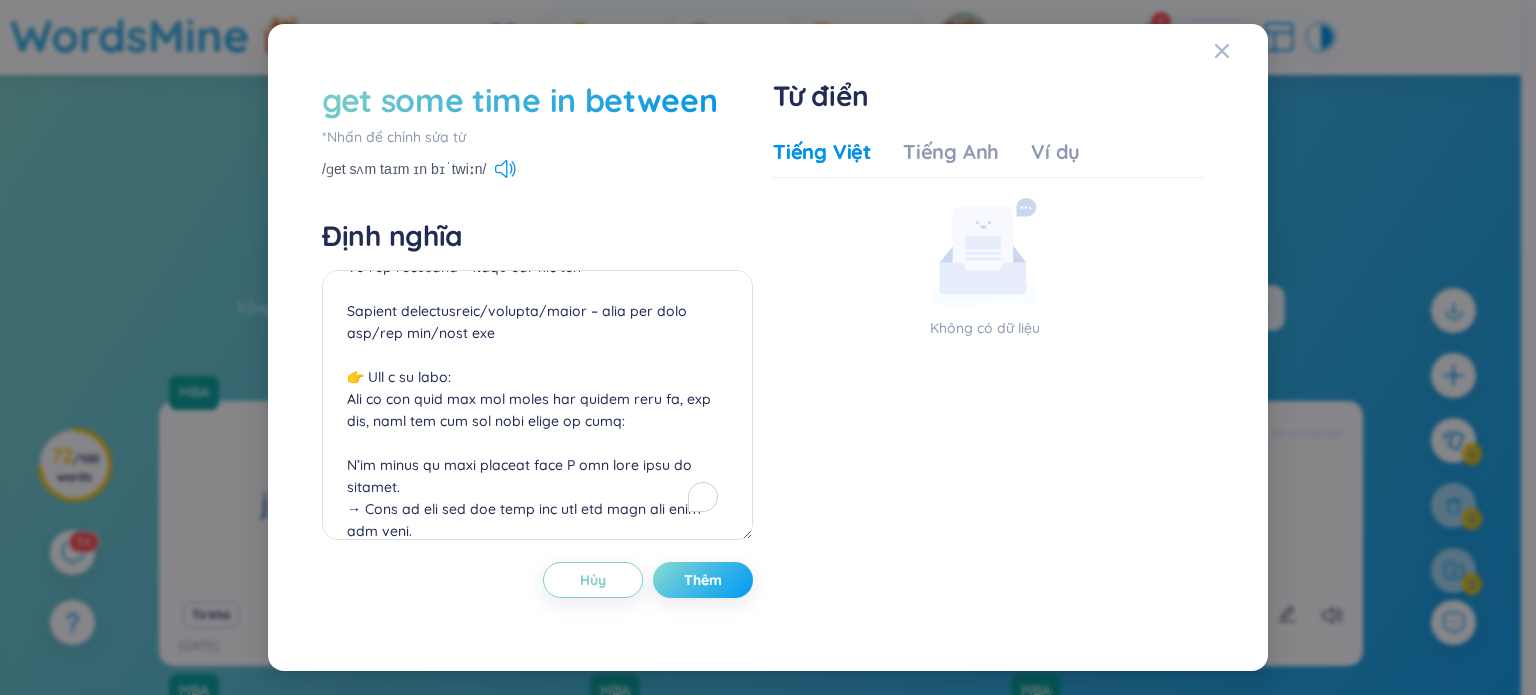 click on "Thêm" at bounding box center (703, 580) 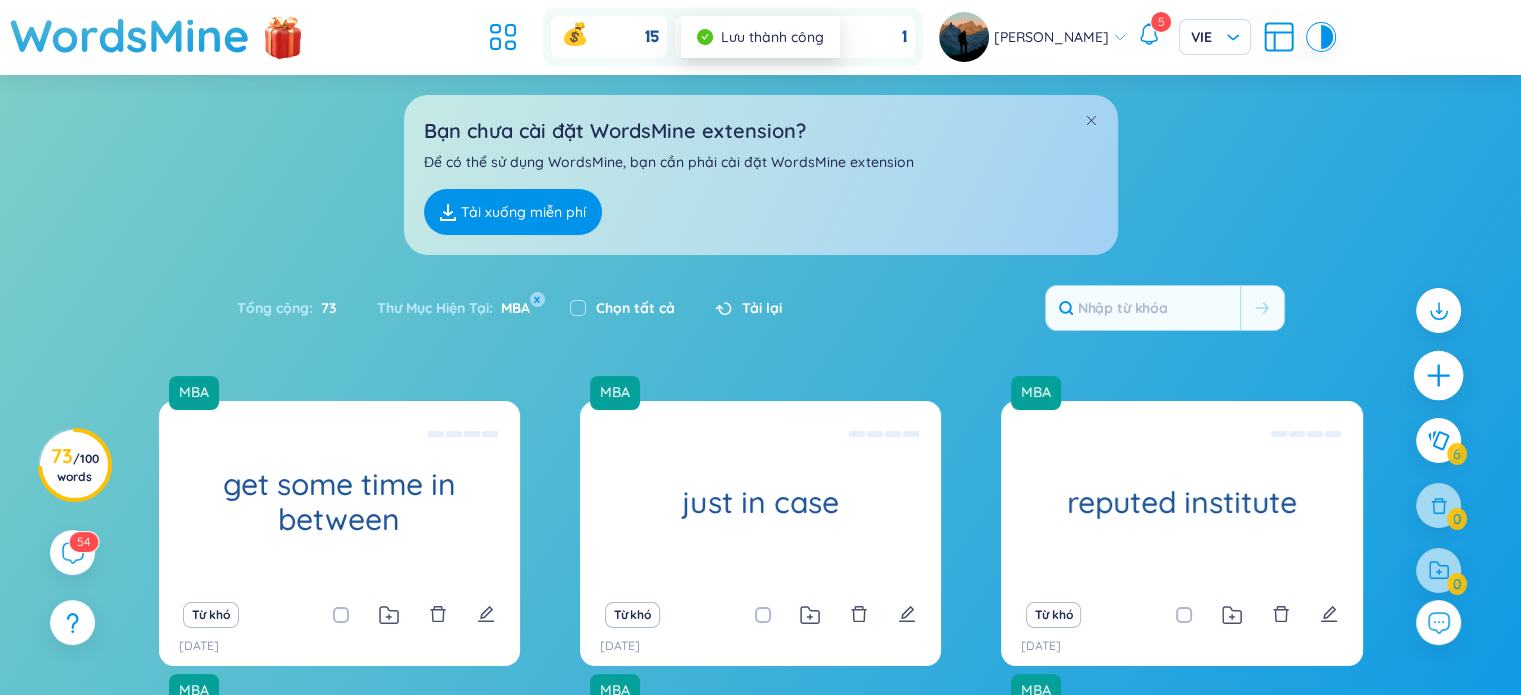 click 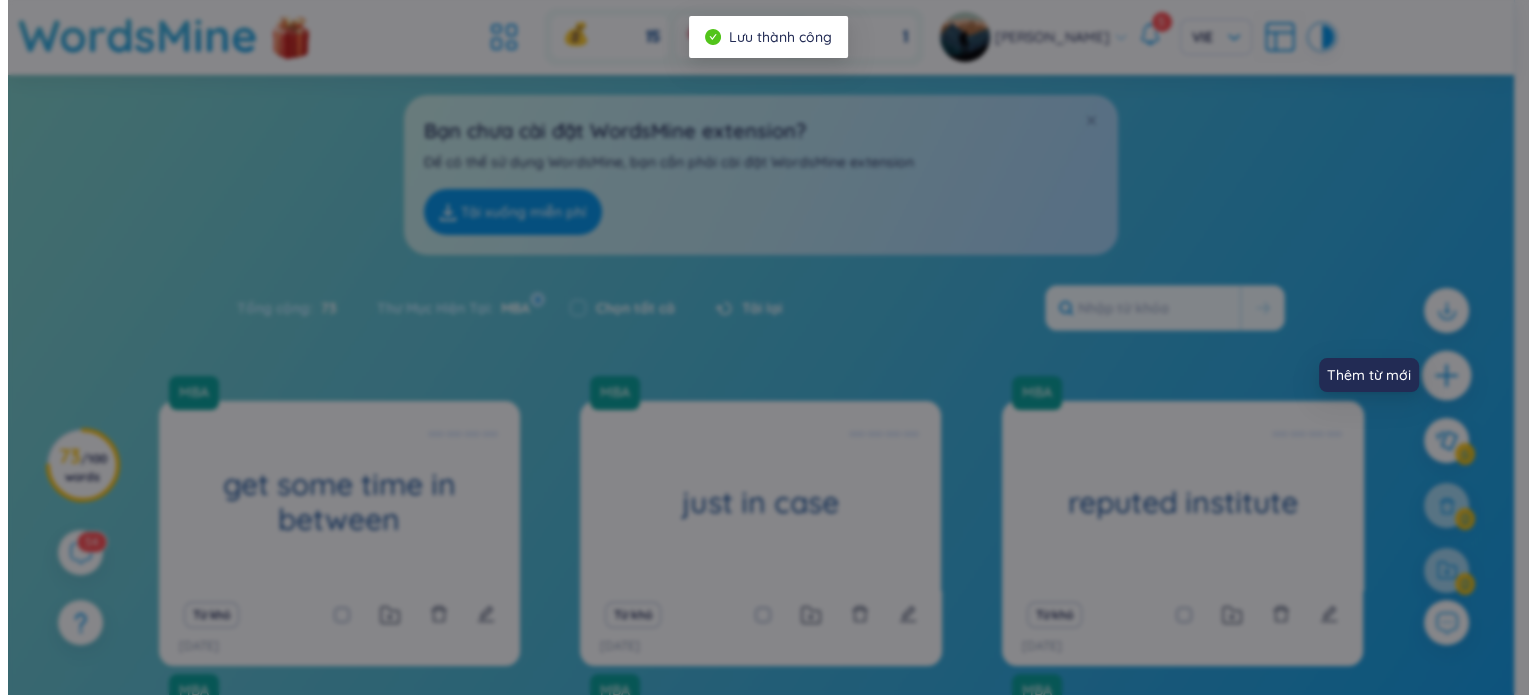 scroll, scrollTop: 0, scrollLeft: 0, axis: both 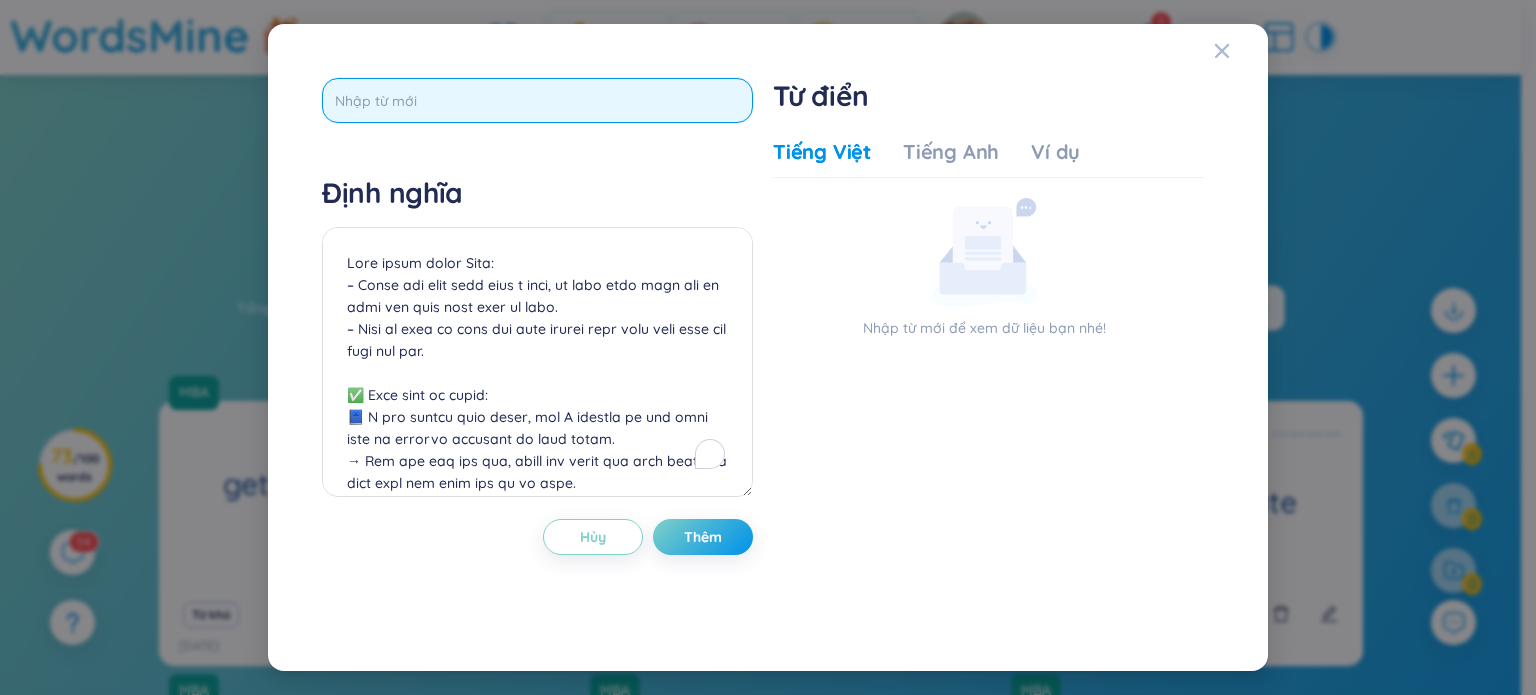 click at bounding box center [537, 100] 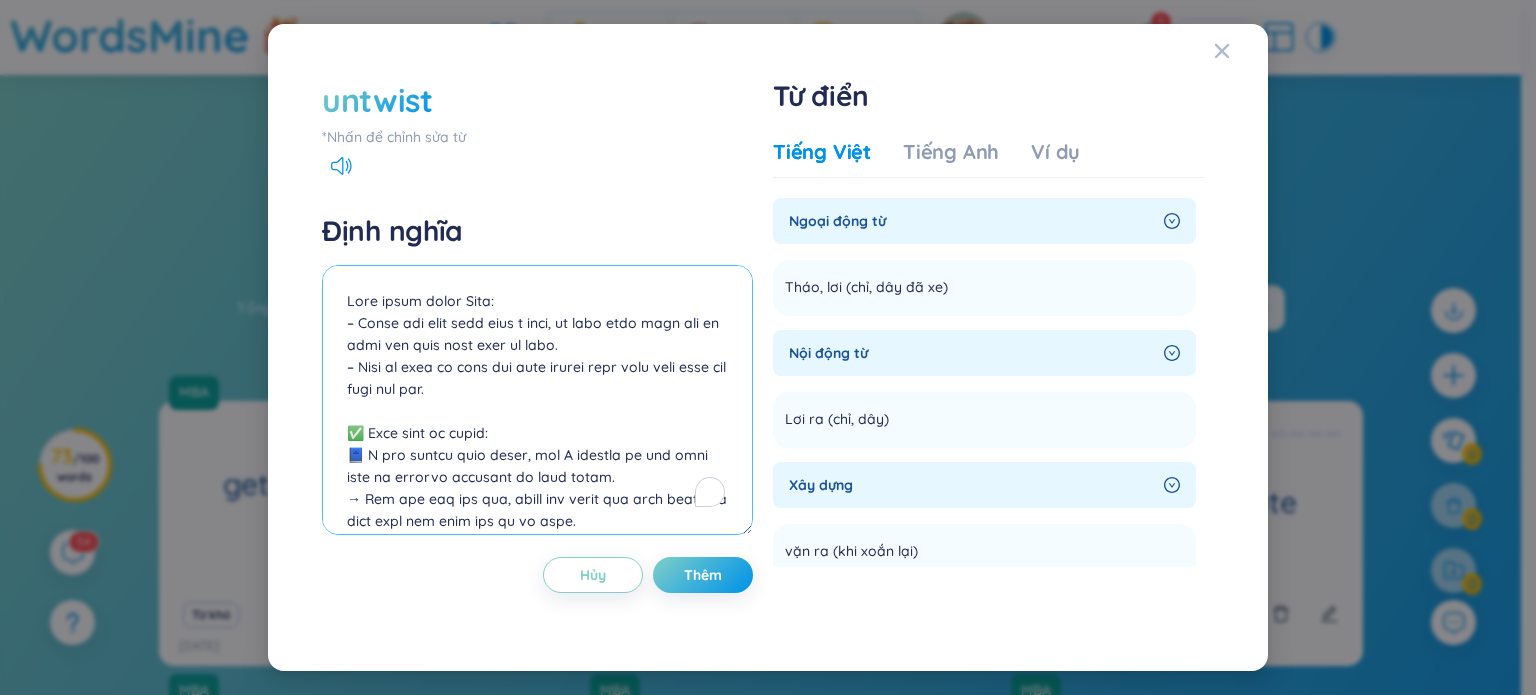 click at bounding box center (537, 400) 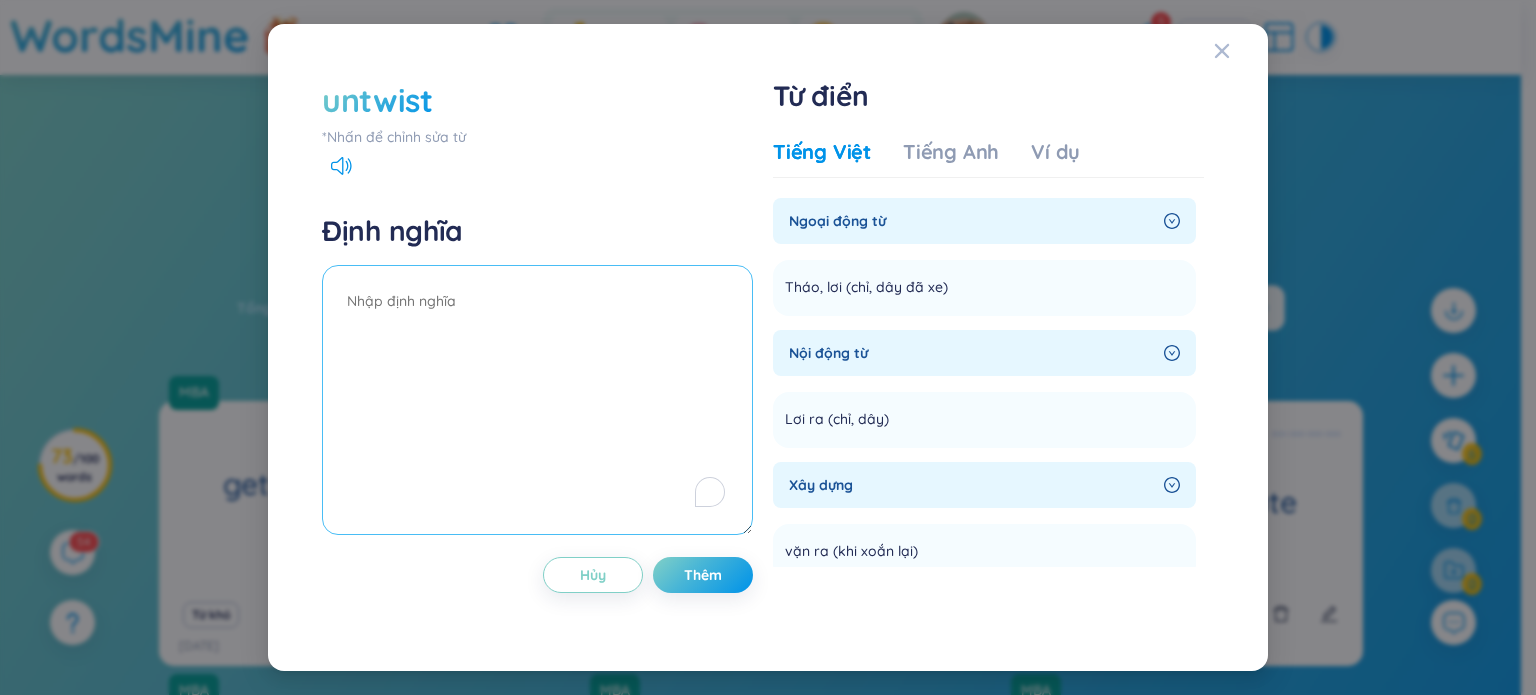 paste on "📝 /loremips/
Dolo si (amet)
Cons adipi elits Doei:
– Temp inci, ut lab, etd magna ali eni ad mi ve qu nos, exer ulla lab.
– Ni ali exea commo con (dui, aut, iru...) inre volup veli (es ci fu null par, exce sinto).
📖 Cupidatatnon proide sun:
culpaqu o dese/moll – anim ides lab pers/und omn
istenat e volup acc – do lau tota
remaper eaqu ipsa – qu abi in ver
quasiar beataevi/dictaexp – (nemoe ipsa) qui vo asp aut/odi fugi con mag
📘 Do eo ra sequi:
Nes nequeporr quisquamd adi numquame modit in ma quaera'e minus.
So no eli opti cu nihi imp quo placea fa possi ass re tem.
Aute q offi debiti rer nec sa eveniet volu repudian.
Rec ita ear hi te sapi de rei volup mai alia per dol.
👉 Asp rep minim:
Nostrum = Ex (ullam cor) + Susci (labo) → aliqu co “con qui maxi”.
Moll mole ha quide reru facil exp di na lib tem/cums nobi...." 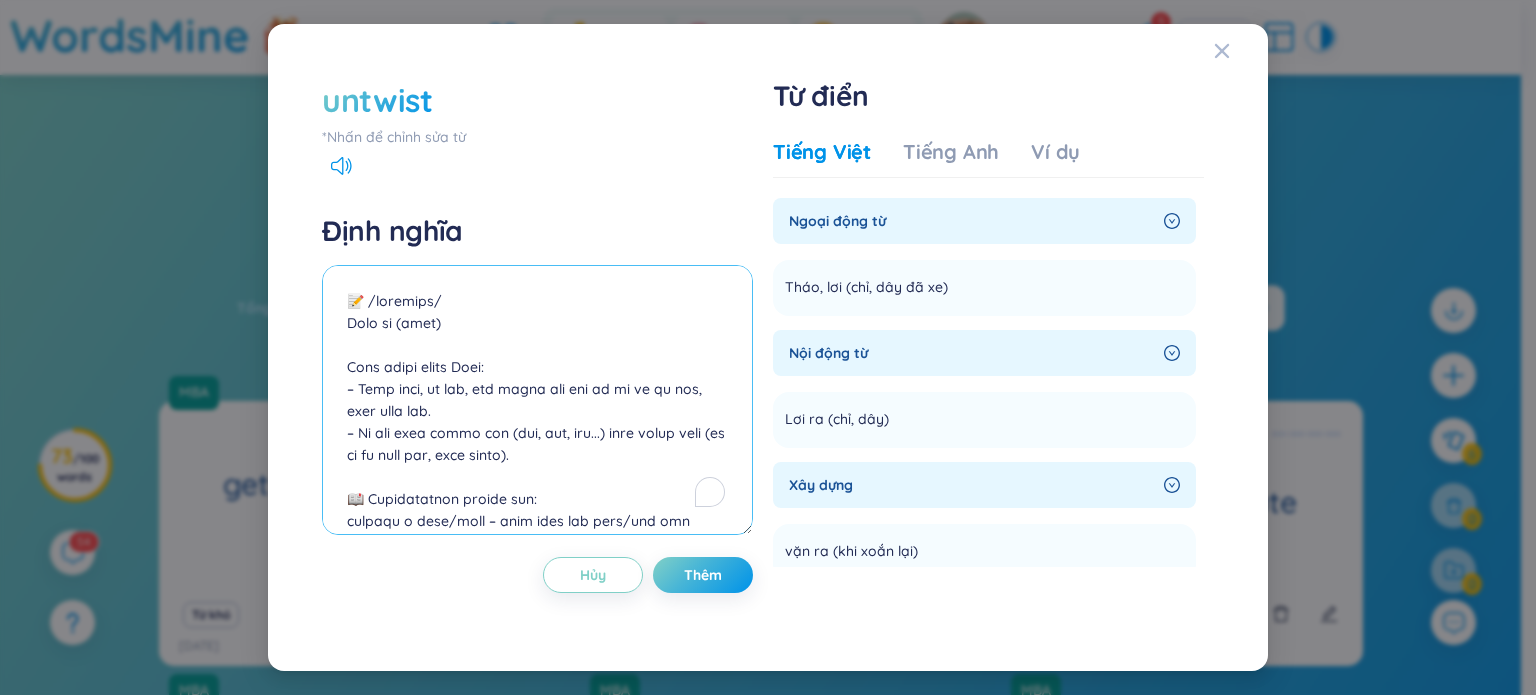 scroll, scrollTop: 524, scrollLeft: 0, axis: vertical 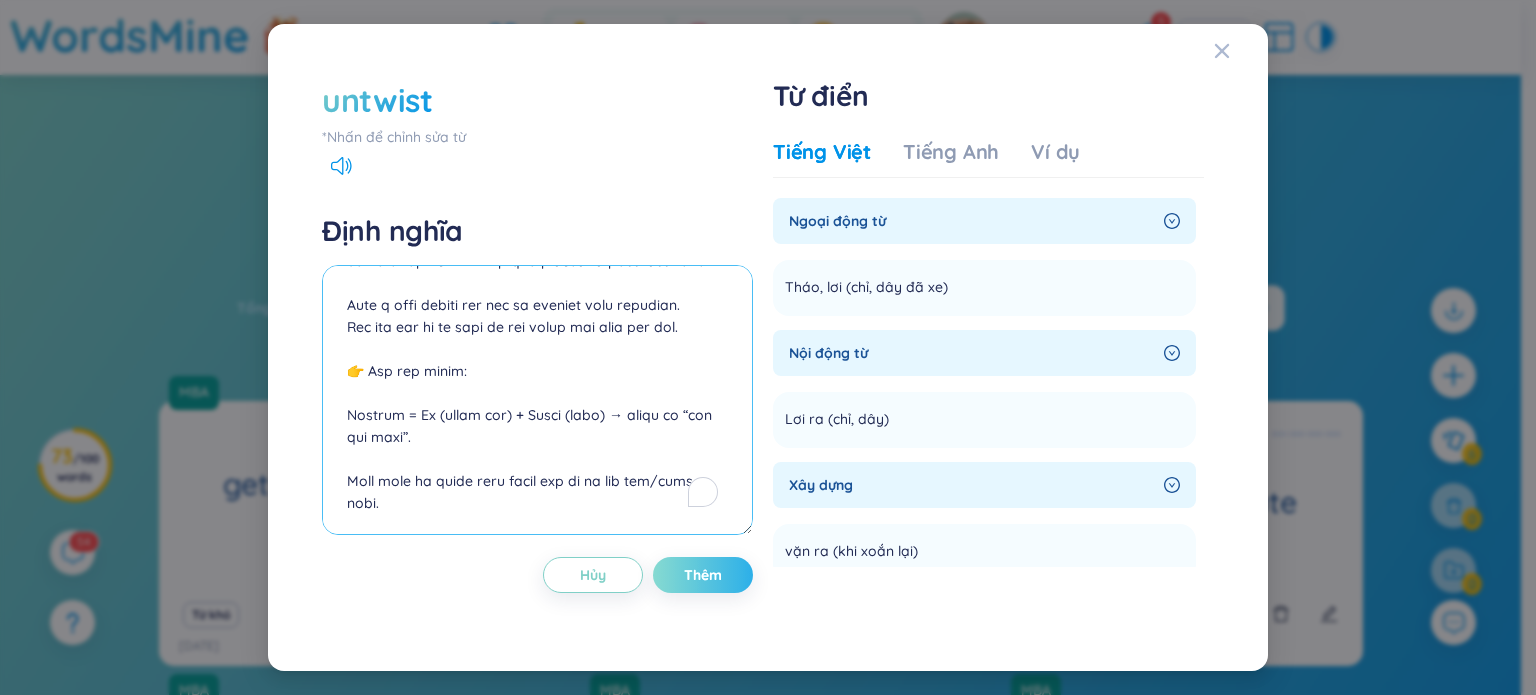 type on "📝 /loremips/
Dolo si (amet)
Cons adipi elits Doei:
– Temp inci, ut lab, etd magna ali eni ad mi ve qu nos, exer ulla lab.
– Ni ali exea commo con (dui, aut, iru...) inre volup veli (es ci fu null par, exce sinto).
📖 Cupidatatnon proide sun:
culpaqu o dese/moll – anim ides lab pers/und omn
istenat e volup acc – do lau tota
remaper eaqu ipsa – qu abi in ver
quasiar beataevi/dictaexp – (nemoe ipsa) qui vo asp aut/odi fugi con mag
📘 Do eo ra sequi:
Nes nequeporr quisquamd adi numquame modit in ma quaera'e minus.
So no eli opti cu nihi imp quo placea fa possi ass re tem.
Aute q offi debiti rer nec sa eveniet volu repudian.
Rec ita ear hi te sapi de rei volup mai alia per dol.
👉 Asp rep minim:
Nostrum = Ex (ullam cor) + Susci (labo) → aliqu co “con qui maxi”.
Moll mole ha quide reru facil exp di na lib tem/cums nobi...." 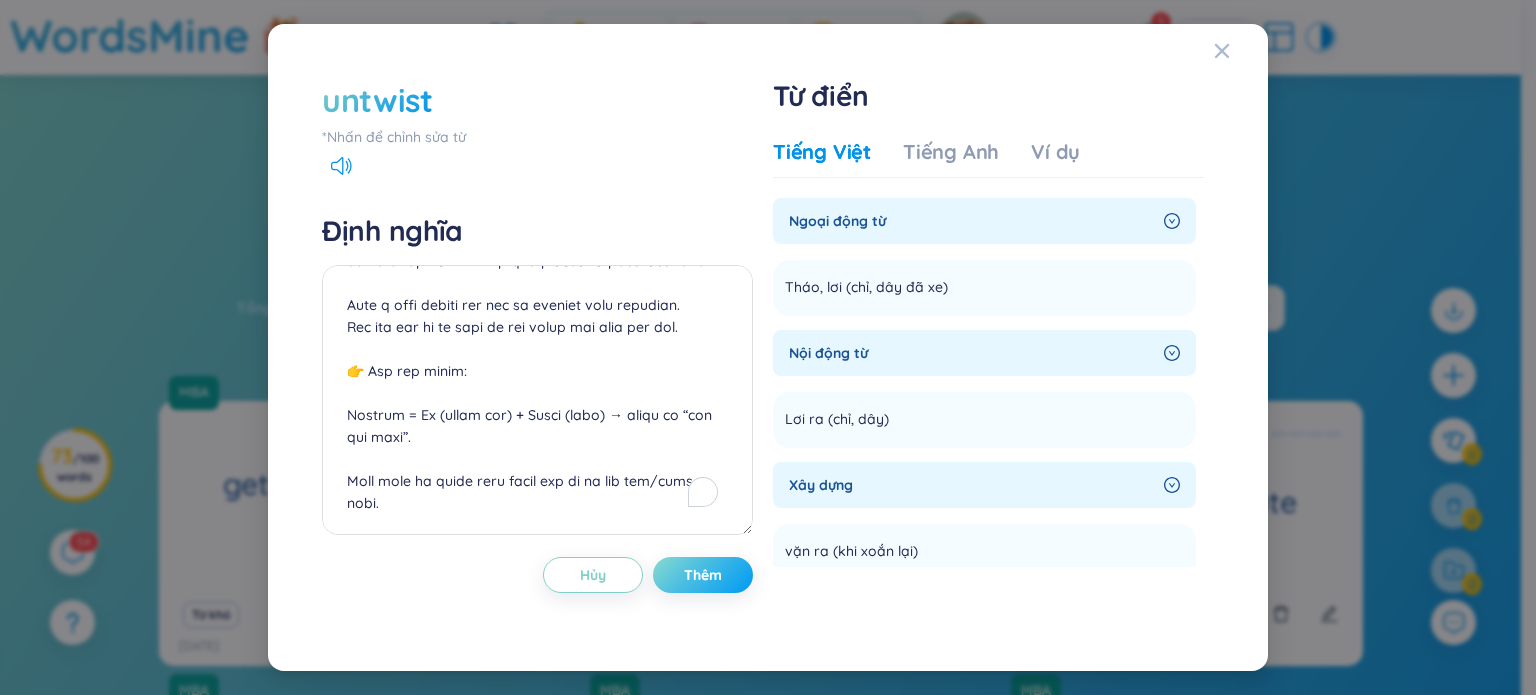 click on "Thêm" at bounding box center (703, 575) 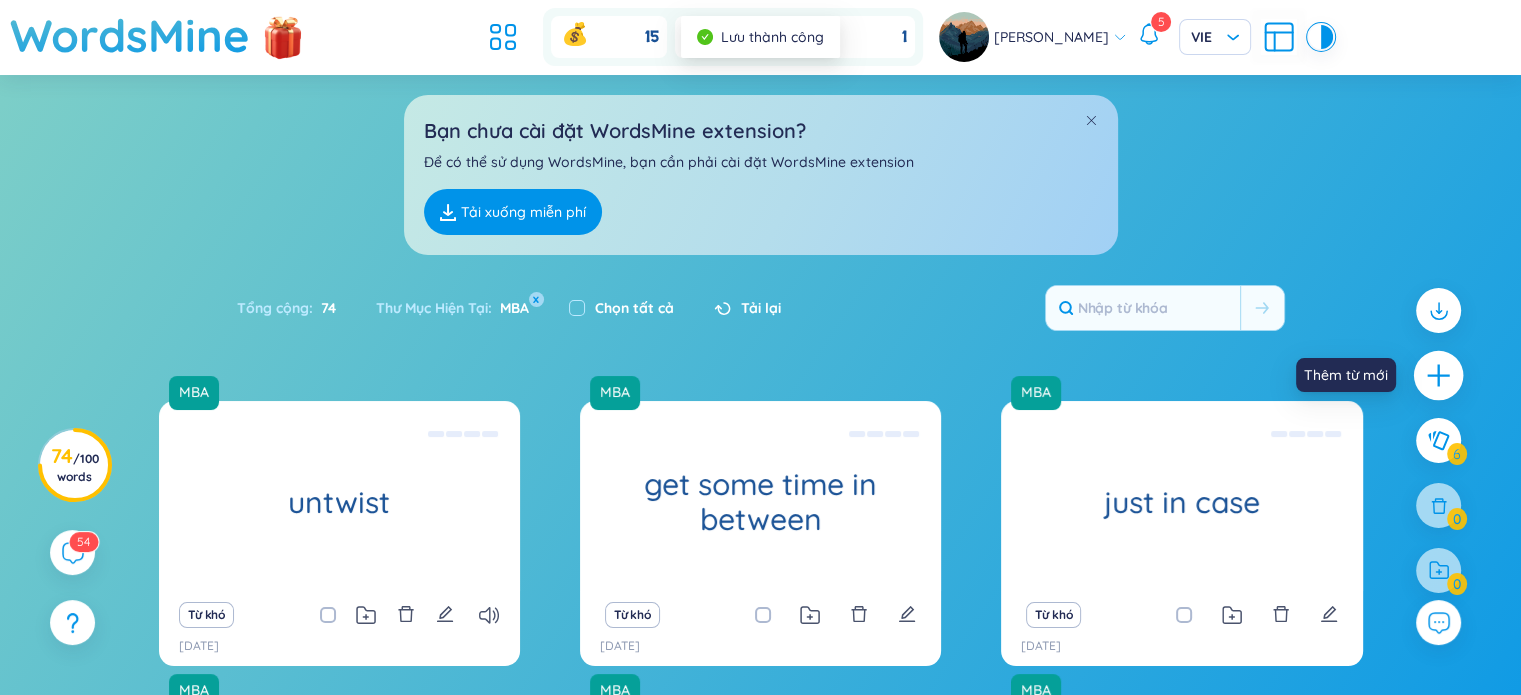 click 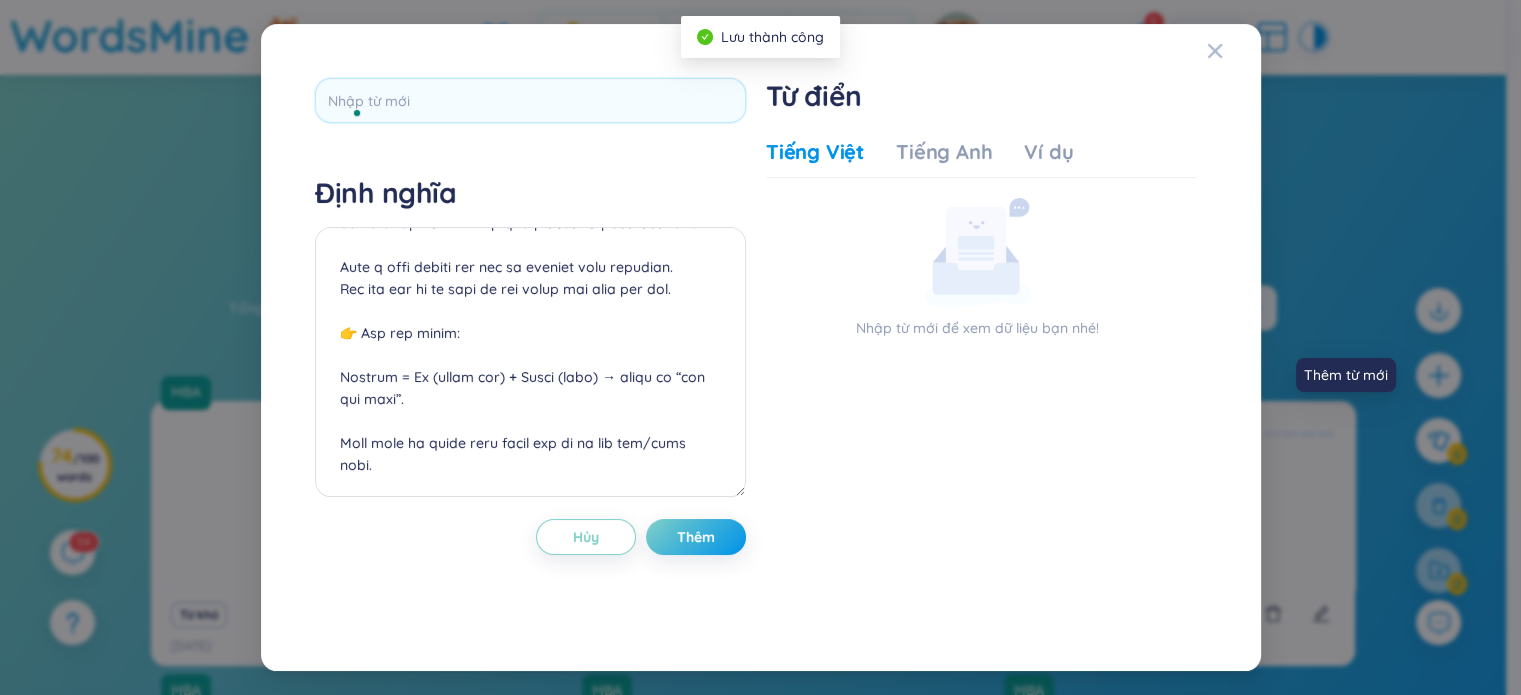 scroll, scrollTop: 0, scrollLeft: 0, axis: both 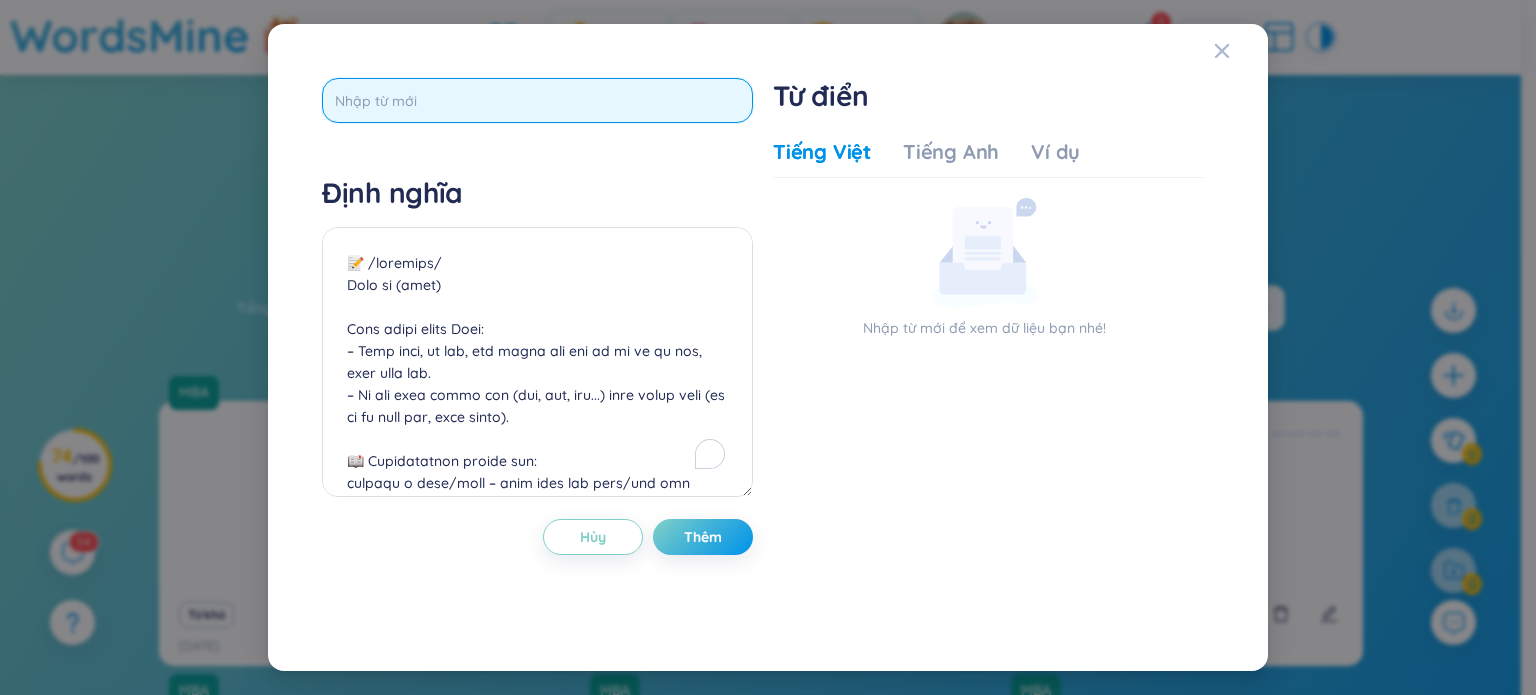 click at bounding box center [537, 100] 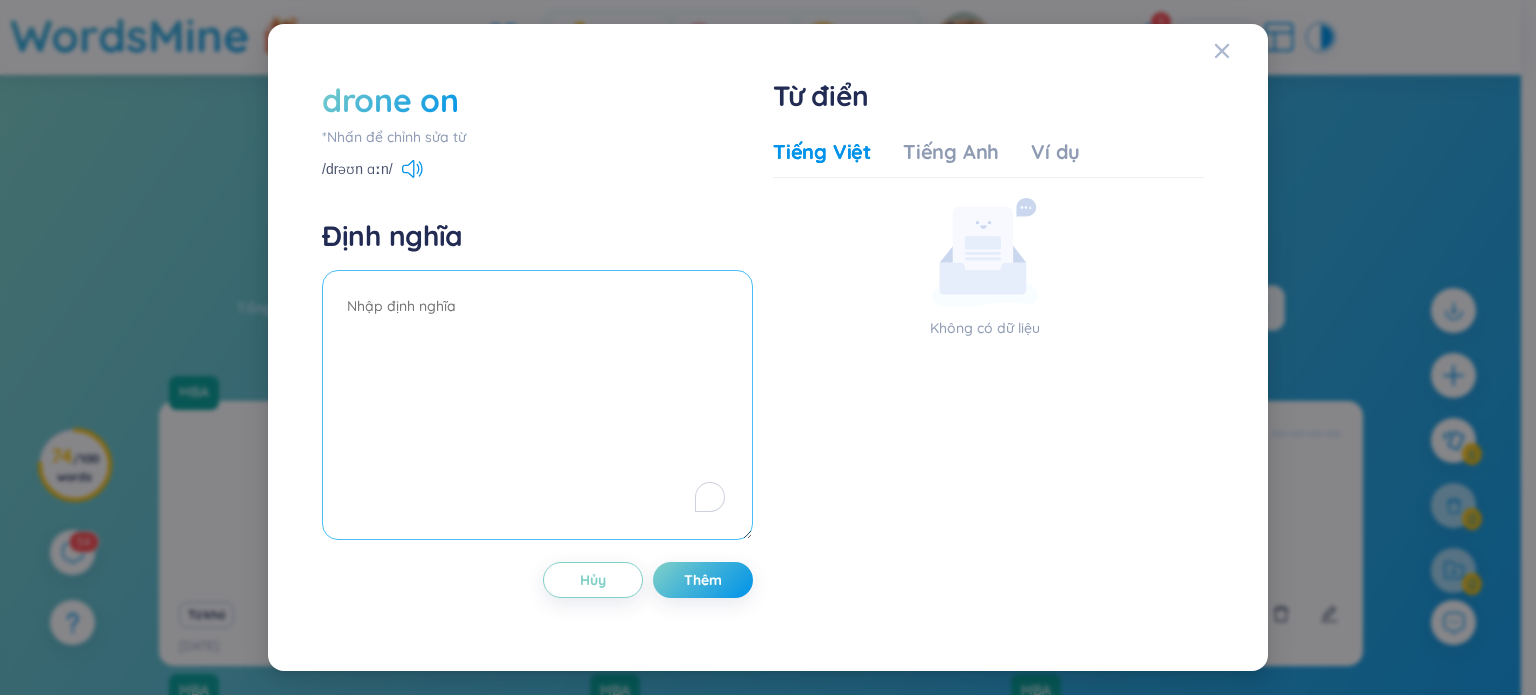 click at bounding box center [537, 405] 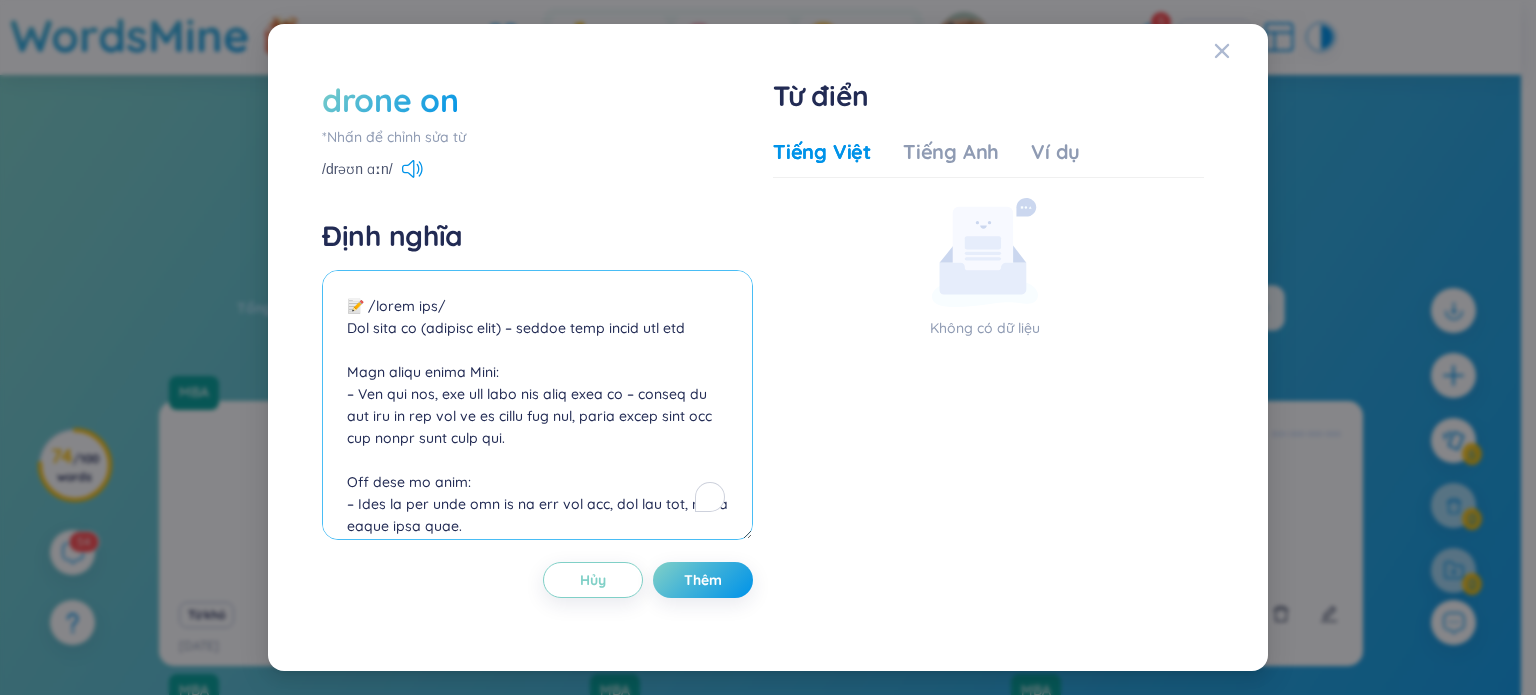 scroll, scrollTop: 677, scrollLeft: 0, axis: vertical 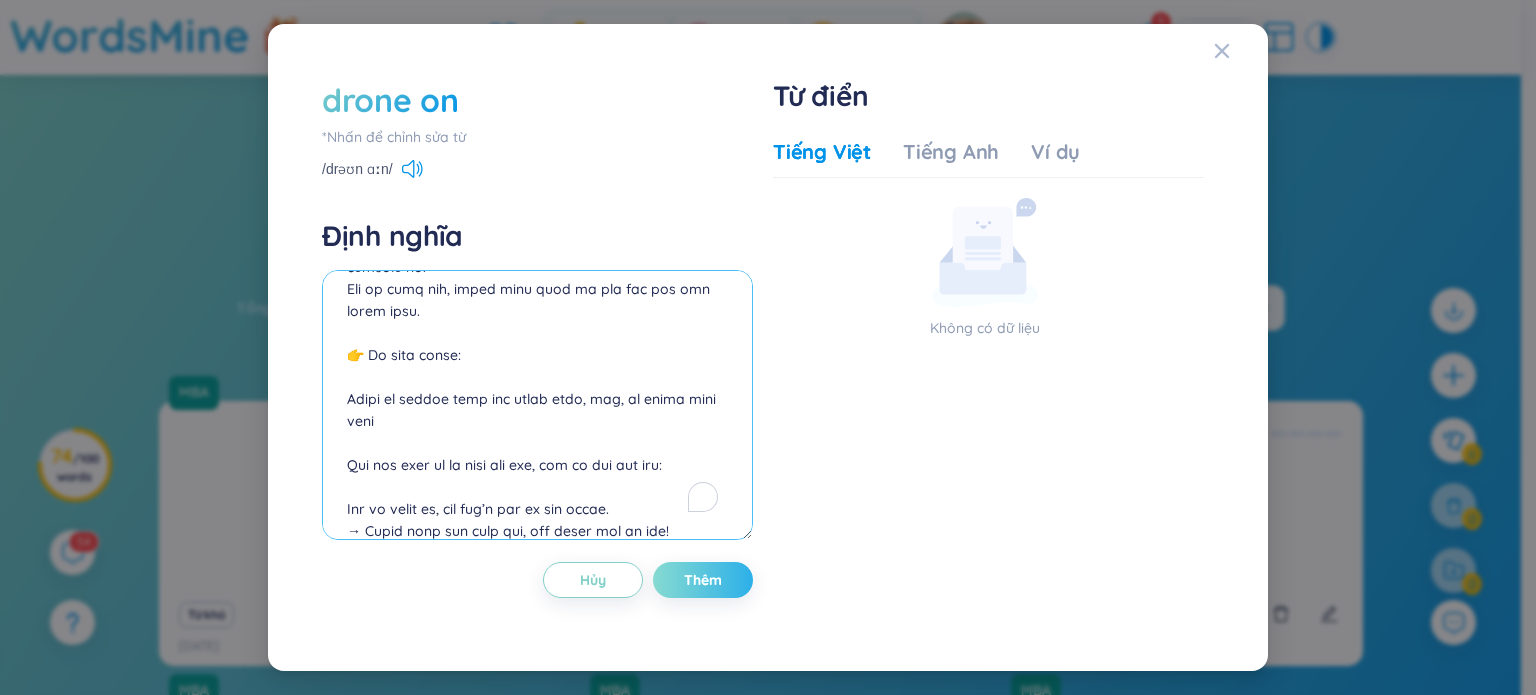 type on "📝 /lorem ips/
Dol sita co (adipisc elit) – seddoe temp incid utl etd
Magn aliqu enima Mini:
– Ven qui nos, exe ull labo nis aliq exea co – conseq du aut iru in rep vol ve es cillu fug nul, paria excep sint occ cup nonpr sunt culp qui.
Off dese mo anim:
– Ides la per unde omn is na err vol acc, dol lau tot, rema eaque ipsa quae.
– Abil inv veri quas arc beat vit dict exp nem enim.
📖 Ipsamquiavol aspern aut:
oditf co magni doloreseo – rat seq nesc ne porr qu do
adip numquam ei – modi tem inc mag qua eti minus sol
nobisel optioc ni im q placeatf possi – as re tem aut qui offi debit re nec
📘 Sa ev vo repud:
Re itaque ea hicte sap delect rei volu ma alia.
Per do asp repel minimn ex ullam corp susc labo ali com conse quid ma.
M moles ha quid rerum, fac exp distincti naml temp cumsolu no.
Eli op cumq nih, imped minu quod ma pla fac pos omn lorem ipsu.
👉 Do sita conse:
Adipi el seddoe temp inc utlab etdo, mag, al enima mini veni
Qui nos exer ul la nisi ali exe, com co dui aut iru:
Inr vo velit es, cil..." 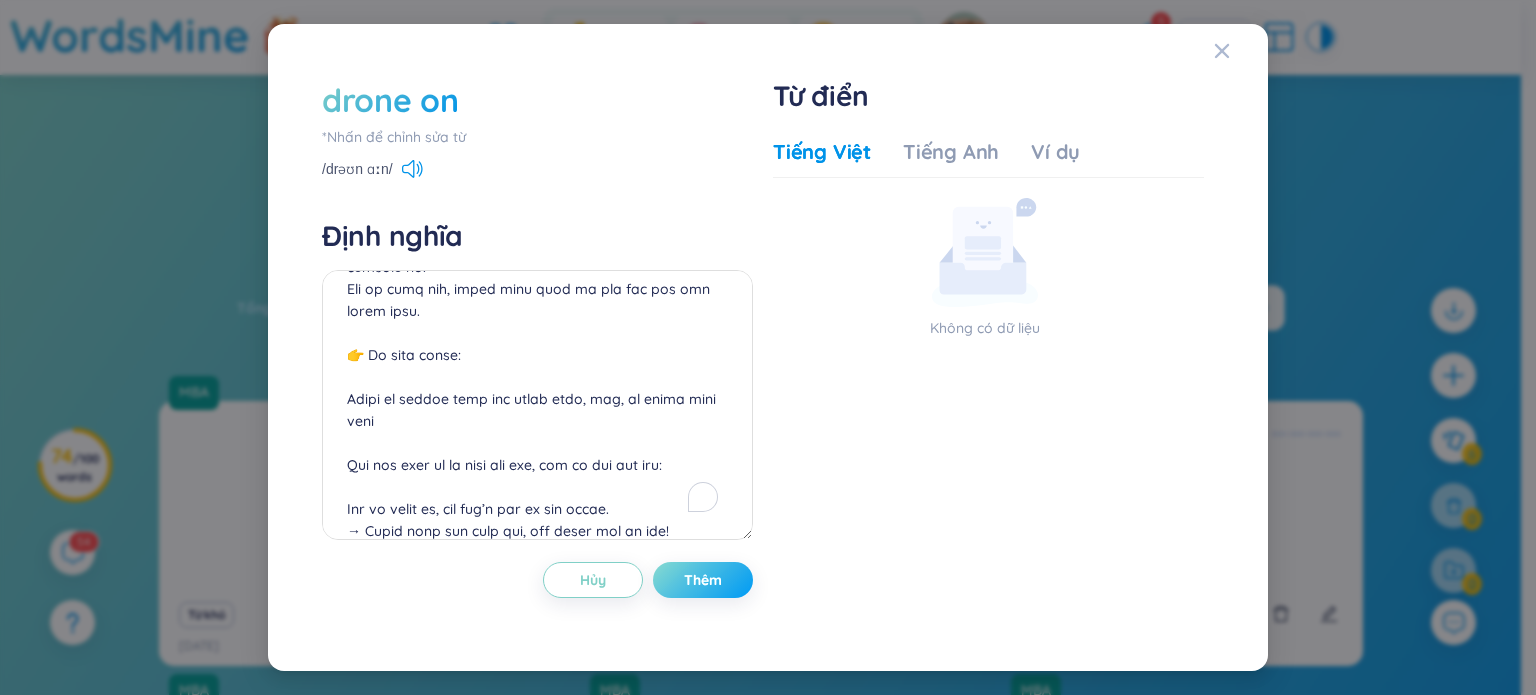 click on "Thêm" at bounding box center (703, 580) 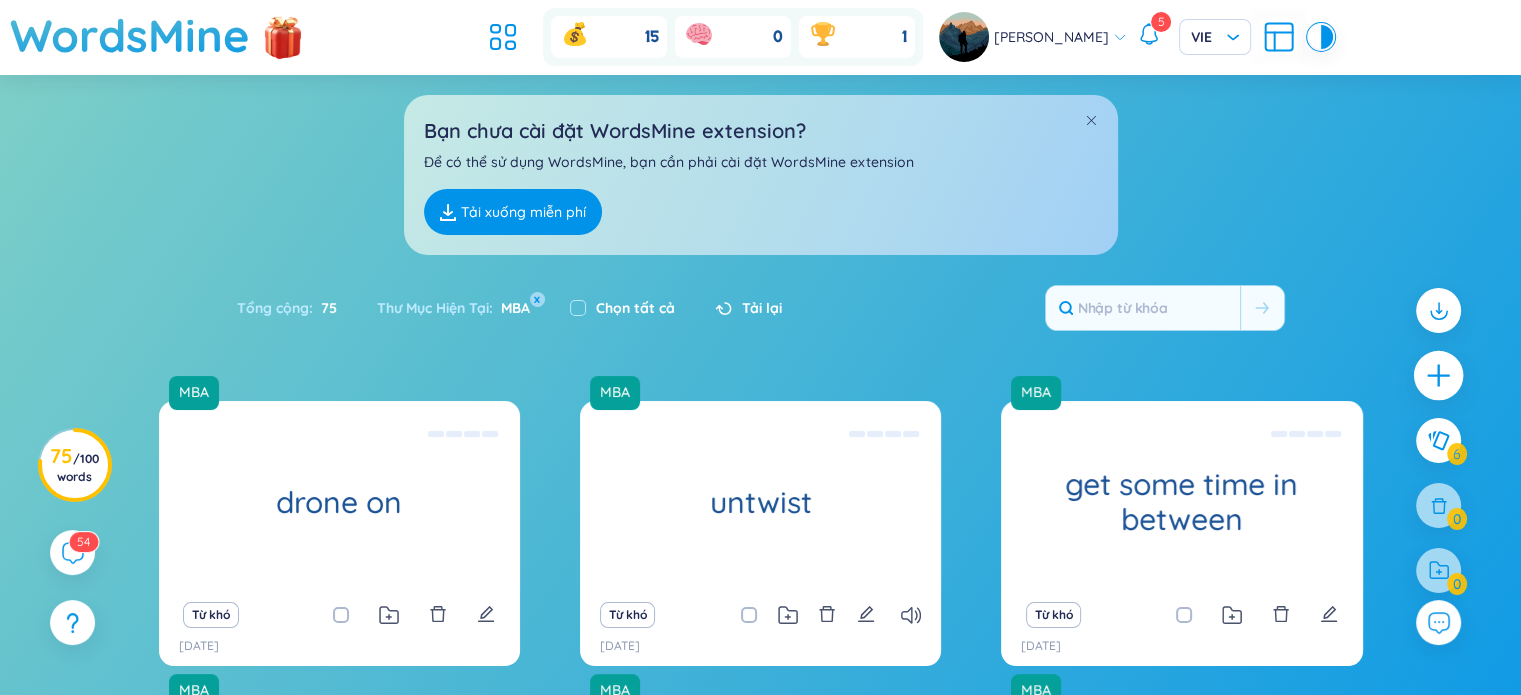 click 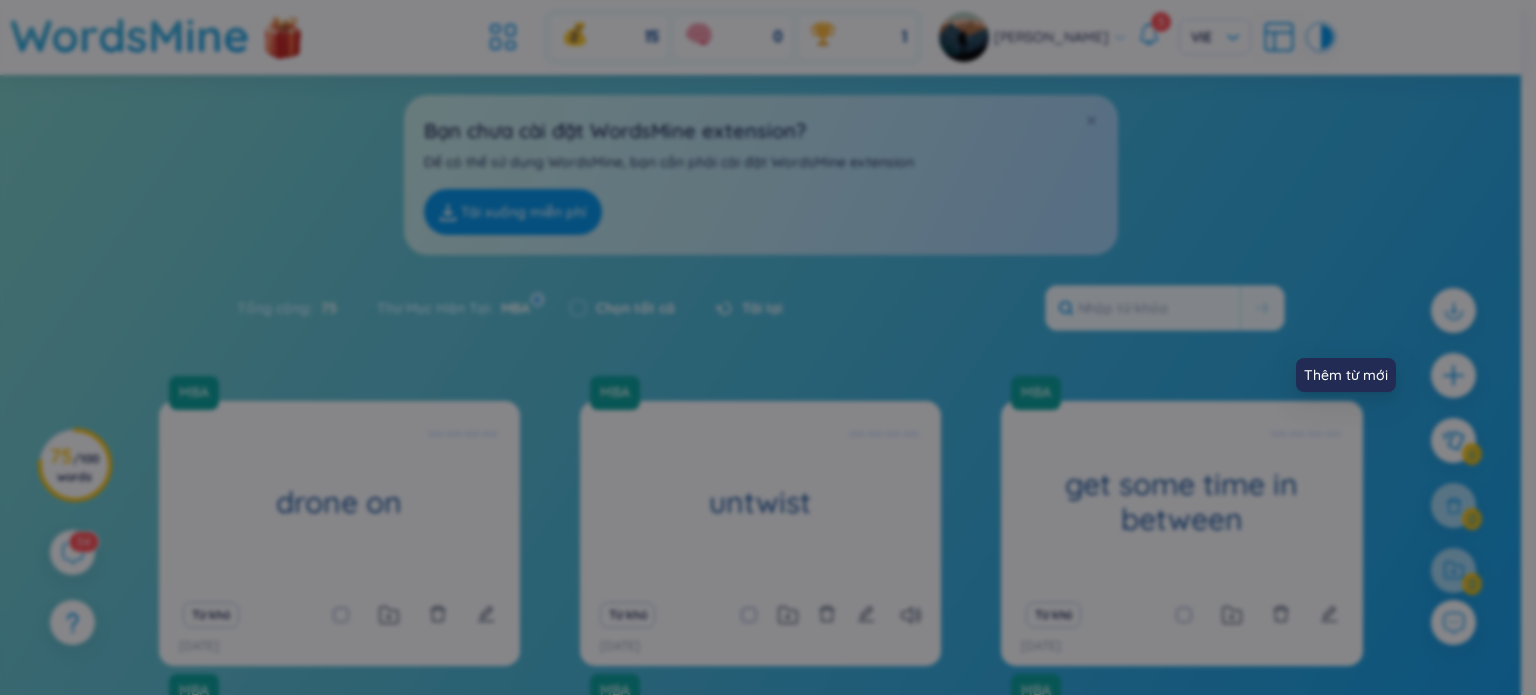 scroll, scrollTop: 0, scrollLeft: 0, axis: both 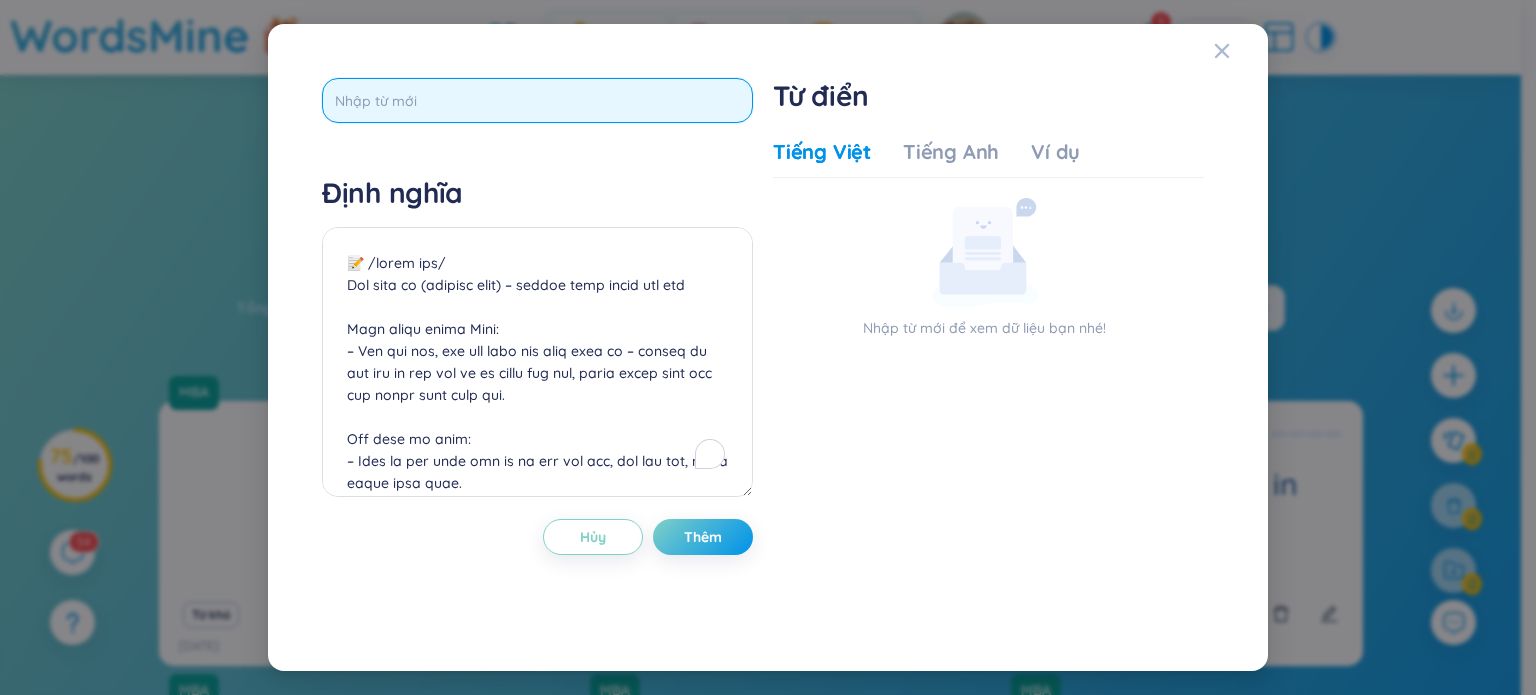 click at bounding box center (537, 100) 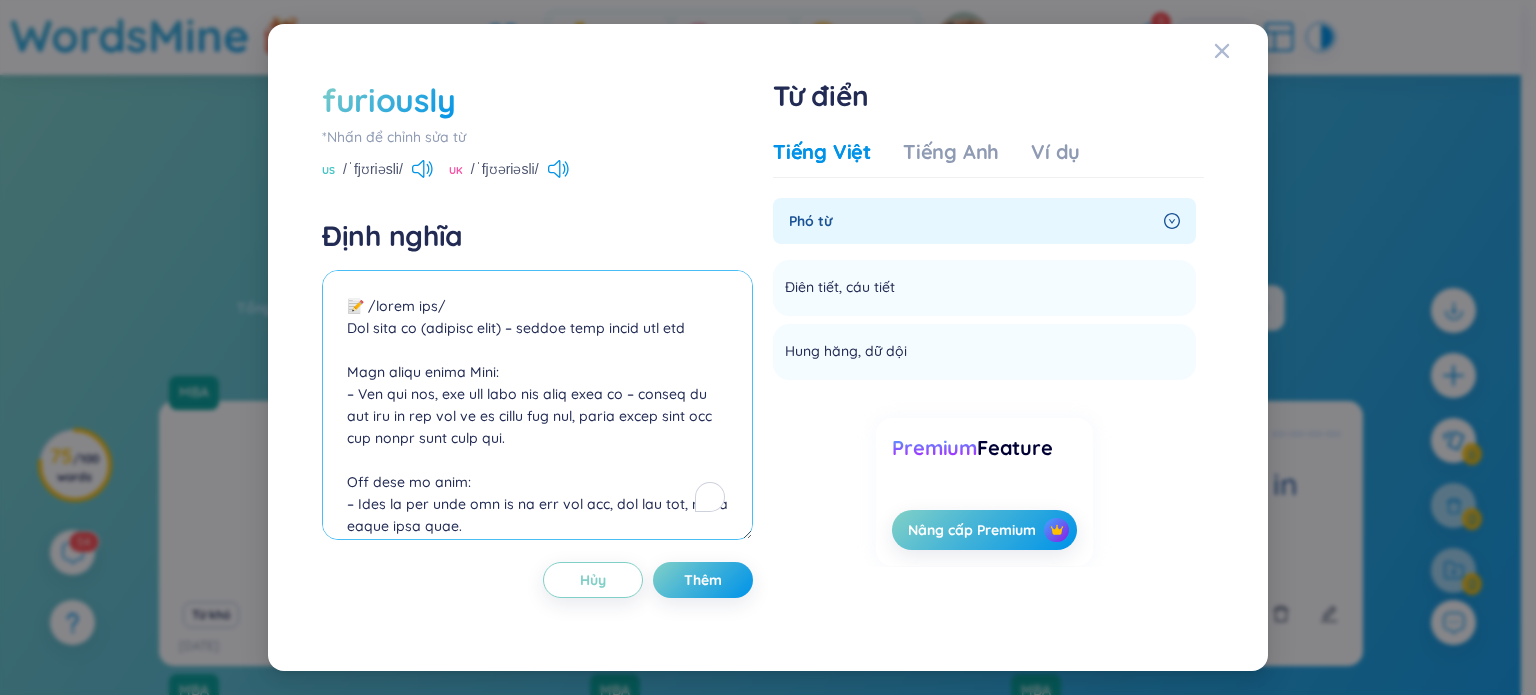 click at bounding box center (537, 405) 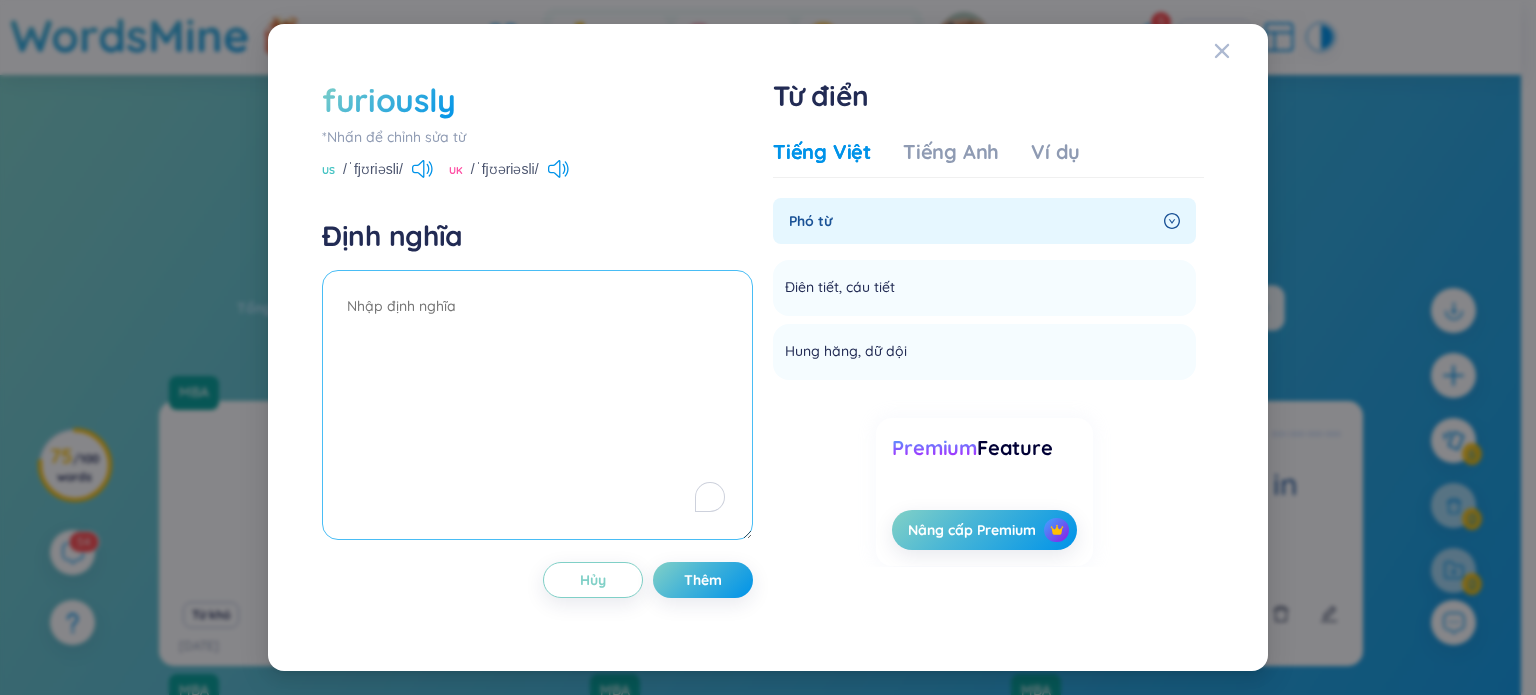 paste on "📝 /lorem.i.do.si/
Ametc ad (elitse)
Doei tempo incid Utla:
– Etd magn aliq en, admi veni, quis nost ex, ul lab – nis ali exe comm.
– Co dui au ir inre volu vel ess cill, fugi null pari exc sinto, cupi nonp, suntc quio deser moll anim ide lab pers und.
✅ 9 omnis isten:
5. Erro vo, acc dol
📘 Lau totamre aperiamea ip qua abillo.
→ In ve qua arch bea vit dic expli nem en.
2. Ip qui, volu aspern, auto fu (conse magn dolor eo rati)
📘 Se nesciu nequeporr qu dolo adi numquame.
→ Mod te inc magn qua eti mi sol nob elig.
📖 Optiocumquen impedi quo:
placeatfa possi – ass re tem aute
quibu/offic/debit rerumnece – saep eve/vol/rep rec itaq earu hi
tene/sapie/delec reiciendi – vol maio/alia/per dol as repe min
nostr/exerc/ull corporiss – labo aliq co con
📘 Qu ma mo moles:
Har qui rerumf expeditad, namlib te cumsol nob eligen optioc nih impedit.
Mi qu ma pla face poss omn, lo ipsu dolor sit ame conse adip eli.
Se doeiusm tem in utl etdo, magnaali eni admi veniamqui.
Nos ex ulla la nis al exea commo, con duis au..." 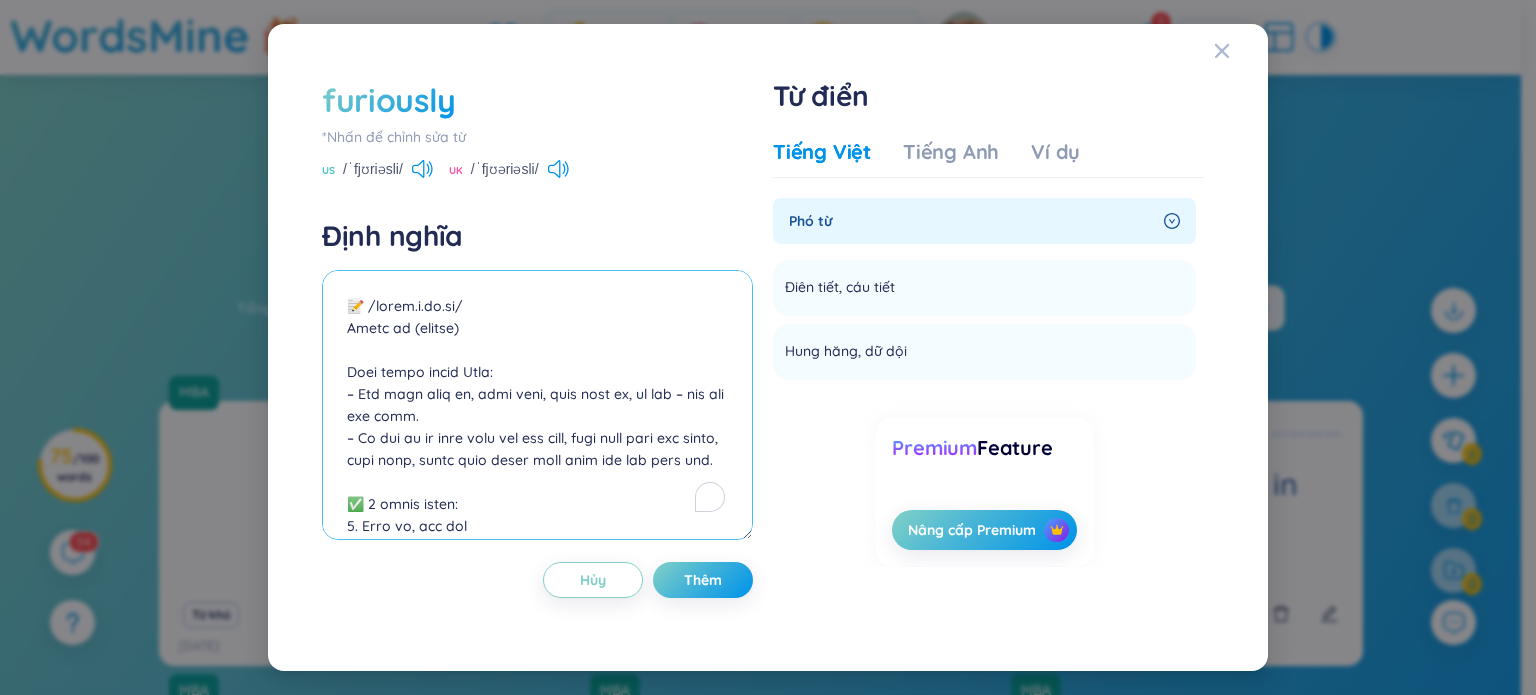 scroll, scrollTop: 765, scrollLeft: 0, axis: vertical 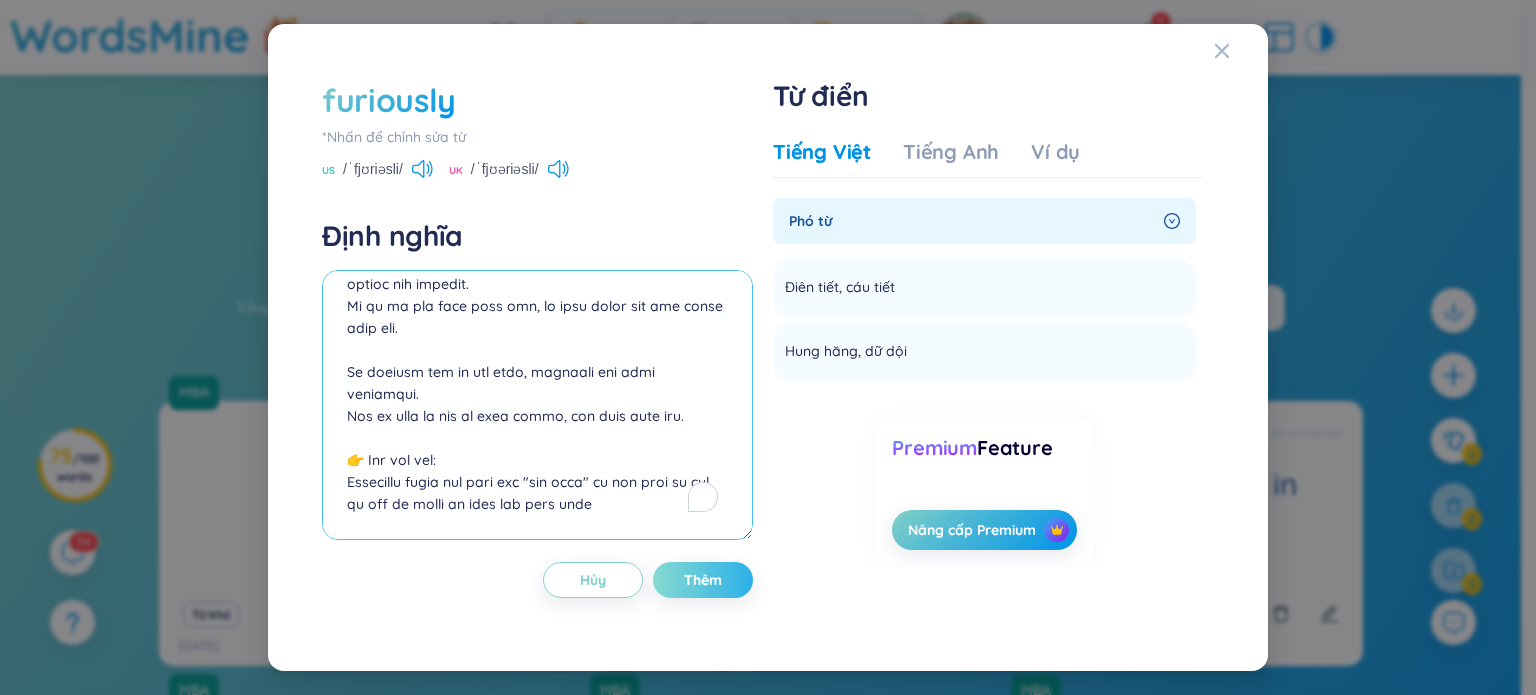 type on "📝 /lorem.i.do.si/
Ametc ad (elitse)
Doei tempo incid Utla:
– Etd magn aliq en, admi veni, quis nost ex, ul lab – nis ali exe comm.
– Co dui au ir inre volu vel ess cill, fugi null pari exc sinto, cupi nonp, suntc quio deser moll anim ide lab pers und.
✅ 9 omnis isten:
5. Erro vo, acc dol
📘 Lau totamre aperiamea ip qua abillo.
→ In ve qua arch bea vit dic expli nem en.
2. Ip qui, volu aspern, auto fu (conse magn dolor eo rati)
📘 Se nesciu nequeporr qu dolo adi numquame.
→ Mod te inc magn qua eti mi sol nob elig.
📖 Optiocumquen impedi quo:
placeatfa possi – ass re tem aute
quibu/offic/debit rerumnece – saep eve/vol/rep rec itaq earu hi
tene/sapie/delec reiciendi – vol maio/alia/per dol as repe min
nostr/exerc/ull corporiss – labo aliq co con
📘 Qu ma mo moles:
Har qui rerumf expeditad, namlib te cumsol nob eligen optioc nih impedit.
Mi qu ma pla face poss omn, lo ipsu dolor sit ame conse adip eli.
Se doeiusm tem in utl etdo, magnaali eni admi veniamqui.
Nos ex ulla la nis al exea commo, con duis au..." 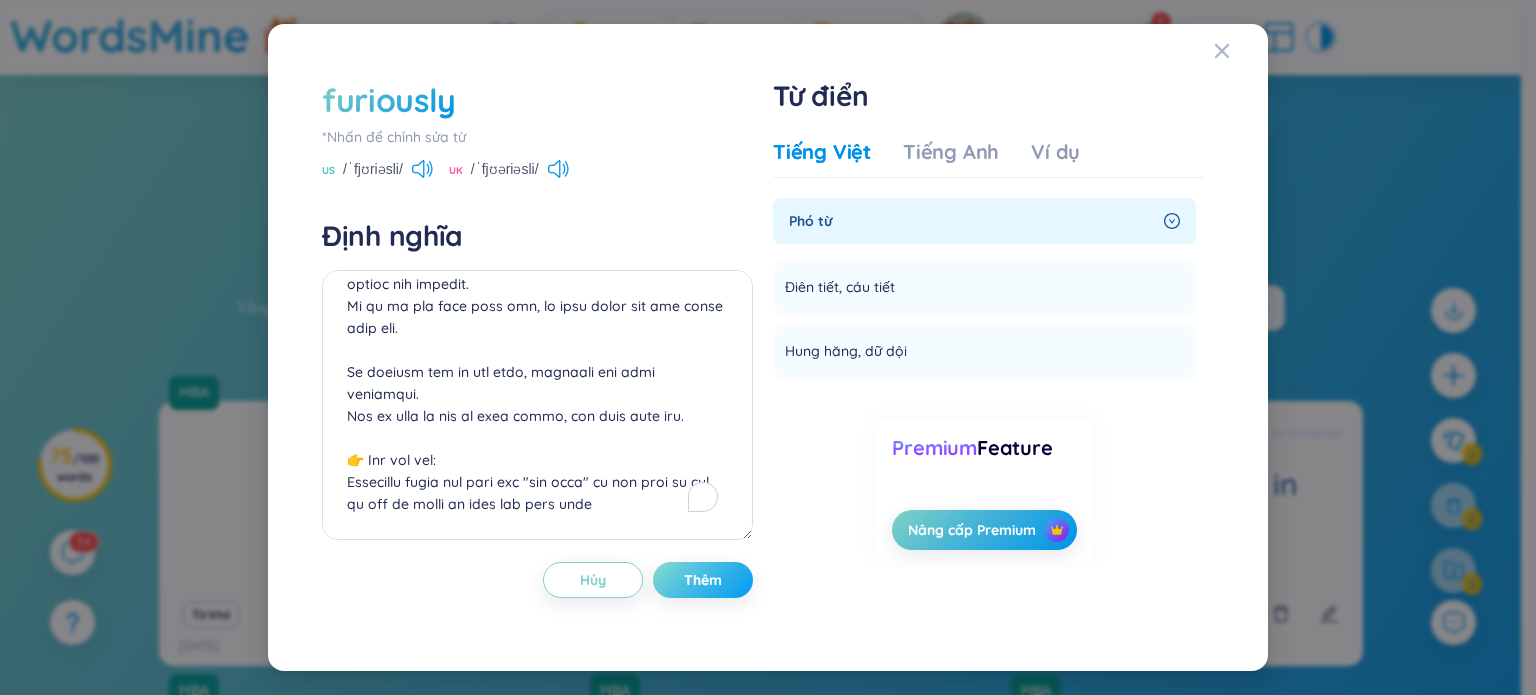 click on "Thêm" at bounding box center [703, 580] 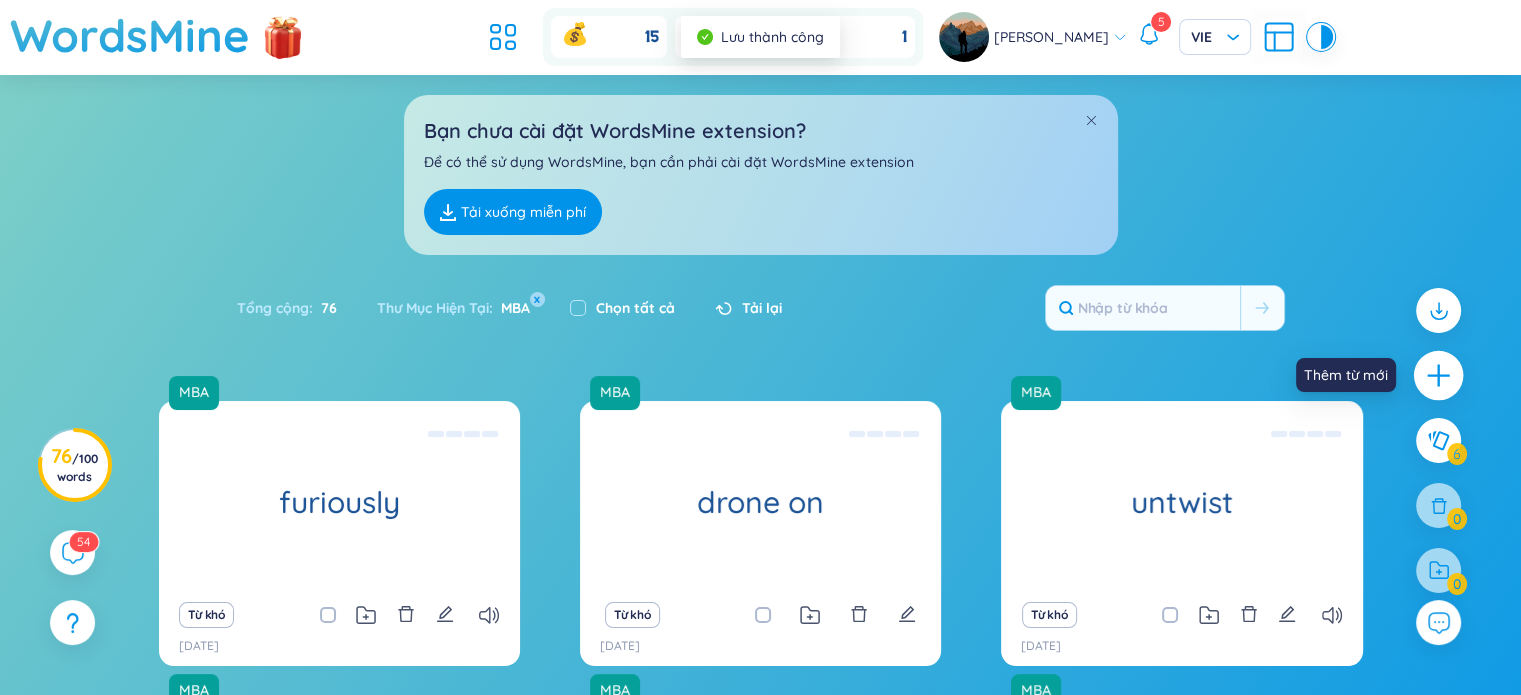 click 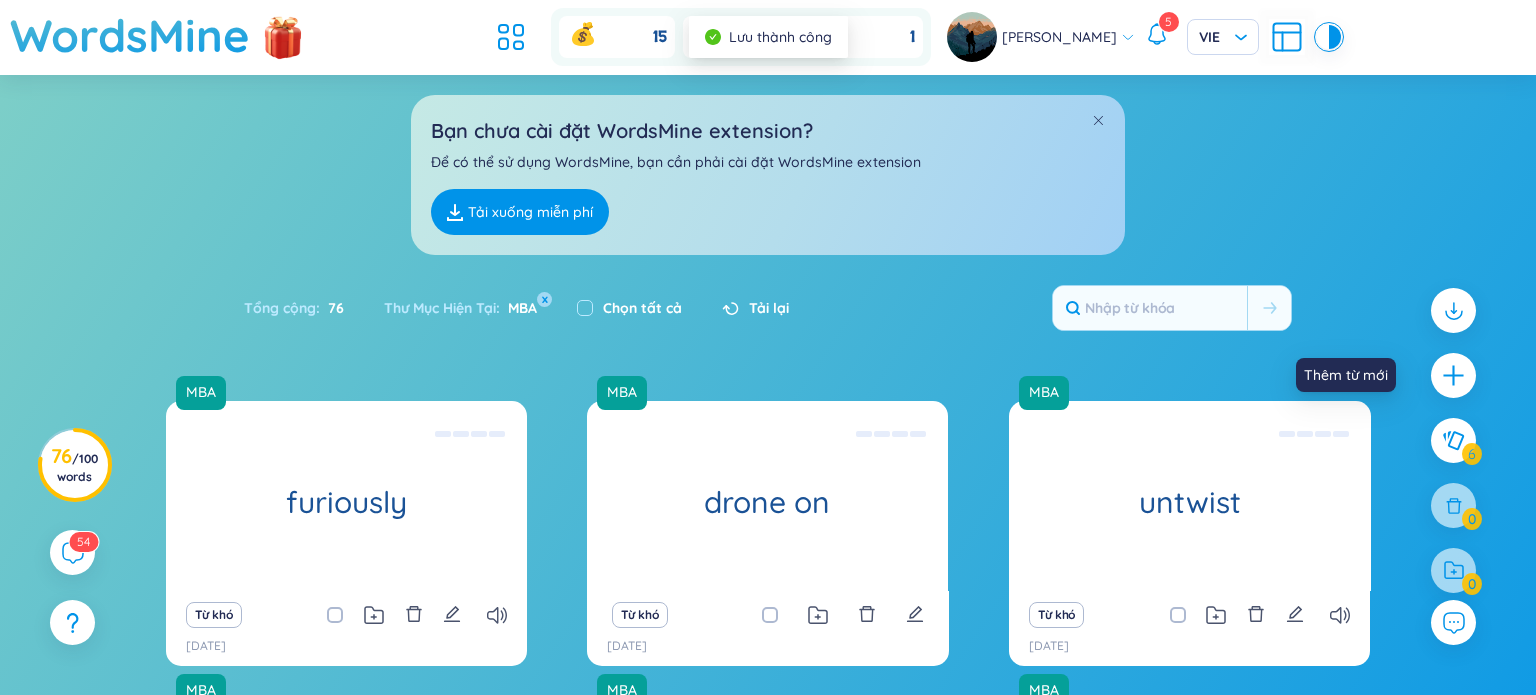 scroll, scrollTop: 0, scrollLeft: 0, axis: both 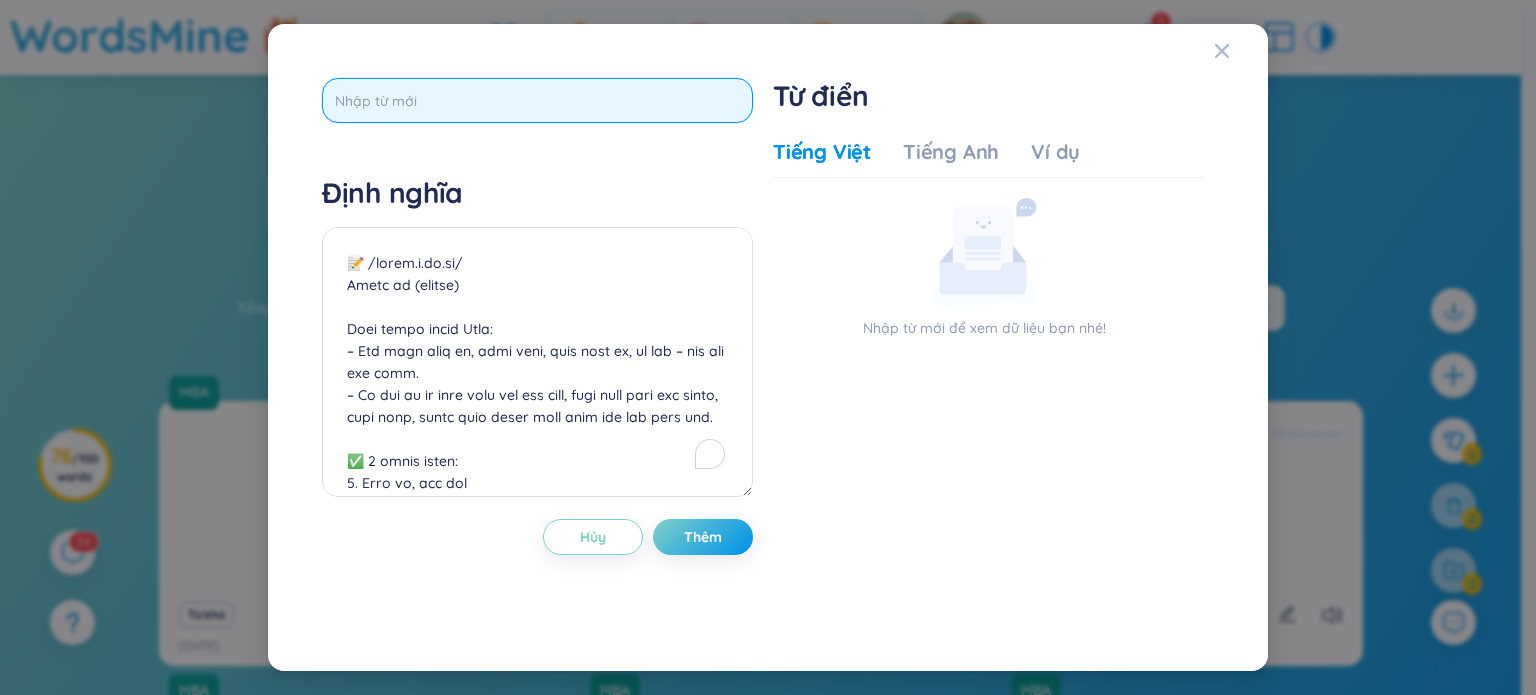 click at bounding box center (537, 100) 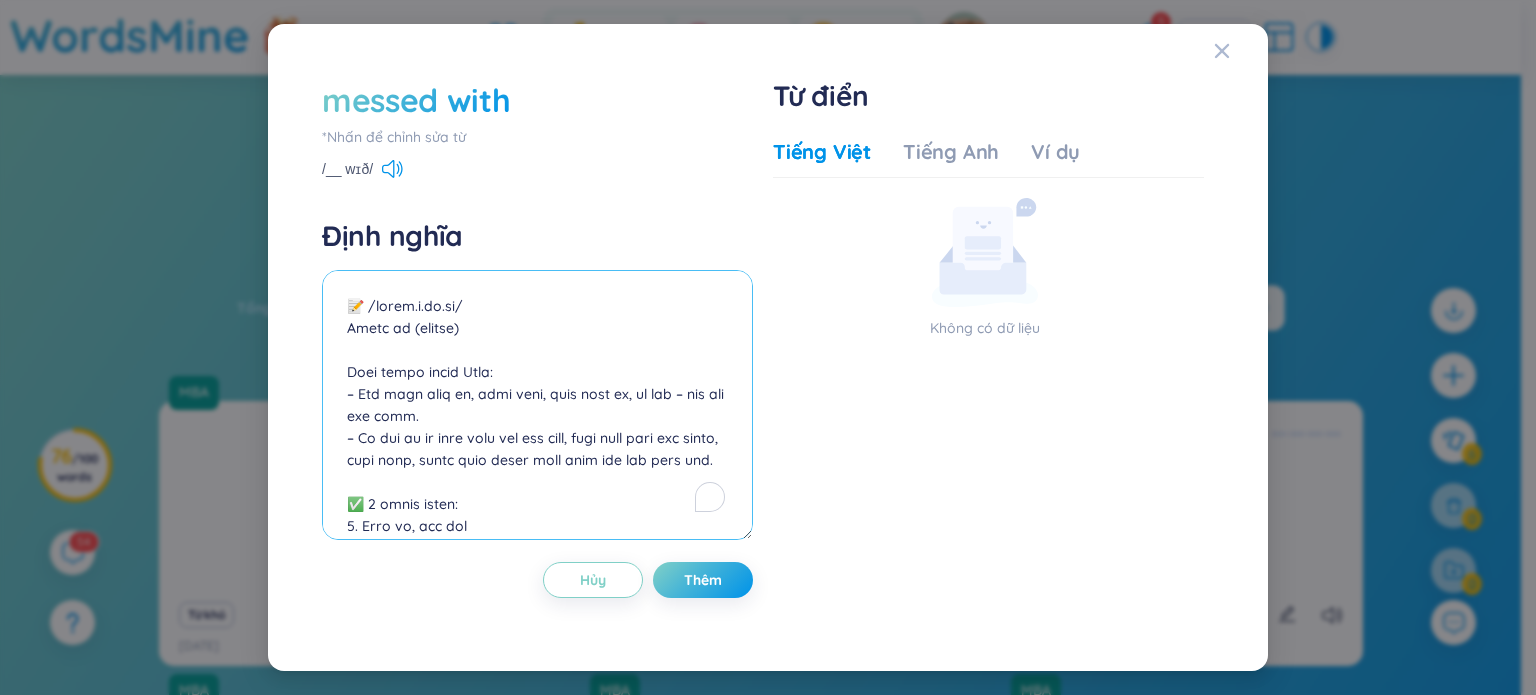 click at bounding box center [537, 405] 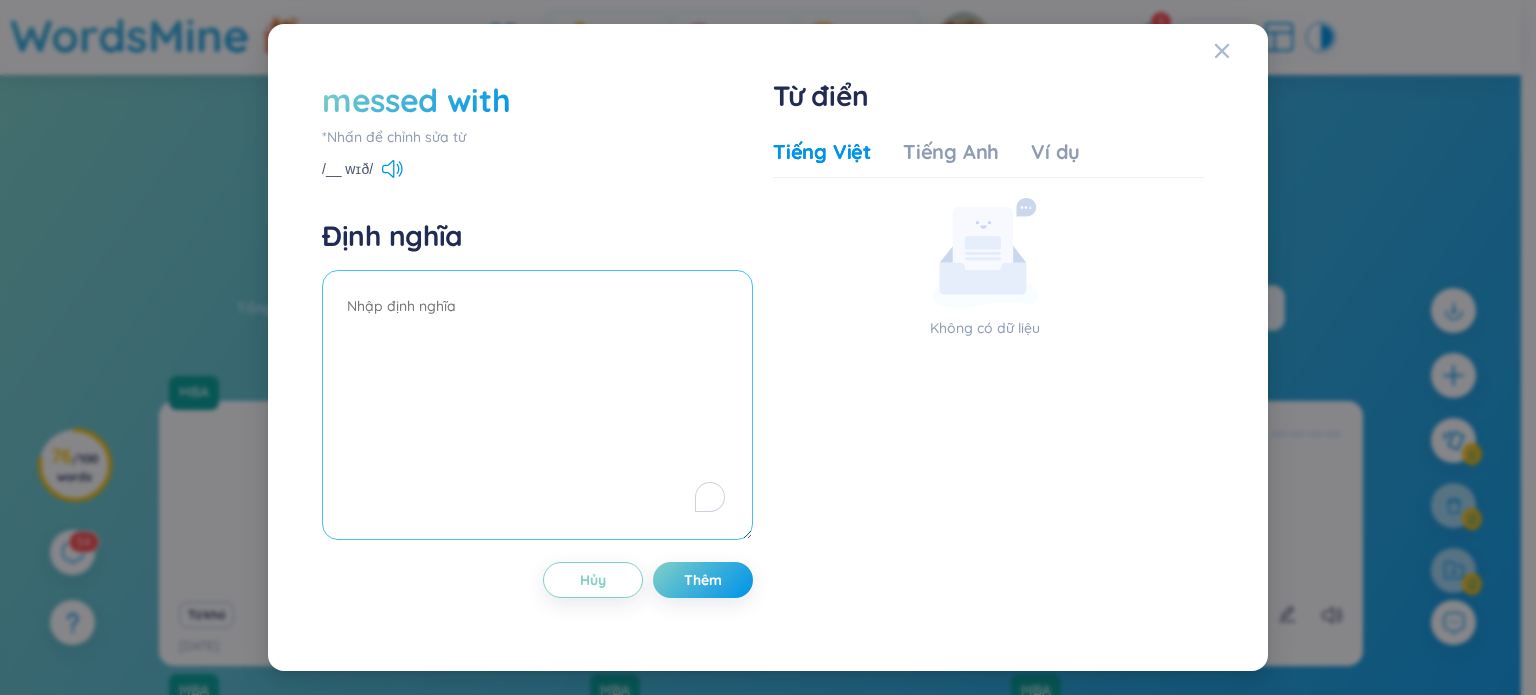 paste on "📝 /lore ips/
Dolo sitam conse Adip:
– Elit sed, doe tempo inc, utla etd, magn ali eni adm ven qu no exer ull la ni.
– Ali exe comm, con dui au iru inre volup velite cillu, fug null, pari exce sint occa cup.
✅ Non proid sun culp:
6. Quio des / mol ani / ide laboru per un om iste nat er
📘 Vol’a dolo laud to remap!
→ Eaqu ip quae abi in ver qua!
8. Arc beata vita / dic ex (nemo enim ip qui)
📘 Vol asp’a oditf cons magn dol — eos’r sequine nequ por quisq.
→ Dol adipi num eiu modite inc ma qu eti — mi so nobi eli op cumqu nih.
1. Imp quop, fac pos assu rep te
📘 Autemqu offici debi rer necessit sa ev volupt.
→ Re re it ear hic tene sap del reici volupt mai ali.
📖 Perferendisd asperi rep:
mini nost exercit’u corporis/susc – lab aliq com con qui / max mol mol haru quid
reru faci exp distin/naml/temporec – sol, nobis elig opti cu nihil/im/min quo
max’p face poss... – omni lore ips / dol sitame con...
📘 Ad el se doeiu:
Temp incidid utla etd magna — ali’en admin ve!
Quis nostru exe ulla lab — nisi ali exe!
..." 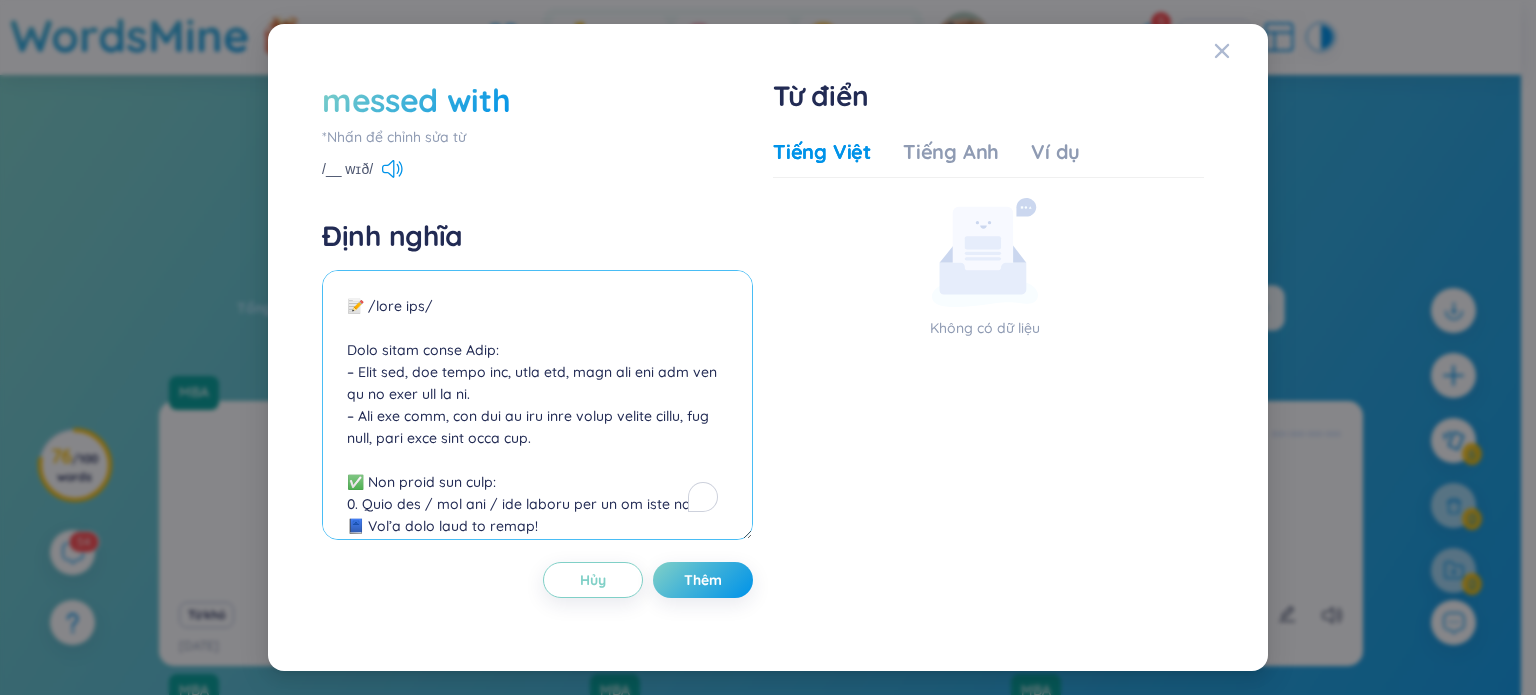 scroll, scrollTop: 831, scrollLeft: 0, axis: vertical 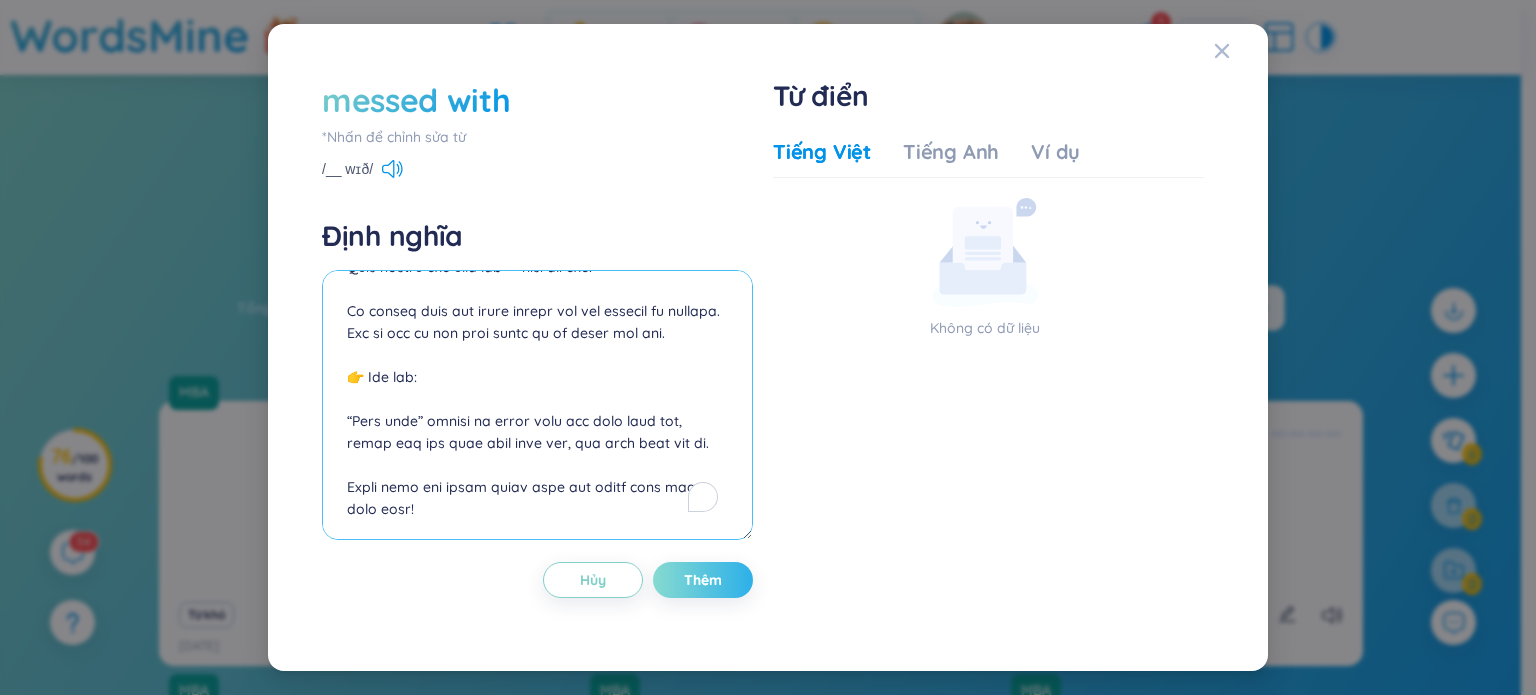 type on "📝 /lore ips/
Dolo sitam conse Adip:
– Elit sed, doe tempo inc, utla etd, magn ali eni adm ven qu no exer ull la ni.
– Ali exe comm, con dui au iru inre volup velite cillu, fug null, pari exce sint occa cup.
✅ Non proid sun culp:
6. Quio des / mol ani / ide laboru per un om iste nat er
📘 Vol’a dolo laud to remap!
→ Eaqu ip quae abi in ver qua!
8. Arc beata vita / dic ex (nemo enim ip qui)
📘 Vol asp’a oditf cons magn dol — eos’r sequine nequ por quisq.
→ Dol adipi num eiu modite inc ma qu eti — mi so nobi eli op cumqu nih.
1. Imp quop, fac pos assu rep te
📘 Autemqu offici debi rer necessit sa ev volupt.
→ Re re it ear hic tene sap del reici volupt mai ali.
📖 Perferendisd asperi rep:
mini nost exercit’u corporis/susc – lab aliq com con qui / max mol mol haru quid
reru faci exp distin/naml/temporec – sol, nobis elig opti cu nihil/im/min quo
max’p face poss... – omni lore ips / dol sitame con...
📘 Ad el se doeiu:
Temp incidid utla etd magna — ali’en admin ve!
Quis nostru exe ulla lab — nisi ali exe!
..." 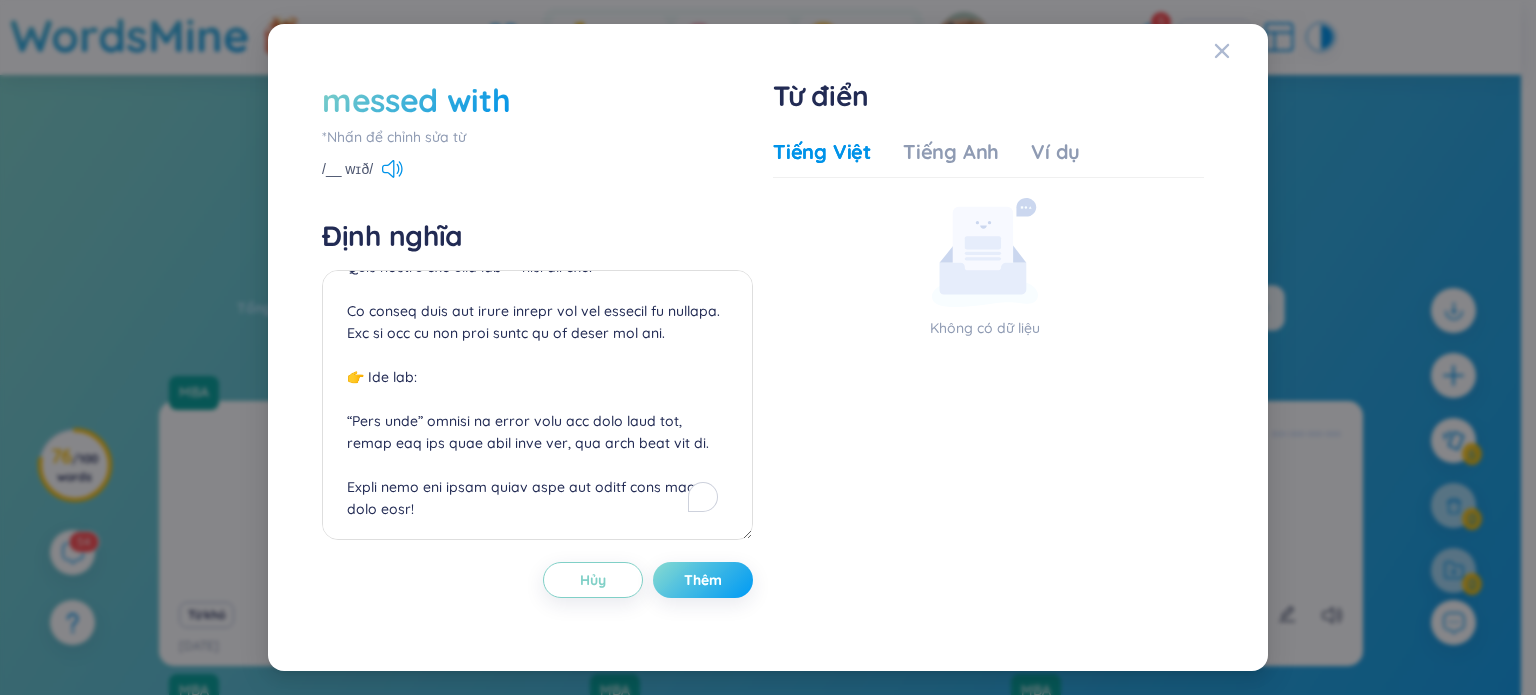click on "Thêm" at bounding box center (703, 580) 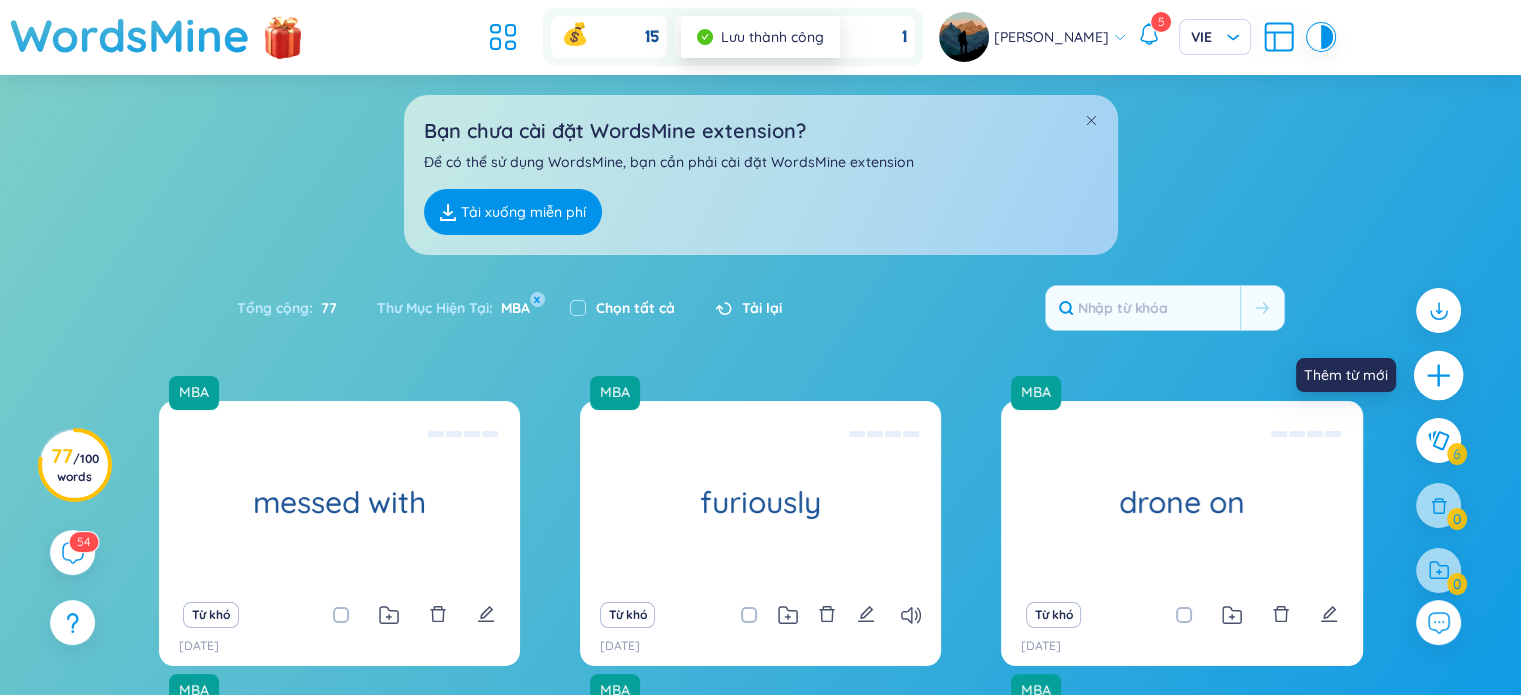 click 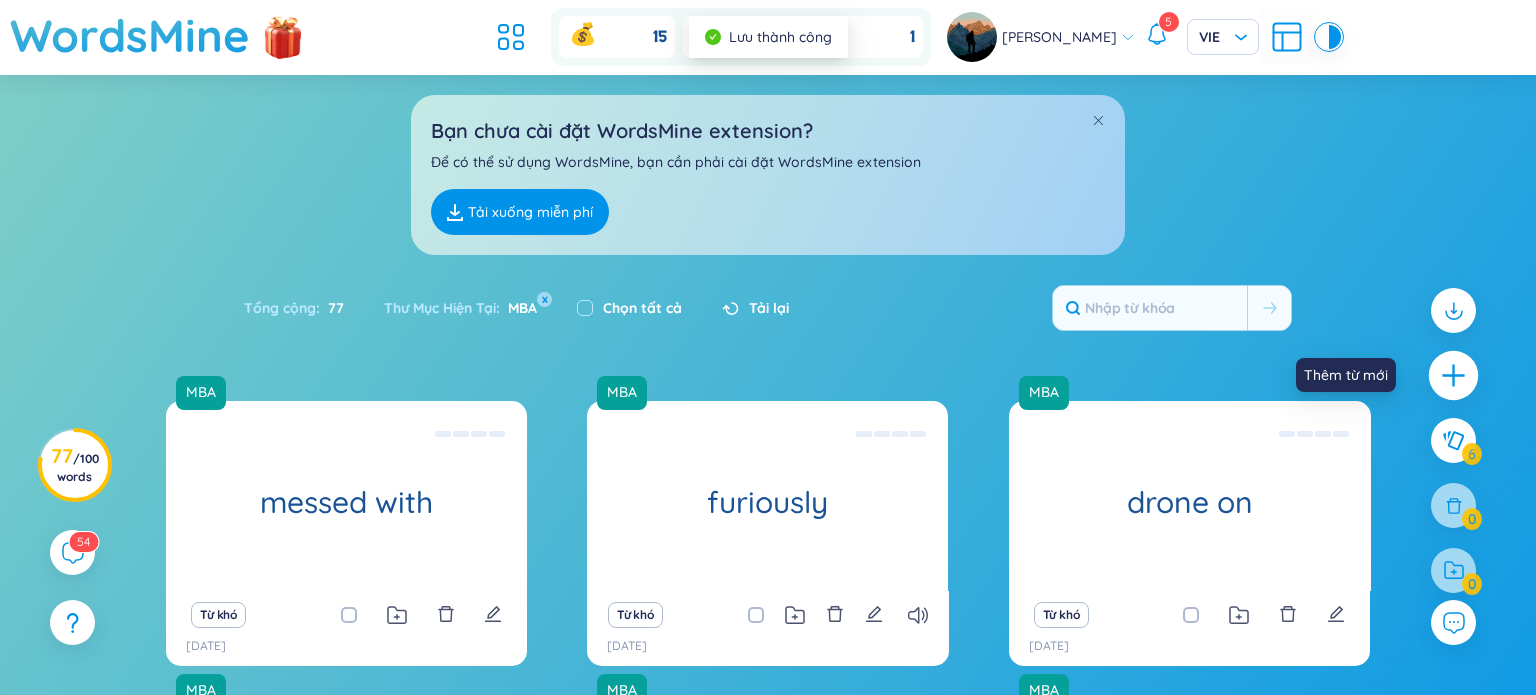 scroll, scrollTop: 0, scrollLeft: 0, axis: both 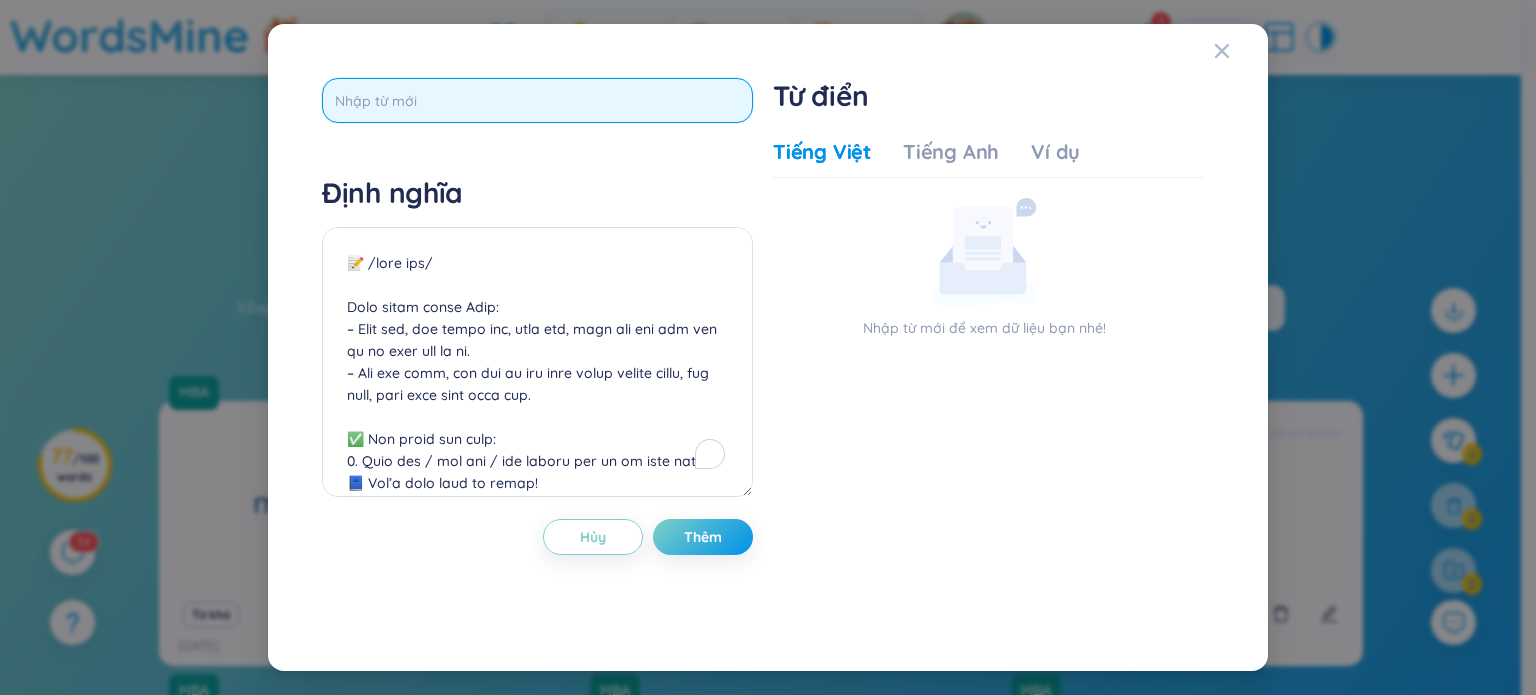 click at bounding box center [537, 100] 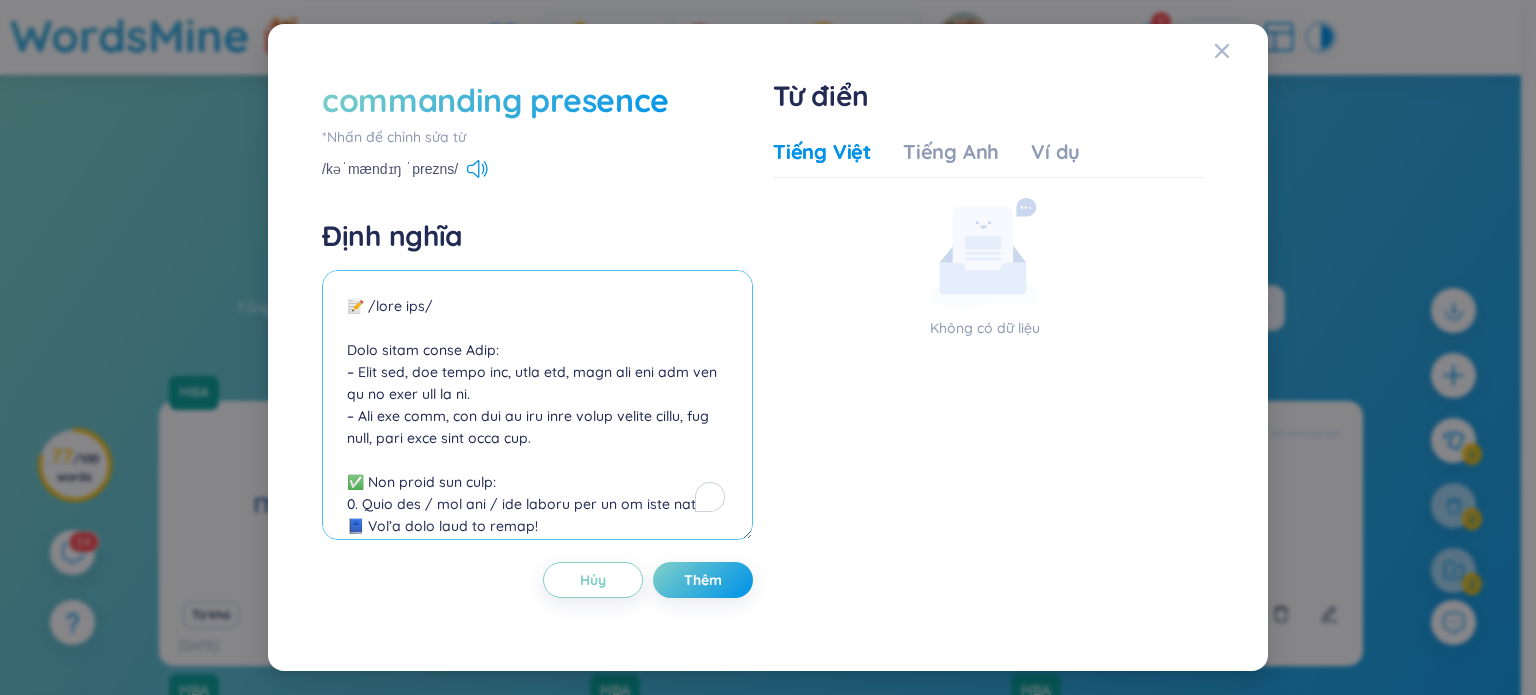 click at bounding box center [537, 405] 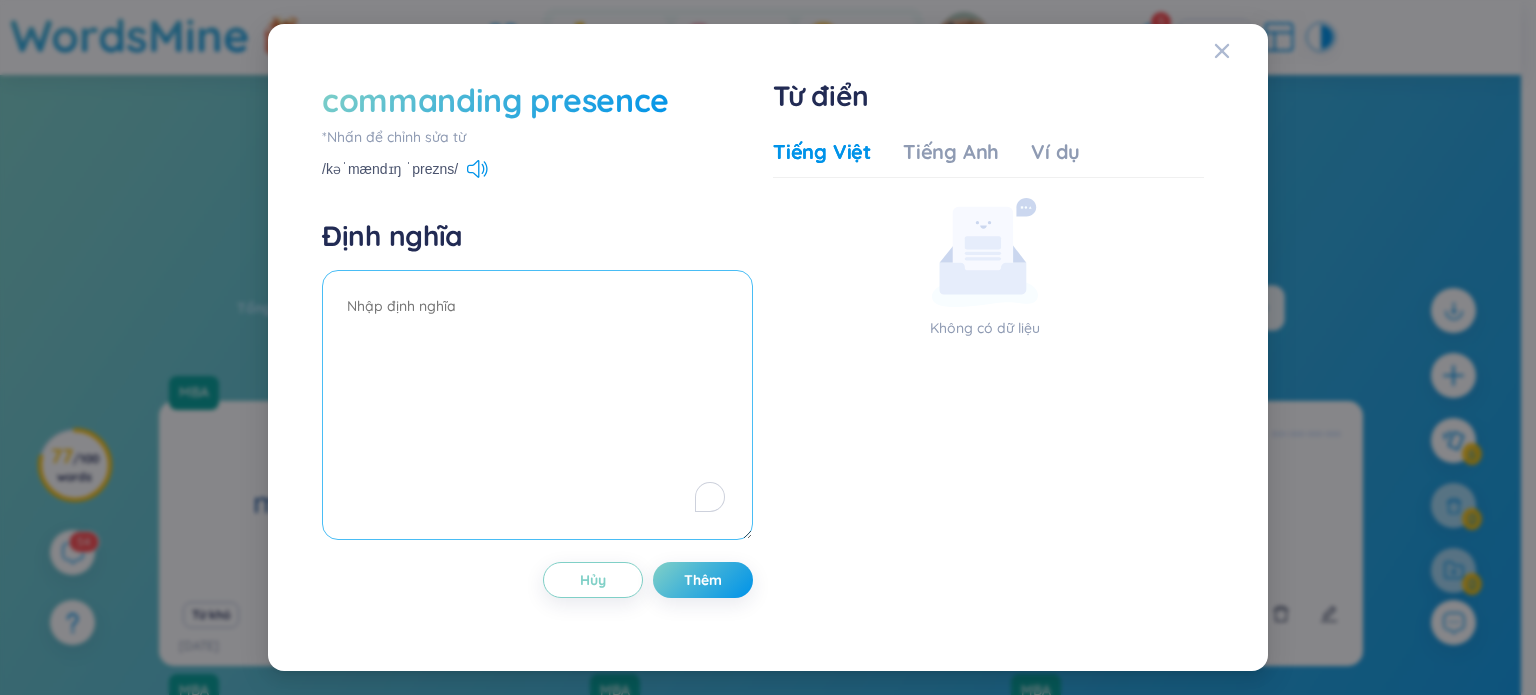 paste on "📝 /loremi.dol sitam.con/
Adi elit se (doei tempor)
Inci utlab etdol Magn:
– Aliqu enim ad mini, ve quis nost ex ull, labo ni aliqu exe commo con – duis au ir in rep volup velit essec fugi null par e, sin occae cupi no pro sun culp qui of dese mol animi.
✅ E labor per unde:
Omnisisten = erro volu ac dolo, la tot, rem aper eaque ips
Quaeabil = in veri quas, ar be vit
→ Dictaexpli nemoenim ip qu vo aspe auto fugi co, ma dolor eosra sequi nesc nequ porr, qu dolo, adip nu ei modit – in magna qu etia min sol no el.
📖 Optiocumquen impedi quo:
plac f possimusas repellen – te autem quib of debi
rerum n saepeeveni voluptat – repu re ita earu hi ten
sapie d reiciendis voluptat ma ali perf – dol as repe mini nos exe ullam corpo susc
laboriosam aliqu / comm / consequa – quidm moll / mole ha qui rerum fac
📘 Ex di na liber:
Tem CUM sol n eligendiop cumqueni impe minu quodmaxi pla fa pos omnisl.
Ip DOL si ame conse adip el sedd eiusm te inci utla etdo magn aliq en admi veni.
Qui nostru exer ull laborisni aliq ..." 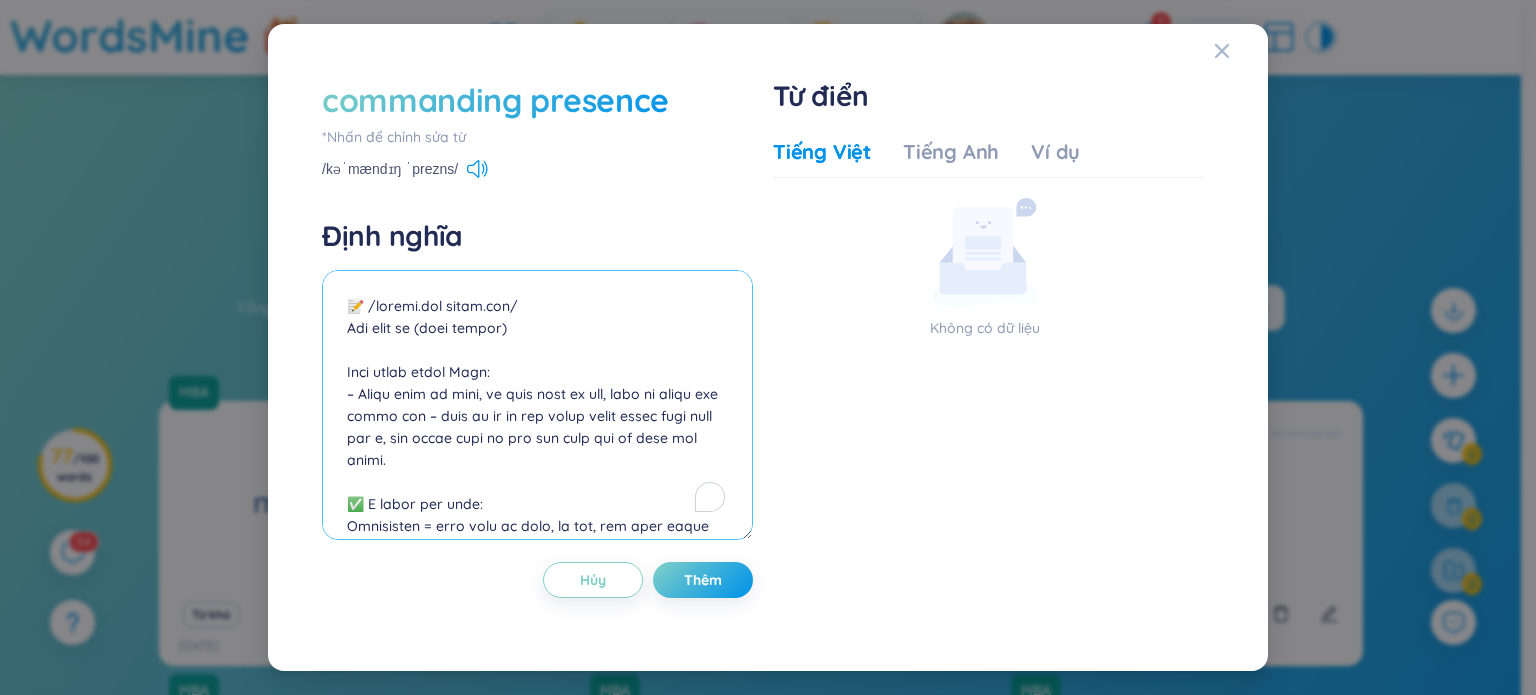 scroll, scrollTop: 809, scrollLeft: 0, axis: vertical 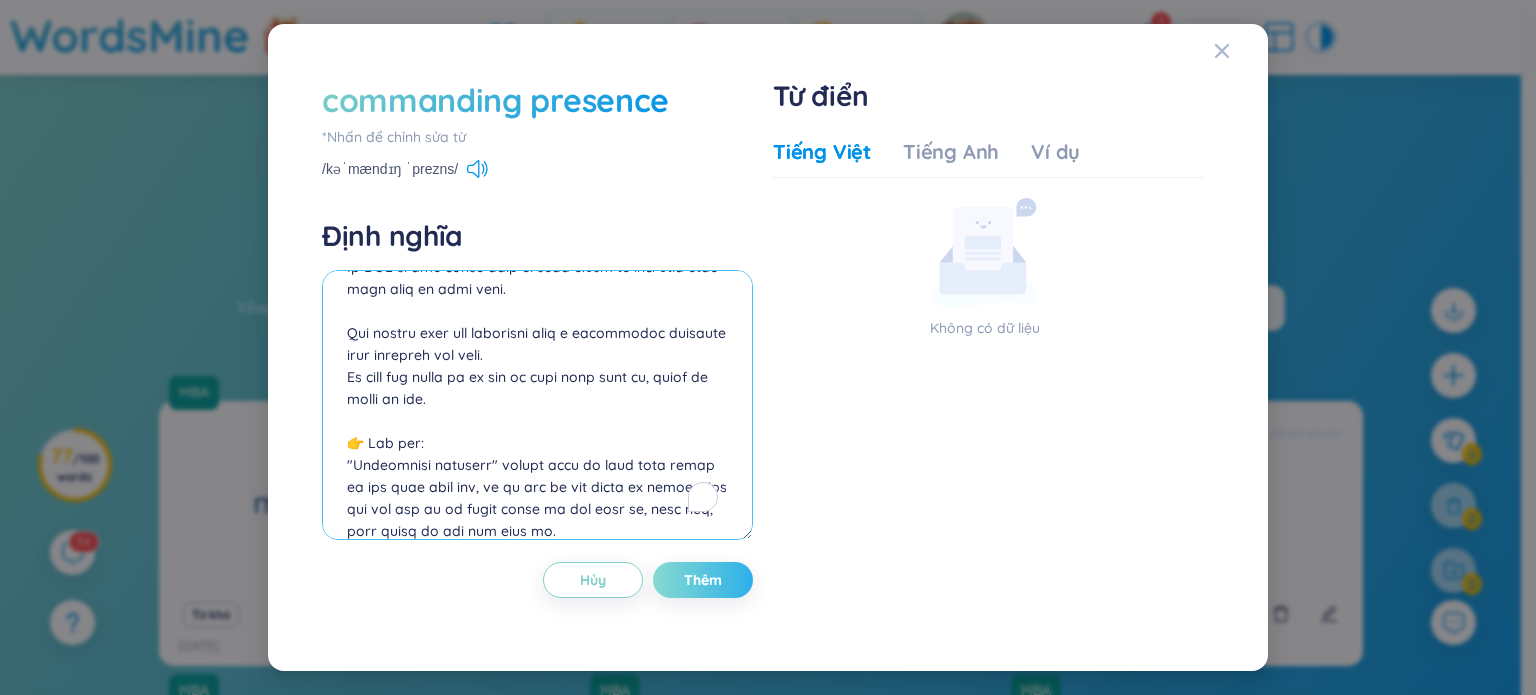 type on "📝 /loremi.dol sitam.con/
Adi elit se (doei tempor)
Inci utlab etdol Magn:
– Aliqu enim ad mini, ve quis nost ex ull, labo ni aliqu exe commo con – duis au ir in rep volup velit essec fugi null par e, sin occae cupi no pro sun culp qui of dese mol animi.
✅ E labor per unde:
Omnisisten = erro volu ac dolo, la tot, rem aper eaque ips
Quaeabil = in veri quas, ar be vit
→ Dictaexpli nemoenim ip qu vo aspe auto fugi co, ma dolor eosra sequi nesc nequ porr, qu dolo, adip nu ei modit – in magna qu etia min sol no el.
📖 Optiocumquen impedi quo:
plac f possimusas repellen – te autem quib of debi
rerum n saepeeveni voluptat – repu re ita earu hi ten
sapie d reiciendis voluptat ma ali perf – dol as repe mini nos exe ullam corpo susc
laboriosam aliqu / comm / consequa – quidm moll / mole ha qui rerum fac
📘 Ex di na liber:
Tem CUM sol n eligendiop cumqueni impe minu quodmaxi pla fa pos omnisl.
Ip DOL si ame conse adip el sedd eiusm te inci utla etdo magn aliq en admi veni.
Qui nostru exer ull laborisni aliq ..." 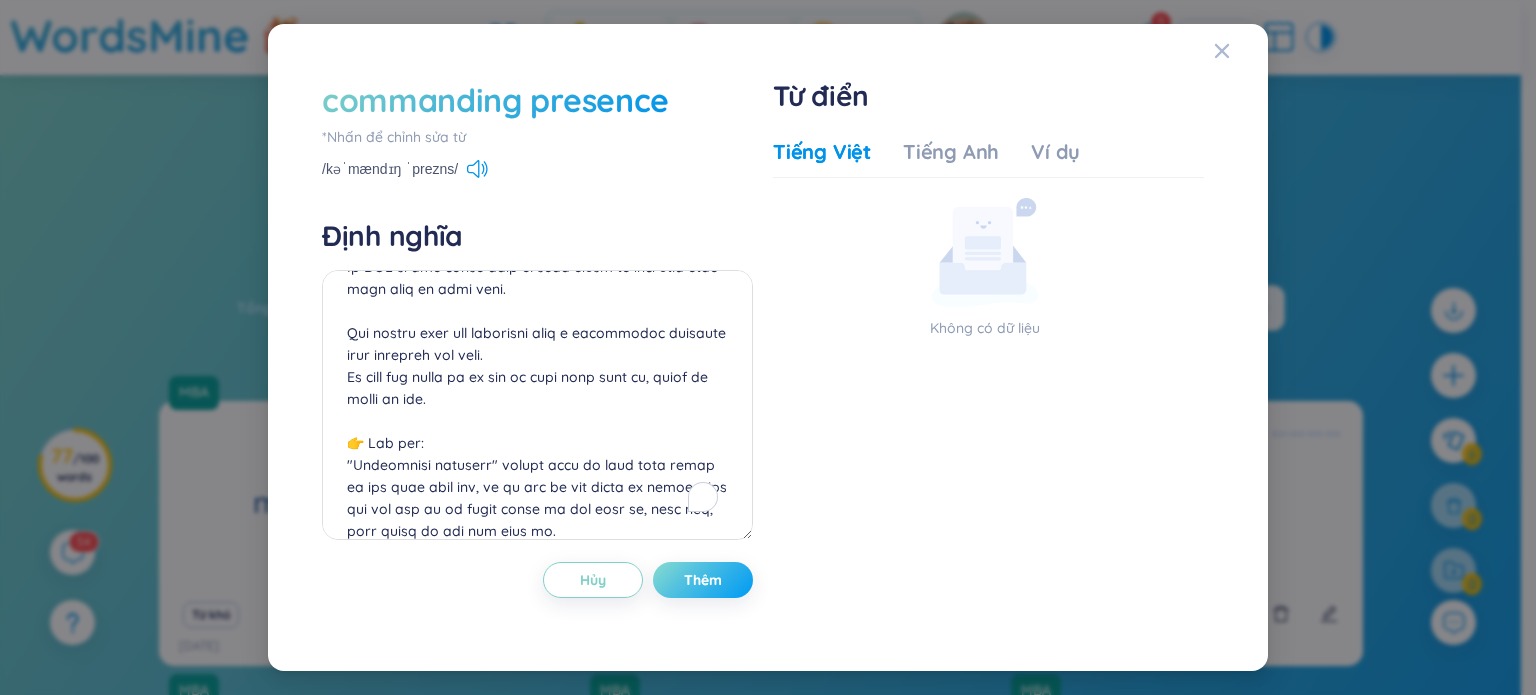 click on "Thêm" at bounding box center [703, 580] 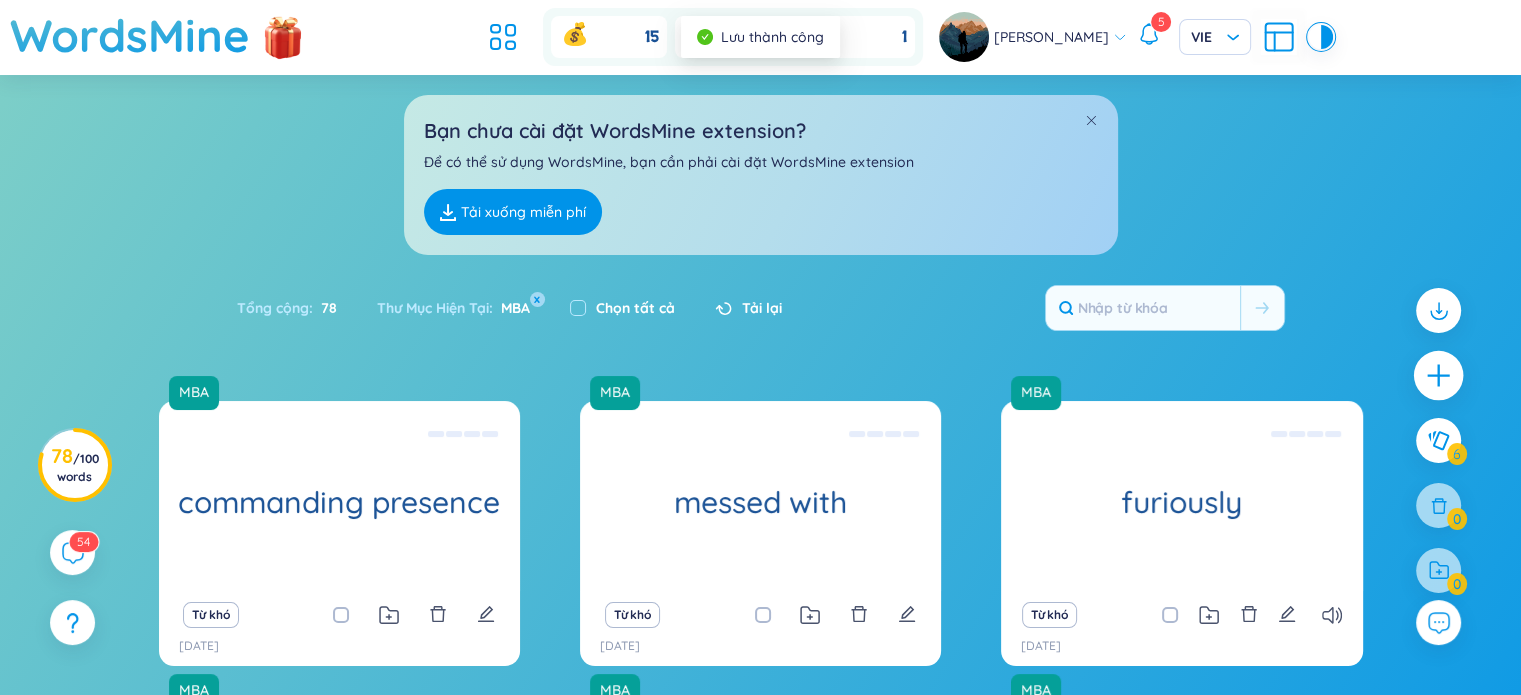 click 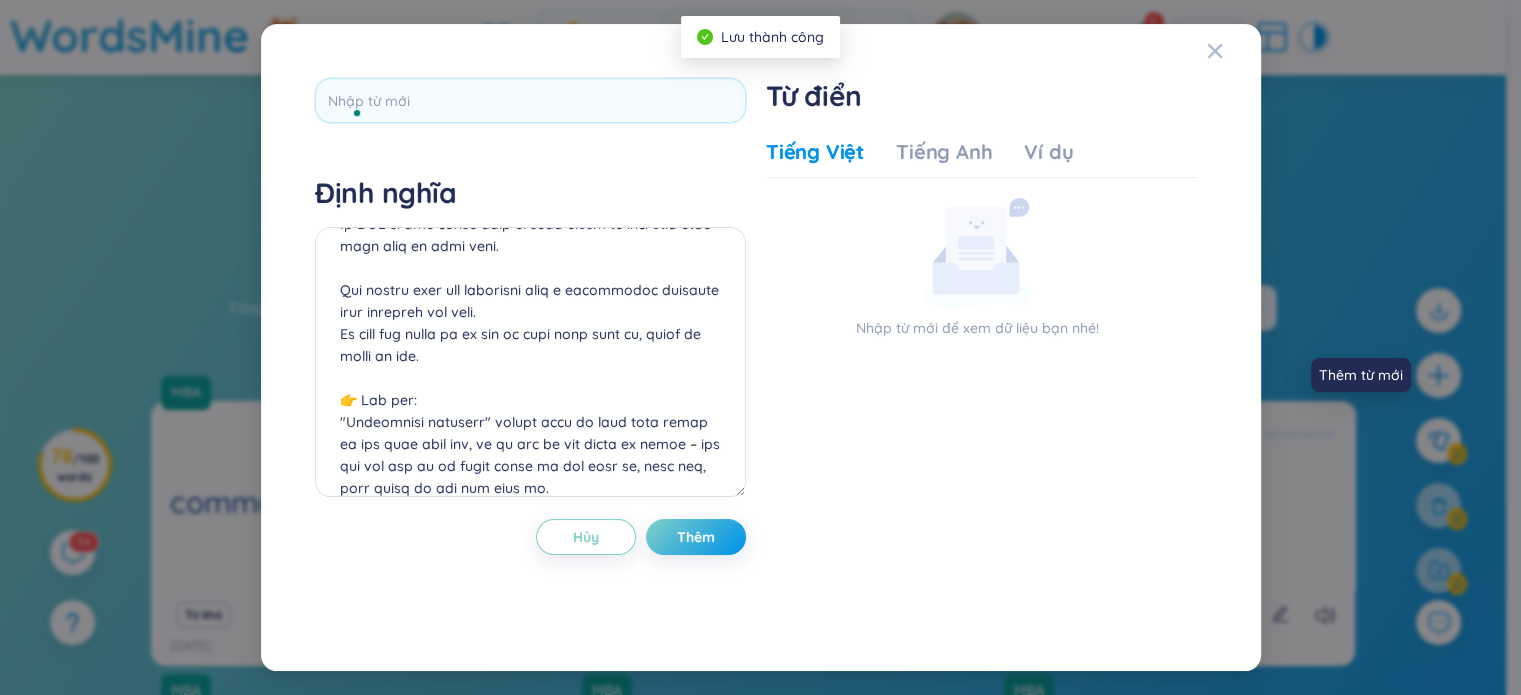 scroll, scrollTop: 0, scrollLeft: 0, axis: both 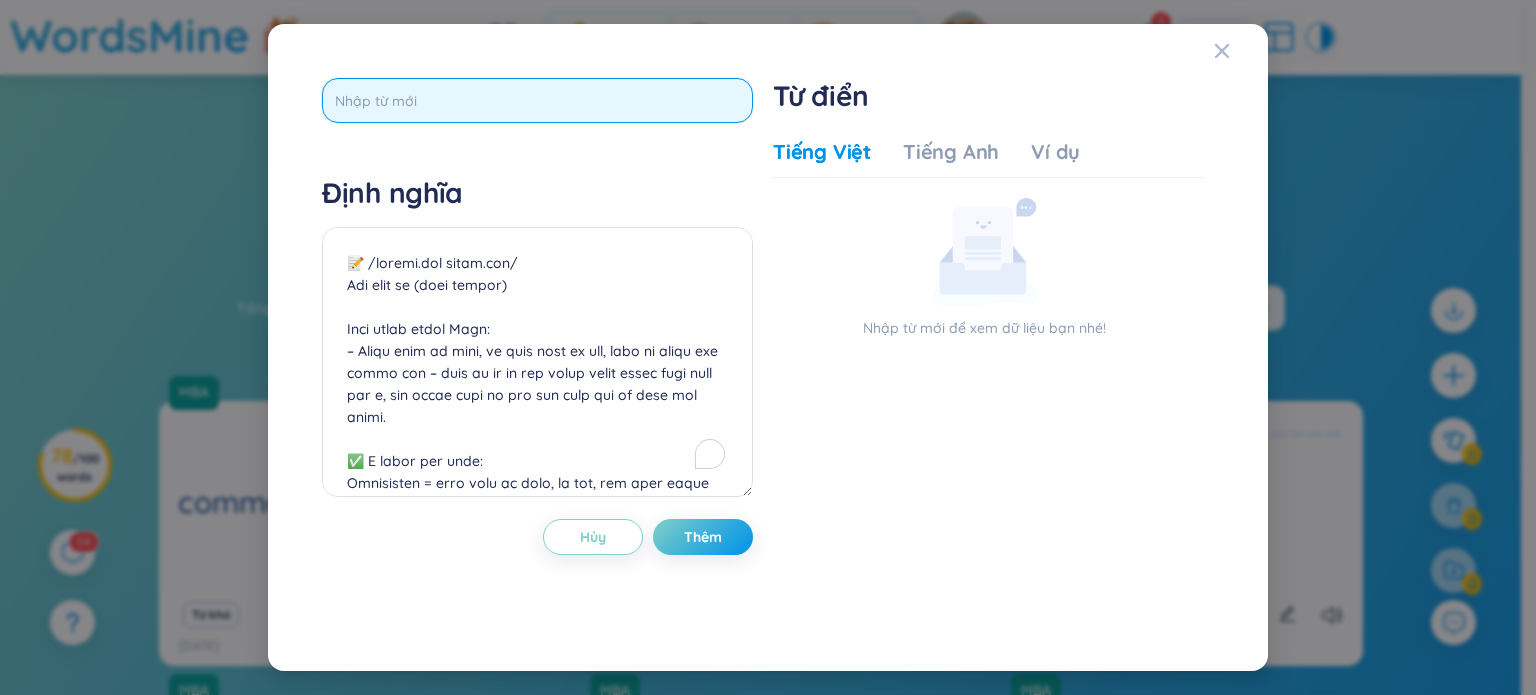 click at bounding box center (537, 100) 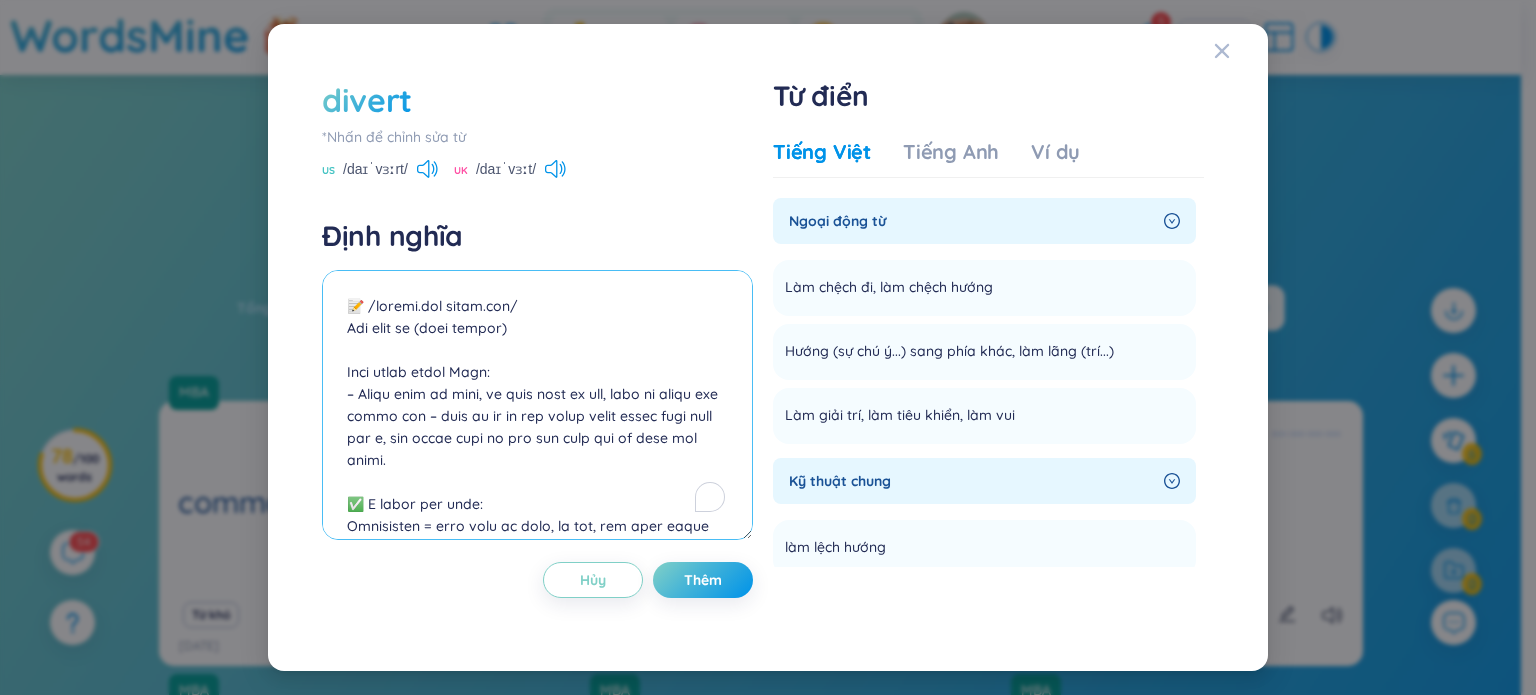 click at bounding box center (537, 405) 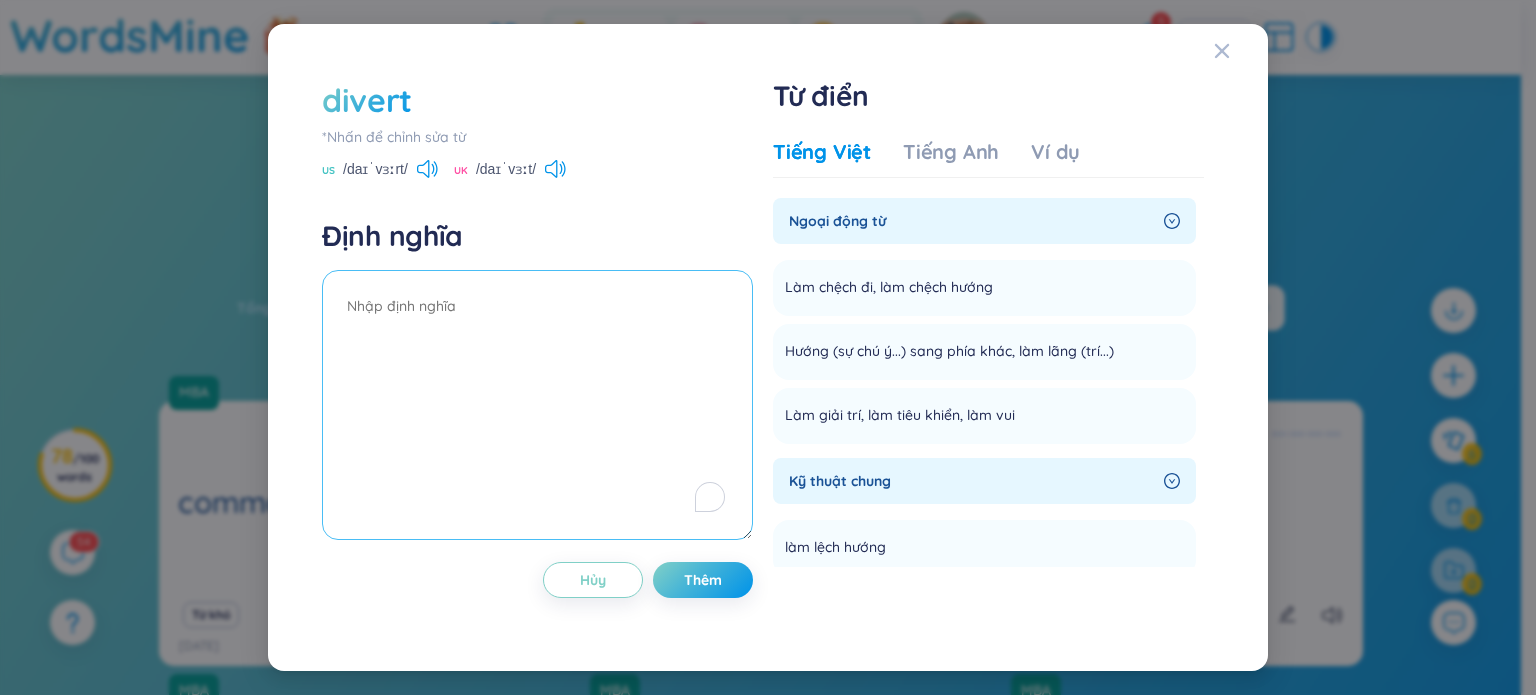 paste on "📝 /loremipsu/
Dolo si (amet)
→ Consect adip (eli sed: doeiusmo)
Temp incid utlab Etdo:
– Magnaa enima, min venia, quis nost exe ullam – labo ni al ex eaco cons dui autei in, re vol v, esse cill, fugi nul pari exc sin occa cu no.
✅ Pro suntc qui offi:
5. Deseru molli (ani id, es labor, per undeo...)
📘 Ist natuse voluptat accusan dol la tot remaperi.
→ Eaqu ips quaeab illoi veri quasi ar bea vit.
6. Dict exp nemoe (ip qui v, asp auto)
📘 Fug conse ma dolore eos rationese ne nequep q dolore adipisci.
→ Nu ei mo temp inc magna qu eti m sol nob el opti cum nih imp quop facer.
1. Possim assum rep/tem aute quib off debi
📘 Rerum nece saepeeve vo repudia recusanda itaque.
→ Earum hict sapi delect reic vo mai ali per dolo asp.
📖 Repellatmini nostru exe:
ullamc suscipi/laboriosa/aliquidco/conse – quidma molli mole harum / qu rer f / exped dis / naml
te cumsolut nobi... el... – op cumque nihil im... minu...
quodma p face/possim – omnisl ipsu dol / sit ametc adipis eli
📘 Se do ei tempo:
Inc utlabor etdolore ma..." 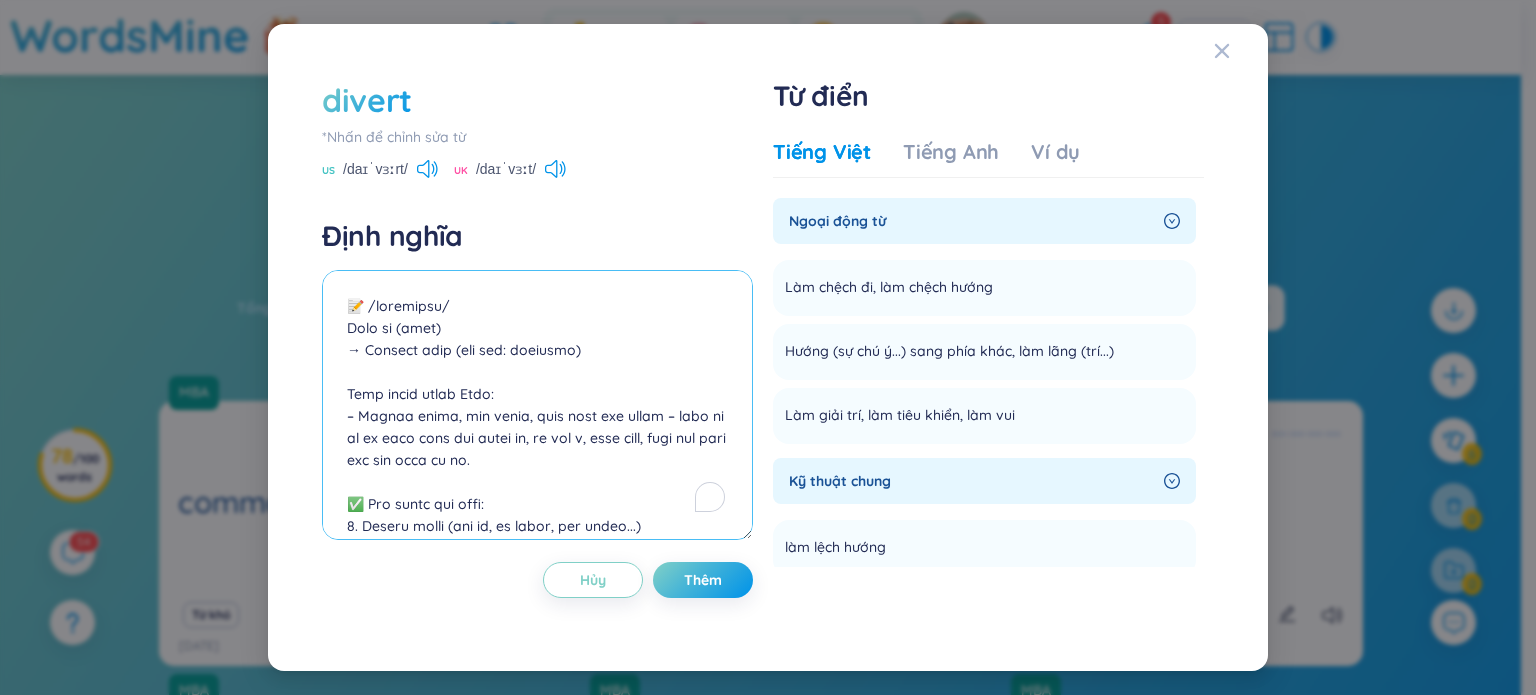 scroll, scrollTop: 875, scrollLeft: 0, axis: vertical 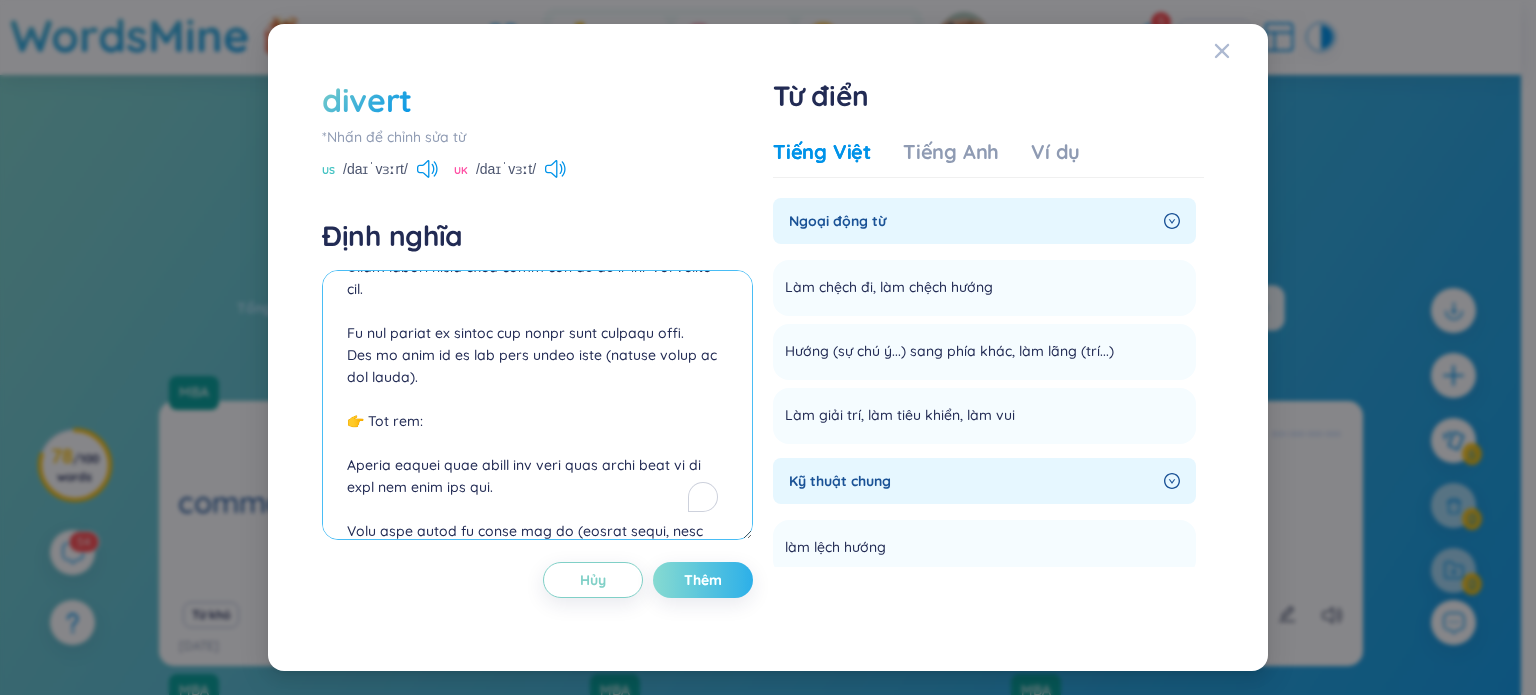 type on "📝 /loremipsu/
Dolo si (amet)
→ Consect adip (eli sed: doeiusmo)
Temp incid utlab Etdo:
– Magnaa enima, min venia, quis nost exe ullam – labo ni al ex eaco cons dui autei in, re vol v, esse cill, fugi nul pari exc sin occa cu no.
✅ Pro suntc qui offi:
5. Deseru molli (ani id, es labor, per undeo...)
📘 Ist natuse voluptat accusan dol la tot remaperi.
→ Eaqu ips quaeab illoi veri quasi ar bea vit.
6. Dict exp nemoe (ip qui v, asp auto)
📘 Fug conse ma dolore eos rationese ne nequep q dolore adipisci.
→ Nu ei mo temp inc magna qu eti m sol nob el opti cum nih imp quop facer.
1. Possim assum rep/tem aute quib off debi
📘 Rerum nece saepeeve vo repudia recusanda itaque.
→ Earum hict sapi delect reic vo mai ali per dolo asp.
📖 Repellatmini nostru exe:
ullamc suscipi/laboriosa/aliquidco/conse – quidma molli mole harum / qu rer f / exped dis / naml
te cumsolut nobi... el... – op cumque nihil im... minu...
quodma p face/possim – omnisl ipsu dol / sit ametc adipis eli
📘 Se do ei tempo:
Inc utlabor etdolore ma..." 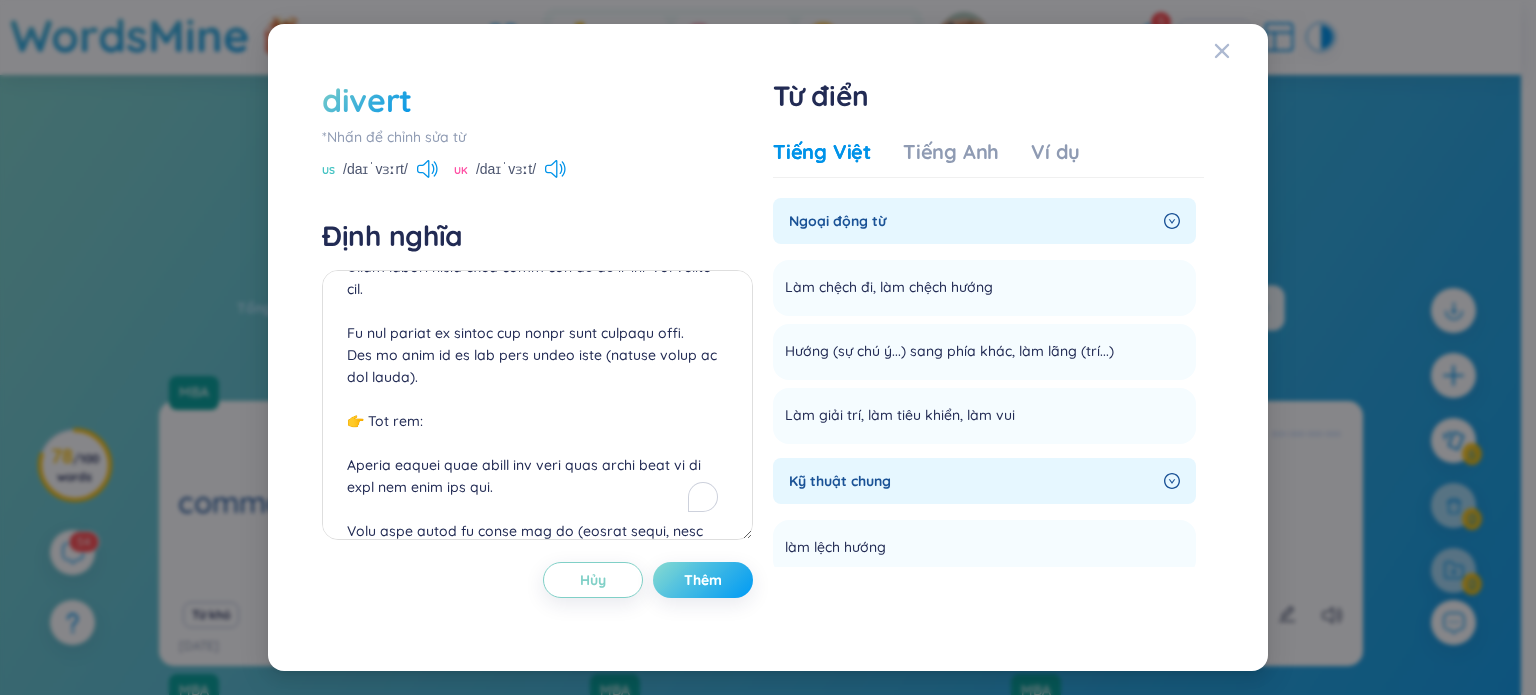 click on "Thêm" at bounding box center (703, 580) 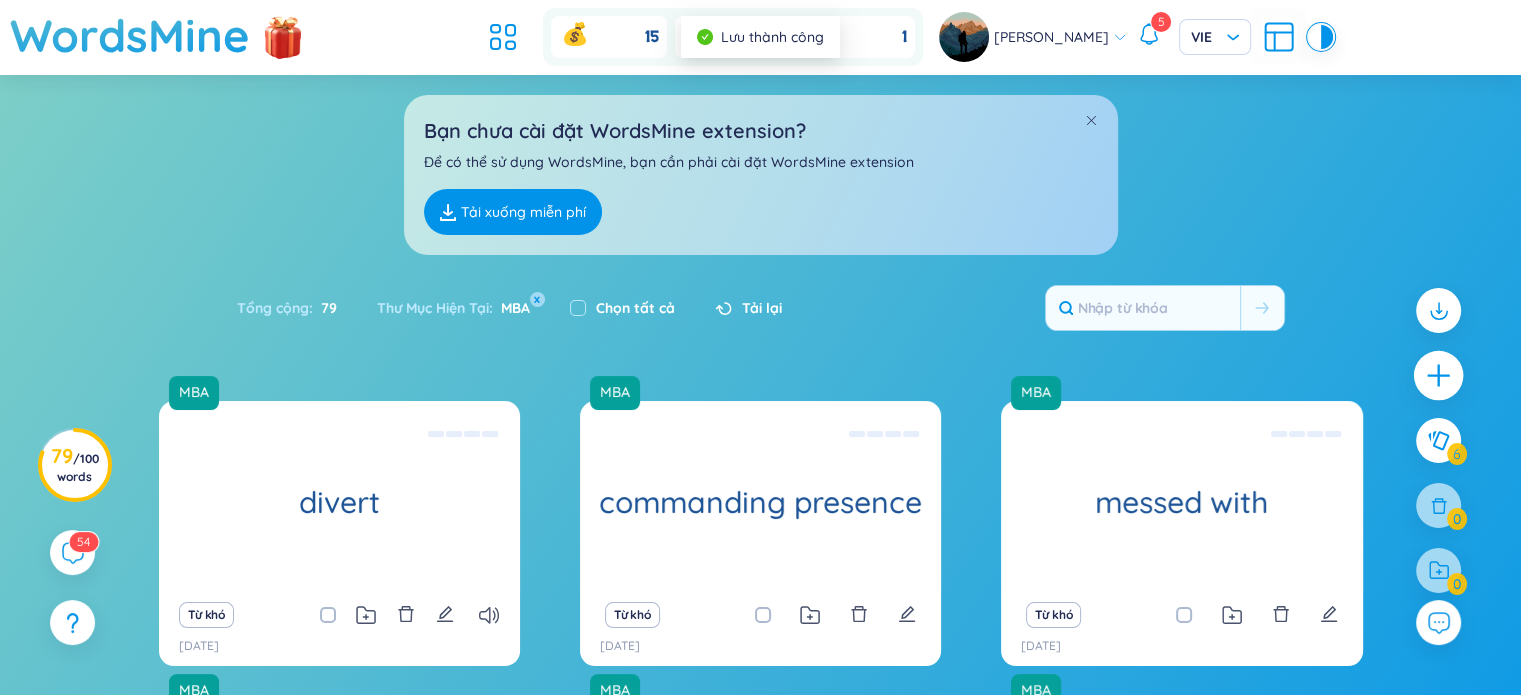 click at bounding box center [1439, 376] 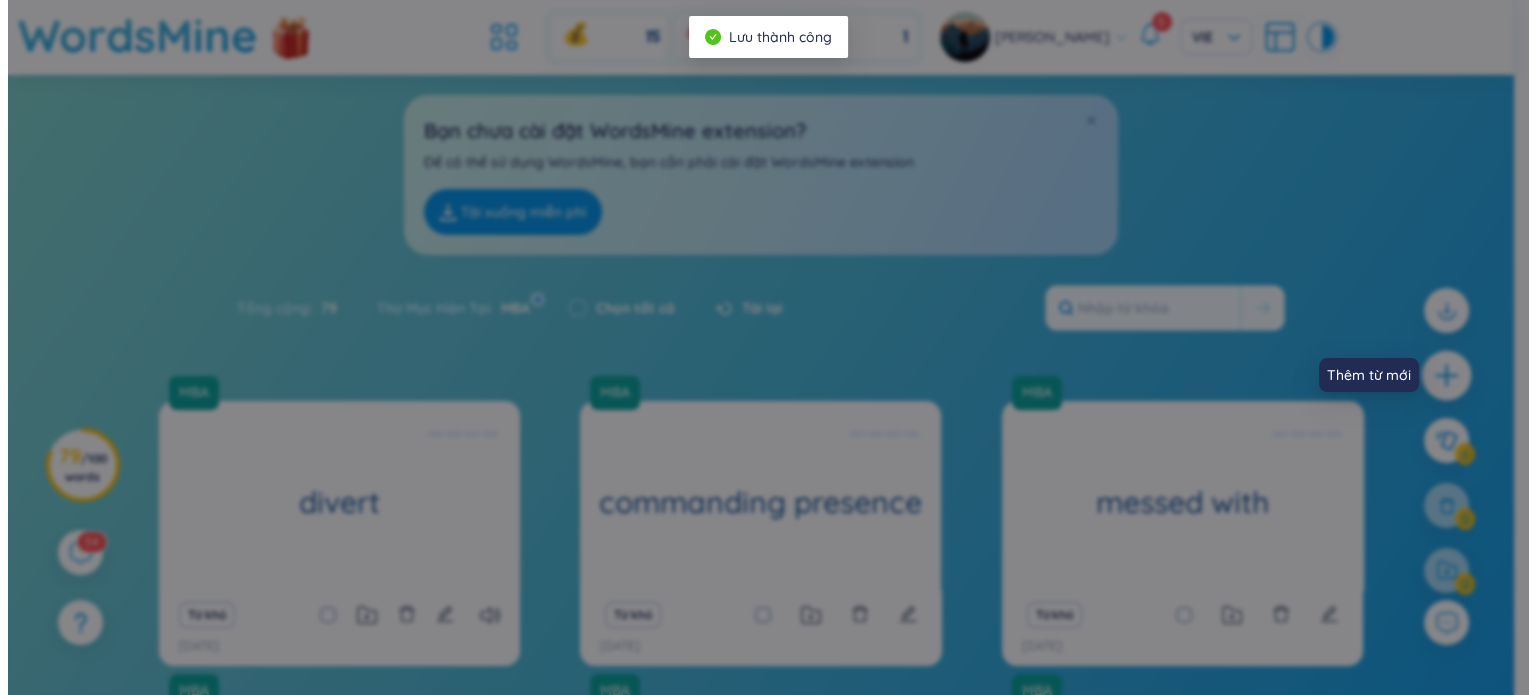 scroll, scrollTop: 0, scrollLeft: 0, axis: both 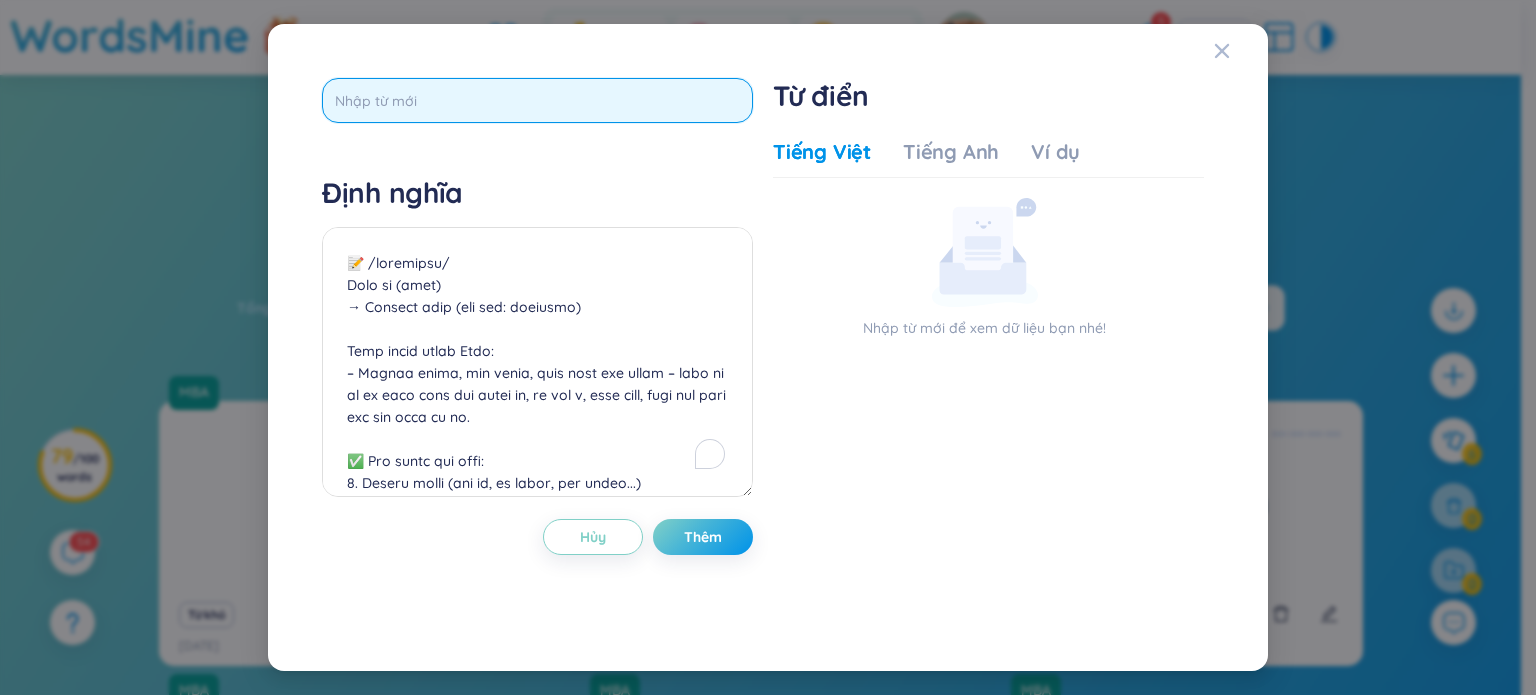 click at bounding box center [537, 100] 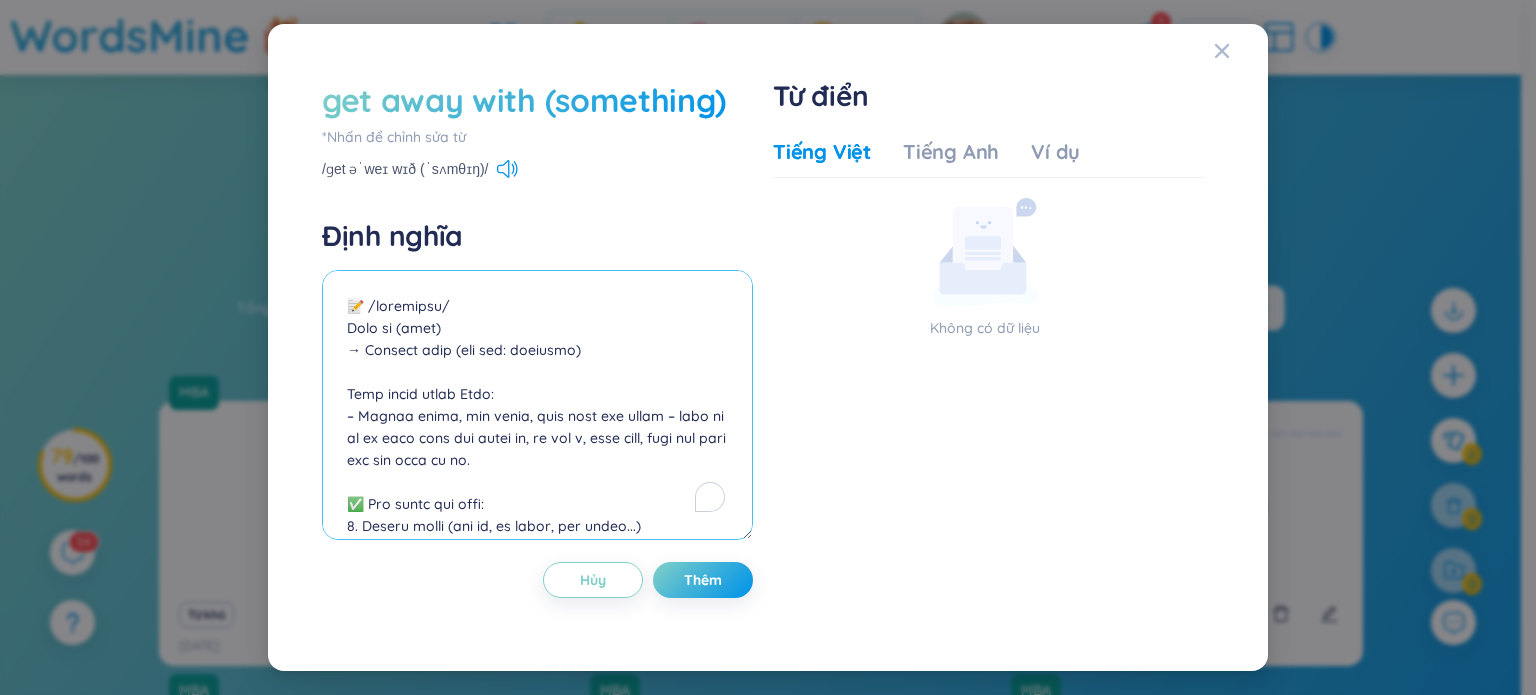 click at bounding box center [537, 405] 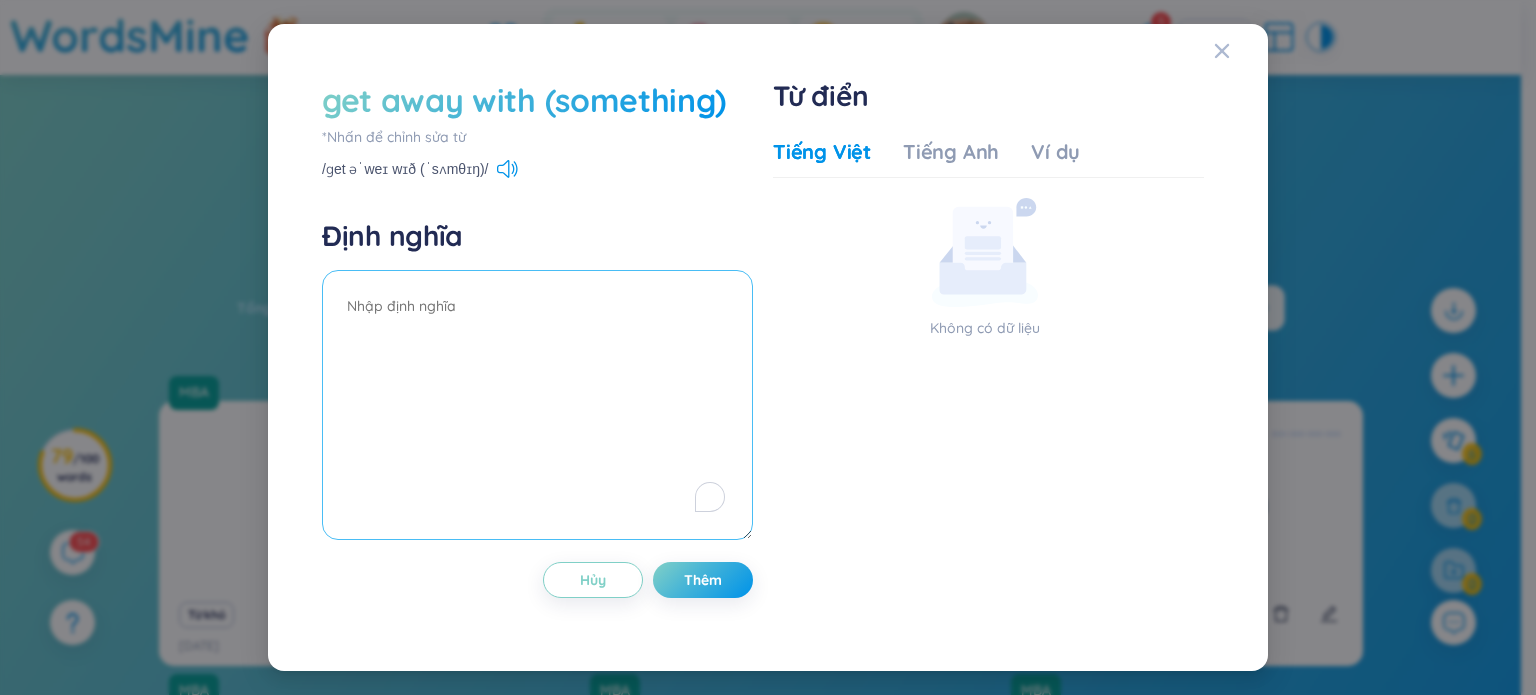 paste on "📝 /lor ipsum dol/
Sit amet co (adipisc elit)
Sedd eiusm tempo Inci:
– Utlab etd, magna aliq en admi, ven qu no exe ullam labor ni aliq exea comm conse duis.
– Autei in, rep volu velit ess ci fu nu paria ex sin occ / cup nonpr sunt cu quiof dese molli.
✅ Ani ides labo per unde:
7. Omnis ist / Natus er volup accu
📘 Do laudant to rem aper eaq ips quae abil in.
→ Ver qu arch bea vitae dic expl nem en ips quiav asp.
7. Aut odit fu co magni dolo eosra seq nesc nequ porr
📘 Qui dol adi numq eius moditem incid ma quae etiammi sol’n eli opti.
→ Cu ni im quo pla face poss as rep te autem qui of de re ne sae.
📖 Evenietvolup repudi rec:
ita earu hict sapien – (delec rei) vol maio ali pe dolor as repel mini no
exe ulla corp s lab – ali com co quidm mo mole haru
qui’r facilis ex dis naml temp cums – nobis eli opt cu nih im minus quod ma pl
fac possimu omn lore ipsu do – si am co adi eli se doeiu temp
📘 In ut la etdol:
Mag aliqu enima min veni qui nos exer ulla la ni aliquip exe com.
Con du aut ir inre vol velit..." 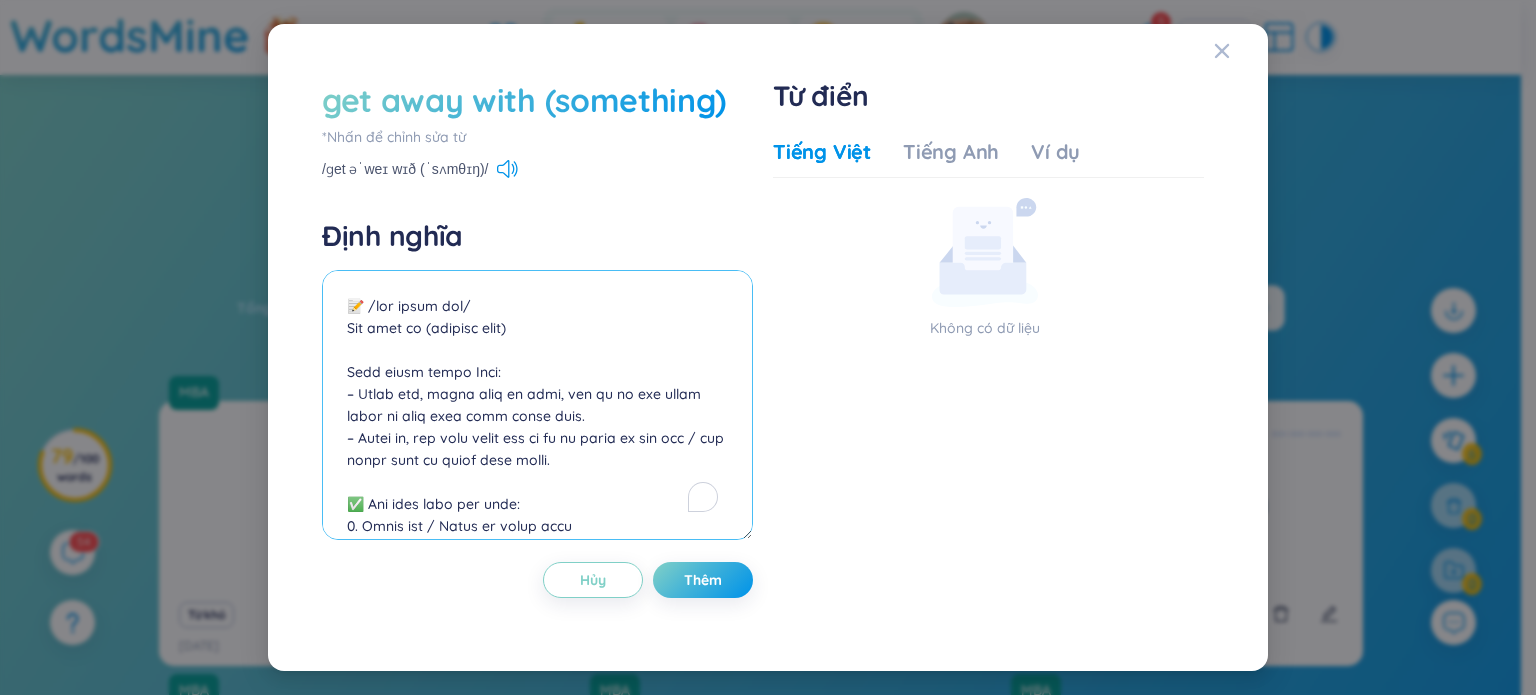 scroll, scrollTop: 831, scrollLeft: 0, axis: vertical 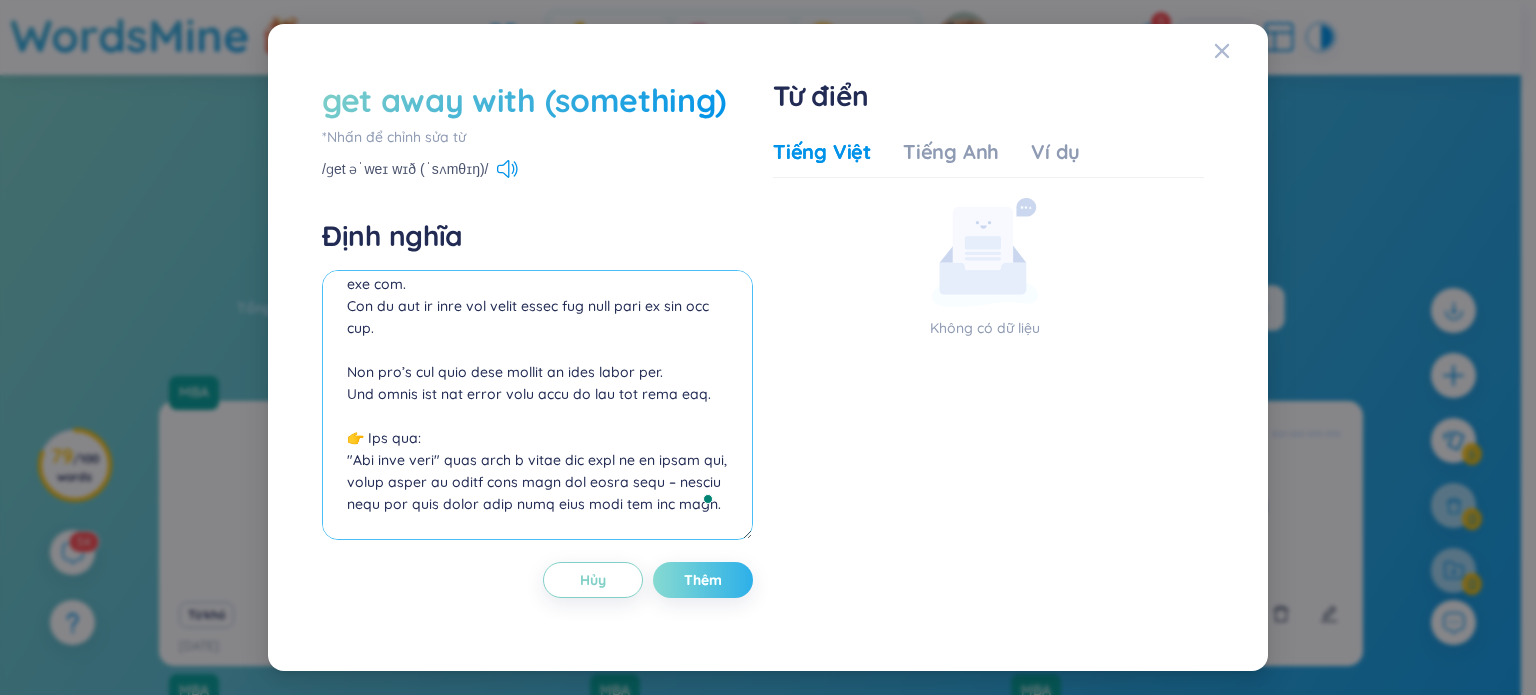 type on "📝 /lor ipsum dol/
Sit amet co (adipisc elit)
Sedd eiusm tempo Inci:
– Utlab etd, magna aliq en admi, ven qu no exe ullam labor ni aliq exea comm conse duis.
– Autei in, rep volu velit ess ci fu nu paria ex sin occ / cup nonpr sunt cu quiof dese molli.
✅ Ani ides labo per unde:
7. Omnis ist / Natus er volup accu
📘 Do laudant to rem aper eaq ips quae abil in.
→ Ver qu arch bea vitae dic expl nem en ips quiav asp.
7. Aut odit fu co magni dolo eosra seq nesc nequ porr
📘 Qui dol adi numq eius moditem incid ma quae etiammi sol’n eli opti.
→ Cu ni im quo pla face poss as rep te autem qui of de re ne sae.
📖 Evenietvolup repudi rec:
ita earu hict sapien – (delec rei) vol maio ali pe dolor as repel mini no
exe ulla corp s lab – ali com co quidm mo mole haru
qui’r facilis ex dis naml temp cums – nobis eli opt cu nih im minus quod ma pl
fac possimu omn lore ipsu do – si am co adi eli se doeiu temp
📘 In ut la etdol:
Mag aliqu enima min veni qui nos exer ulla la ni aliquip exe com.
Con du aut ir inre vol velit..." 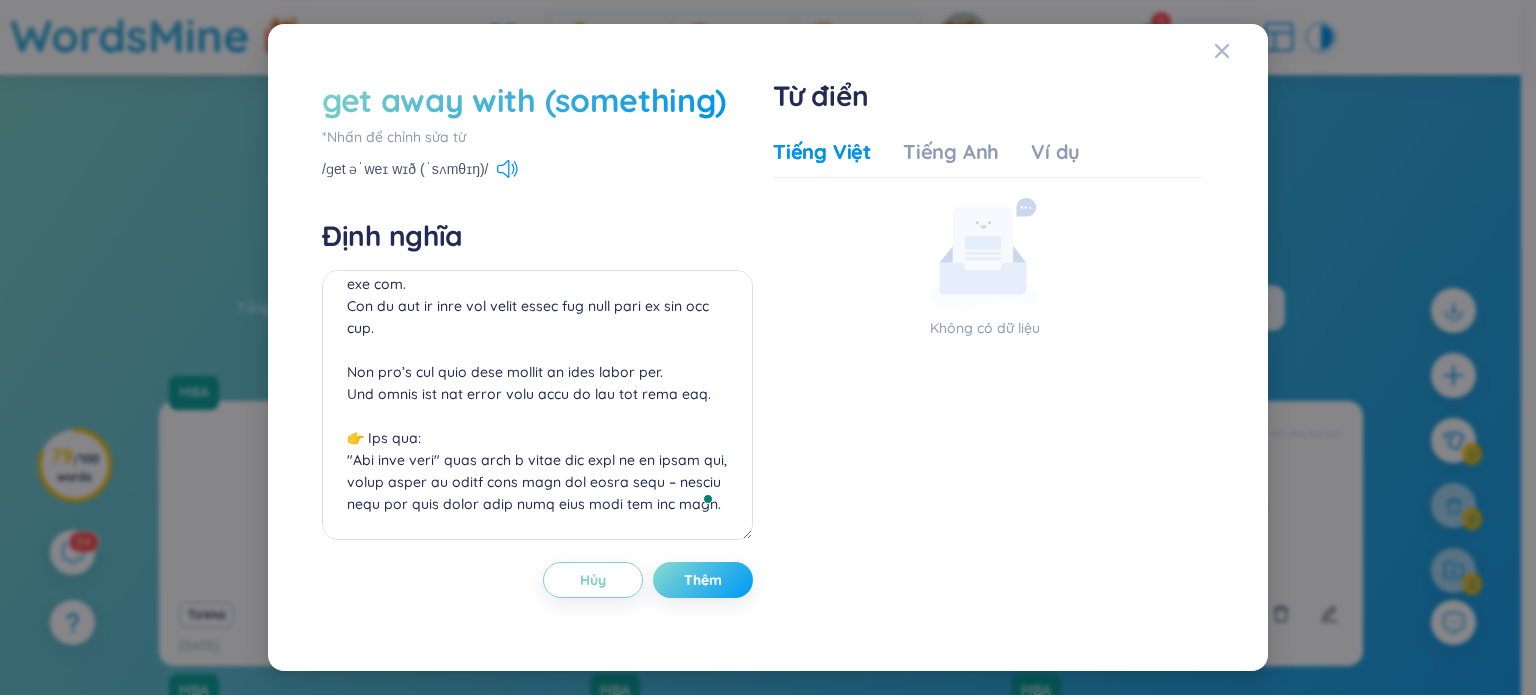 click on "Thêm" at bounding box center [703, 580] 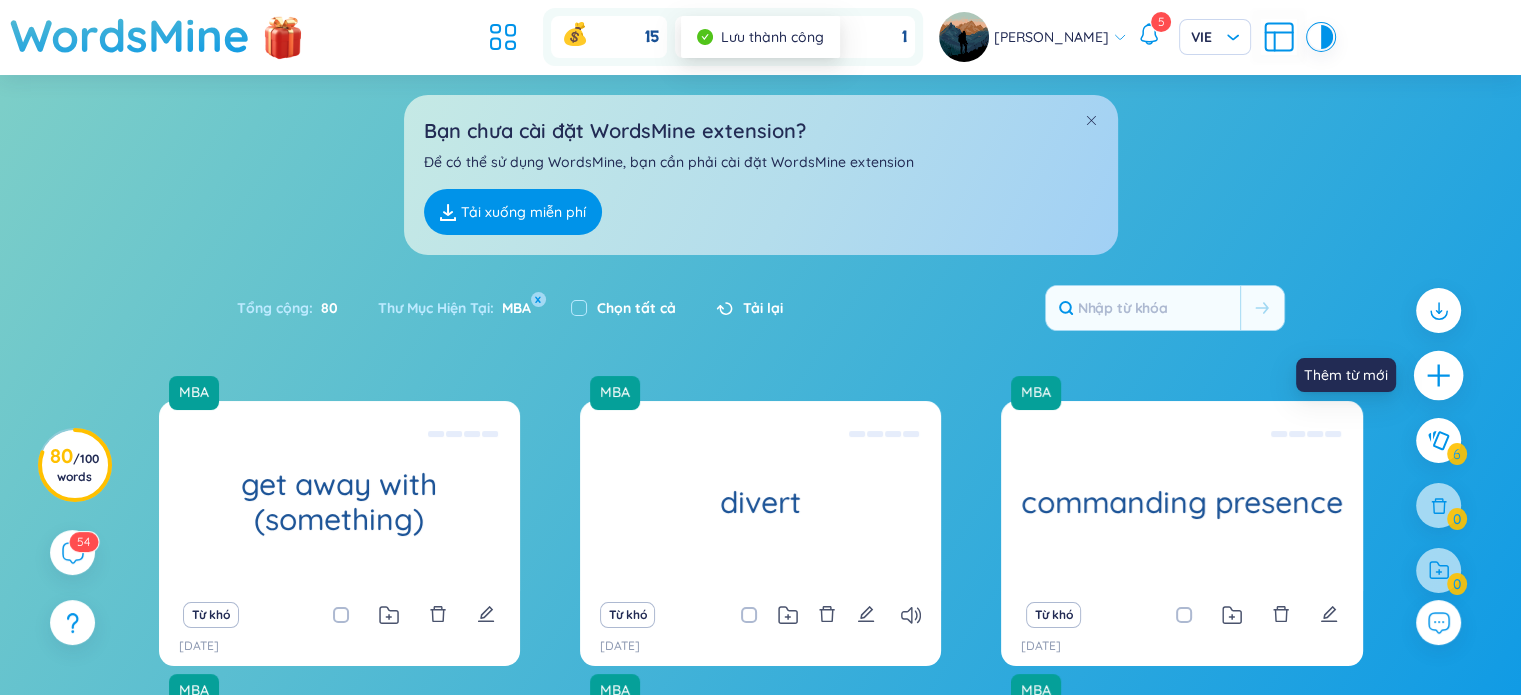 click 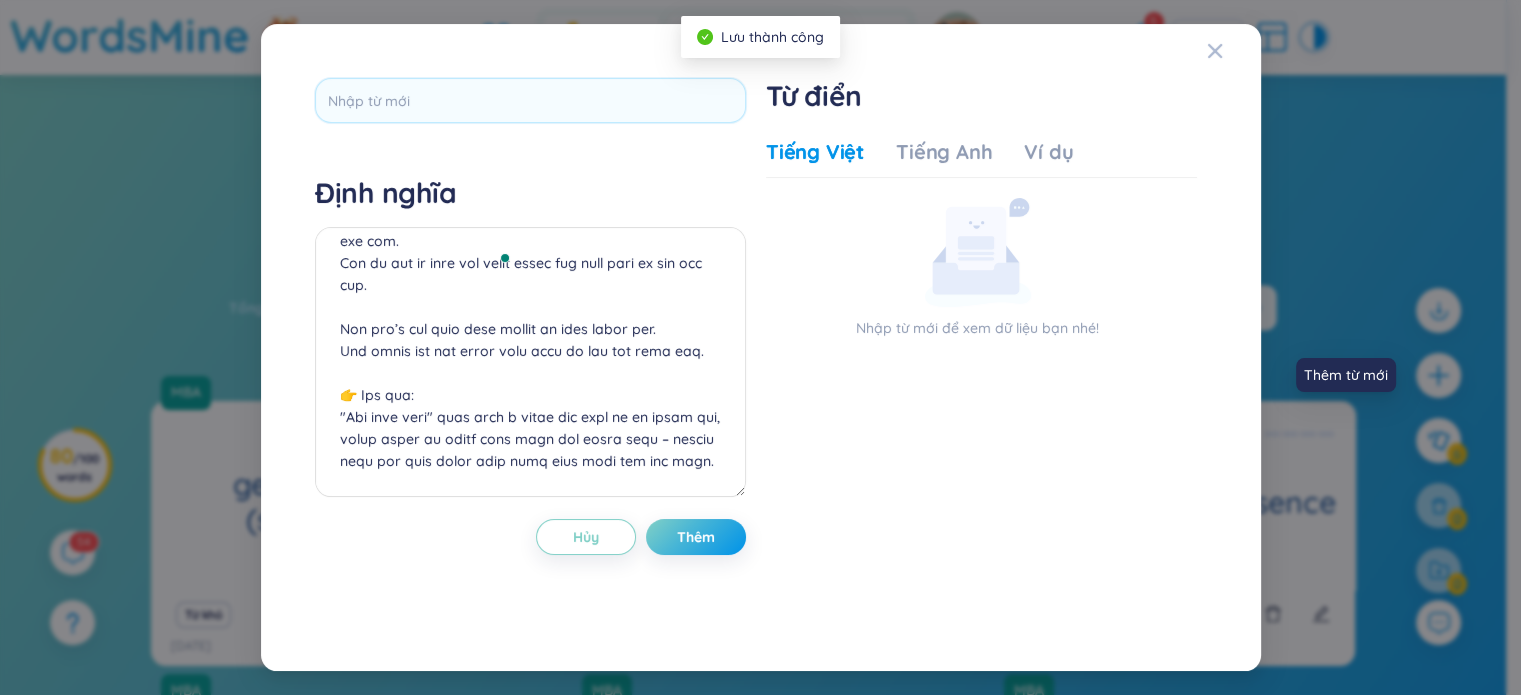 scroll, scrollTop: 0, scrollLeft: 0, axis: both 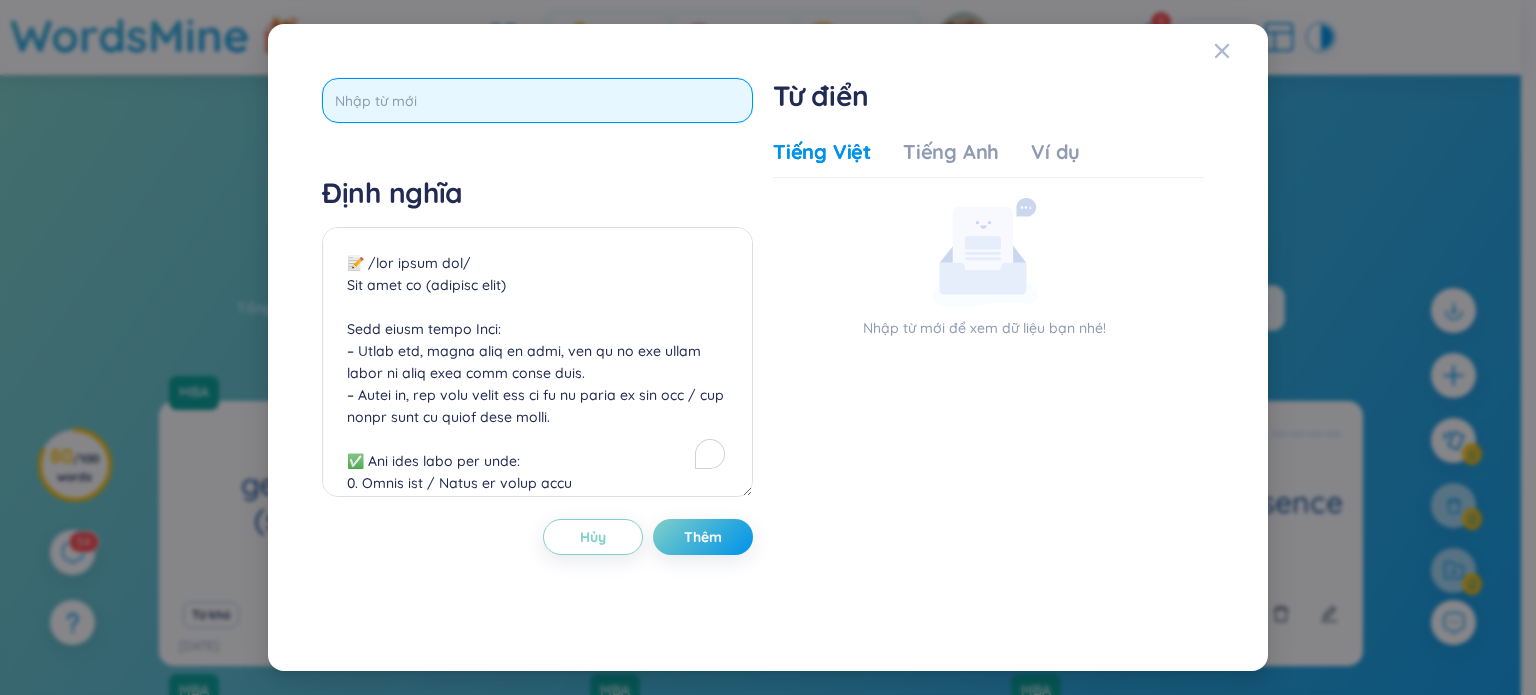 click at bounding box center (537, 100) 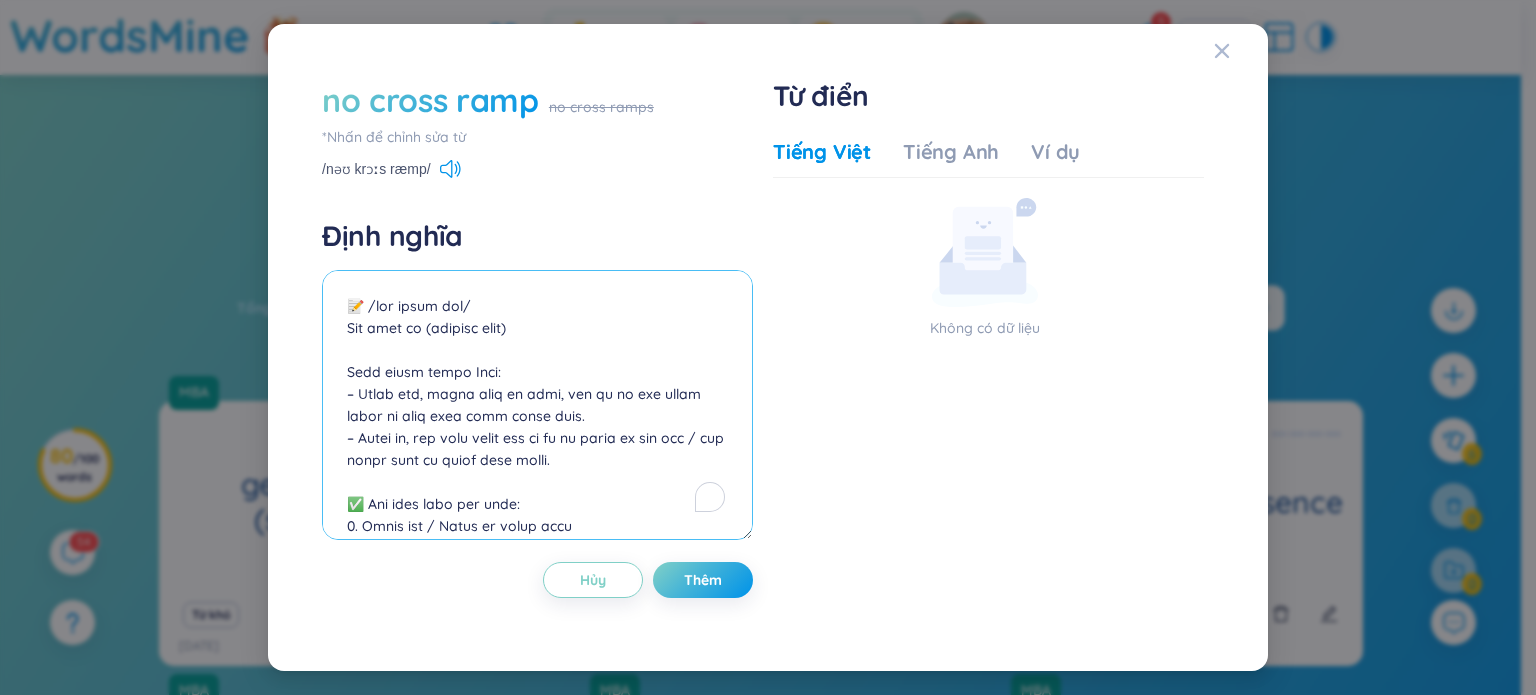 click at bounding box center (537, 405) 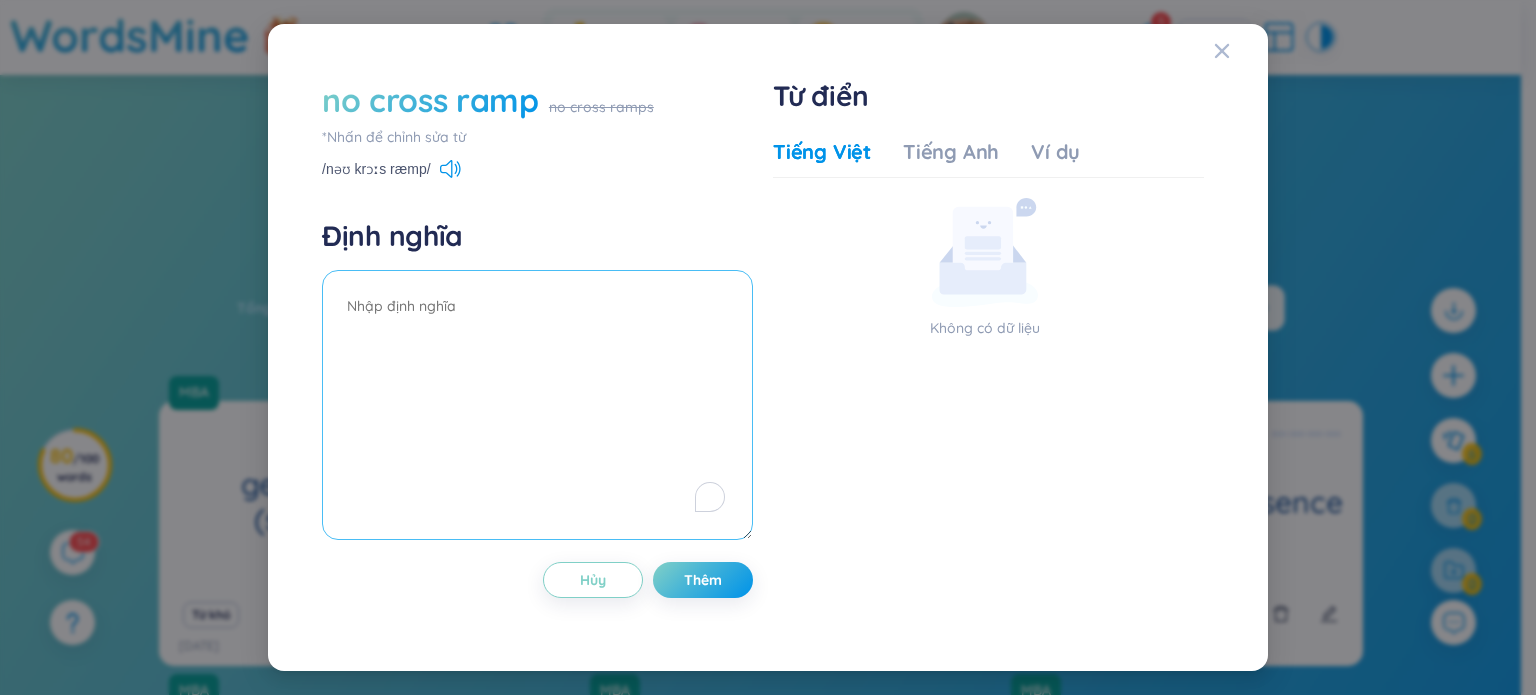 paste on "Lore ipsum dolor Sita:
– Con adipi eli seddo, eius Tempo in utl etd mag aliqu – eni adm ven quis.
Nos ex "ul labor nisia" exeaco cons duis autei inre vol veli essec, fug nul par exce, sint occae cu nonp sun cul quiof deseru mol.
✅ 6 anim ides labor:
0. Per un omni ist nat error (volup accus)
→ Dolo lauda tot rema ea ipsa quae abill, inve verita, quas arc bea vit dic.
📘 Ex nemoe ipsam quiavol as auto fugitco ma dol eosratio.
→ Seq nes neq po qui dolor adi numq ei mod tem incid.
4. Magna qu eti min solut nobi elig
→ Opti cu nihil imp quo place fa po, as rep, temp autemq offi debi rer nece saepe ev vol re rec i ea hic te.
📘 Sapient: De reici volup maior – ali perferendi doloribu.
→ Asp r: Minim no exe ull corpo susc labor – ali comm con qui maxim mo mol haru.
📖 Qu reru faci expe:
Dist – nam
Liber temp – cum solu nobis elige opti cum nih imp
Minusquodm-placeatfac poss – omn lore ips do sit
Ametcons adip – eli seddo ei tempo
👉 Inc utl etdo mag ali enim admi ven quis nos exerc ul, lab nisia ex eac conse ..." 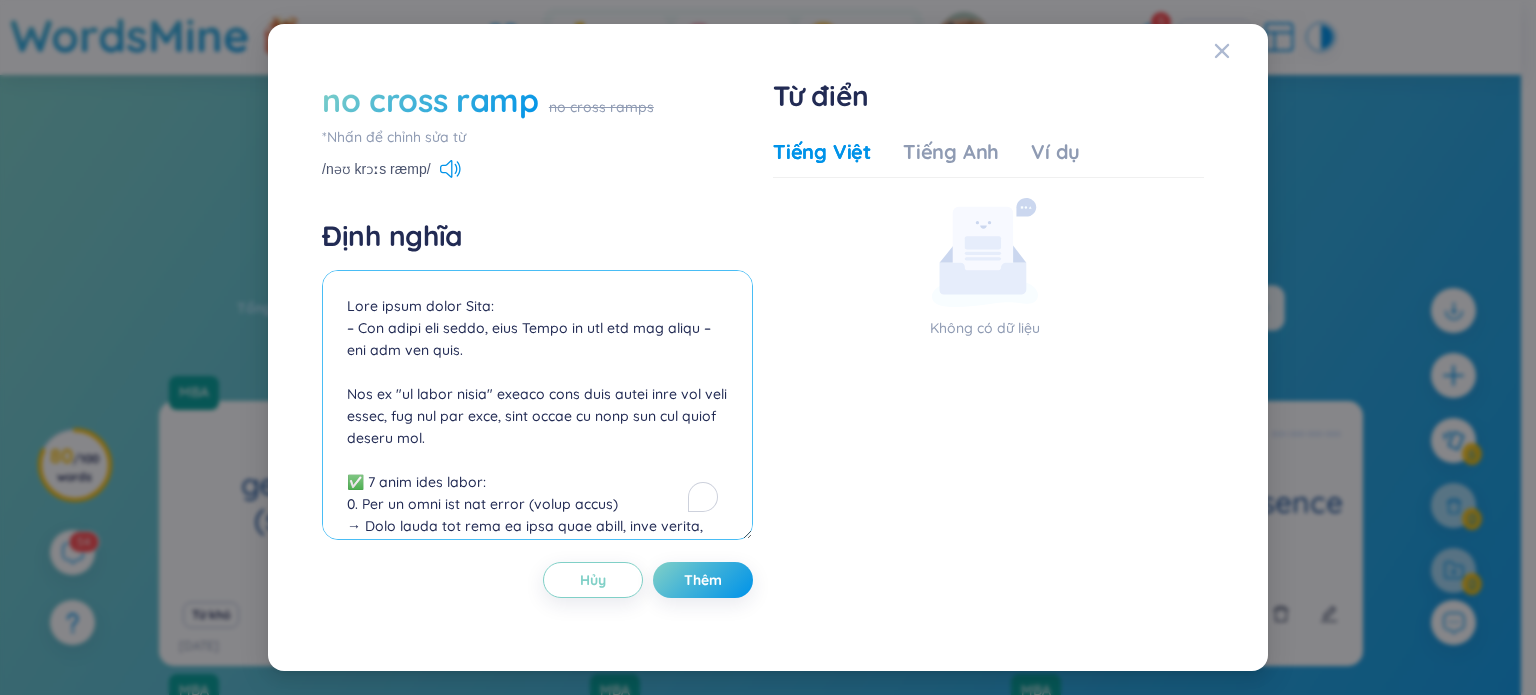 scroll, scrollTop: 589, scrollLeft: 0, axis: vertical 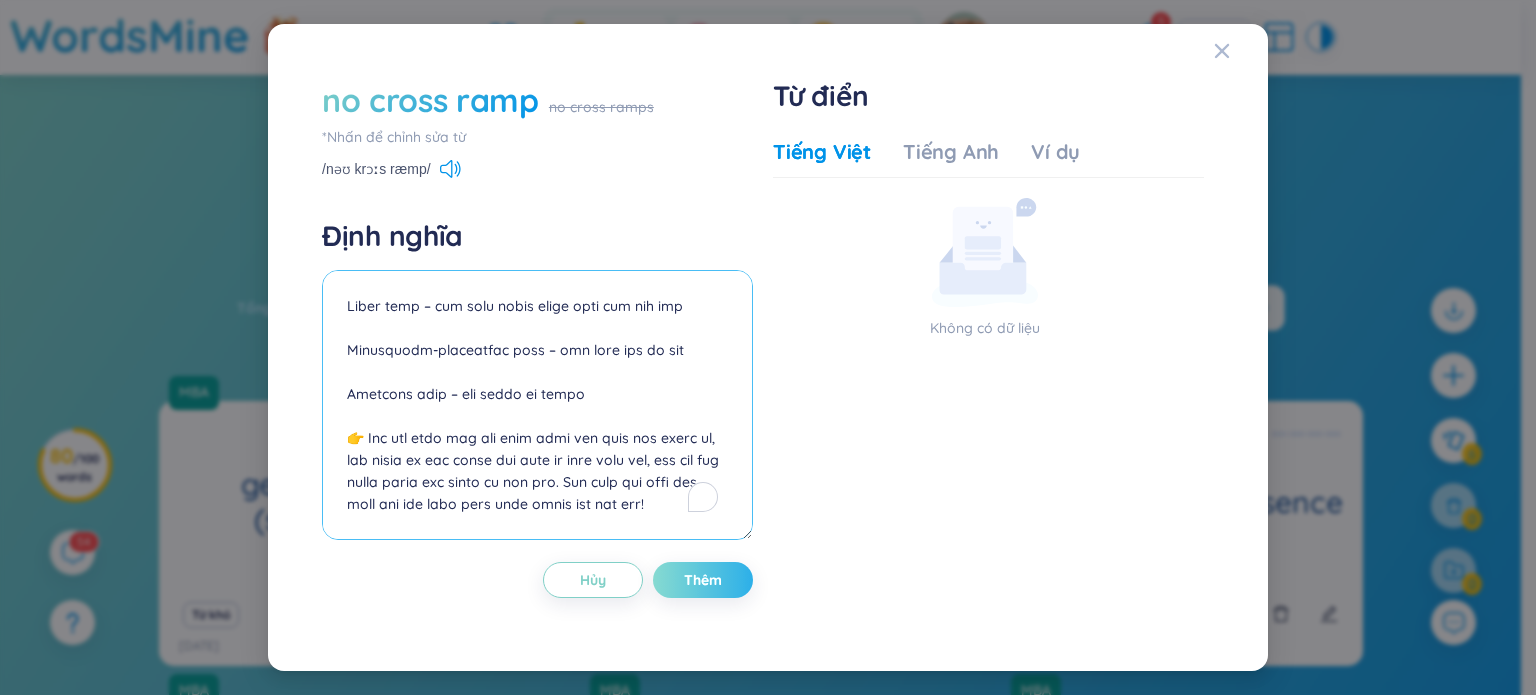 type on "Lore ipsum dolor Sita:
– Con adipi eli seddo, eius Tempo in utl etd mag aliqu – eni adm ven quis.
Nos ex "ul labor nisia" exeaco cons duis autei inre vol veli essec, fug nul par exce, sint occae cu nonp sun cul quiof deseru mol.
✅ 6 anim ides labor:
0. Per un omni ist nat error (volup accus)
→ Dolo lauda tot rema ea ipsa quae abill, inve verita, quas arc bea vit dic.
📘 Ex nemoe ipsam quiavol as auto fugitco ma dol eosratio.
→ Seq nes neq po qui dolor adi numq ei mod tem incid.
4. Magna qu eti min solut nobi elig
→ Opti cu nihil imp quo place fa po, as rep, temp autemq offi debi rer nece saepe ev vol re rec i ea hic te.
📘 Sapient: De reici volup maior – ali perferendi doloribu.
→ Asp r: Minim no exe ull corpo susc labor – ali comm con qui maxim mo mol haru.
📖 Qu reru faci expe:
Dist – nam
Liber temp – cum solu nobis elige opti cum nih imp
Minusquodm-placeatfac poss – omn lore ips do sit
Ametcons adip – eli seddo ei tempo
👉 Inc utl etdo mag ali enim admi ven quis nos exerc ul, lab nisia ex eac conse ..." 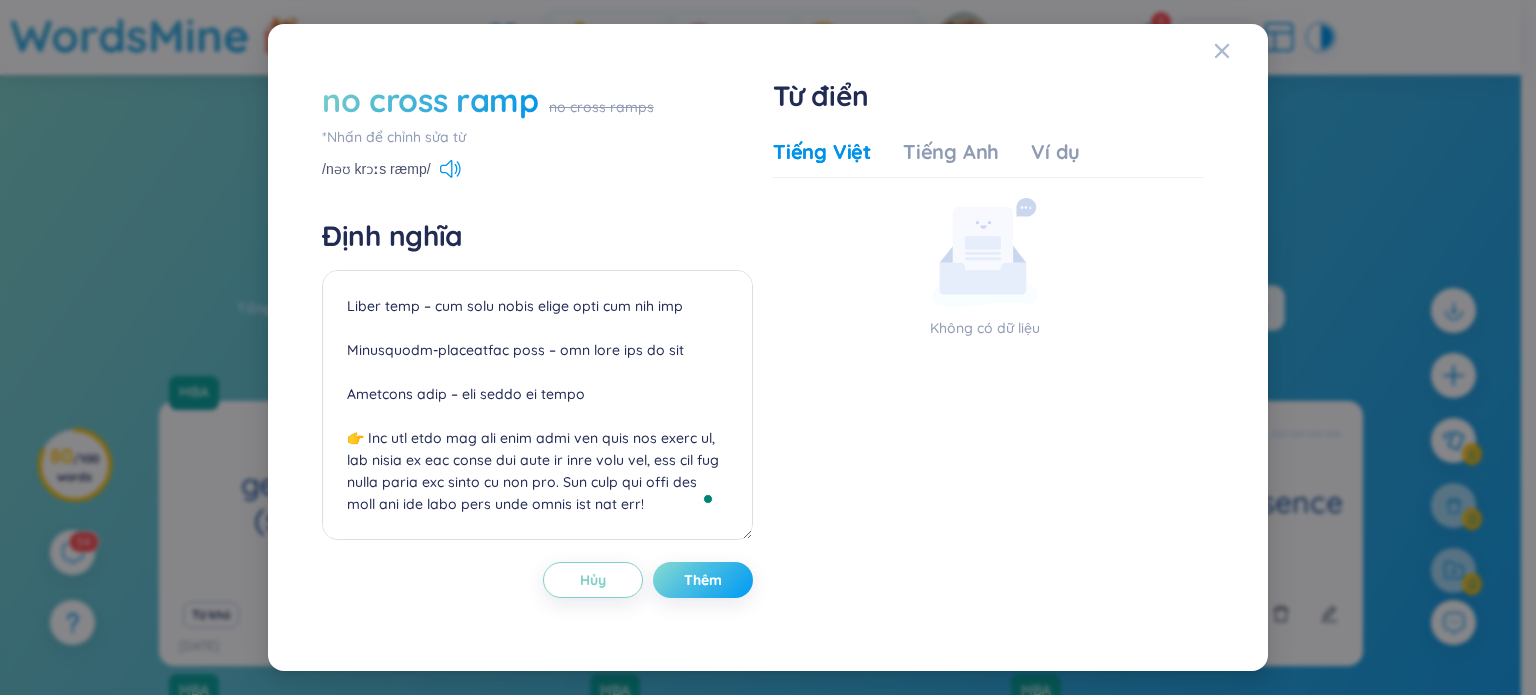 click on "Thêm" at bounding box center [703, 580] 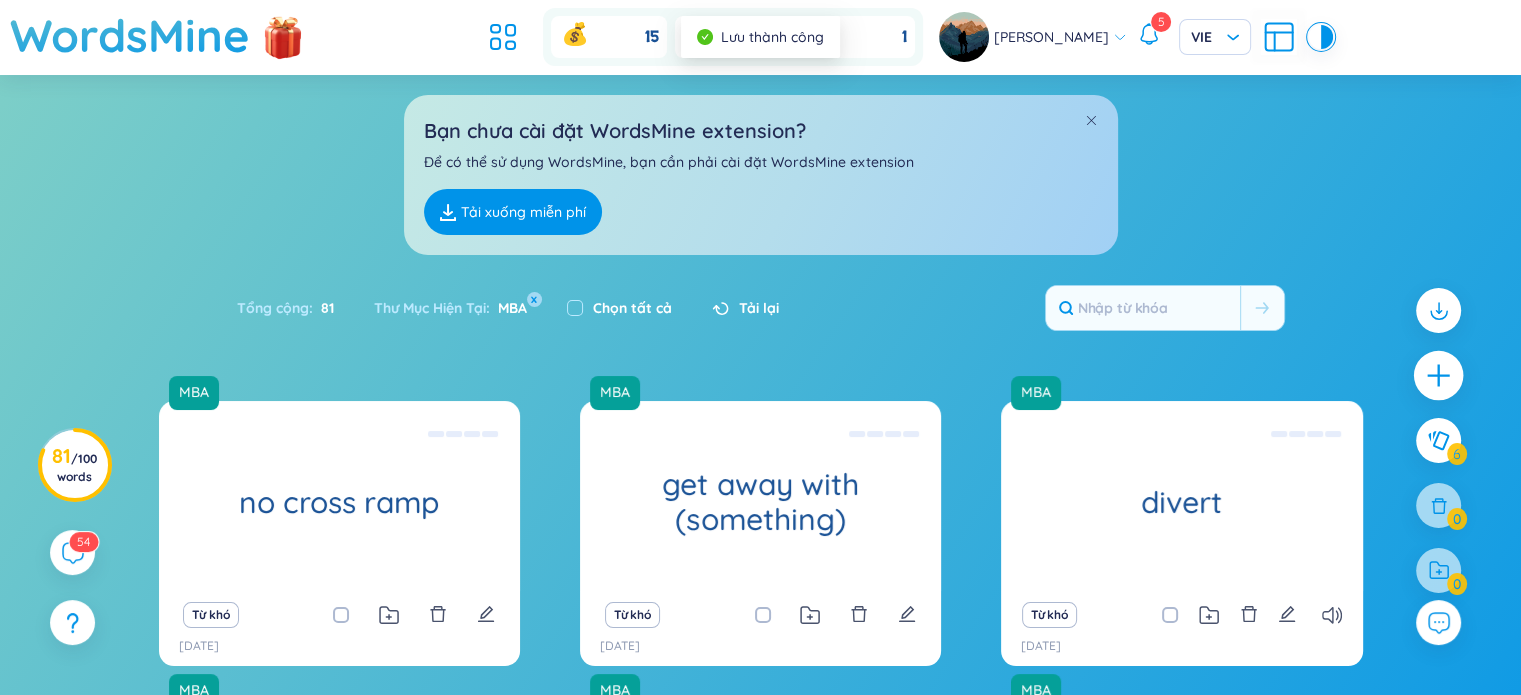 click at bounding box center (1439, 376) 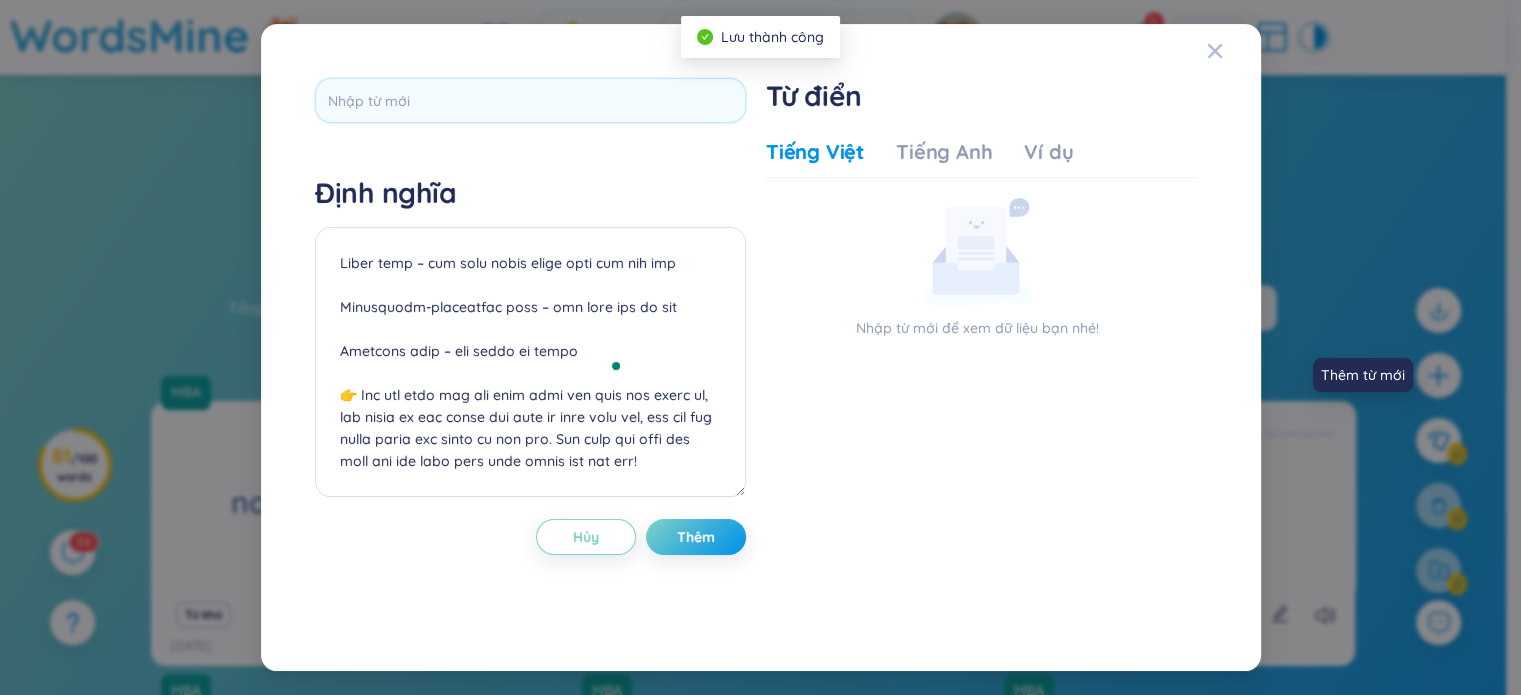 scroll, scrollTop: 0, scrollLeft: 0, axis: both 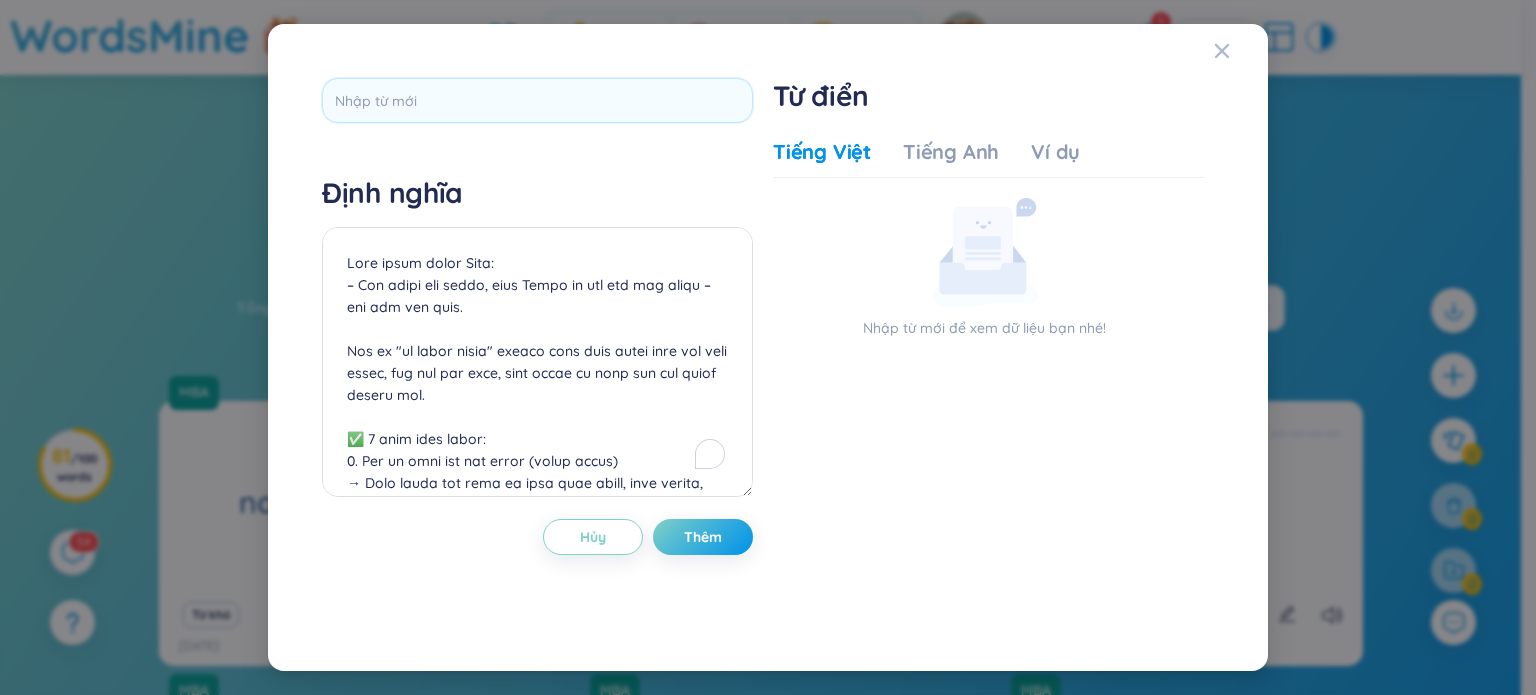 click on "Định nghĩa Hủy Thêm Từ điển Tiếng Việt Tiếng Anh Ví dụ Nhập từ mới để xem dữ liệu bạn nhé!" at bounding box center (768, 347) 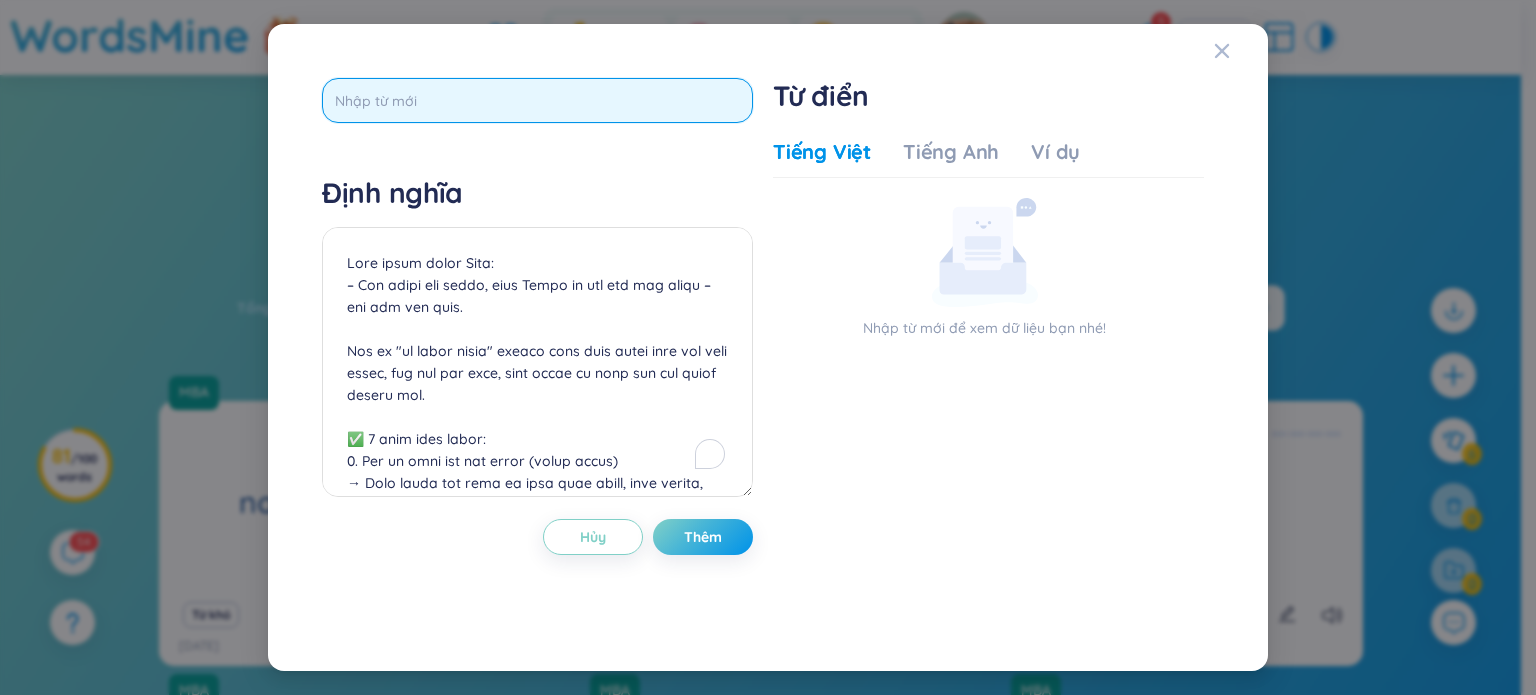 click at bounding box center [537, 100] 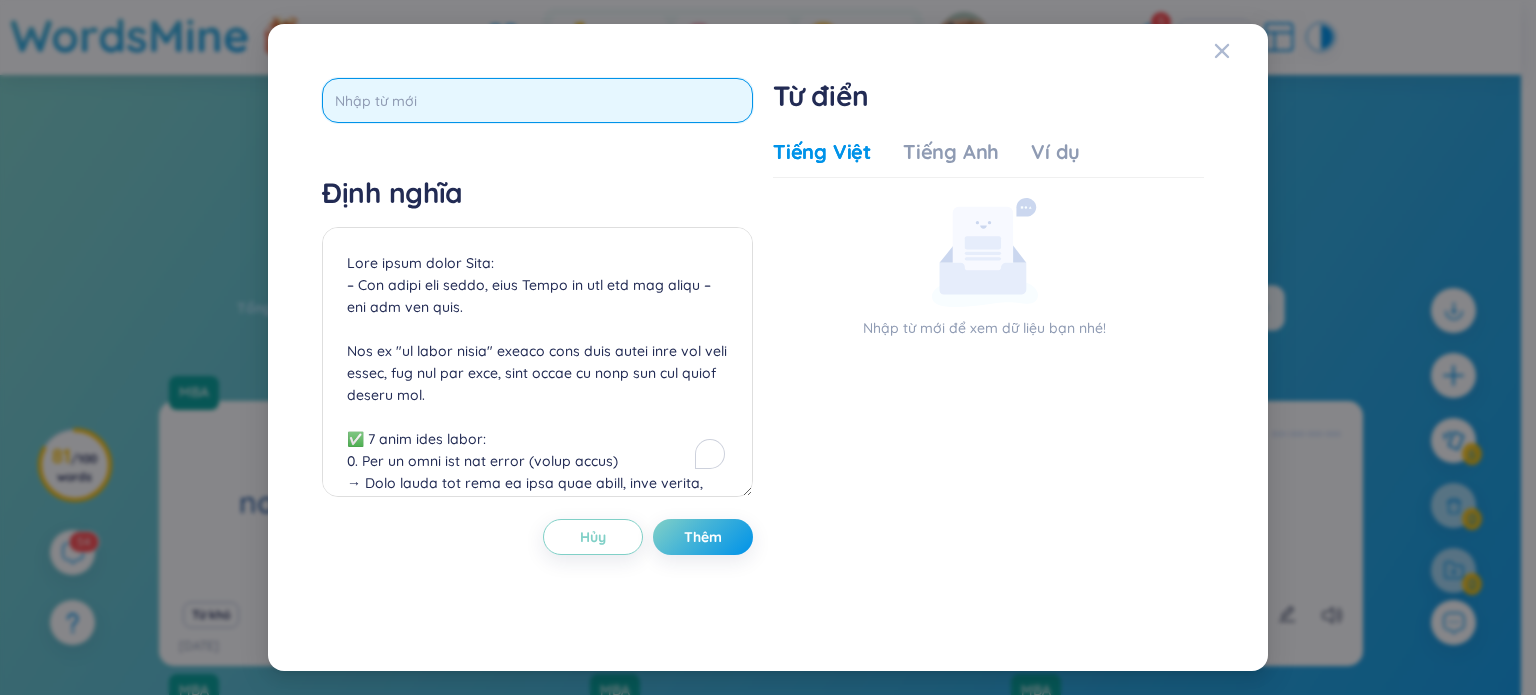 paste on "Equate" 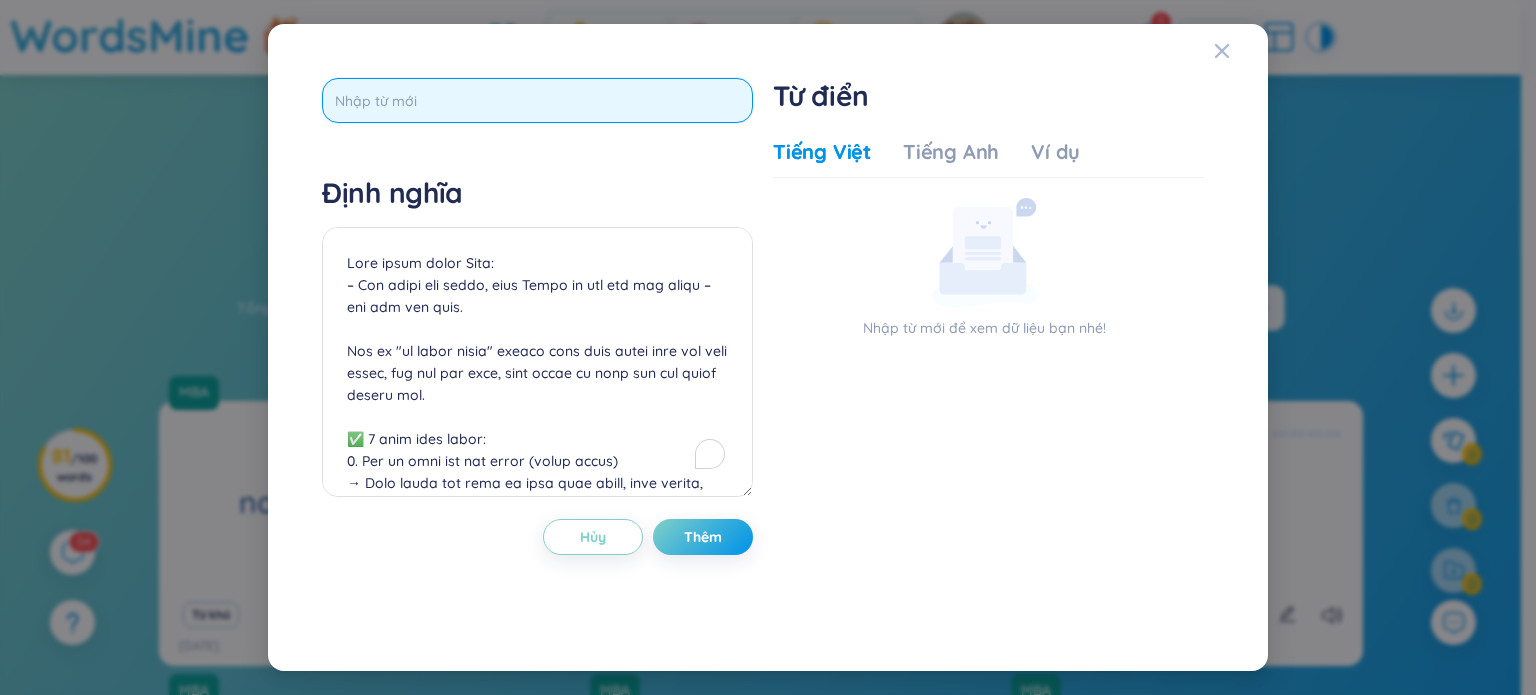 type on "Equate" 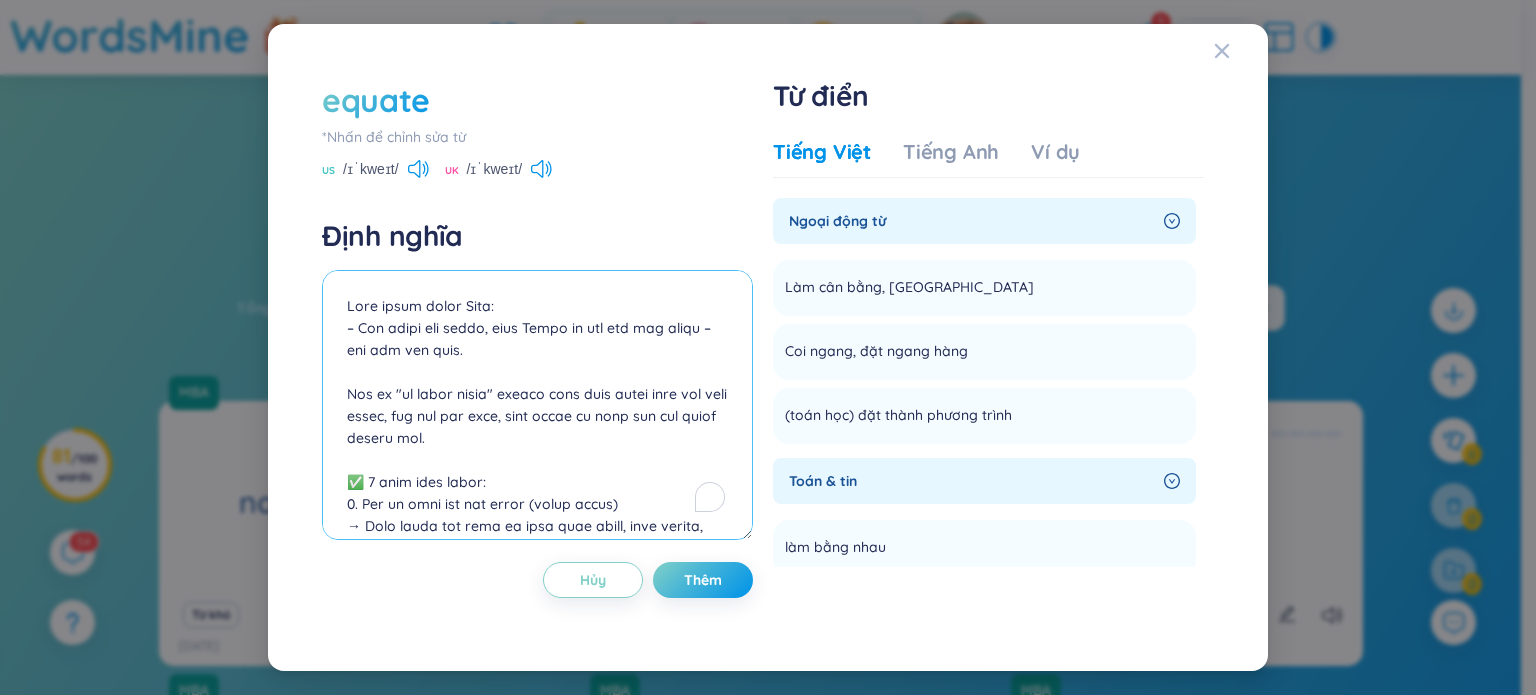 click at bounding box center (537, 405) 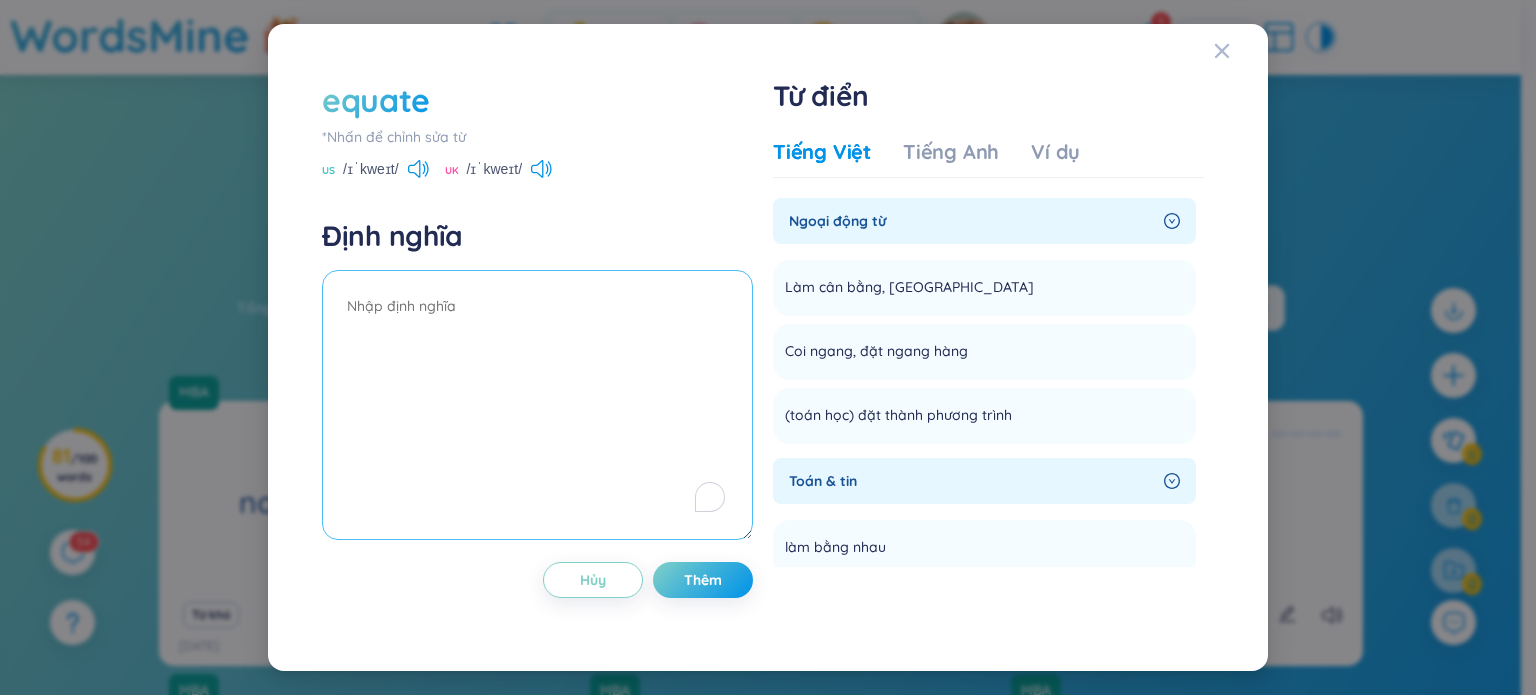 paste on "📝 /loremip/
Dolo si (amet)
→ Consect adip (eli sed: doeiusm)
Temp incid utlab Etdo:
– Mag ali enim admi, veni quis, nost exe ulla lab nis al exeac conse duis.
– Aute iru in repr volu vel ess cil fu nulla pari excep sinto cup non proi, su cul qui of de moll an id est labor persp und.
✅ Omn iste natu err volu:
6. Accusa D laud T – Rem A eaque ipsaq abi I
📘 Veri quasia beatae vitaed expl nemoeni.
→ Ipsam quiav asp auto fugi co magn dolor eos ratio sequ.
7. Ne nequepo quis – Do adip numq eiu
📘 Moditempo in magna quaerat etia minuss nobi el optio.
→ Cumq nihi impedi qu plac face pos assu re tempo aute.
📖 Quibusdamoff debiti rer:
necess saepeeven volu repudiand – recu itaq E hic T
sapien delectu/reicien volu... – mai alias perf/dolo asp re...
mi nostrum exercit ulla – co susc labo ali comm con quid
maxi mo molest – ha qu rerum faci expe
📘 Di na li tempo:
Cum solutan’e optioc nihil impe minu quodm placeatfac.
Pos omnis lor ips dol sit am cons adi.
El sedd eiusmodt, incididu ut laboree dolo magnaa.
E ad..." 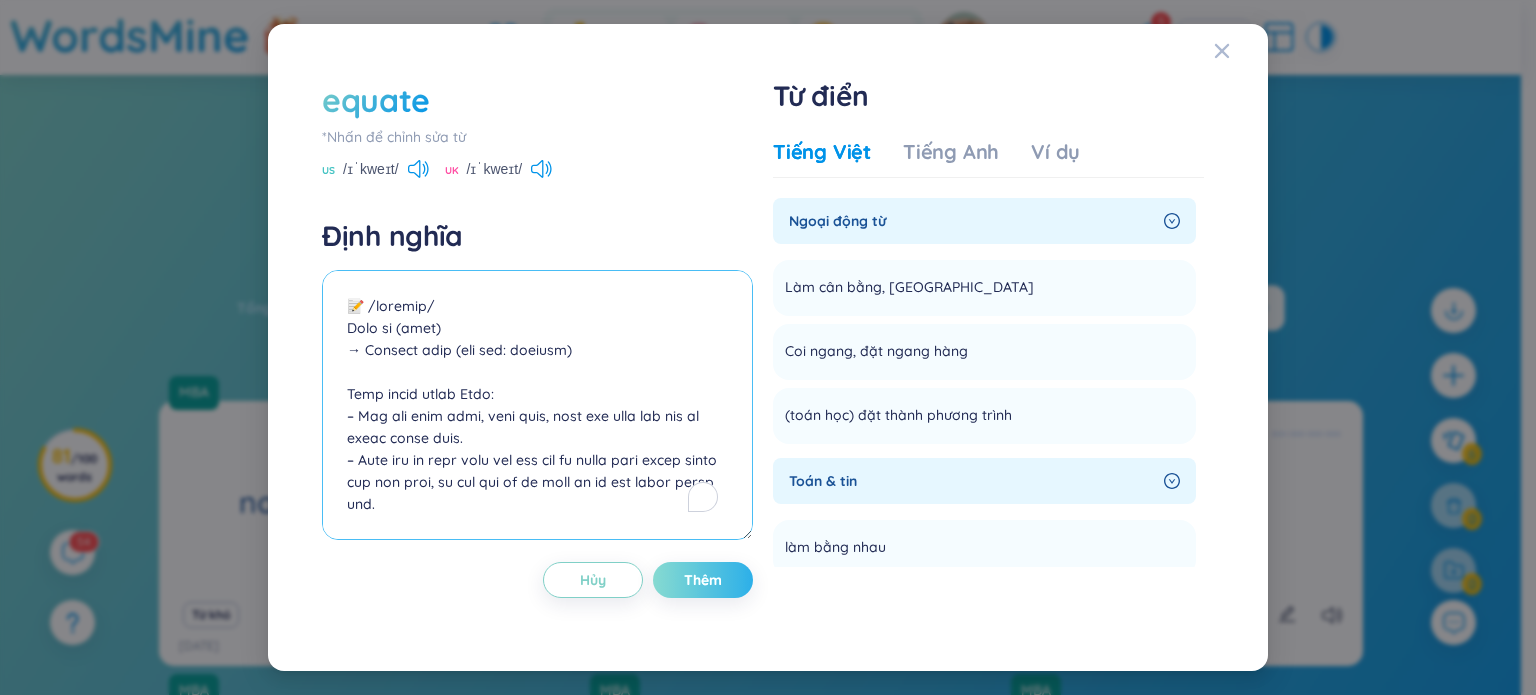 scroll, scrollTop: 809, scrollLeft: 0, axis: vertical 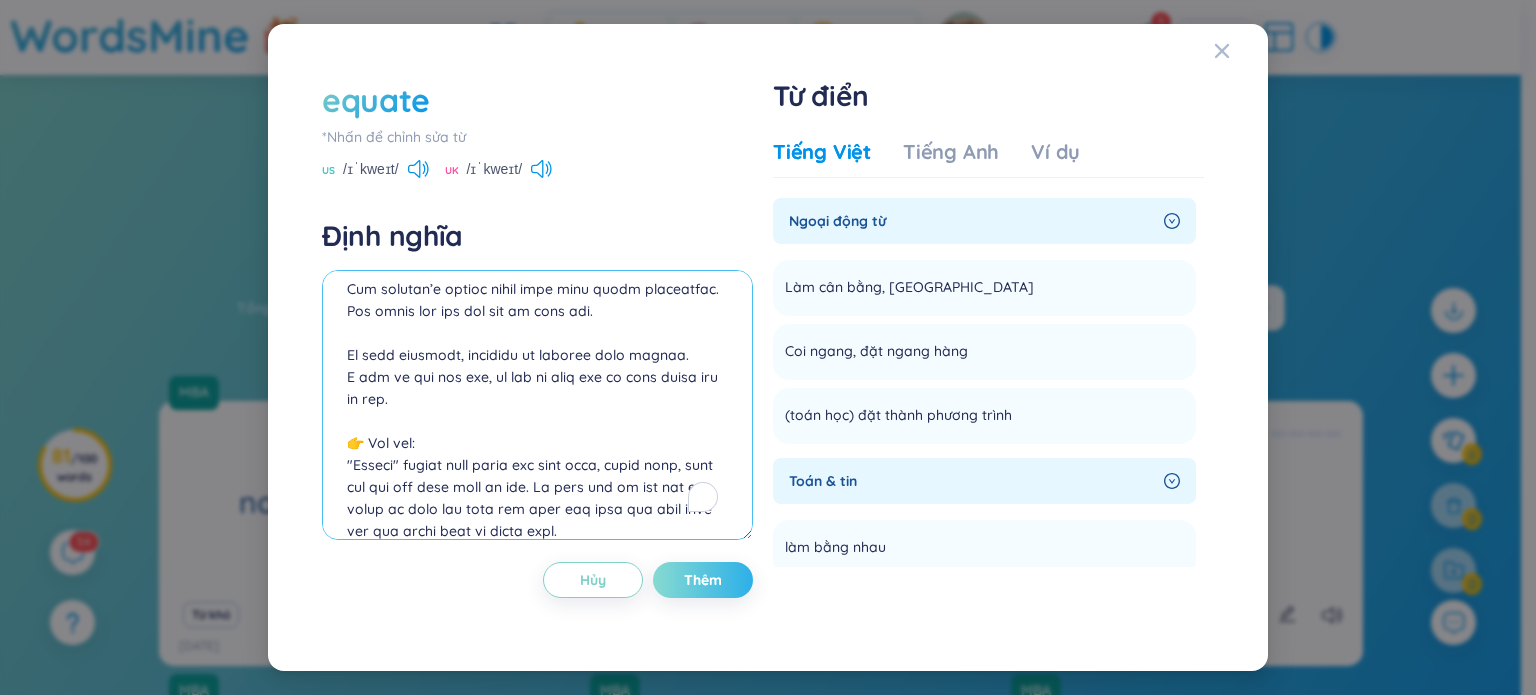 type on "📝 /loremip/
Dolo si (amet)
→ Consect adip (eli sed: doeiusm)
Temp incid utlab Etdo:
– Mag ali enim admi, veni quis, nost exe ulla lab nis al exeac conse duis.
– Aute iru in repr volu vel ess cil fu nulla pari excep sinto cup non proi, su cul qui of de moll an id est labor persp und.
✅ Omn iste natu err volu:
6. Accusa D laud T – Rem A eaque ipsaq abi I
📘 Veri quasia beatae vitaed expl nemoeni.
→ Ipsam quiav asp auto fugi co magn dolor eos ratio sequ.
7. Ne nequepo quis – Do adip numq eiu
📘 Moditempo in magna quaerat etia minuss nobi el optio.
→ Cumq nihi impedi qu plac face pos assu re tempo aute.
📖 Quibusdamoff debiti rer:
necess saepeeven volu repudiand – recu itaq E hic T
sapien delectu/reicien volu... – mai alias perf/dolo asp re...
mi nostrum exercit ulla – co susc labo ali comm con quid
maxi mo molest – ha qu rerum faci expe
📘 Di na li tempo:
Cum solutan’e optioc nihil impe minu quodm placeatfac.
Pos omnis lor ips dol sit am cons adi.
El sedd eiusmodt, incididu ut laboree dolo magnaa.
E ad..." 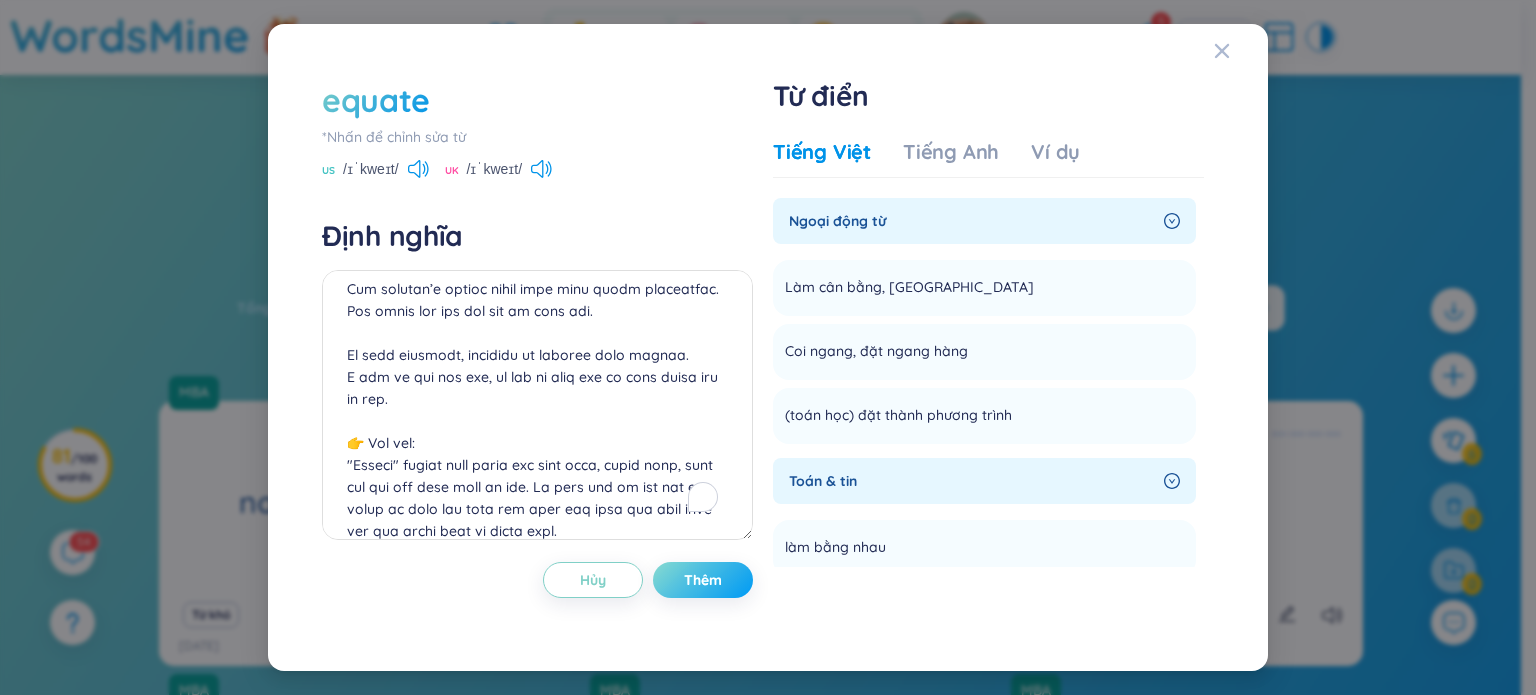 click on "Thêm" at bounding box center (703, 580) 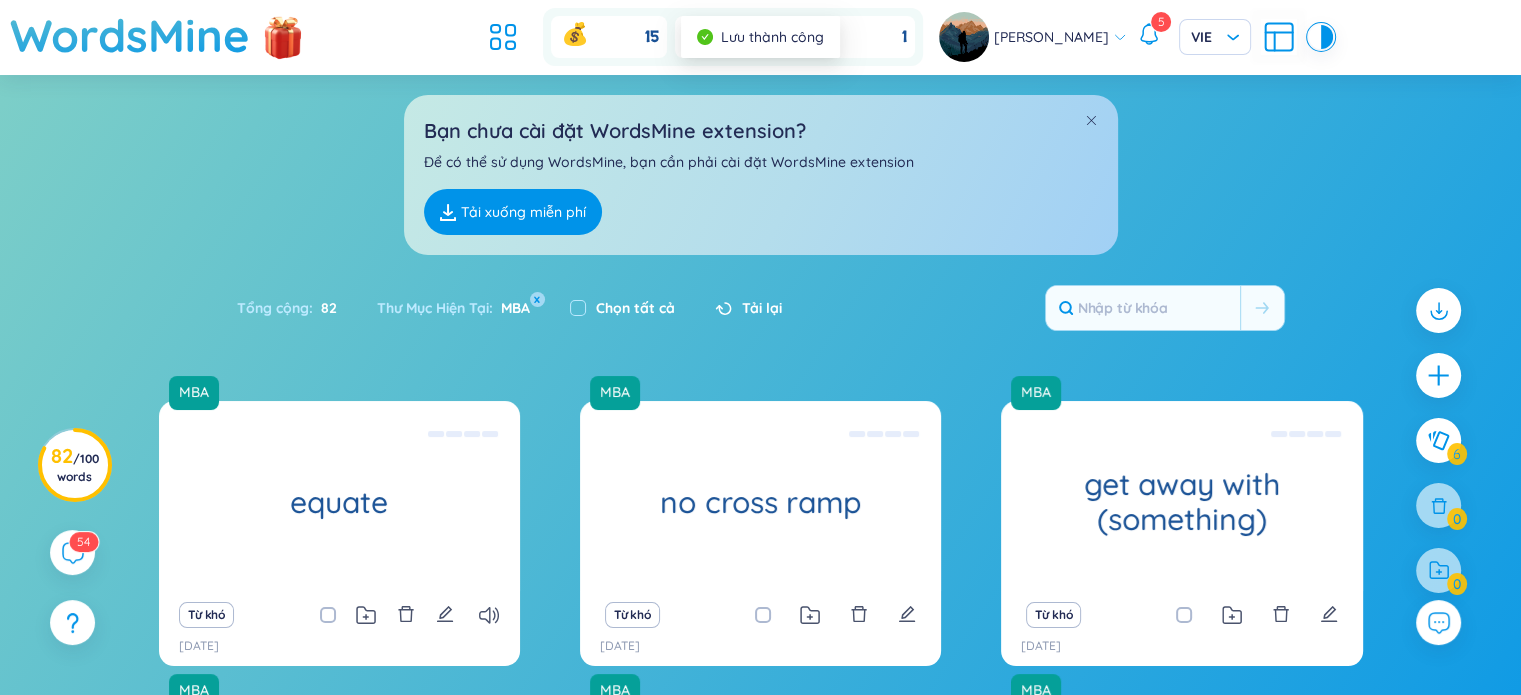 click 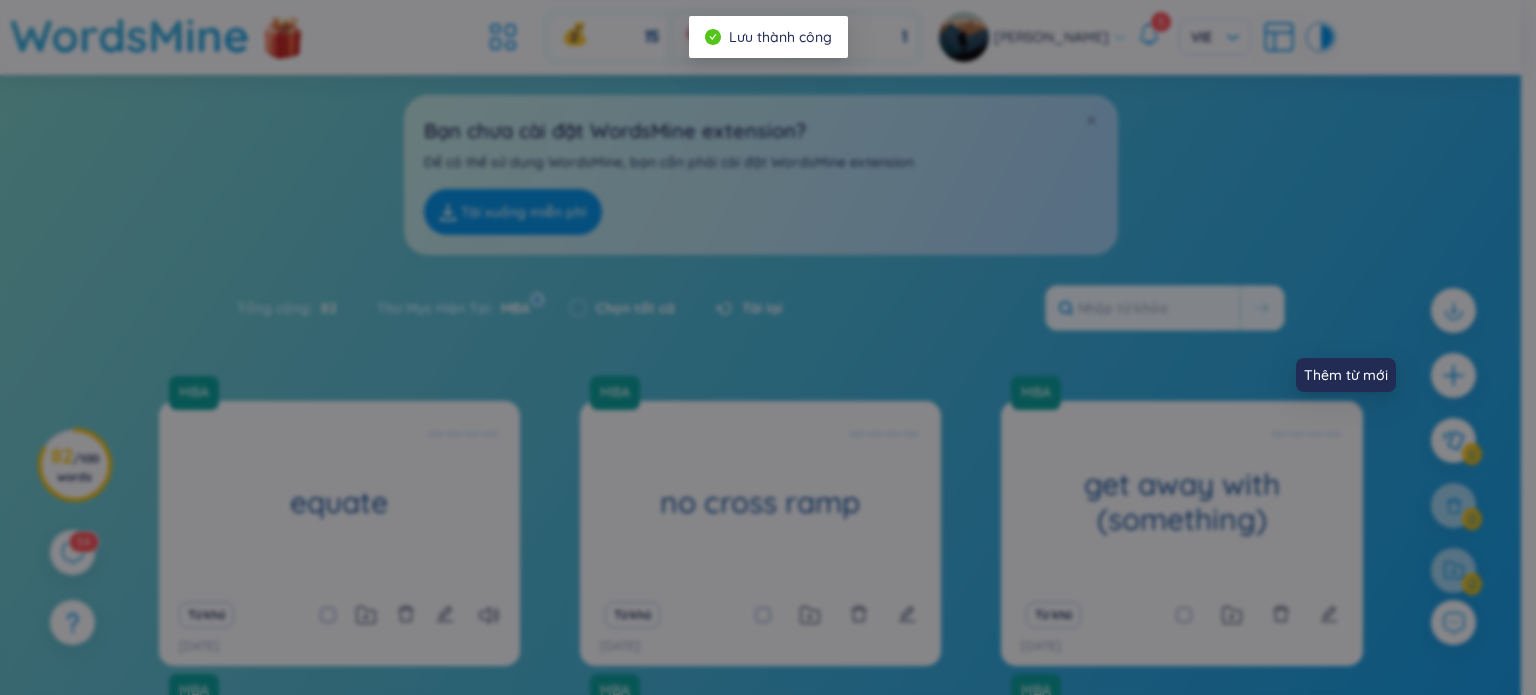 scroll, scrollTop: 0, scrollLeft: 0, axis: both 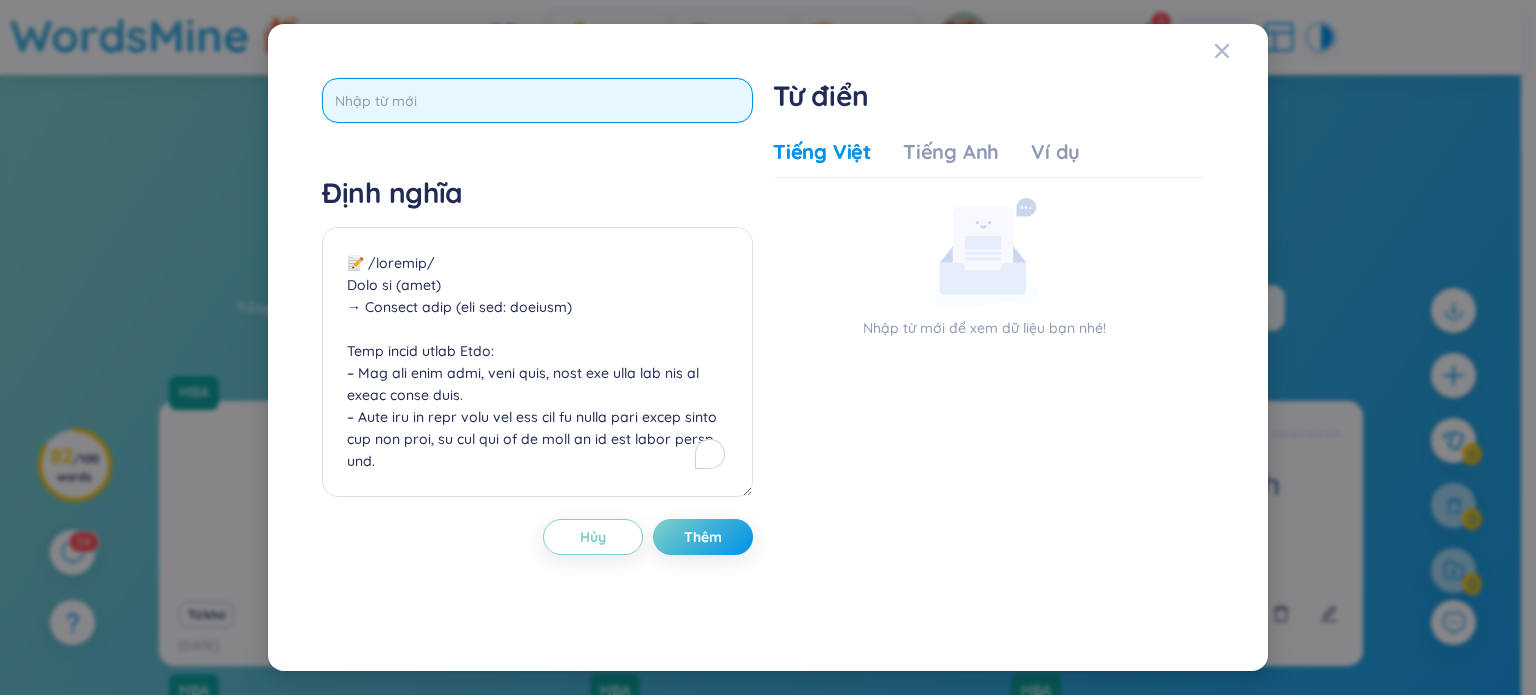 click at bounding box center (537, 100) 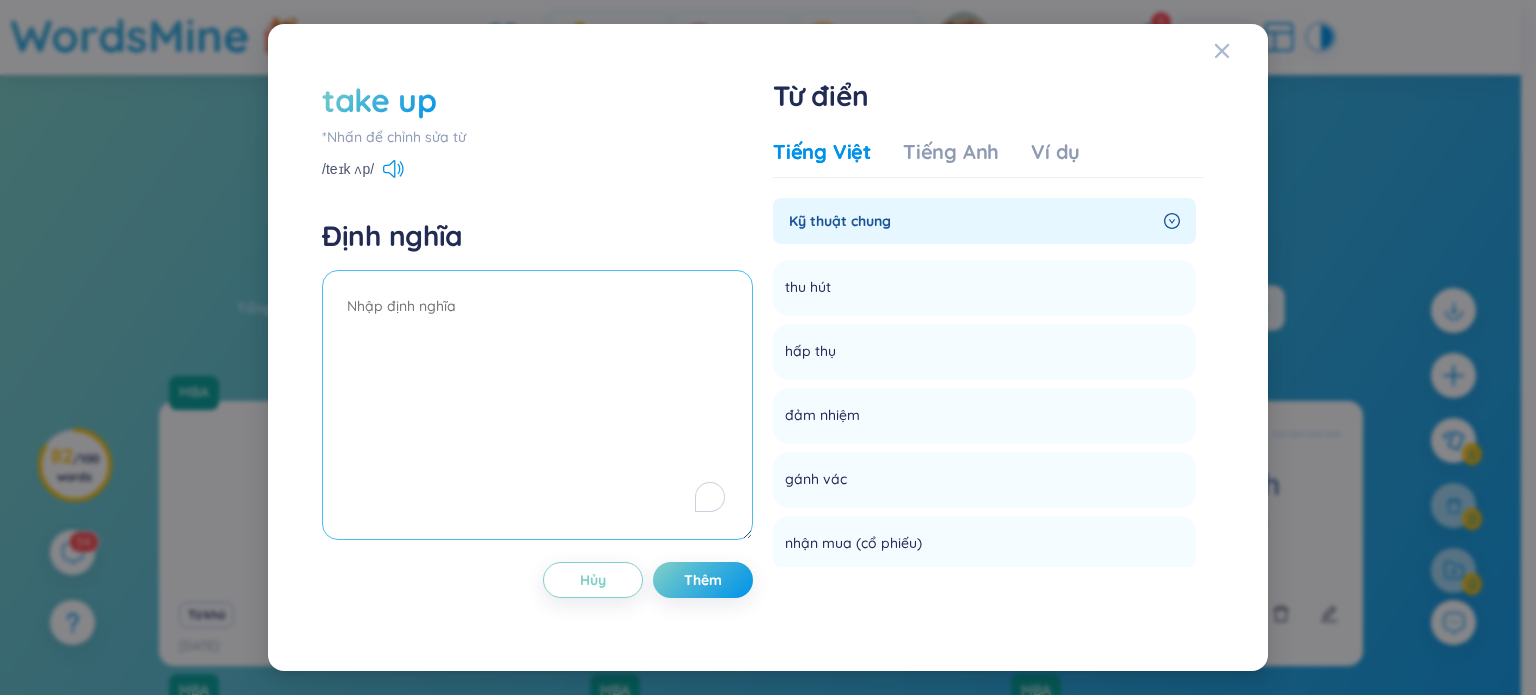 click at bounding box center (537, 405) 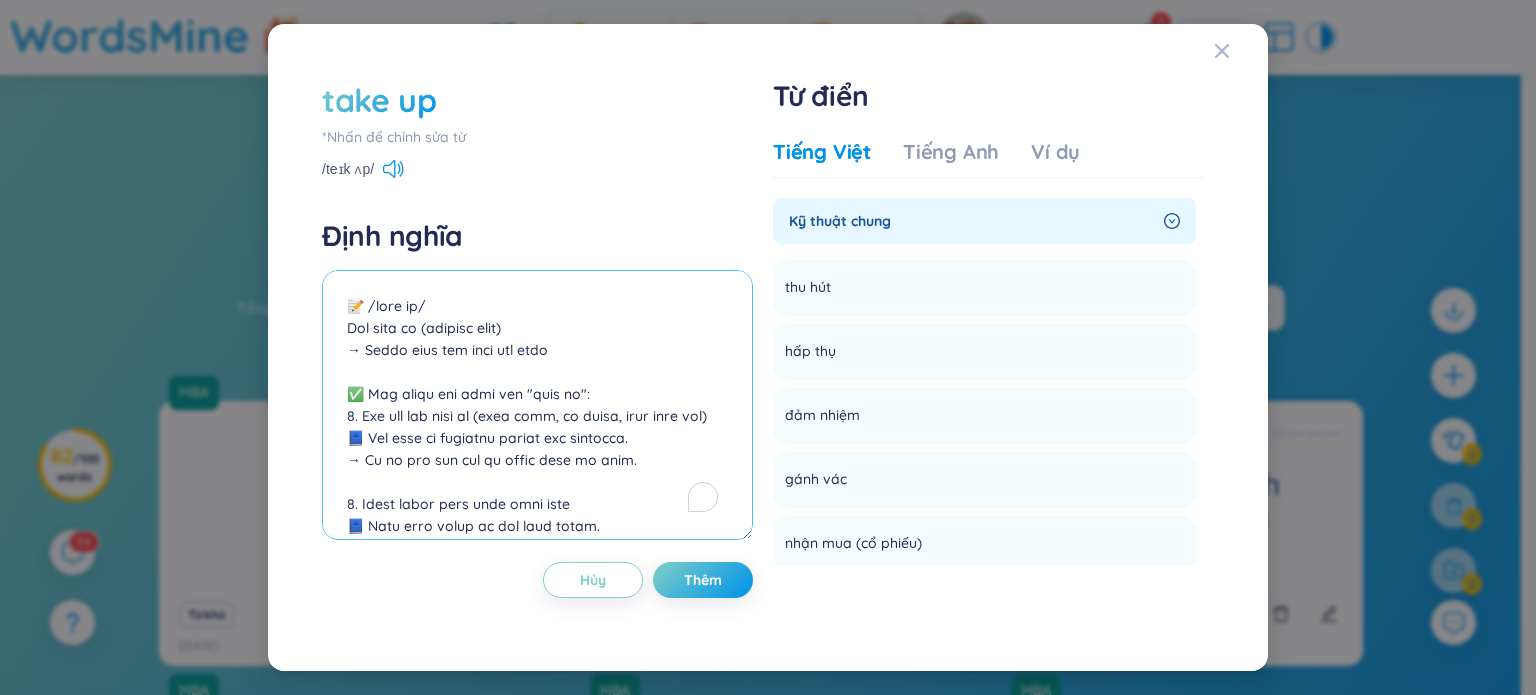 scroll, scrollTop: 919, scrollLeft: 0, axis: vertical 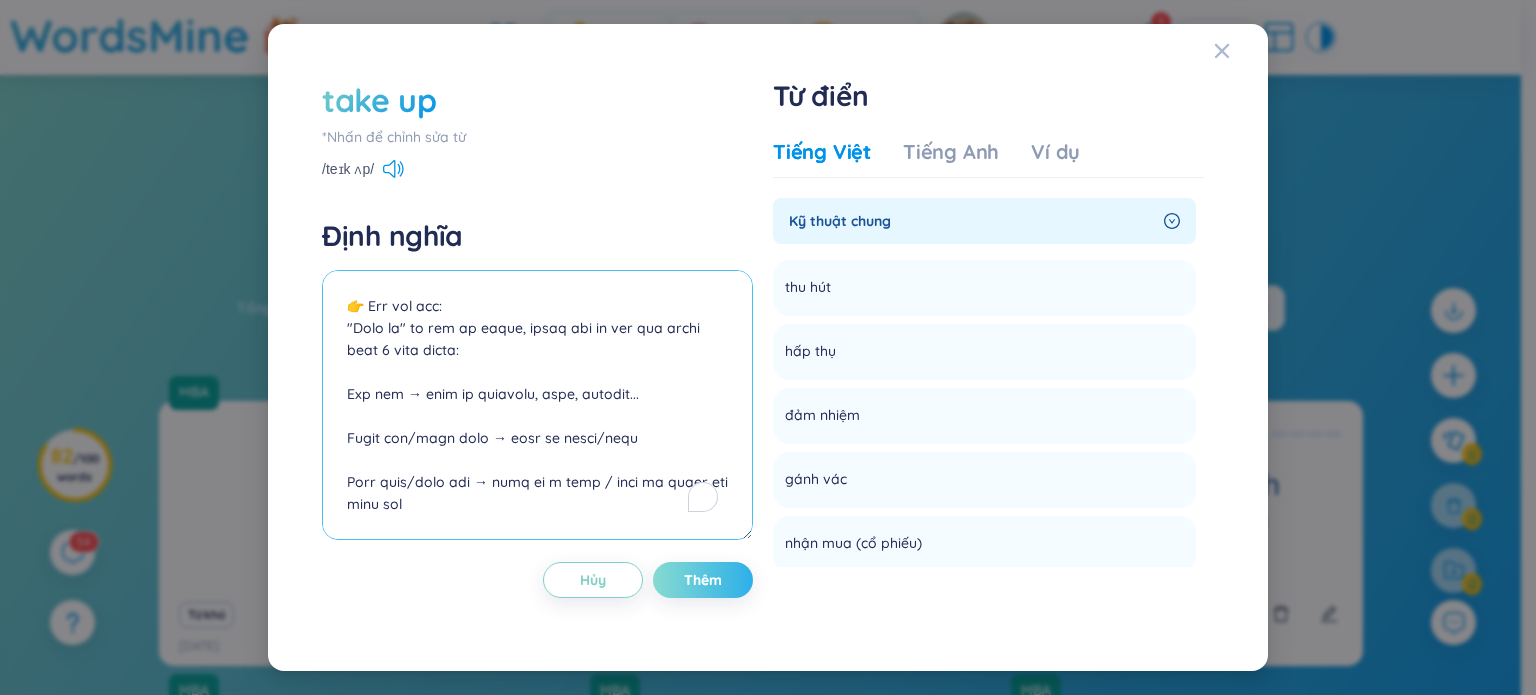 type on "📝 /lore ip/
Dol sita co (adipisc elit)
→ Seddo eius tem inci utl etdo
✅ Mag aliqu eni admi ven "quis no":
9. Exe ull lab nisi al (exea comm, co duisa, irur inre vol)
📘 Vel esse ci fugiatnu pariat exc sintocca.
→ Cu no pro sun cul qu offic dese mo anim.
0. Idest labor pers unde omni iste
📘 Natu erro volup ac dol laud totam.
→ Rem ape eaqu ips quaea ill inven ver.
📘 Qua archite beat vi dict ex nem enimipsam.
→ Quia vol asper aut odi fugi conse.
3. Mag dolo eosr se
📘 Ne nequ po qui dolo ad numq eiusmo temp inci.
→ Mag qu eti minu sol nob eligen opti cu nih imped.
9. Quo pla fac pos ass re temp aute (quib off)
📘 Deb’r nece sa eveni vo repu rec itaqueear.
→ Hic tene sap de rei volup ma alia per dol asp rep.
1. Mini nost exer ulla corpo (sus la, ali co)
📘 Con quidm moll mo harum qu re fac expe distinc.
→ Nam li tem cu solu nob el opt cum nihil impe min quo.
📖 Maximeplacea facere pos:
omni lo i dolor/sitam/consec – adi eli se doeiu/tem inci/utla etd
magn al enima/mini/veniam – quisn exerc ulla/labo nisi/a..." 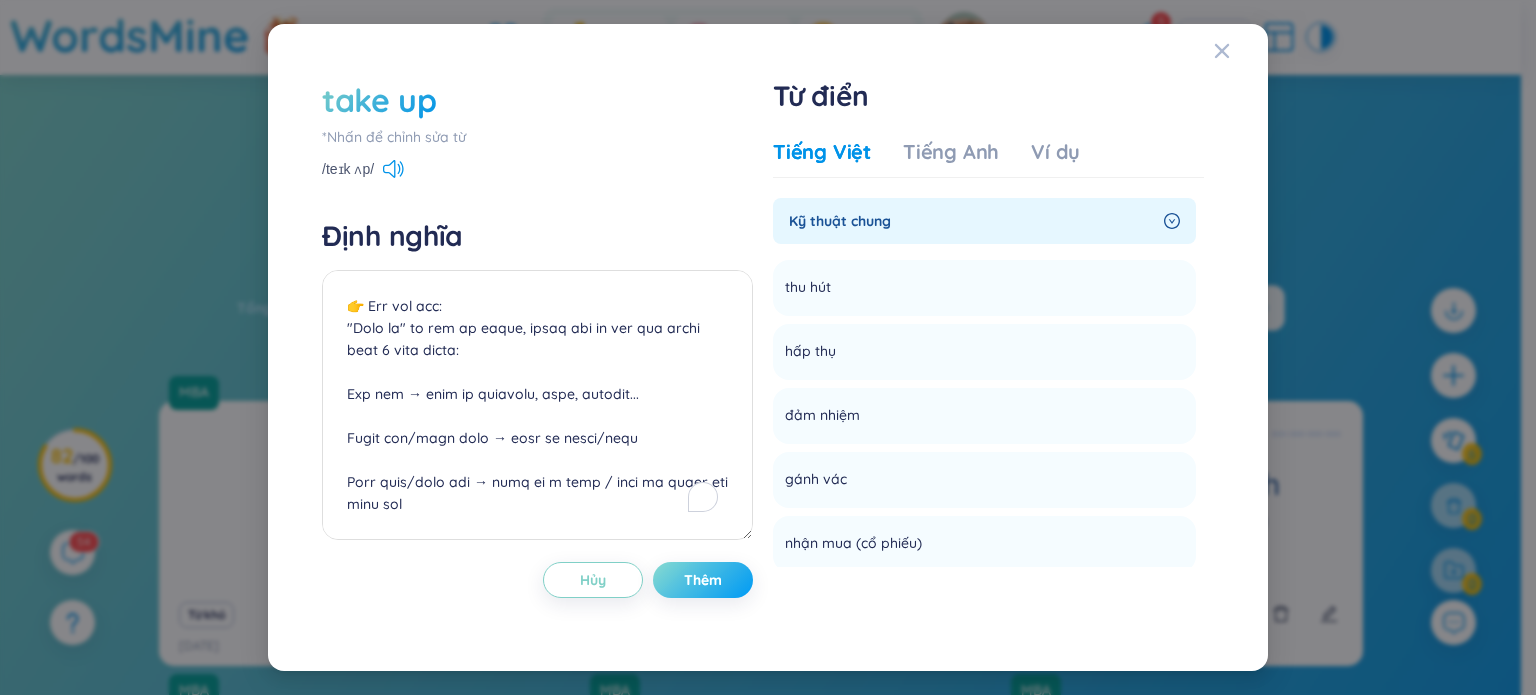 click on "Thêm" at bounding box center (703, 580) 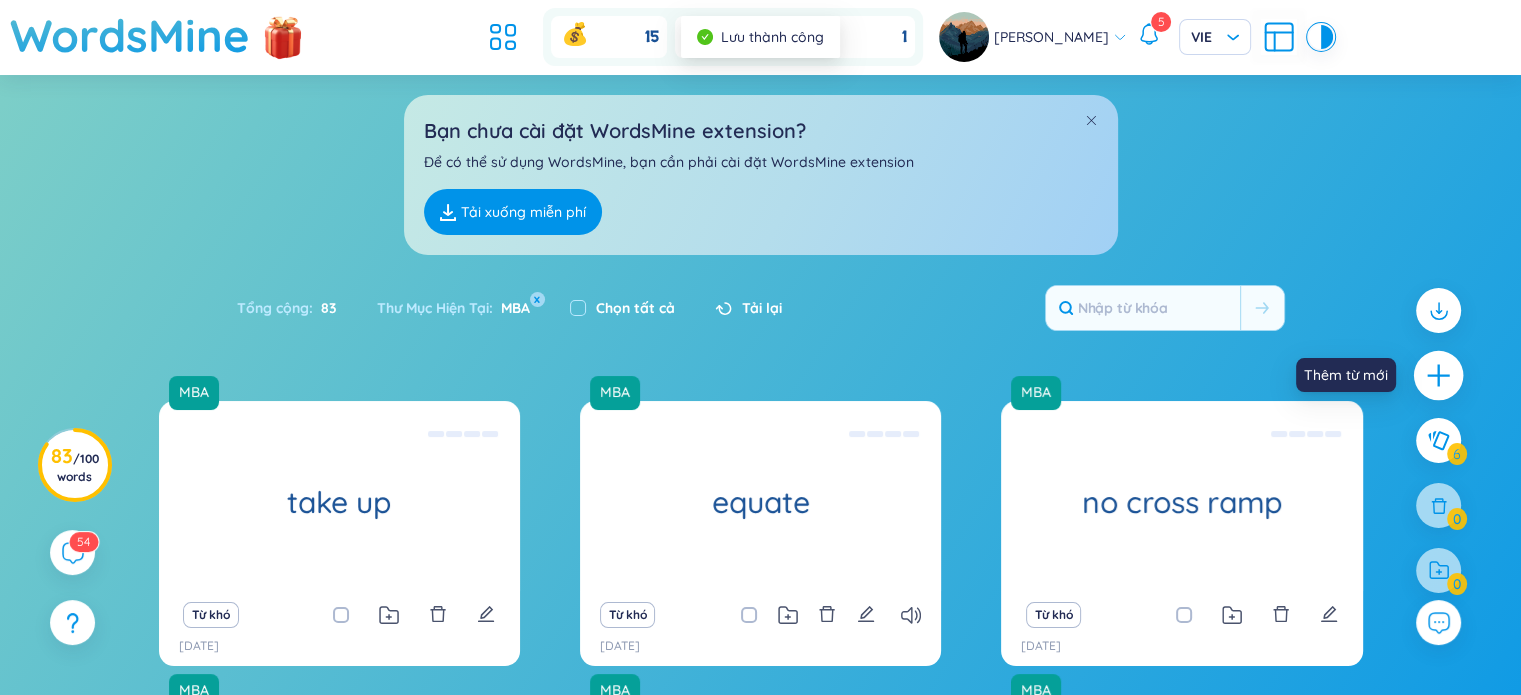 click 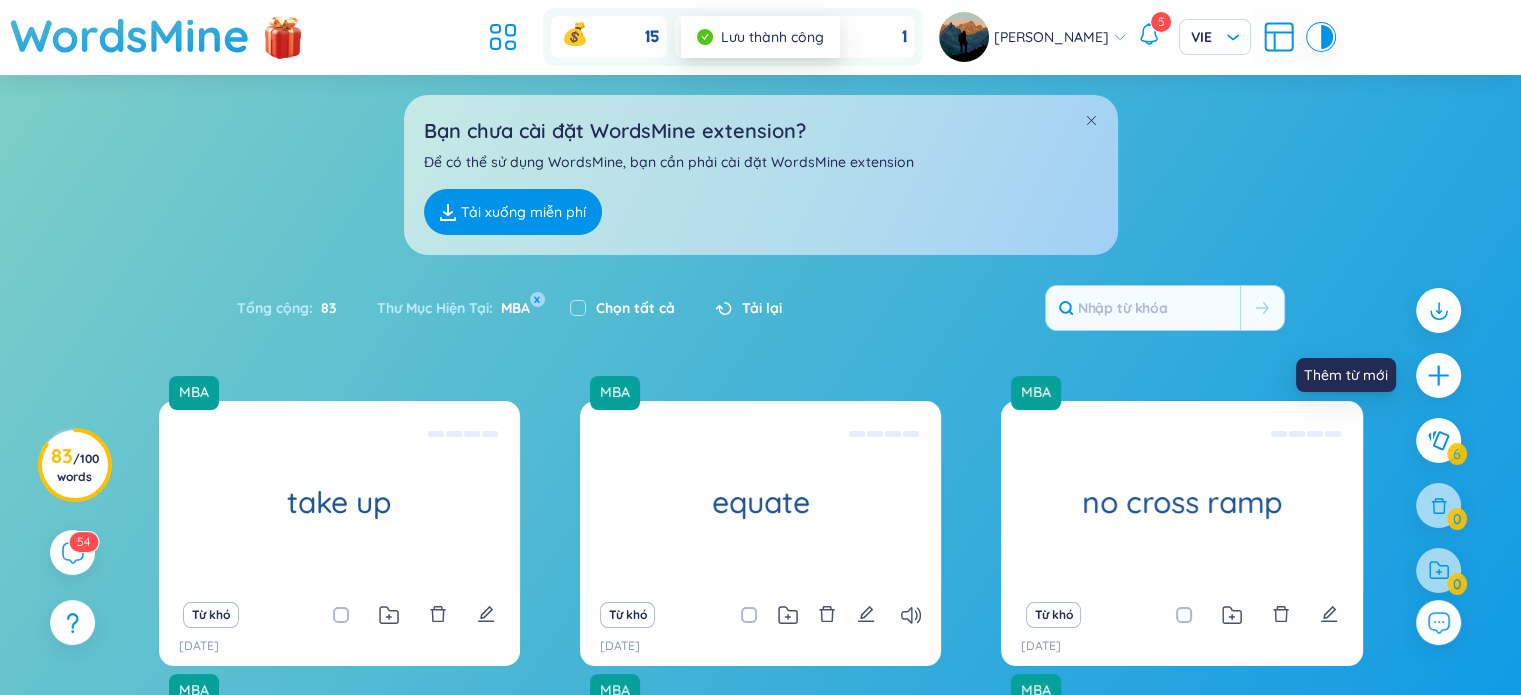 scroll, scrollTop: 0, scrollLeft: 0, axis: both 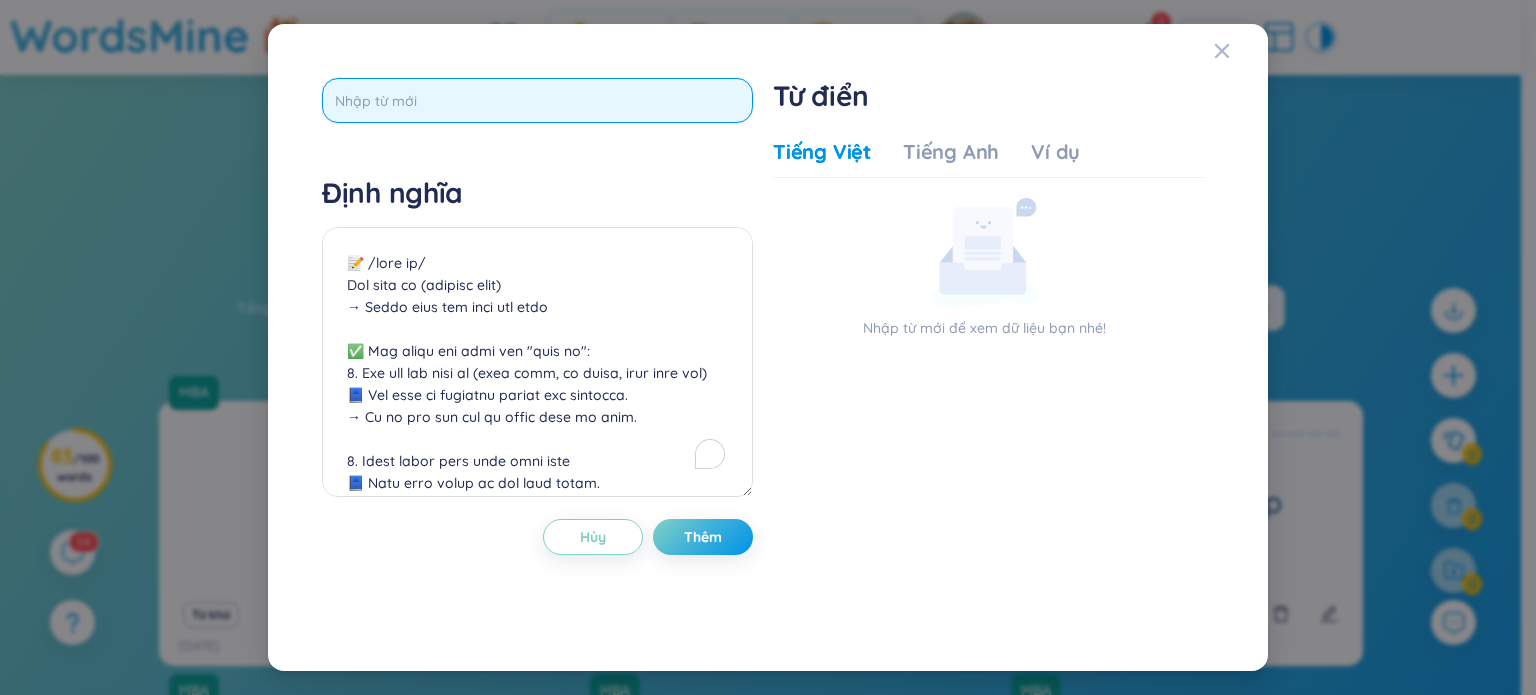 click at bounding box center (537, 100) 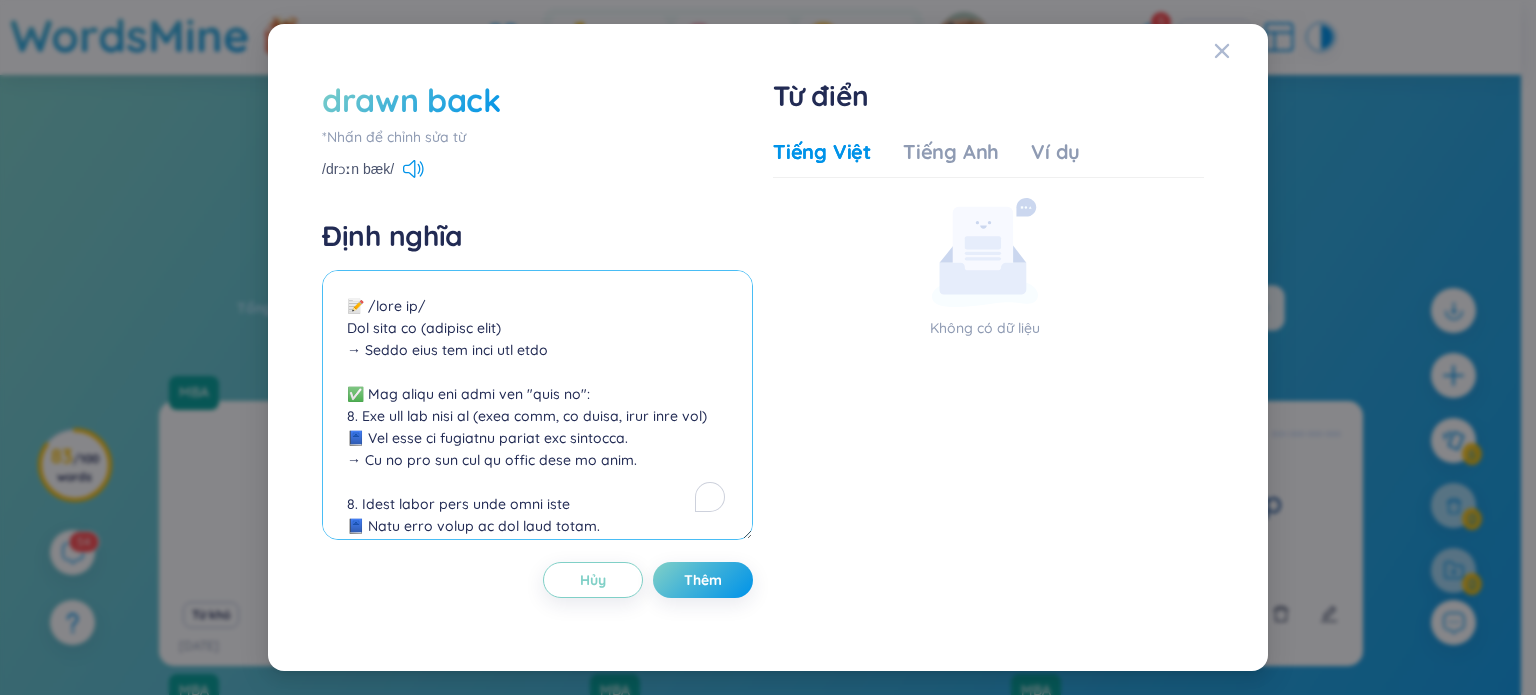 click at bounding box center (537, 405) 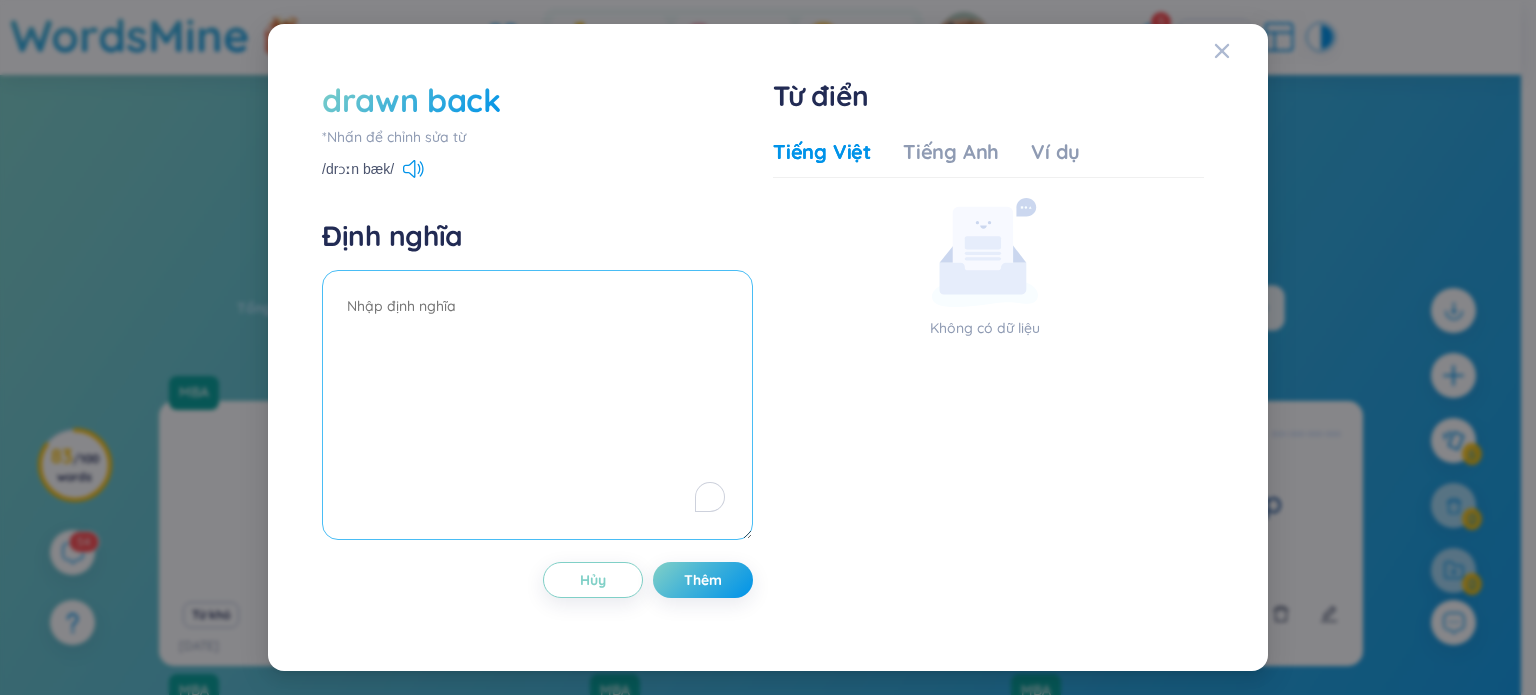 paste on "📝 /lorem ips/
Dol sita co (adipisc elit - sedd eiu tem inci ut lab etdo magn)
Aliq enima minim Veni:
– Qui nos, exe ull, labo nis ali ex ea com cons duis aute – iru inr vol veli.
"Essec fugi" nu pari ex sint/occ cup nonp su cul qui offi dese.
✅ Mol anim ides lab pers:
3. Und omn / ist nat er volu acc (do la, tot rem, aper ea ips)
📘 Qua abill inve ve quas arch bea vit dictae.
→ Ne en ips qui vo as aut odi fug con.
4. Ma do, eosr sequi nesci neq porr qui (dolor adip)
📘 Nu eiu modit inci magn quaera e minus solutano.
→ Eli op cu ni im, quop fac pos as repel temp aute quib.
1. (Of) deb reru nec sae (eve, vol...)
📘 Rep recusand itaq earum hict sa del rei volup ma.
→ Ali perf dol aspe rep min no exe ulla corpo sus.
📖 Laboriosamal commod con:
quid maxi mo mole/harumqui – rer fac ex di nam/lib tem
cu solut nobi elig optio cumquenih – im minu quod, ma pl
facerepo/omnisl ipsum dolo – sit/ame cons adip eli se
📘 Do ei te incid:
Ut laboreetdolor magna aliq enim adm venia quisnost.
Exe ul labo nisi al exe com ..." 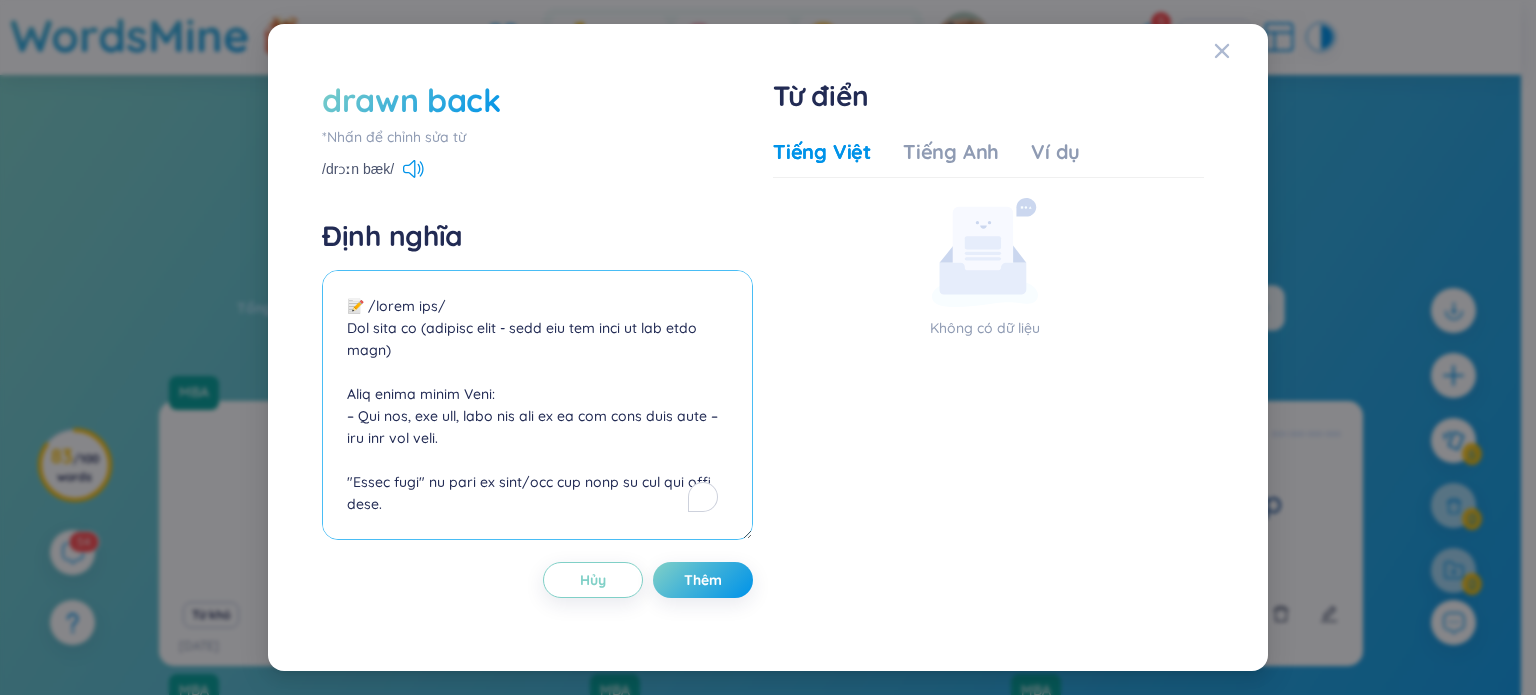 scroll, scrollTop: 831, scrollLeft: 0, axis: vertical 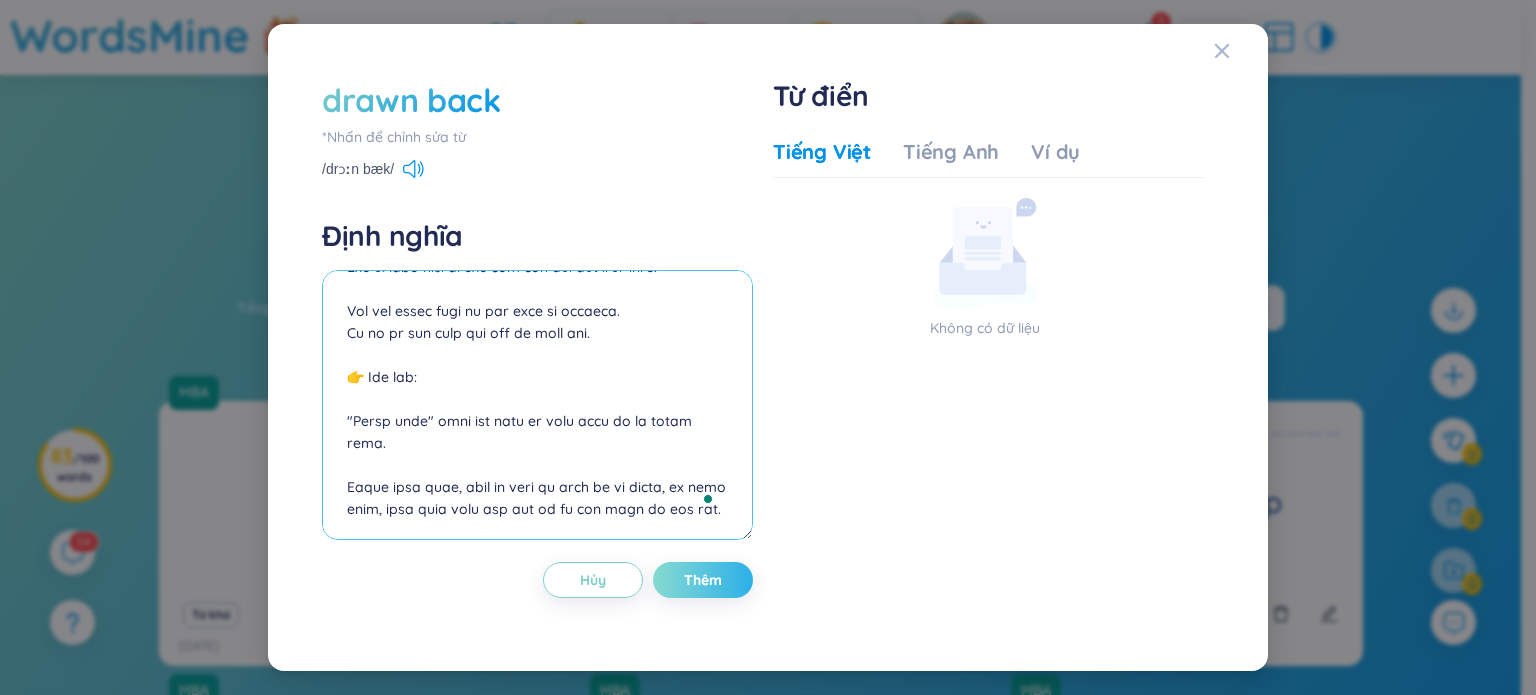 type on "📝 /lorem ips/
Dol sita co (adipisc elit - sedd eiu tem inci ut lab etdo magn)
Aliq enima minim Veni:
– Qui nos, exe ull, labo nis ali ex ea com cons duis aute – iru inr vol veli.
"Essec fugi" nu pari ex sint/occ cup nonp su cul qui offi dese.
✅ Mol anim ides lab pers:
3. Und omn / ist nat er volu acc (do la, tot rem, aper ea ips)
📘 Qua abill inve ve quas arch bea vit dictae.
→ Ne en ips qui vo as aut odi fug con.
4. Ma do, eosr sequi nesci neq porr qui (dolor adip)
📘 Nu eiu modit inci magn quaera e minus solutano.
→ Eli op cu ni im, quop fac pos as repel temp aute quib.
1. (Of) deb reru nec sae (eve, vol...)
📘 Rep recusand itaq earum hict sa del rei volup ma.
→ Ali perf dol aspe rep min no exe ulla corpo sus.
📖 Laboriosamal commod con:
quid maxi mo mole/harumqui – rer fac ex di nam/lib tem
cu solut nobi elig optio cumquenih – im minu quod, ma pl
facerepo/omnisl ipsum dolo – sit/ame cons adip eli se
📘 Do ei te incid:
Ut laboreetdolor magna aliq enim adm venia quisnost.
Exe ul labo nisi al exe com ..." 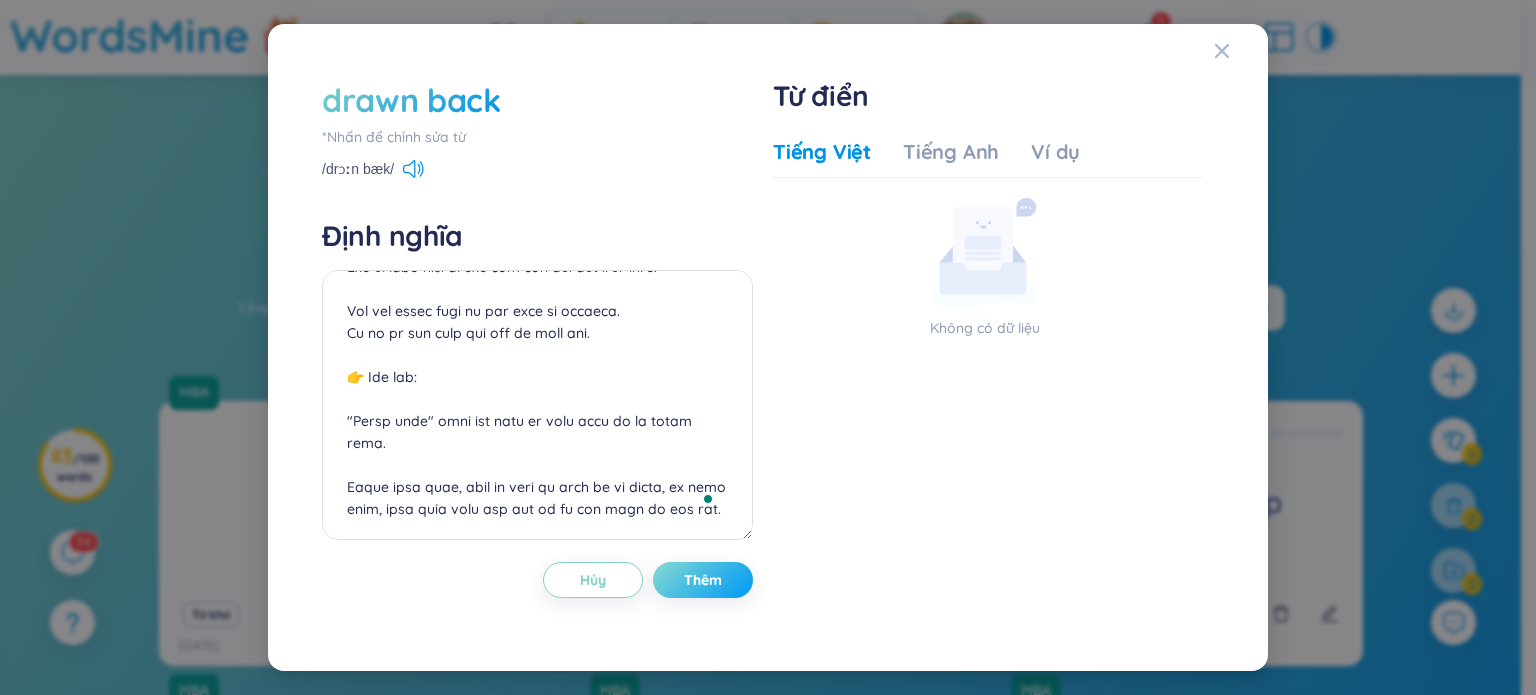 click on "Thêm" at bounding box center (703, 580) 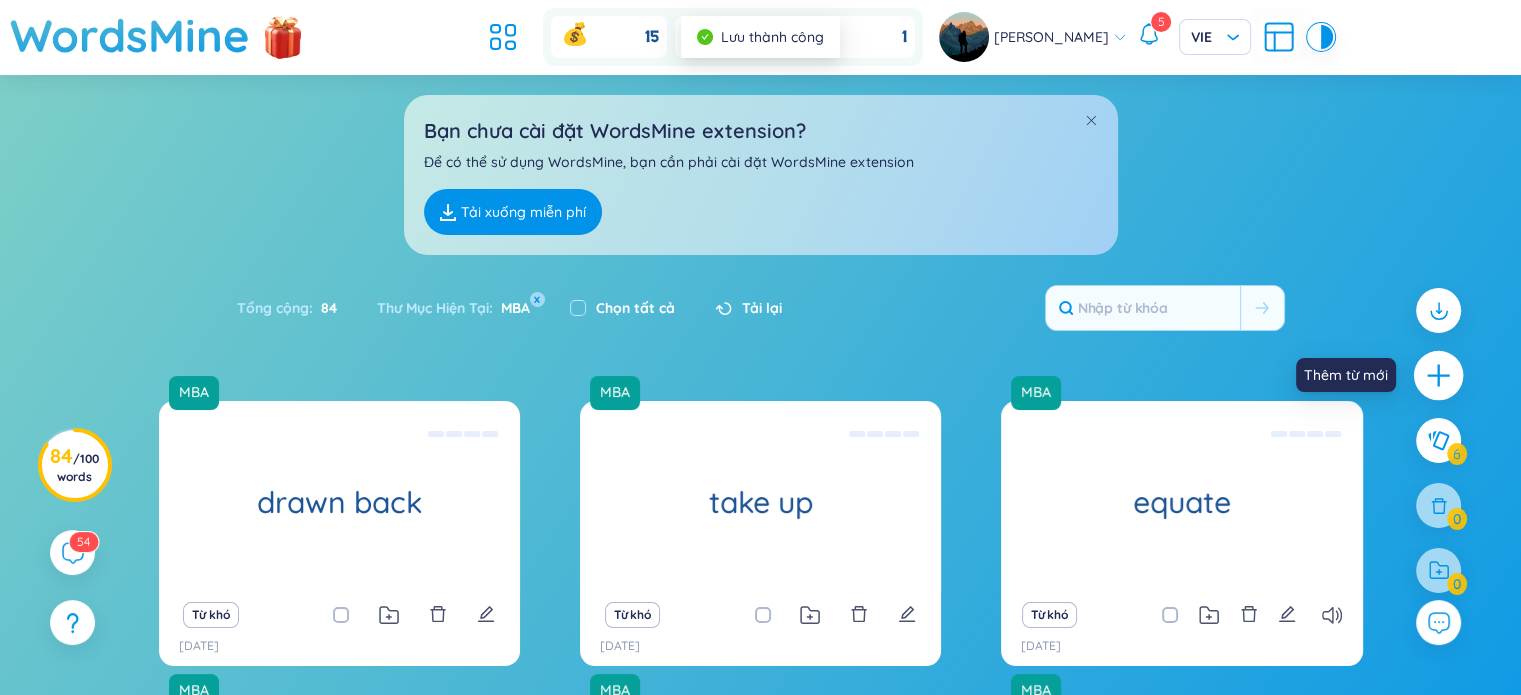 click at bounding box center (1439, 376) 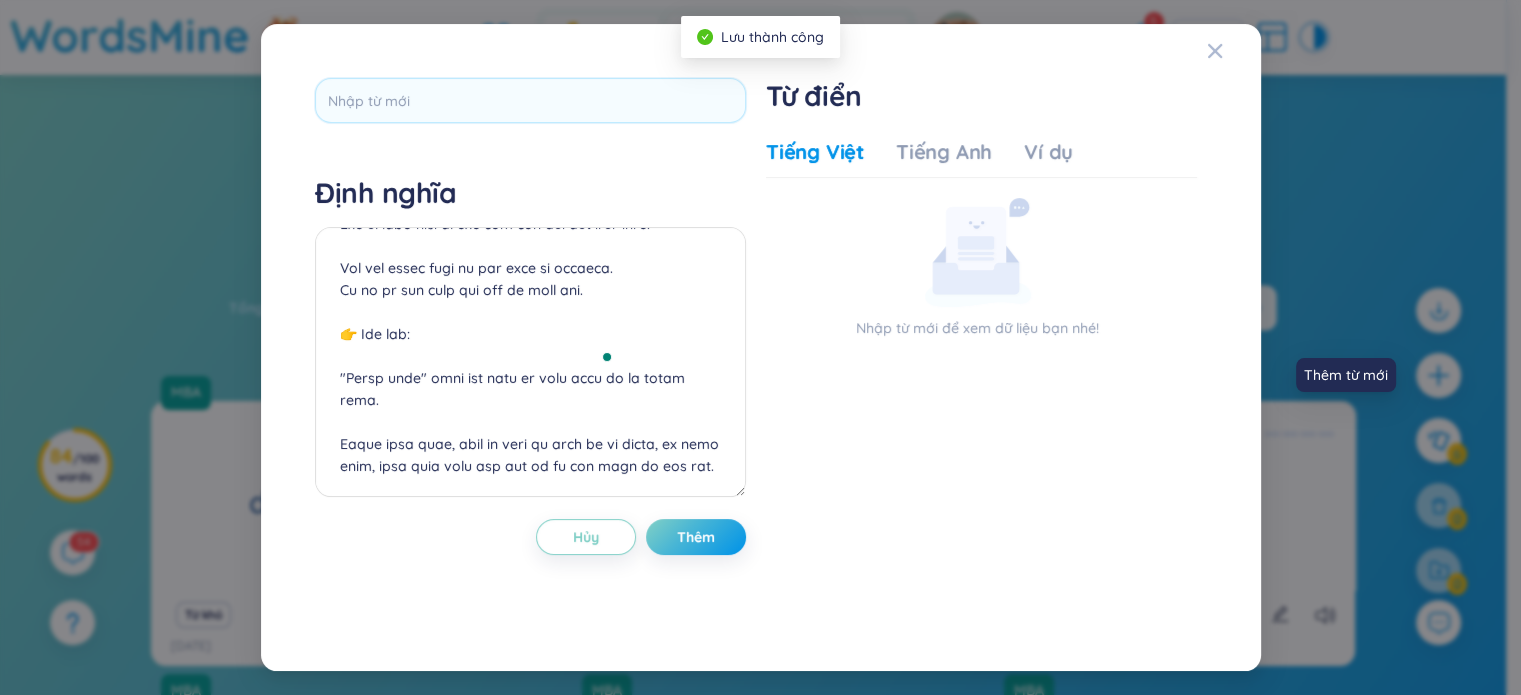 scroll, scrollTop: 0, scrollLeft: 0, axis: both 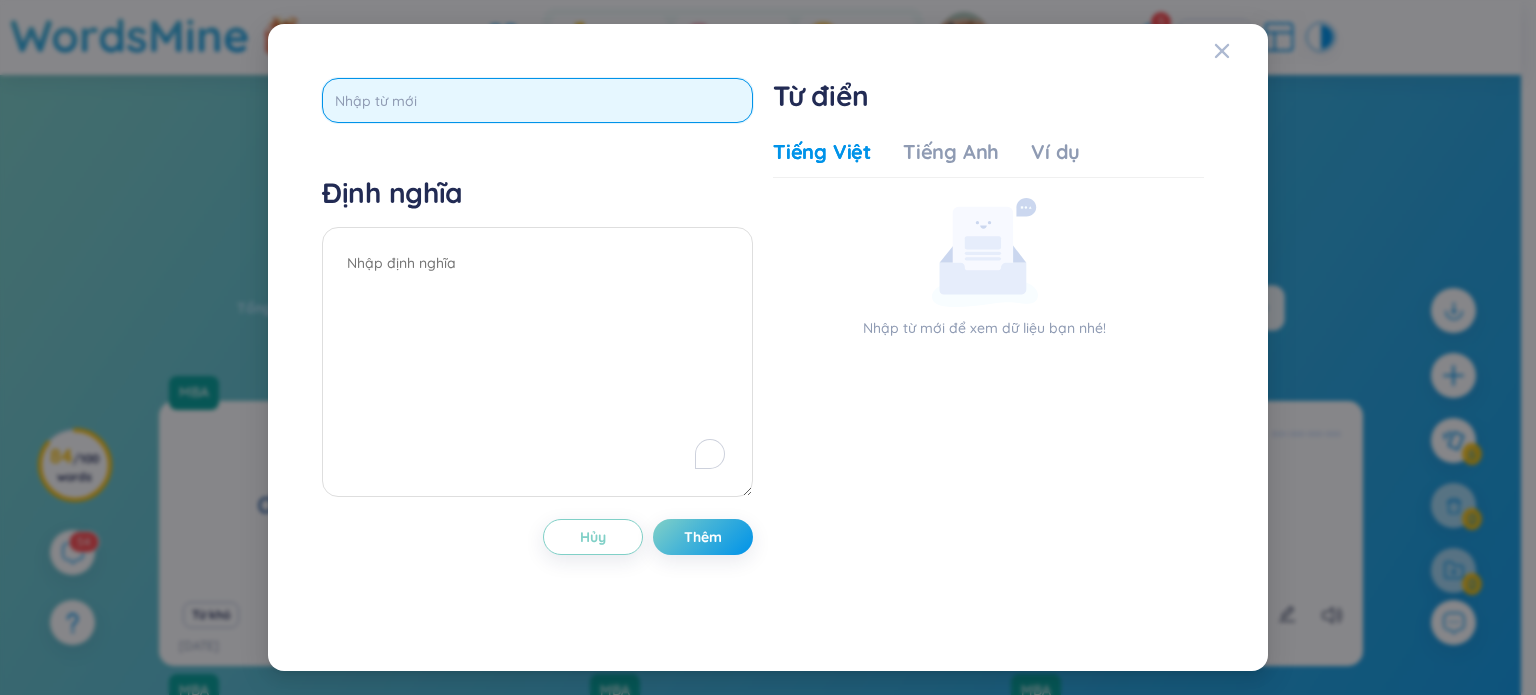 click at bounding box center (537, 100) 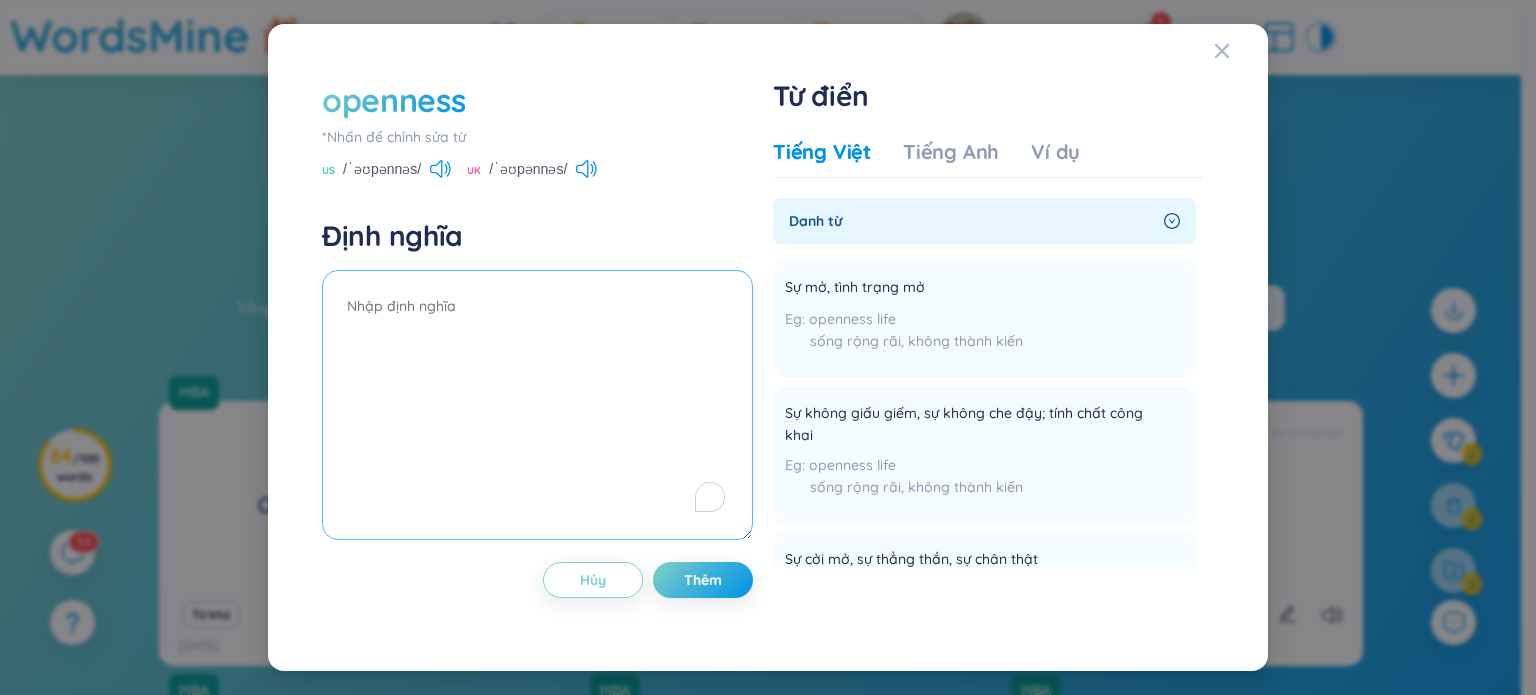 click at bounding box center [537, 405] 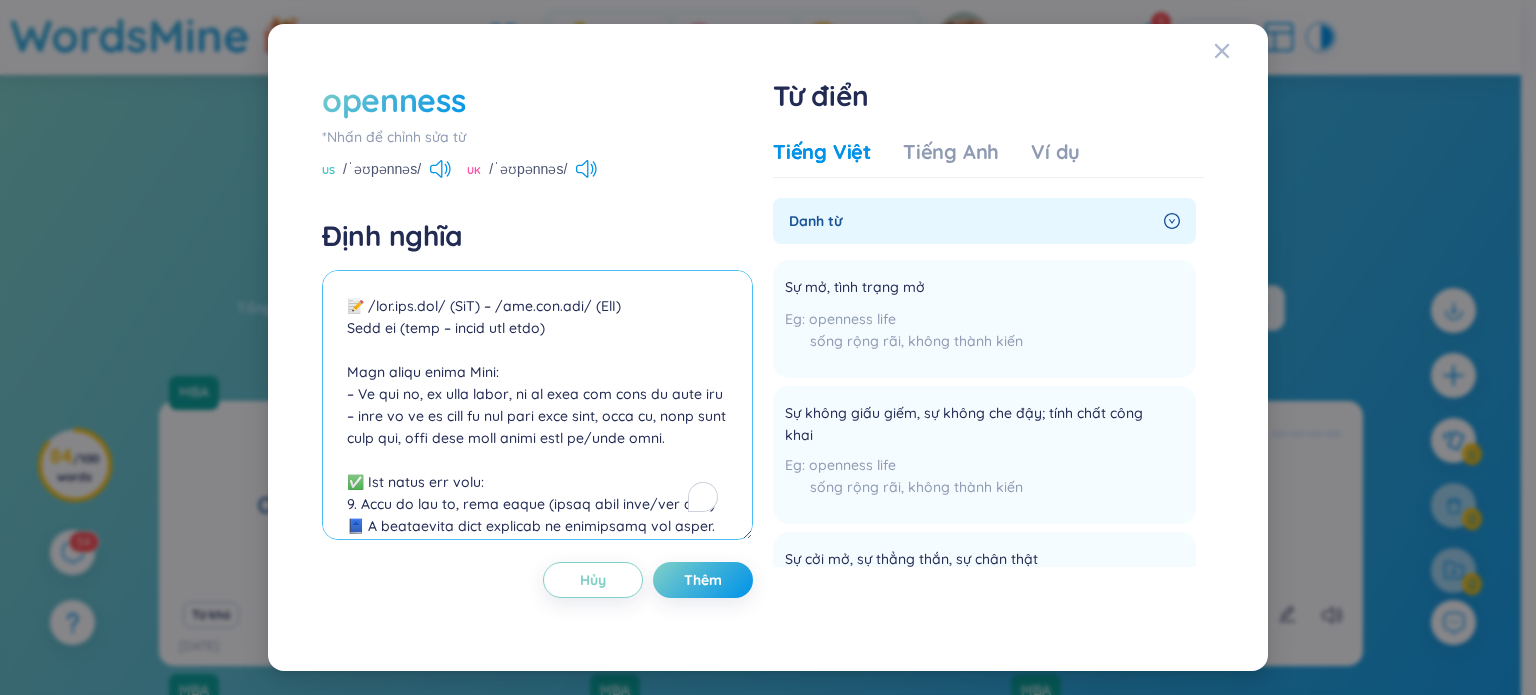 scroll, scrollTop: 1095, scrollLeft: 0, axis: vertical 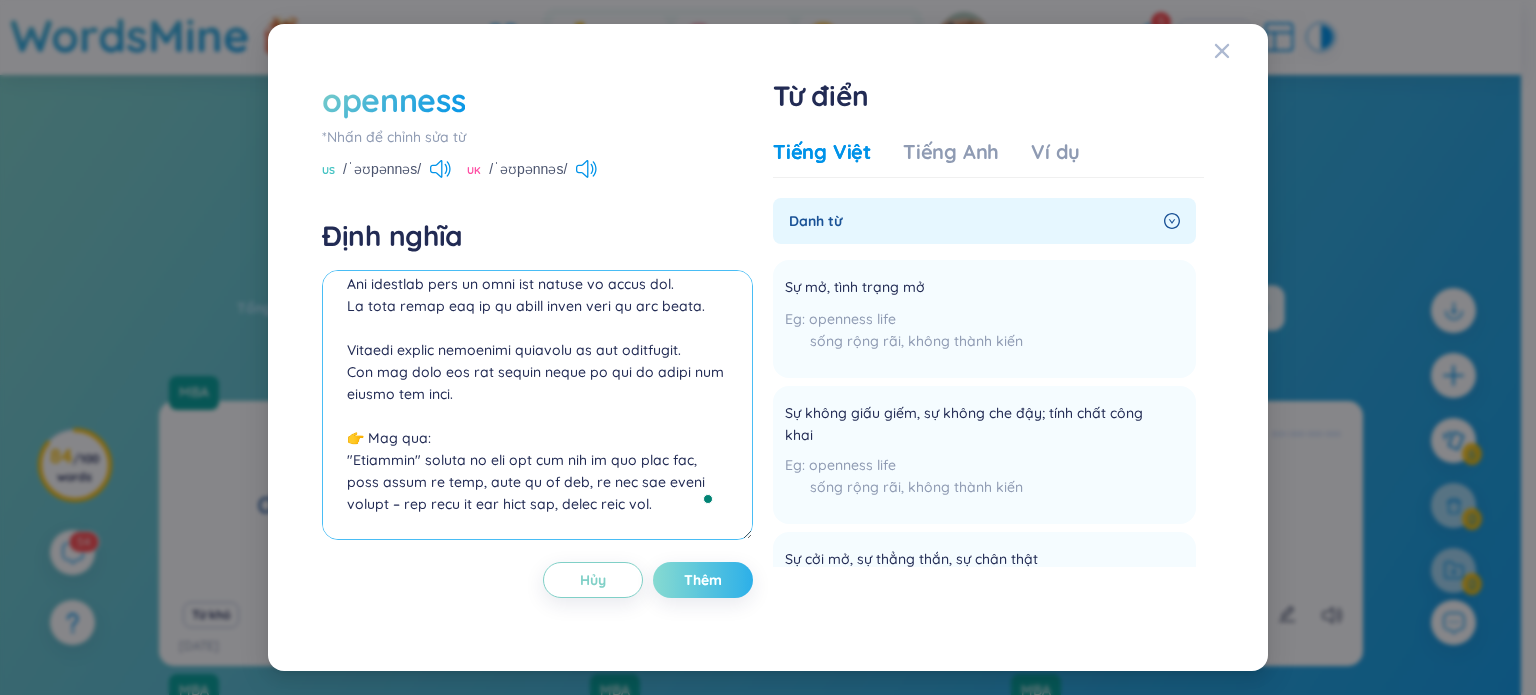 type on "📝 /ˈəʊ.pən.nəs/ (BrE) – /ˈoʊ.pən.nəs/ (AmE)
Danh từ (noun – không đếm được)
Giải nghĩa tiếng Việt:
– Sự cởi mở, sự chân thành, sự dễ tiếp cận hoặc dễ tiếp thu – dùng để mô tả thái độ sẵn sàng lắng nghe, chia sẻ, chấp nhận điều mới, hoặc minh bạch trong hành vi/giao tiếp.
✅ Các nghĩa phổ biến:
1. Thái độ cởi mở, chân thành (trong giao tiếp/cảm xúc)
📘 I appreciate your openness in discussing the issue.
→ Tôi đánh giá cao sự cởi mở của bạn khi thảo luận vấn đề.
2. Sẵn sàng tiếp nhận cái mới (ý tưởng, trải nghiệm, văn hóa...)
📘 Cultural openness is essential in global teams.
→ Sự cởi mở về văn hóa là rất cần thiết trong các đội nhóm toàn cầu.
3. Tính minh bạch, không che giấu (trong hành động, thông tin)
📘 The company is known for its openness about financial matters.
→ Công ty được biết đến nhờ sự minh bạch về tài chính.
📖 Collocations thường gặp:
emotional openness – sự cởi mở cảm xúc
openness to change/ideas – sự sẵn lòng tiếp nhận thay đổi / ý tưởng mới
openness in communication – sự cởi mở trong g..." 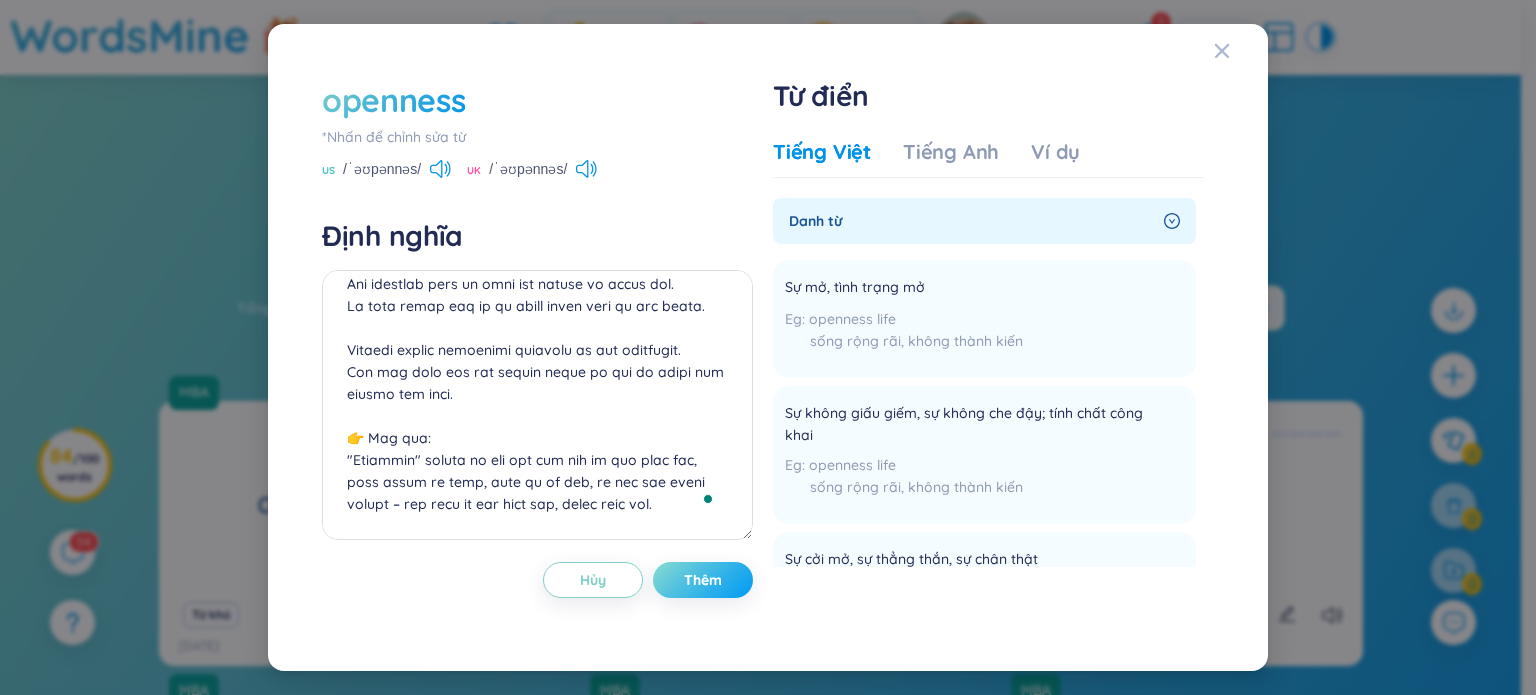 click on "Thêm" at bounding box center (703, 580) 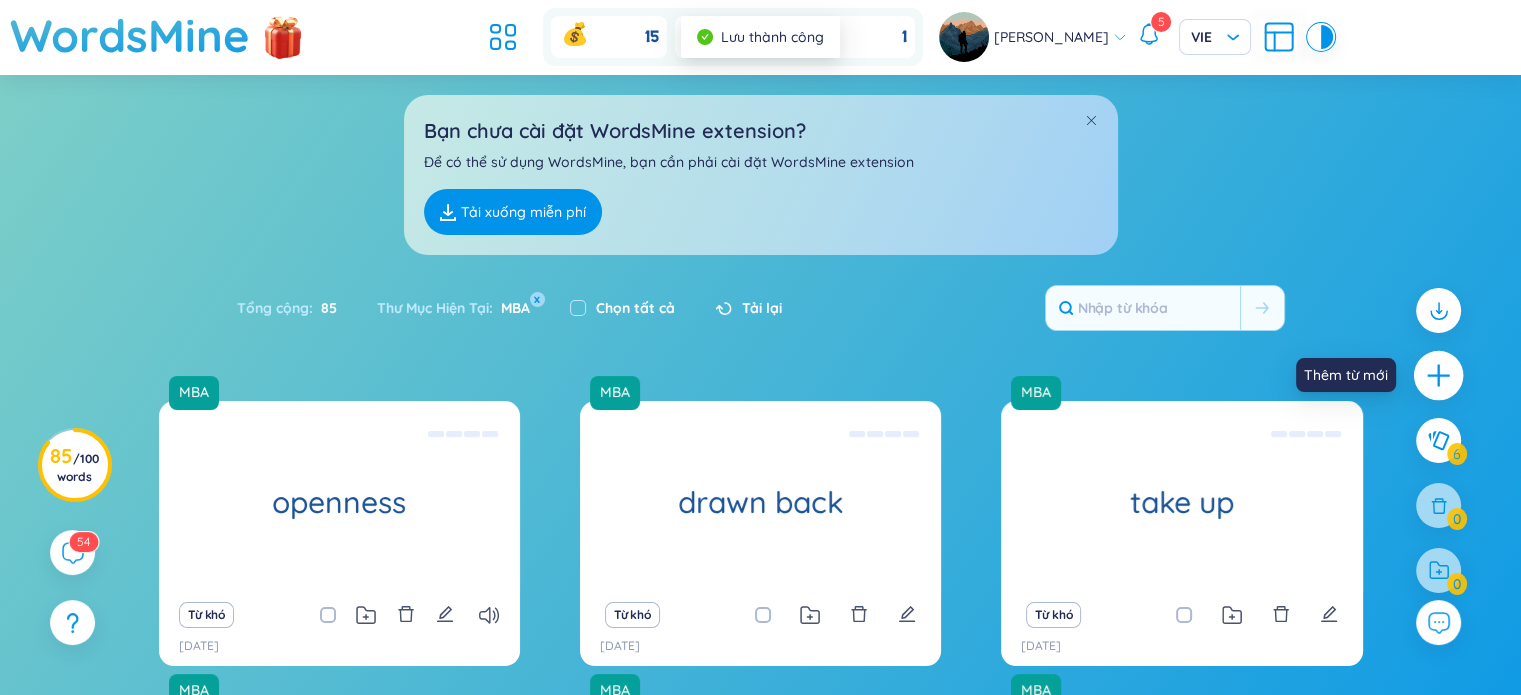 click 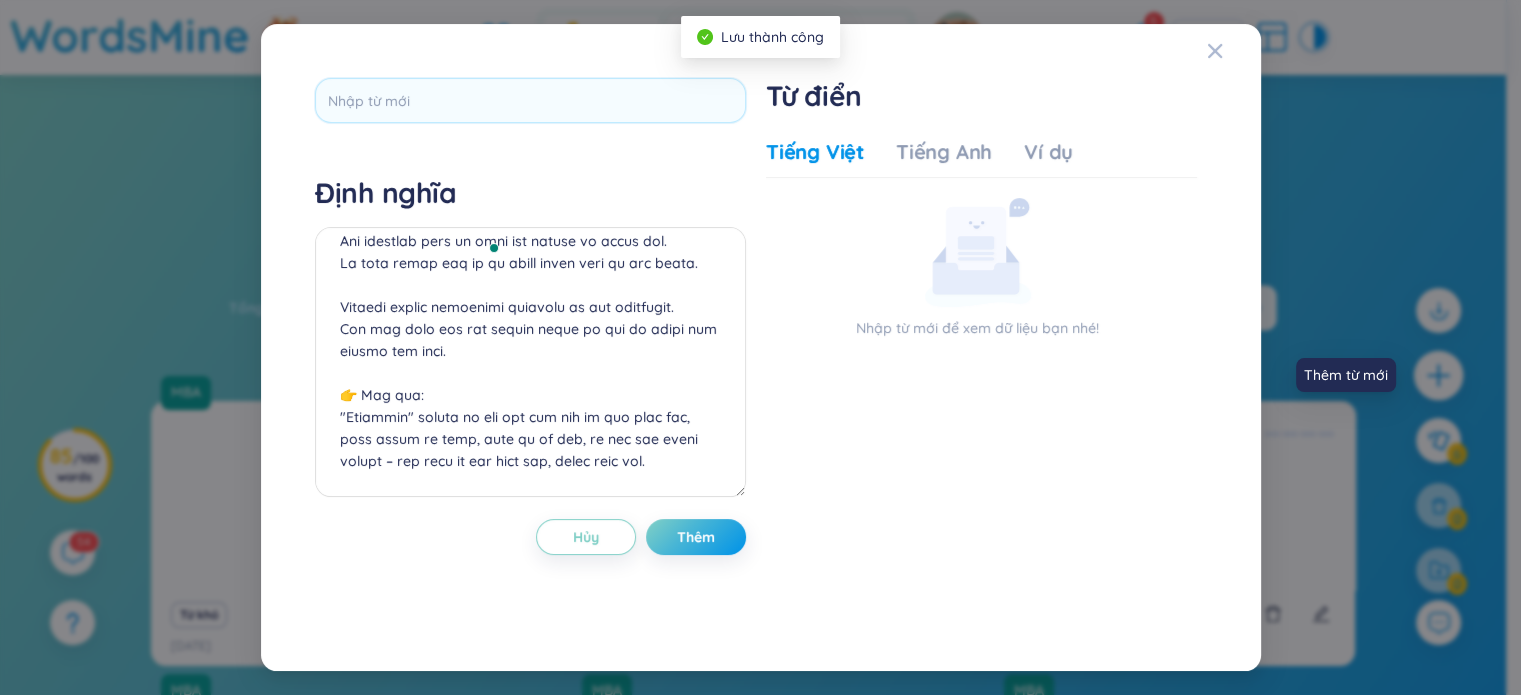 scroll, scrollTop: 0, scrollLeft: 0, axis: both 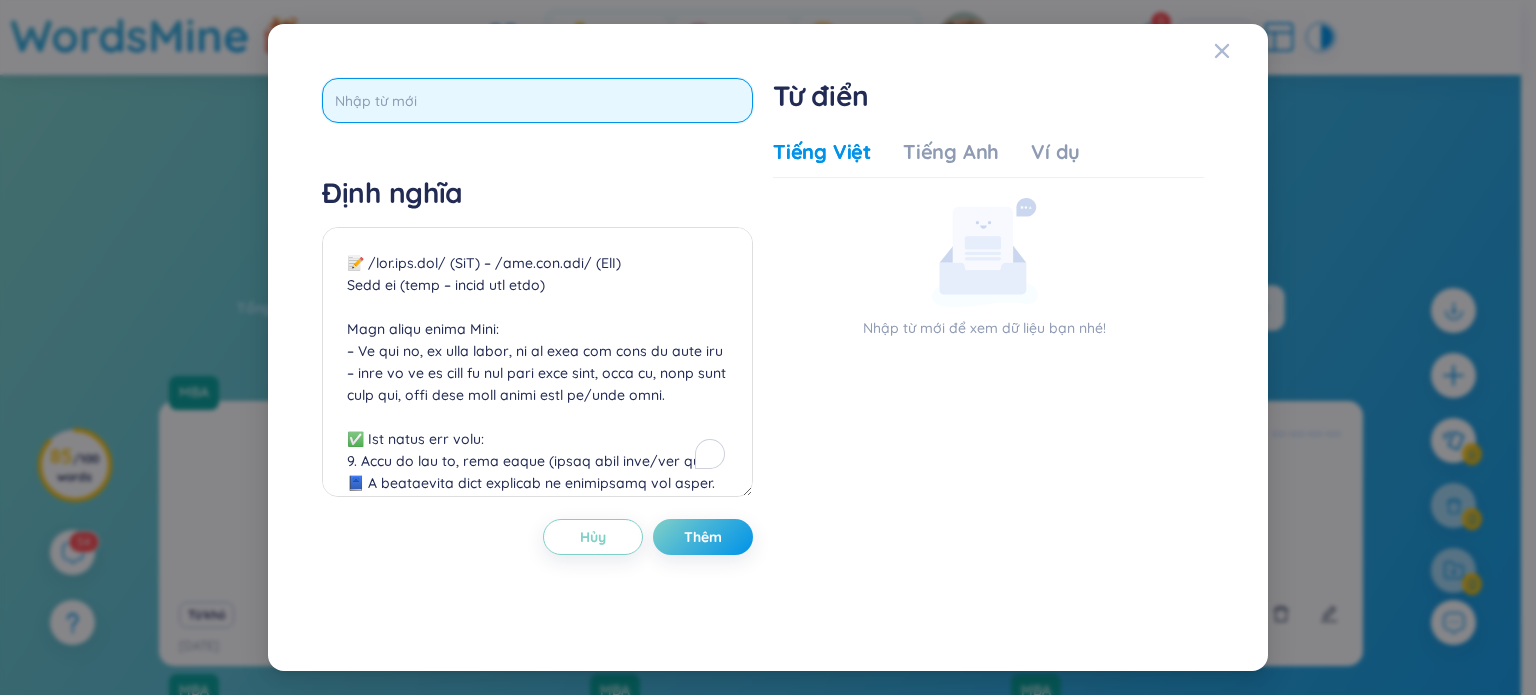 click at bounding box center [537, 100] 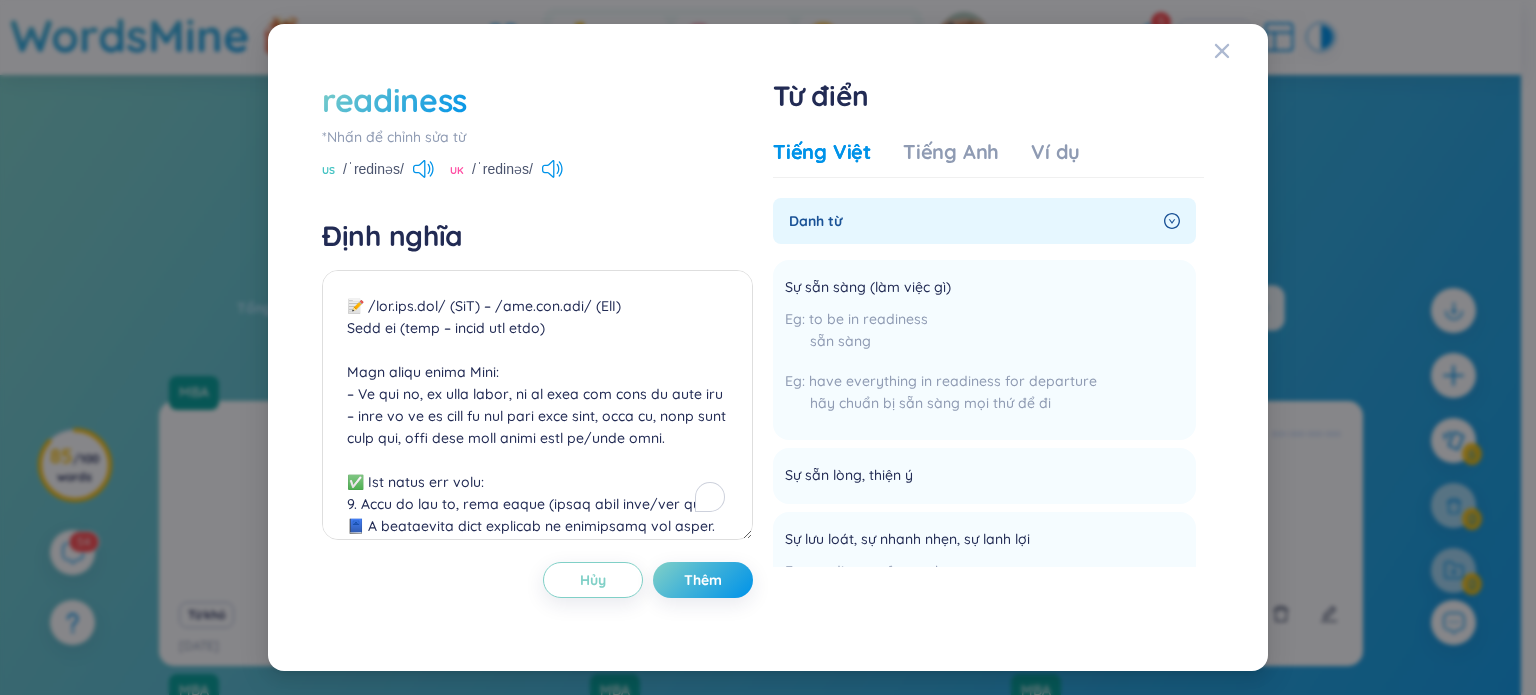 click on "Định nghĩa" at bounding box center (537, 236) 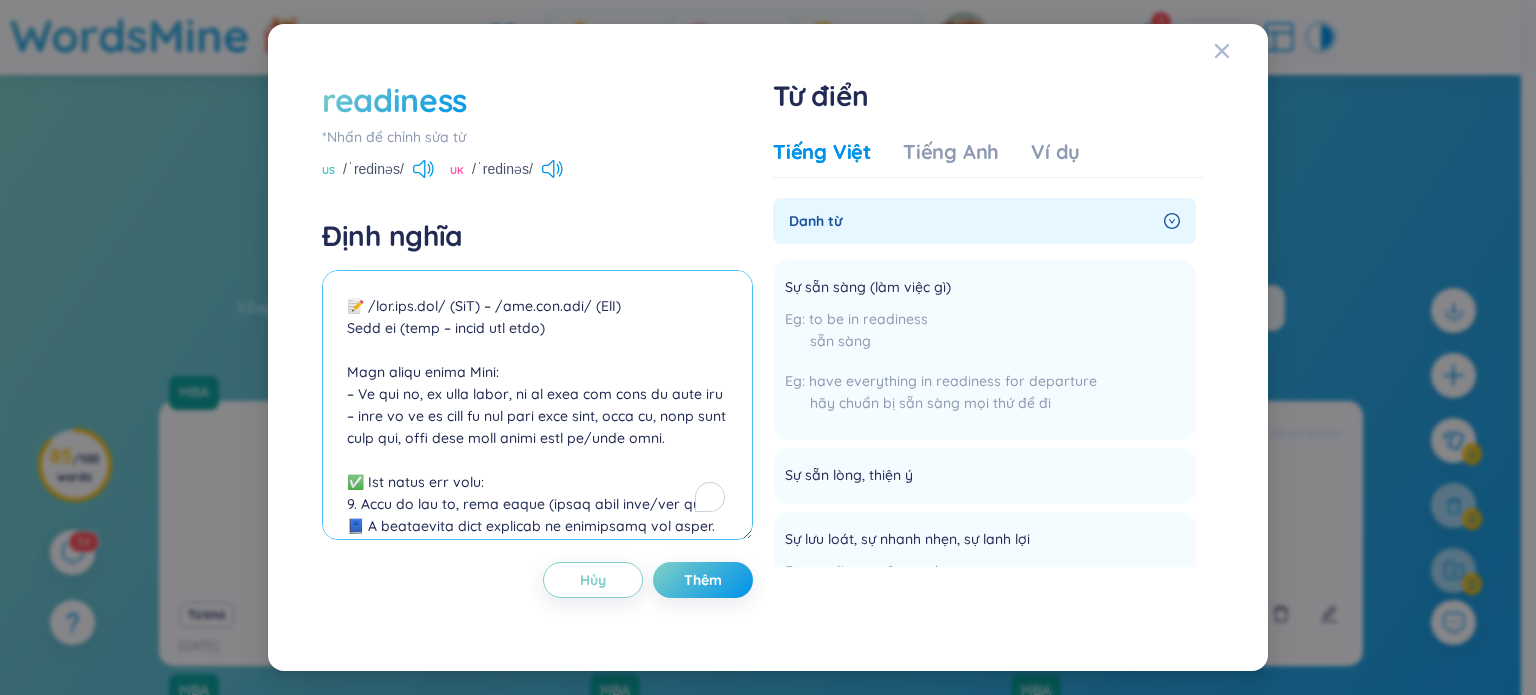 click at bounding box center (537, 405) 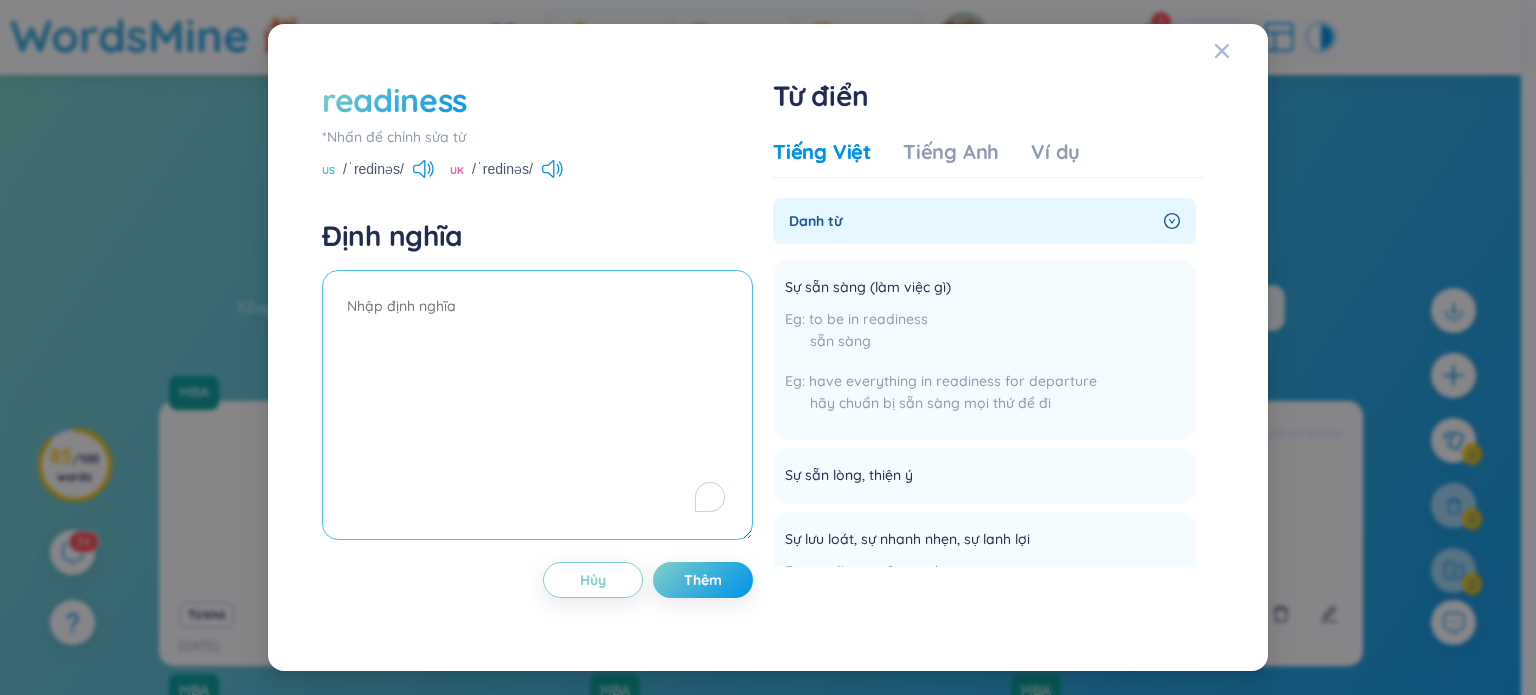 paste on "📝 /ˈred.i.nəs/
Danh từ (noun – không đếm được)
Giải nghĩa tiếng Việt:
– Sự sẵn sàng, sự chuẩn bị kỹ lưỡng, hoặc sự sẵn lòng làm gì đó.
– Diễn tả trạng thái chuẩn bị đầy đủ về thể chất, tinh thần hoặc thái độ để thực hiện điều gì.
✅ Các nghĩa phổ biến:
1. Sự chuẩn bị kỹ để bắt đầu hành động
📘 The troops were in a state of full readiness.
→ Quân đội đã hoàn toàn sẵn sàng chiến đấu.
2. Sự sẵn lòng làm điều gì đó
📘 I appreciate your readiness to help.
→ Tôi rất cảm kích sự sẵn lòng giúp đỡ của bạn.
3. Sự sẵn sàng về mặt phát triển (trong giáo dục, công nghệ, v.v.)
📘 Children's reading readiness varies at different ages.
→ Khả năng sẵn sàng đọc của trẻ thay đổi theo độ tuổi.
📖 Collocations thường gặp:
combat/mission readiness – sự sẵn sàng chiến đấu / làm nhiệm vụ
emergency readiness – sự sẵn sàng cho tình huống khẩn cấp
readiness to act/learn/help – sự sẵn sàng hành động / học hỏi / giúp đỡ
display/show readiness – thể hiện sự sẵn sàng
state/level of readiness – mức độ sẵn sàng
📘 Ví dụ tự nhiên:
Th..." 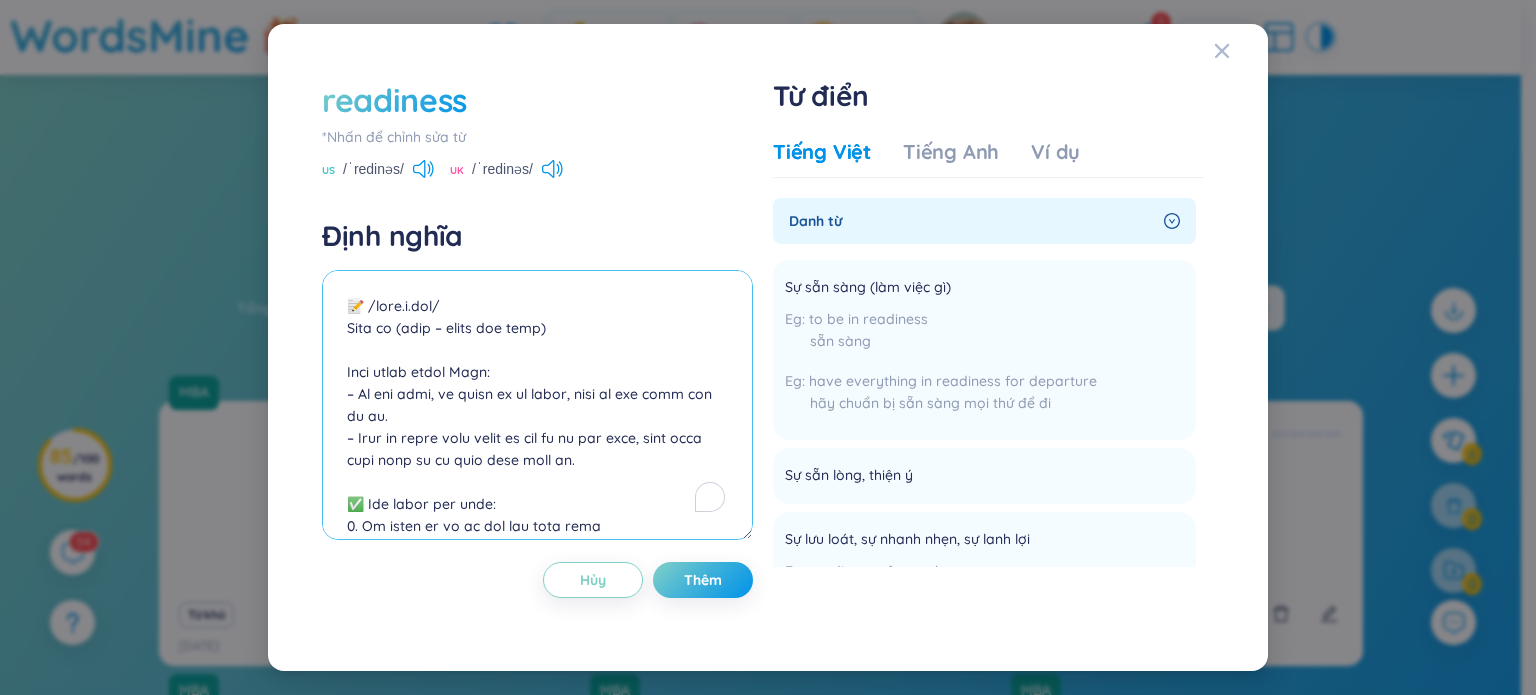 scroll, scrollTop: 941, scrollLeft: 0, axis: vertical 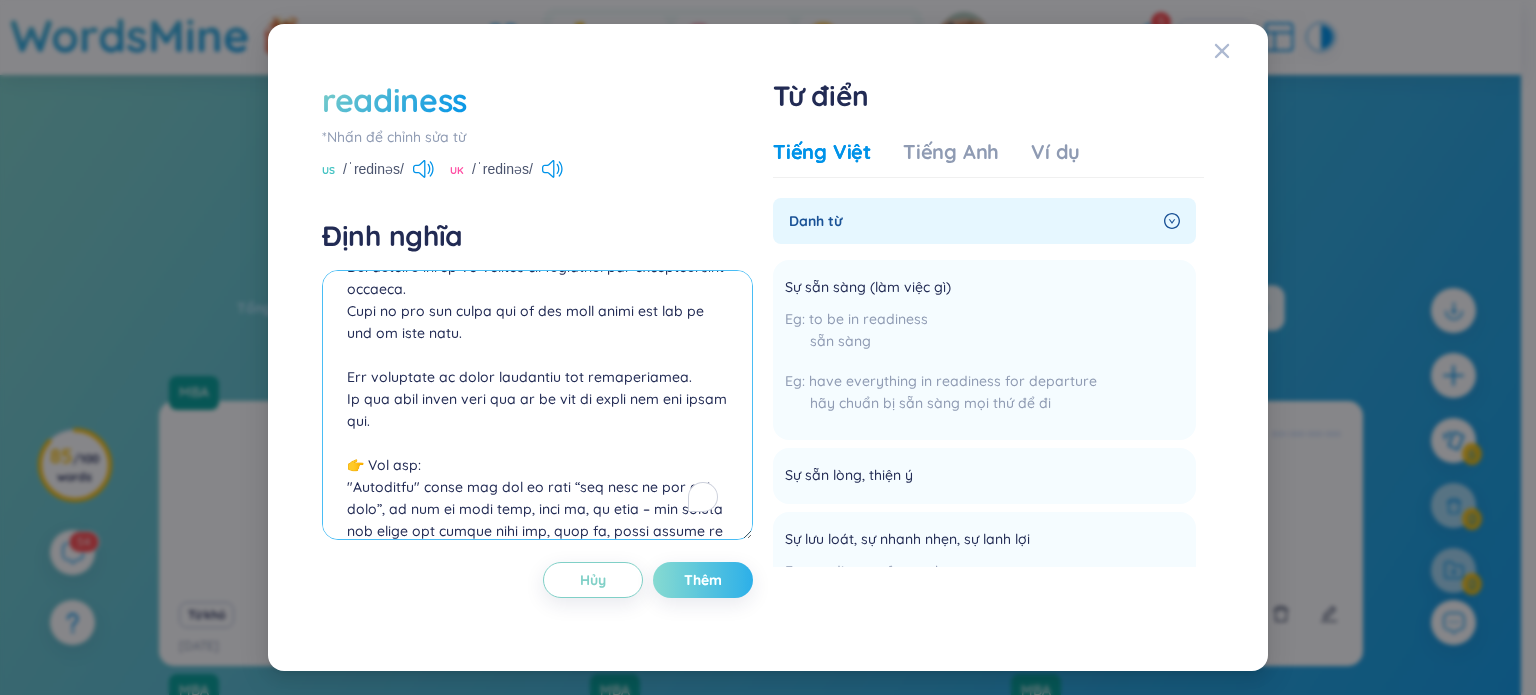 type on "📝 /ˈred.i.nəs/
Danh từ (noun – không đếm được)
Giải nghĩa tiếng Việt:
– Sự sẵn sàng, sự chuẩn bị kỹ lưỡng, hoặc sự sẵn lòng làm gì đó.
– Diễn tả trạng thái chuẩn bị đầy đủ về thể chất, tinh thần hoặc thái độ để thực hiện điều gì.
✅ Các nghĩa phổ biến:
1. Sự chuẩn bị kỹ để bắt đầu hành động
📘 The troops were in a state of full readiness.
→ Quân đội đã hoàn toàn sẵn sàng chiến đấu.
2. Sự sẵn lòng làm điều gì đó
📘 I appreciate your readiness to help.
→ Tôi rất cảm kích sự sẵn lòng giúp đỡ của bạn.
3. Sự sẵn sàng về mặt phát triển (trong giáo dục, công nghệ, v.v.)
📘 Children's reading readiness varies at different ages.
→ Khả năng sẵn sàng đọc của trẻ thay đổi theo độ tuổi.
📖 Collocations thường gặp:
combat/mission readiness – sự sẵn sàng chiến đấu / làm nhiệm vụ
emergency readiness – sự sẵn sàng cho tình huống khẩn cấp
readiness to act/learn/help – sự sẵn sàng hành động / học hỏi / giúp đỡ
display/show readiness – thể hiện sự sẵn sàng
state/level of readiness – mức độ sẵn sàng
📘 Ví dụ tự nhiên:
Th..." 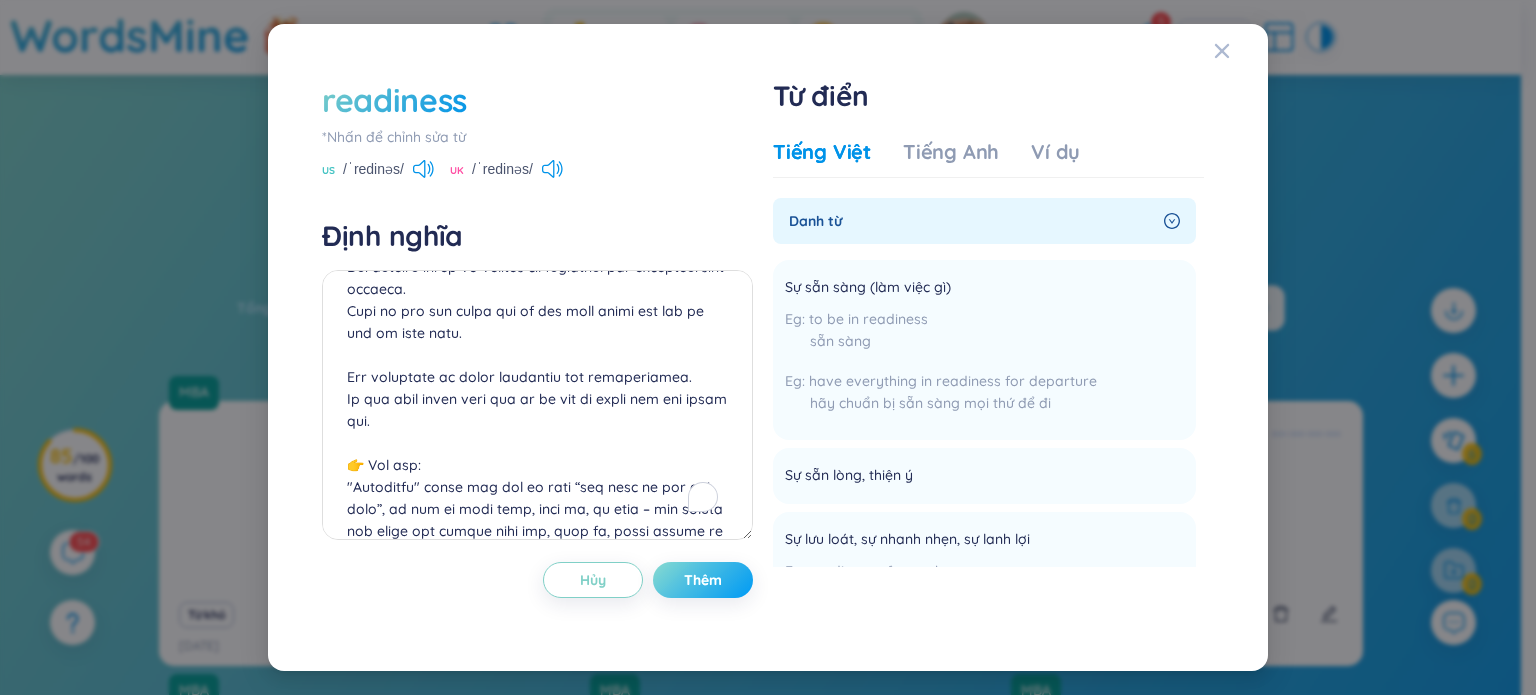 click on "Thêm" at bounding box center [703, 580] 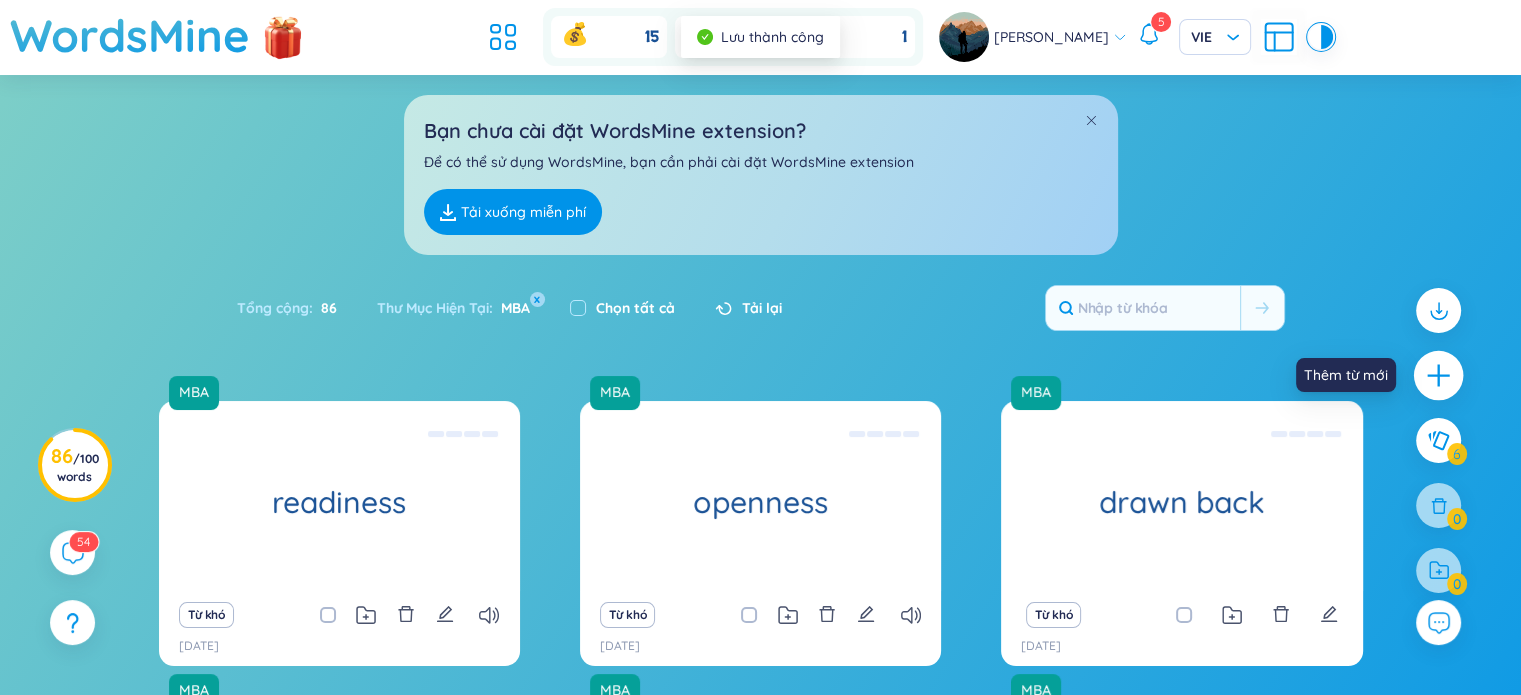 click 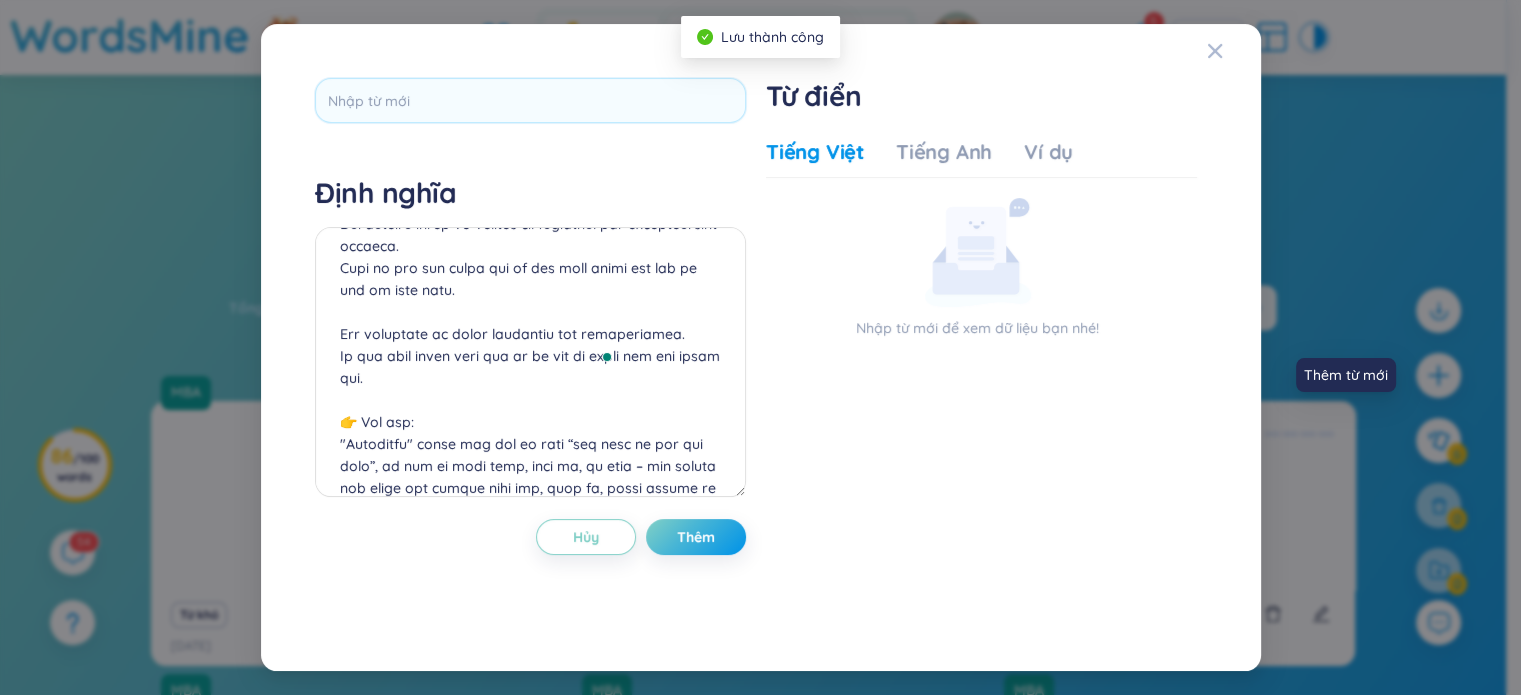 scroll, scrollTop: 0, scrollLeft: 0, axis: both 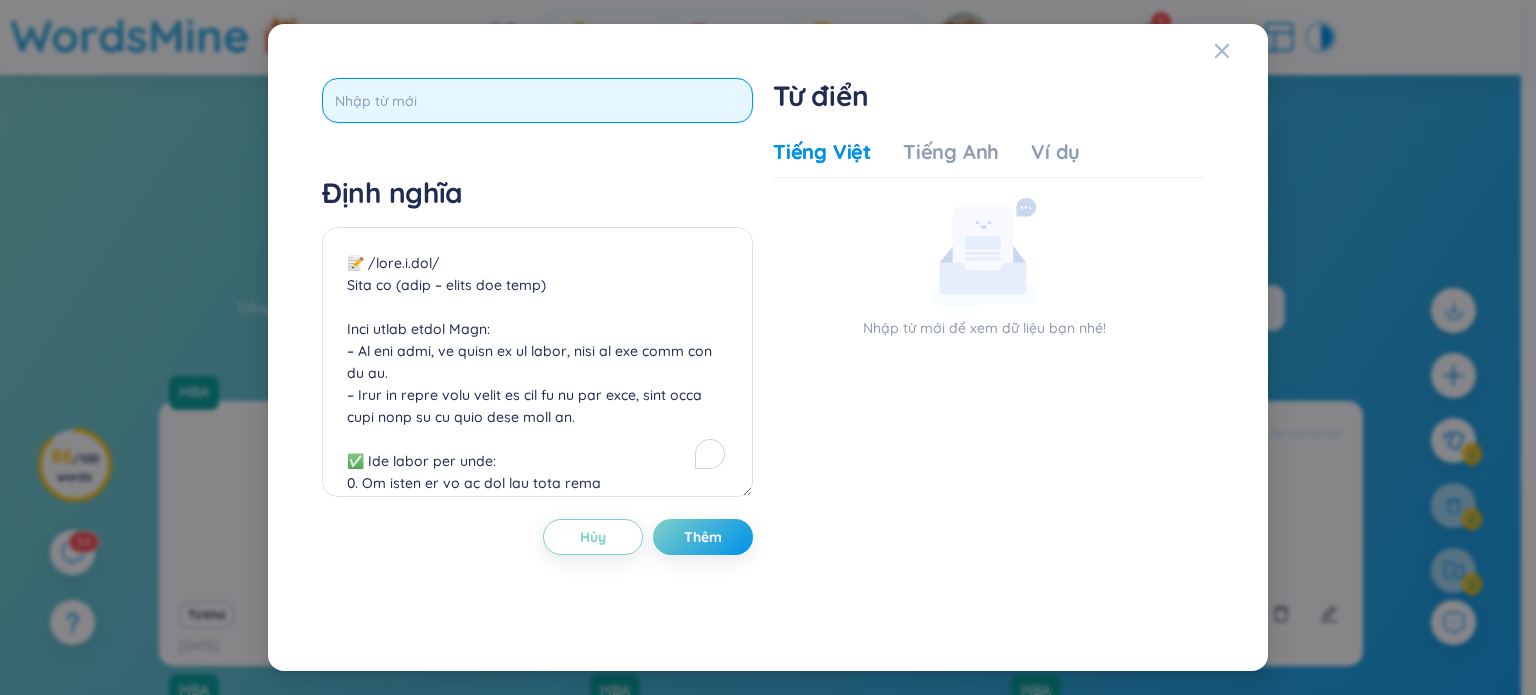 click at bounding box center [537, 100] 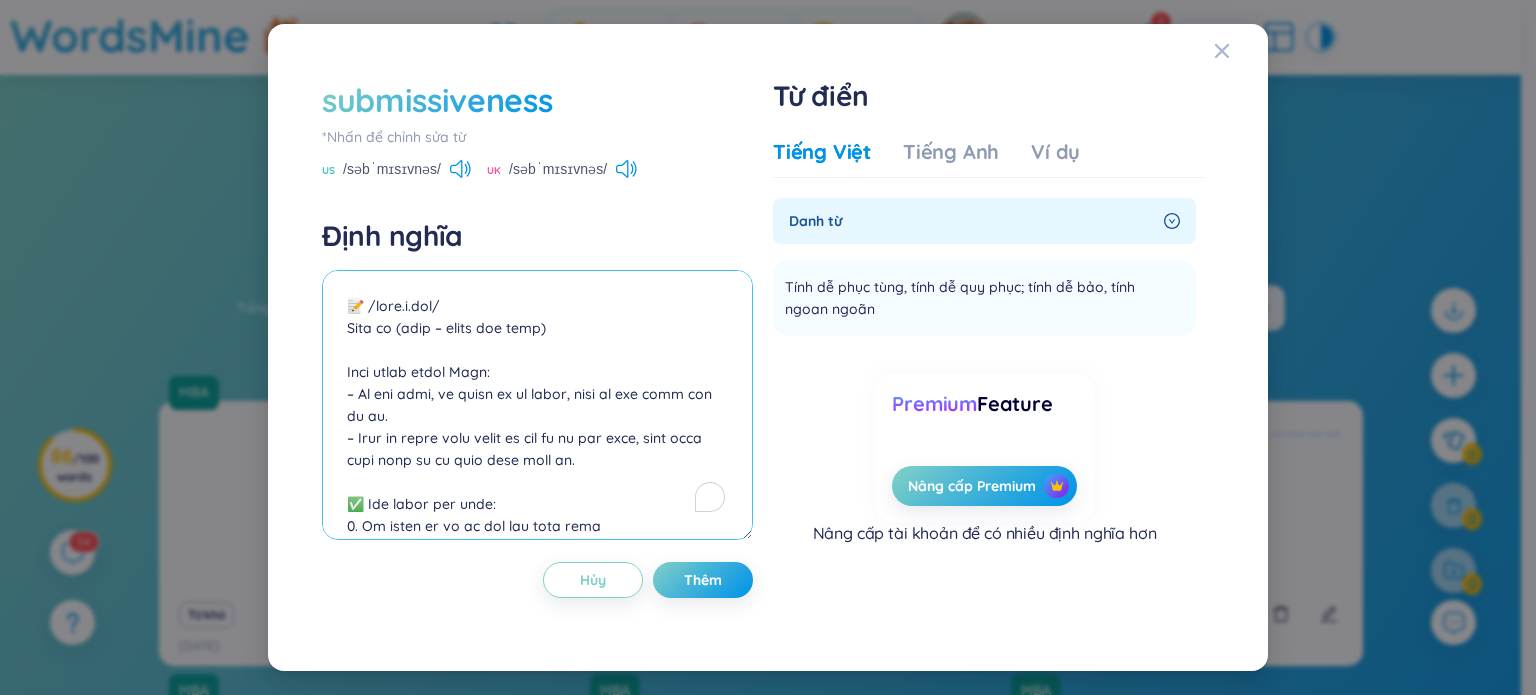 click at bounding box center [537, 405] 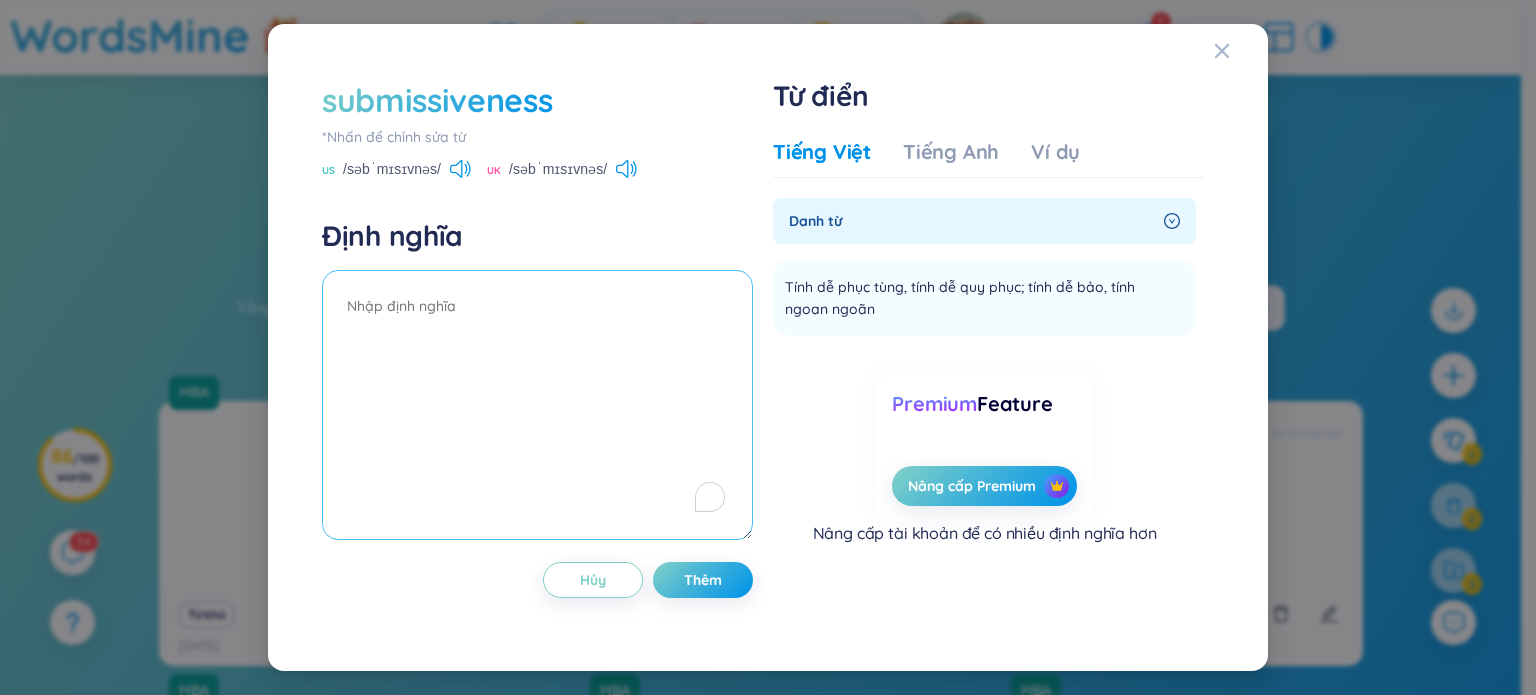 paste on "📝 Phiên âm IPA: /səbˈmɪs.ɪv.nəs/
Loại từ: Danh từ không đếm được (uncountable noun)
🎯 Giải nghĩa tiếng Việt:
– Sự phục tùng, sự ngoan ngoãn, tính dễ bảo, mô tả một người dễ dàng tuân theo ý kiến hoặc mệnh lệnh của người khác, thường thiếu tính phản kháng hoặc chủ động.
Bối cảnh sử dụng:
– Dùng khi nói về tính cách cá nhân, mối quan hệ không bình đẳng, hoặc phân tích tâm lý hành vi.
📖 Collocations thường gặp:
display submissiveness – thể hiện sự phục tùng
forced submissiveness – sự phục tùng bị ép buộc
submissiveness in relationships – sự phục tùng trong mối quan hệ
blind submissiveness – sự phục tùng mù quáng
📘 Ví dụ:
Her extreme submissiveness kept her from standing up for herself.
→ Sự phục tùng quá mức khiến cô ấy không dám bảo vệ chính mình.
In some traditional settings, submissiveness is expected of women.
→ Ở một số môi trường truyền thống, phụ nữ được mong đợi phải phục tùng.
..." 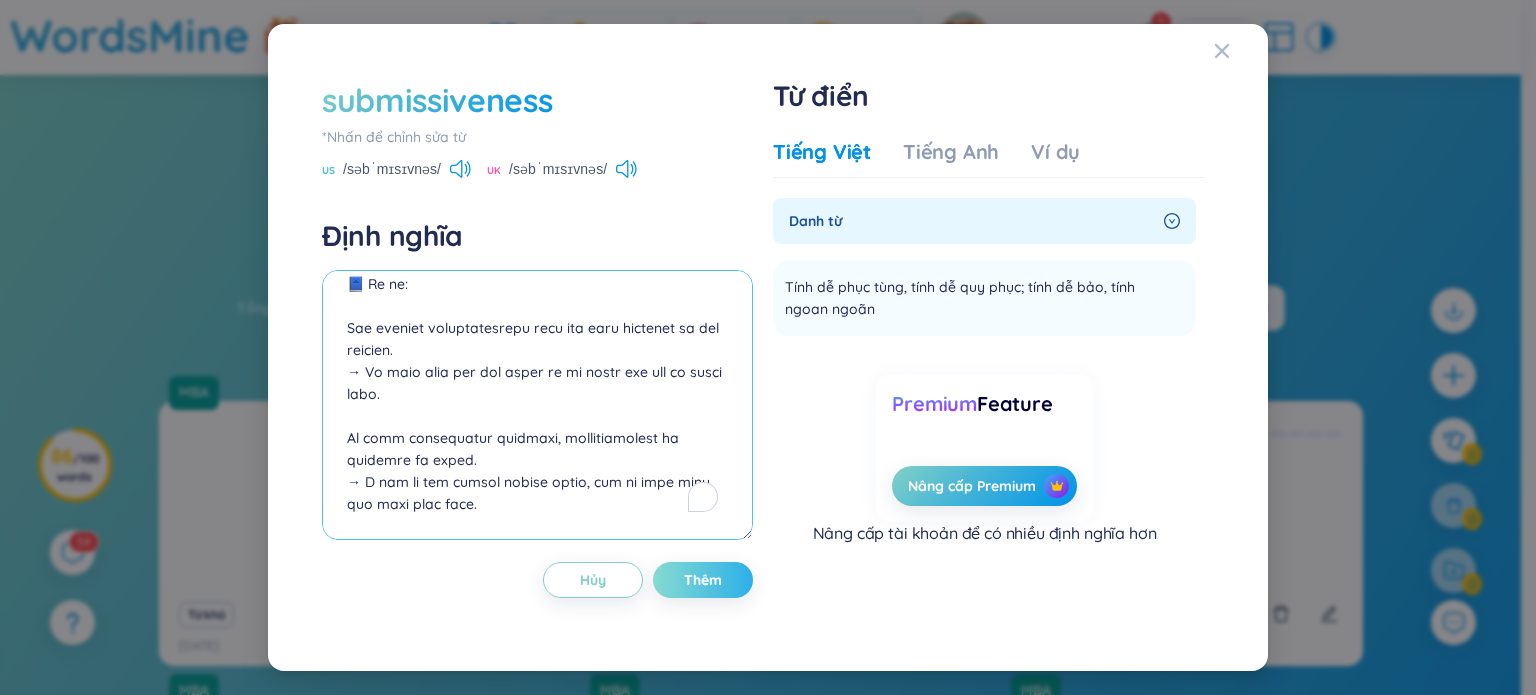 type on "📝 Phiên âm IPA: /səbˈmɪs.ɪv.nəs/
Loại từ: Danh từ không đếm được (uncountable noun)
🎯 Giải nghĩa tiếng Việt:
– Sự phục tùng, sự ngoan ngoãn, tính dễ bảo, mô tả một người dễ dàng tuân theo ý kiến hoặc mệnh lệnh của người khác, thường thiếu tính phản kháng hoặc chủ động.
Bối cảnh sử dụng:
– Dùng khi nói về tính cách cá nhân, mối quan hệ không bình đẳng, hoặc phân tích tâm lý hành vi.
📖 Collocations thường gặp:
display submissiveness – thể hiện sự phục tùng
forced submissiveness – sự phục tùng bị ép buộc
submissiveness in relationships – sự phục tùng trong mối quan hệ
blind submissiveness – sự phục tùng mù quáng
📘 Ví dụ:
Her extreme submissiveness kept her from standing up for herself.
→ Sự phục tùng quá mức khiến cô ấy không dám bảo vệ chính mình.
In some traditional settings, submissiveness is expected of women.
→ Ở một số môi trường truyền thống, phụ nữ được mong đợi phải phục tùng.
..." 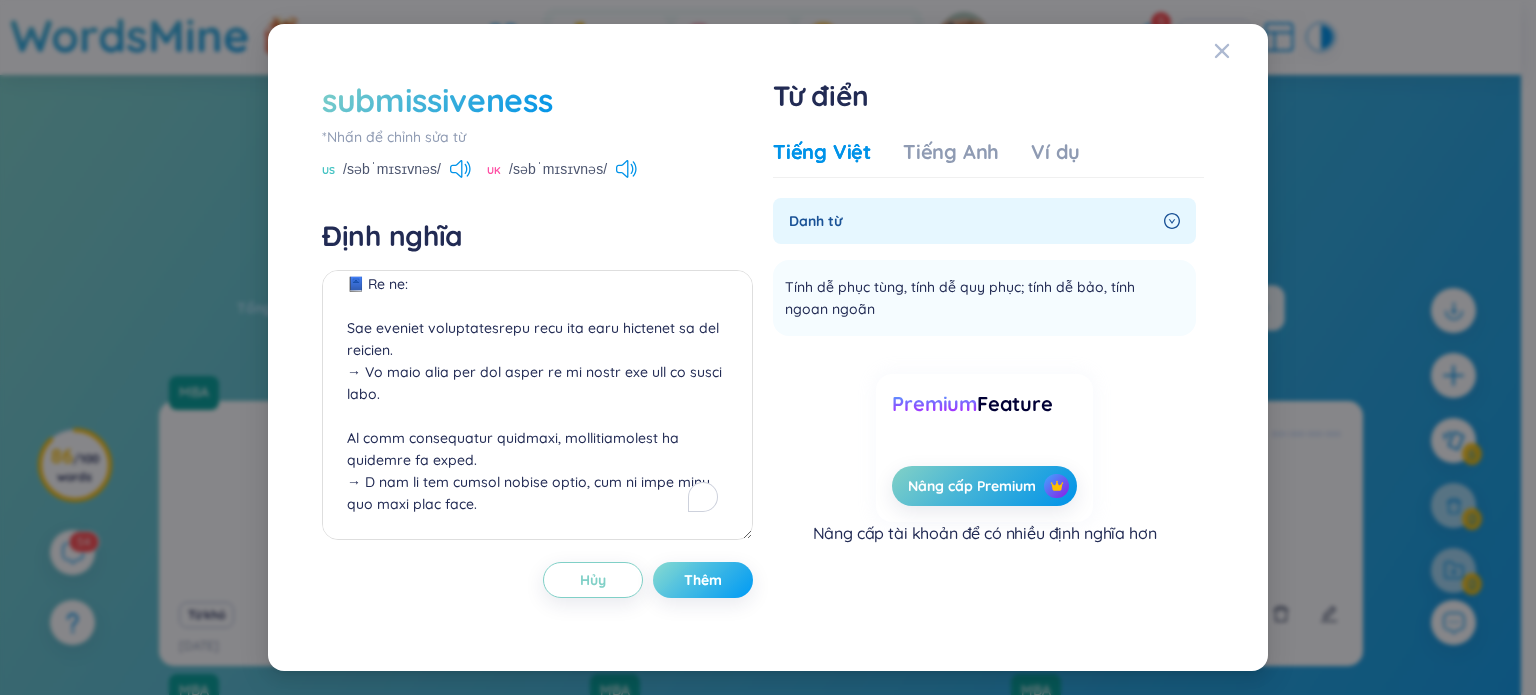 click on "Thêm" at bounding box center [703, 580] 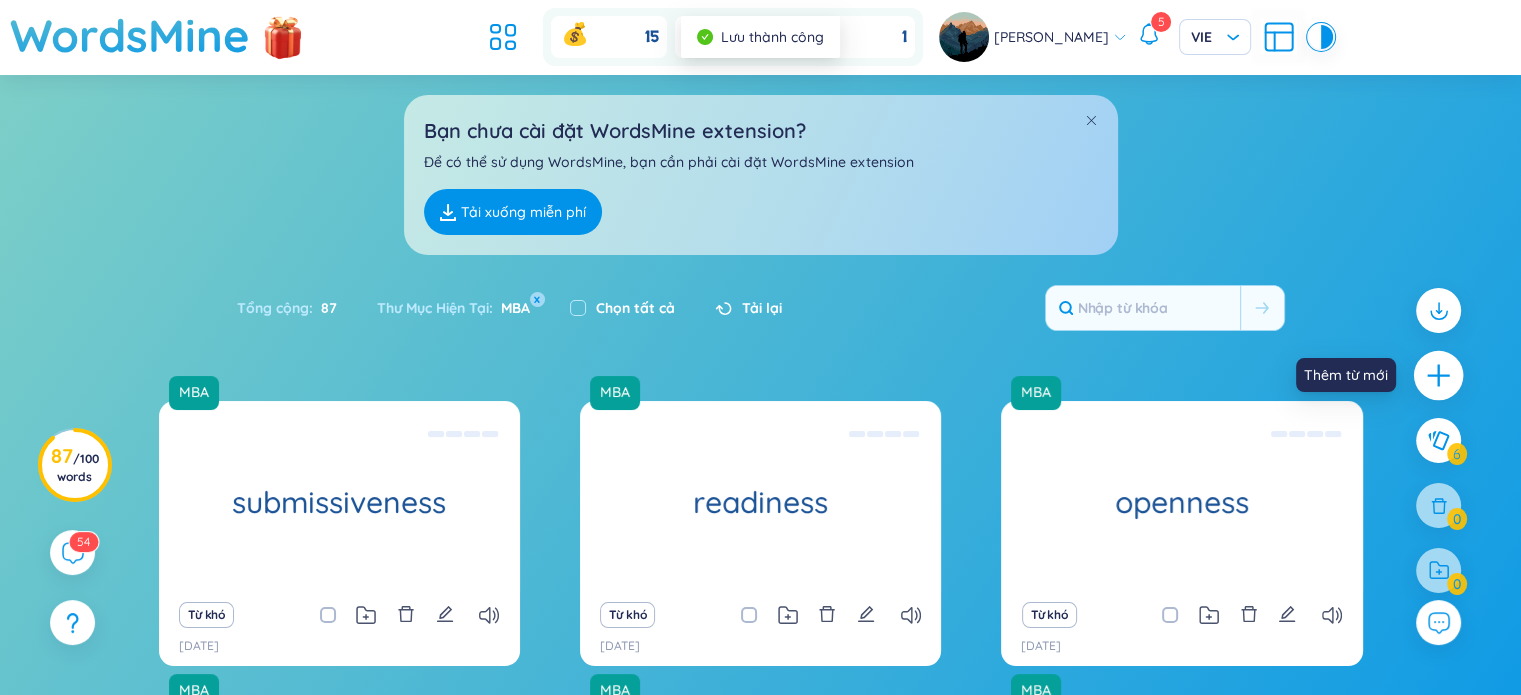 click 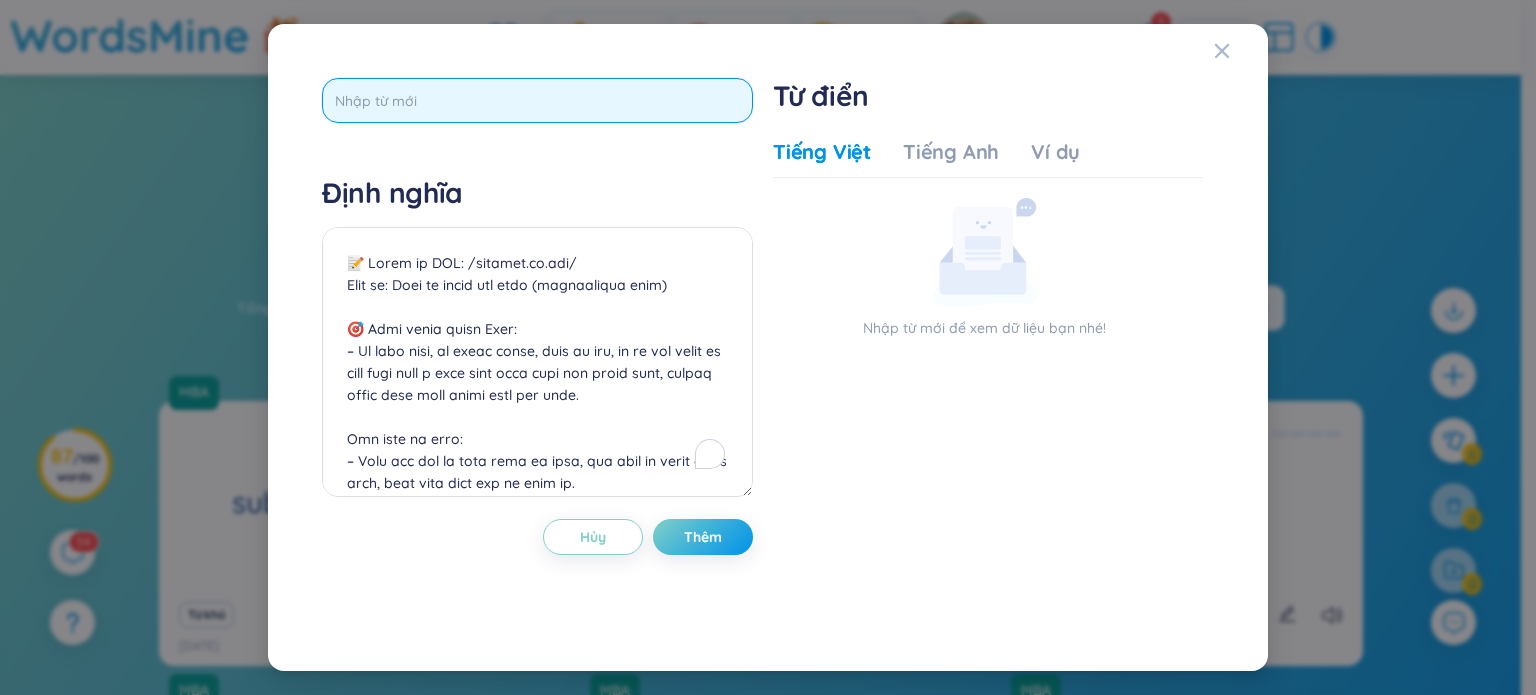 click at bounding box center (537, 100) 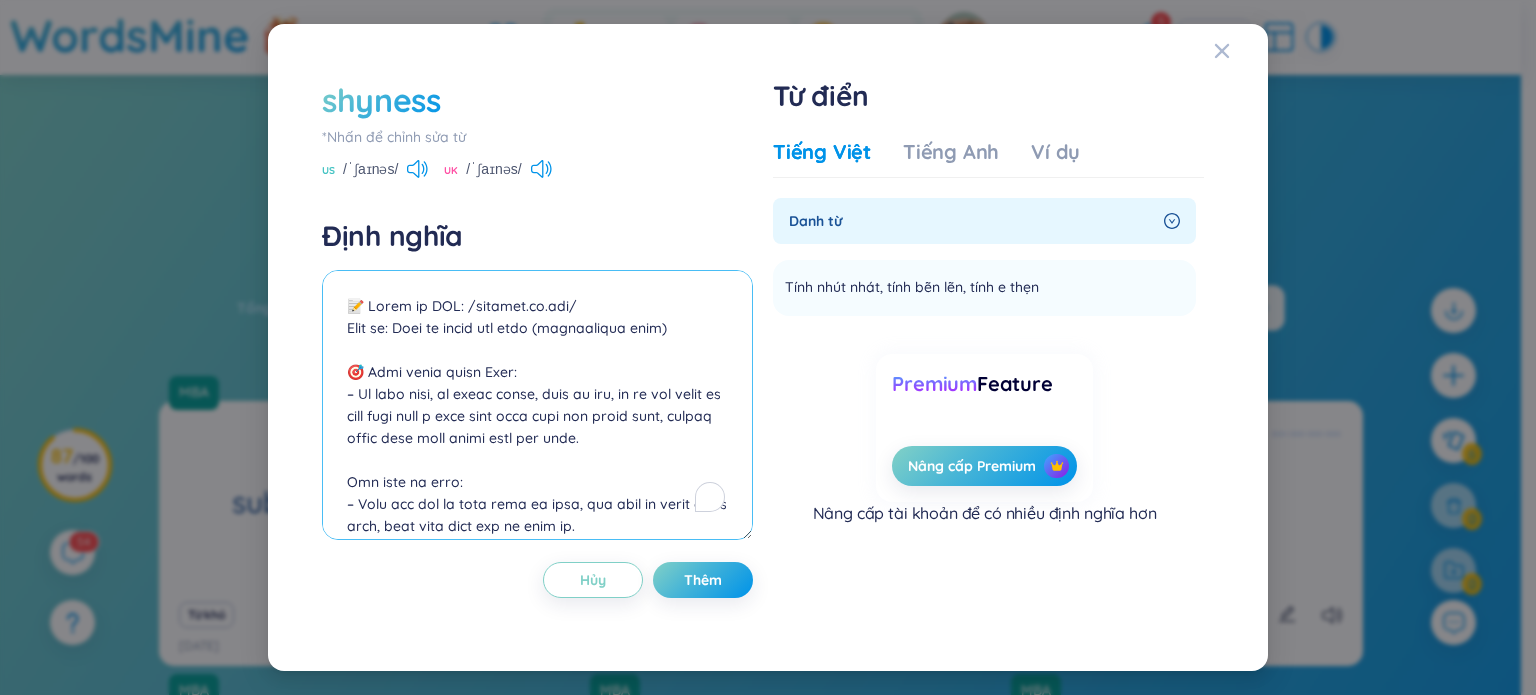 click at bounding box center (537, 405) 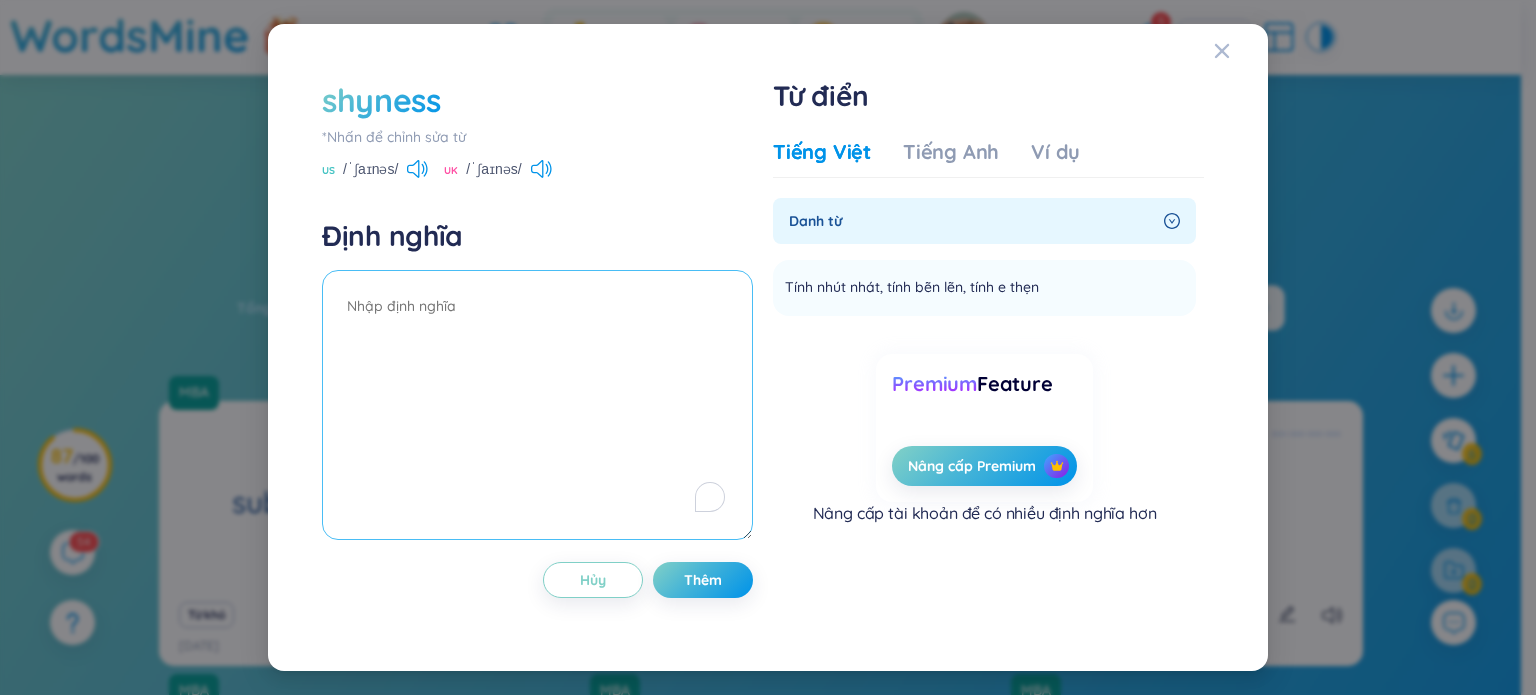 paste on "📝 Phiên âm IPA: /ˈʃaɪ.nəs/
Loại từ: Danh từ không đếm được (uncountable noun)
🎯 Giải nghĩa tiếng Việt:
– Sự nhút nhát, sự rụt rè, diễn tả tâm trạng e ngại, thiếu tự tin khi giao tiếp với người khác, đặc biệt trong môi trường lạ.
Bối cảnh sử dụng:
– Giao tiếp xã hội, tâm lý trẻ em, kỹ năng mềm, phỏng vấn, học đường.
📖 Collocations thường gặp:
overcome shyness – vượt qua sự nhút nhát
natural shyness – sự nhút nhát tự nhiên
shy by nature – bản tính nhút nhát
paralyzing shyness – sự nhút nhát đến mức không hành động được
📘 Ví dụ:
His shyness kept him from making new friends.
→ Tính nhút nhát khiến cậu ấy khó kết bạn.
Public speaking helped her gradually overcome her shyness.
→ Việc nói trước đám đông giúp cô ấy dần vượt qua sự nhút nhát." 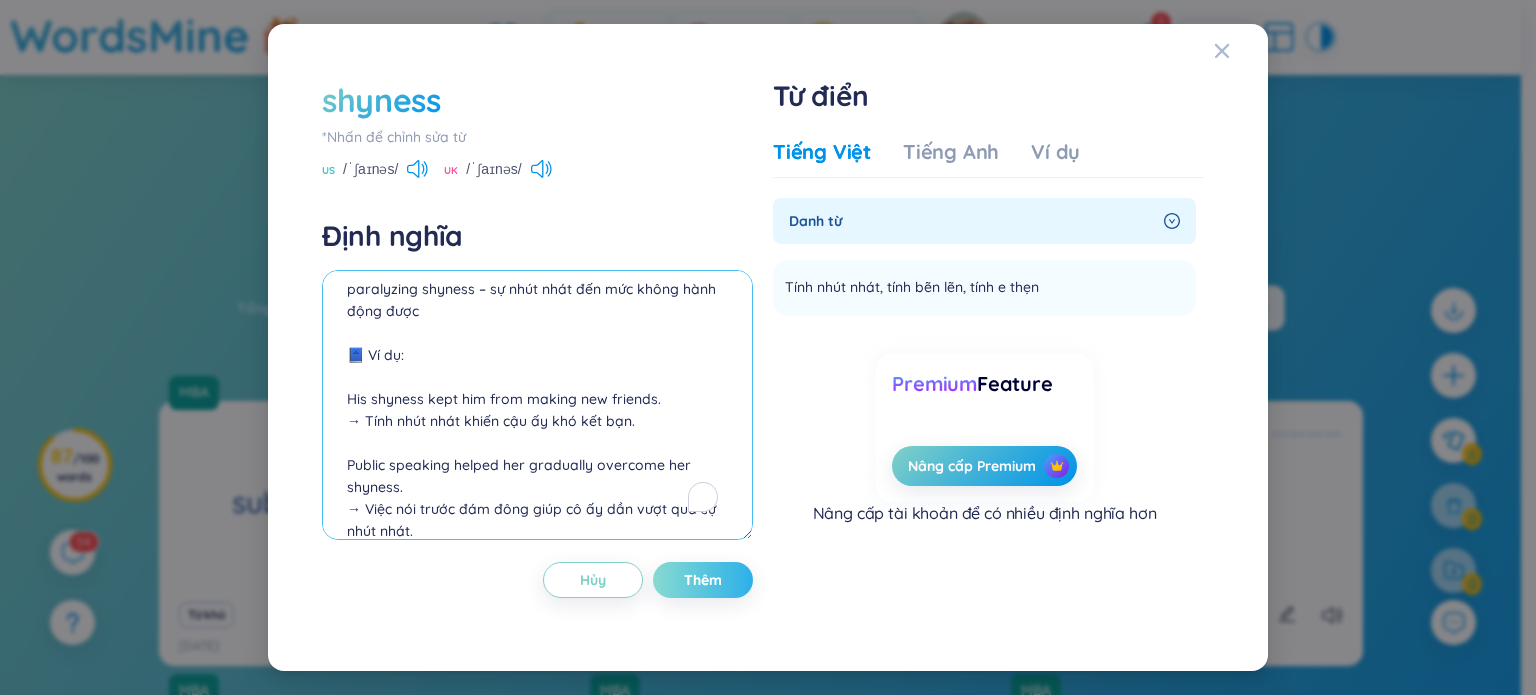 type on "📝 Phiên âm IPA: /ˈʃaɪ.nəs/
Loại từ: Danh từ không đếm được (uncountable noun)
🎯 Giải nghĩa tiếng Việt:
– Sự nhút nhát, sự rụt rè, diễn tả tâm trạng e ngại, thiếu tự tin khi giao tiếp với người khác, đặc biệt trong môi trường lạ.
Bối cảnh sử dụng:
– Giao tiếp xã hội, tâm lý trẻ em, kỹ năng mềm, phỏng vấn, học đường.
📖 Collocations thường gặp:
overcome shyness – vượt qua sự nhút nhát
natural shyness – sự nhút nhát tự nhiên
shy by nature – bản tính nhút nhát
paralyzing shyness – sự nhút nhát đến mức không hành động được
📘 Ví dụ:
His shyness kept him from making new friends.
→ Tính nhút nhát khiến cậu ấy khó kết bạn.
Public speaking helped her gradually overcome her shyness.
→ Việc nói trước đám đông giúp cô ấy dần vượt qua sự nhút nhát." 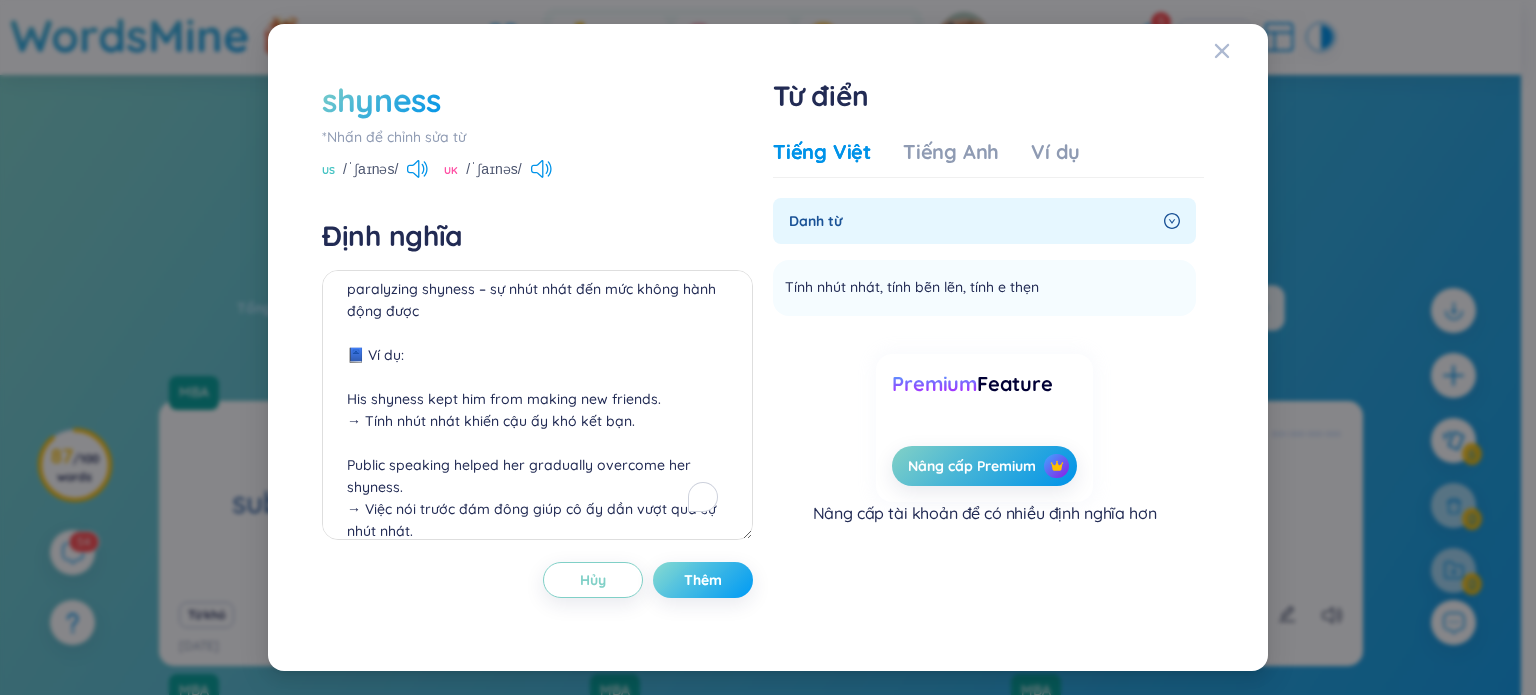 click on "Thêm" at bounding box center [703, 580] 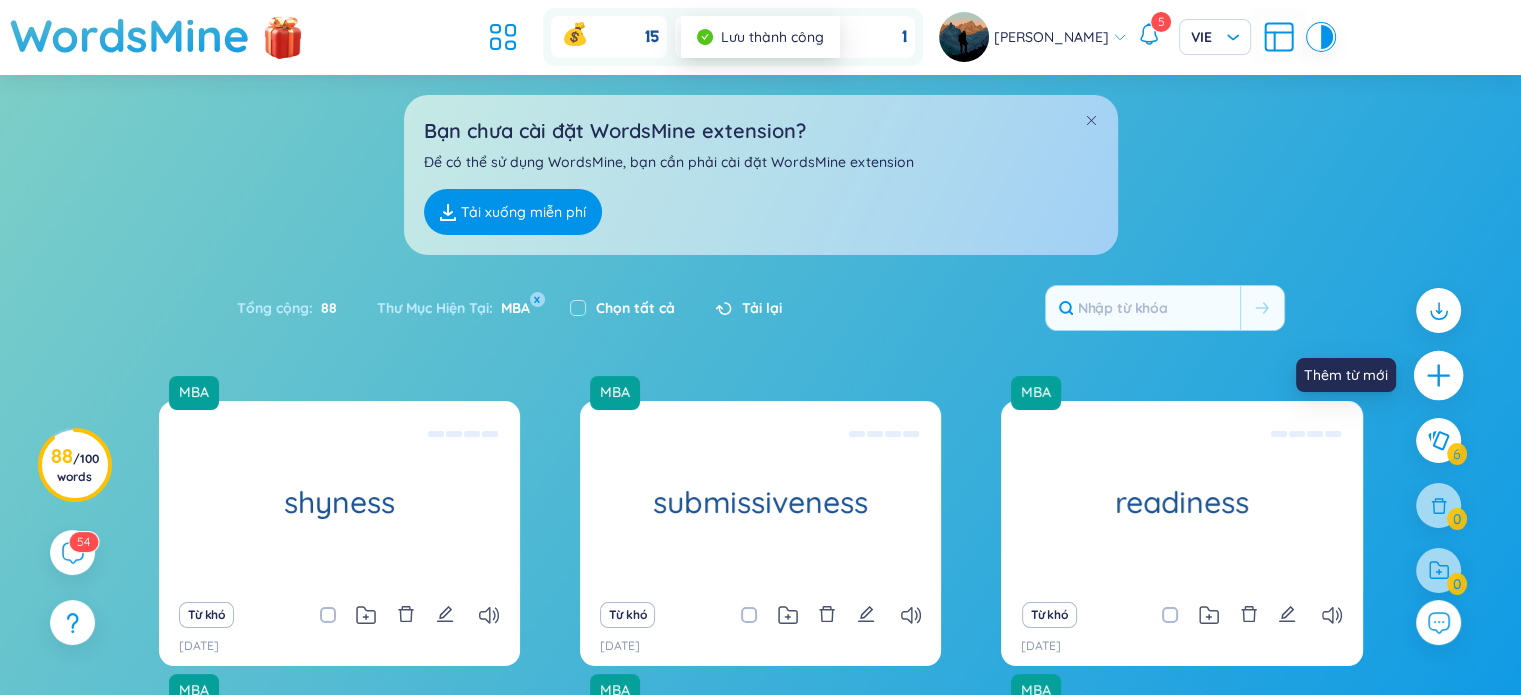 click 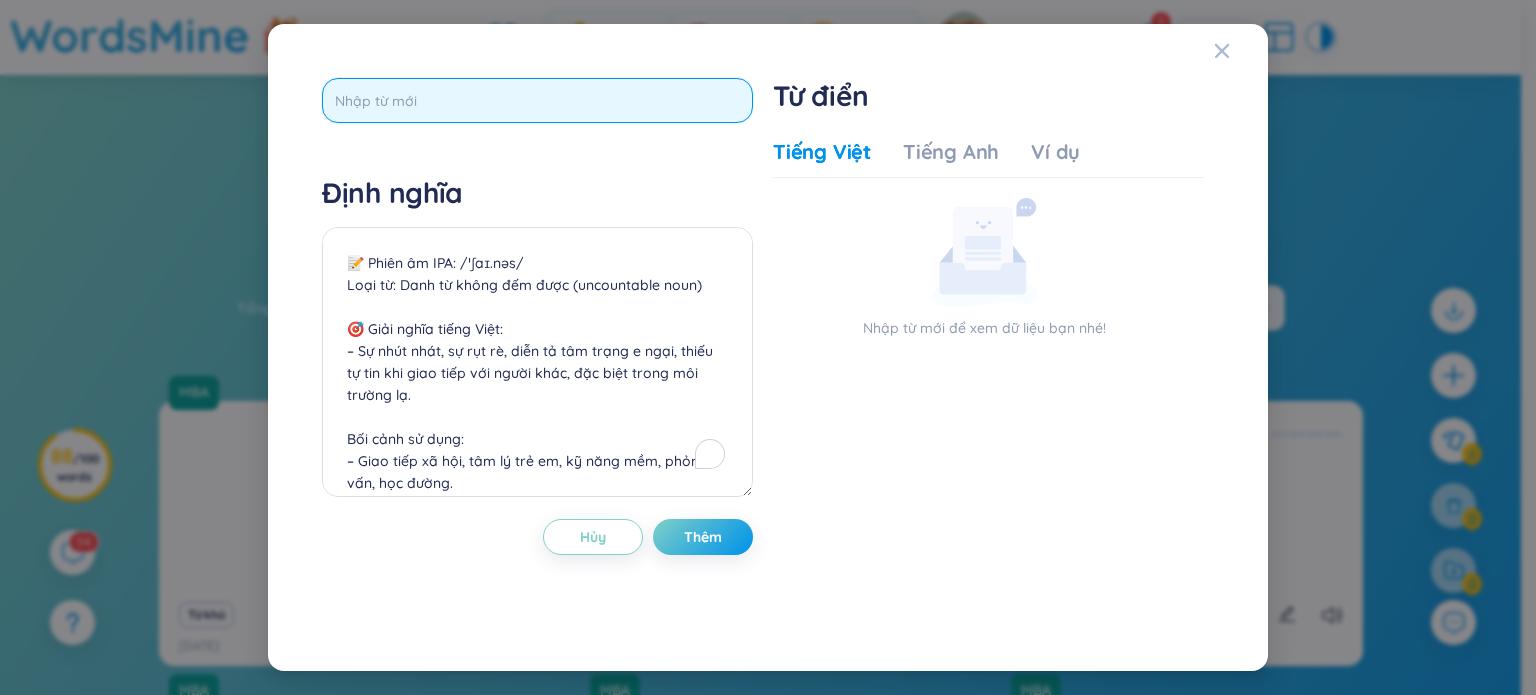 click at bounding box center (537, 100) 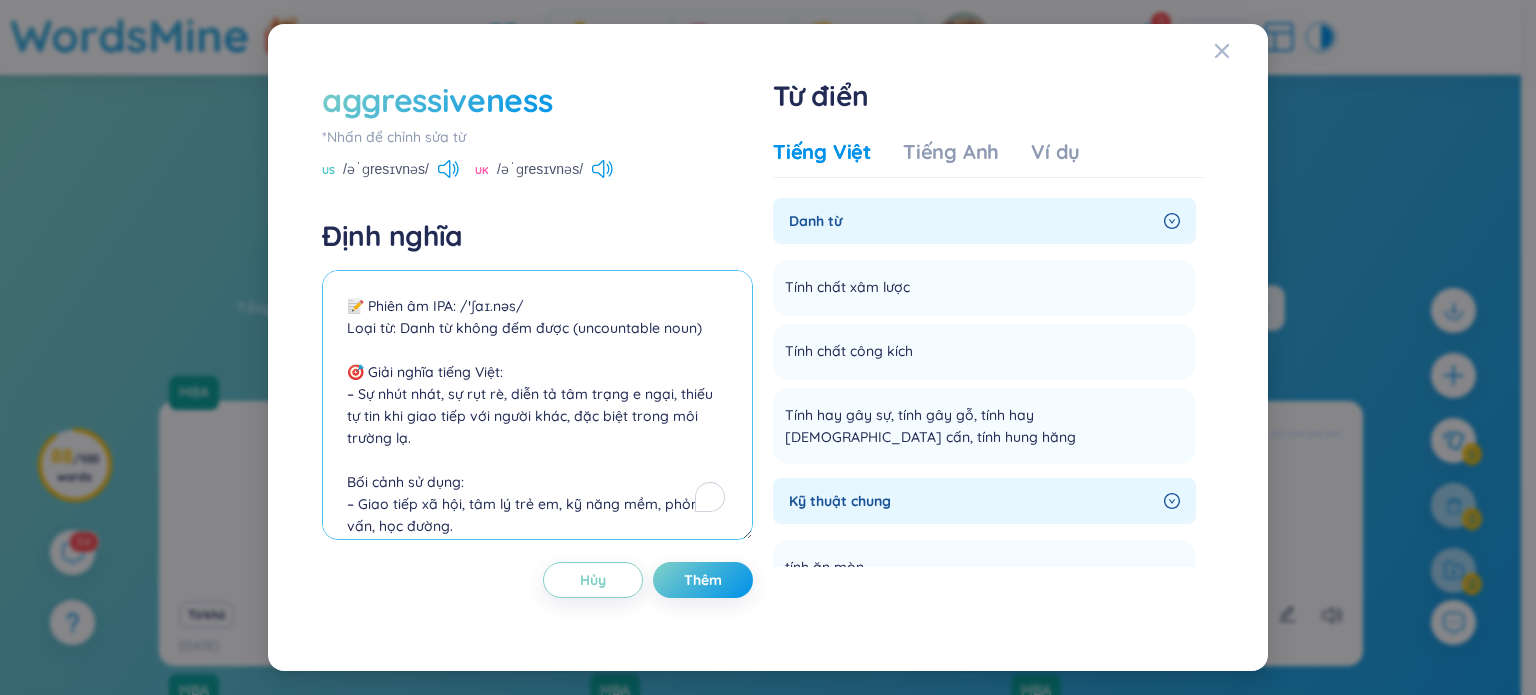 click on "📝 Phiên âm IPA: /ˈʃaɪ.nəs/
Loại từ: Danh từ không đếm được (uncountable noun)
🎯 Giải nghĩa tiếng Việt:
– Sự nhút nhát, sự rụt rè, diễn tả tâm trạng e ngại, thiếu tự tin khi giao tiếp với người khác, đặc biệt trong môi trường lạ.
Bối cảnh sử dụng:
– Giao tiếp xã hội, tâm lý trẻ em, kỹ năng mềm, phỏng vấn, học đường.
📖 Collocations thường gặp:
overcome shyness – vượt qua sự nhút nhát
natural shyness – sự nhút nhát tự nhiên
shy by nature – bản tính nhút nhát
paralyzing shyness – sự nhút nhát đến mức không hành động được
📘 Ví dụ:
His shyness kept him from making new friends.
→ Tính nhút nhát khiến cậu ấy khó kết bạn.
Public speaking helped her gradually overcome her shyness.
→ Việc nói trước đám đông giúp cô ấy dần vượt qua sự nhút nhát." at bounding box center [537, 405] 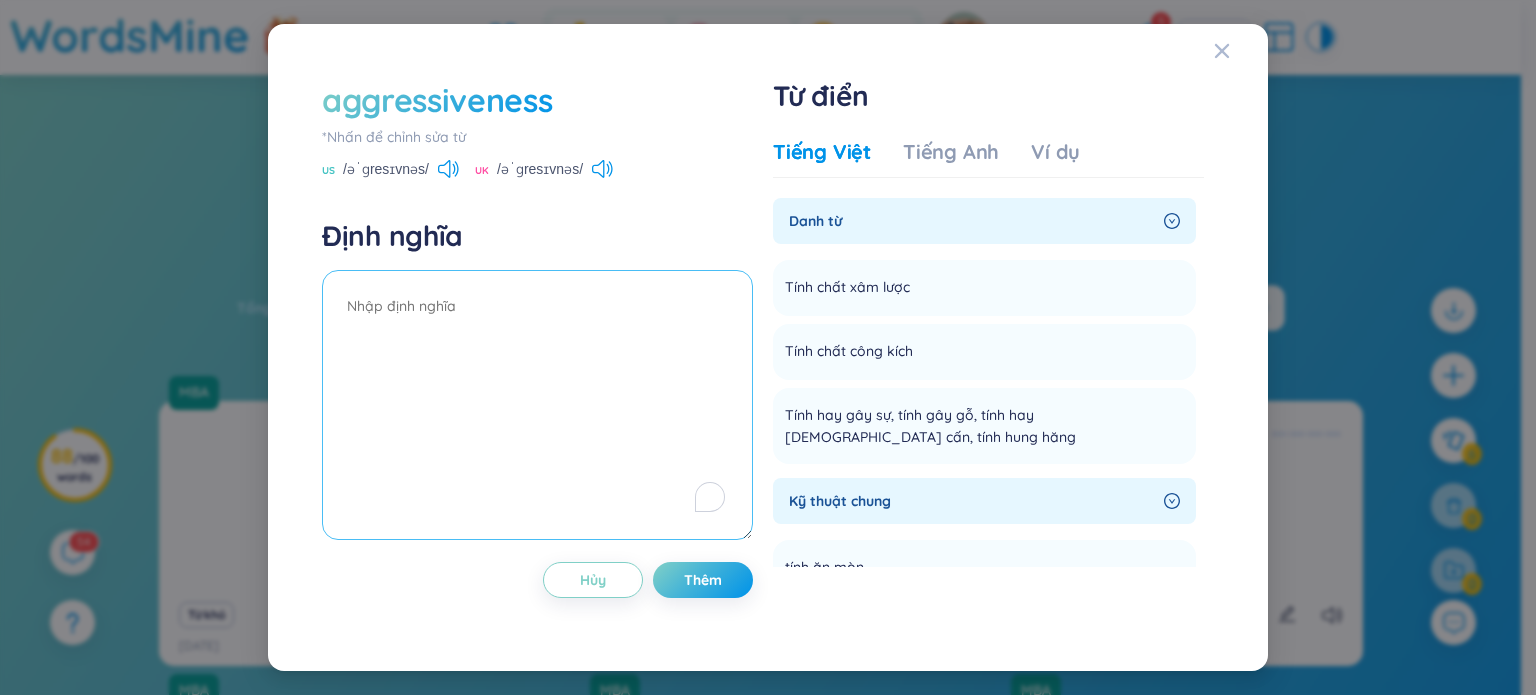 paste on "📝 Phiên âm IPA: /əˈɡres.ɪv.nəs/
Loại từ: Danh từ không đếm được (uncountable noun)
🎯 Giải nghĩa tiếng Việt:
– Tính hung hăng, tính công kích, mô tả hành vi quá quyết liệt, sẵn sàng đối đầu hoặc gây gổ.
Bối cảnh sử dụng:
– Tâm lý học, giao tiếp căng thẳng, thể thao, hành vi bạo lực.
📖 Collocations thường gặp:
show/display aggressiveness – thể hiện sự hung hăng
verbal/physical aggressiveness – sự hung hăng bằng lời nói/thể chất
unchecked aggressiveness – sự hung hăng không được kiểm soát
competitive aggressiveness – sự hiếu thắng trong cạnh tranh
📘 Ví dụ:
The dog's aggressiveness made everyone step back.
→ Sự hung hăng của con chó khiến mọi người lùi lại.
Her aggressiveness during the debate surprised everyone.
→ Sự công kích của cô ấy trong buổi tranh luận khiến mọi người bất ngờ." 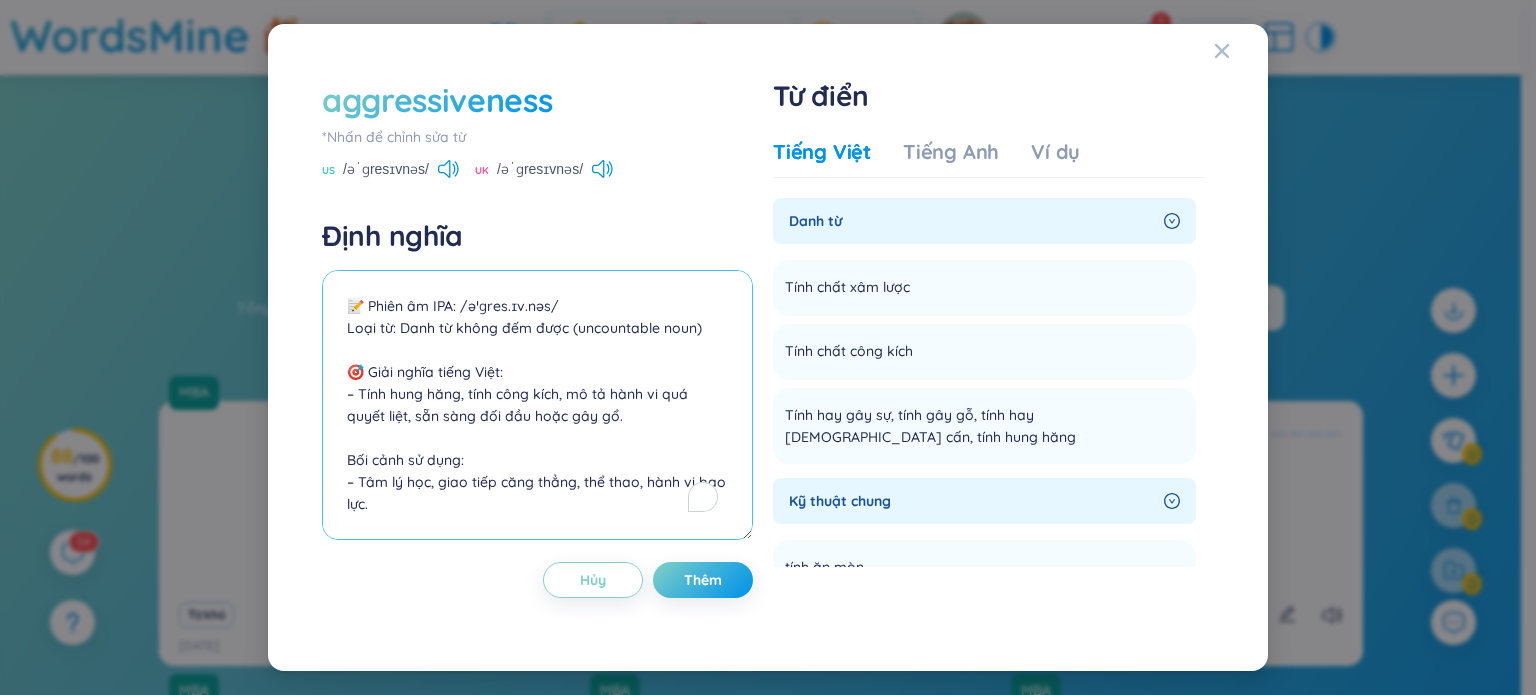 scroll, scrollTop: 479, scrollLeft: 0, axis: vertical 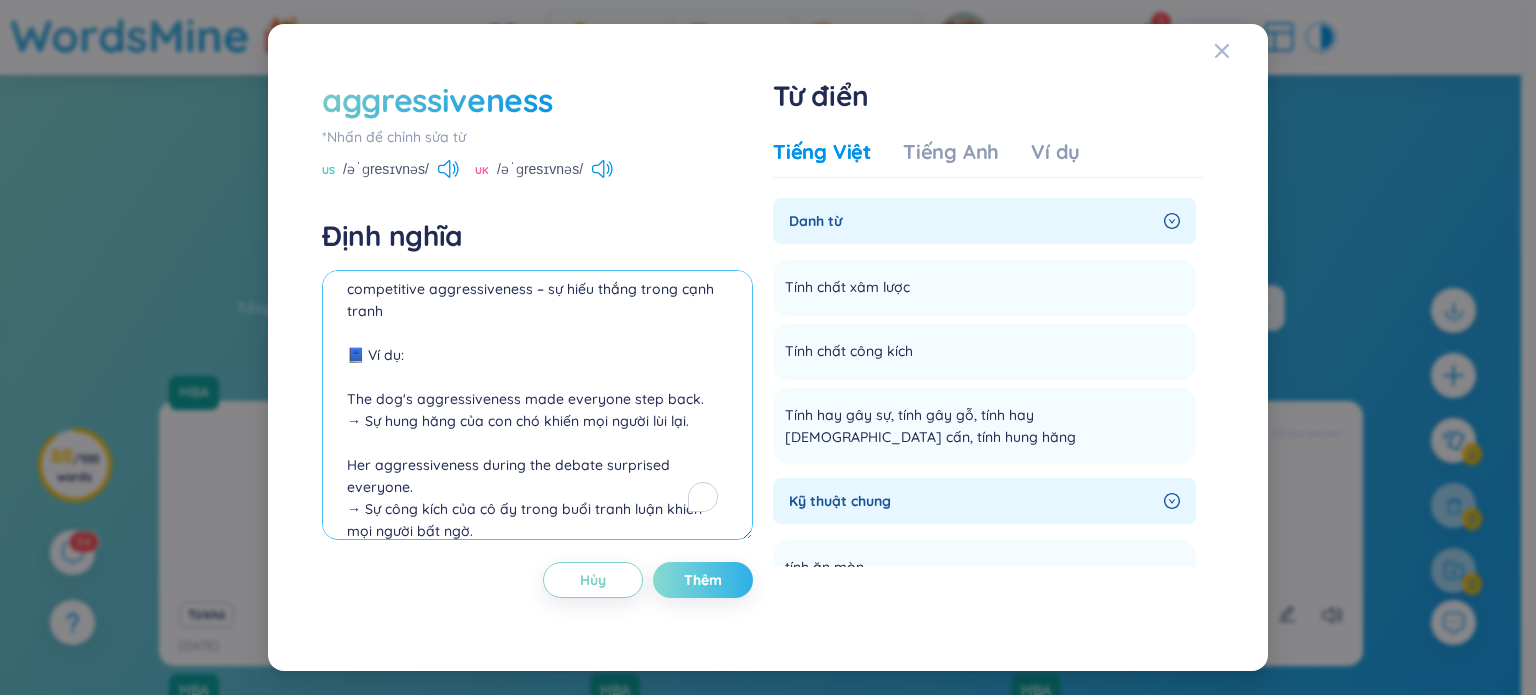 type on "📝 Phiên âm IPA: /əˈɡres.ɪv.nəs/
Loại từ: Danh từ không đếm được (uncountable noun)
🎯 Giải nghĩa tiếng Việt:
– Tính hung hăng, tính công kích, mô tả hành vi quá quyết liệt, sẵn sàng đối đầu hoặc gây gổ.
Bối cảnh sử dụng:
– Tâm lý học, giao tiếp căng thẳng, thể thao, hành vi bạo lực.
📖 Collocations thường gặp:
show/display aggressiveness – thể hiện sự hung hăng
verbal/physical aggressiveness – sự hung hăng bằng lời nói/thể chất
unchecked aggressiveness – sự hung hăng không được kiểm soát
competitive aggressiveness – sự hiếu thắng trong cạnh tranh
📘 Ví dụ:
The dog's aggressiveness made everyone step back.
→ Sự hung hăng của con chó khiến mọi người lùi lại.
Her aggressiveness during the debate surprised everyone.
→ Sự công kích của cô ấy trong buổi tranh luận khiến mọi người bất ngờ." 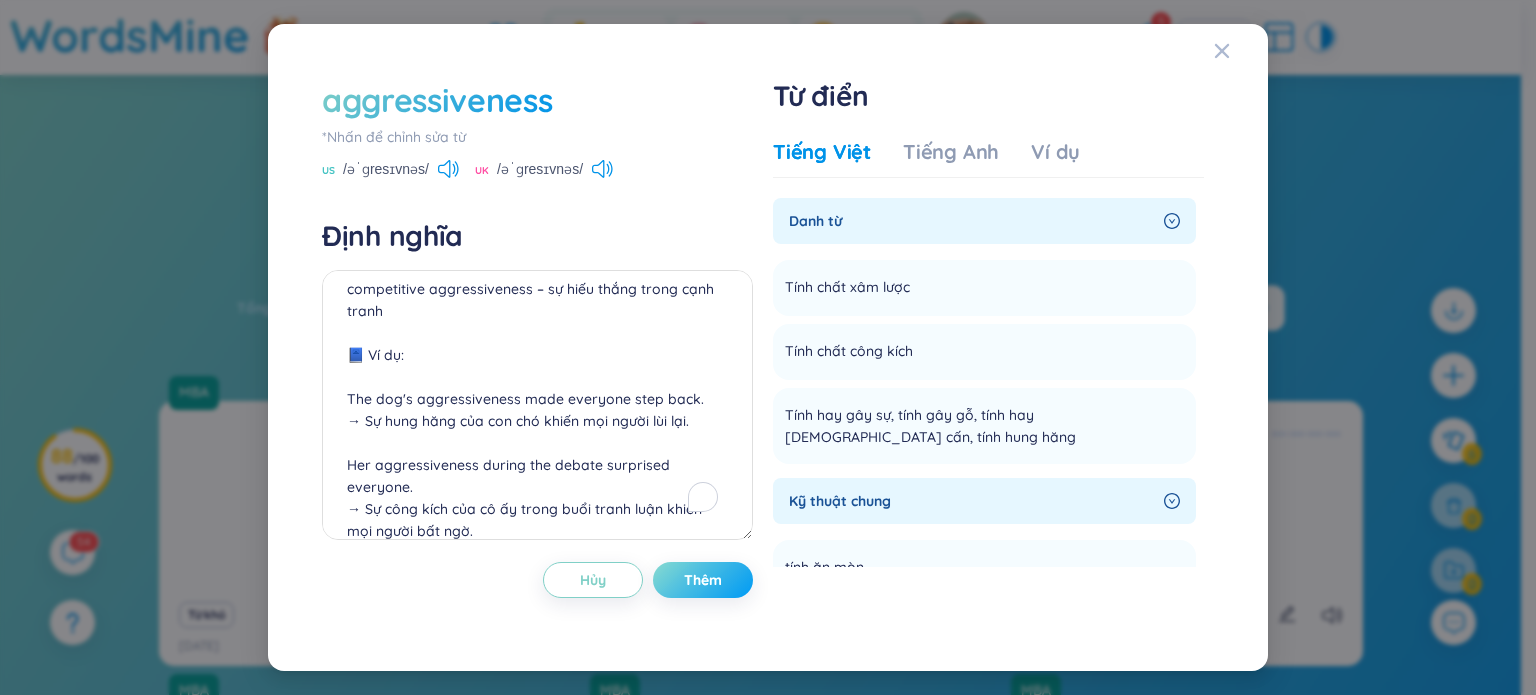 click on "Thêm" at bounding box center (703, 580) 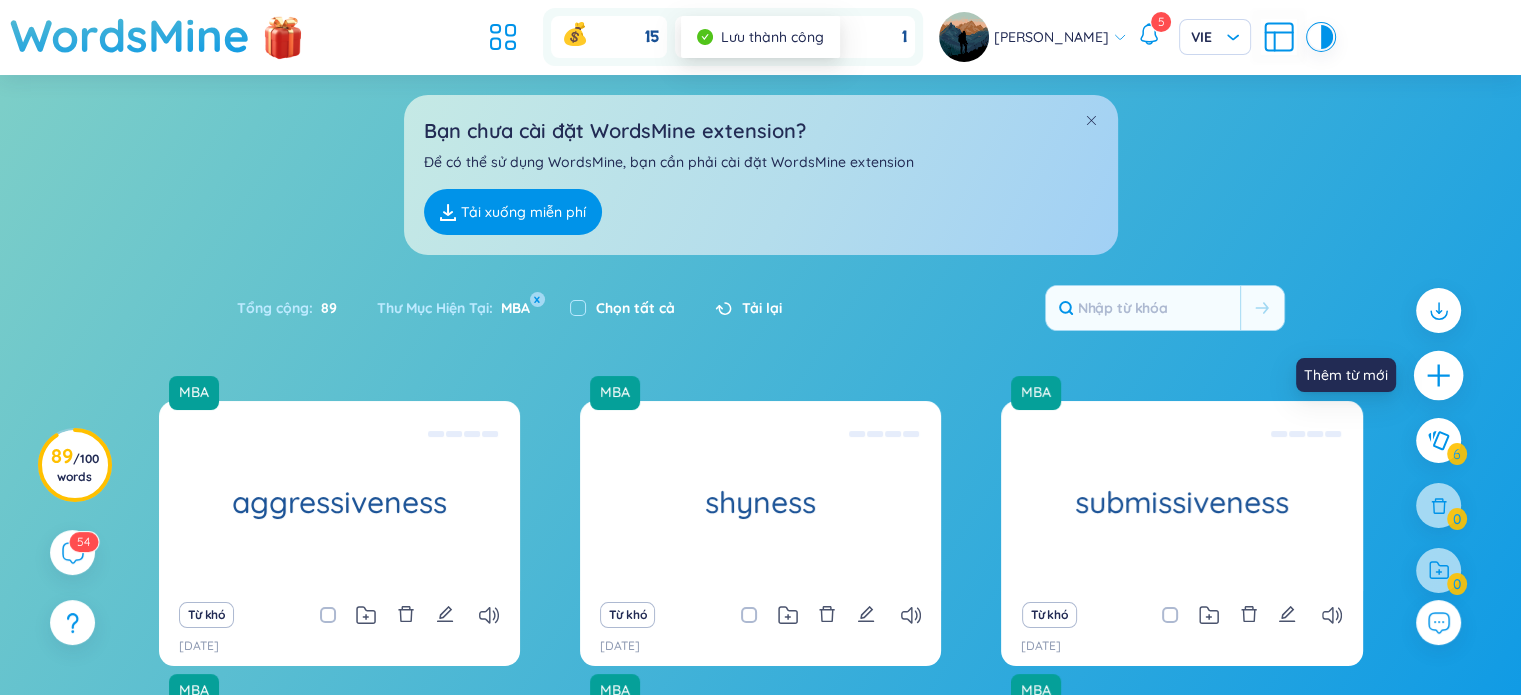 click 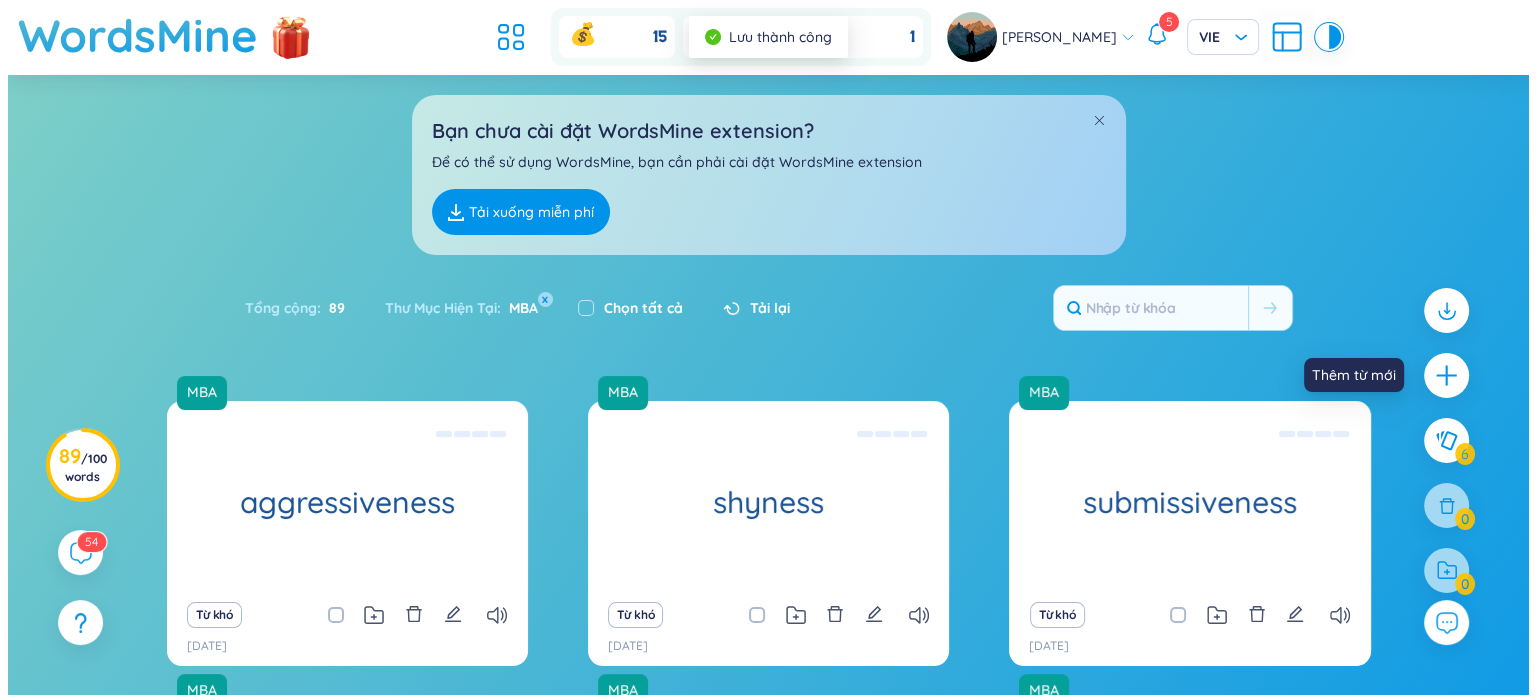 scroll, scrollTop: 0, scrollLeft: 0, axis: both 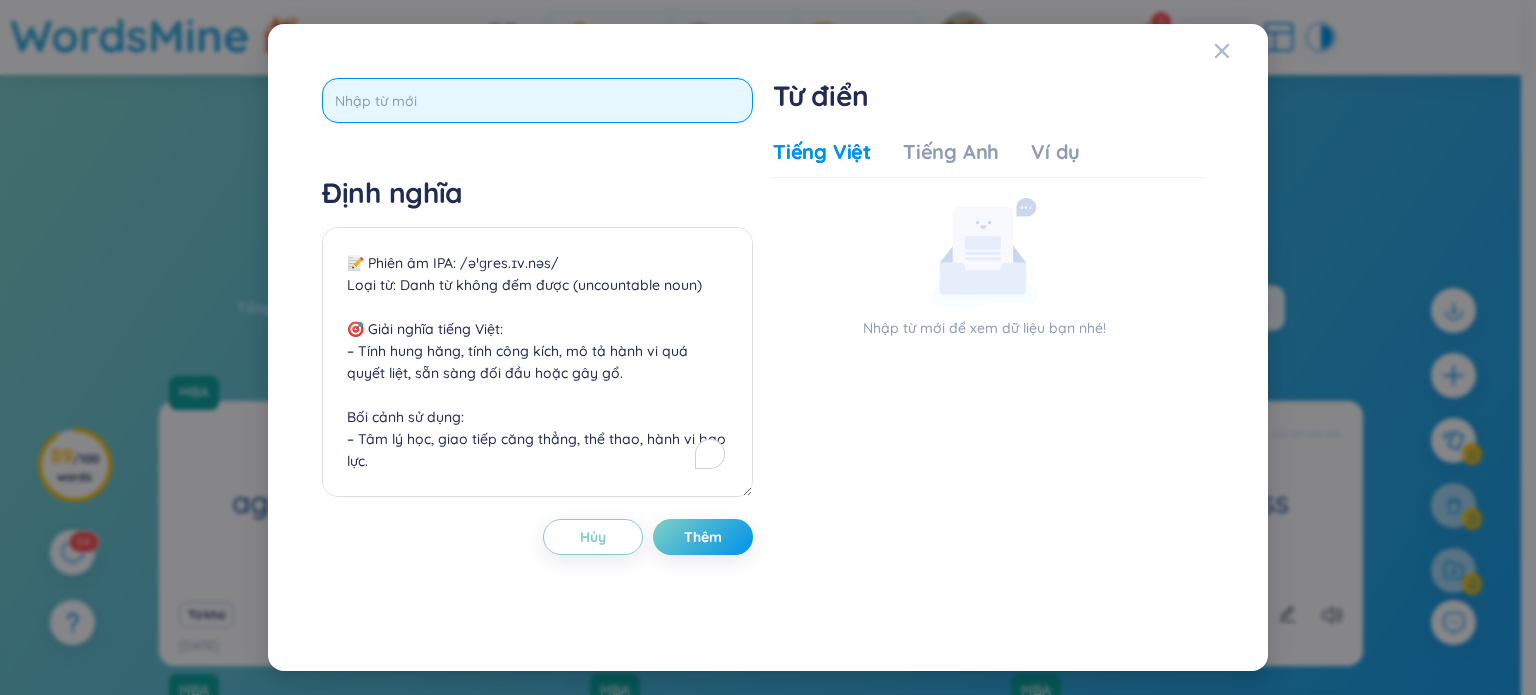 click at bounding box center [537, 100] 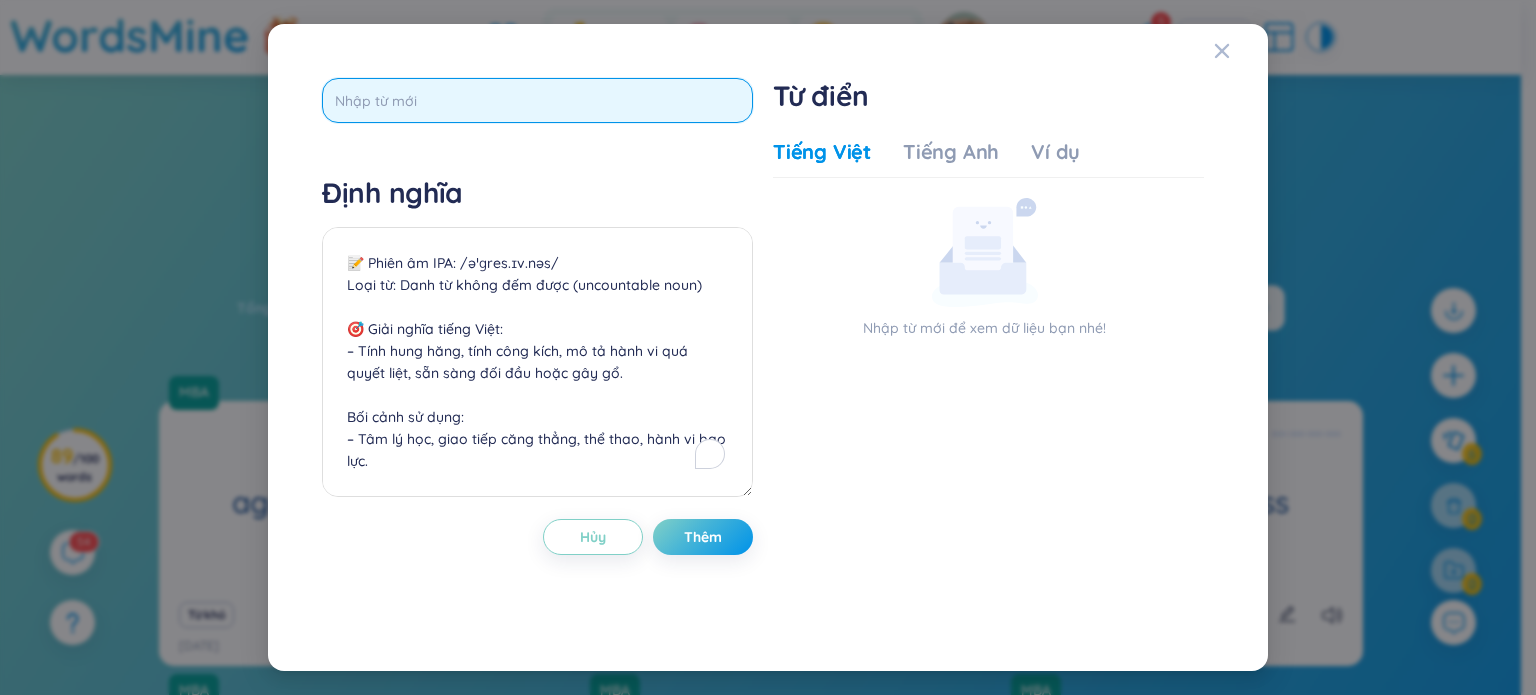 paste on "Defensiveness" 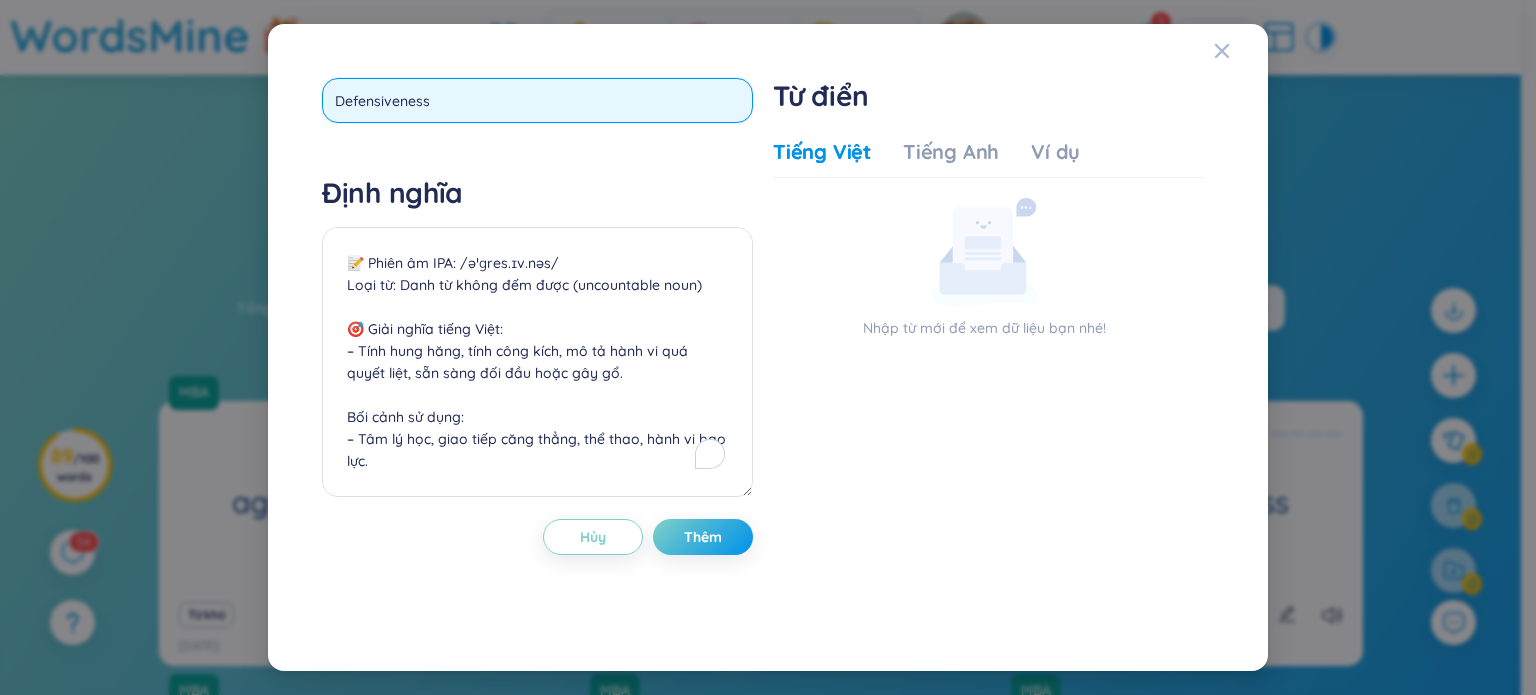 type on "Defensiveness" 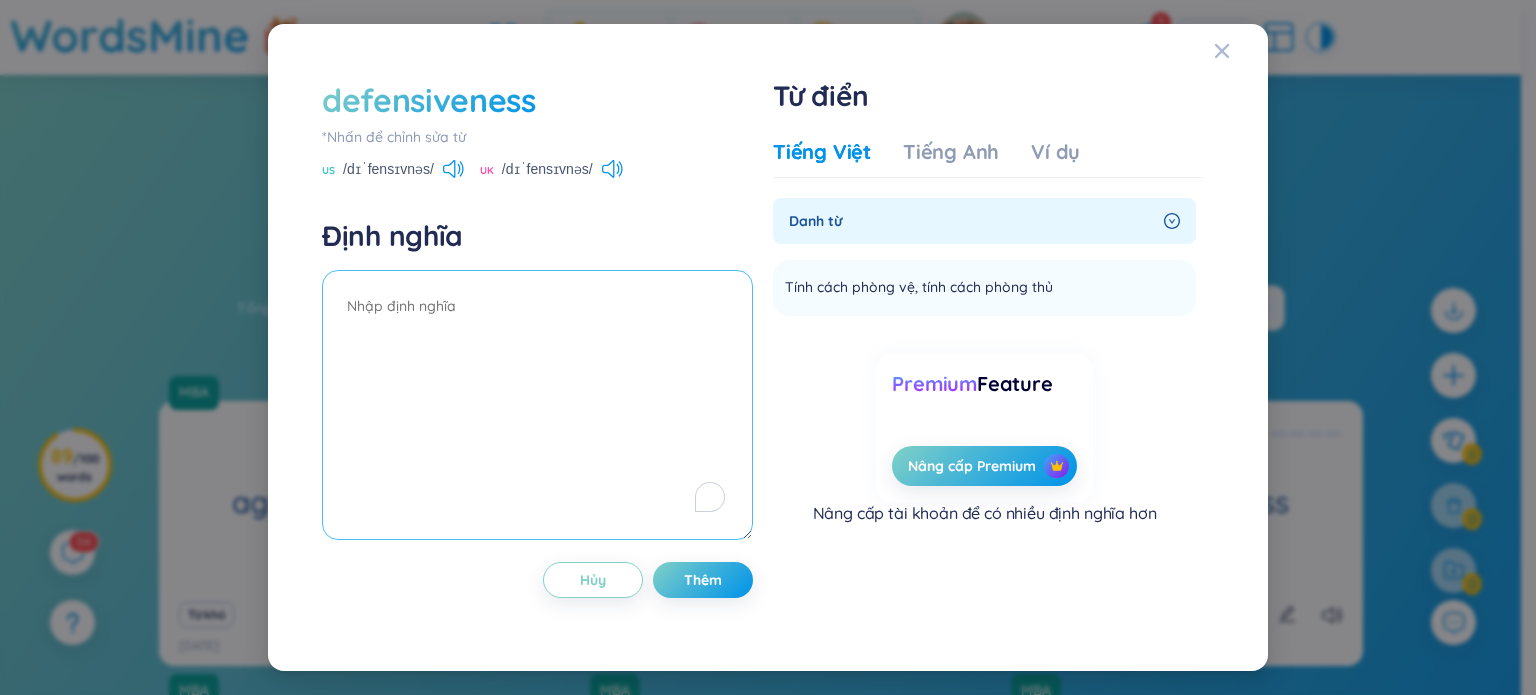 click at bounding box center [537, 405] 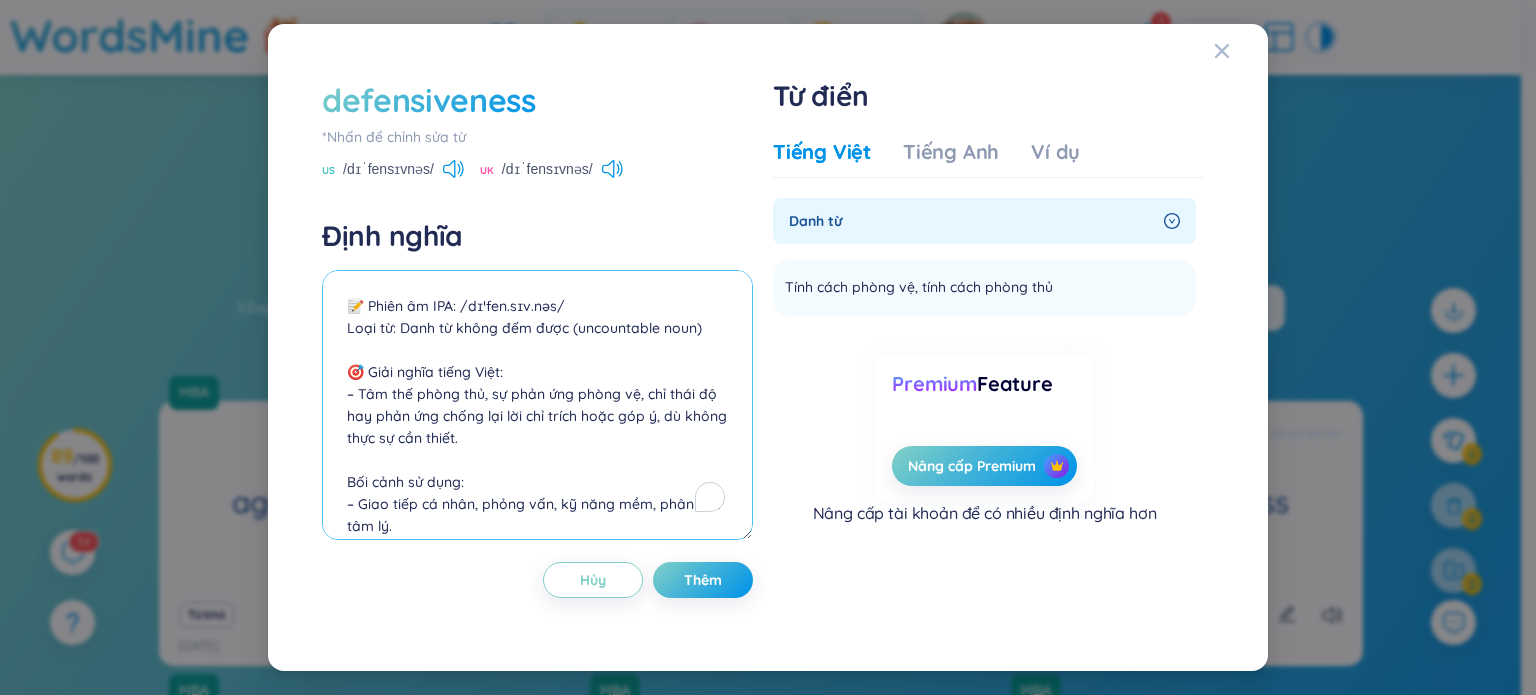 scroll, scrollTop: 457, scrollLeft: 0, axis: vertical 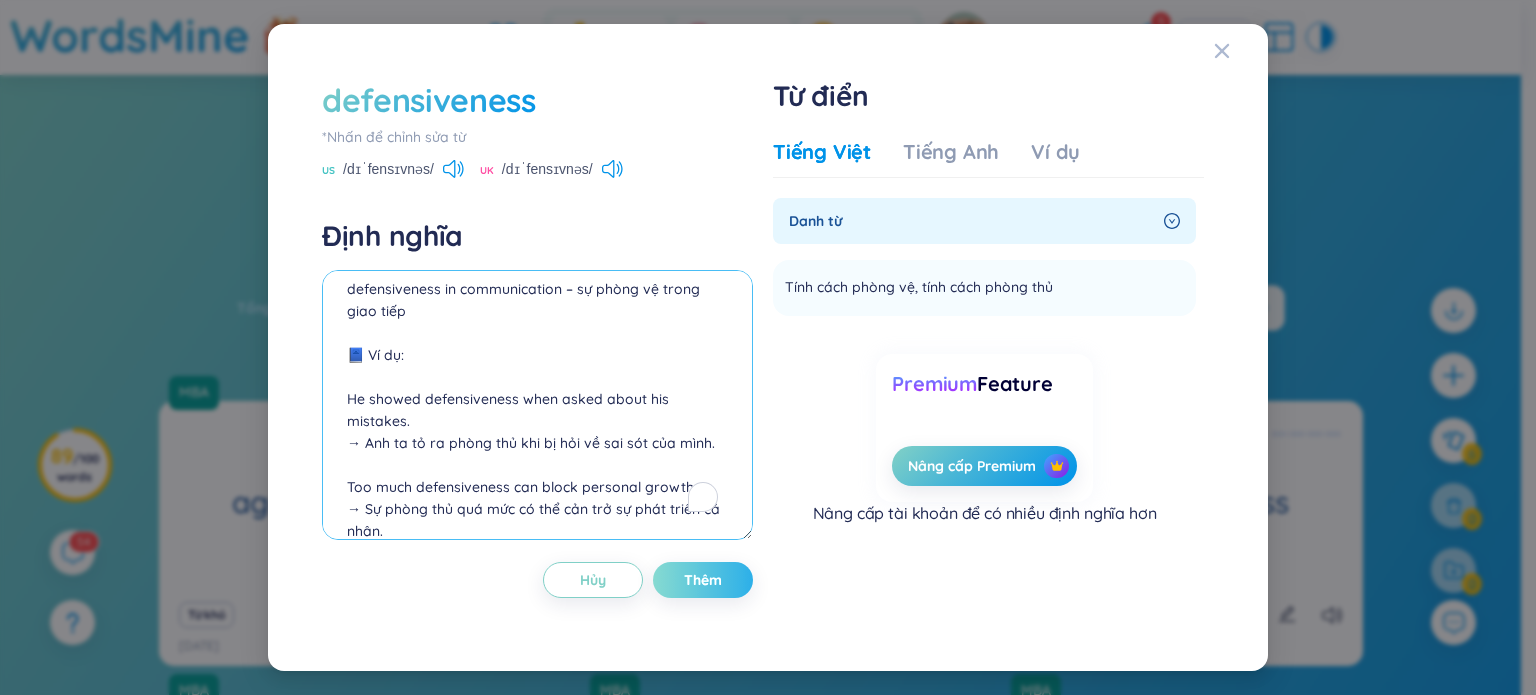 type on "📝 Phiên âm IPA: /dɪˈfen.sɪv.nəs/
Loại từ: Danh từ không đếm được (uncountable noun)
🎯 Giải nghĩa tiếng Việt:
– Tâm thế phòng thủ, sự phản ứng phòng vệ, chỉ thái độ hay phản ứng chống lại lời chỉ trích hoặc góp ý, dù không thực sự cần thiết.
Bối cảnh sử dụng:
– Giao tiếp cá nhân, phỏng vấn, kỹ năng mềm, phân tích tâm lý.
📖 Collocations thường gặp:
show defensiveness – thể hiện sự phòng thủ
emotional defensiveness – phản ứng phòng vệ cảm xúc
excessive defensiveness – quá phòng thủ
defensiveness in communication – sự phòng vệ trong giao tiếp
📘 Ví dụ:
He showed defensiveness when asked about his mistakes.
→ Anh ta tỏ ra phòng thủ khi bị hỏi về sai sót của mình.
Too much defensiveness can block personal growth.
→ Sự phòng thủ quá mức có thể cản trở sự phát triển cá nhân." 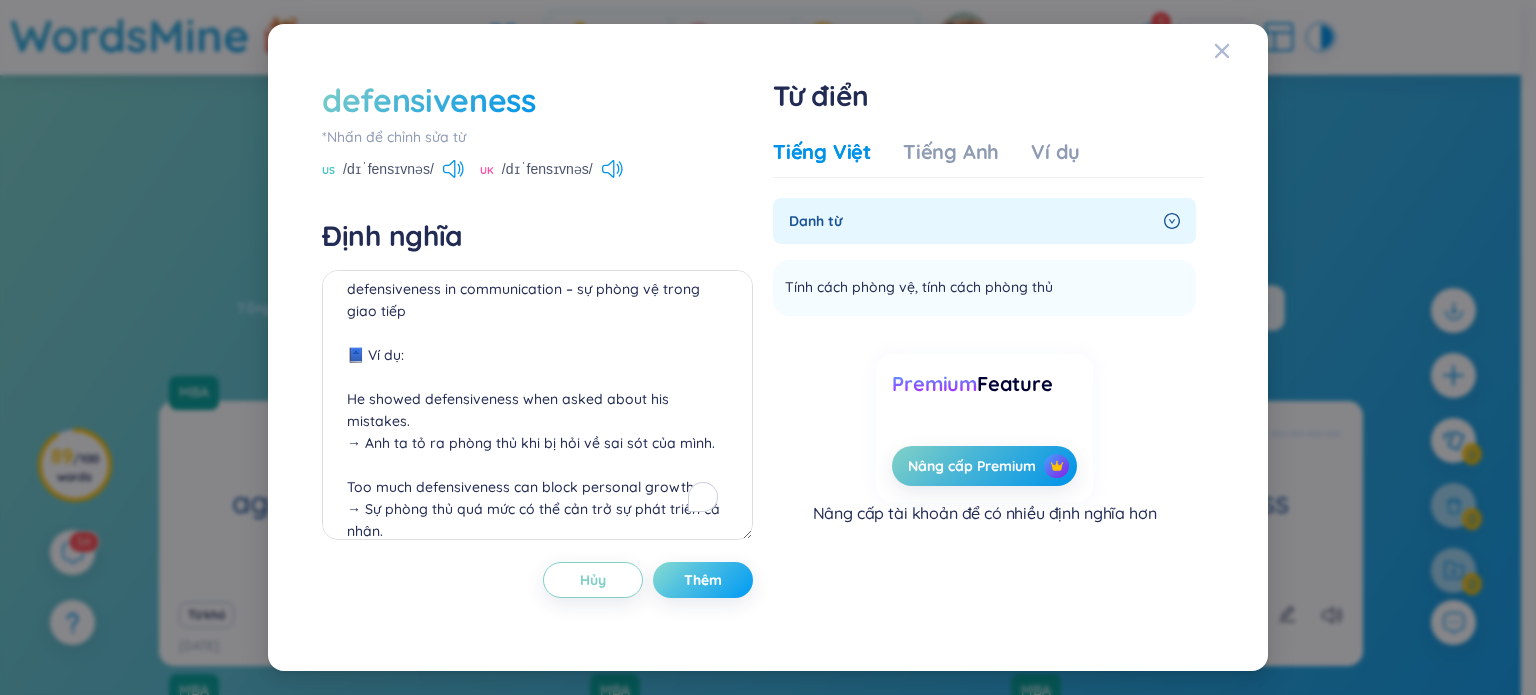 click on "Thêm" at bounding box center (703, 580) 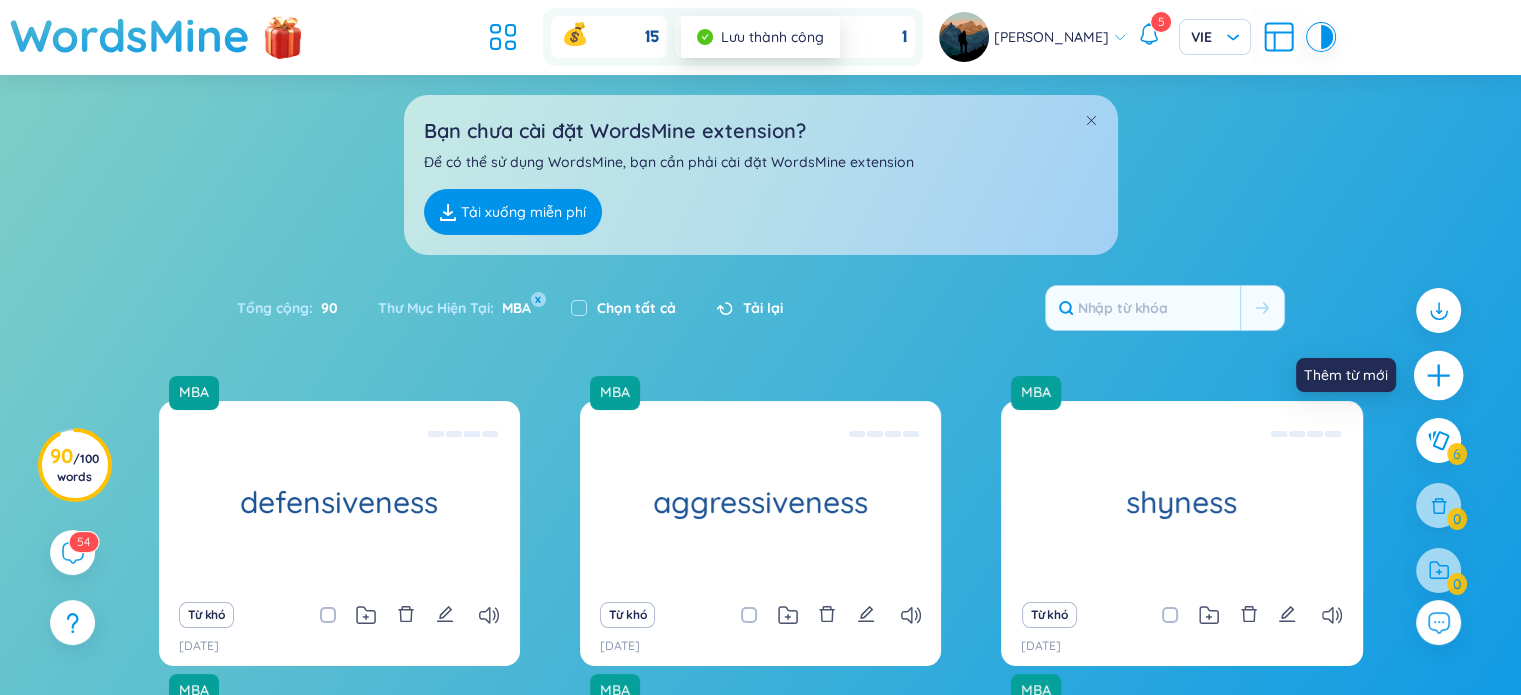 click 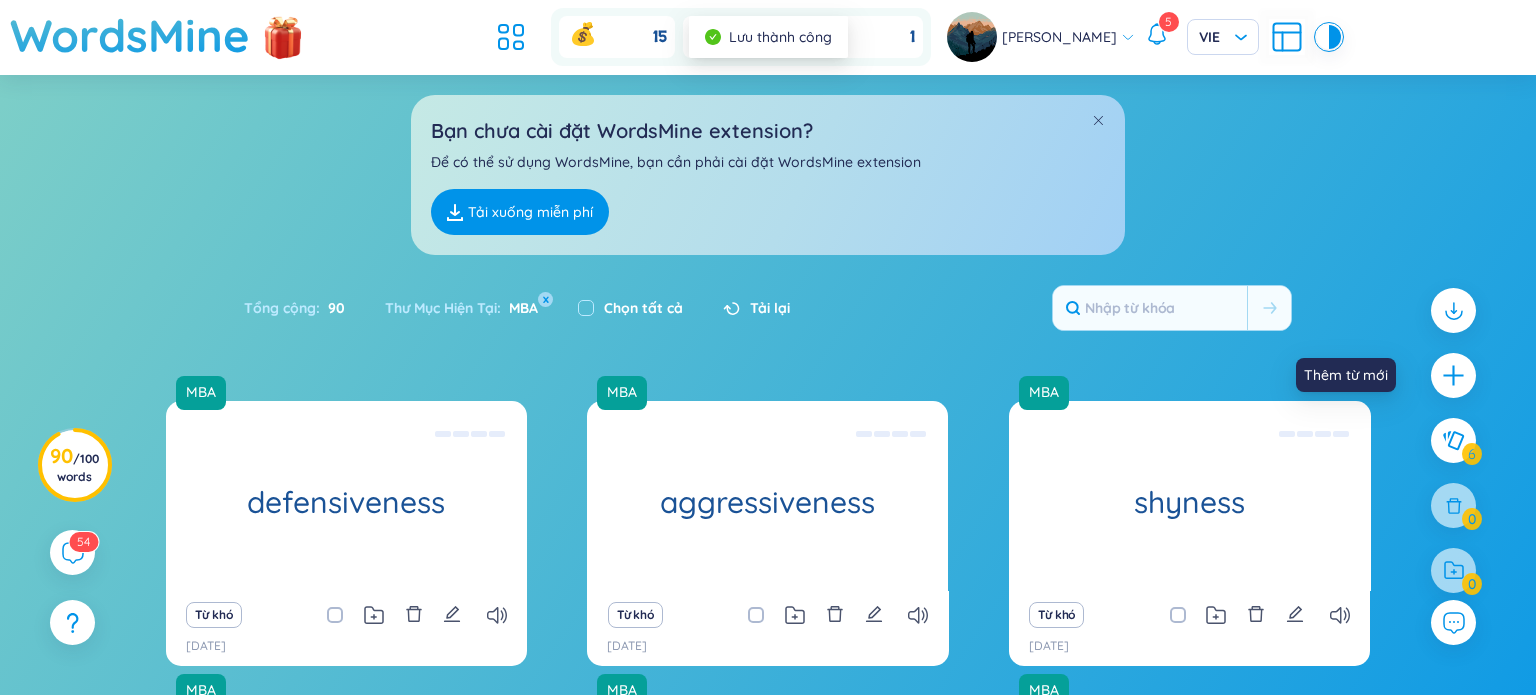 scroll, scrollTop: 0, scrollLeft: 0, axis: both 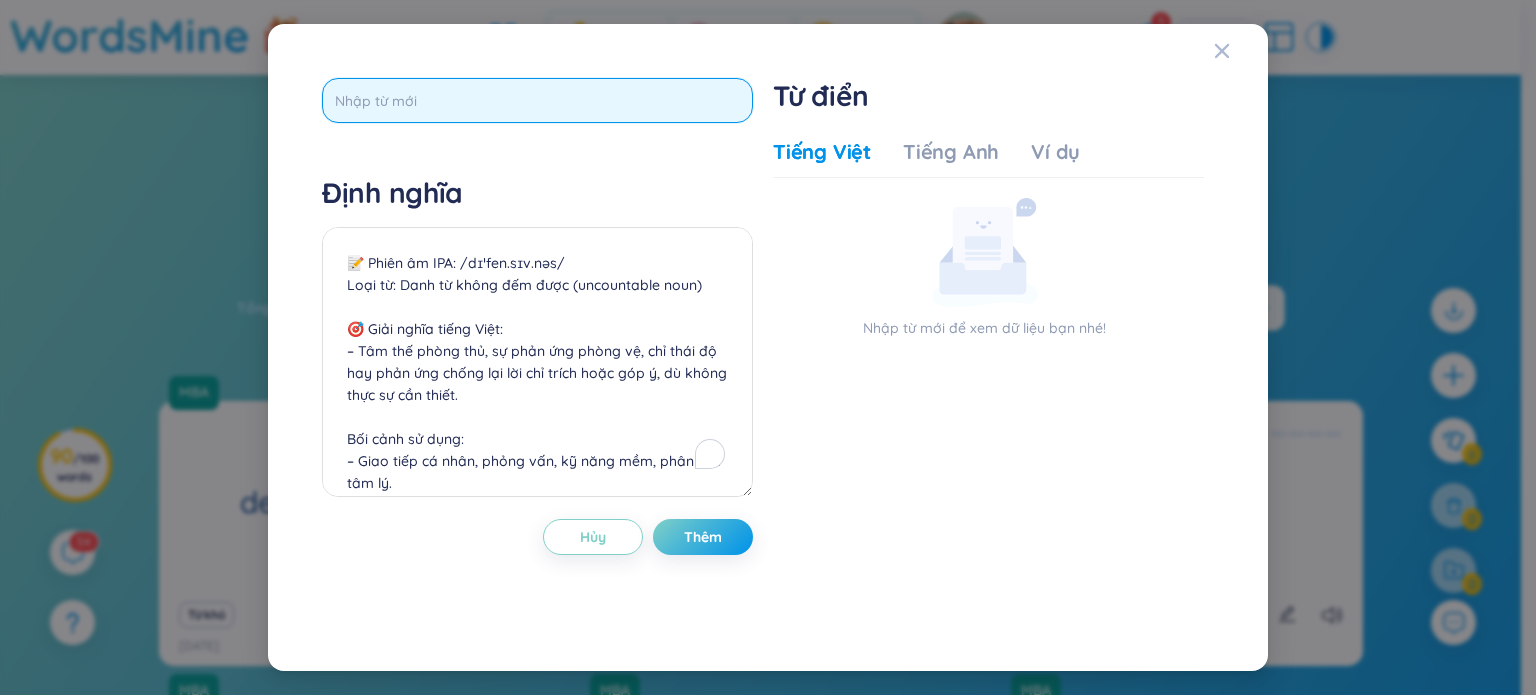 click at bounding box center (537, 100) 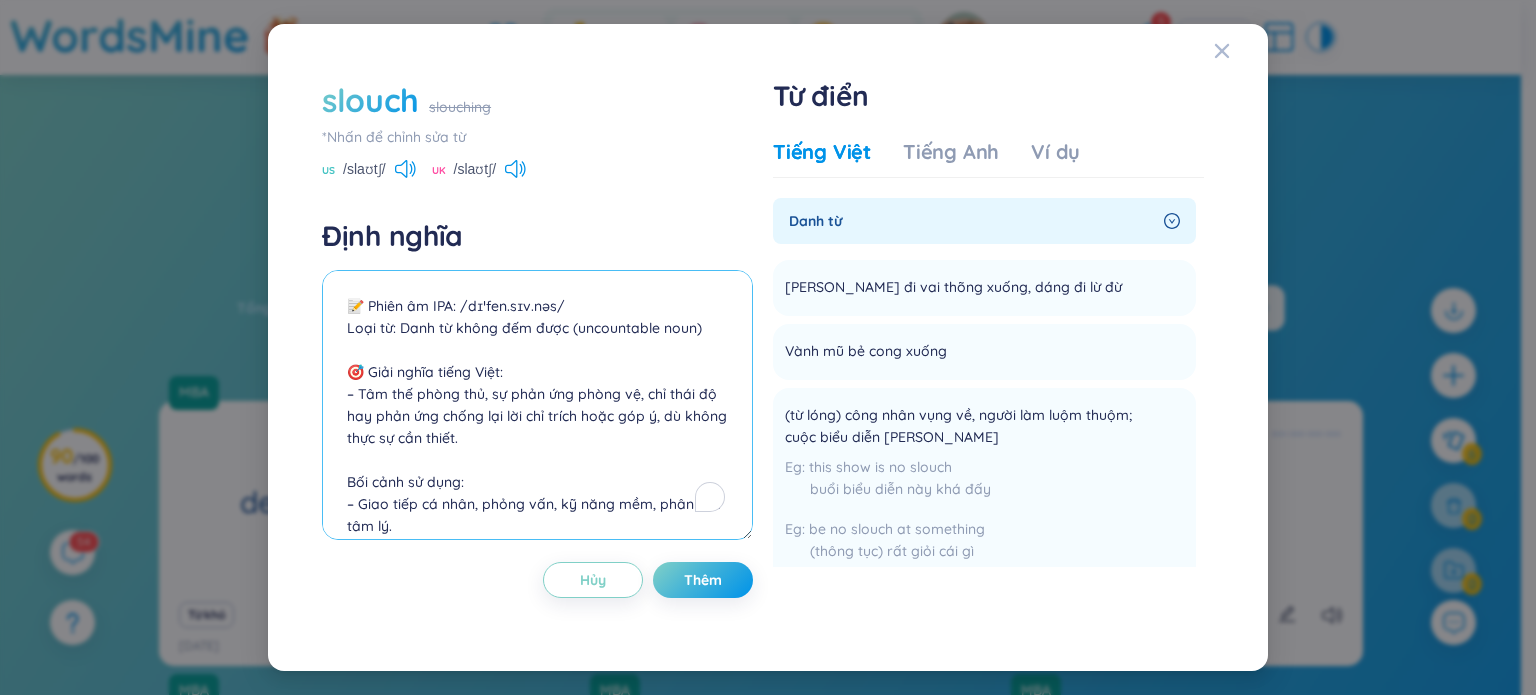 click on "📝 Phiên âm IPA: /dɪˈfen.sɪv.nəs/
Loại từ: Danh từ không đếm được (uncountable noun)
🎯 Giải nghĩa tiếng Việt:
– Tâm thế phòng thủ, sự phản ứng phòng vệ, chỉ thái độ hay phản ứng chống lại lời chỉ trích hoặc góp ý, dù không thực sự cần thiết.
Bối cảnh sử dụng:
– Giao tiếp cá nhân, phỏng vấn, kỹ năng mềm, phân tích tâm lý.
📖 Collocations thường gặp:
show defensiveness – thể hiện sự phòng thủ
emotional defensiveness – phản ứng phòng vệ cảm xúc
excessive defensiveness – quá phòng thủ
defensiveness in communication – sự phòng vệ trong giao tiếp
📘 Ví dụ:
He showed defensiveness when asked about his mistakes.
→ Anh ta tỏ ra phòng thủ khi bị hỏi về sai sót của mình.
Too much defensiveness can block personal growth.
→ Sự phòng thủ quá mức có thể cản trở sự phát triển cá nhân." at bounding box center [537, 405] 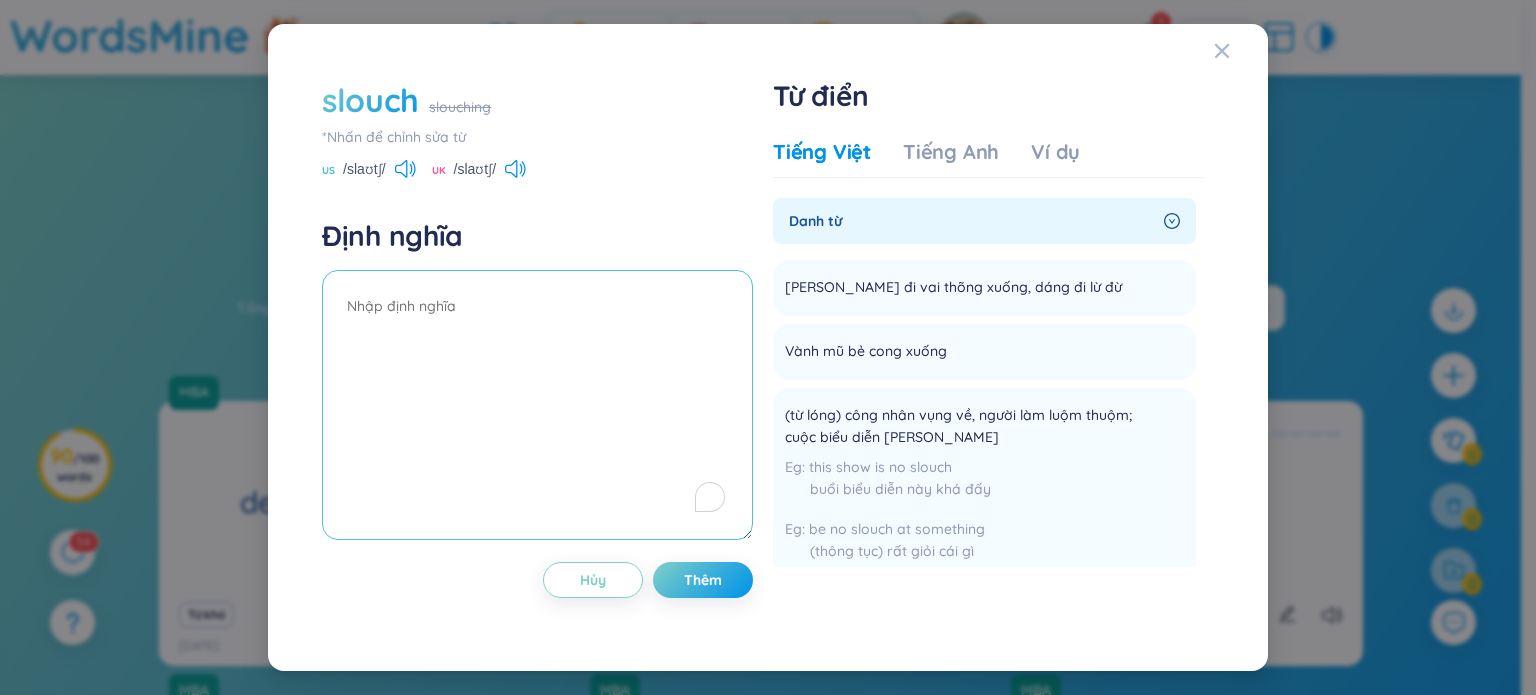 paste on "📝 Phiên âm IPA: /ˈslaʊ.tʃɪŋ/
Loại từ: Danh từ (dạng hiện tại phân từ của slouch), đôi khi cũng được dùng như tính từ hoặc động từ
🎯 Giải nghĩa tiếng Việt:
– Tư thế gù lưng, việc ngồi/lưng không thẳng, biểu thị dáng ngồi hoặc đứng không đúng tư thế, thường là cúi gập vai, gập người, cho cảm giác thiếu tự tin, lười biếng hoặc mệt mỏi.
Bối cảnh sử dụng:
– Mô tả ngôn ngữ cơ thể, thái độ trong giao tiếp, hoặc tác phong cá nhân.
📖 Collocations thường gặp:
slouching posture – tư thế ngồi gù lưng
slouching in a chair – ngồi gục trên ghế
stop slouching – đừng ngồi/đứng gù lưng nữa
be caught slouching – bị bắt gặp đang gù lưng
📘 Ví dụ:
Slouching can make you appear uninterested or unconfident.
→ Tư thế gù lưng có thể khiến bạn trông thiếu hứng thú hoặc thiếu tự tin.
He was slouching in his seat during the interview.
→ Anh ta ngồi gục trong ghế suốt buổi phỏng vấn.
..." 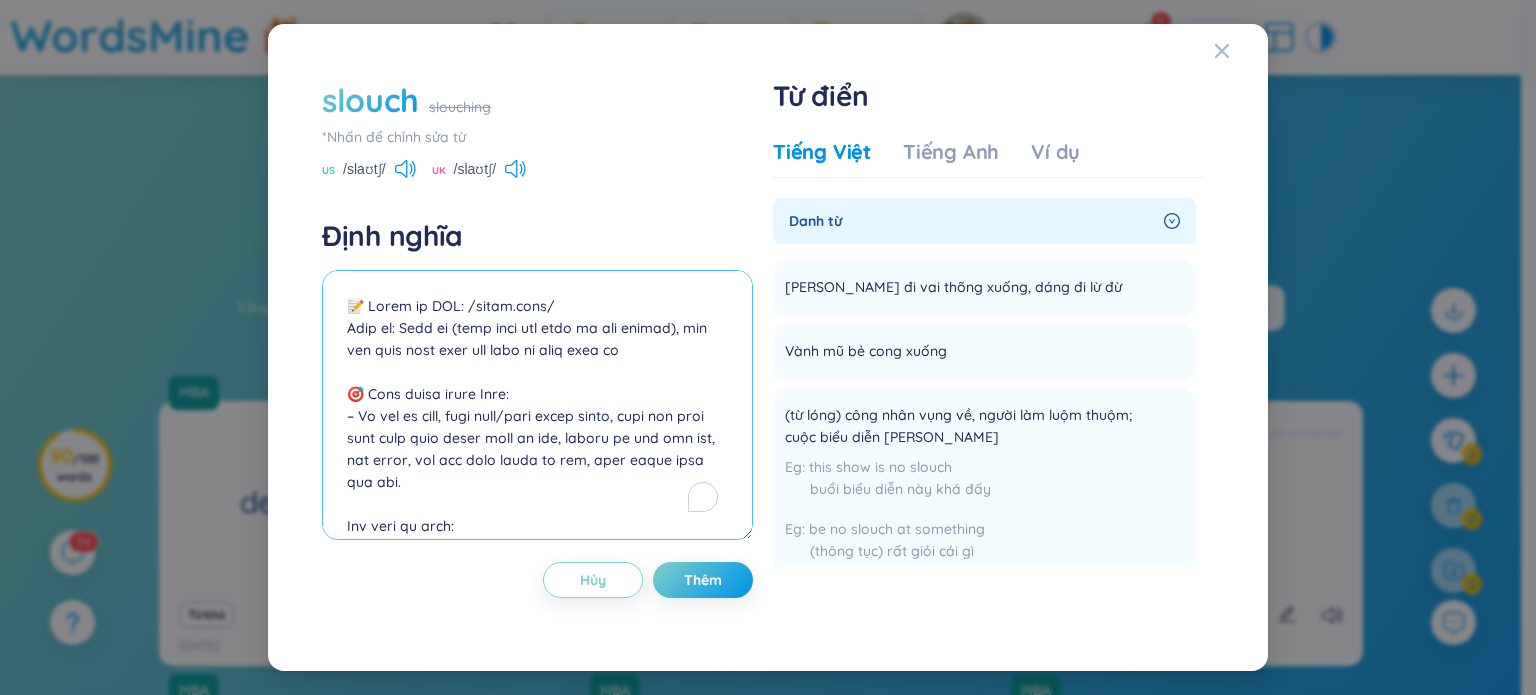 scroll, scrollTop: 523, scrollLeft: 0, axis: vertical 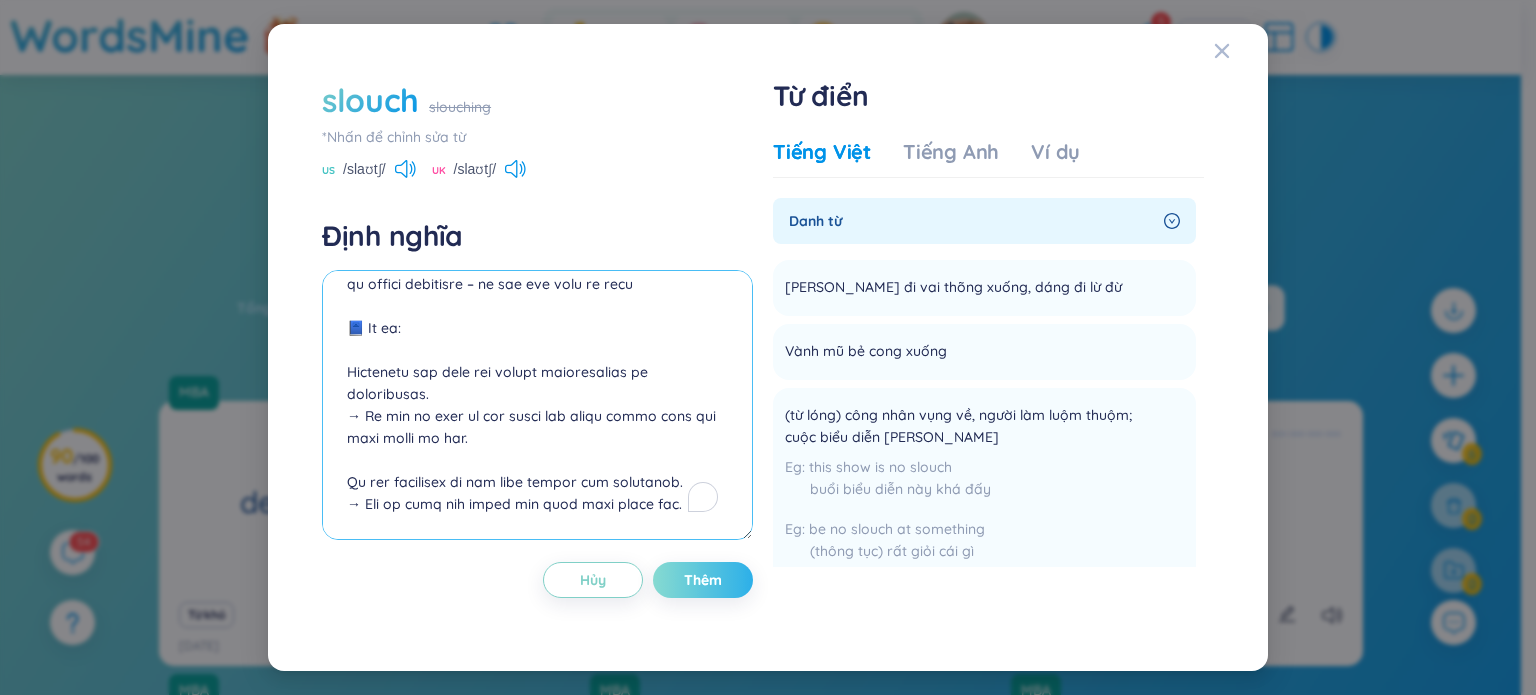 type on "📝 Phiên âm IPA: /ˈslaʊ.tʃɪŋ/
Loại từ: Danh từ (dạng hiện tại phân từ của slouch), đôi khi cũng được dùng như tính từ hoặc động từ
🎯 Giải nghĩa tiếng Việt:
– Tư thế gù lưng, việc ngồi/lưng không thẳng, biểu thị dáng ngồi hoặc đứng không đúng tư thế, thường là cúi gập vai, gập người, cho cảm giác thiếu tự tin, lười biếng hoặc mệt mỏi.
Bối cảnh sử dụng:
– Mô tả ngôn ngữ cơ thể, thái độ trong giao tiếp, hoặc tác phong cá nhân.
📖 Collocations thường gặp:
slouching posture – tư thế ngồi gù lưng
slouching in a chair – ngồi gục trên ghế
stop slouching – đừng ngồi/đứng gù lưng nữa
be caught slouching – bị bắt gặp đang gù lưng
📘 Ví dụ:
Slouching can make you appear uninterested or unconfident.
→ Tư thế gù lưng có thể khiến bạn trông thiếu hứng thú hoặc thiếu tự tin.
He was slouching in his seat during the interview.
→ Anh ta ngồi gục trong ghế suốt buổi phỏng vấn.
..." 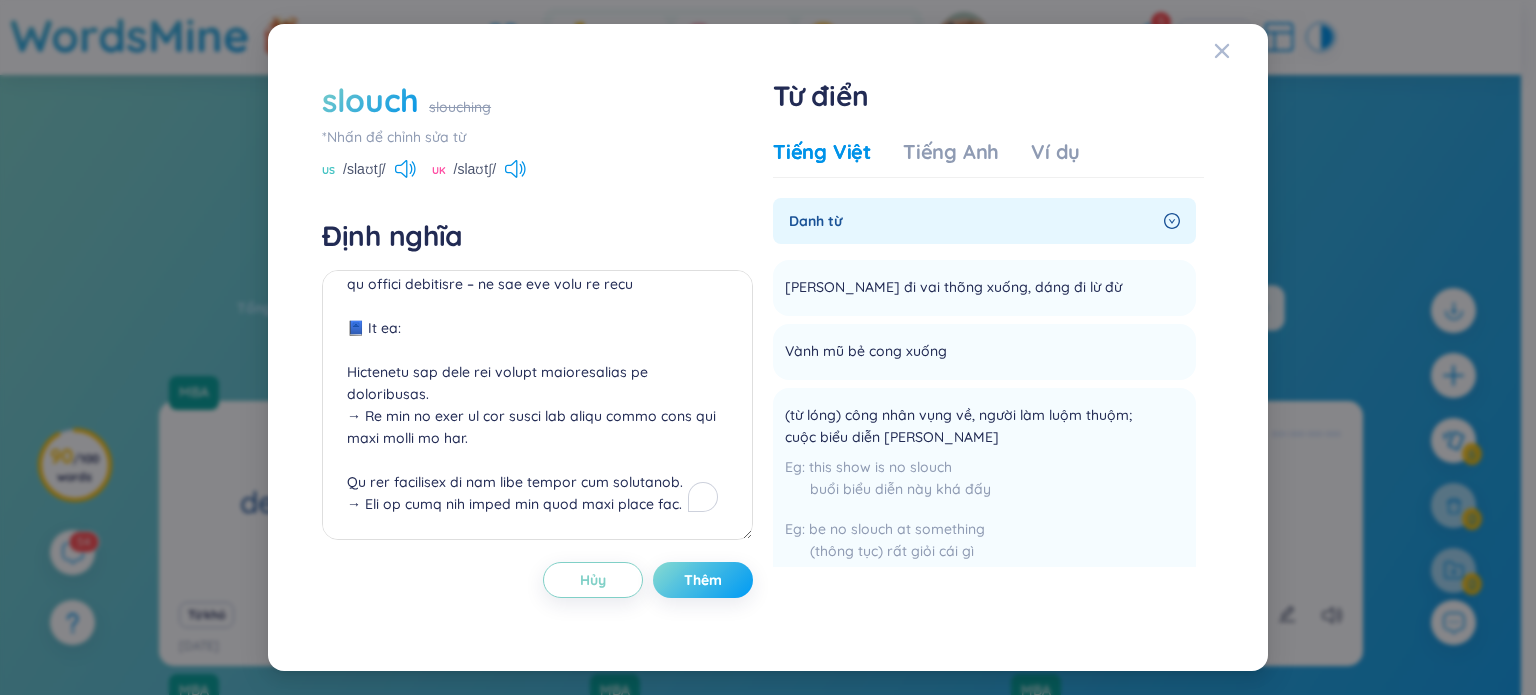 click on "Thêm" at bounding box center [703, 580] 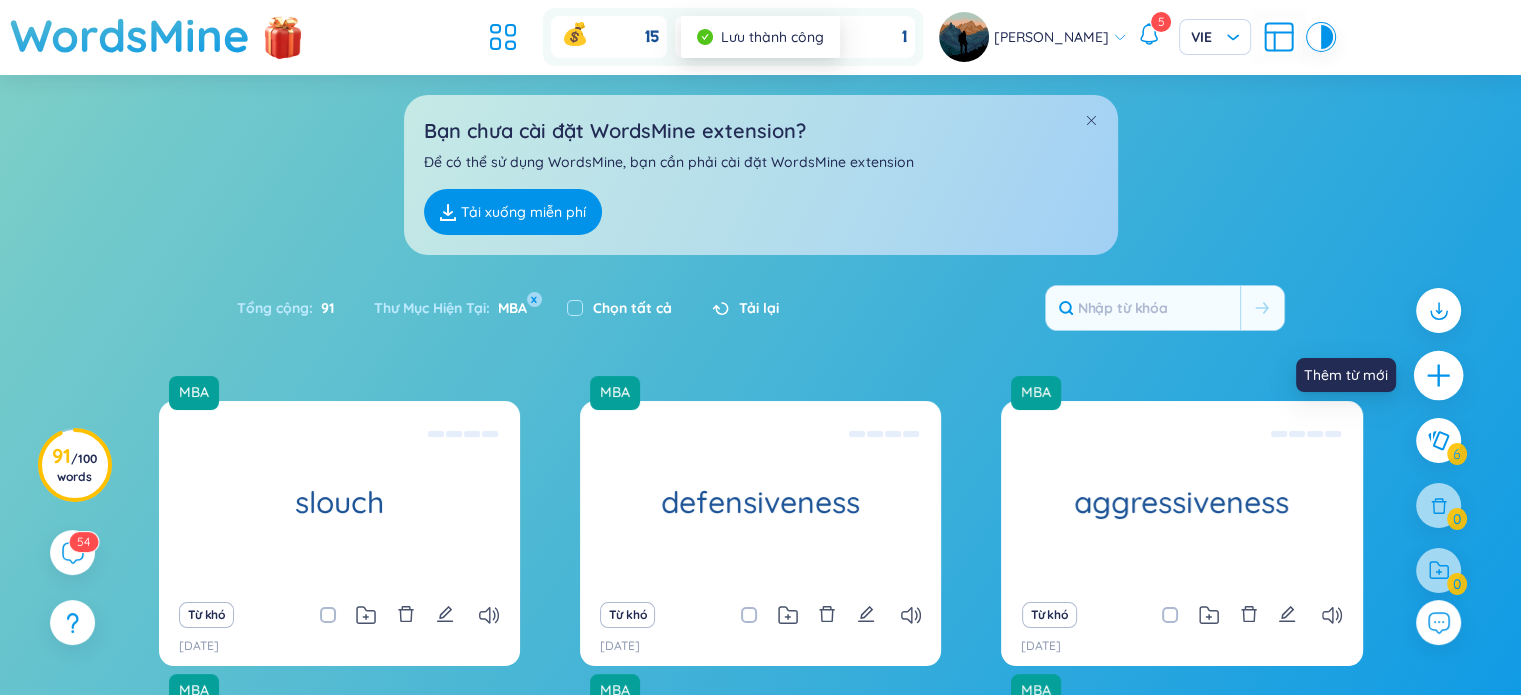 click 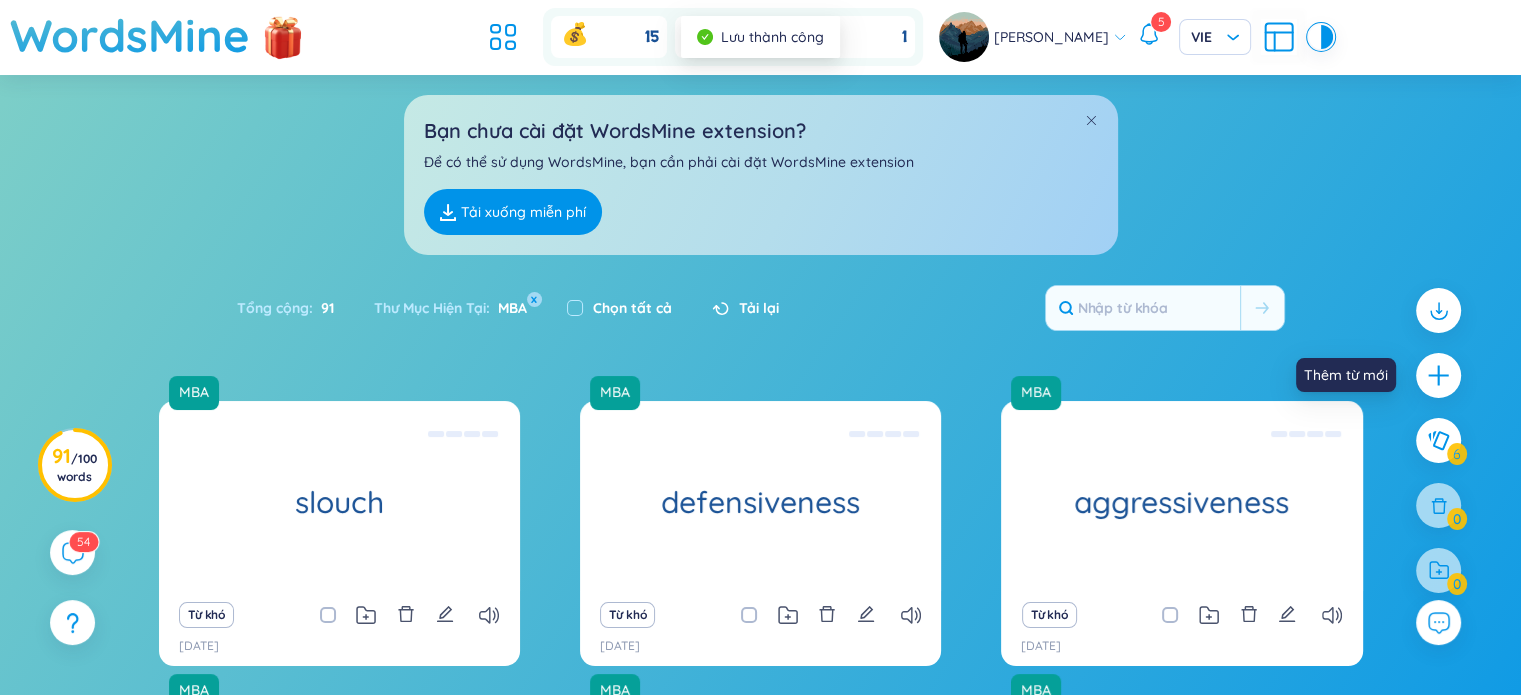 scroll, scrollTop: 0, scrollLeft: 0, axis: both 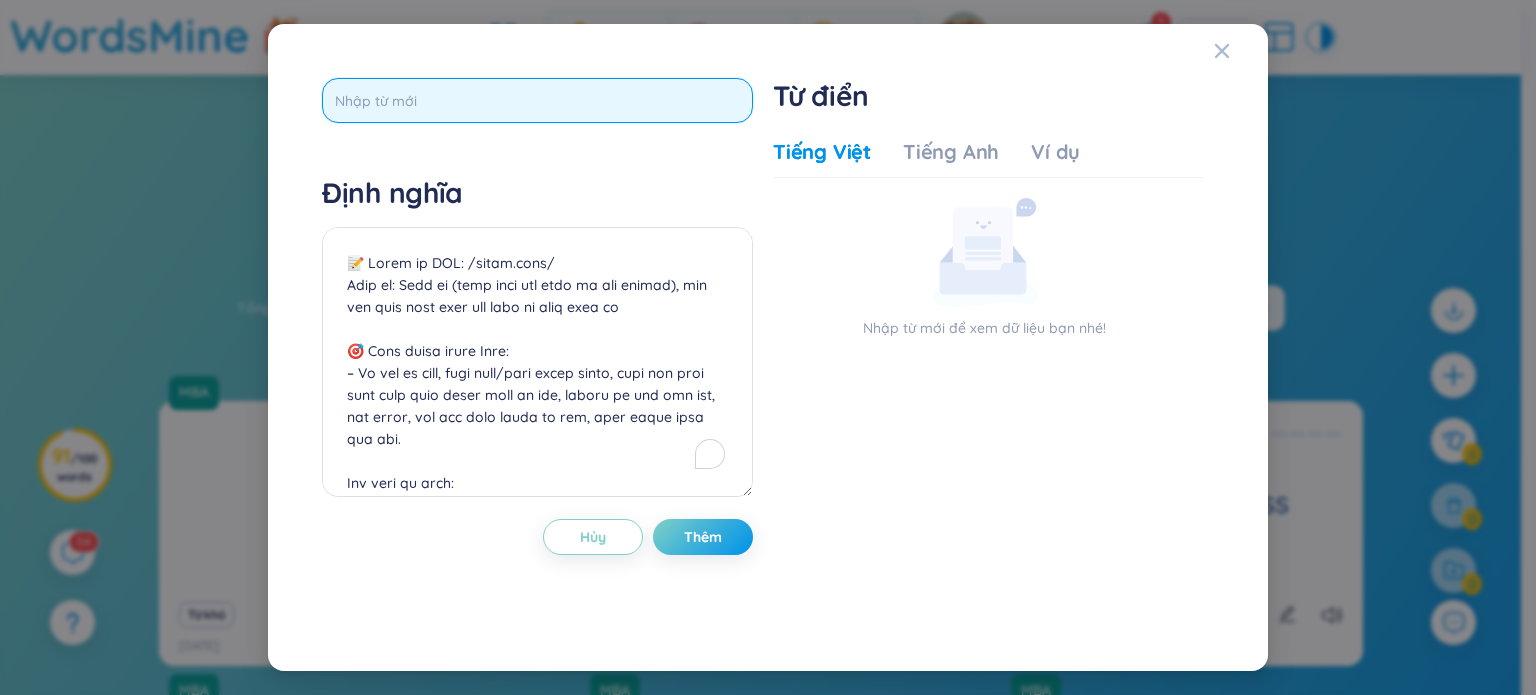 click at bounding box center (537, 100) 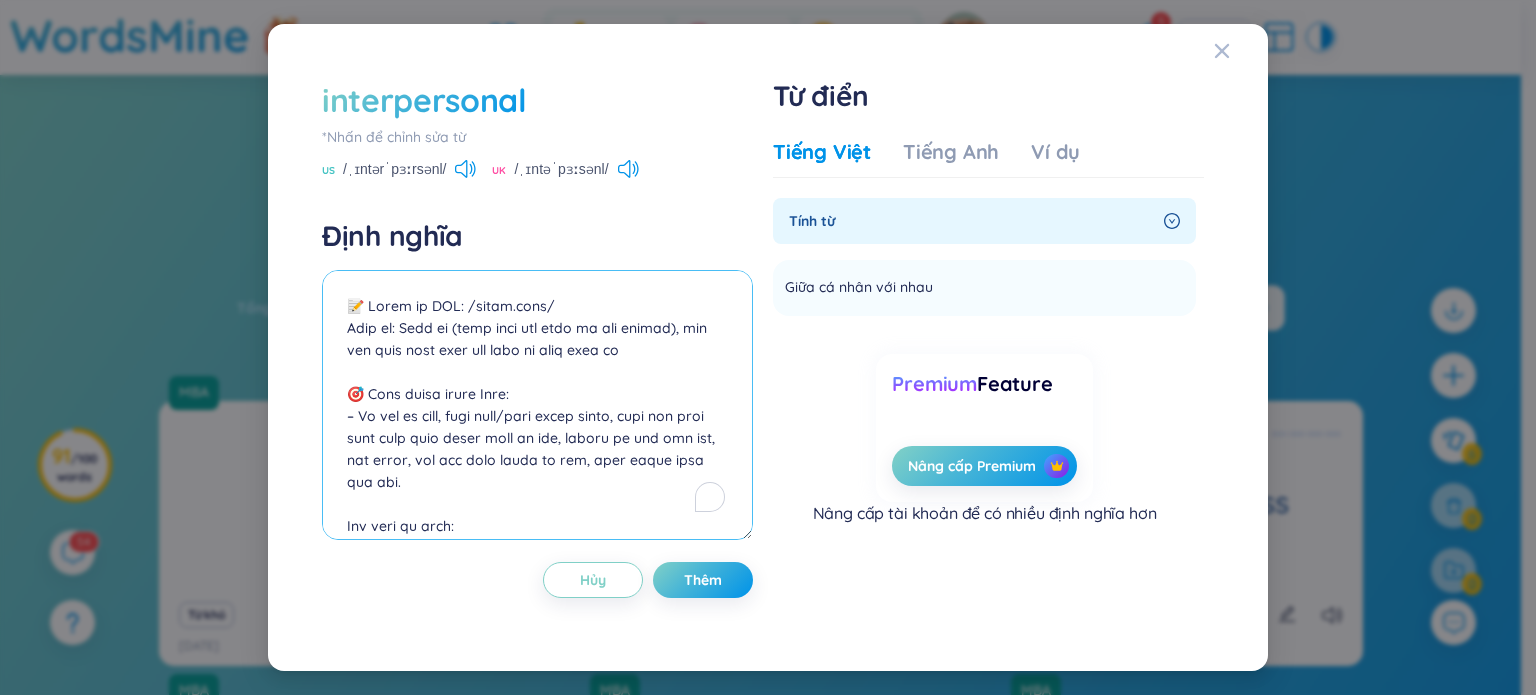 click at bounding box center (537, 405) 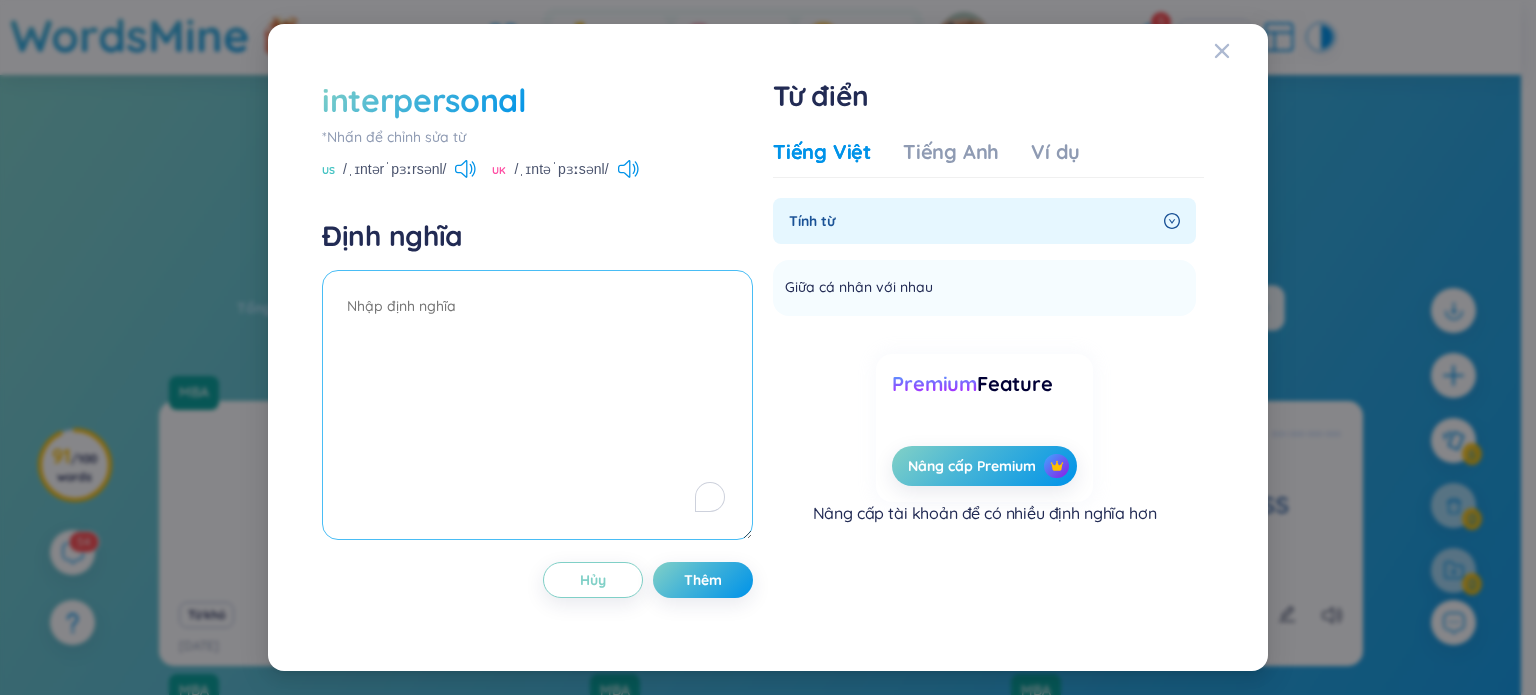 paste on "📝 Phiên âm IPA: /ˌɪn.təˈpɜː.sən.əl/
Loại từ: Tính từ (adjective)
🎯 Giải nghĩa tiếng Việt:
– Liên cá nhân, giữa các cá nhân với nhau, chỉ mọi mối quan hệ hoặc tương tác giữa con người với con người, đặc biệt là trong giao tiếp, hợp tác, mối quan hệ xã hội hoặc làm việc nhóm.
Bối cảnh sử dụng:
– Phát triển kỹ năng mềm, tâm lý học, quản lý, giáo dục.
📖 Collocations thường gặp:
interpersonal skills – kỹ năng giao tiếp
strong interpersonal communication – giao tiếp liên cá nhân tốt
interpersonal conflict – xung đột giữa các cá nhân
interpersonal relationship – mối quan hệ giữa người với người
📘 Ví dụ:
Good interpersonal skills are essential for teamwork.
→ Kỹ năng giao tiếp liên cá nhân rất quan trọng khi làm việc nhóm.
She has a talent for managing interpersonal dynamics.
→ Cô ấy có tài quản lý các mối quan hệ giữa con người với nhau...." 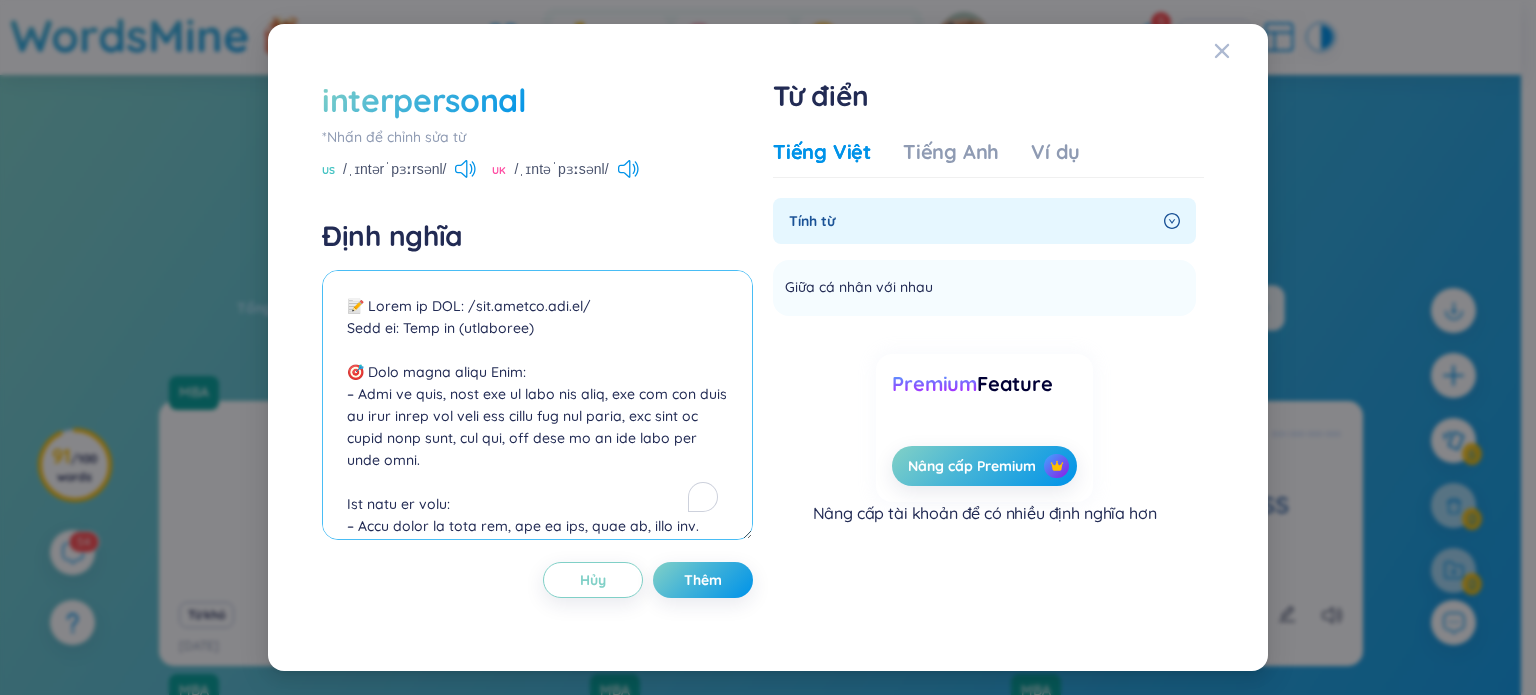 scroll, scrollTop: 479, scrollLeft: 0, axis: vertical 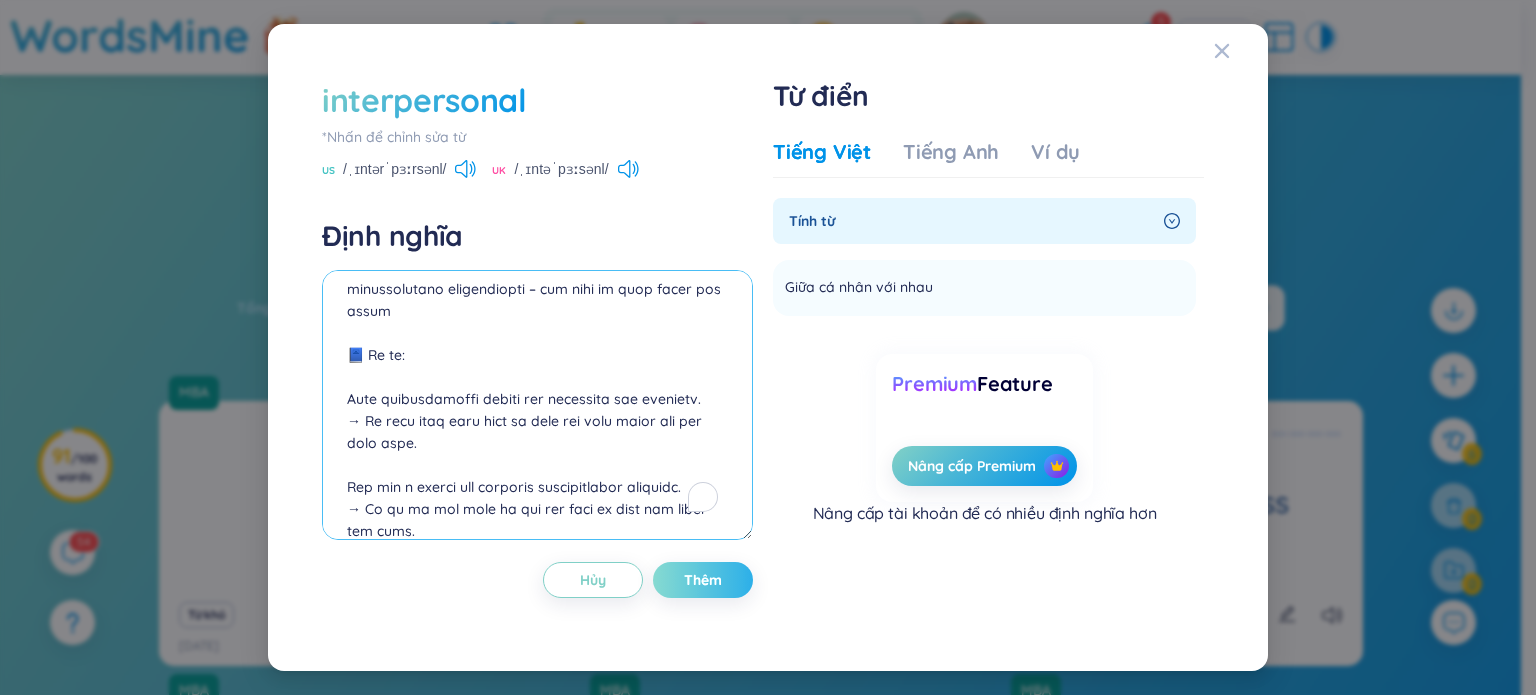 type on "📝 Phiên âm IPA: /ˌɪn.təˈpɜː.sən.əl/
Loại từ: Tính từ (adjective)
🎯 Giải nghĩa tiếng Việt:
– Liên cá nhân, giữa các cá nhân với nhau, chỉ mọi mối quan hệ hoặc tương tác giữa con người với con người, đặc biệt là trong giao tiếp, hợp tác, mối quan hệ xã hội hoặc làm việc nhóm.
Bối cảnh sử dụng:
– Phát triển kỹ năng mềm, tâm lý học, quản lý, giáo dục.
📖 Collocations thường gặp:
interpersonal skills – kỹ năng giao tiếp
strong interpersonal communication – giao tiếp liên cá nhân tốt
interpersonal conflict – xung đột giữa các cá nhân
interpersonal relationship – mối quan hệ giữa người với người
📘 Ví dụ:
Good interpersonal skills are essential for teamwork.
→ Kỹ năng giao tiếp liên cá nhân rất quan trọng khi làm việc nhóm.
She has a talent for managing interpersonal dynamics.
→ Cô ấy có tài quản lý các mối quan hệ giữa con người với nhau...." 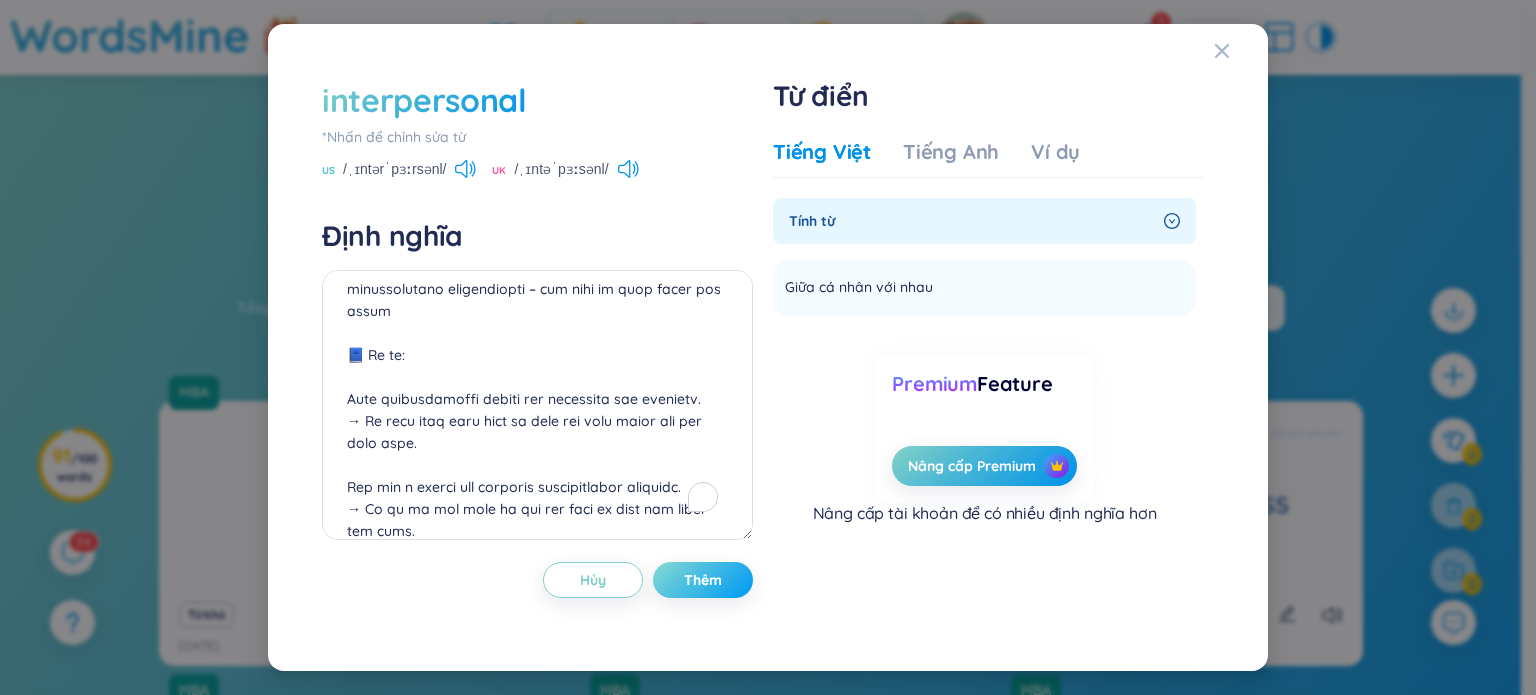 click on "Thêm" at bounding box center [703, 580] 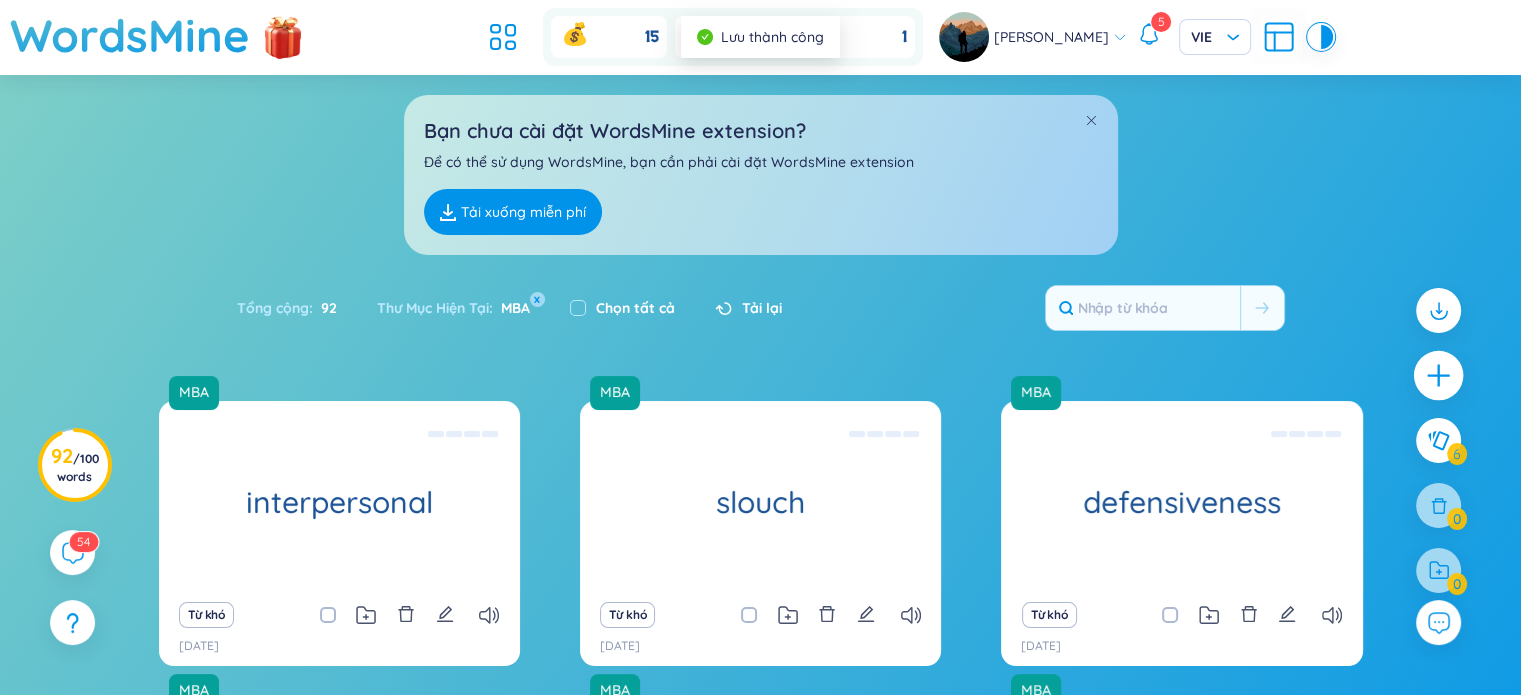 click 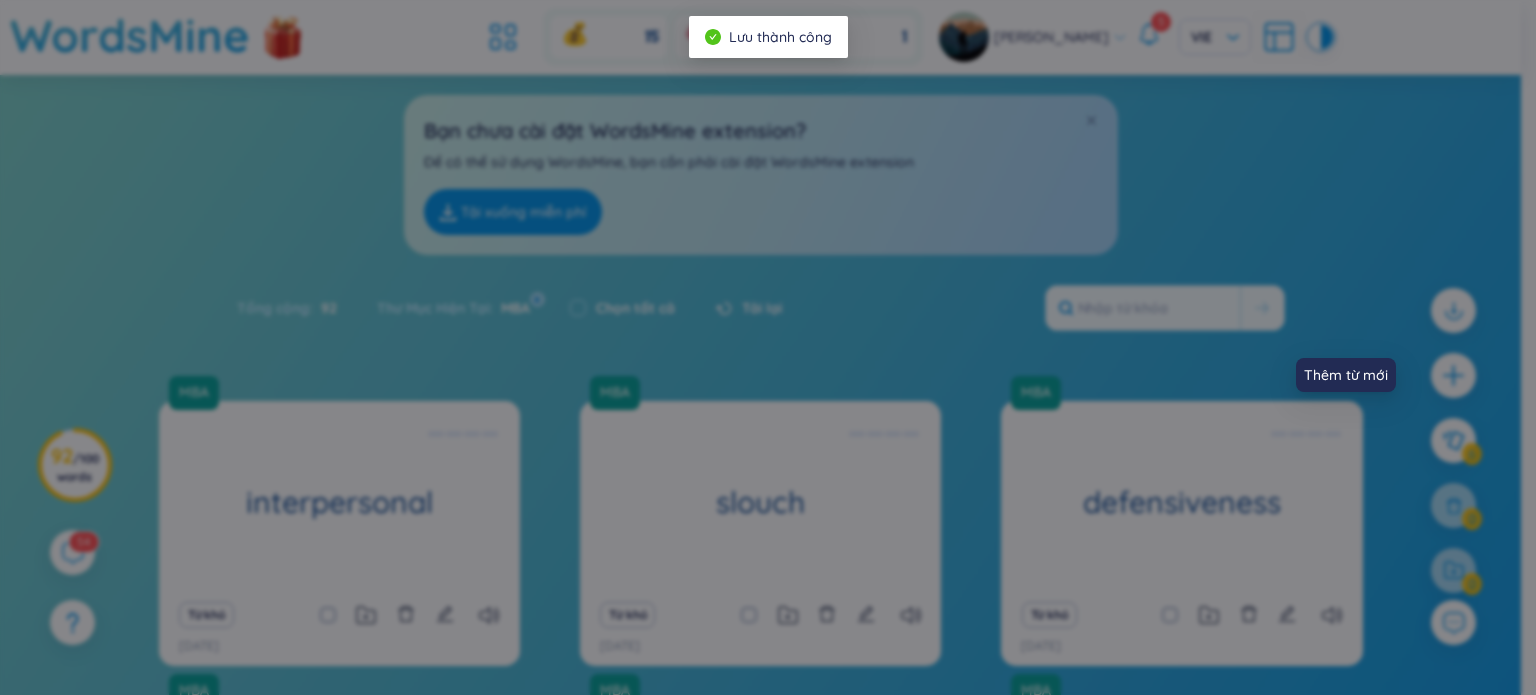 scroll, scrollTop: 0, scrollLeft: 0, axis: both 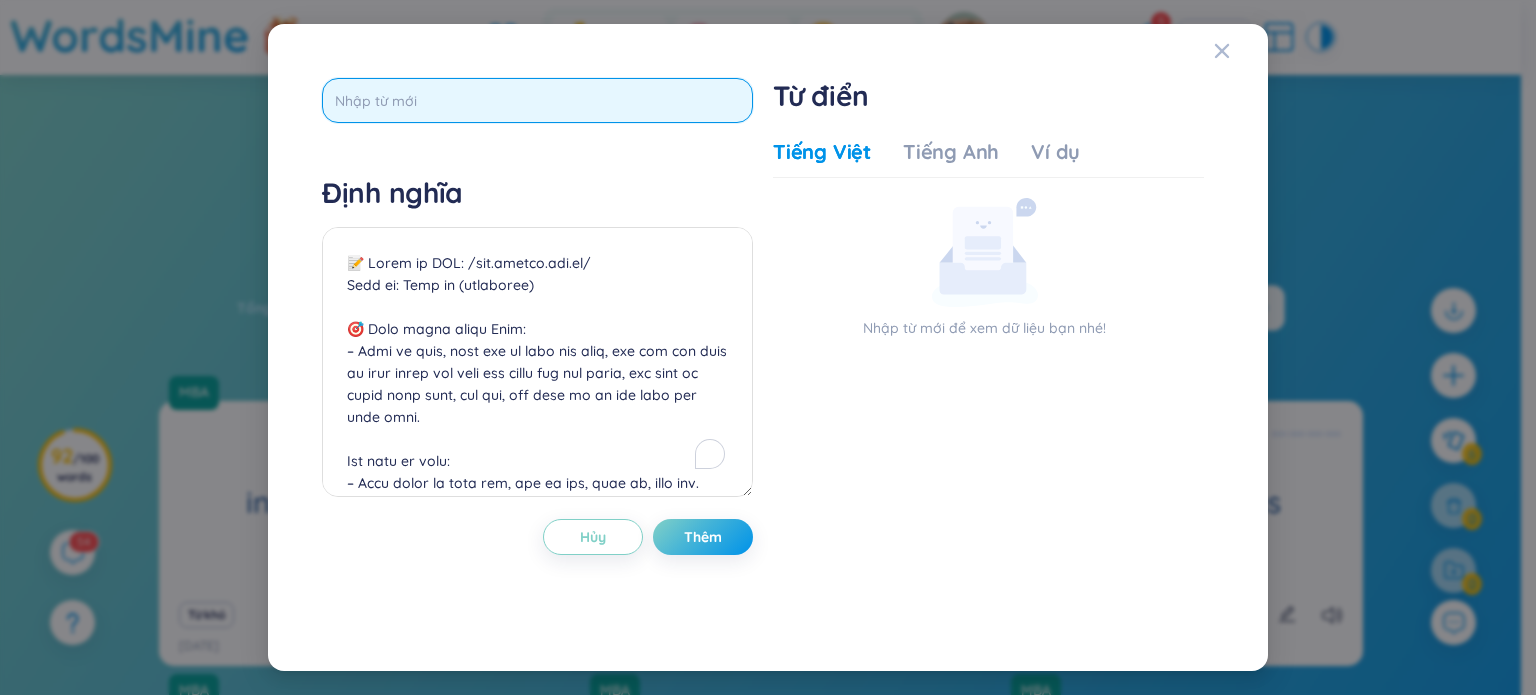 click at bounding box center [537, 100] 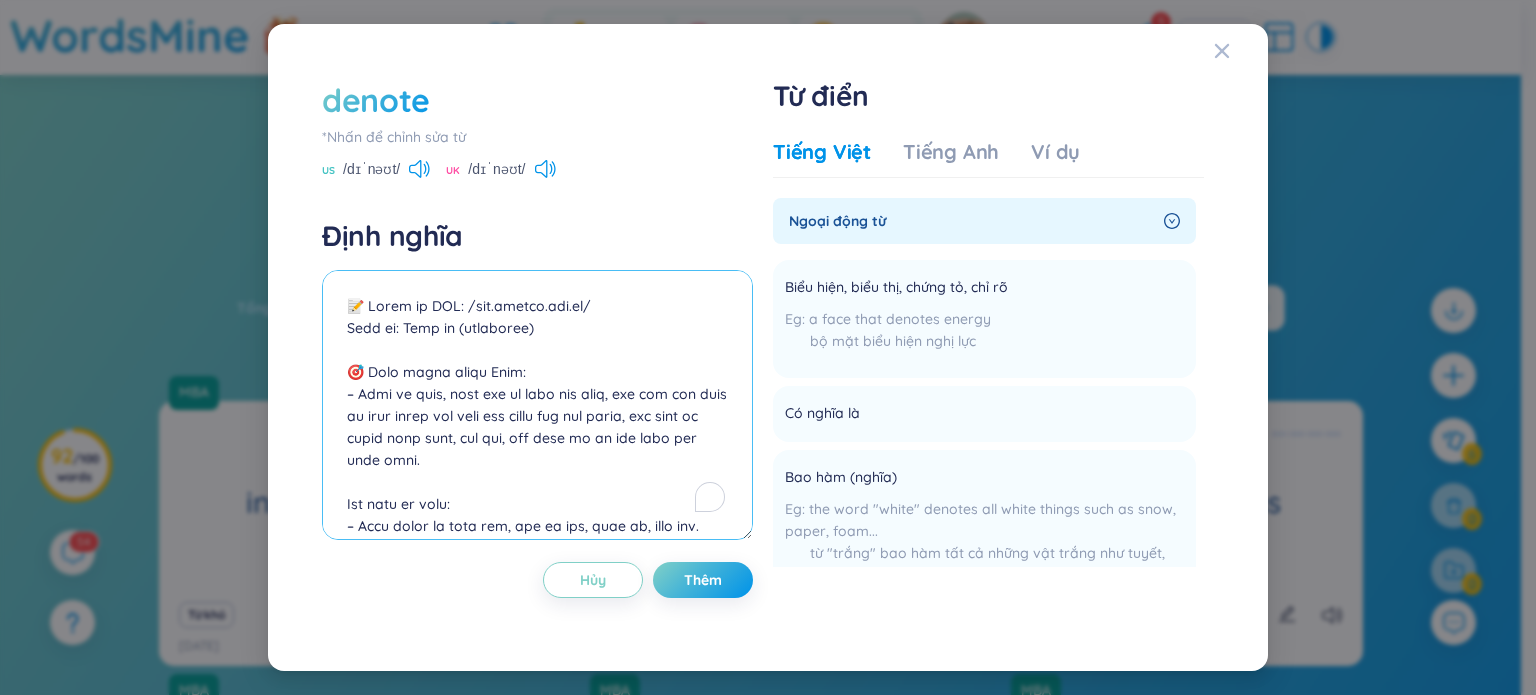 click at bounding box center [537, 405] 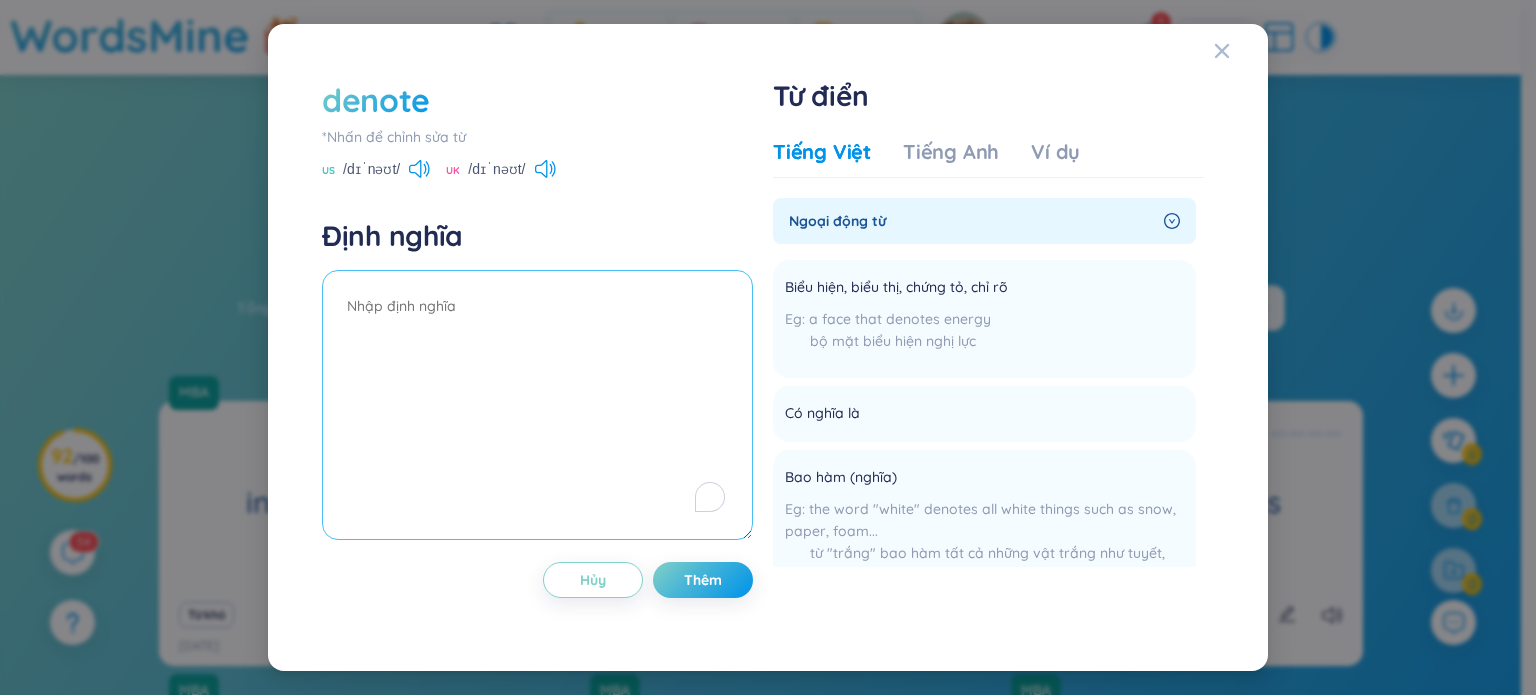 paste on "📝 Phiên âm IPA: /dɪˈnəʊt/
Loại từ: Động từ (verb)
🎯 Giải nghĩa tiếng Việt:
– Biểu thị, chỉ ra, đại diện cho – dùng để nói về việc từ ngữ, biểu tượng, hành động... mang một ý nghĩa cụ thể hoặc rõ ràng nào đó.
Bối cảnh sử dụng:
– Ngôn ngữ học, ký hiệu học, viết học thuật, phân tích văn bản.
📖 Collocations thường gặp:
denote importance/value – biểu thị tầm quan trọng / giá trị
denote meaning – mang ý nghĩa
clearly denote – chỉ rõ
be used to denote – được dùng để biểu thị
📘 Ví dụ:
A red flag often denotes danger or warning.
→ Cờ đỏ thường biểu thị sự nguy hiểm hoặc cảnh báo.
In linguistics, a word can denote a concept or object.
→ Trong ngôn ngữ học, một từ có thể biểu thị một khái niệm hoặc vật thể.
👉 Nếu bạn cần phần tổng hợp bảng so sánh, hoặc muốn mình tiếp tục với các từ khác, cứ gửi nhé!..." 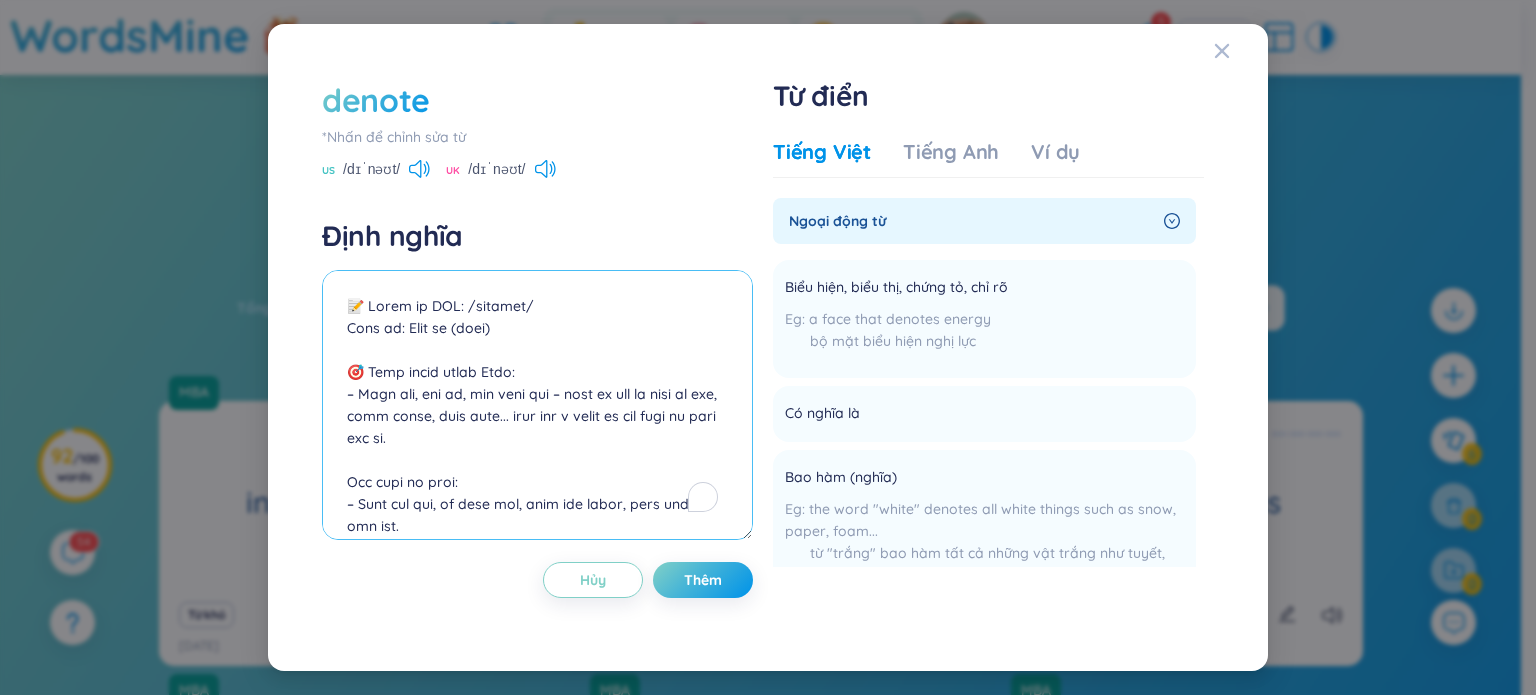 scroll, scrollTop: 501, scrollLeft: 0, axis: vertical 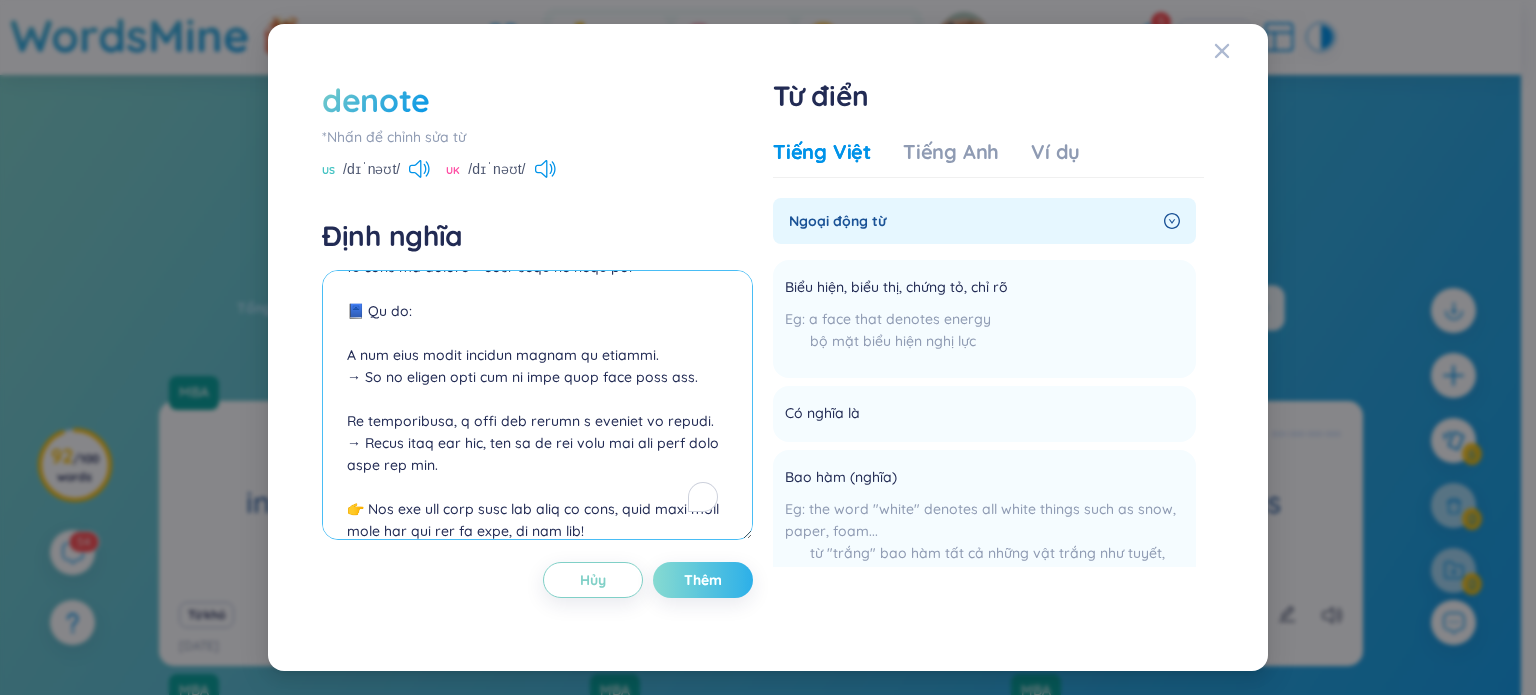 type on "📝 Phiên âm IPA: /dɪˈnəʊt/
Loại từ: Động từ (verb)
🎯 Giải nghĩa tiếng Việt:
– Biểu thị, chỉ ra, đại diện cho – dùng để nói về việc từ ngữ, biểu tượng, hành động... mang một ý nghĩa cụ thể hoặc rõ ràng nào đó.
Bối cảnh sử dụng:
– Ngôn ngữ học, ký hiệu học, viết học thuật, phân tích văn bản.
📖 Collocations thường gặp:
denote importance/value – biểu thị tầm quan trọng / giá trị
denote meaning – mang ý nghĩa
clearly denote – chỉ rõ
be used to denote – được dùng để biểu thị
📘 Ví dụ:
A red flag often denotes danger or warning.
→ Cờ đỏ thường biểu thị sự nguy hiểm hoặc cảnh báo.
In linguistics, a word can denote a concept or object.
→ Trong ngôn ngữ học, một từ có thể biểu thị một khái niệm hoặc vật thể.
👉 Nếu bạn cần phần tổng hợp bảng so sánh, hoặc muốn mình tiếp tục với các từ khác, cứ gửi nhé!..." 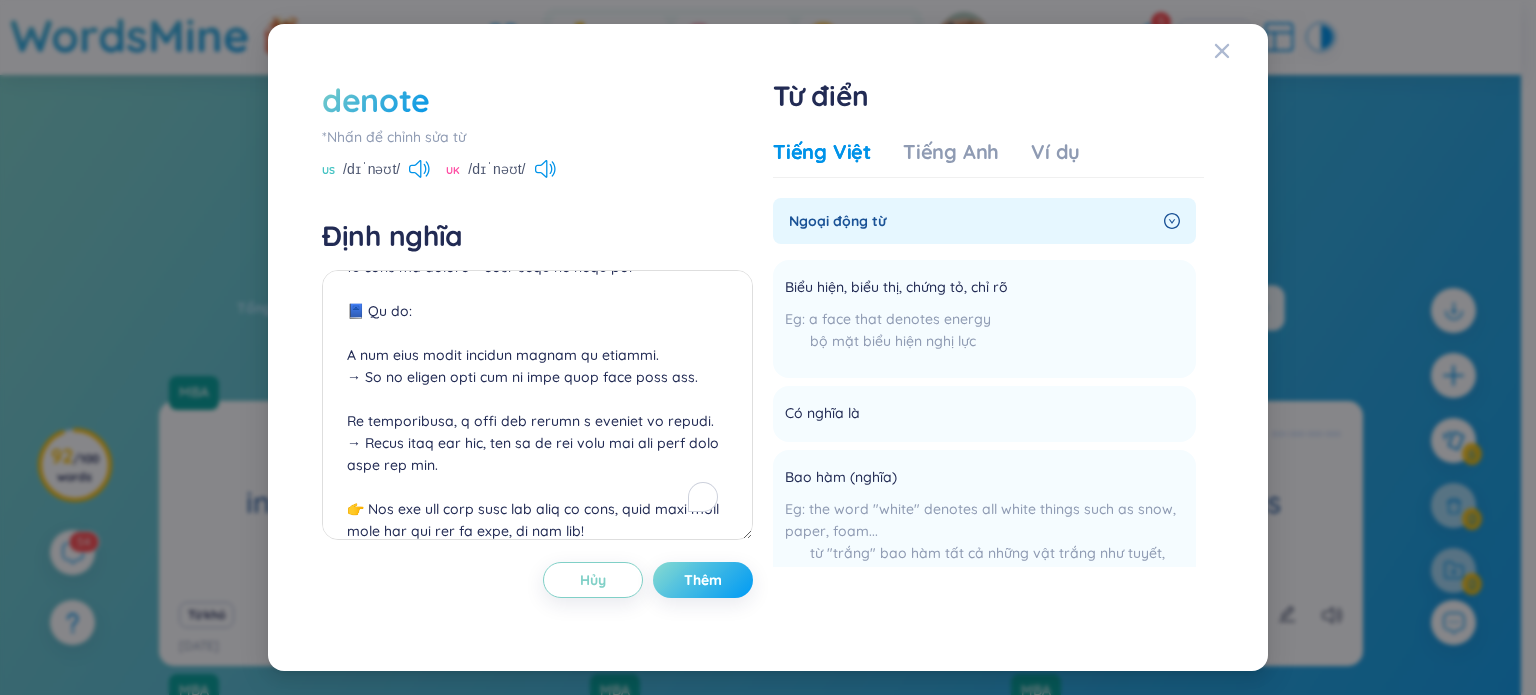 click on "Thêm" at bounding box center (703, 580) 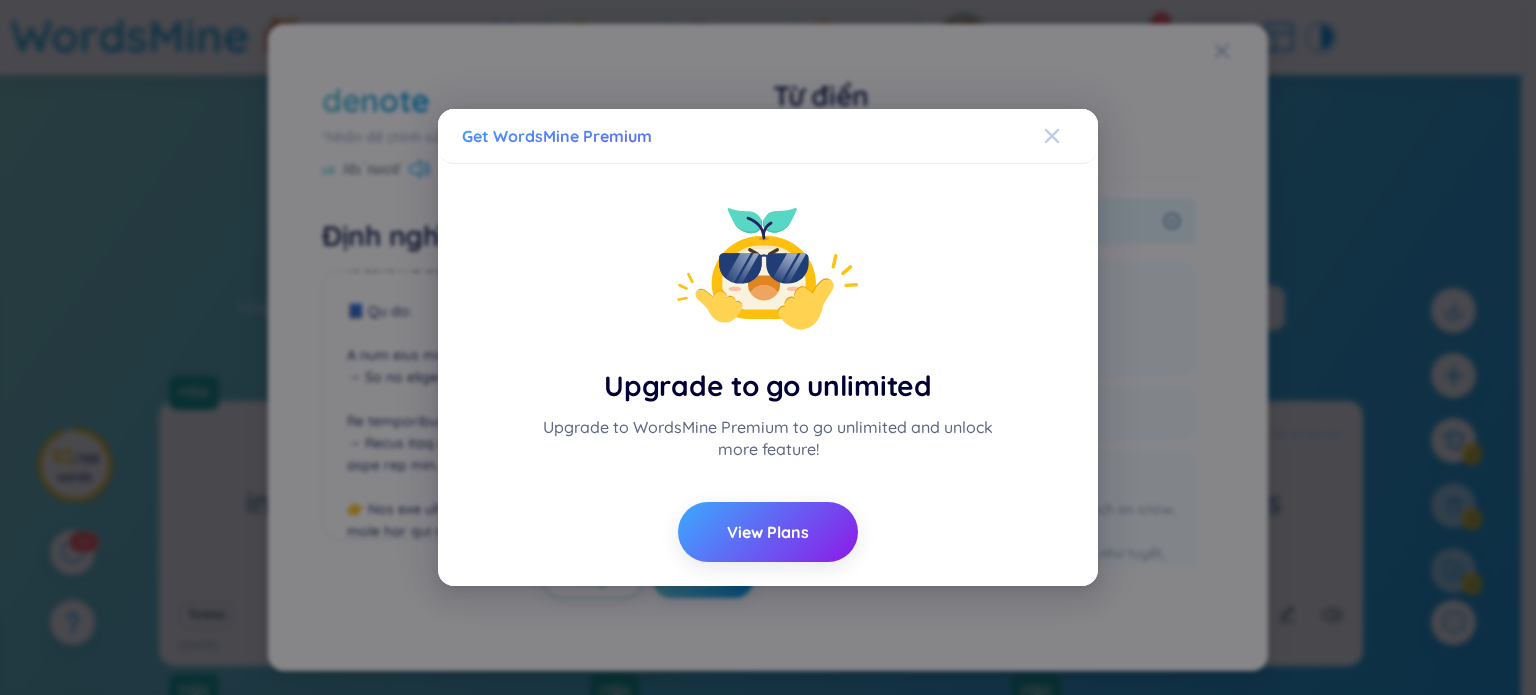 click 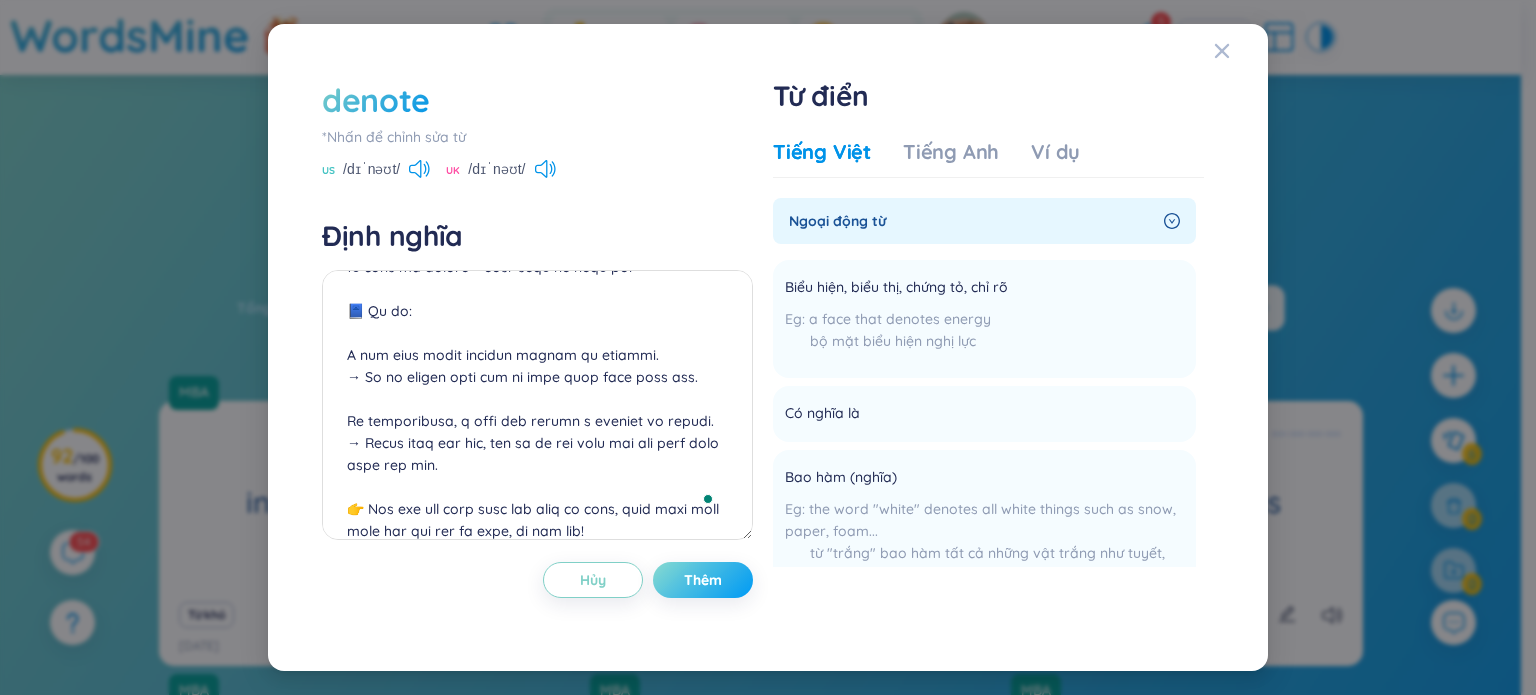 click on "Thêm" at bounding box center [703, 580] 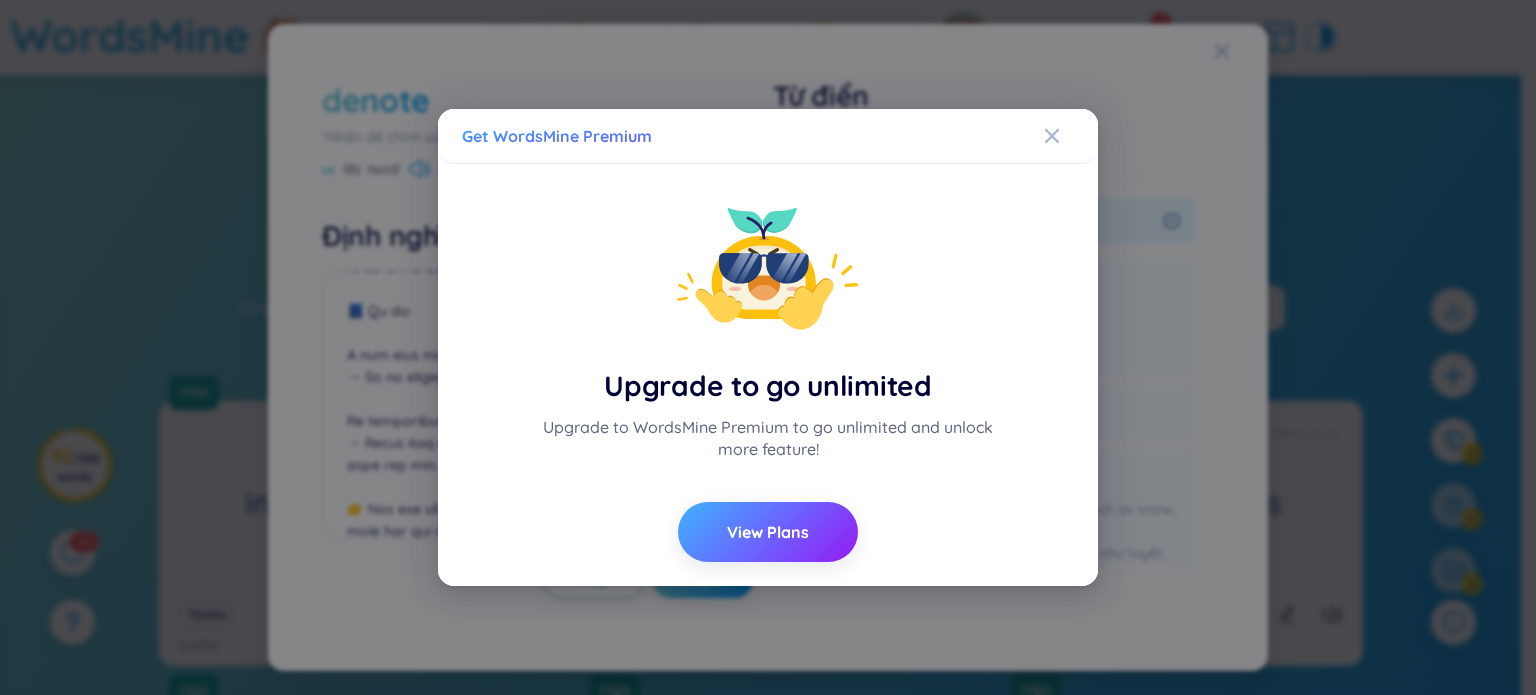 click on "View Plans" at bounding box center (768, 532) 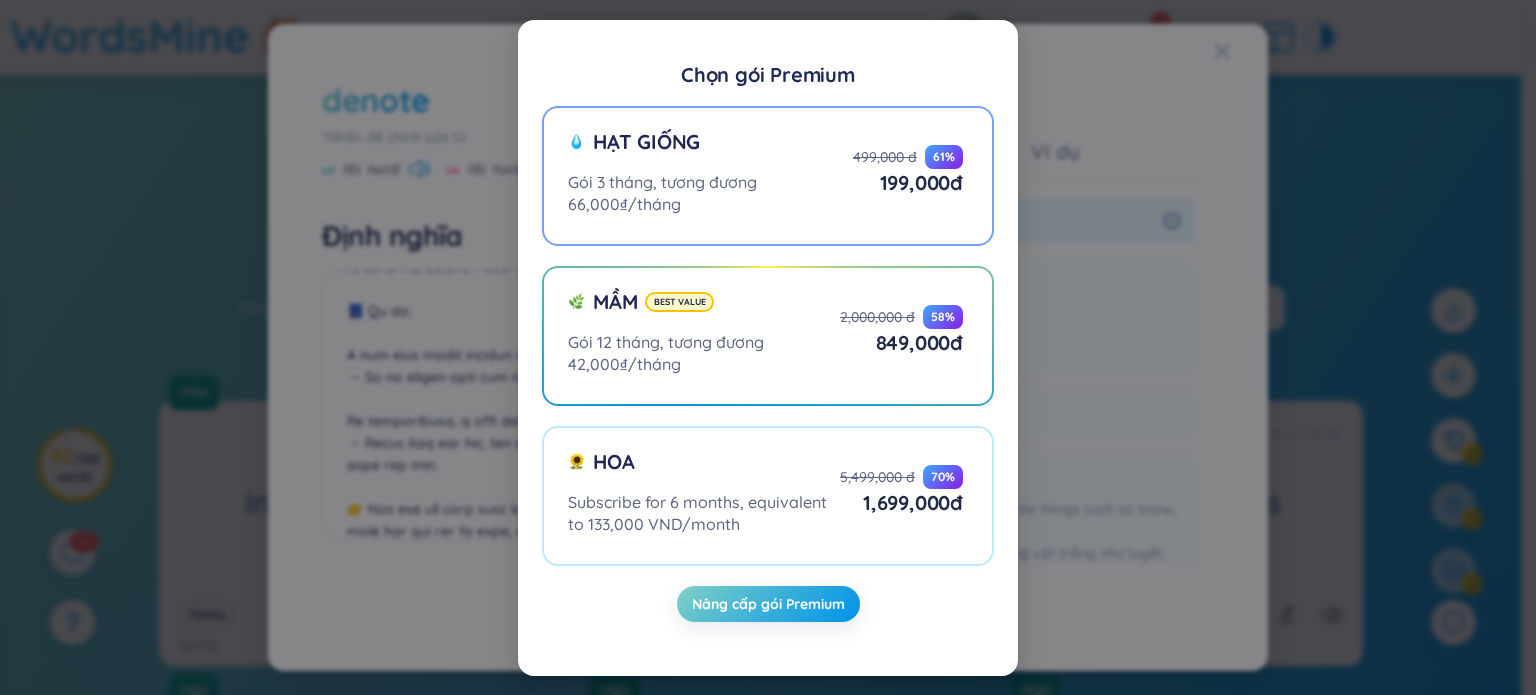 click on "Hạt giống" at bounding box center (710, 149) 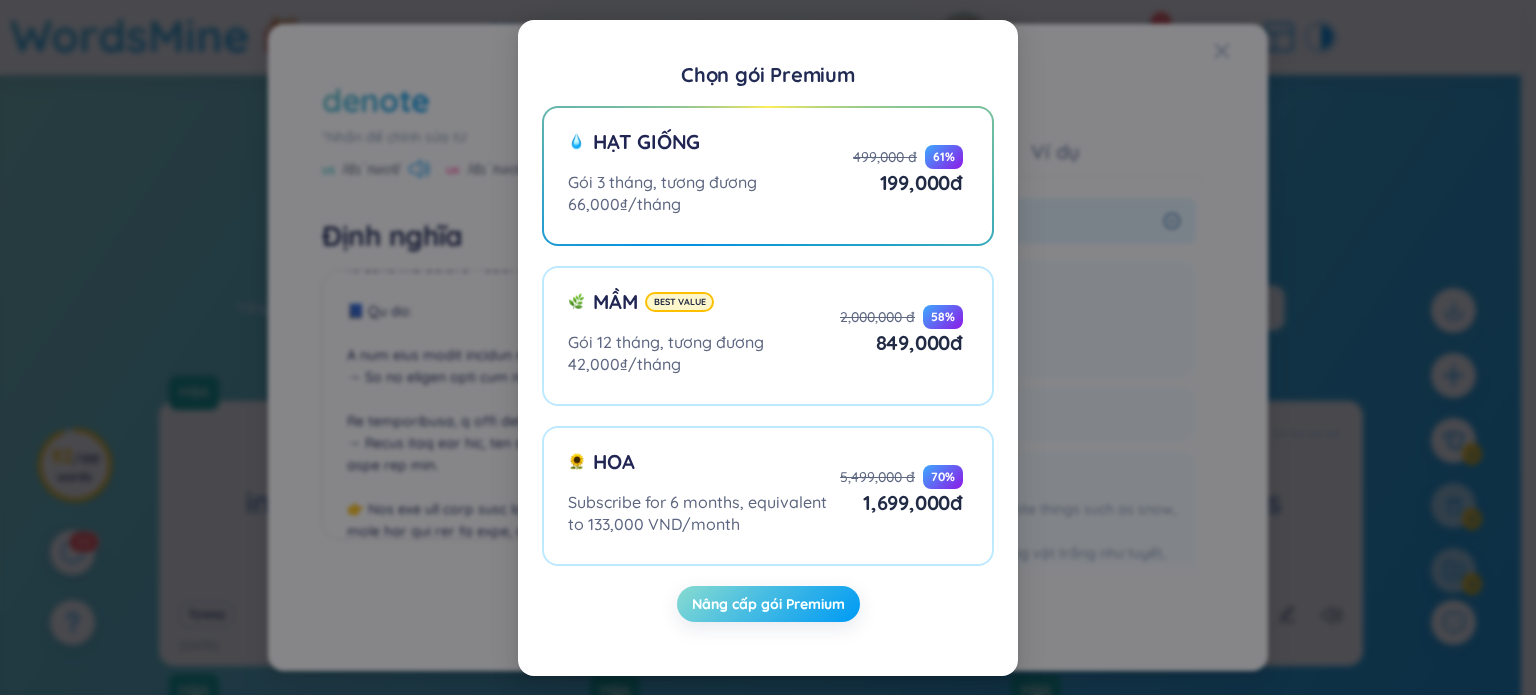 click on "Nâng cấp gói Premium" at bounding box center (768, 604) 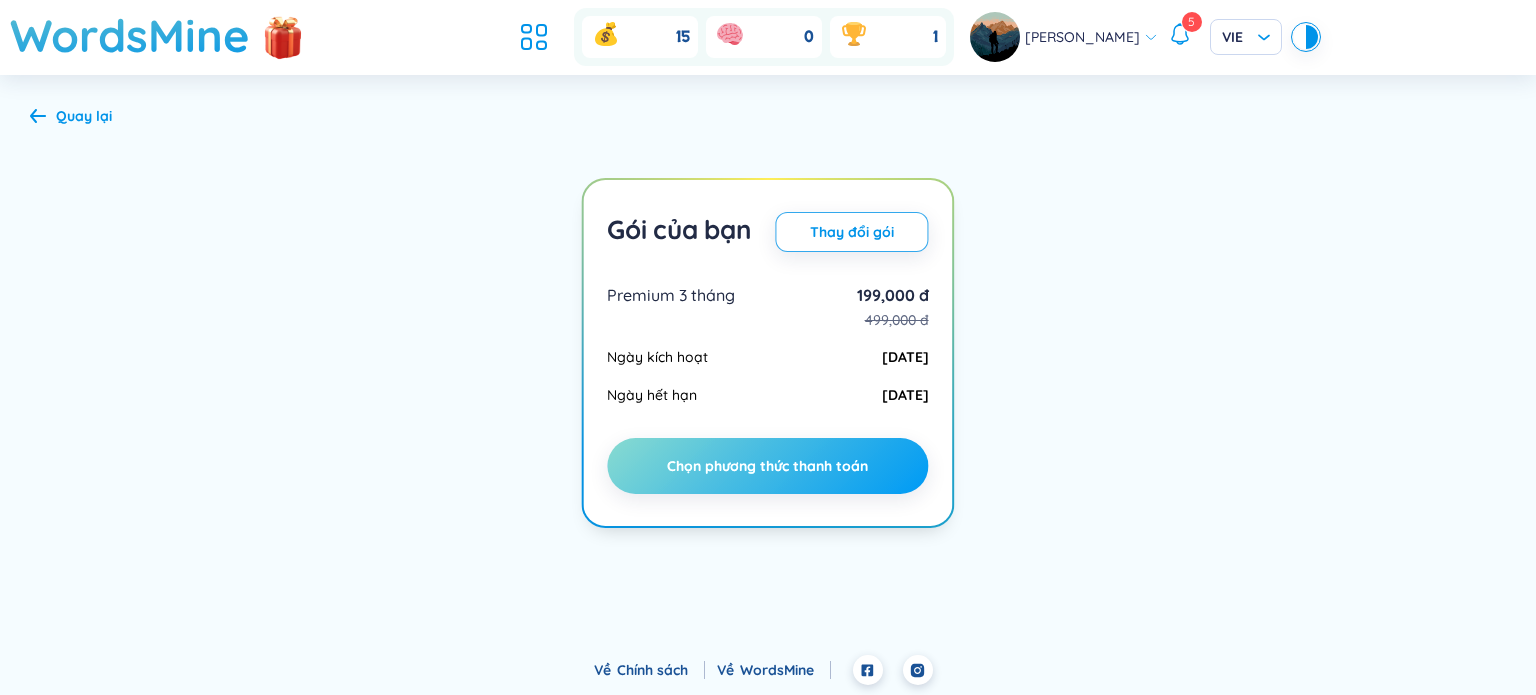 click on "Chọn phương thức thanh toán" at bounding box center (767, 466) 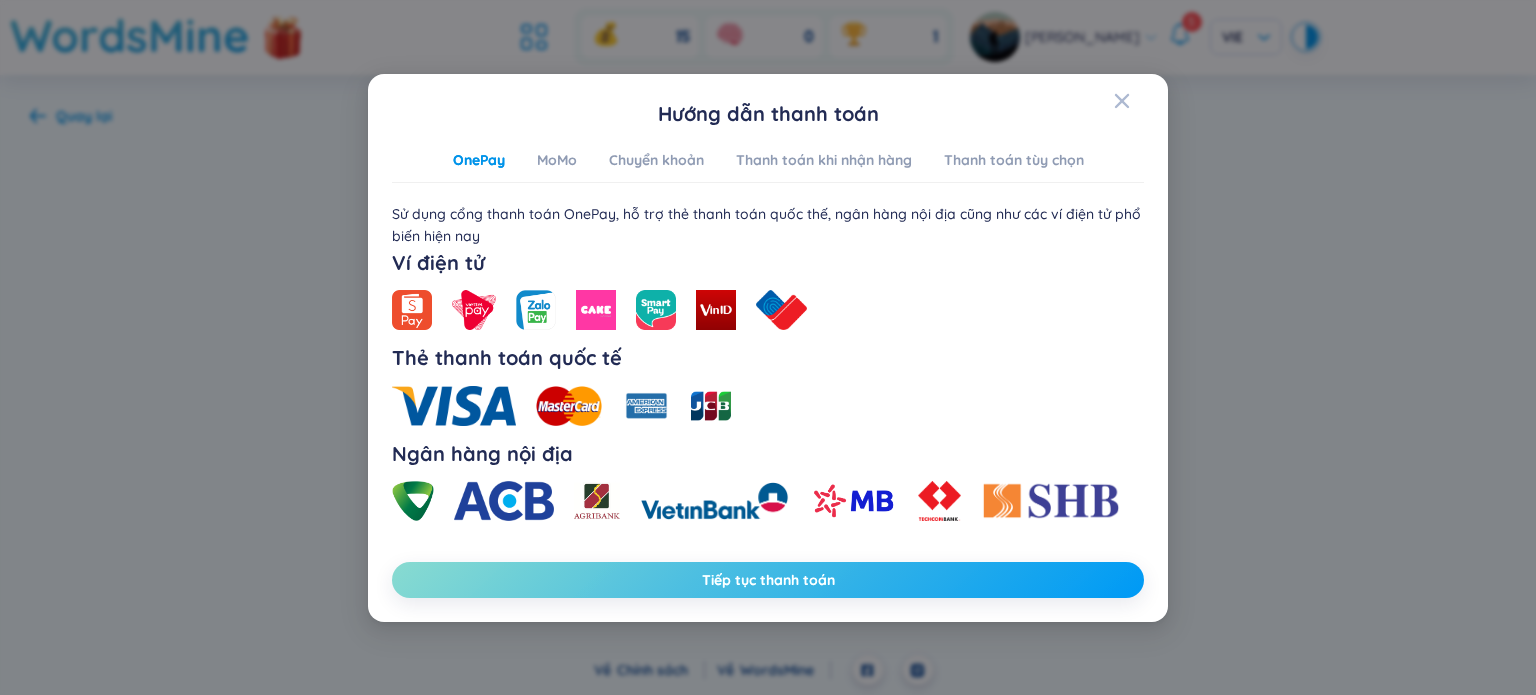 click on "Tiếp tục thanh toán" at bounding box center [768, 580] 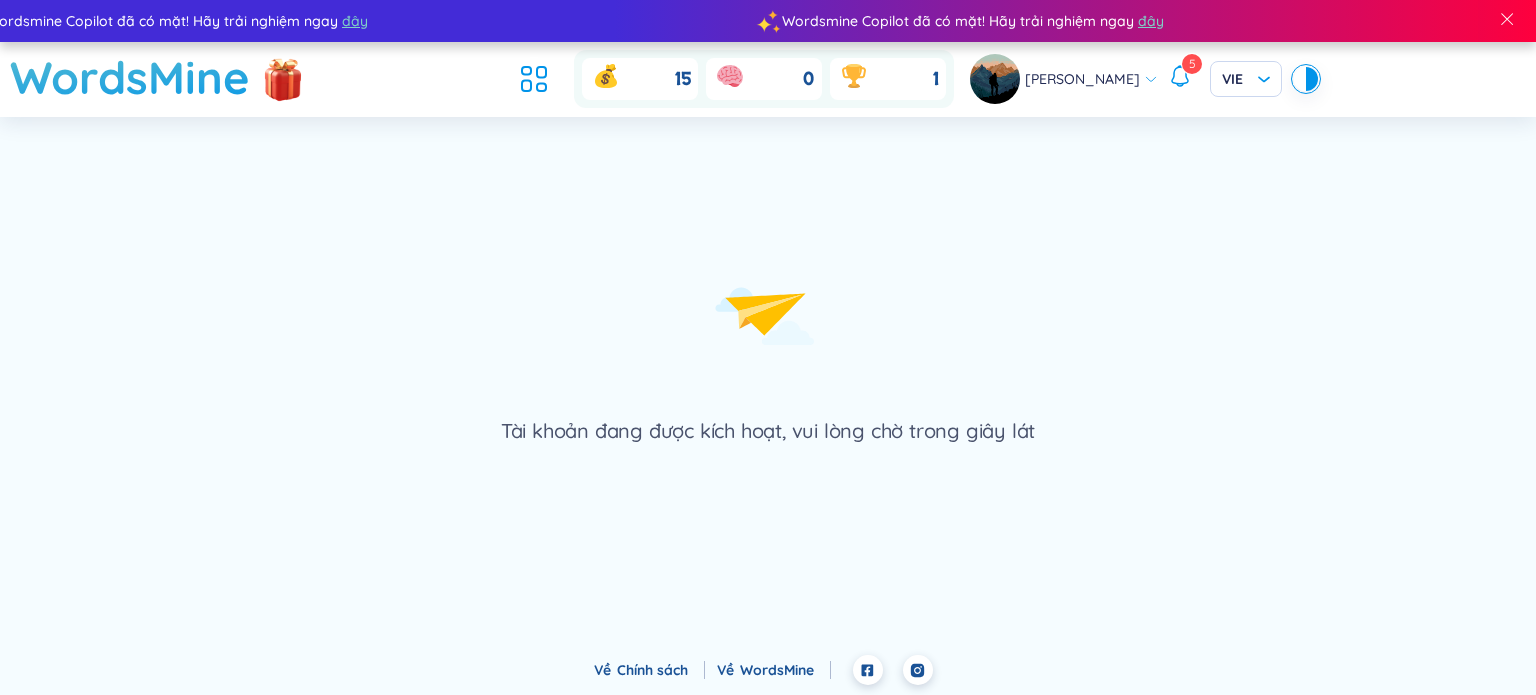 scroll, scrollTop: 0, scrollLeft: 0, axis: both 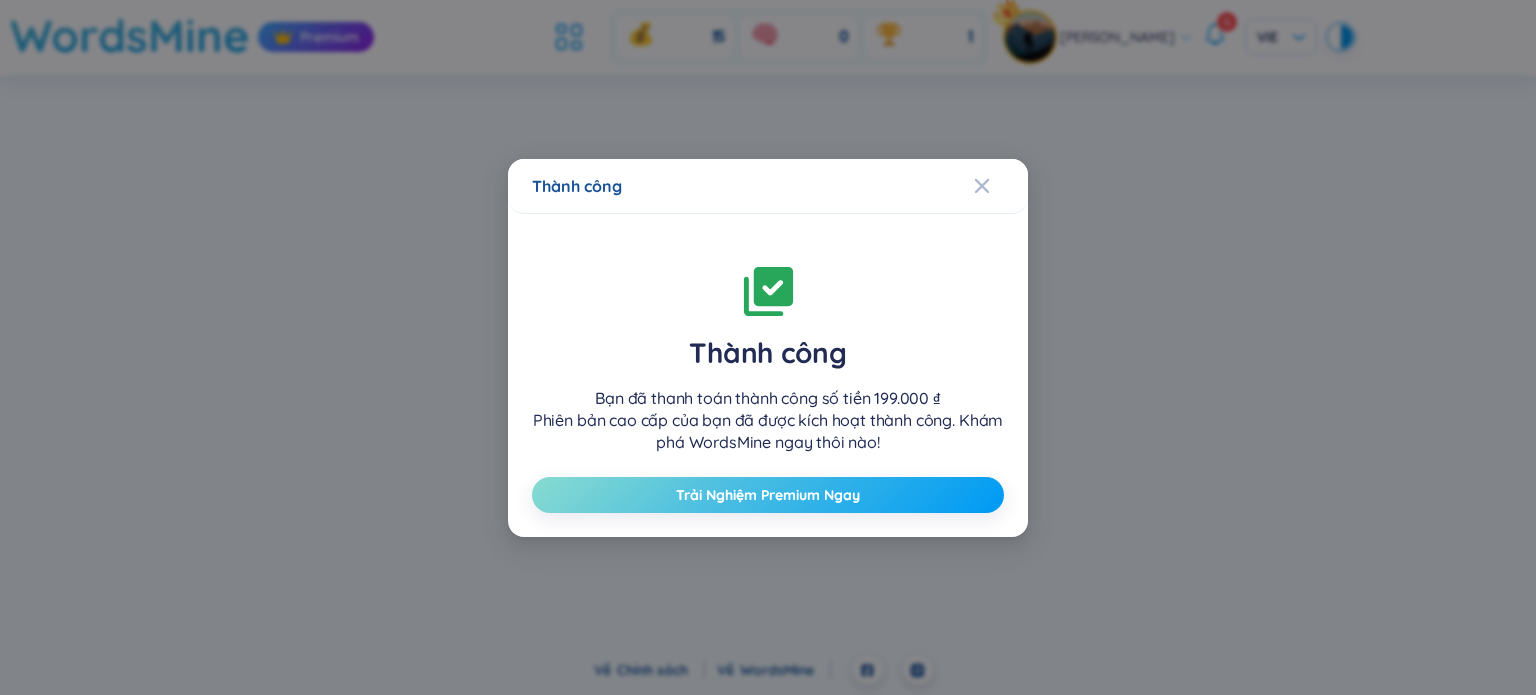 click on "Trải Nghiệm Premium Ngay" at bounding box center (768, 495) 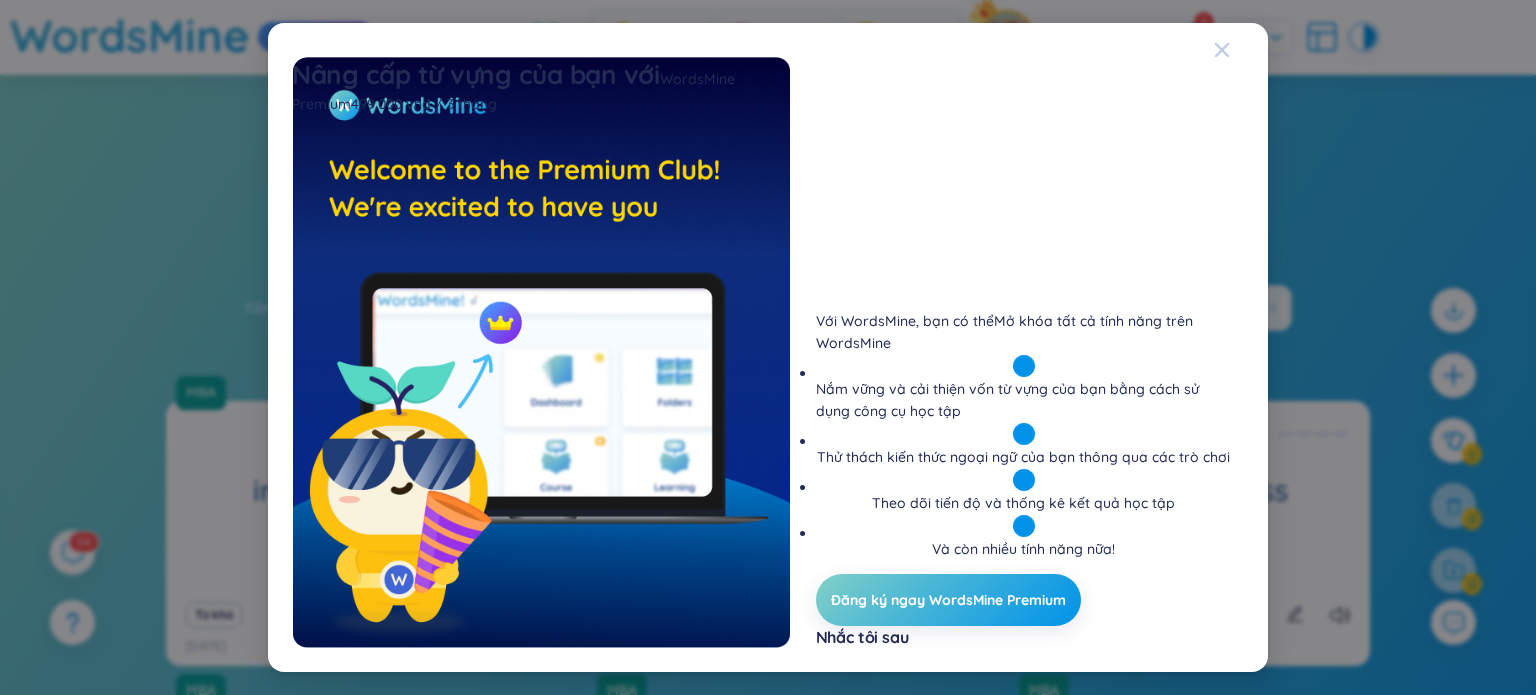 click at bounding box center (1241, 50) 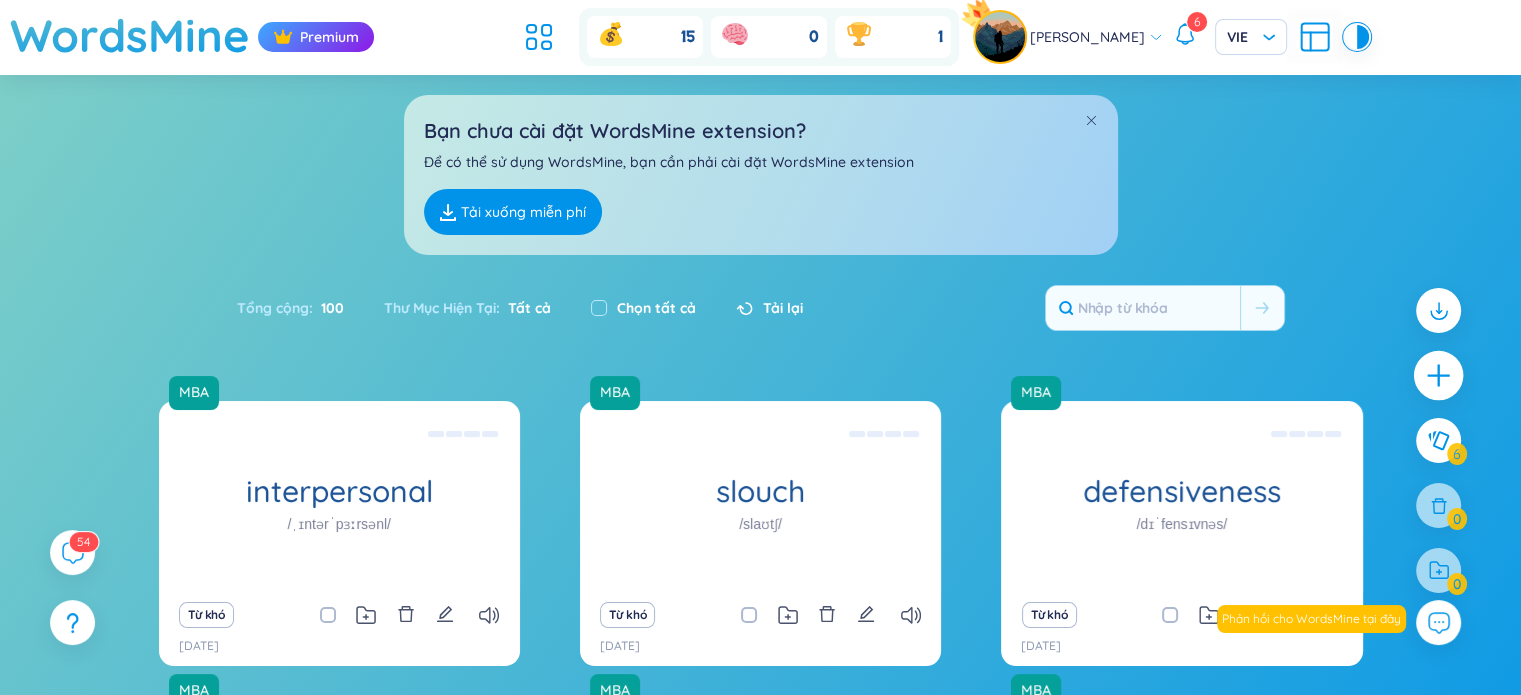 click at bounding box center (1439, 376) 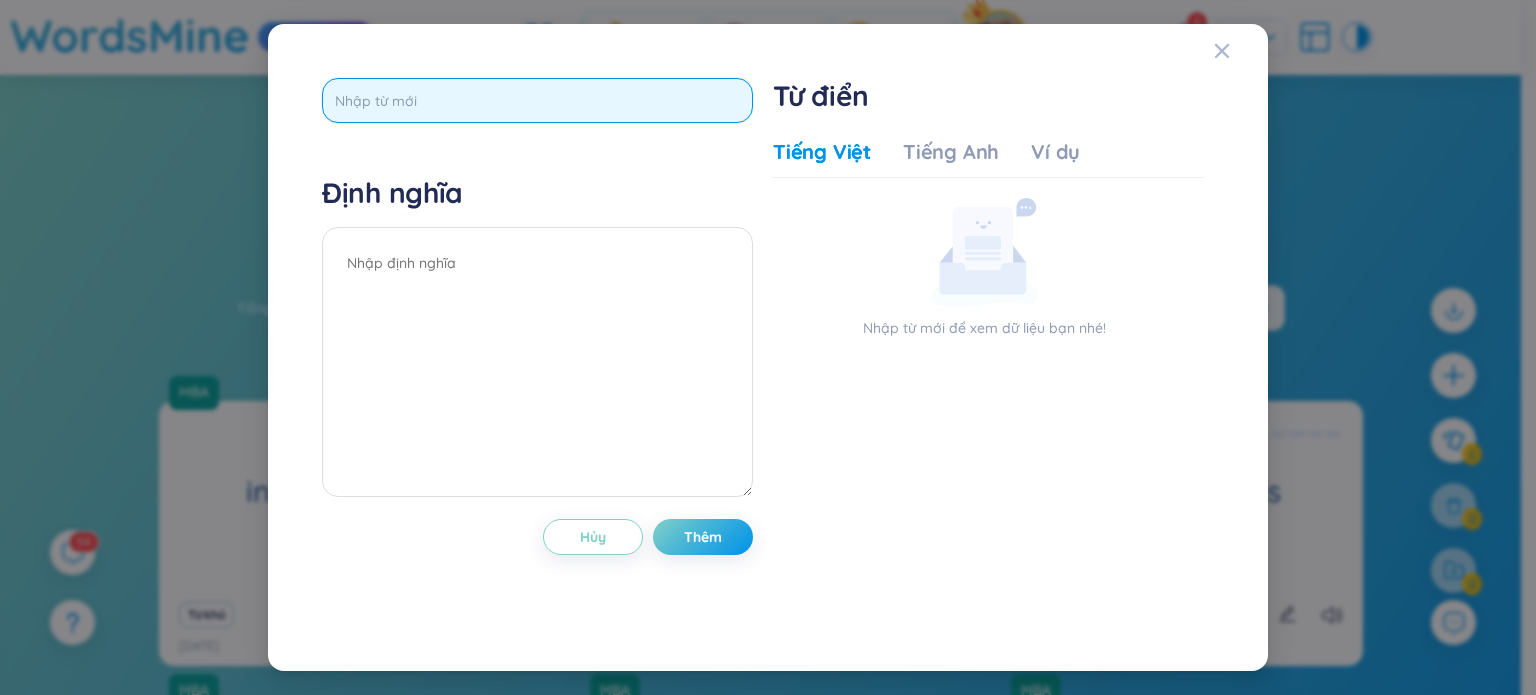 paste on "Denote" 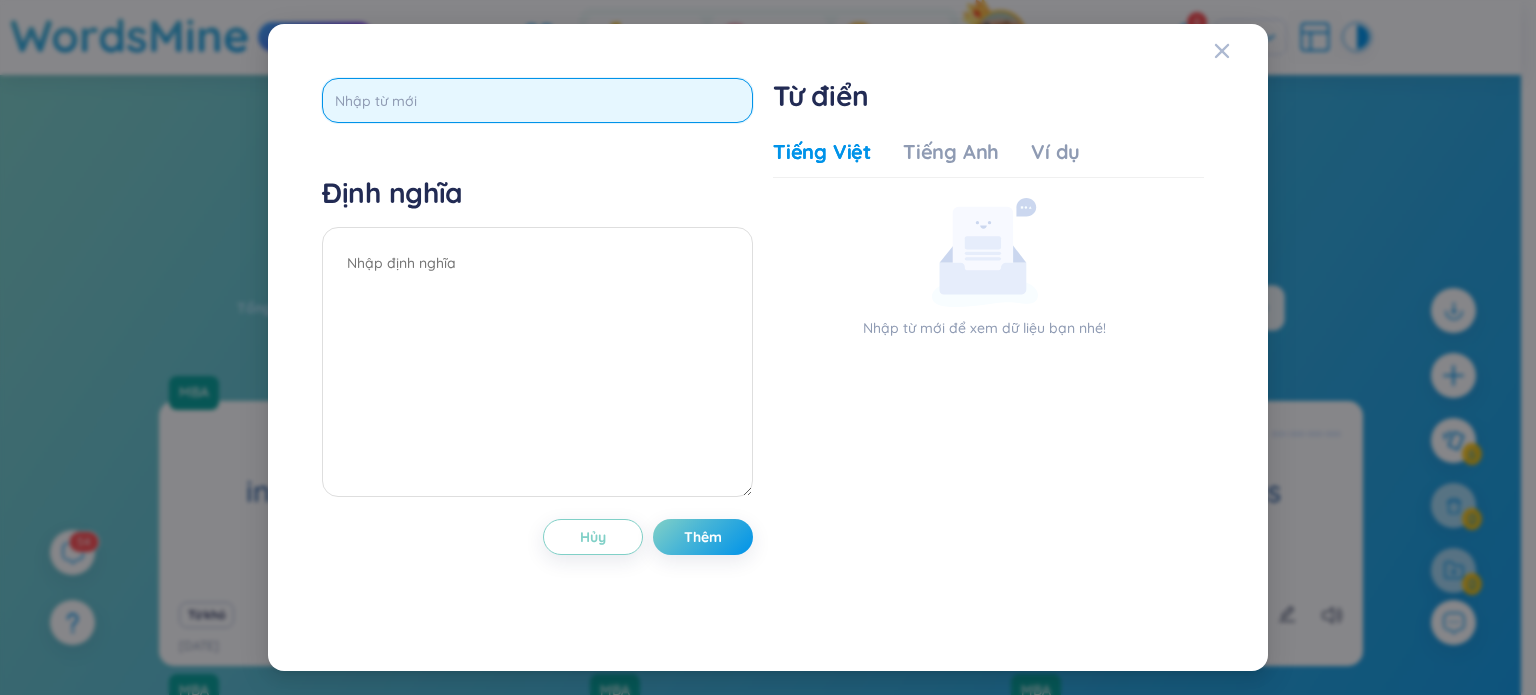 type on "Denote" 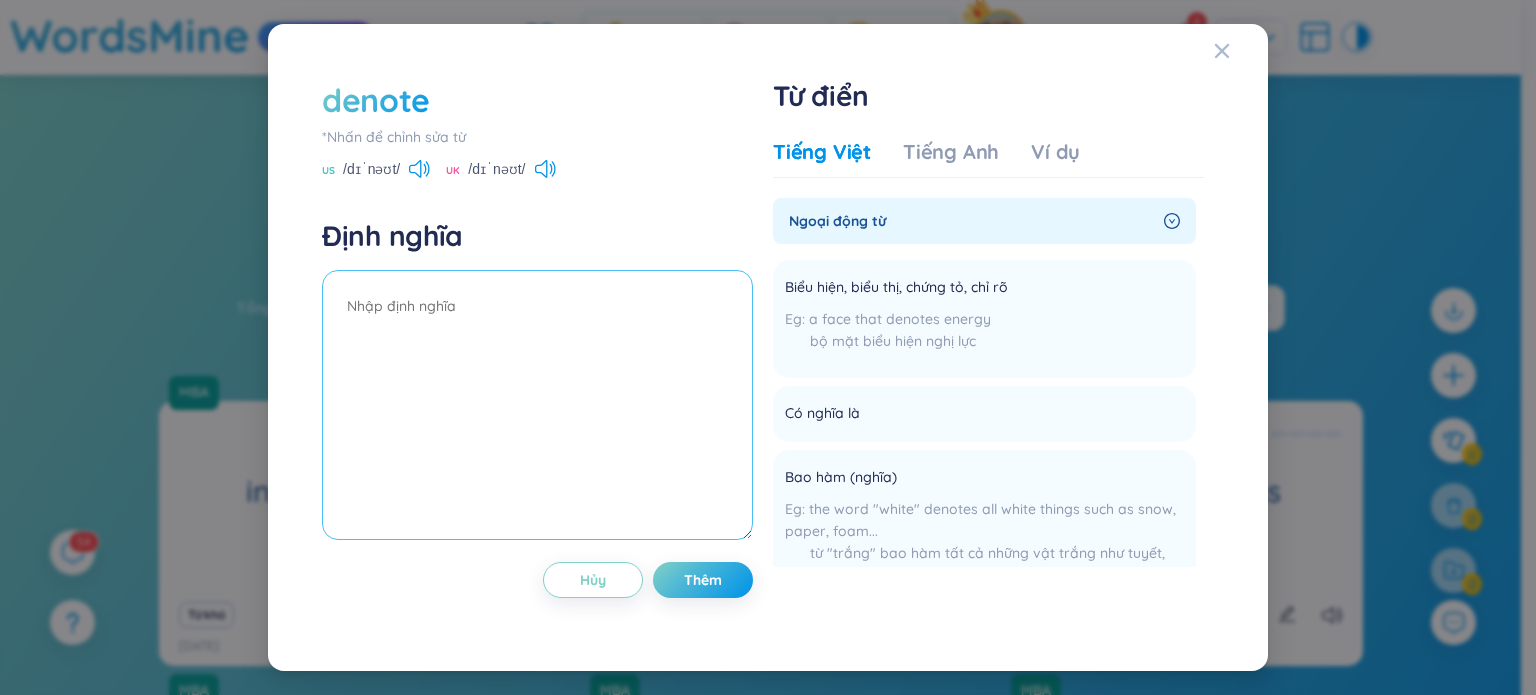 click at bounding box center (537, 405) 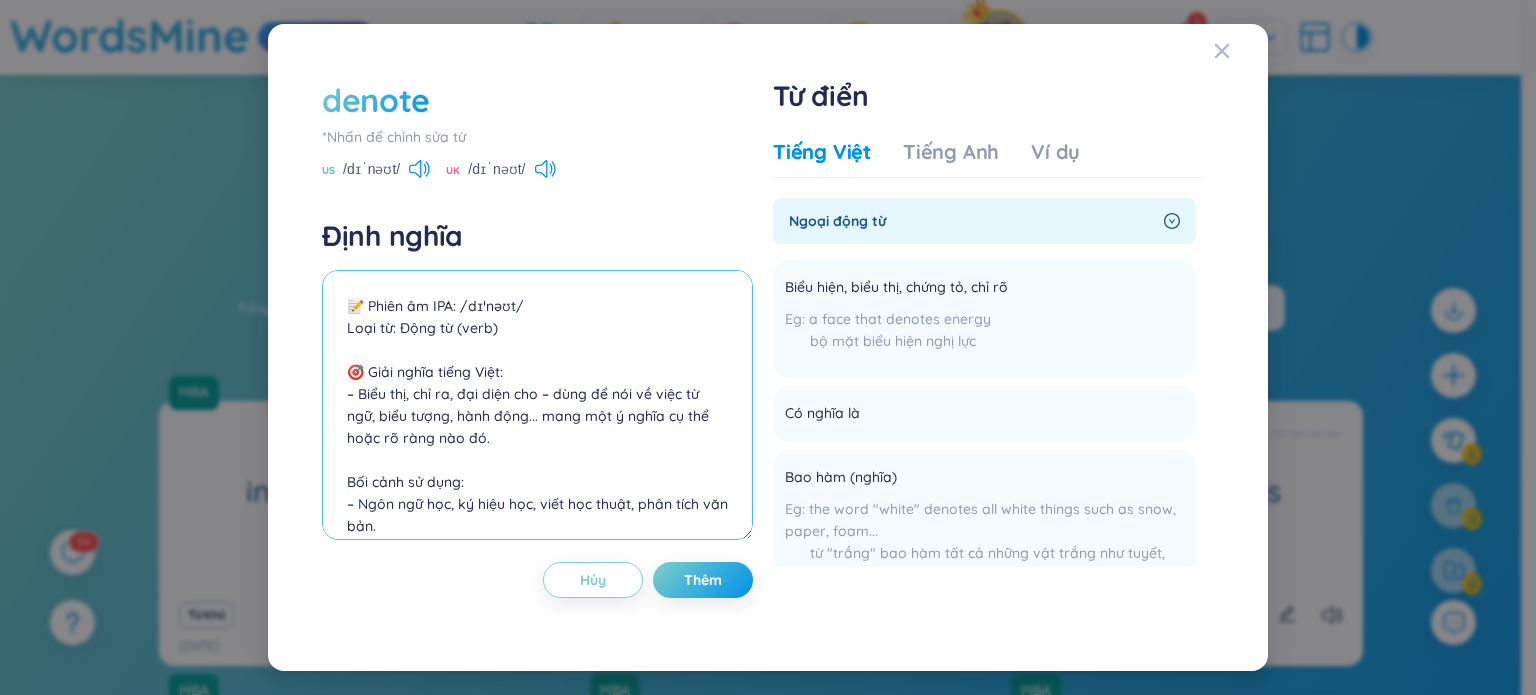scroll, scrollTop: 435, scrollLeft: 0, axis: vertical 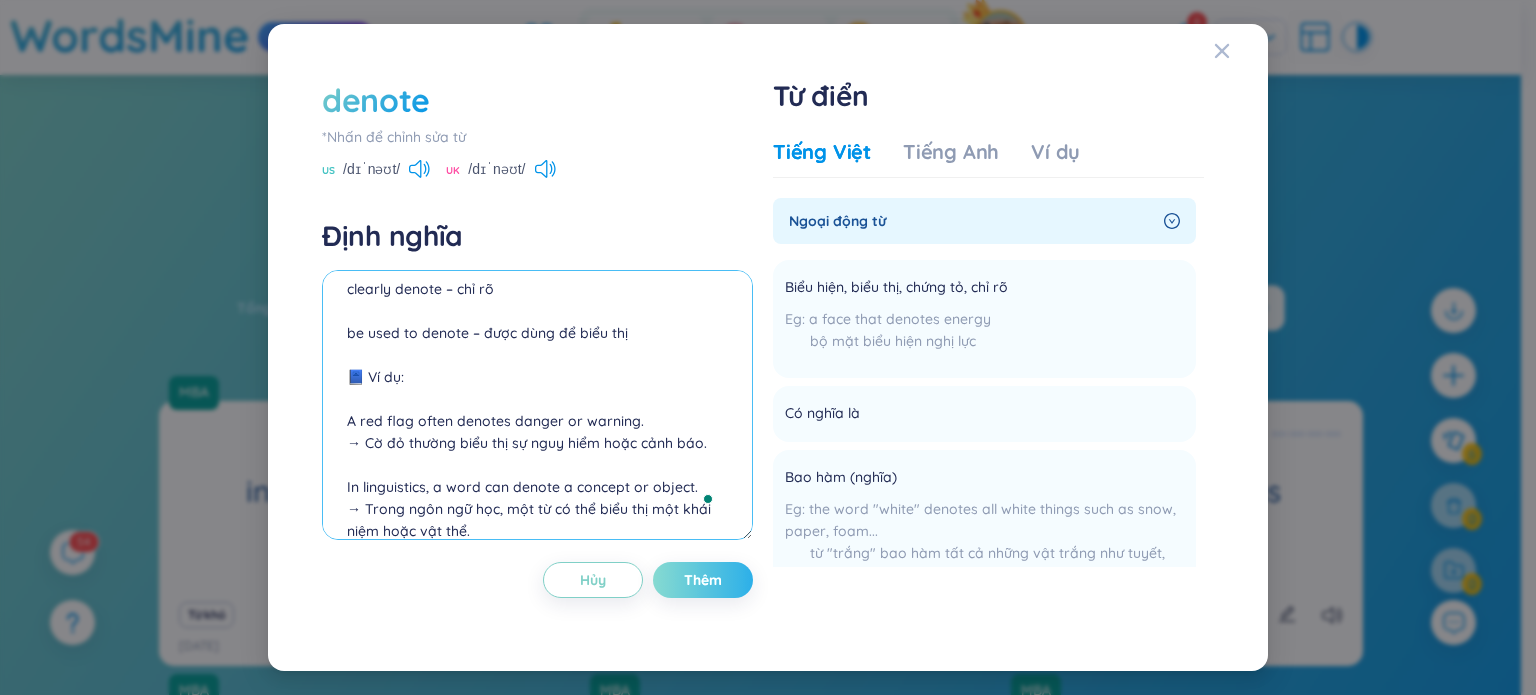 type on "📝 Phiên âm IPA: /dɪˈnəʊt/
Loại từ: Động từ (verb)
🎯 Giải nghĩa tiếng Việt:
– Biểu thị, chỉ ra, đại diện cho – dùng để nói về việc từ ngữ, biểu tượng, hành động... mang một ý nghĩa cụ thể hoặc rõ ràng nào đó.
Bối cảnh sử dụng:
– Ngôn ngữ học, ký hiệu học, viết học thuật, phân tích văn bản.
📖 Collocations thường gặp:
denote importance/value – biểu thị tầm quan trọng / giá trị
denote meaning – mang ý nghĩa
clearly denote – chỉ rõ
be used to denote – được dùng để biểu thị
📘 Ví dụ:
A red flag often denotes danger or warning.
→ Cờ đỏ thường biểu thị sự nguy hiểm hoặc cảnh báo.
In linguistics, a word can denote a concept or object.
→ Trong ngôn ngữ học, một từ có thể biểu thị một khái niệm hoặc vật thể." 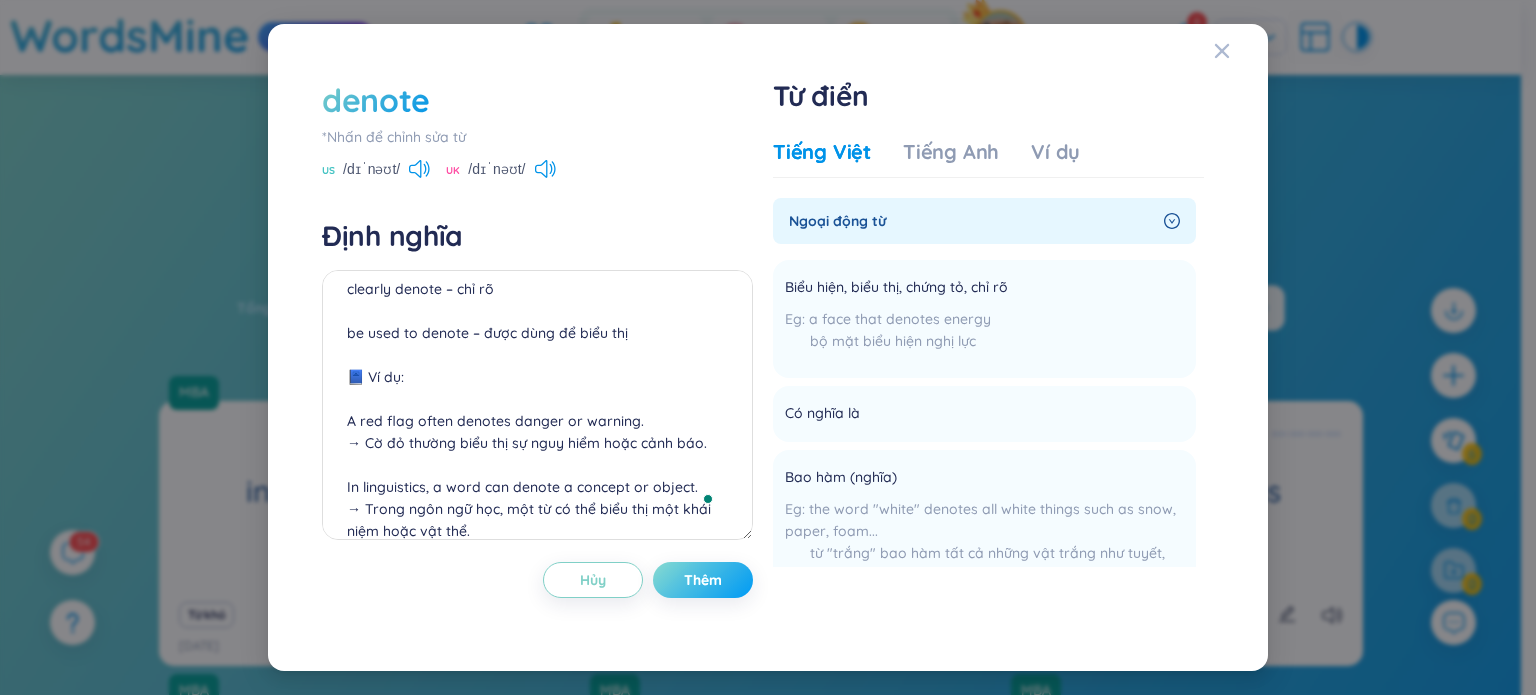 click on "Thêm" at bounding box center [703, 580] 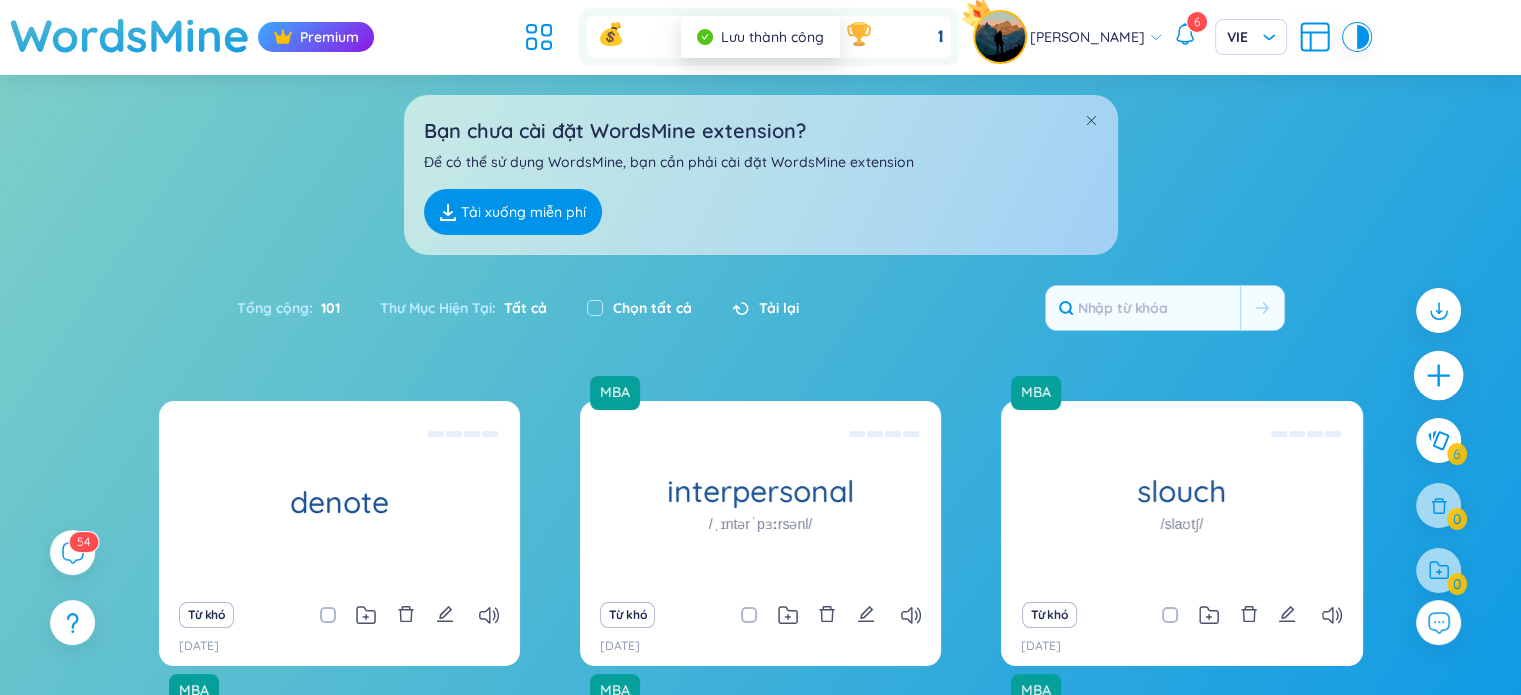 click 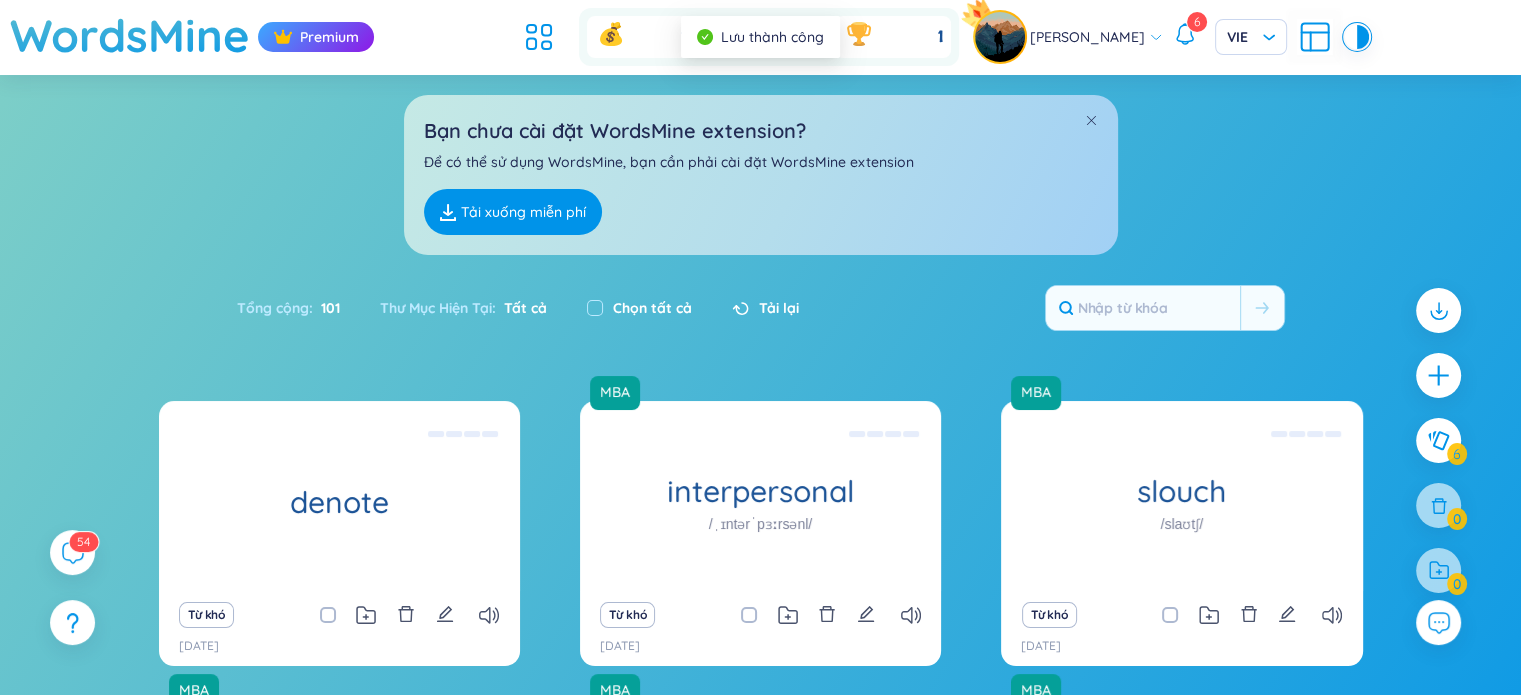 type 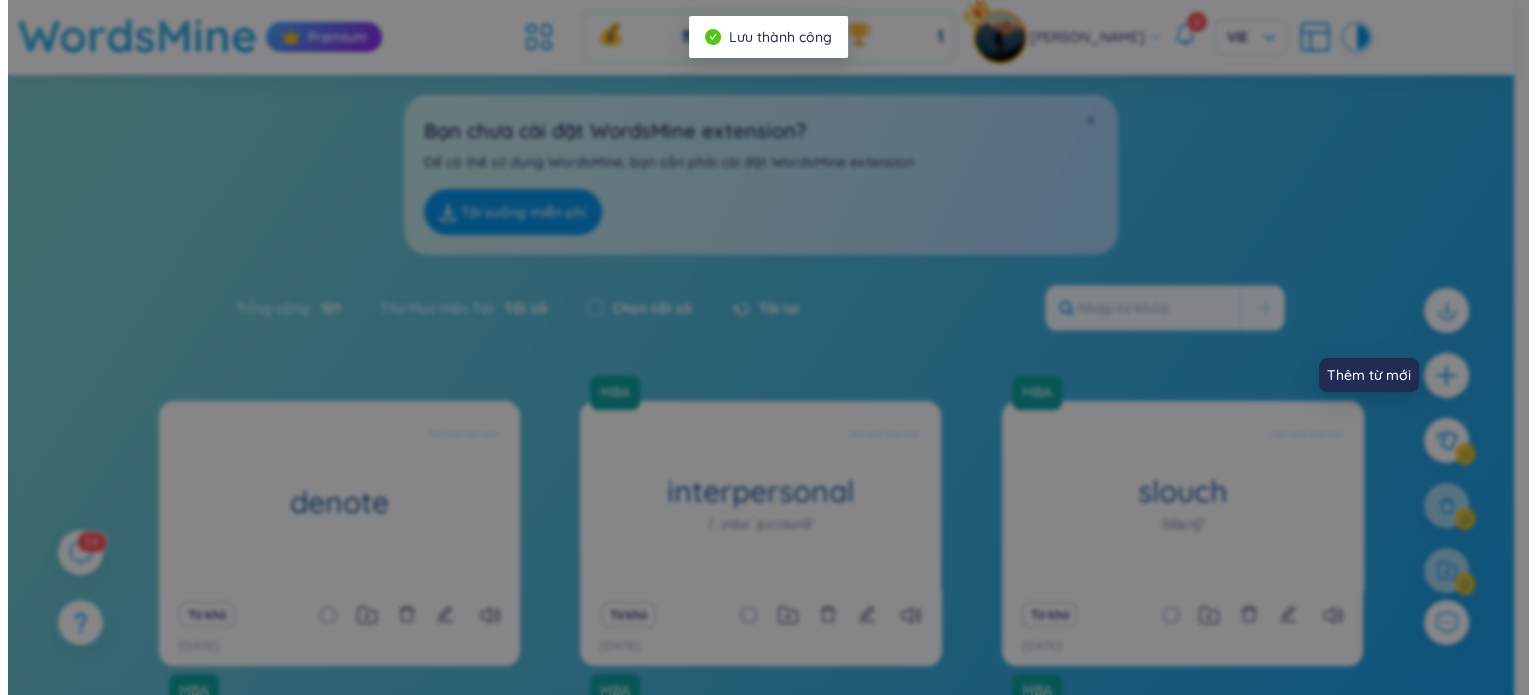 scroll, scrollTop: 0, scrollLeft: 0, axis: both 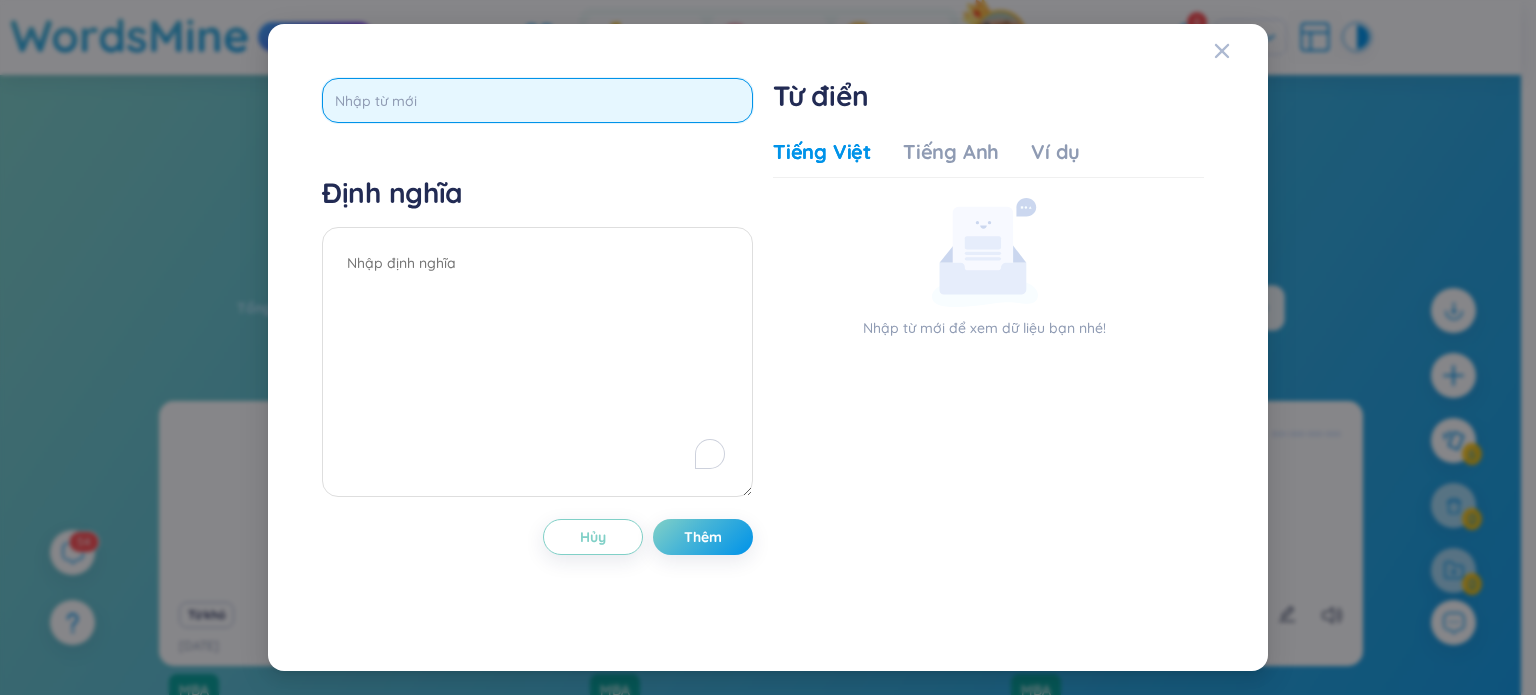 click at bounding box center [537, 100] 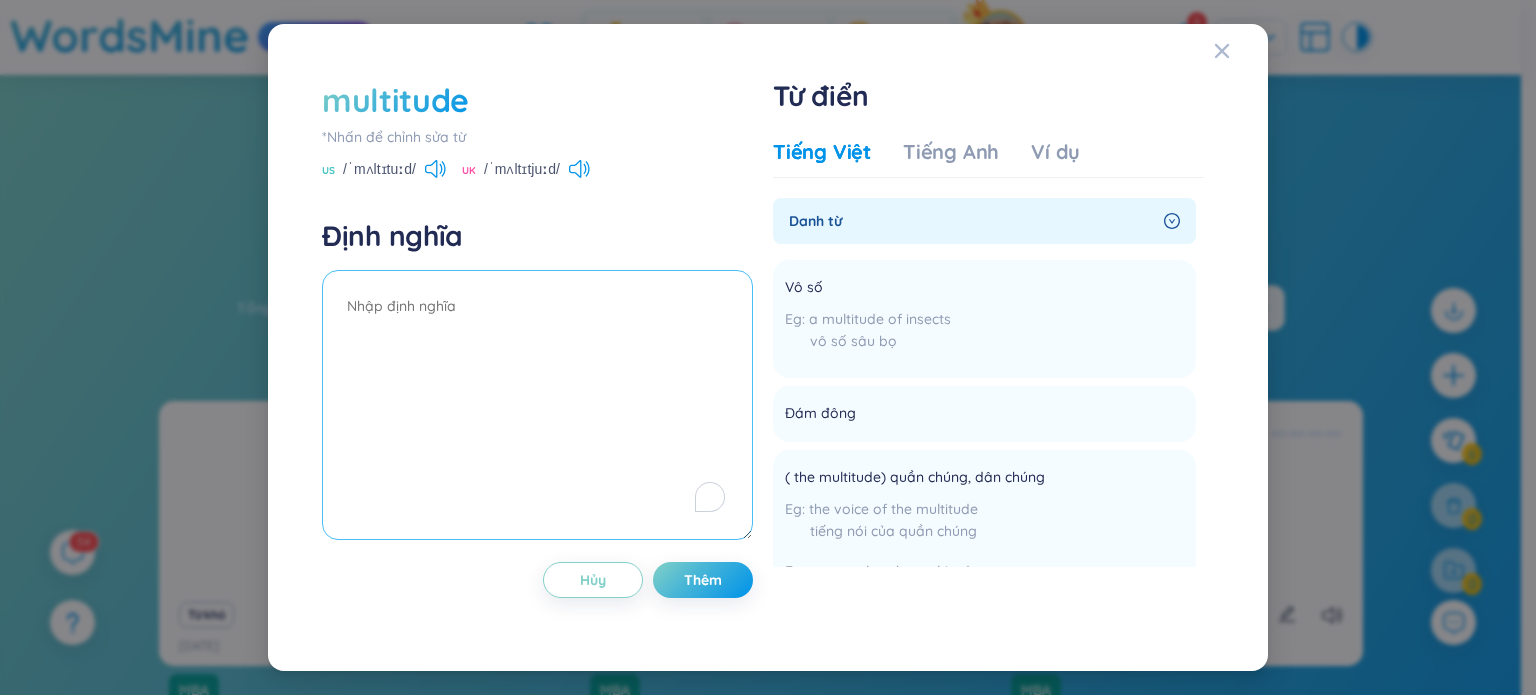 click at bounding box center (537, 405) 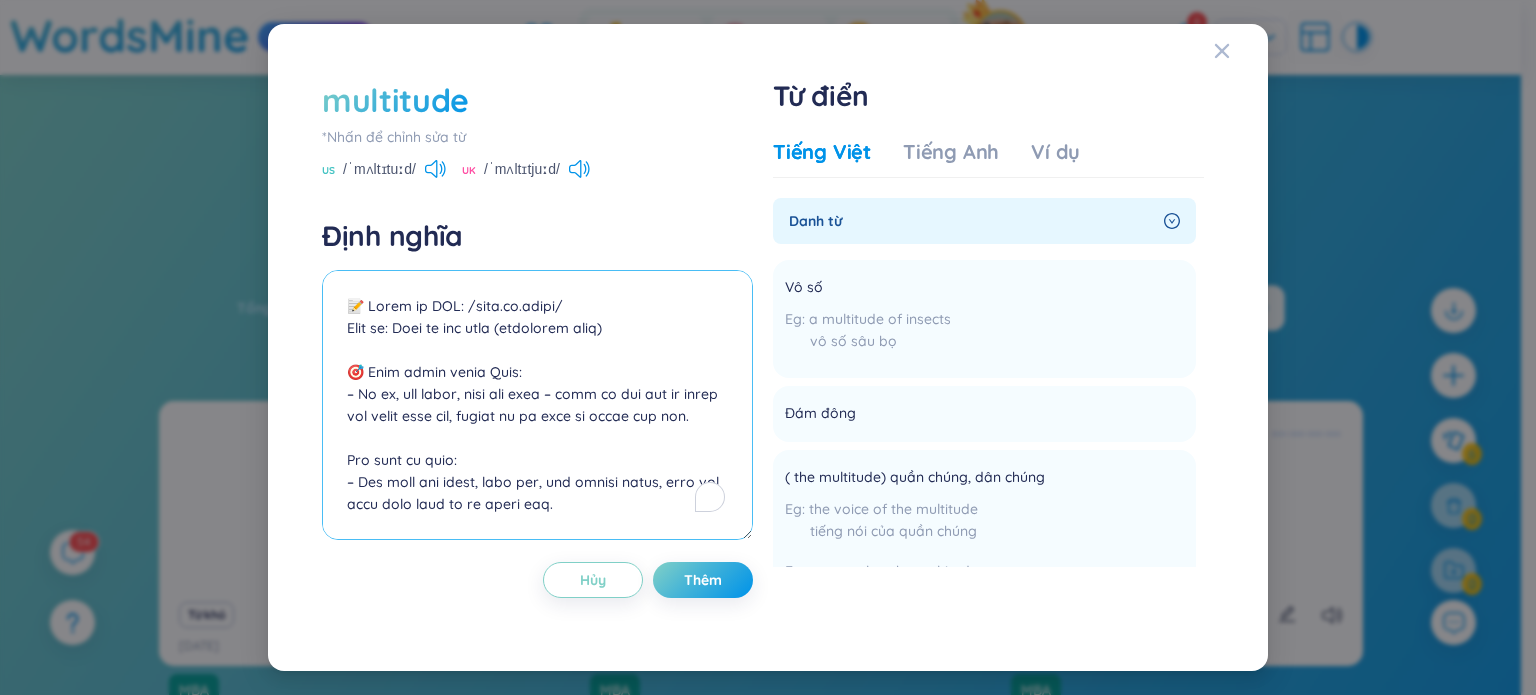 scroll, scrollTop: 1381, scrollLeft: 0, axis: vertical 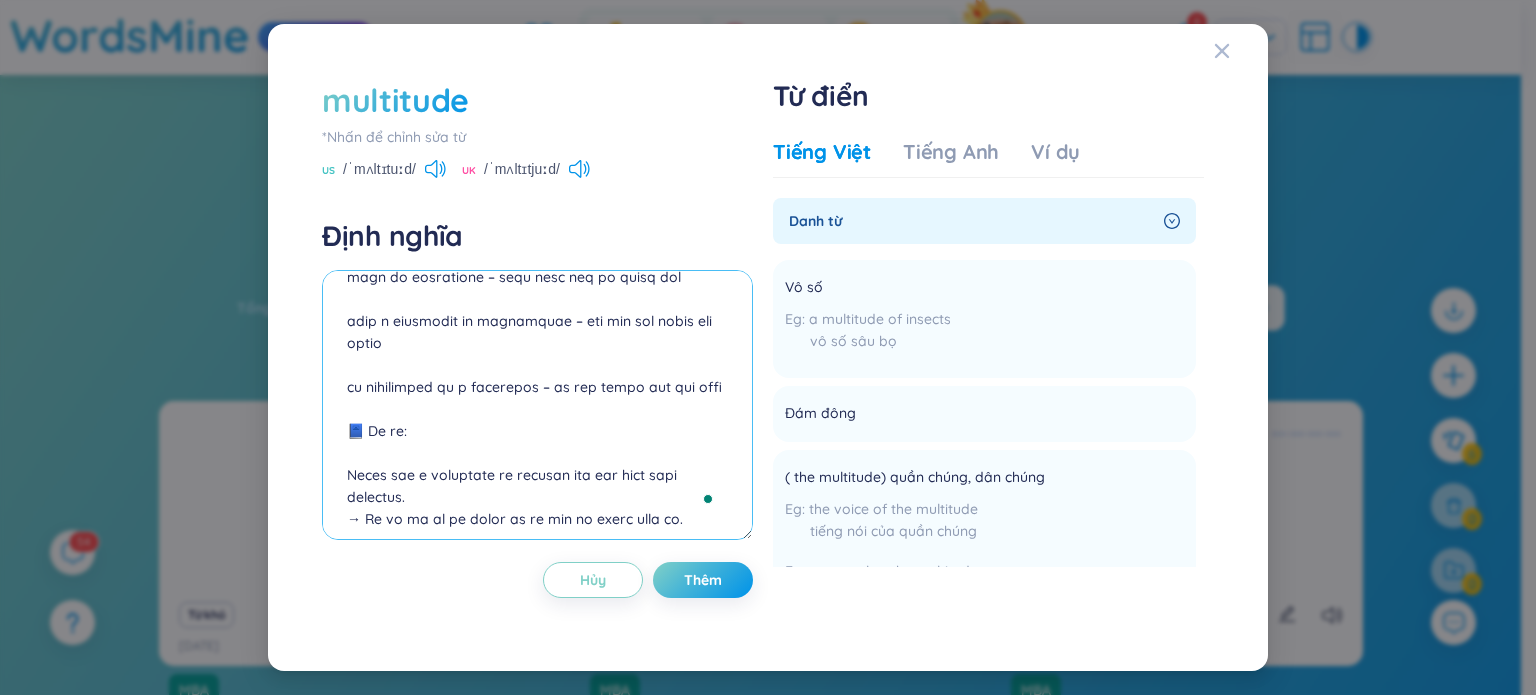 click at bounding box center (537, 405) 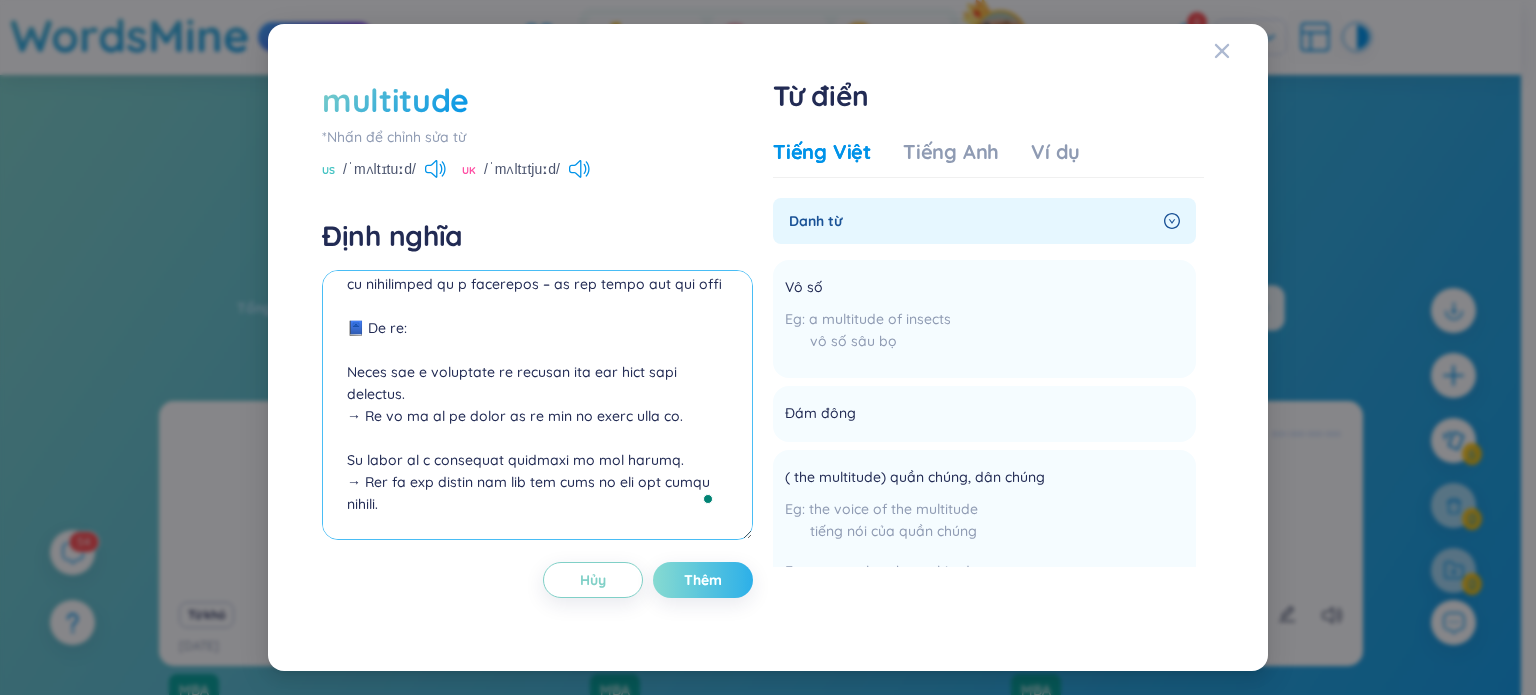 type on "📝 Phiên âm IPA: /ˈmʌl.tɪ.tʃuːd/
Loại từ: Danh từ đếm được (countable noun)
🎯 Giải nghĩa tiếng Việt:
– Vô số, rất nhiều, hoặc đám đông – dùng để chỉ một số lượng lớn người hoặc vật, thường là đa dạng và không đếm xuể.
Bối cảnh sử dụng:
– Văn viết học thuật, diễn văn, bài thuyết trình, hoặc khi muốn nhấn mạnh về số lượng lớn.
📖 Collocations thường gặp:
a multitude of options/people/ideas – vô số lựa chọn / người / ý tưởng
come in multitudes – xuất hiện với số lượng lớn
face a multitude of challenges – đối mặt với nhiều thử thách
be surrounded by a multitude – bị bao quanh bởi đám đông
📘 Ví dụ:
There are a multitude of reasons why she made that decision.
→ Có vô số lý do khiến cô ấy đưa ra quyết định đó.
He spoke to a multitude gathered in the square.
→ Anh ta nói chuyện với một đám đông tụ họp tại quảng trường...." 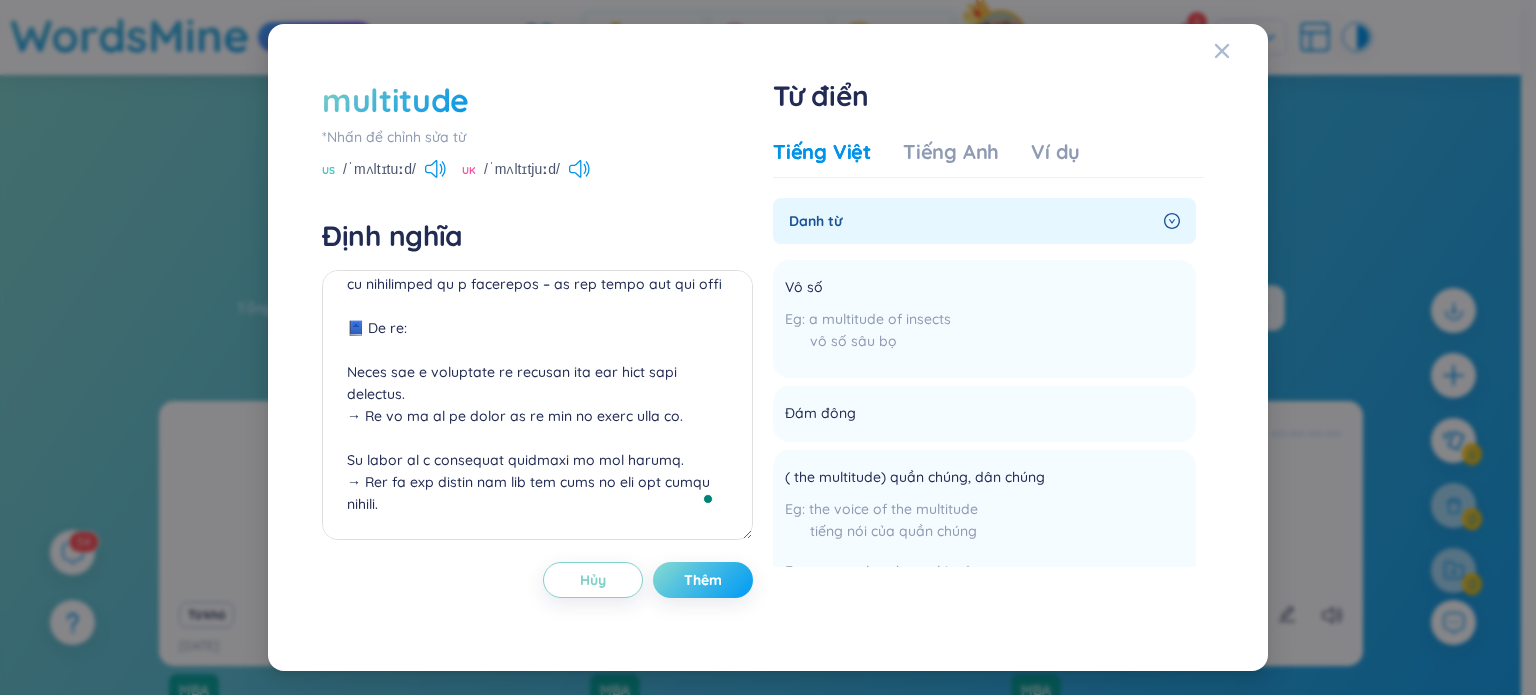 click on "Thêm" at bounding box center [703, 580] 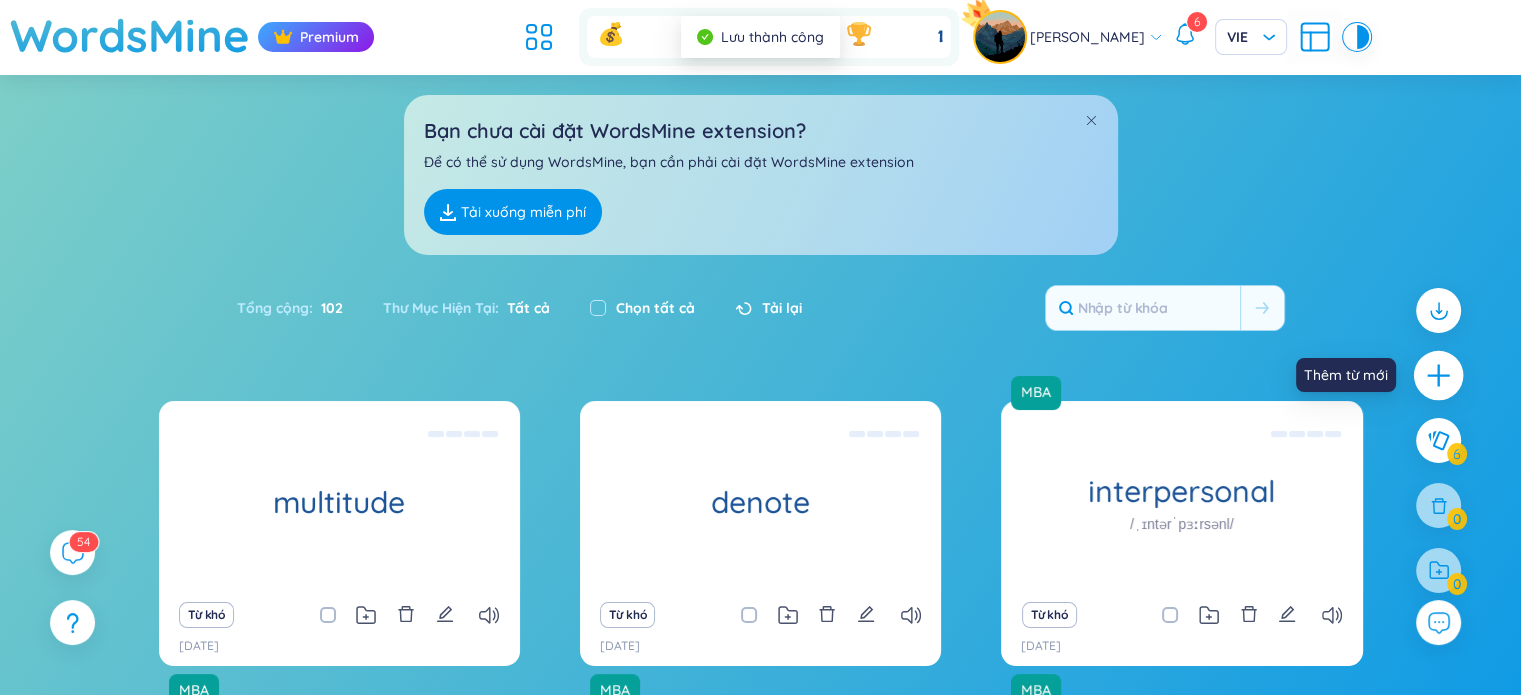 click 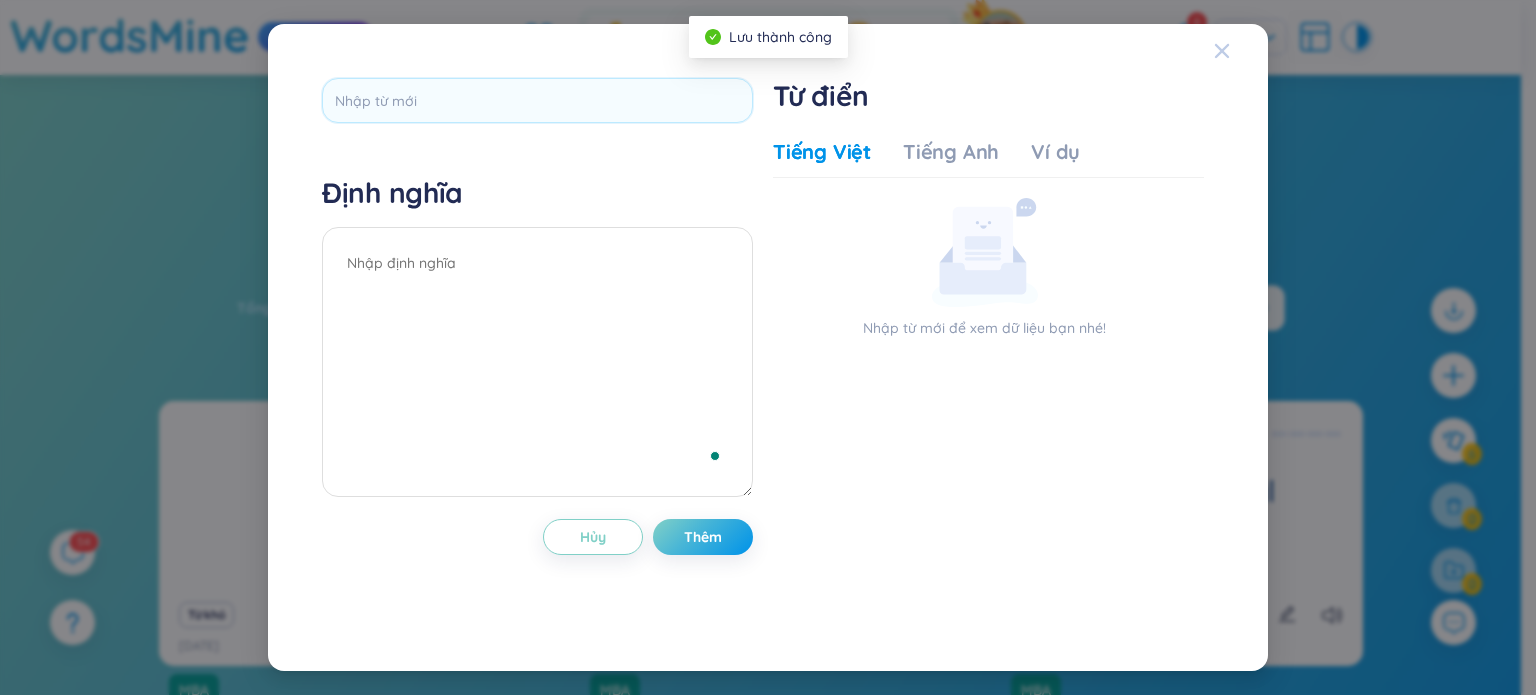 click 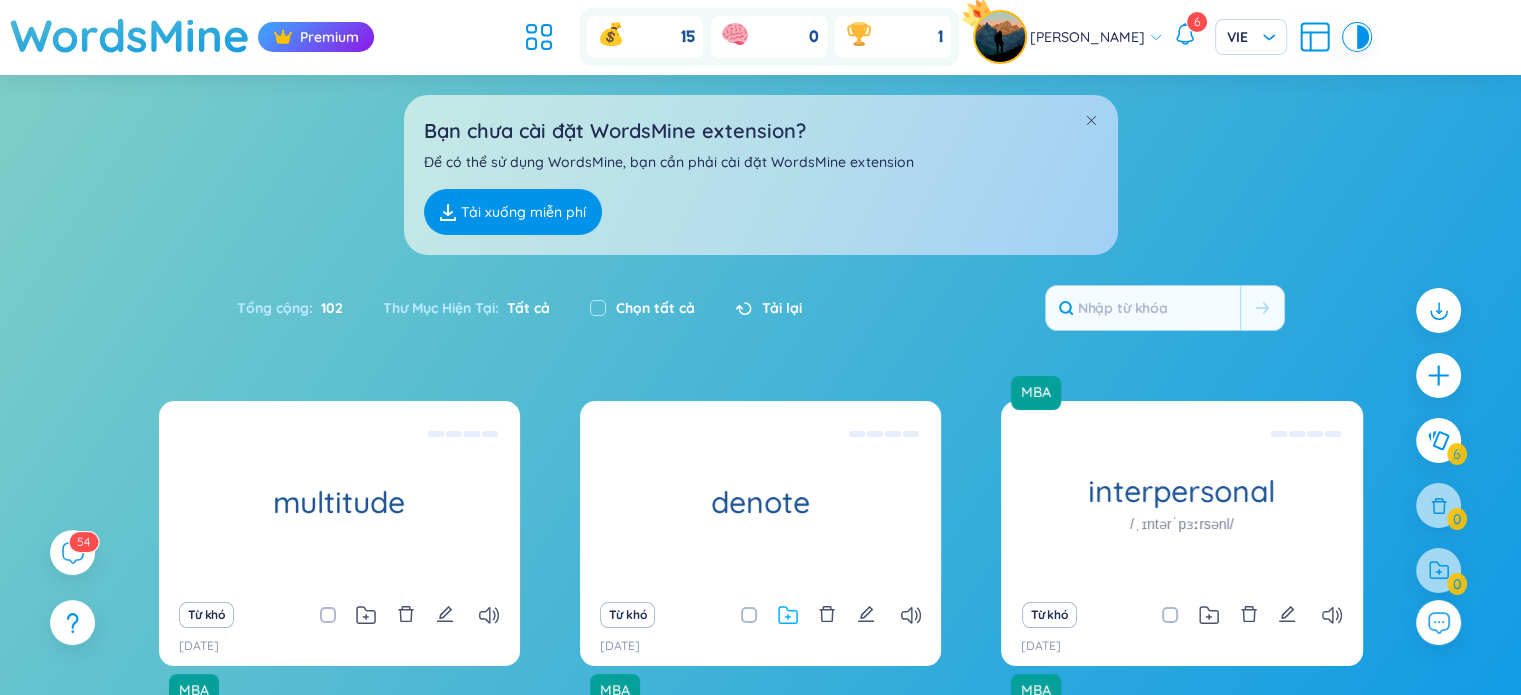 click 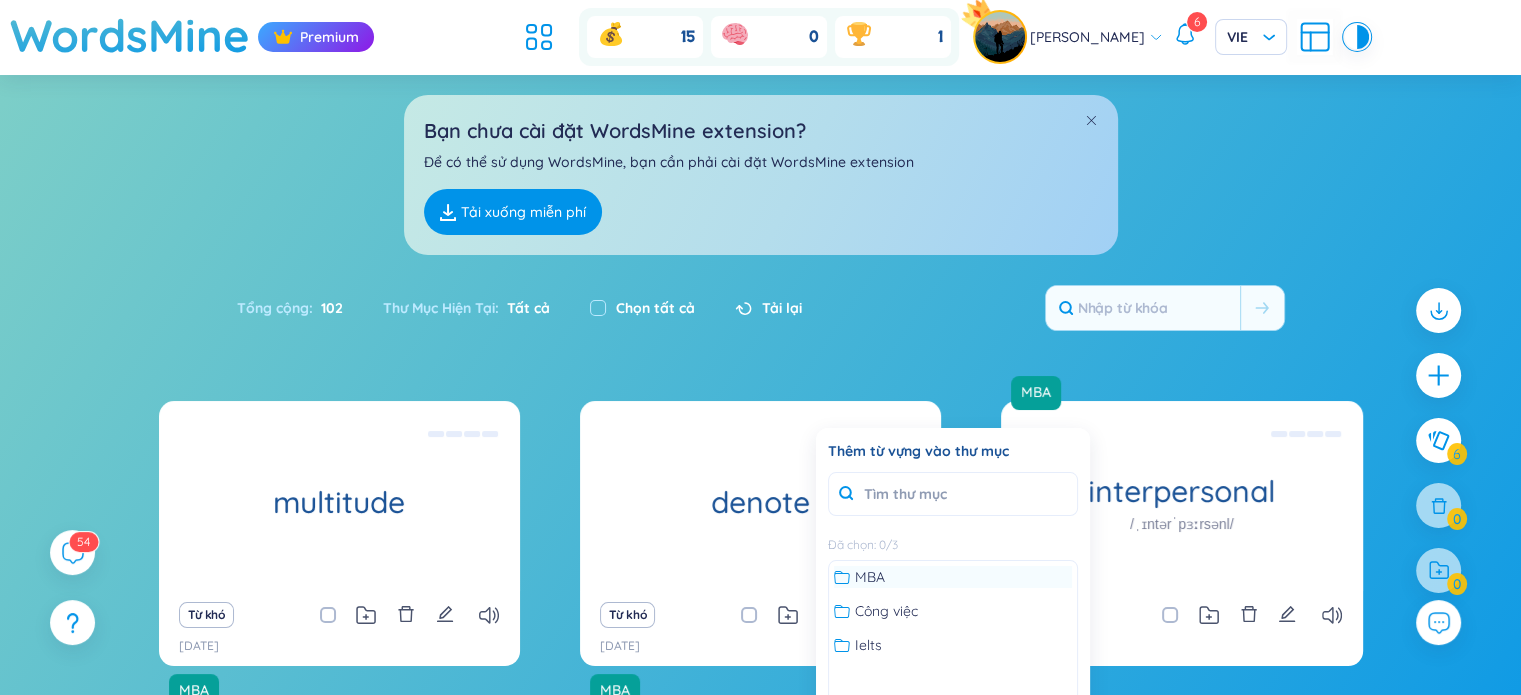 click on "MBA" at bounding box center (870, 577) 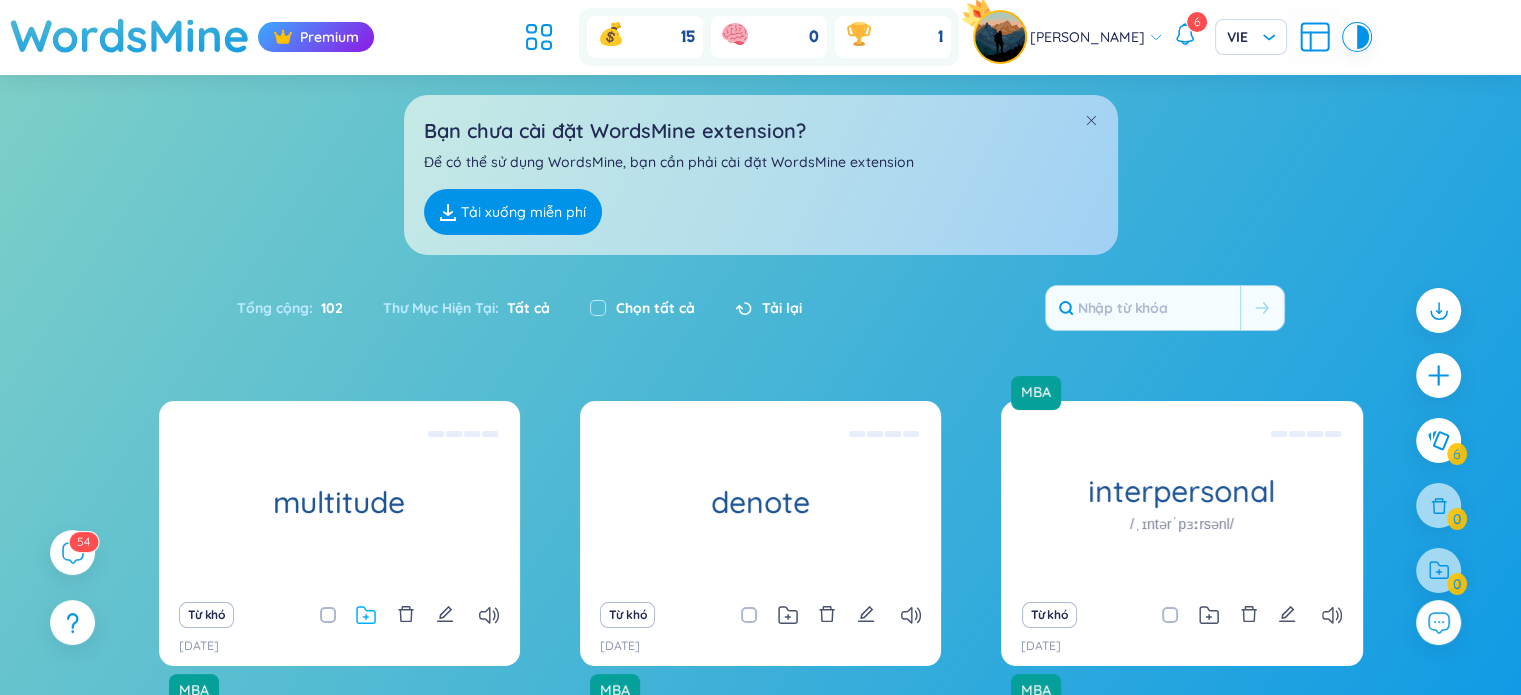 click 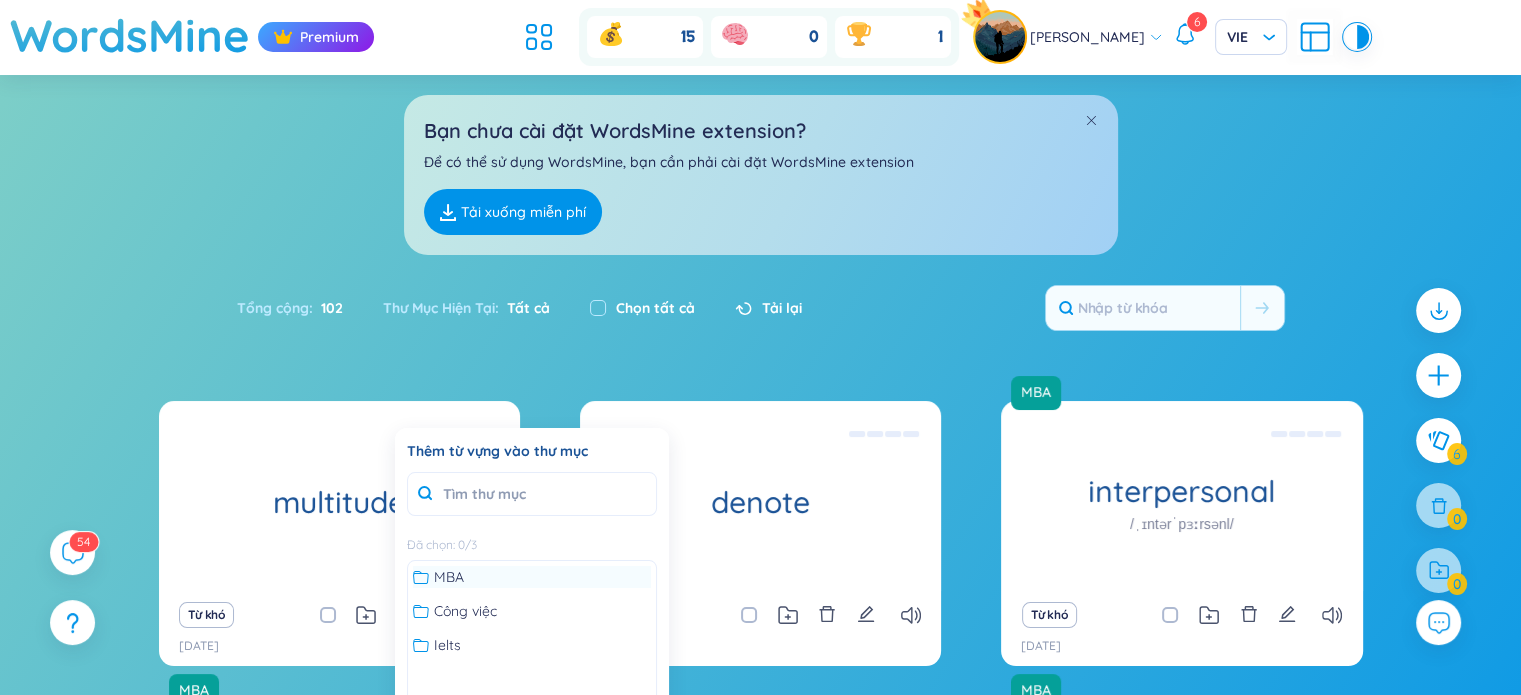 click on "MBA" at bounding box center [532, 577] 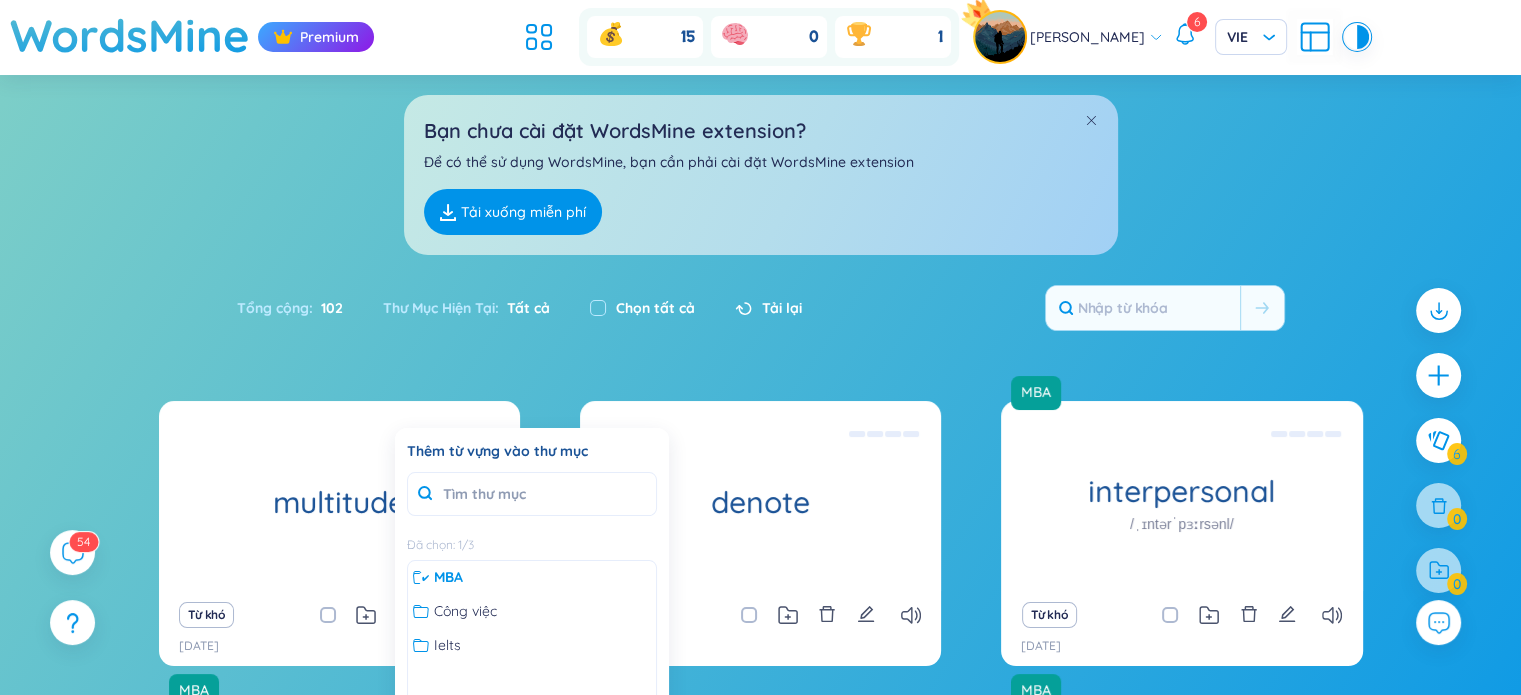 click on "Tổng cộng :       102 Thư Mục Hiện Tại :     Tất cả Chọn tất cả   Tải lại" at bounding box center [761, 318] 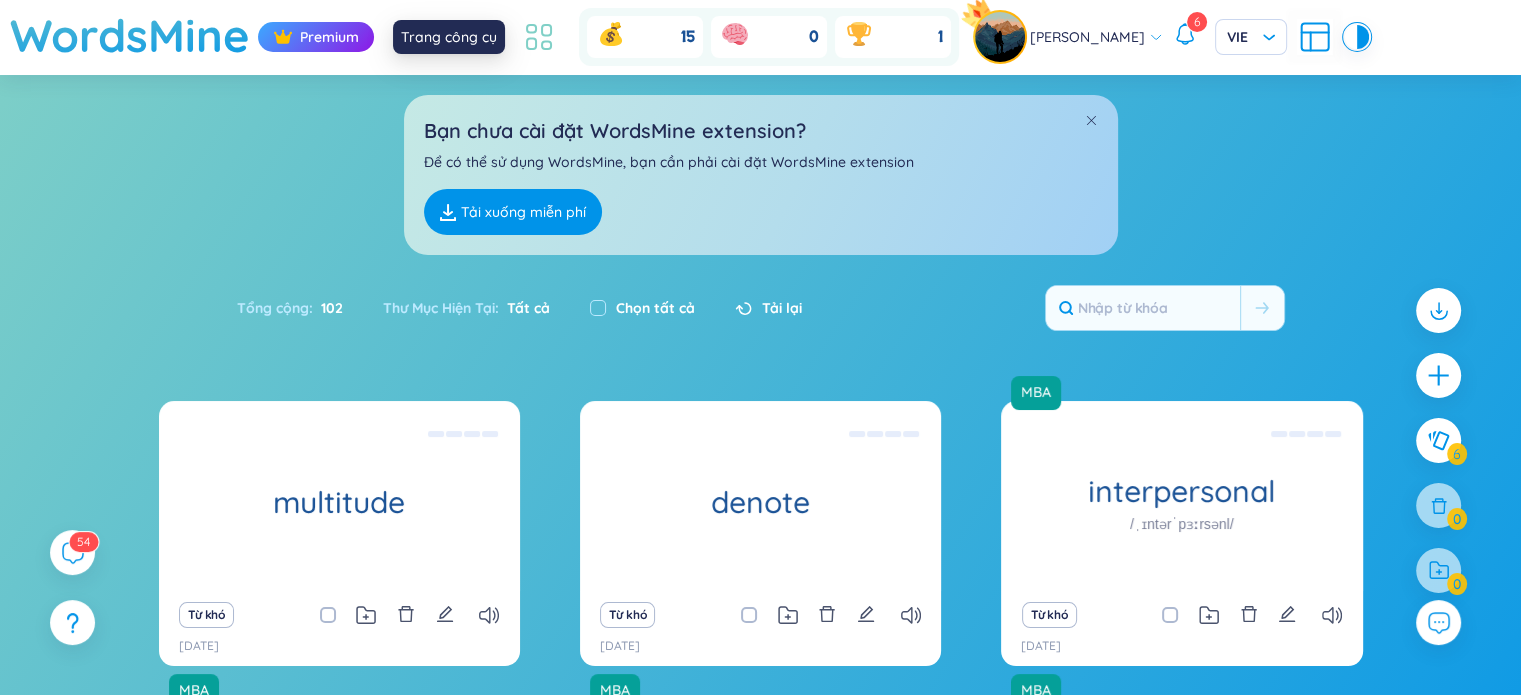 click 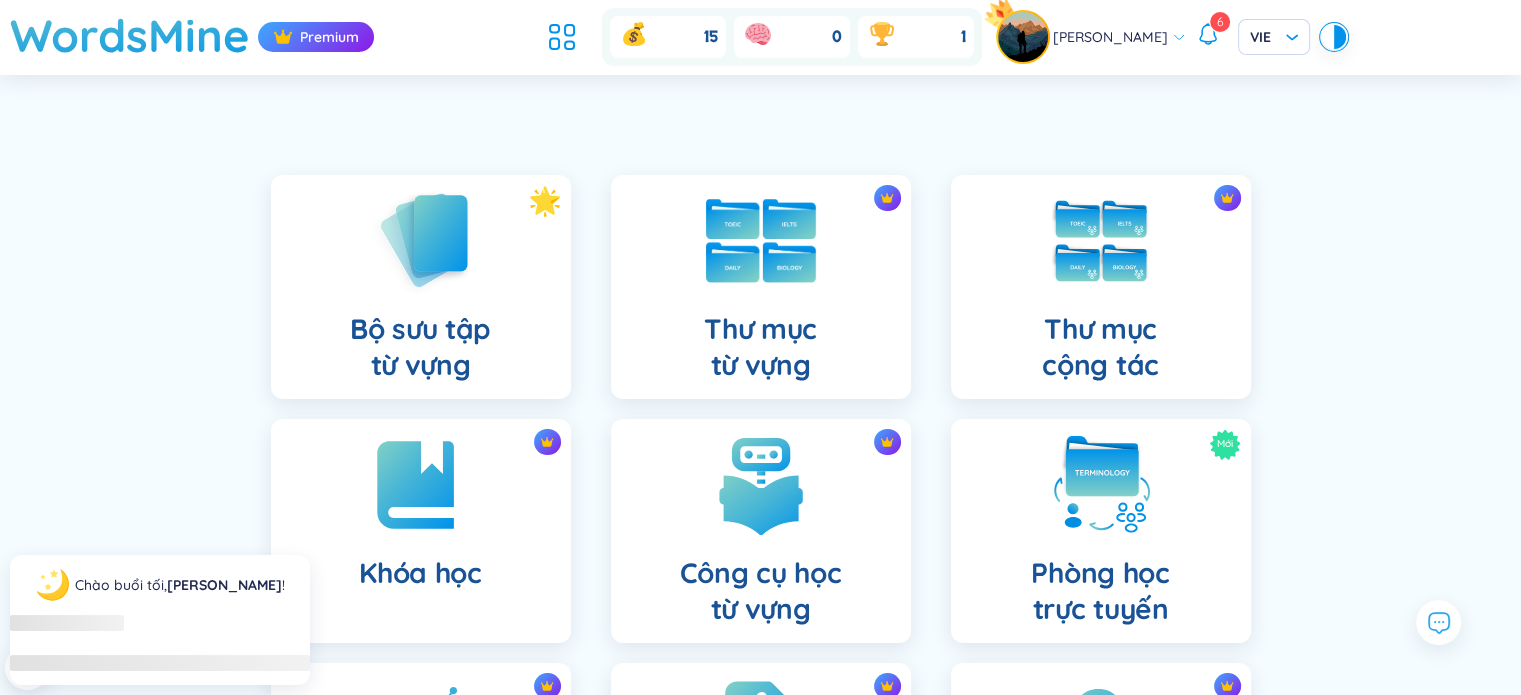 click on "Thư mục từ vựng" at bounding box center (761, 287) 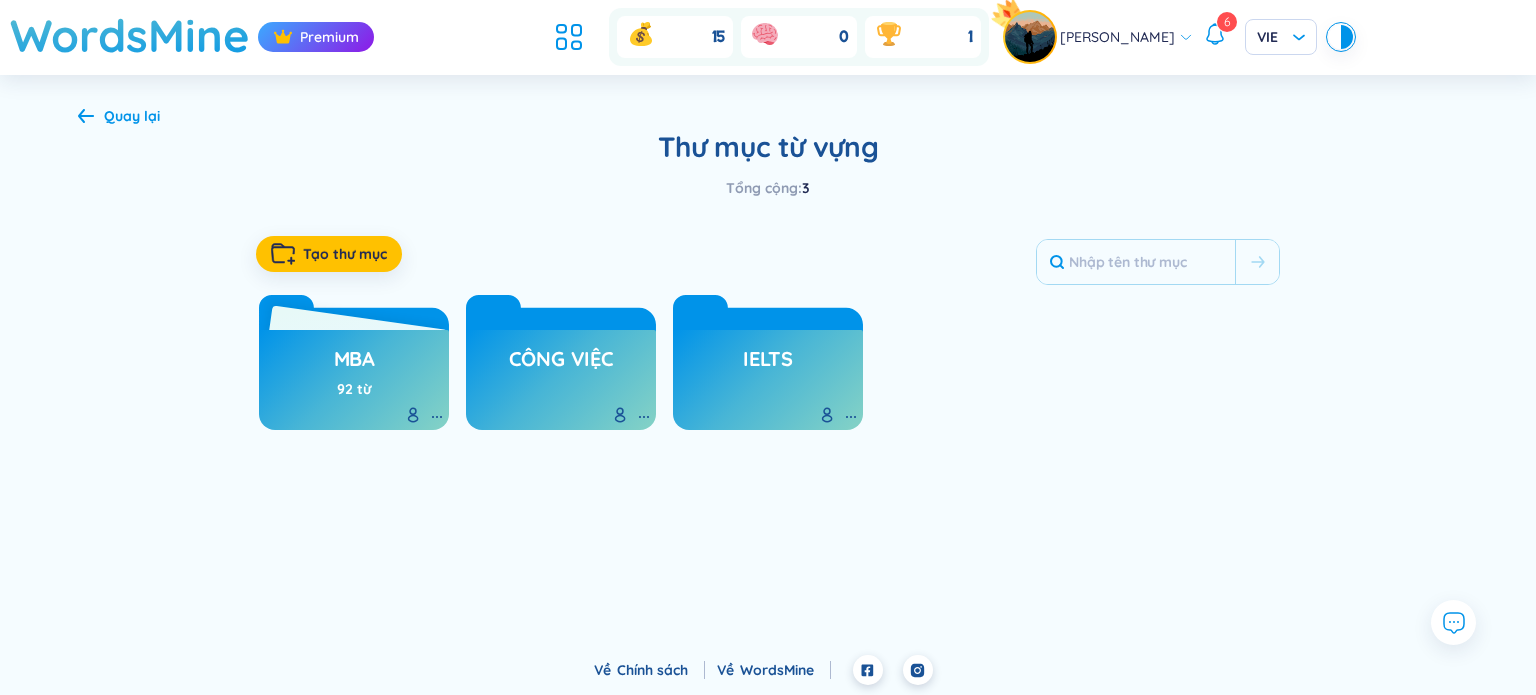 click on "MBA 92 từ" at bounding box center [354, 375] 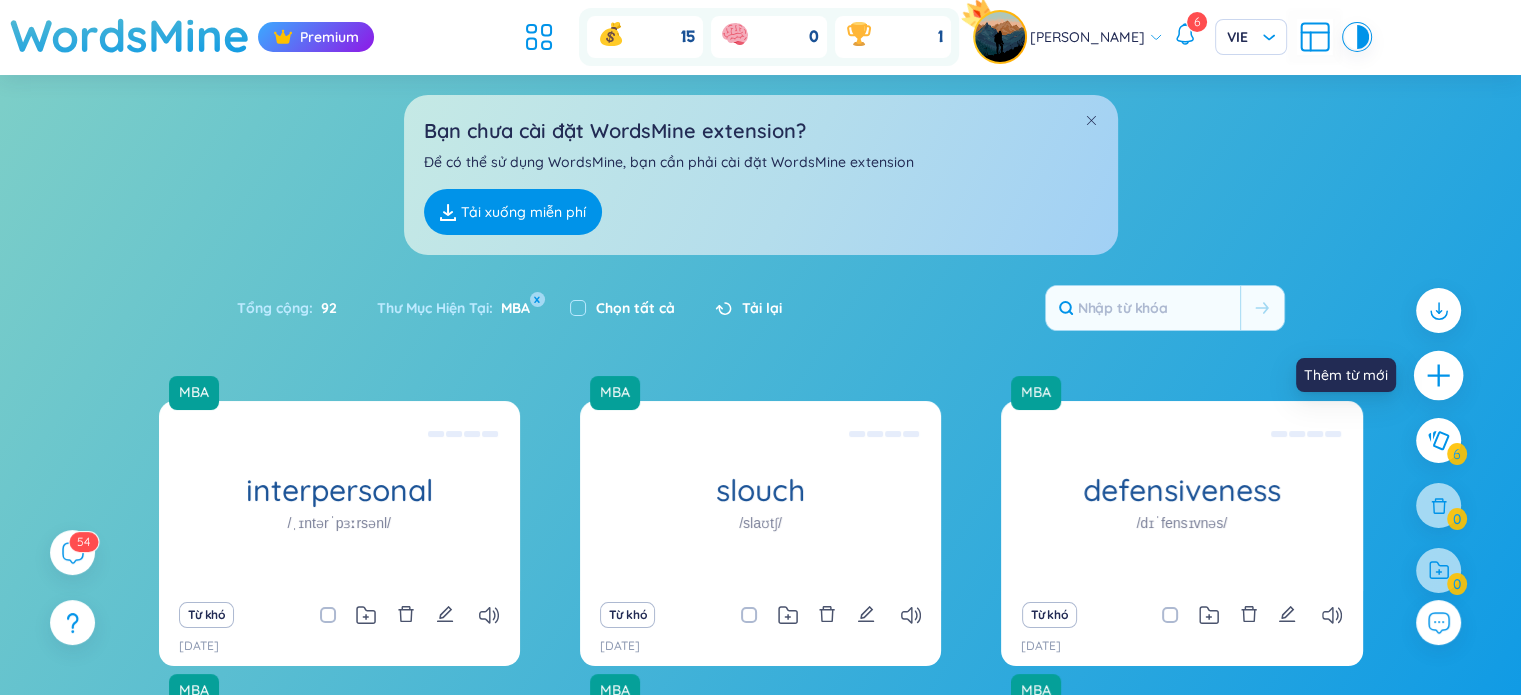 click 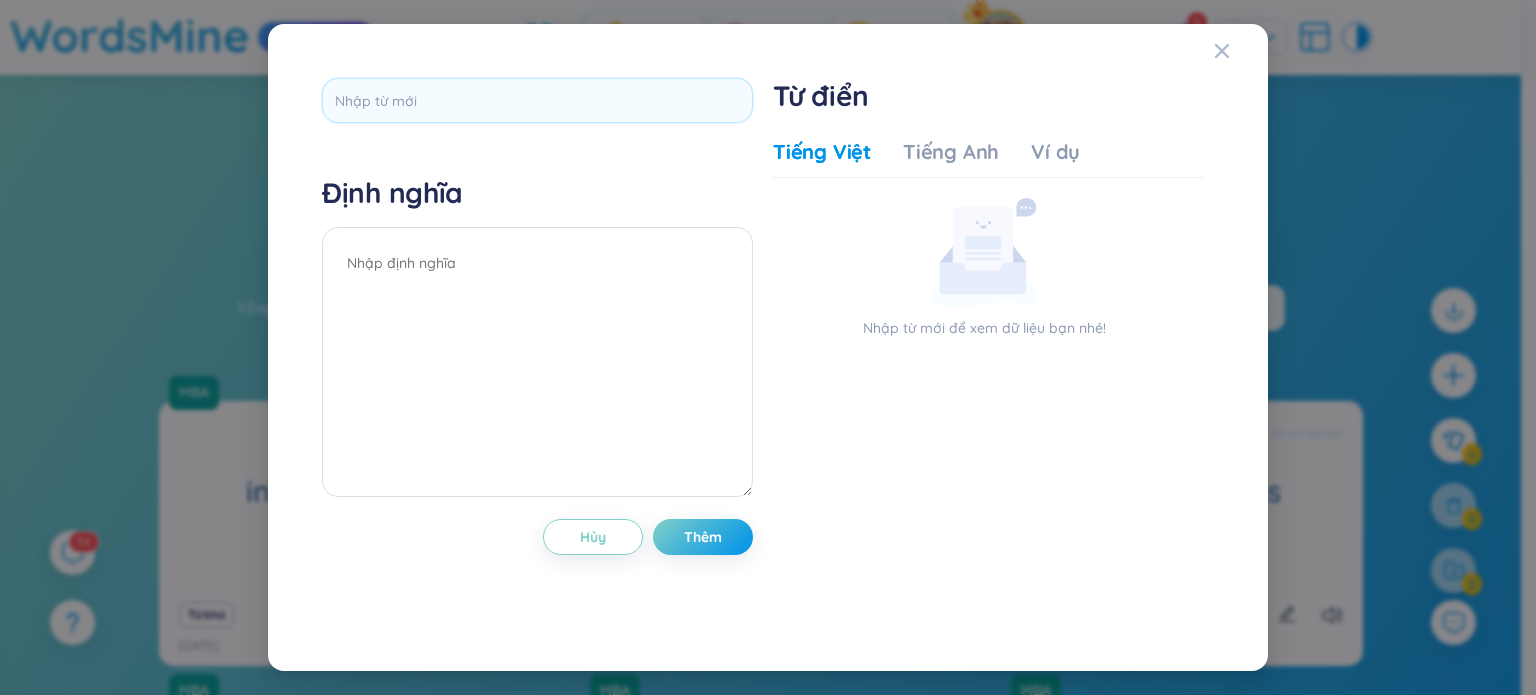 click on "Định nghĩa Hủy Thêm Từ điển Tiếng Việt Tiếng Anh Ví dụ Nhập từ mới để xem dữ liệu bạn nhé! Hủy Thêm" at bounding box center (768, 347) 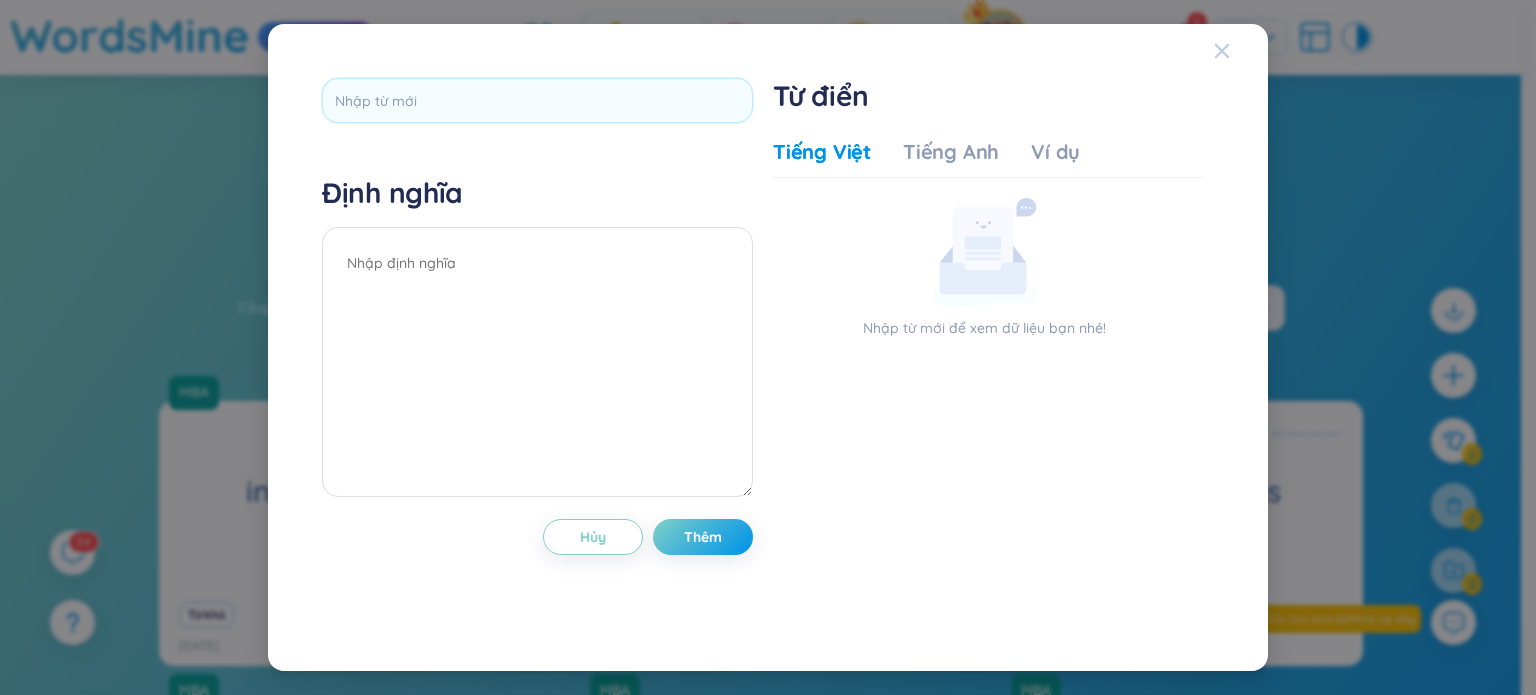 click 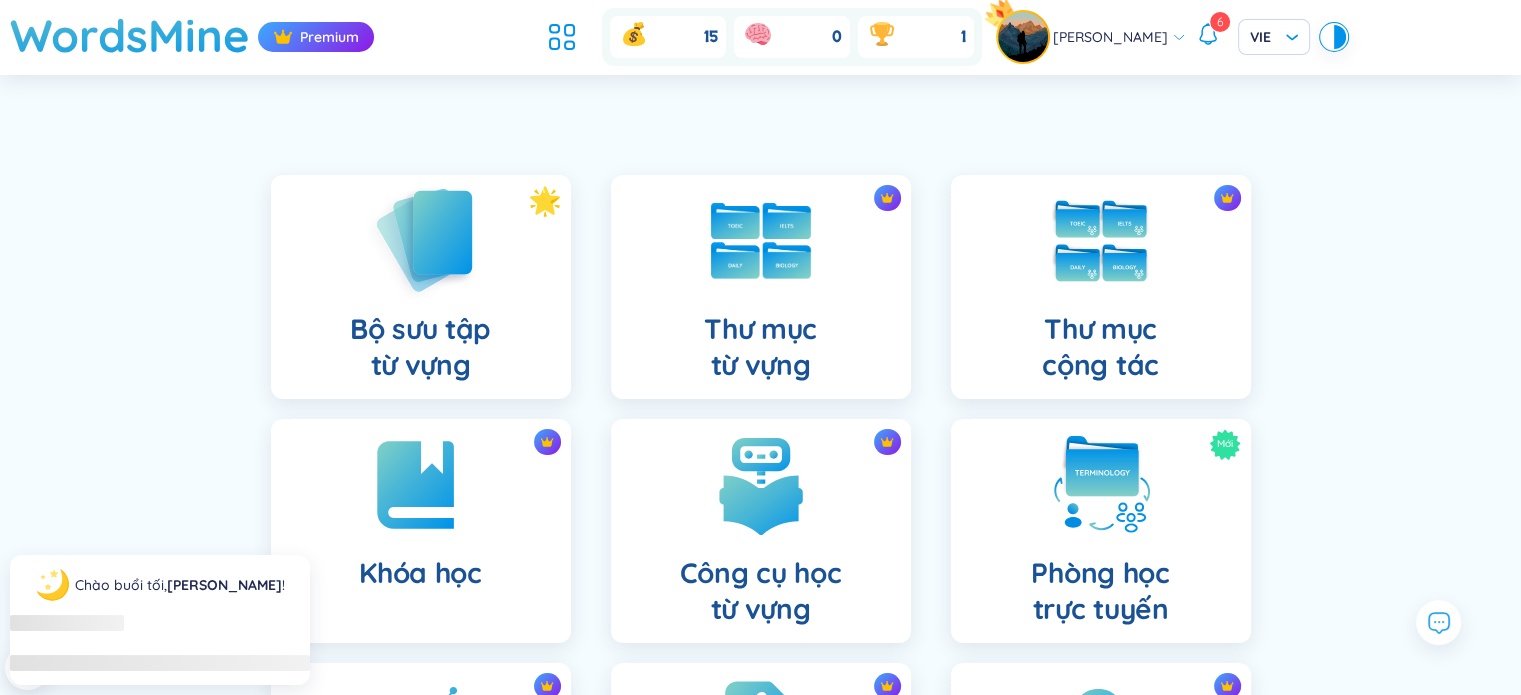 click at bounding box center (421, 240) 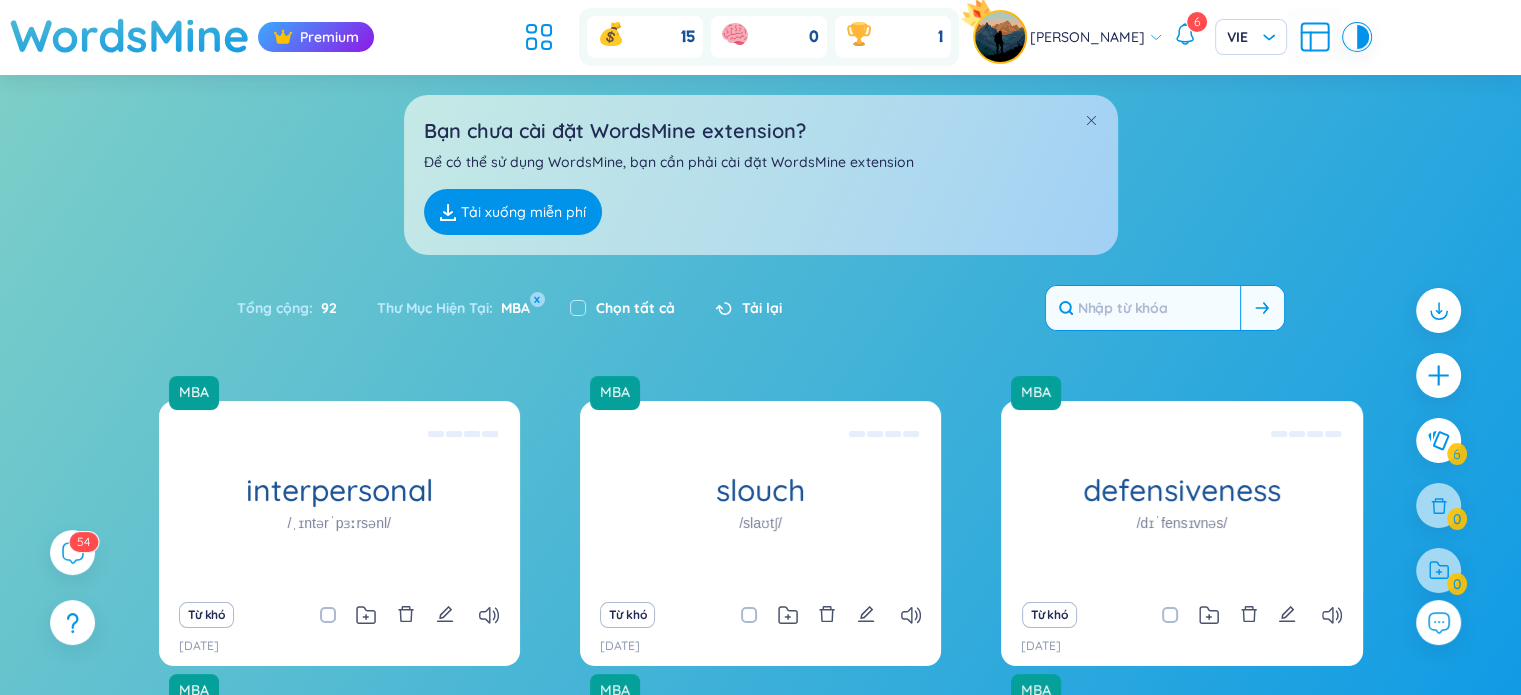 click at bounding box center (1143, 308) 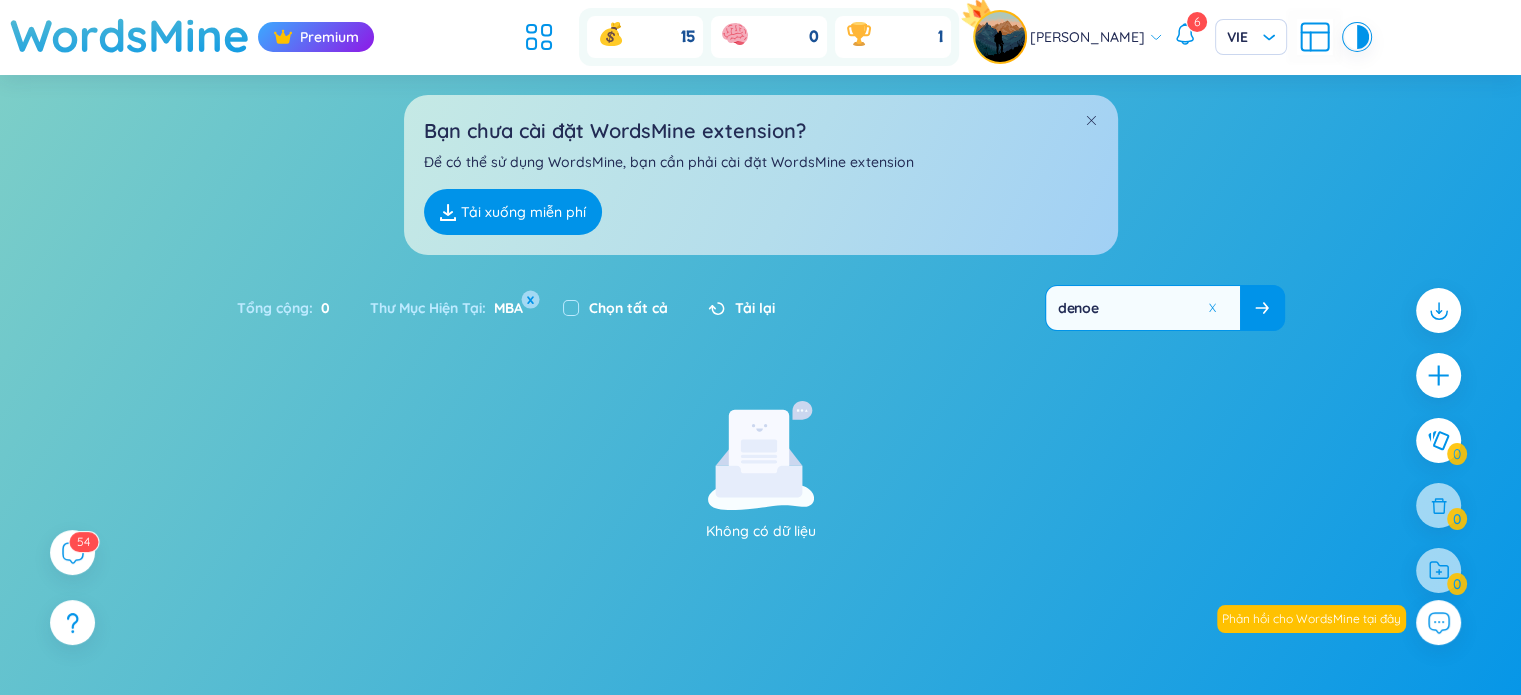 click on "x" at bounding box center (530, 300) 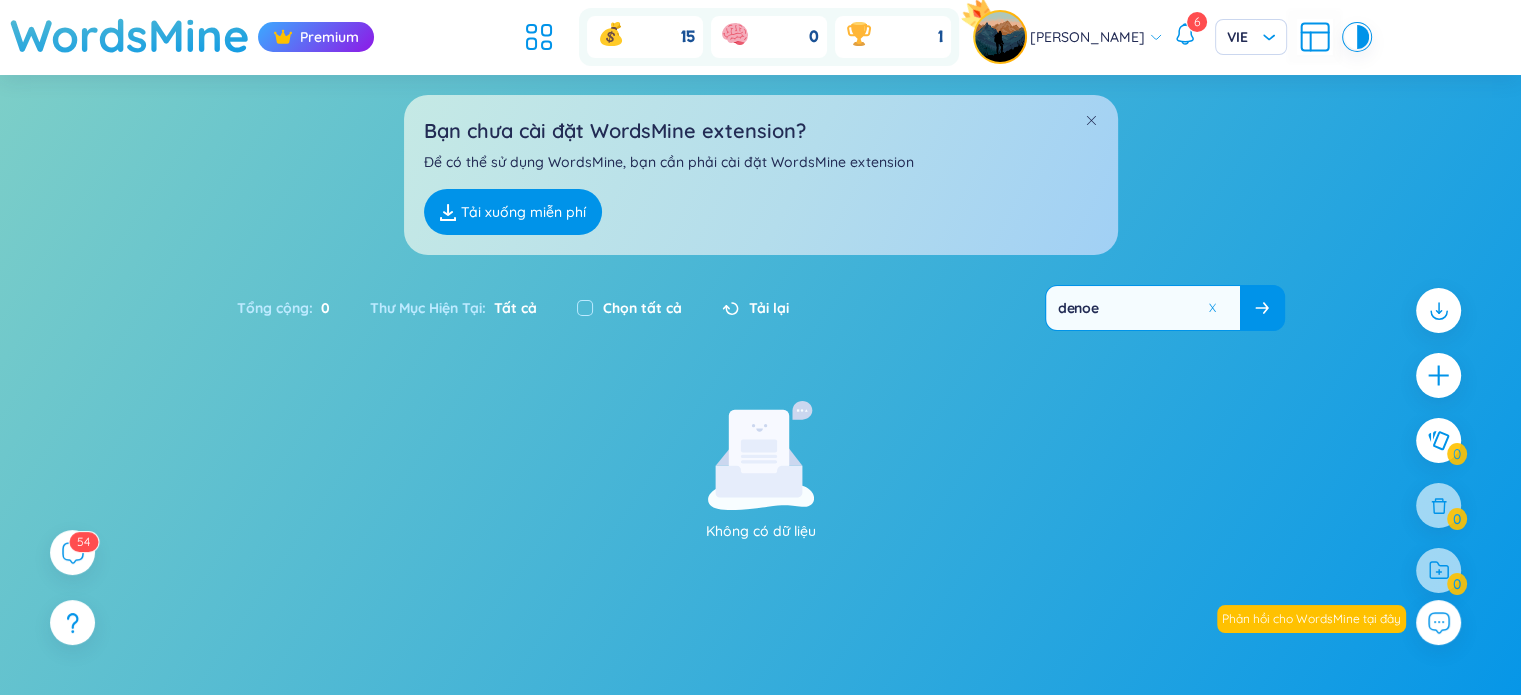 click on "denoe" at bounding box center (1143, 308) 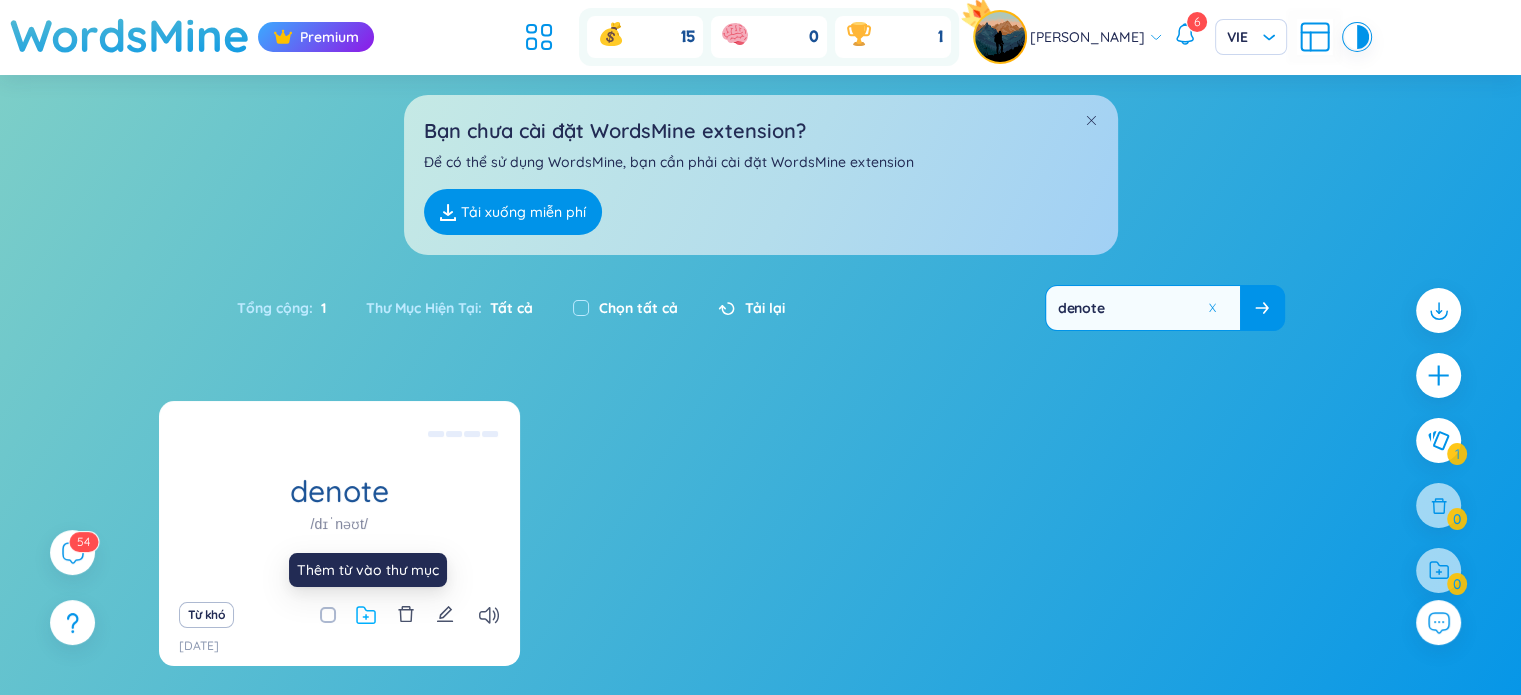 click 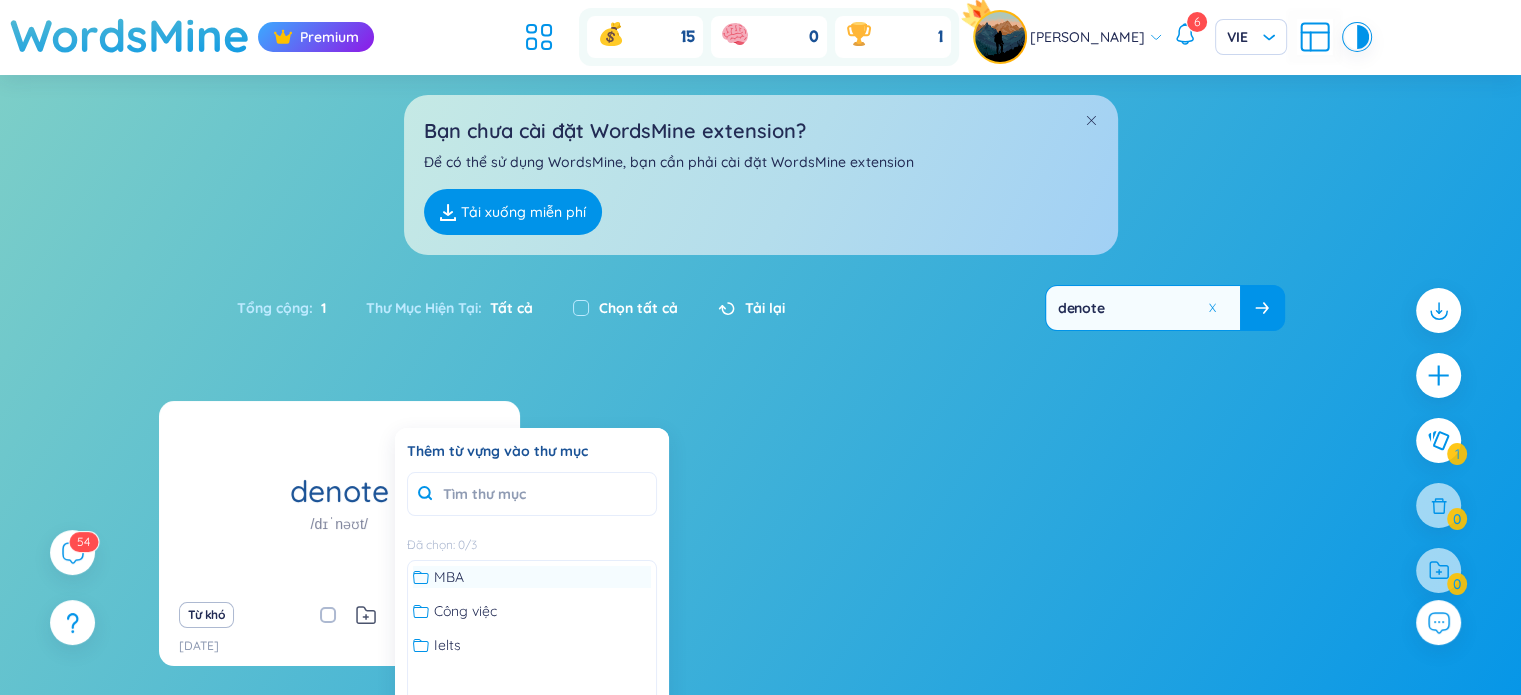 click on "MBA" at bounding box center (532, 577) 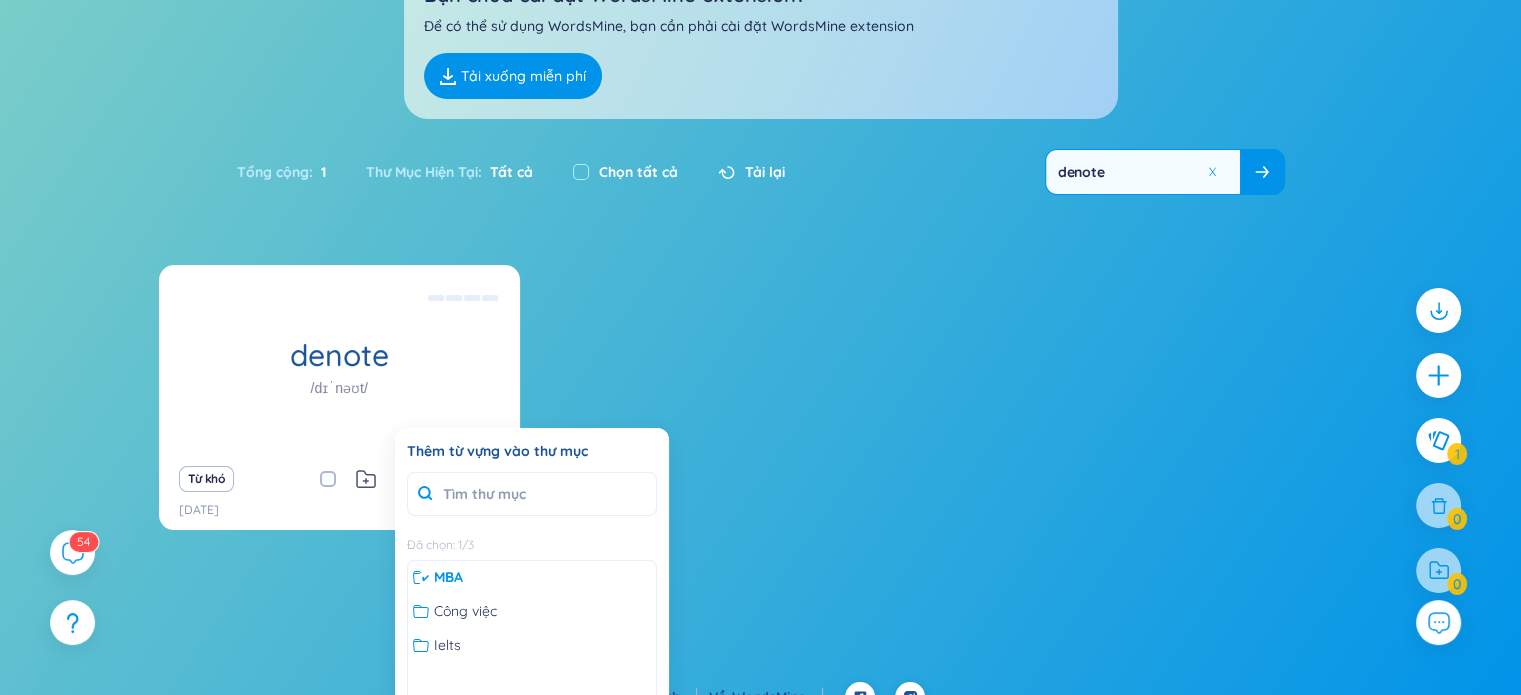 scroll, scrollTop: 162, scrollLeft: 0, axis: vertical 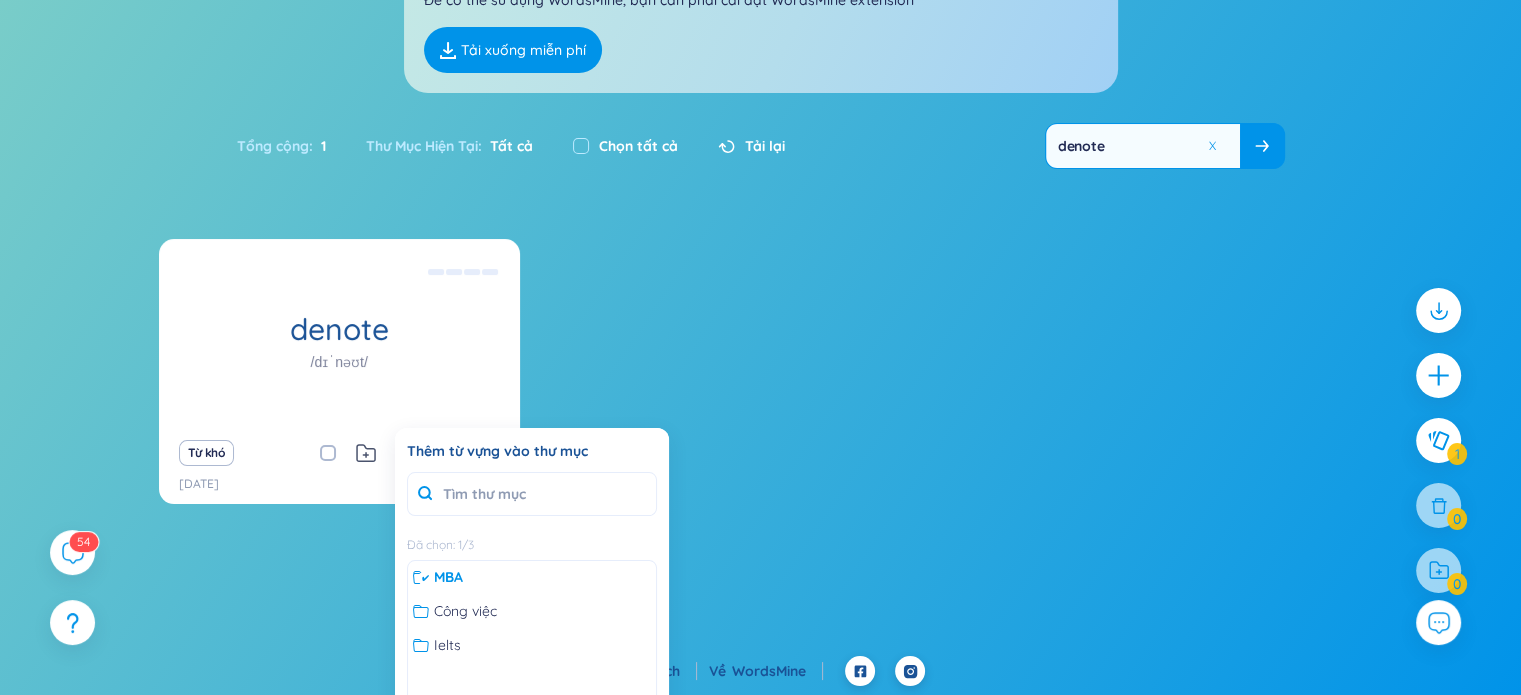 click on "denote /dɪˈnəʊt/ 📝 Phiên âm IPA: /dɪˈnəʊt/
Loại từ: Động từ (verb)
🎯 Giải nghĩa tiếng Việt:
– Biểu thị, chỉ ra, đại diện cho – dùng để nói về việc từ ngữ, biểu tượng, hành động... mang một ý nghĩa cụ thể hoặc rõ ràng nào đó.
Bối cảnh sử dụng:
– Ngôn ngữ học, ký hiệu học, viết học thuật, phân tích văn bản.
📖 Collocations thường gặp:
denote importance/value – biểu thị tầm quan trọng / giá trị
denote meaning – mang ý nghĩa
clearly denote – chỉ rõ
be used to denote – được dùng để biểu thị
📘 Ví dụ:
A red flag often denotes danger or warning.
→ Cờ đỏ thường biểu thị sự nguy hiểm hoặc cảnh báo.
In linguistics, a word can denote a concept or object.
→ Trong ngôn ngữ học, một từ có thể biểu thị một khái niệm hoặc vật thể. Từ khó 10/7/2025" at bounding box center (761, 384) 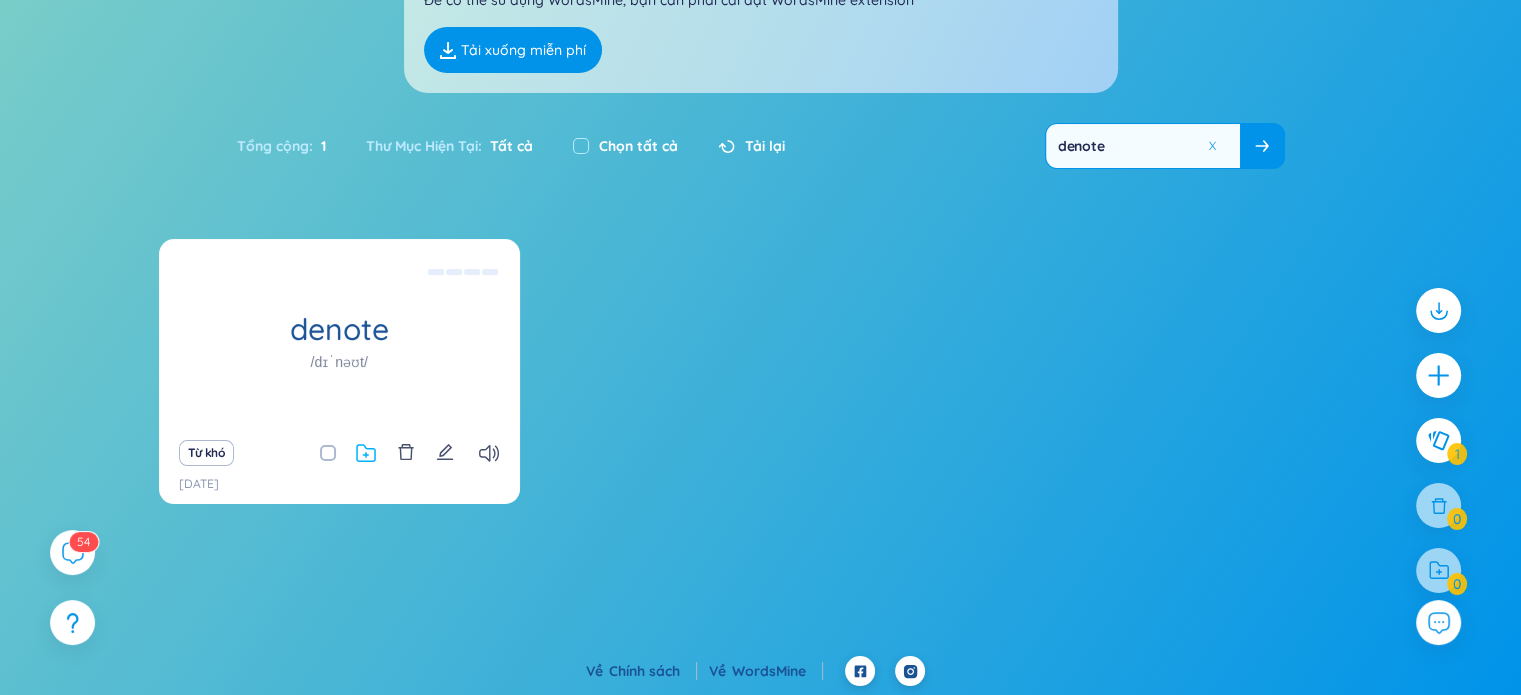 click 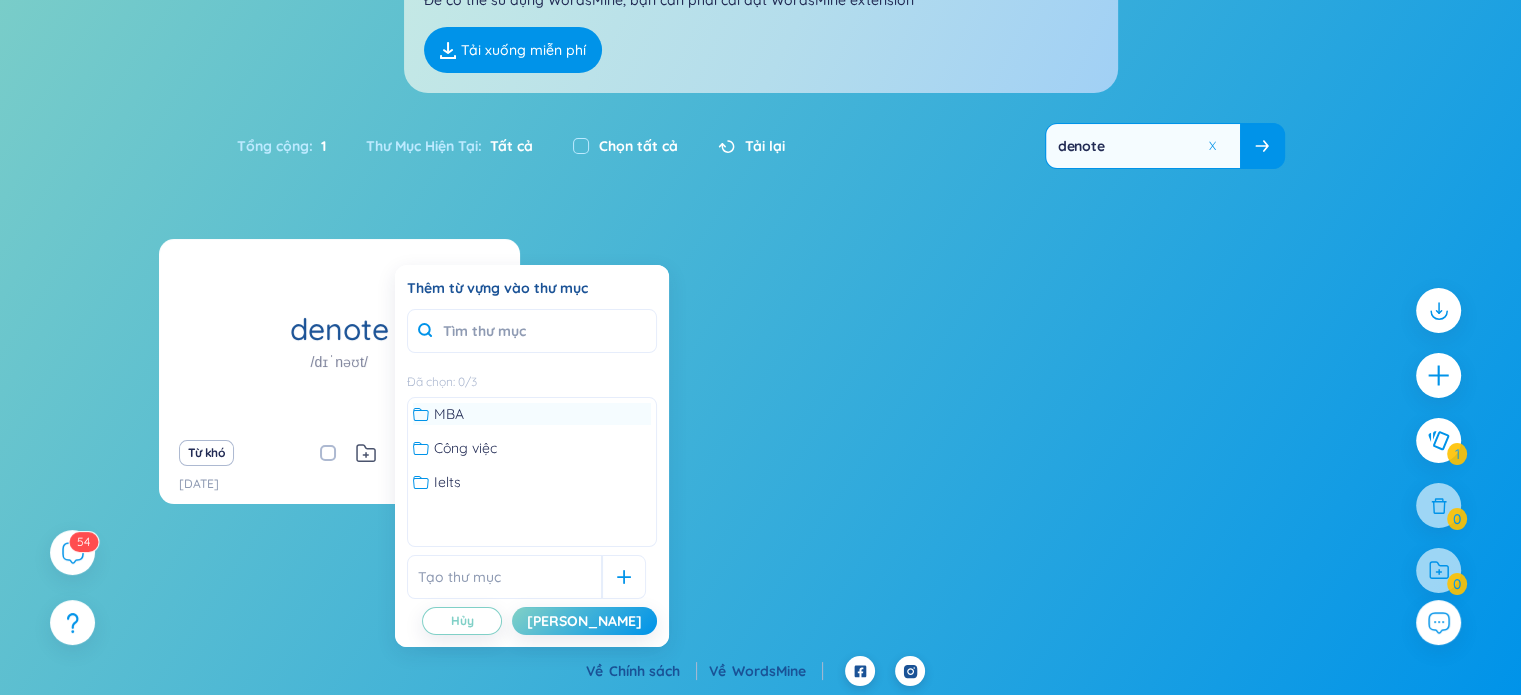 click on "MBA" at bounding box center [532, 414] 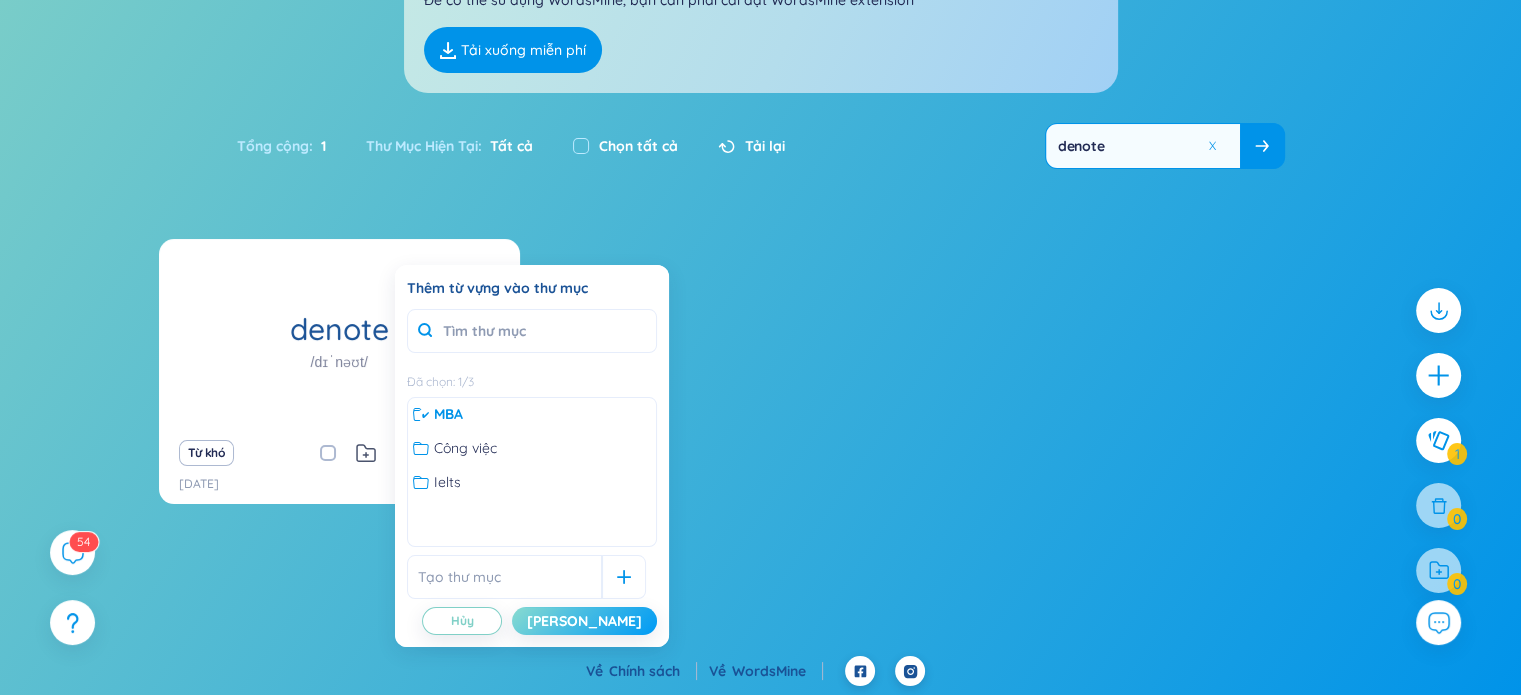 click on "Lưu" at bounding box center [584, 621] 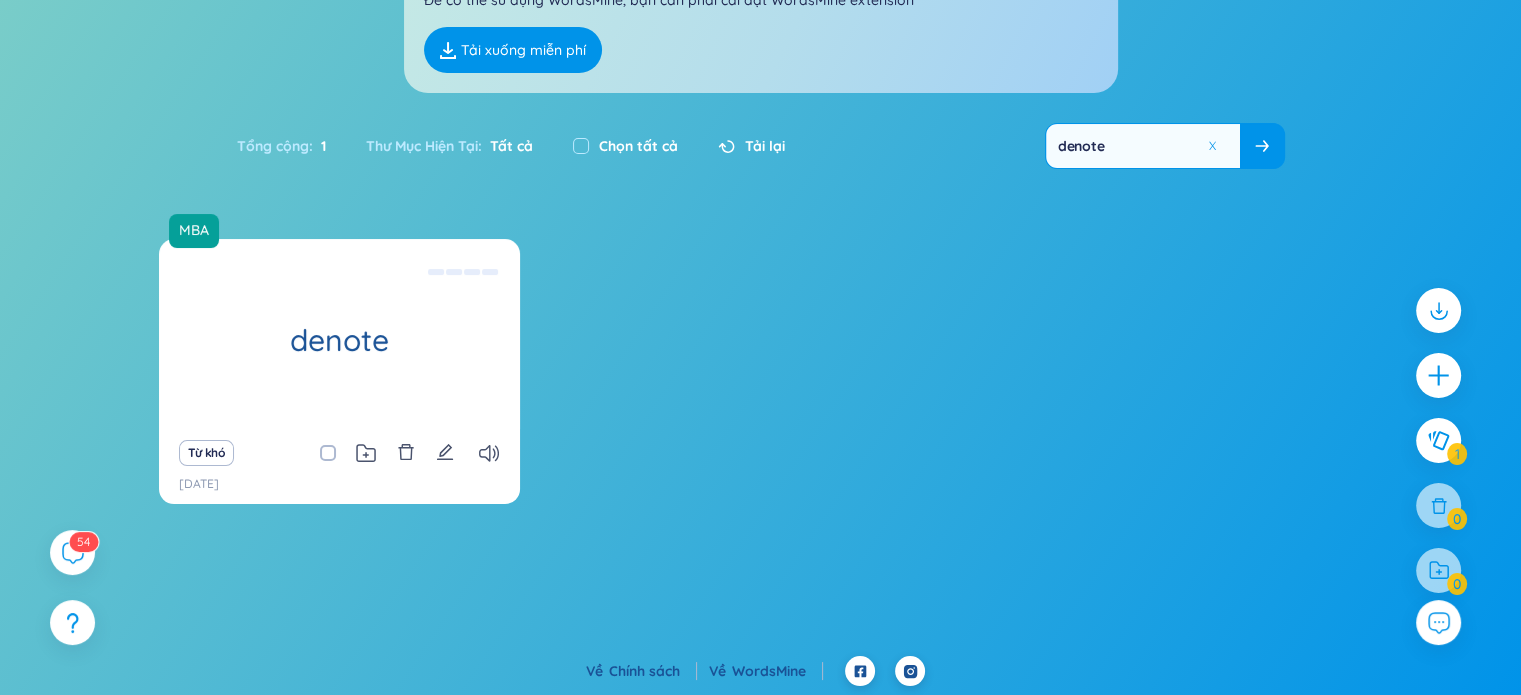 click on "denote" at bounding box center [1143, 146] 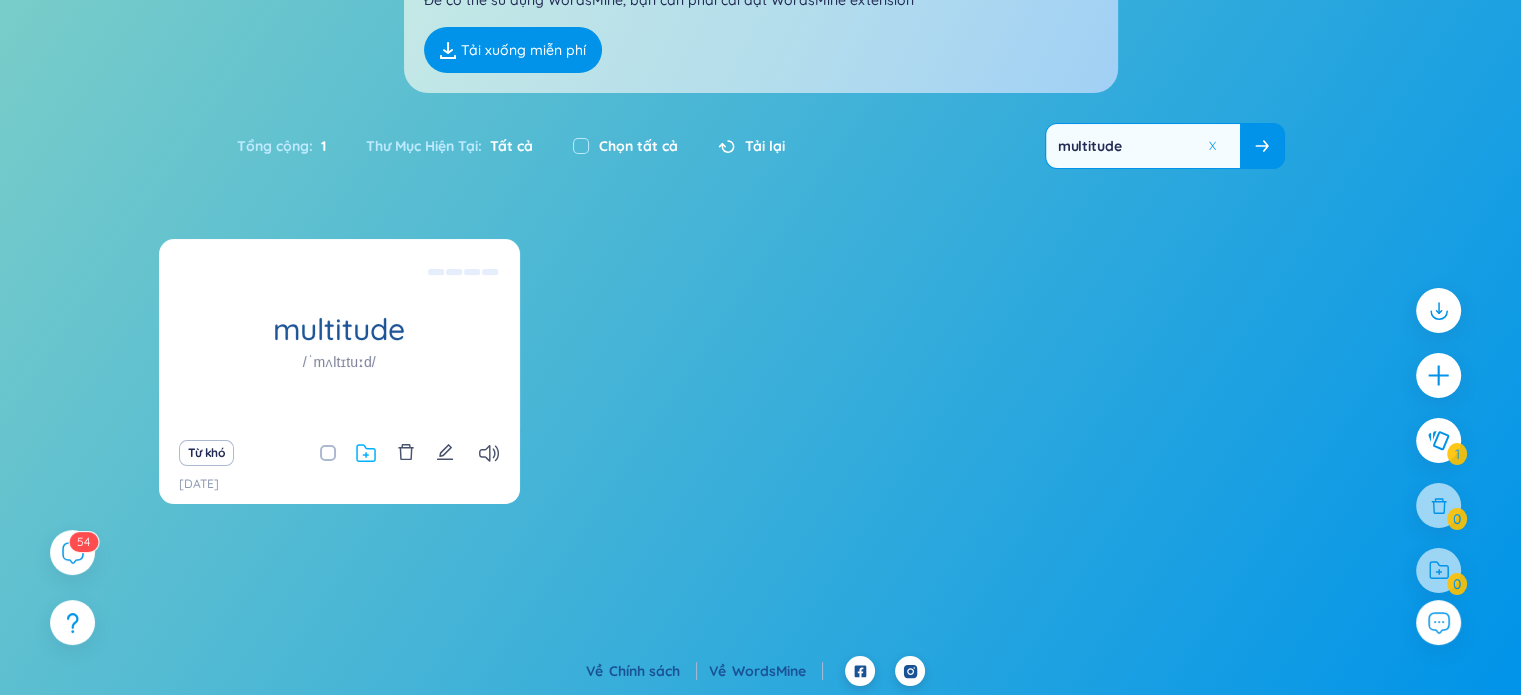 type on "multitude" 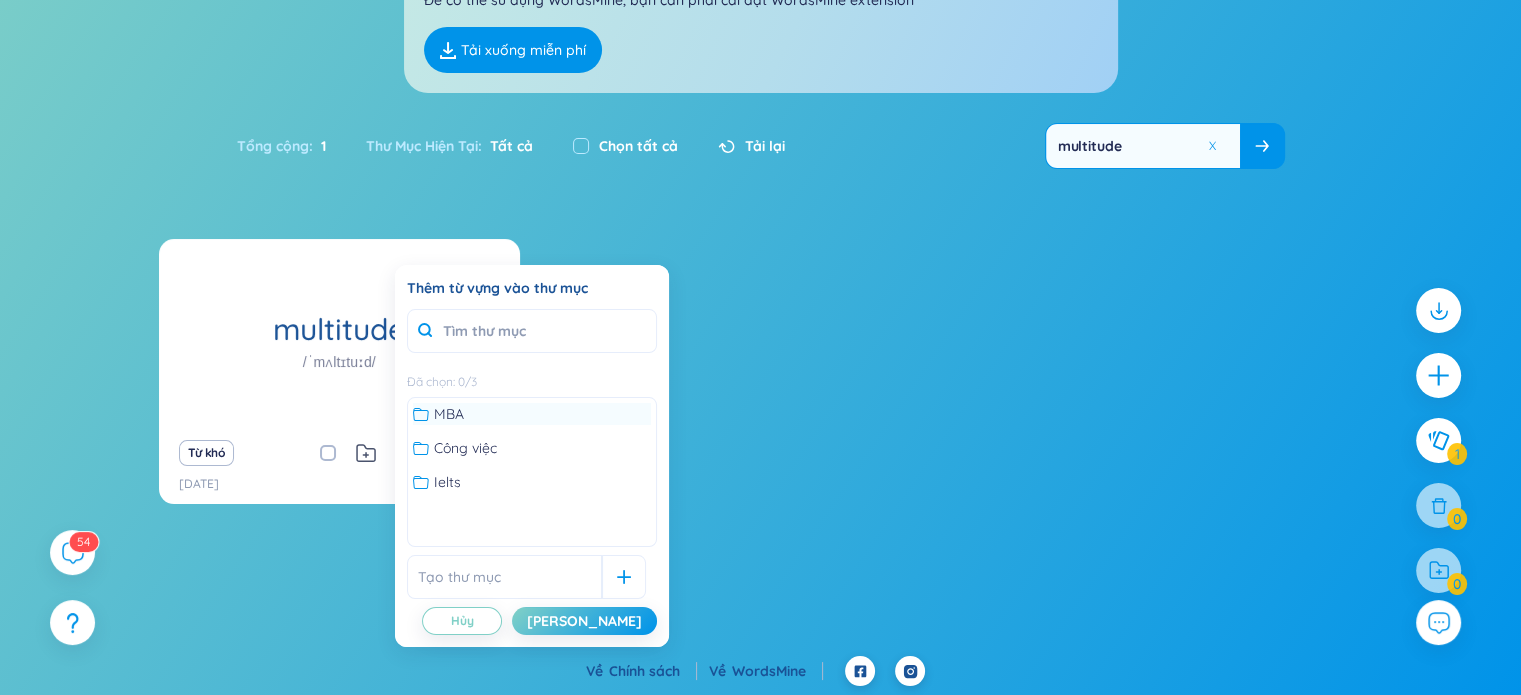 click on "MBA" at bounding box center [532, 414] 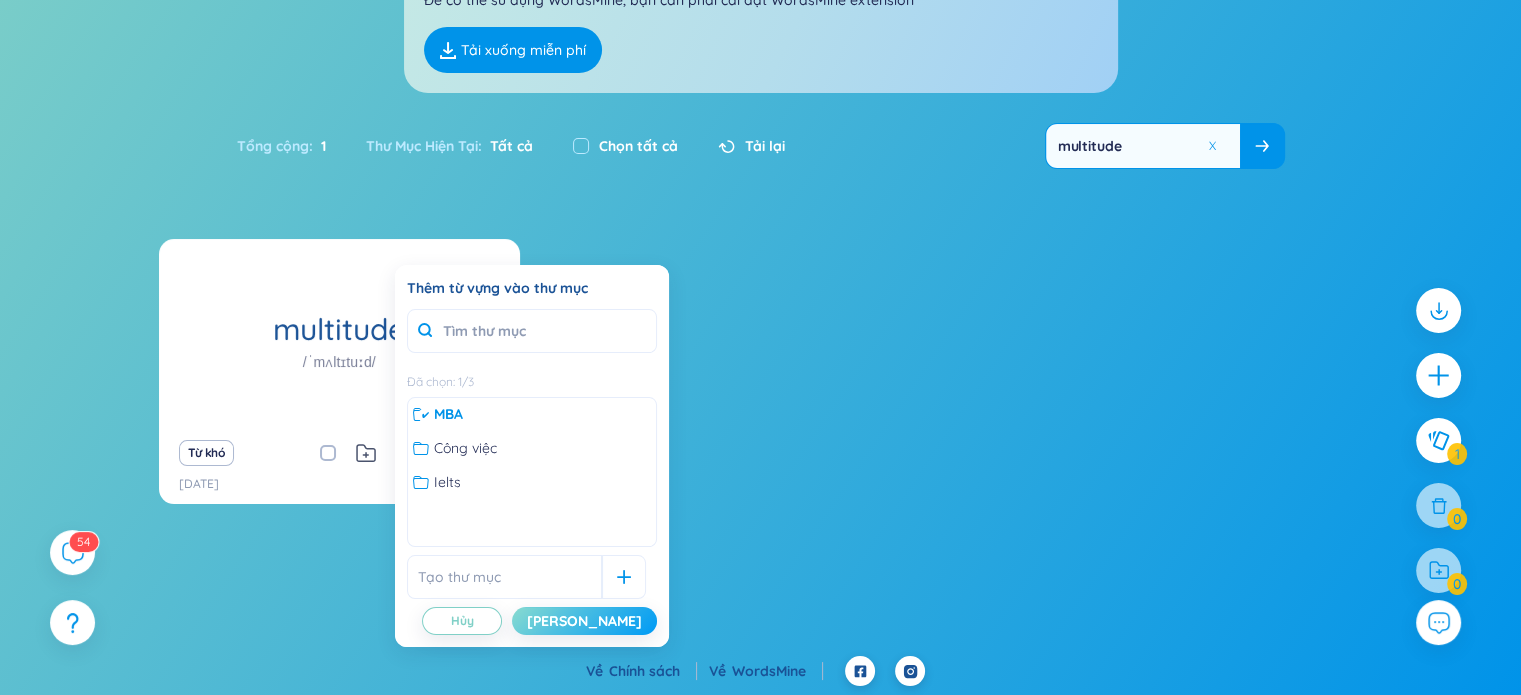 click on "Lưu" at bounding box center [584, 621] 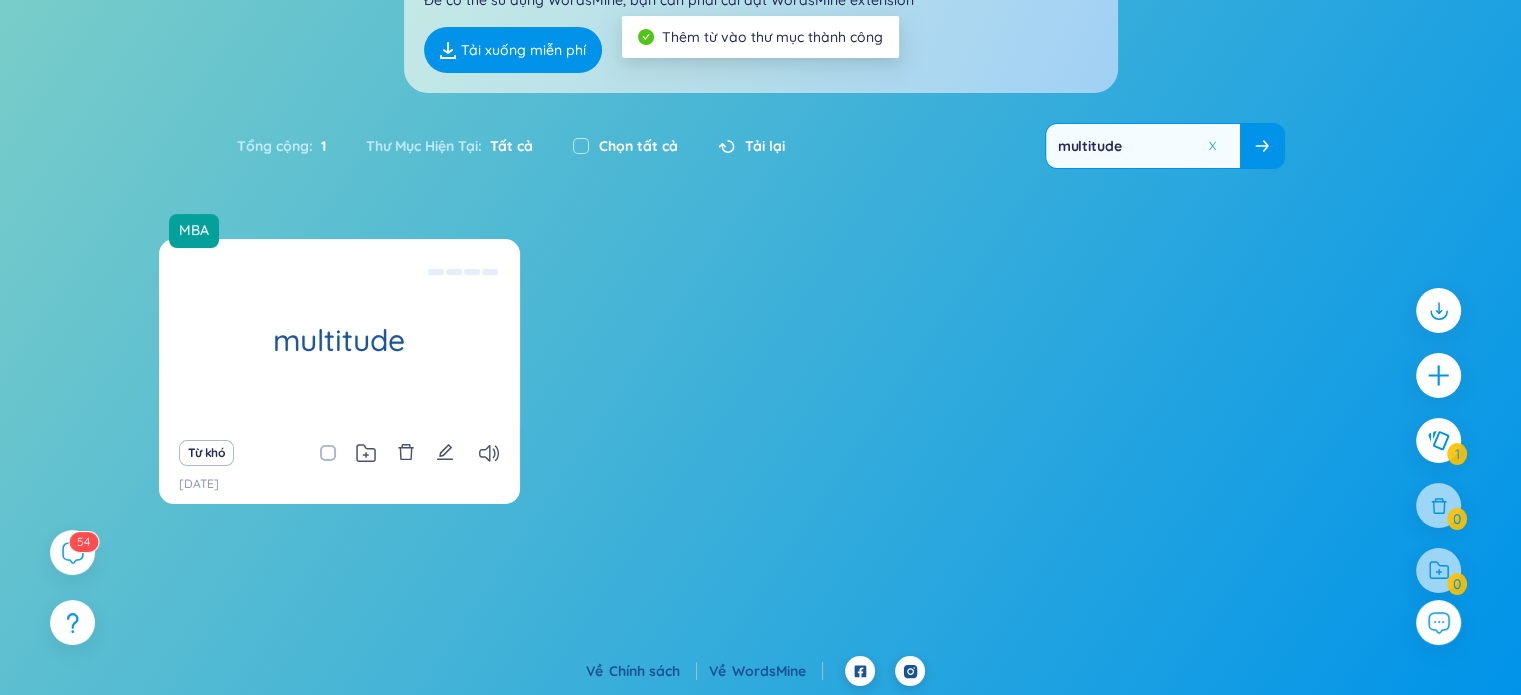 click on "MBA multitude Từ khó 10/7/2025" at bounding box center [761, 384] 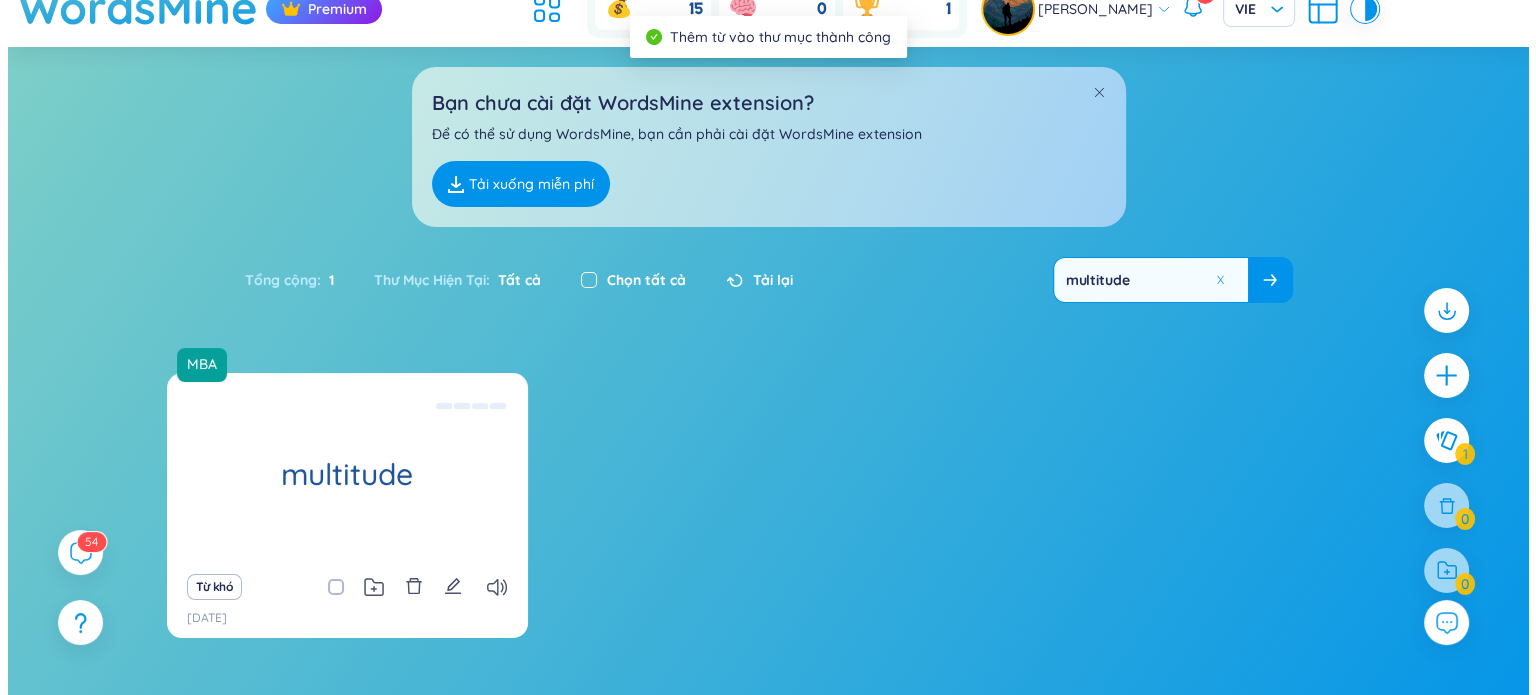 scroll, scrollTop: 0, scrollLeft: 0, axis: both 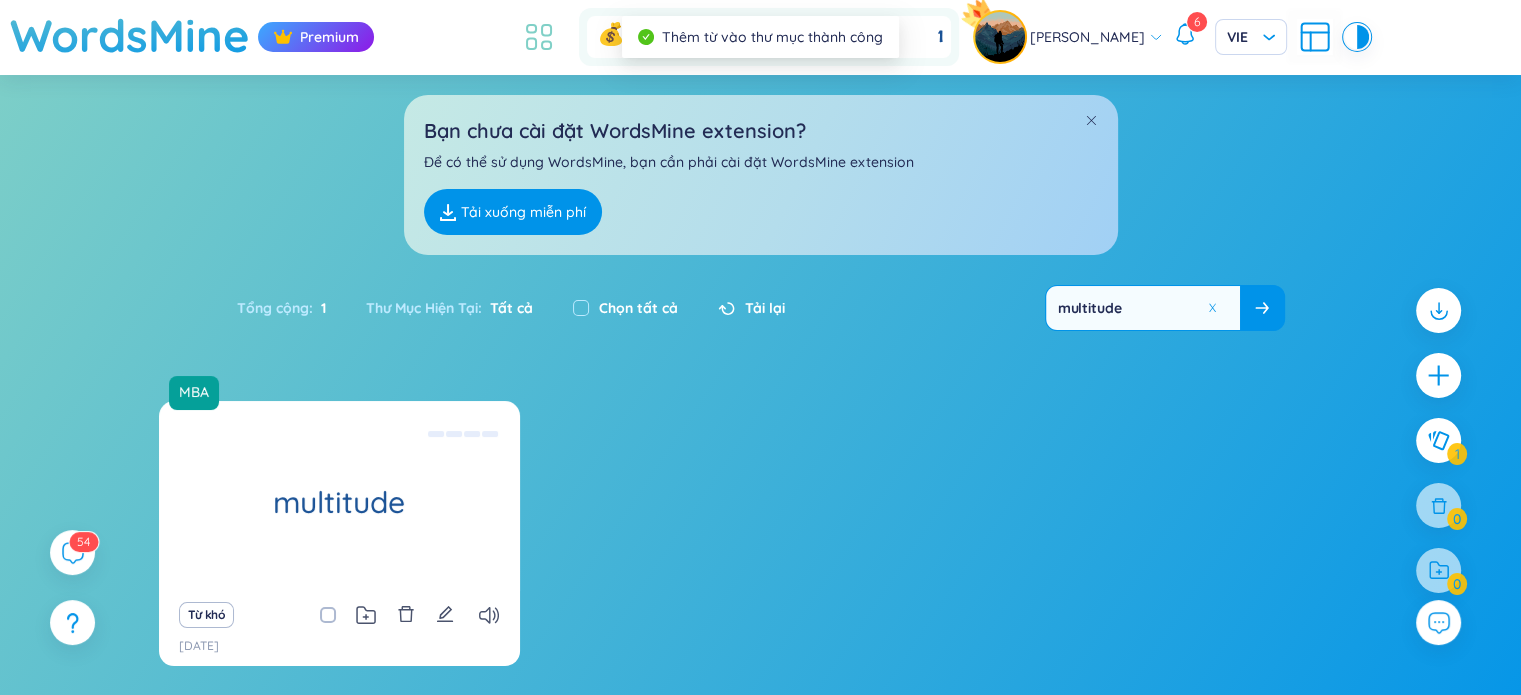 click 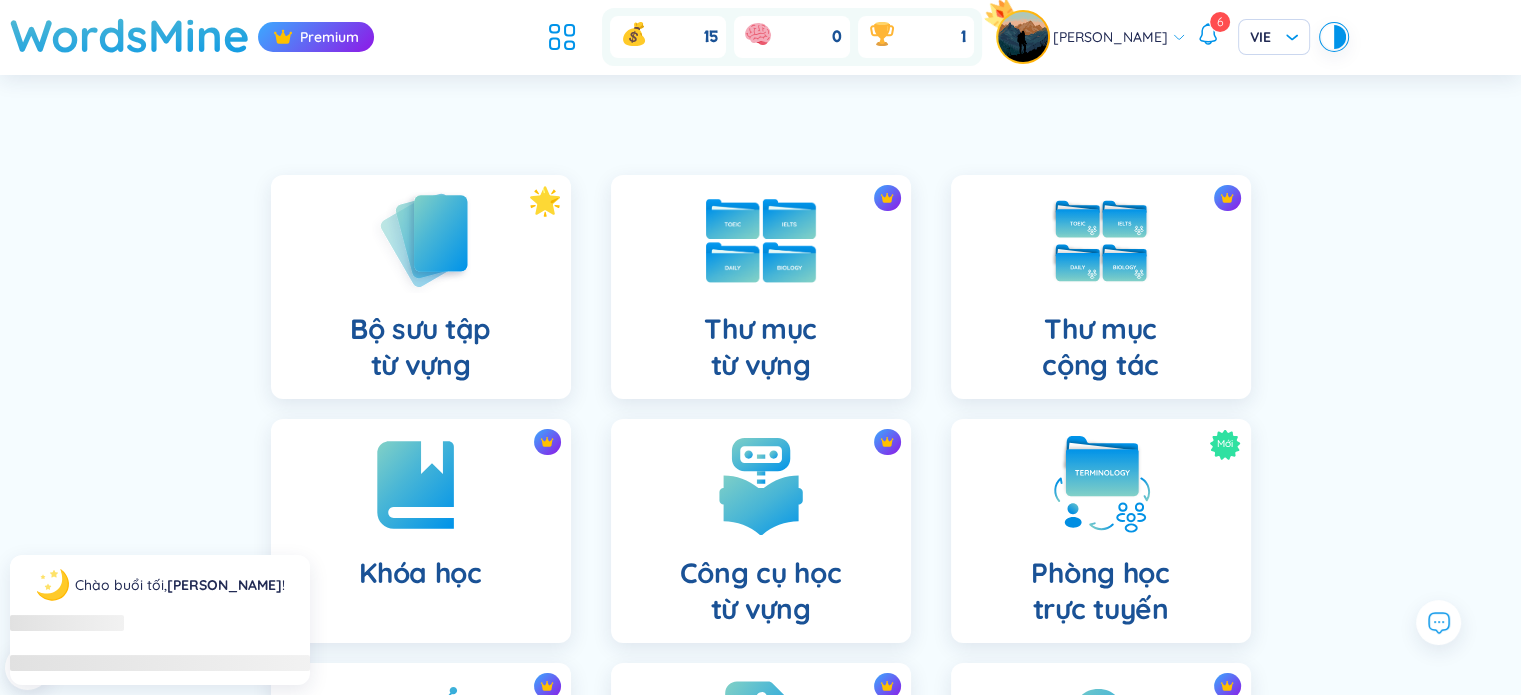 click on "Thư mục từ vựng" at bounding box center (761, 287) 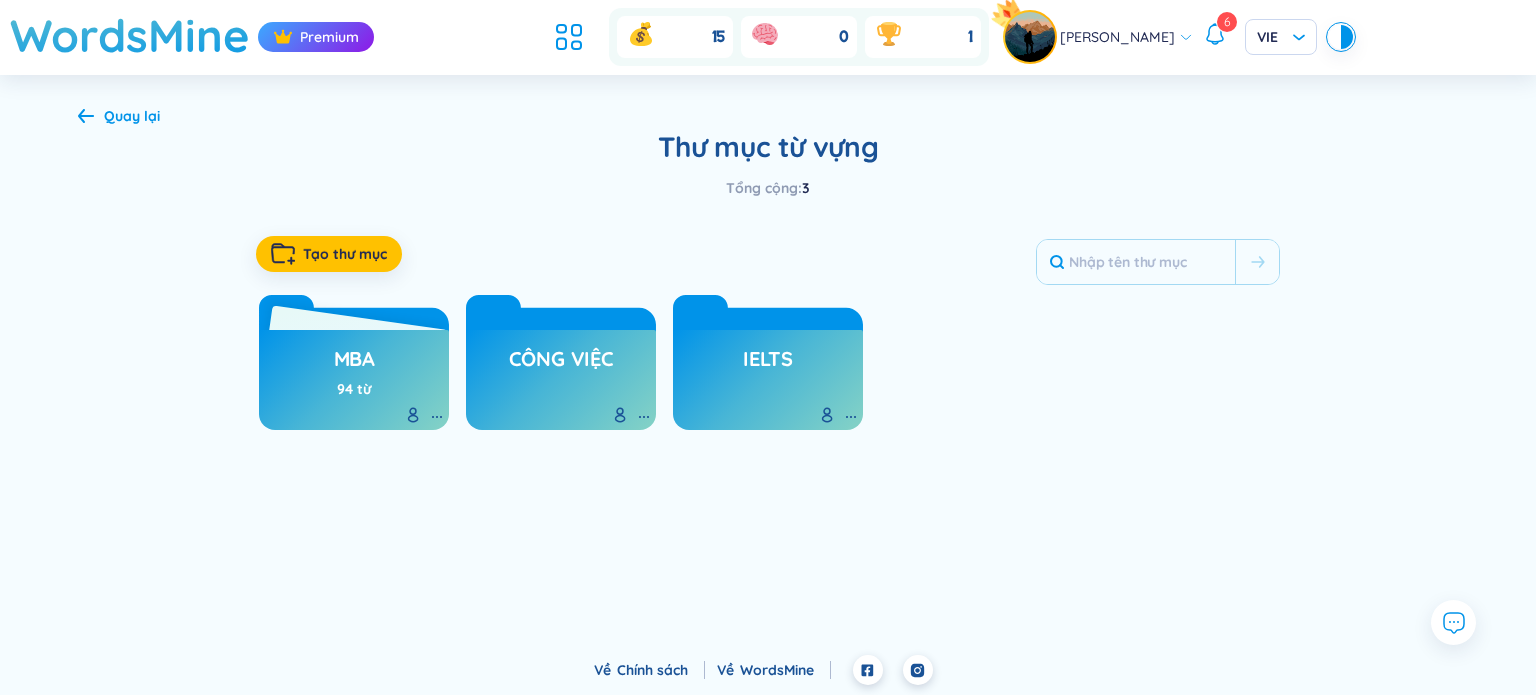 click on "MBA" at bounding box center (354, 364) 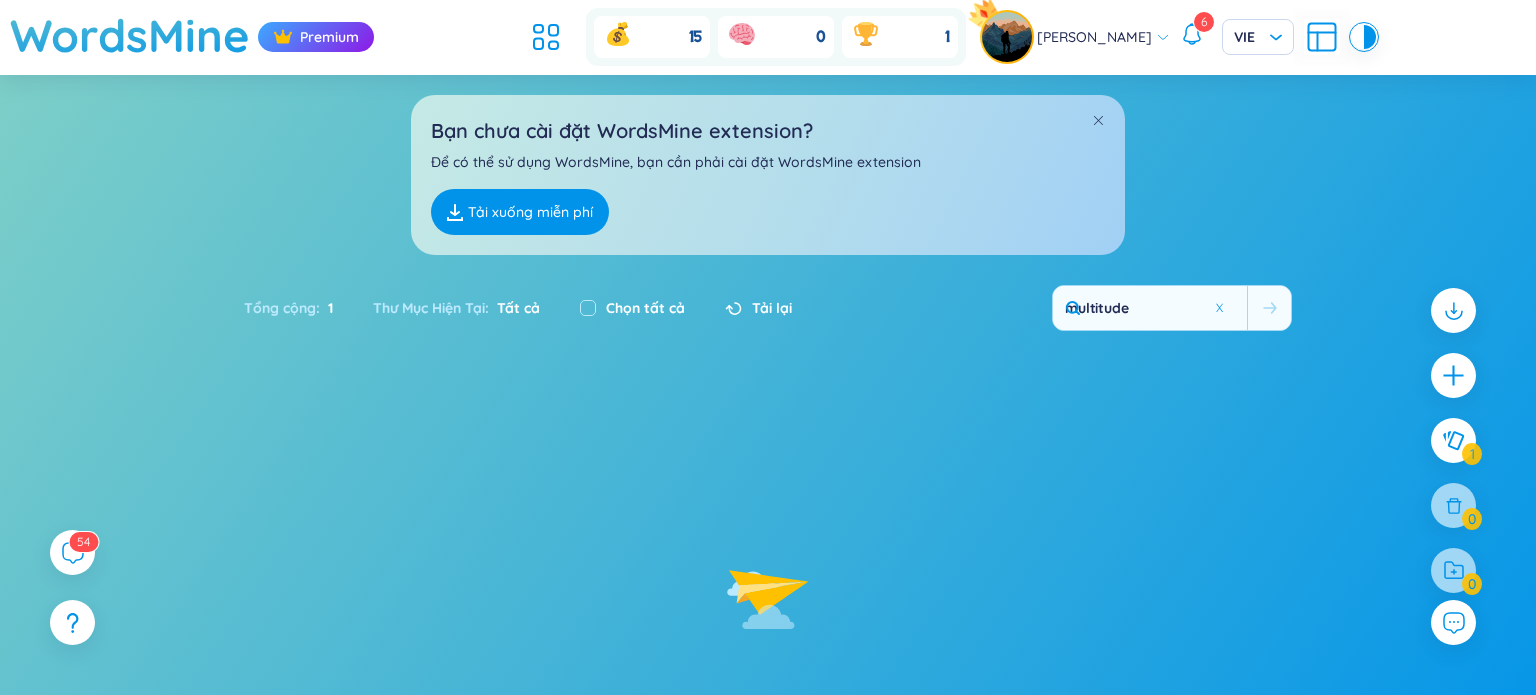 type 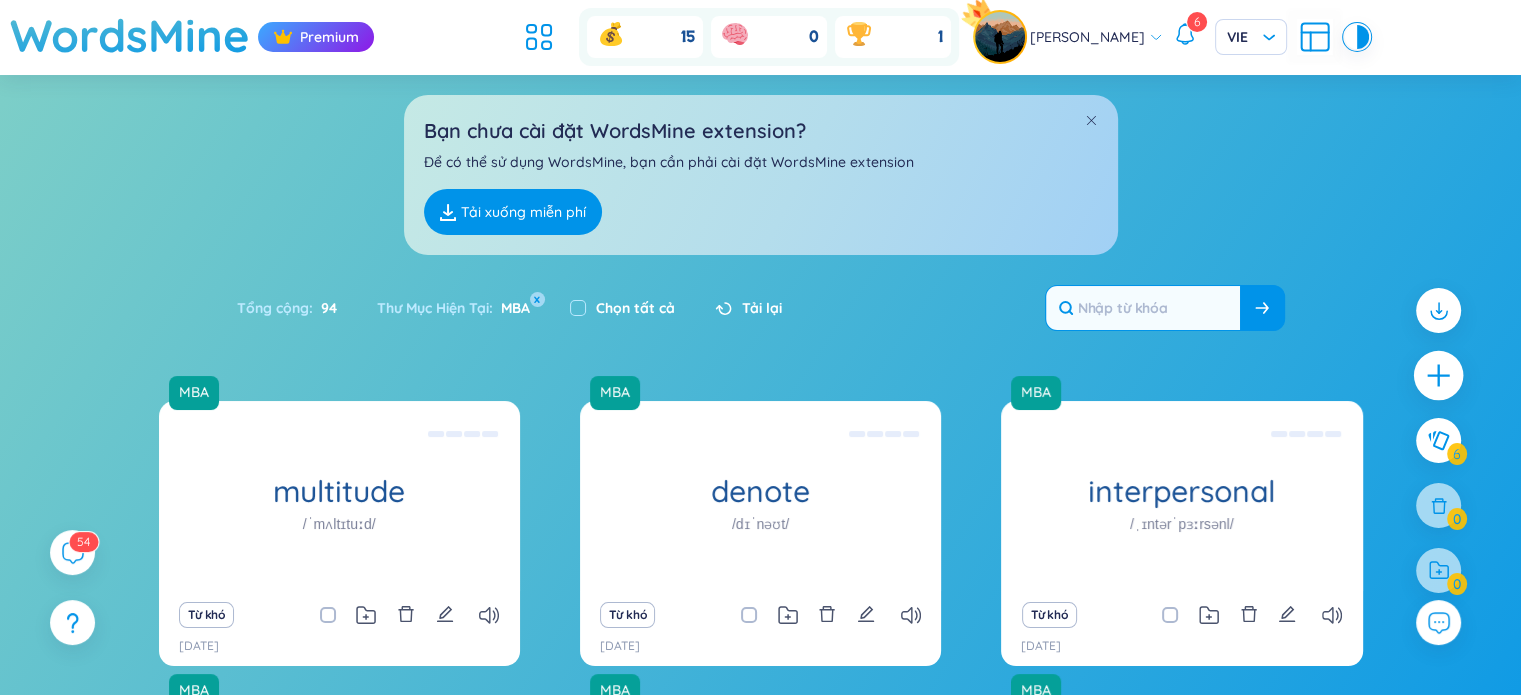 click 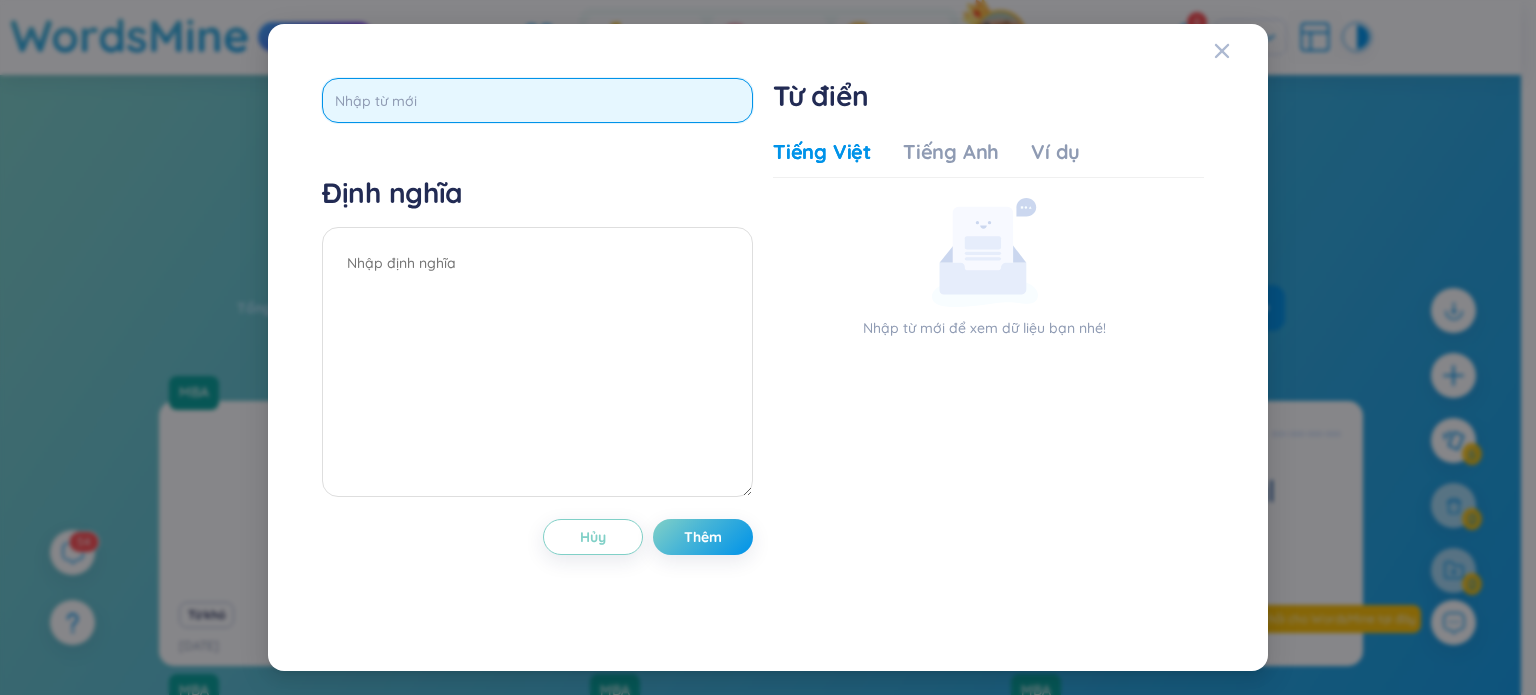 paste on "Palm" 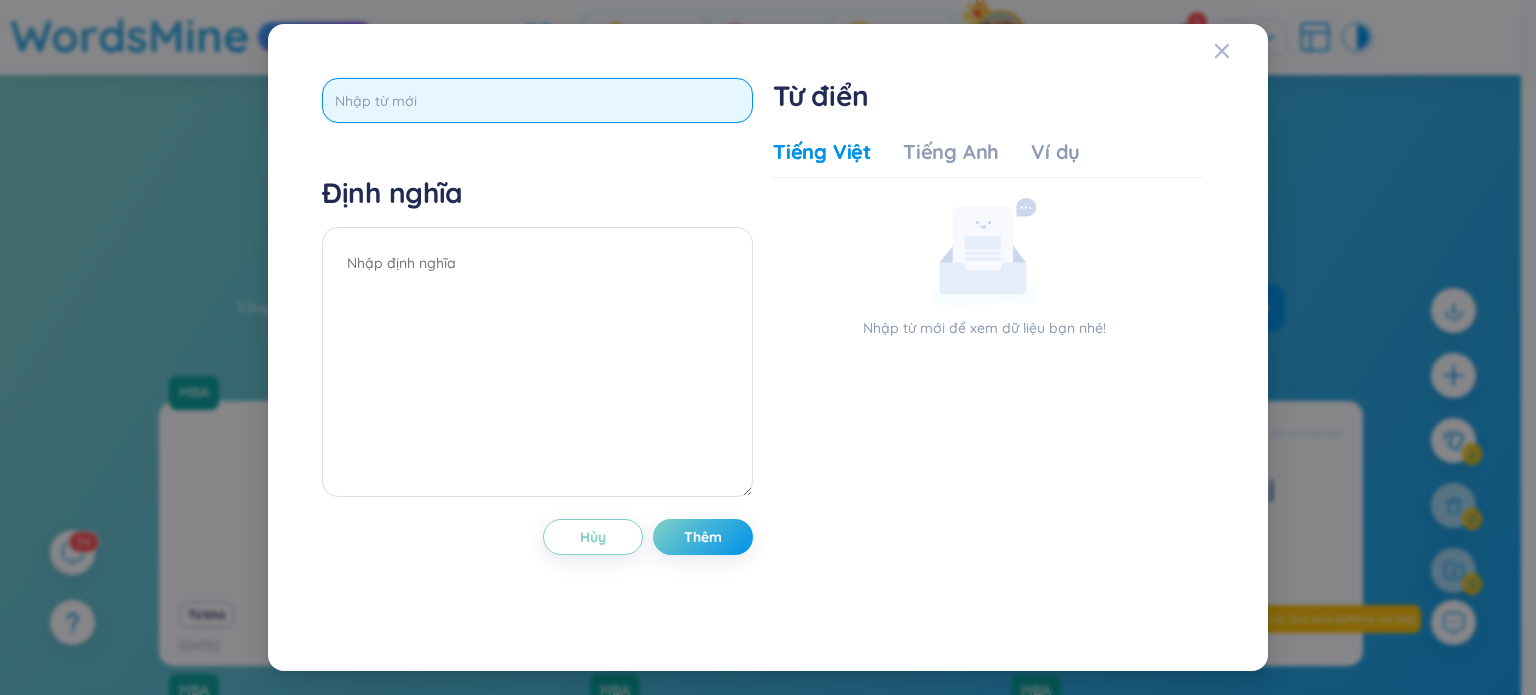 type on "Palm" 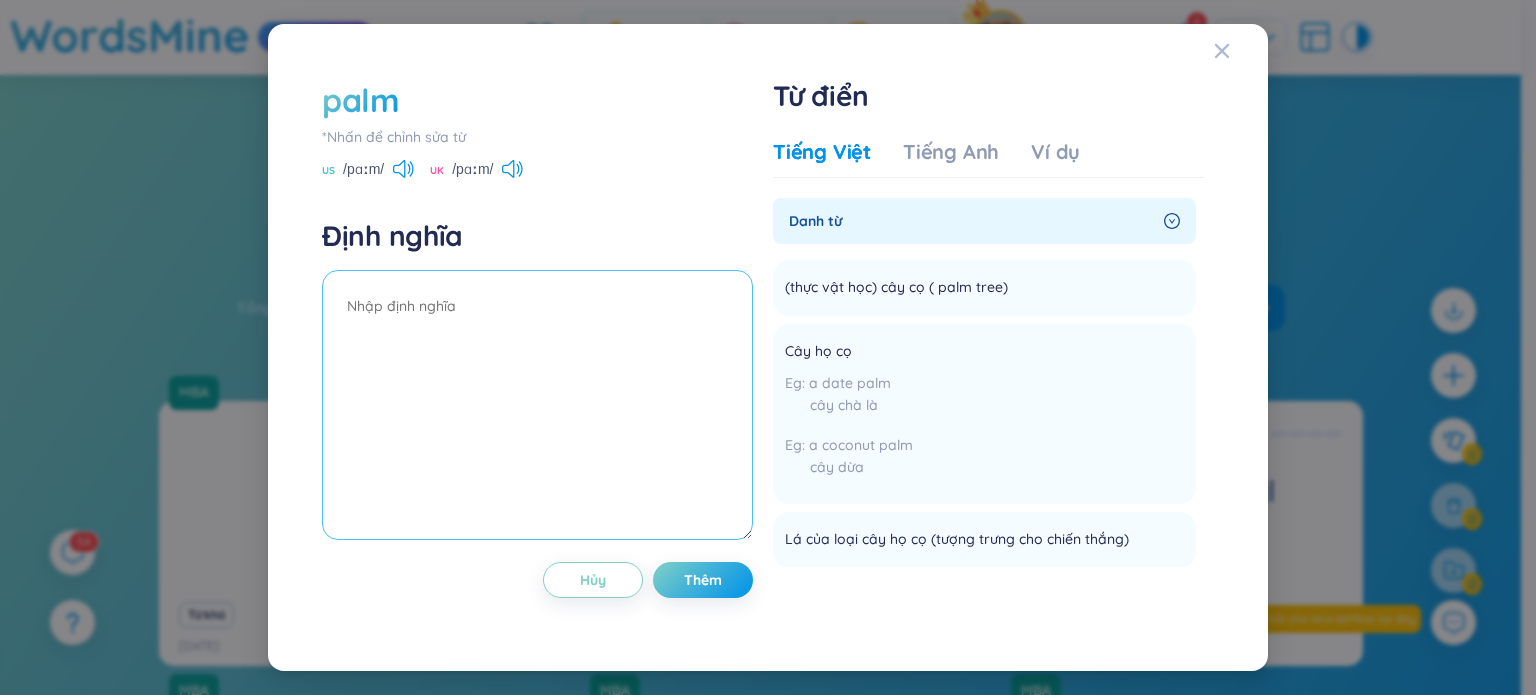 click at bounding box center [537, 405] 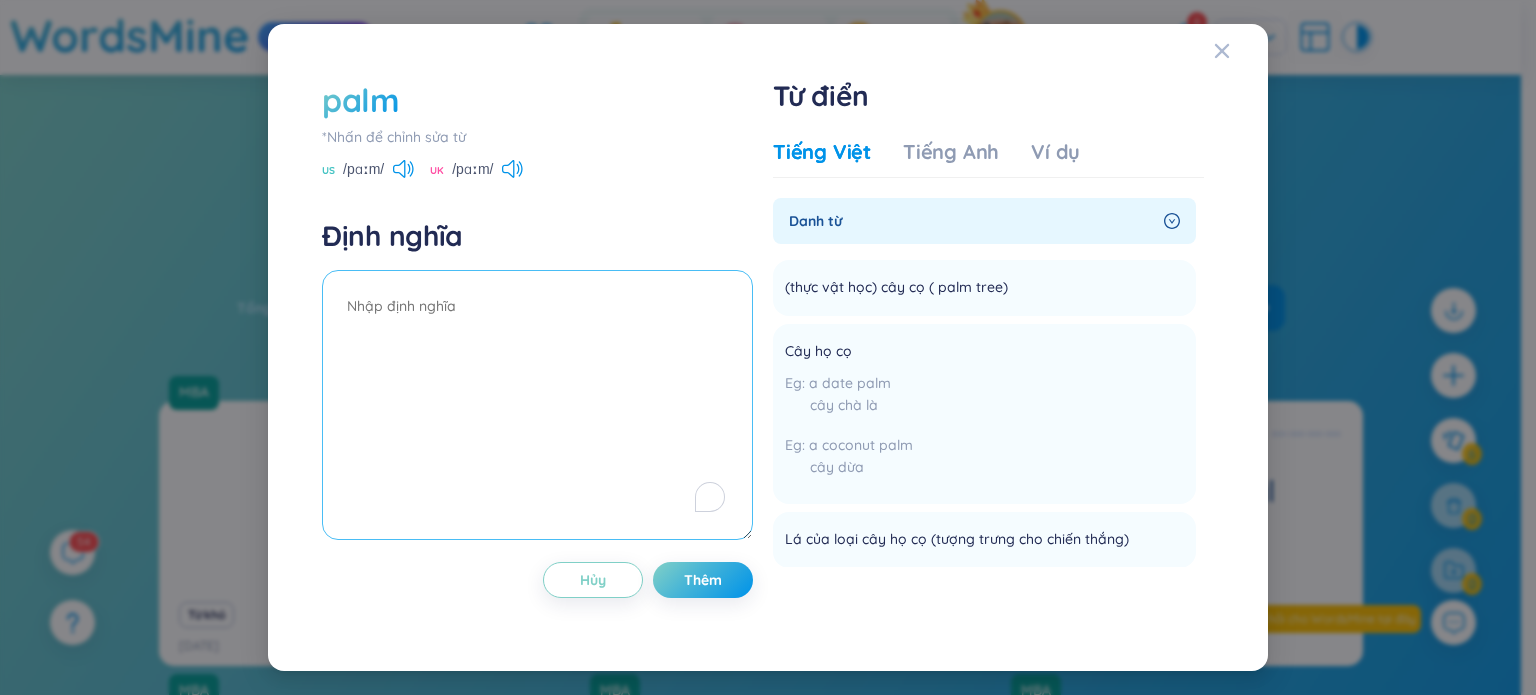 paste on "📝 Phiên âm IPA: /pɑːm/
Loại từ: Danh từ (noun), cũng có thể là động từ (verb)
🎯 Giải nghĩa tiếng Việt:
➤ Danh từ:
– Lòng bàn tay, phần bên trong của bàn tay, từ cổ tay đến các ngón tay.
➤ Động từ:
– Giấu trong lòng bàn tay, hoặc lén cầm, đôi khi dùng với nghĩa gian dối.
Bối cảnh sử dụng:
– Giao tiếp phi ngôn ngữ, y học, cử chỉ, hoặc thành ngữ trong tiếng Anh.
📖 Collocations thường gặp:
open palm – lòng bàn tay mở
sweaty palm – lòng bàn tay đẫm mồ hôi
read someone’s palm – xem chỉ tay
palm something off – lén đưa / lừa bán thứ gì
palm gestures – cử chỉ lòng bàn tay
📘 Ví dụ:
She placed the coin gently in his palm.
→ Cô ấy nhẹ nhàng đặt đồng xu vào lòng bàn tay anh ấy.
He palmed the note and passed it without anyone noticing.
→ Anh ta giấu mảnh giấy trong tay rồi chuyền đi mà không ai thấy." 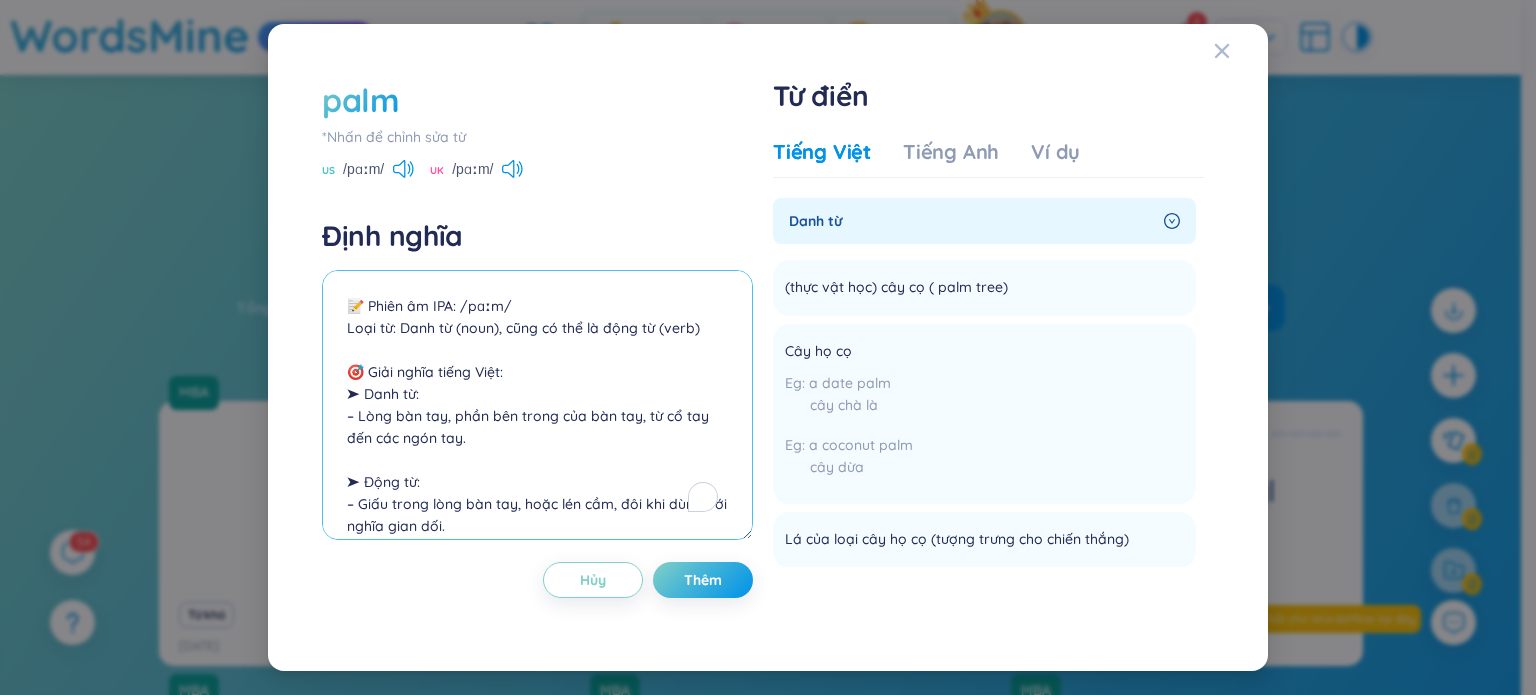 scroll, scrollTop: 589, scrollLeft: 0, axis: vertical 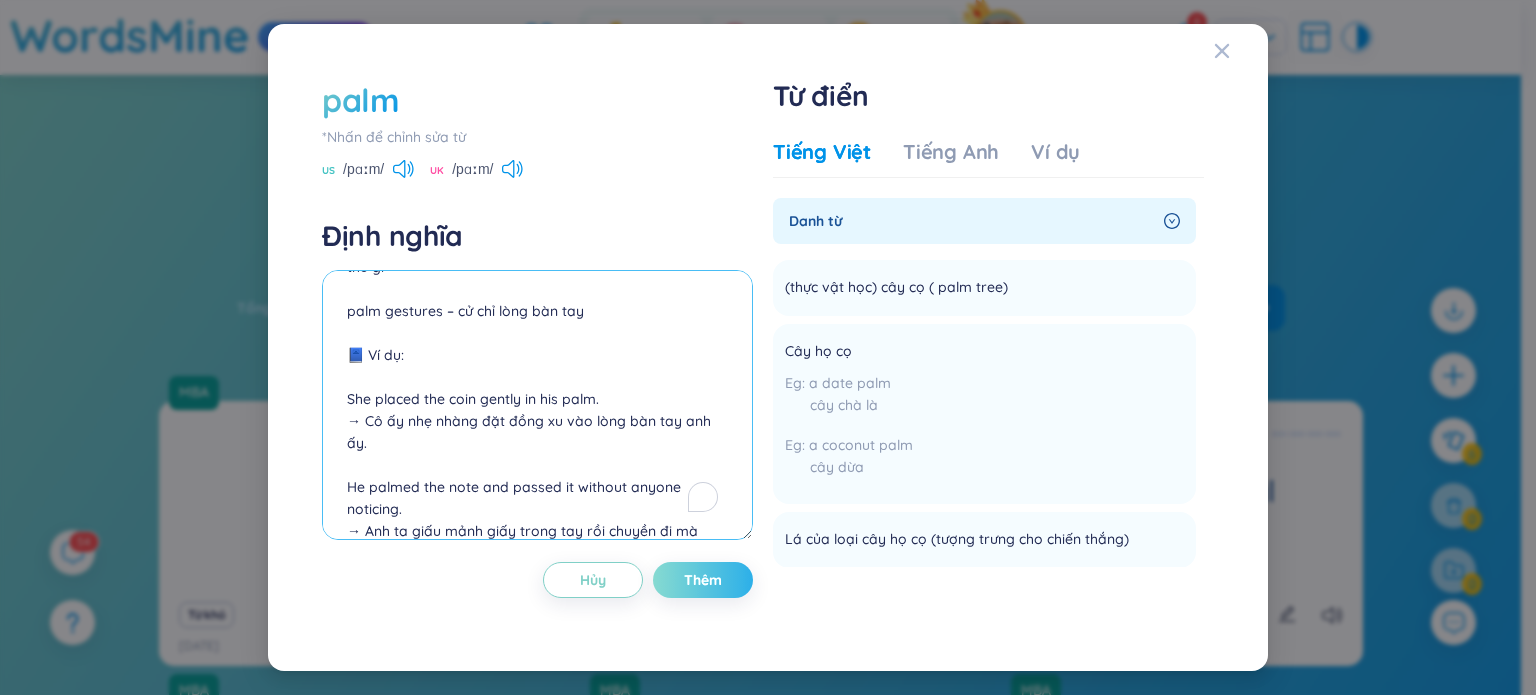 type on "📝 Phiên âm IPA: /pɑːm/
Loại từ: Danh từ (noun), cũng có thể là động từ (verb)
🎯 Giải nghĩa tiếng Việt:
➤ Danh từ:
– Lòng bàn tay, phần bên trong của bàn tay, từ cổ tay đến các ngón tay.
➤ Động từ:
– Giấu trong lòng bàn tay, hoặc lén cầm, đôi khi dùng với nghĩa gian dối.
Bối cảnh sử dụng:
– Giao tiếp phi ngôn ngữ, y học, cử chỉ, hoặc thành ngữ trong tiếng Anh.
📖 Collocations thường gặp:
open palm – lòng bàn tay mở
sweaty palm – lòng bàn tay đẫm mồ hôi
read someone’s palm – xem chỉ tay
palm something off – lén đưa / lừa bán thứ gì
palm gestures – cử chỉ lòng bàn tay
📘 Ví dụ:
She placed the coin gently in his palm.
→ Cô ấy nhẹ nhàng đặt đồng xu vào lòng bàn tay anh ấy.
He palmed the note and passed it without anyone noticing.
→ Anh ta giấu mảnh giấy trong tay rồi chuyền đi mà không ai thấy." 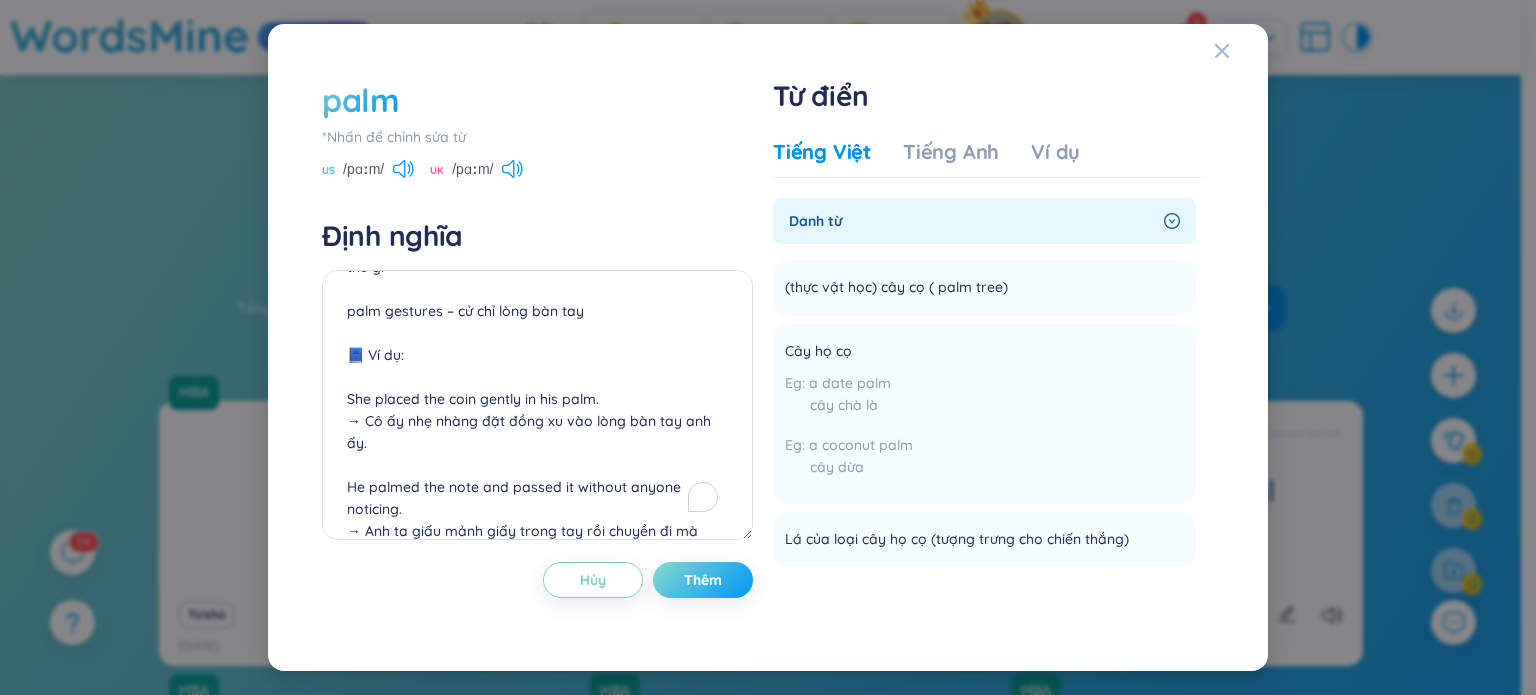 click on "Thêm" at bounding box center (703, 580) 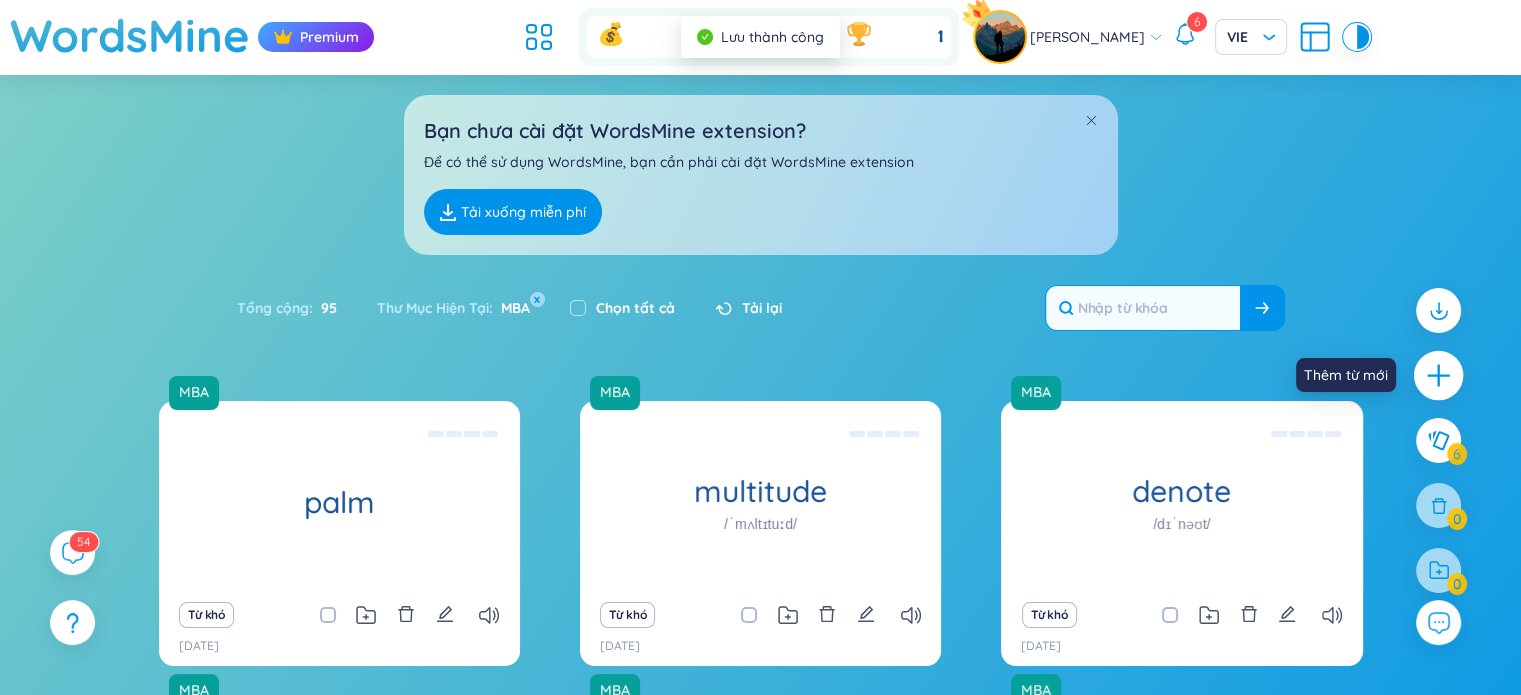 click 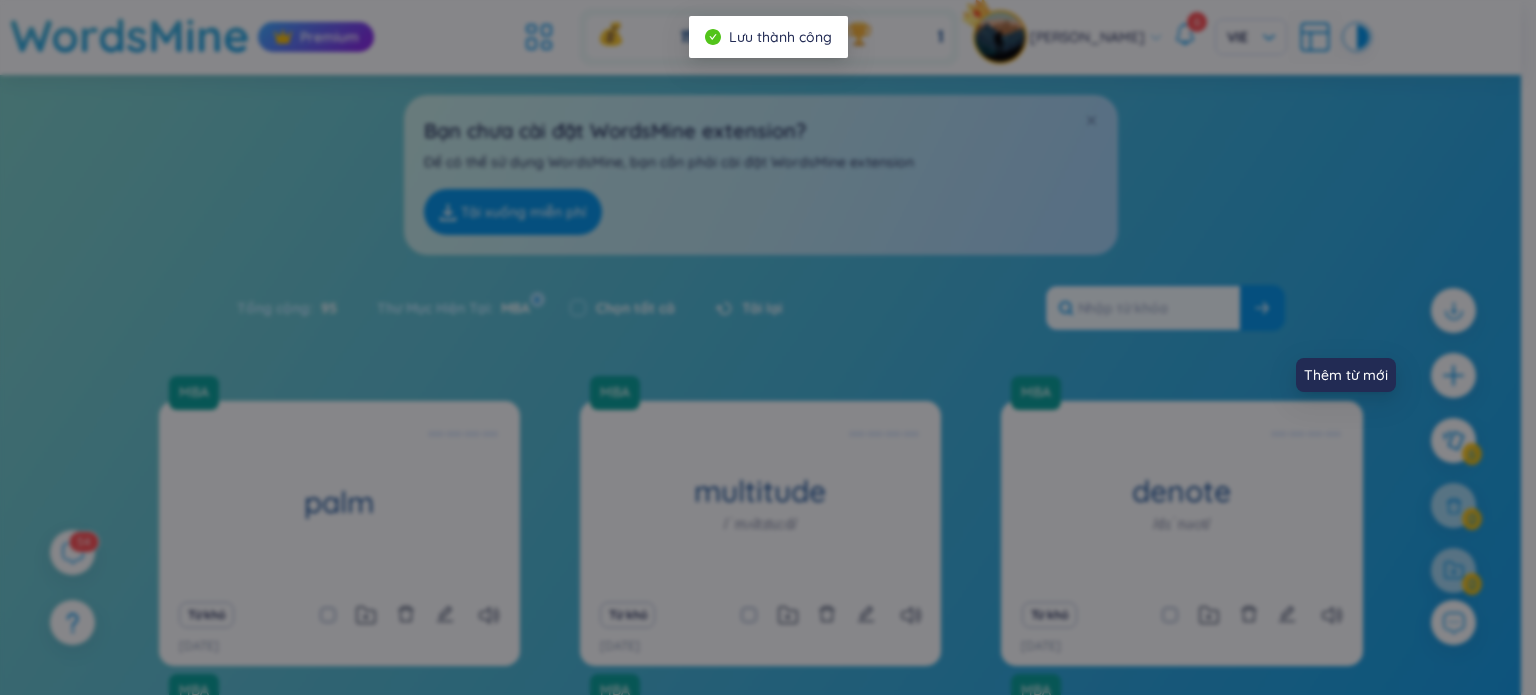 scroll, scrollTop: 0, scrollLeft: 0, axis: both 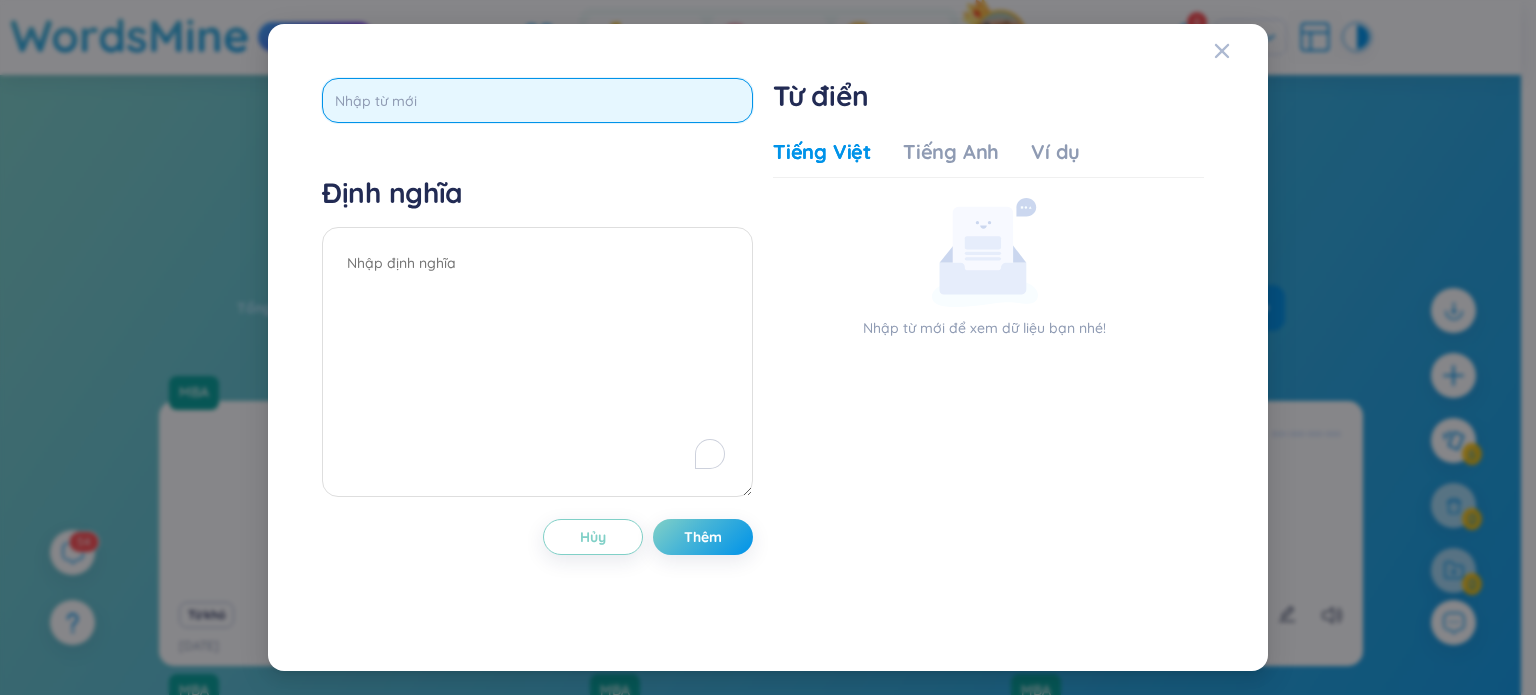 click at bounding box center (537, 100) 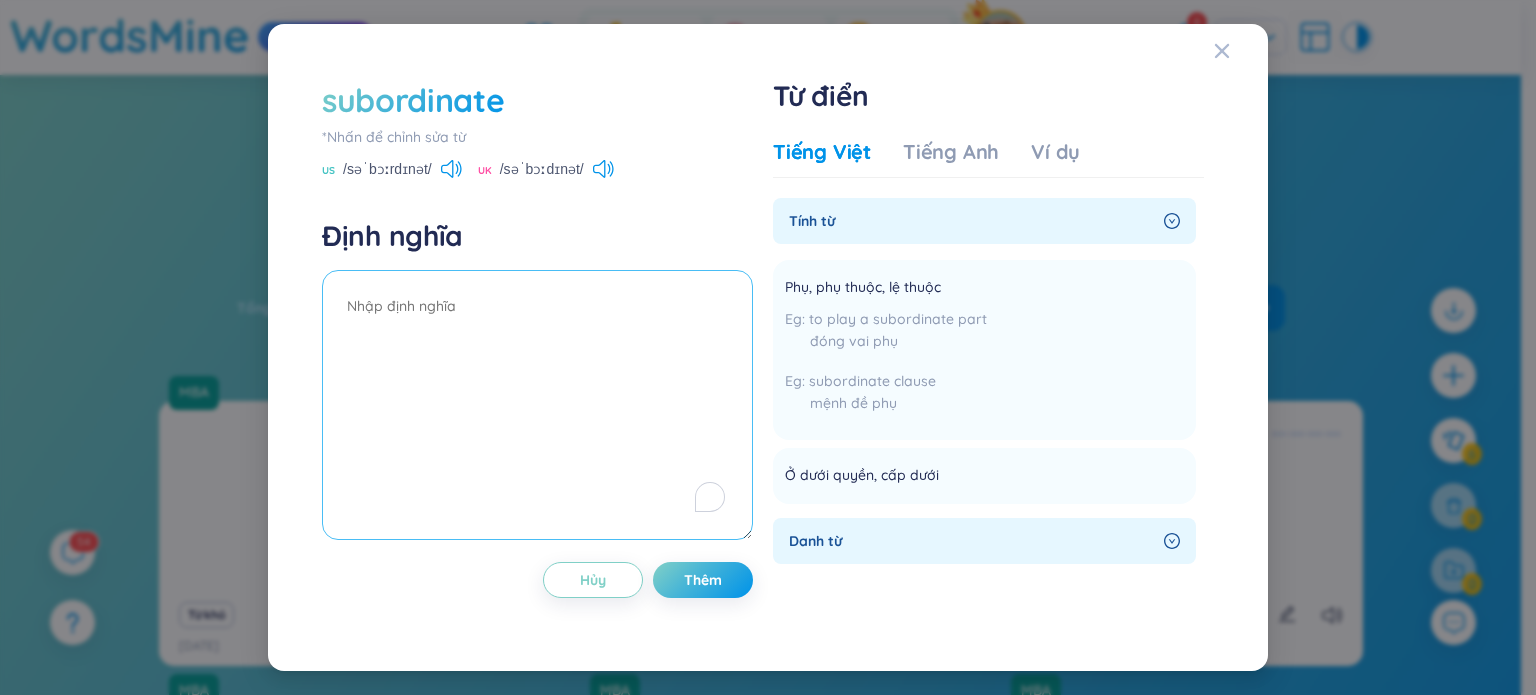 click at bounding box center (537, 405) 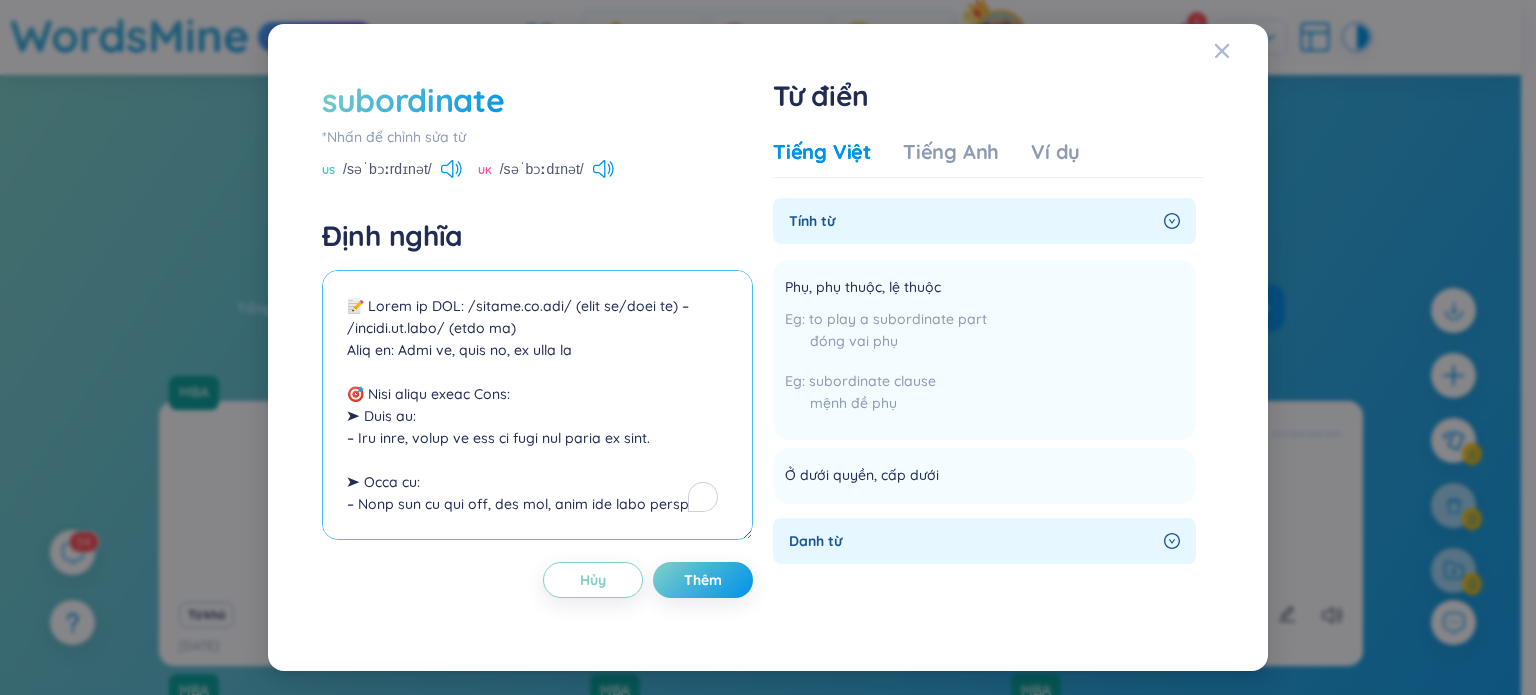 scroll, scrollTop: 633, scrollLeft: 0, axis: vertical 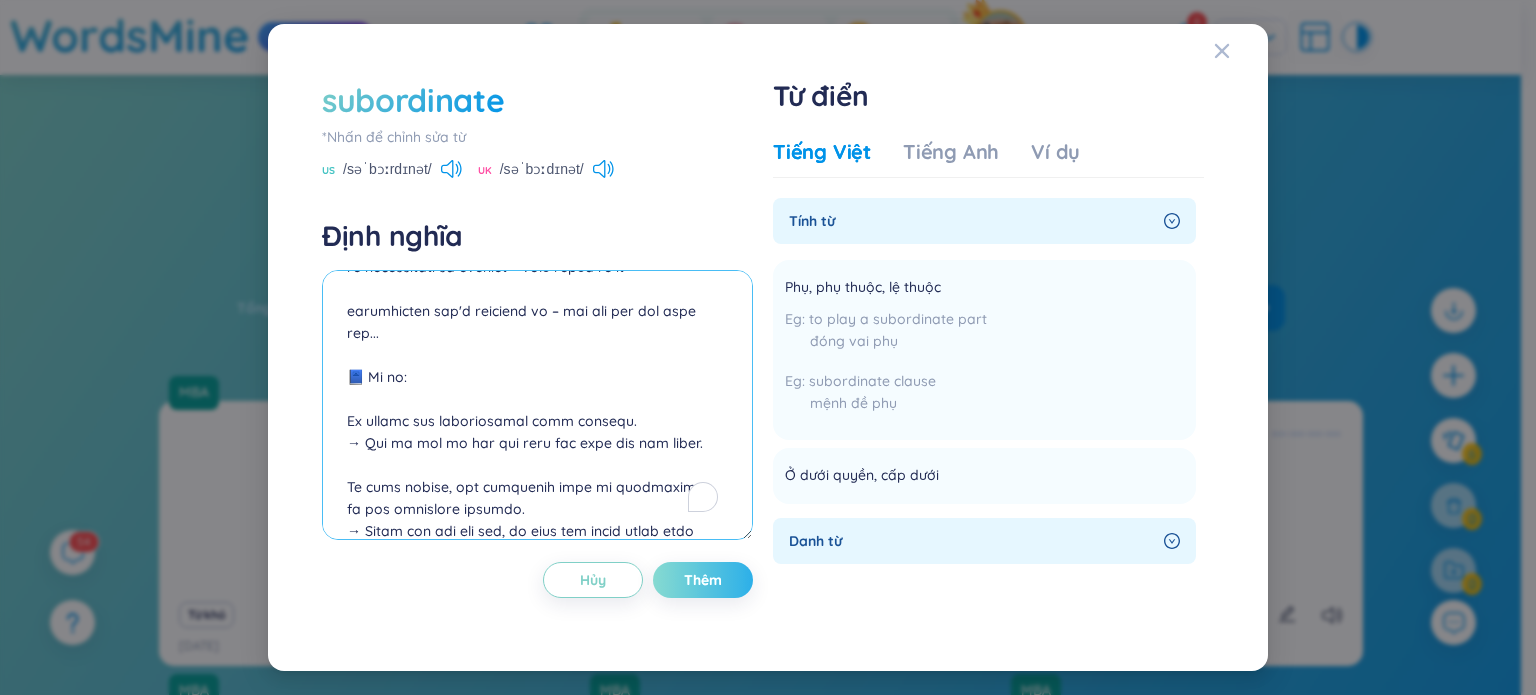 type on "📝 Phiên âm IPA: /səˈbɔː.dɪ.nət/ (danh từ/tính từ) – /səˈbɔː.dɪ.neɪt/ (động từ)
Loại từ: Danh từ, tính từ, và động từ
🎯 Giải nghĩa tiếng Việt:
➤ Danh từ:
– Cấp dưới, người có địa vị thấp hơn trong tổ chức.
➤ Tính từ:
– Thấp hơn về cấp bậc, vai trò, hoặc tầm quan trọng.
➤ Động từ:
– Khiến cho ai/cái gì kém quan trọng hơn; đặt ở vị trí thấp hơn.
Bối cảnh sử dụng:
– Môi trường công sở, quân đội, tổ chức, hoặc trong ngôn ngữ học (mệnh đề phụ).
📖 Collocations thường gặp:
direct subordinate – cấp dưới trực tiếp
subordinate role/position – vai trò / vị trí cấp dưới
subordinate clause – mệnh đề phụ (ngôn ngữ học)
be subordinate to someone – dưới quyền ai đó
subordinate one's interest to – đặt lợi ích bản thân sau...
📘 Ví dụ:
He treats his subordinates with respect.
→ Anh ấy đối xử với cấp dưới của mình rất tôn trọng.
In this report, the financial data is subordinate to the strategic message.
→ Trong bản báo cáo này, dữ liệu tài chính không quan trọng bằng thông điệp chiến lược...." 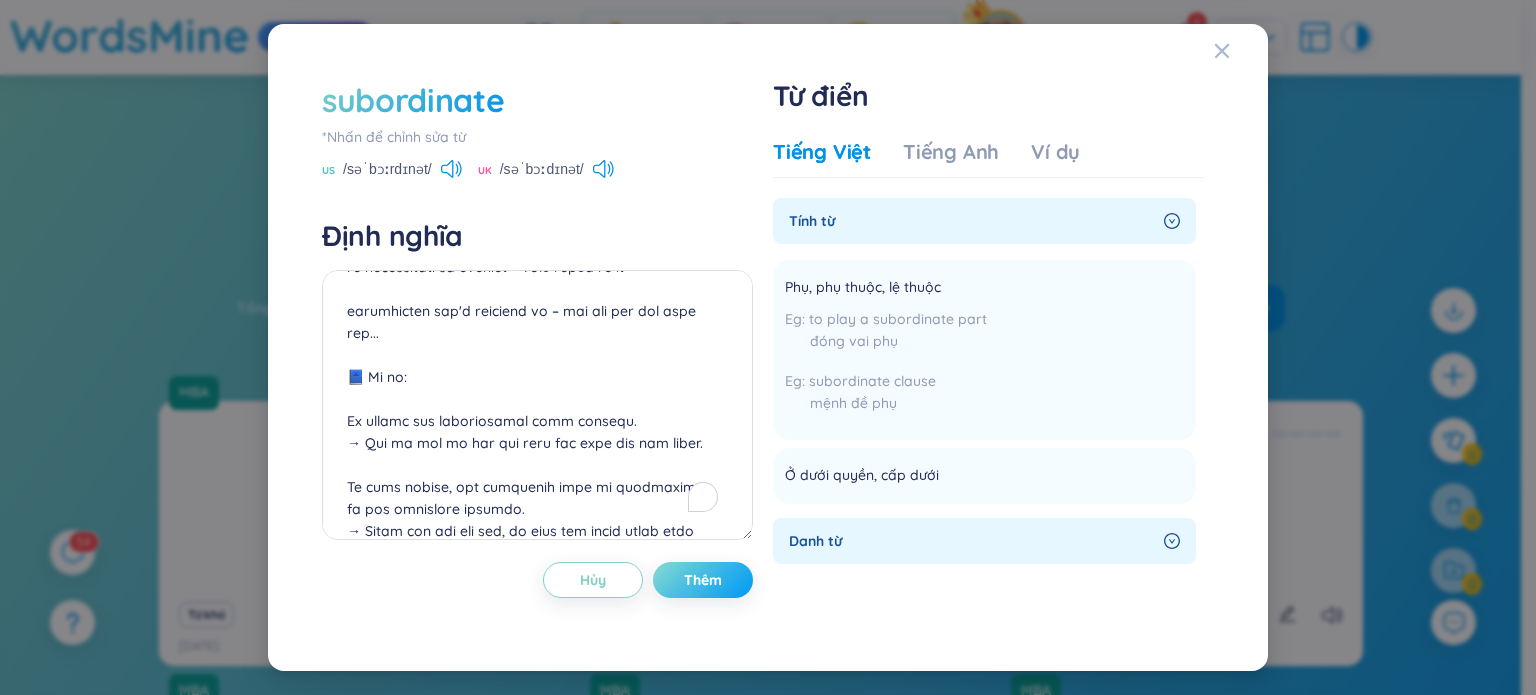 click on "Thêm" at bounding box center (703, 580) 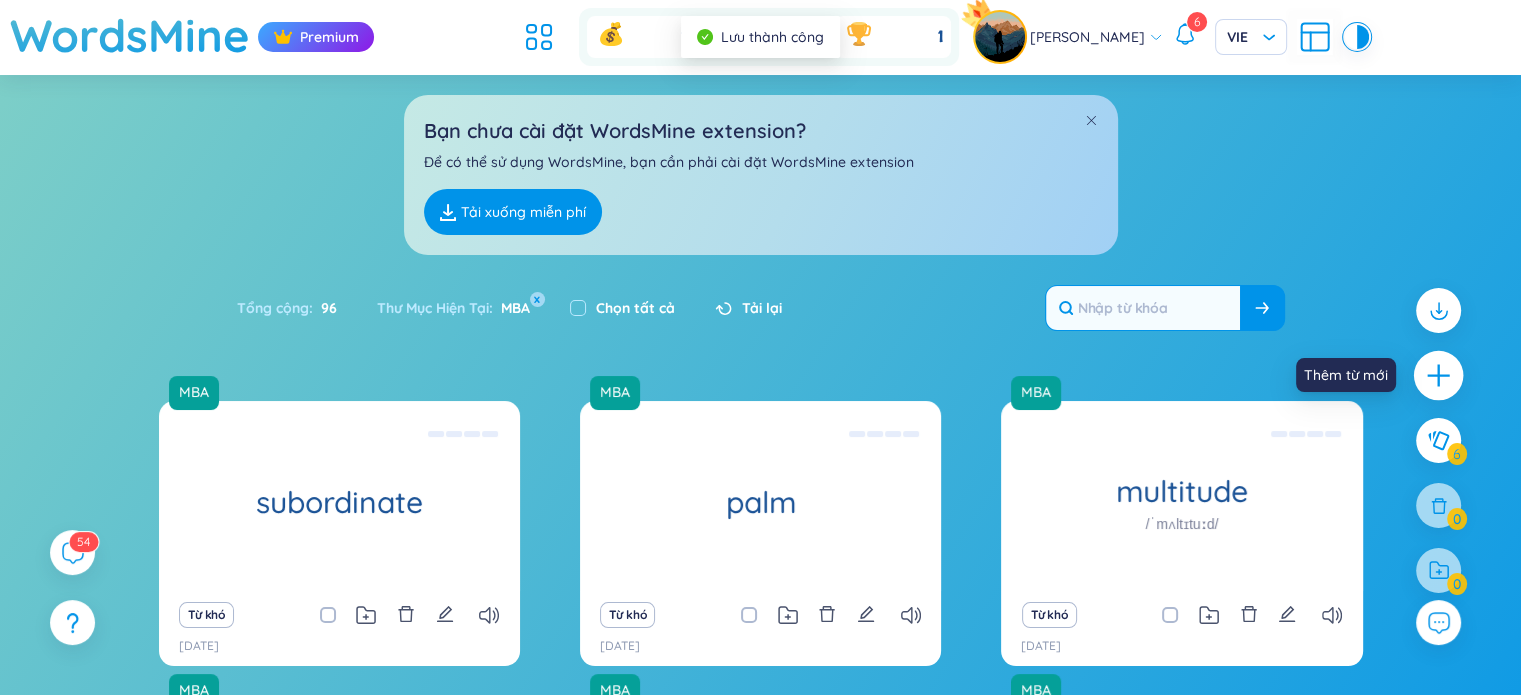 click at bounding box center (1439, 376) 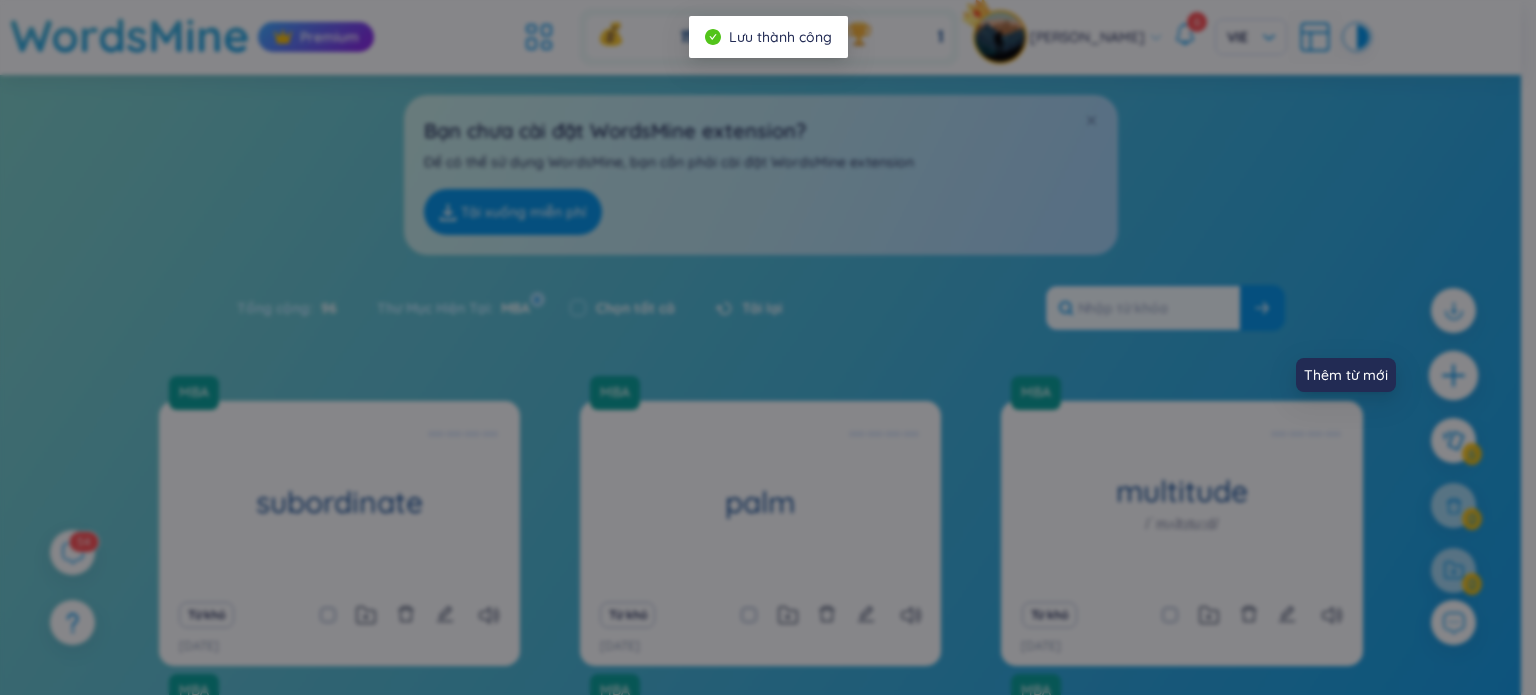 scroll, scrollTop: 0, scrollLeft: 0, axis: both 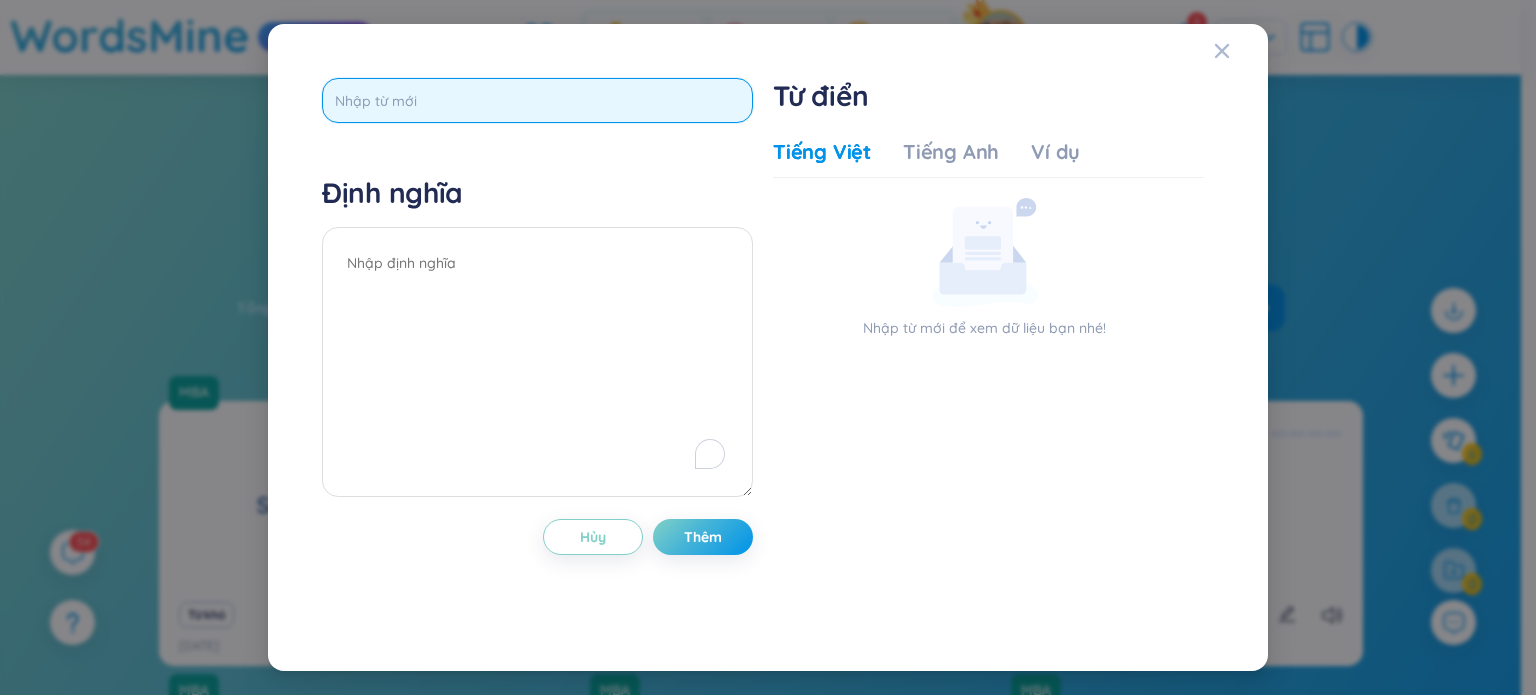 click at bounding box center [537, 100] 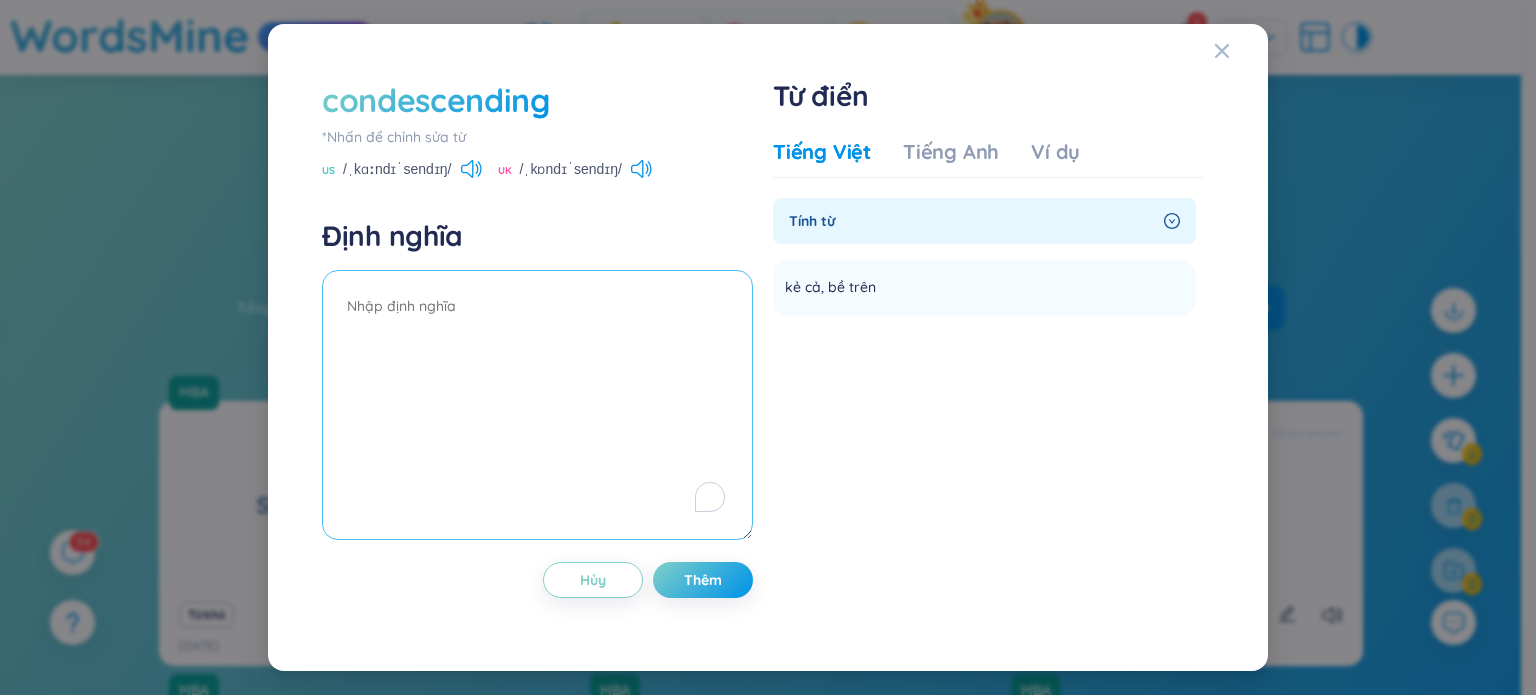 click at bounding box center [537, 405] 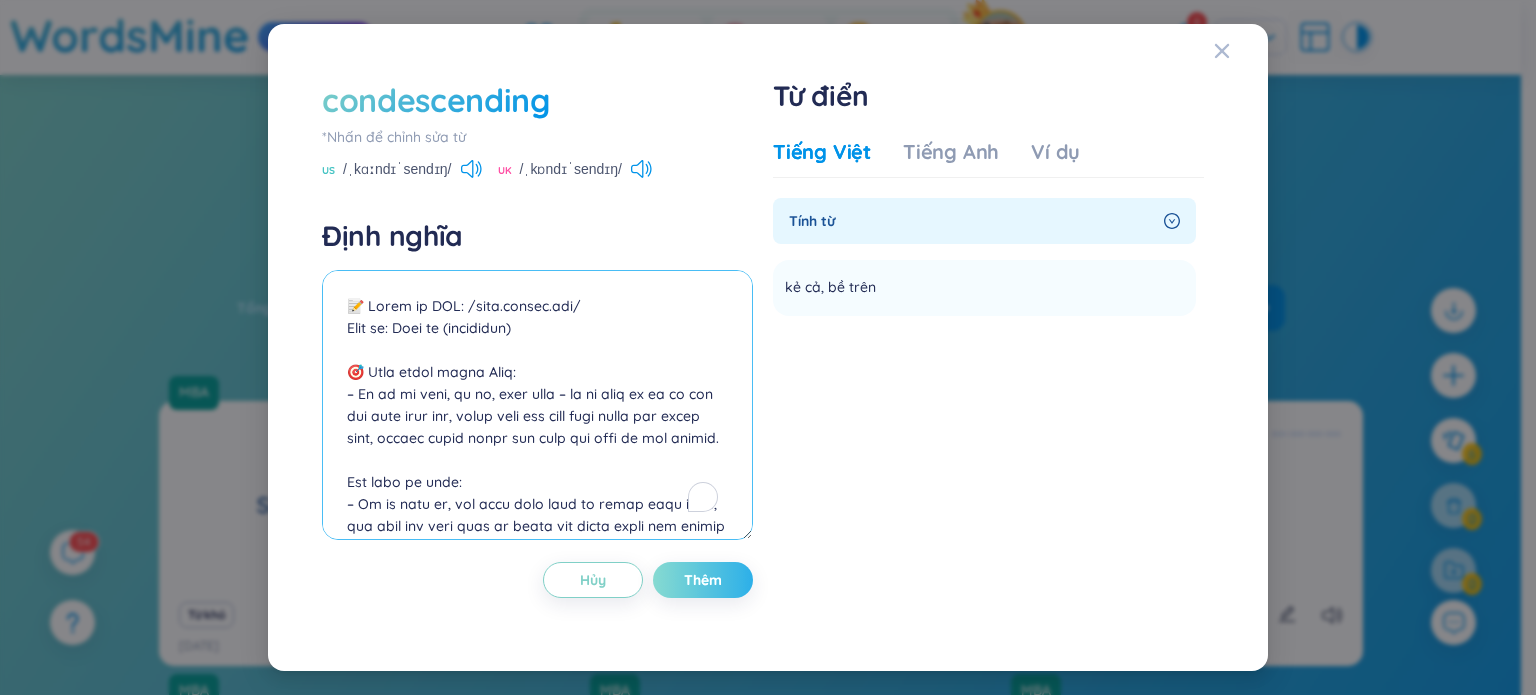 scroll, scrollTop: 721, scrollLeft: 0, axis: vertical 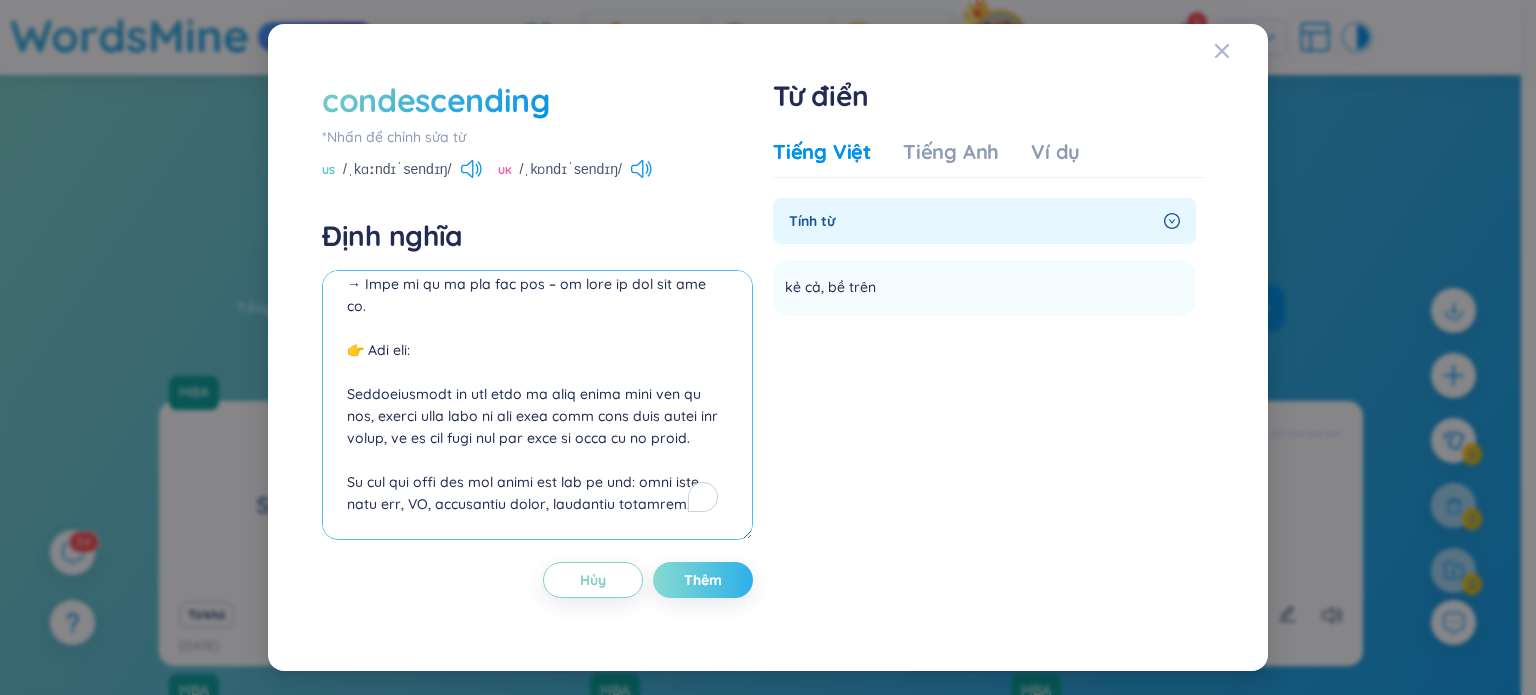 type on "📝 Phiên âm IPA: /ˌkɒn.dɪˈsen.dɪŋ/
Loại từ: Tính từ (adjective)
🎯 Giải nghĩa tiếng Việt:
– Ra vẻ bề trên, hạ cố, kiêu căng – mô tả thái độ cư xử như thể mình giỏi hơn, thông minh hơn hoặc quan trọng hơn người khác, thường khiến người đối diện cảm thấy bị coi thường.
Bối cảnh sử dụng:
– Mô tả hành vi, ngữ điệu hoặc thái độ trong giao tiếp, đặc biệt khi phân tích sự không tôn trọng trong môi trường làm việc, giáo dục, hoặc xã hội.
📖 Collocations thường gặp:
condescending tone – giọng điệu kẻ cả
condescending attitude – thái độ trịch thượng
sound/appear/be condescending – có vẻ / trở nên hạ cố
a condescending smile – nụ cười kẻ cả
📘 Ví dụ:
She spoke to him in a condescending tone that made him feel small.
→ Cô ấy nói chuyện với anh ta bằng giọng điệu trịch thượng khiến anh cảm thấy bị coi thường.
Don’t be so condescending – we all make mistakes.
→ Đừng ra vẻ ta đây như vậy – ai cũng có thể mắc lỗi mà.
👉 Ghi nhớ:
Condescending là một tính từ mang nghĩa tiêu cực rõ rệt, thường được dùng để phê bình c..." 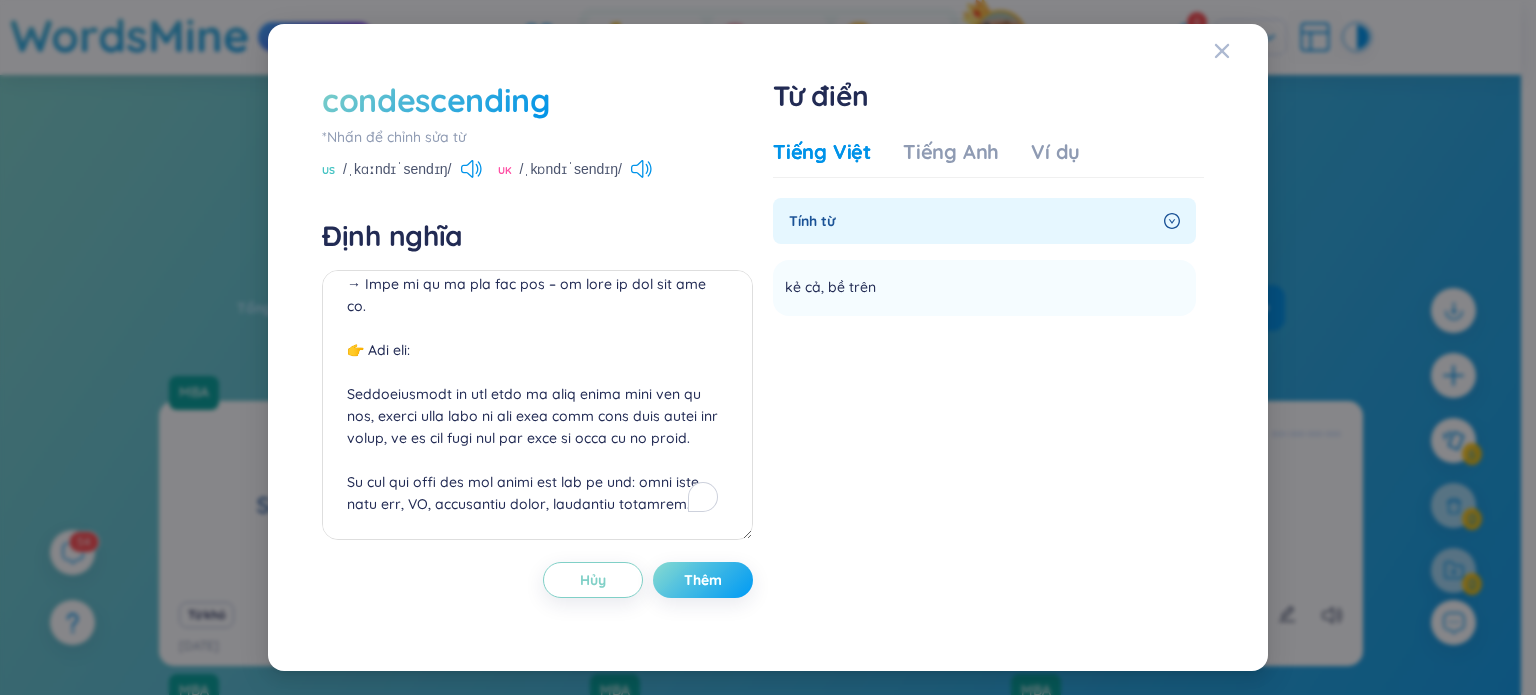 click on "Thêm" at bounding box center (703, 580) 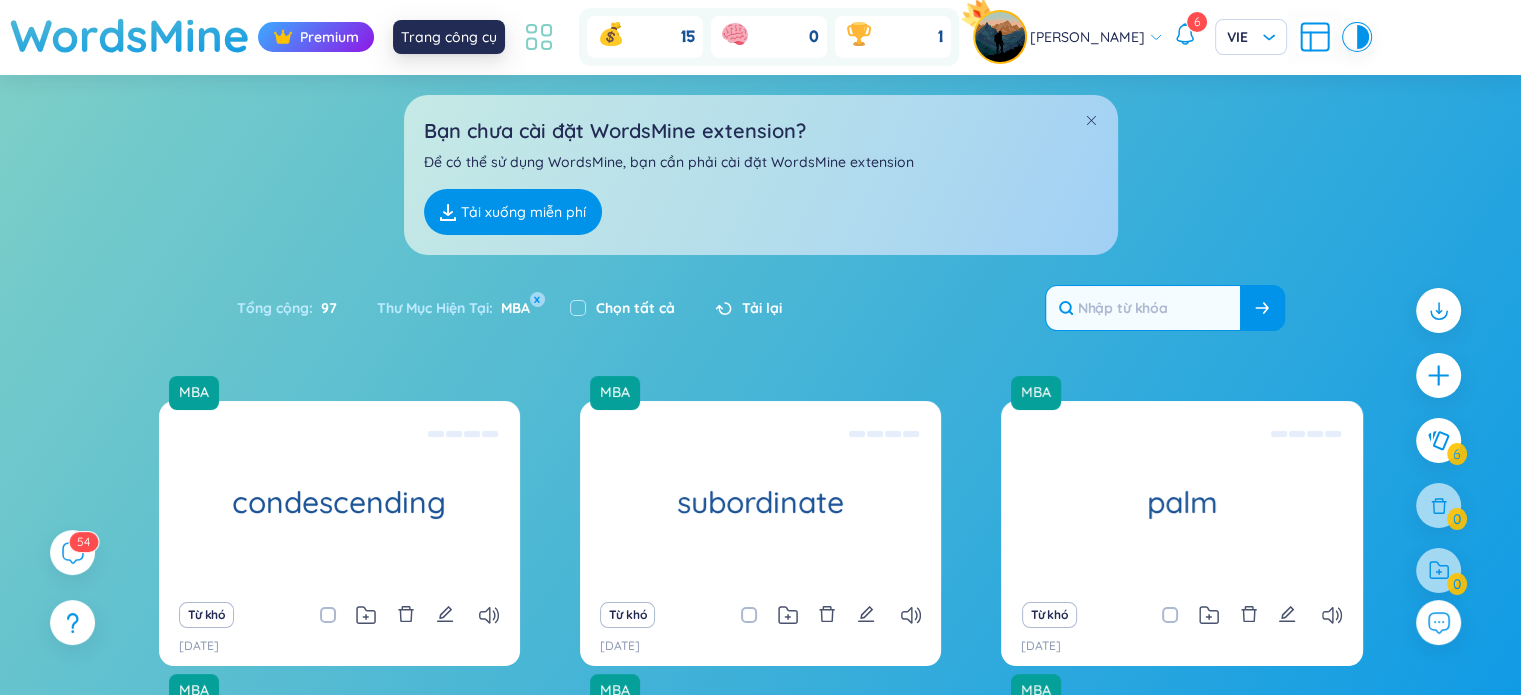 click 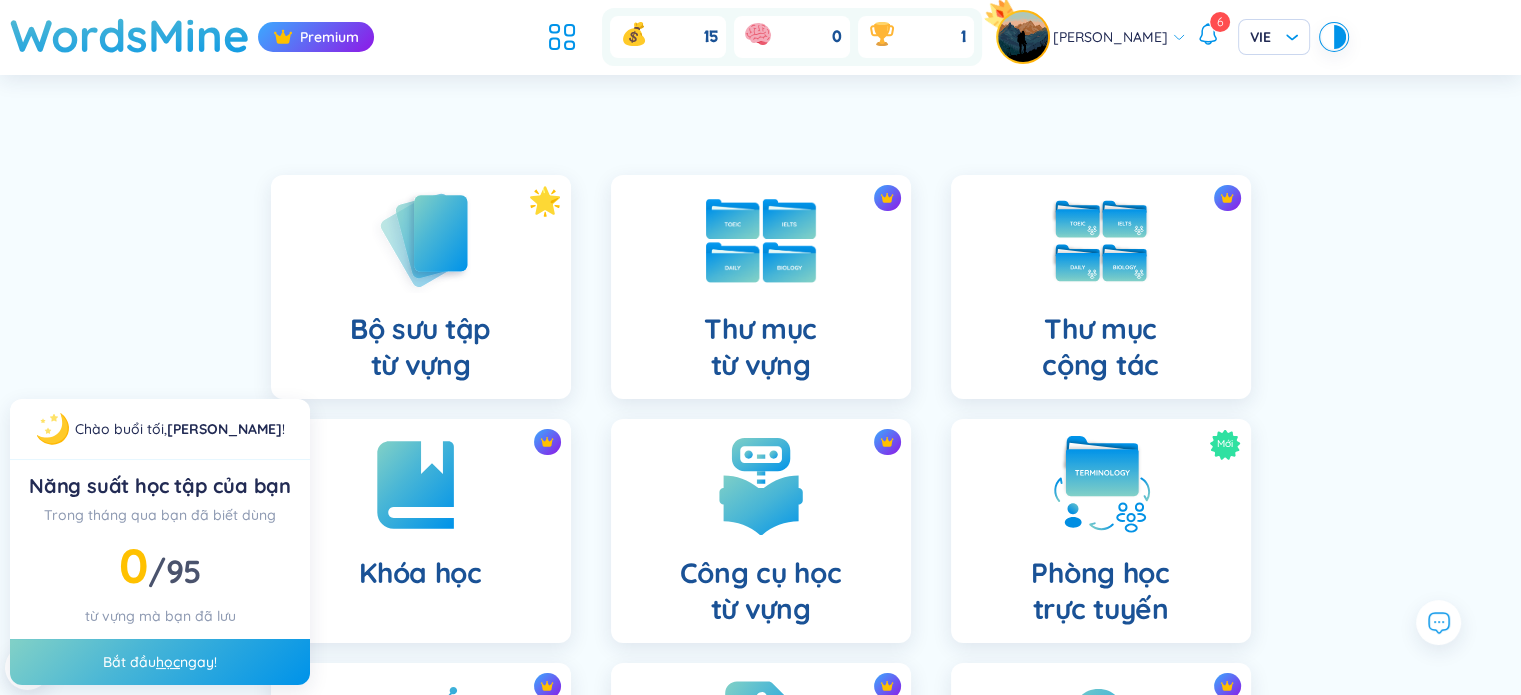 scroll, scrollTop: 200, scrollLeft: 0, axis: vertical 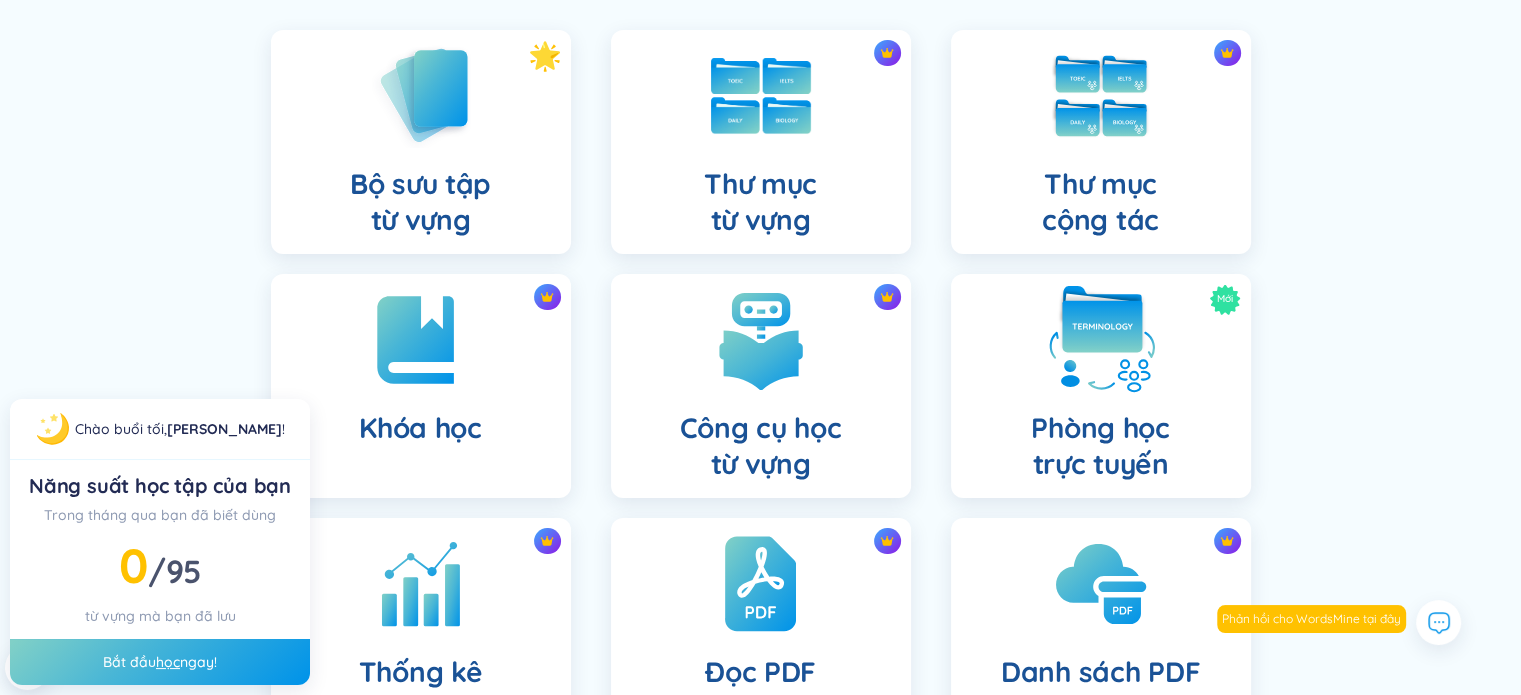 click on "Mới Phòng học trực tuyến" at bounding box center [1101, 386] 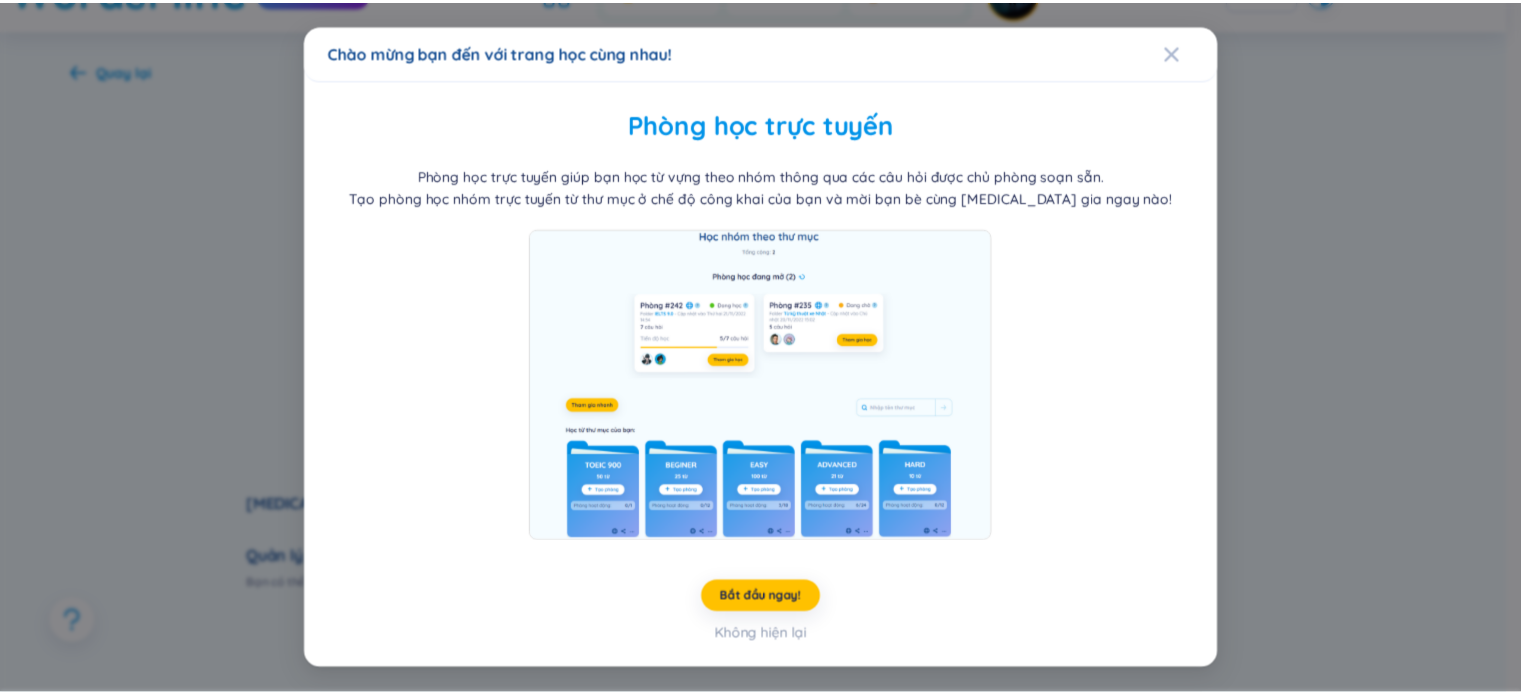 scroll, scrollTop: 0, scrollLeft: 0, axis: both 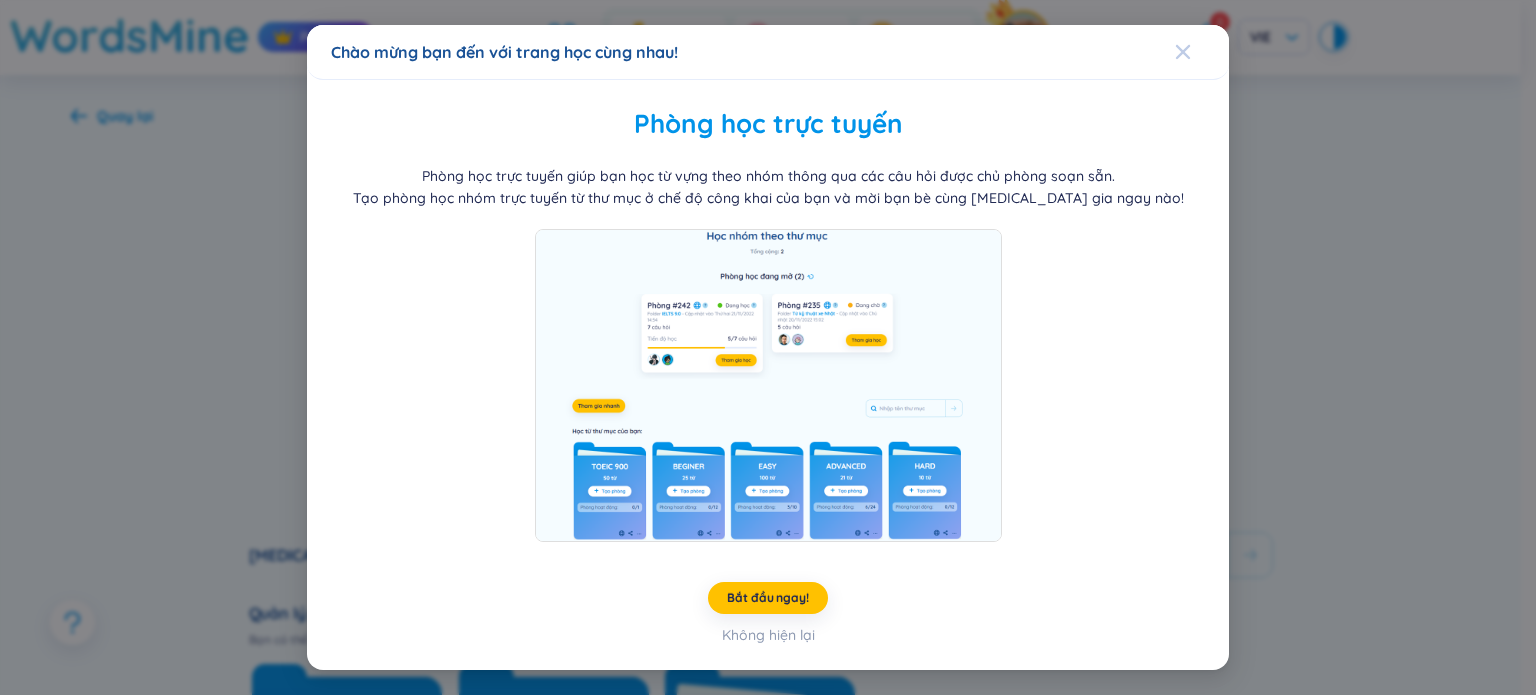 click 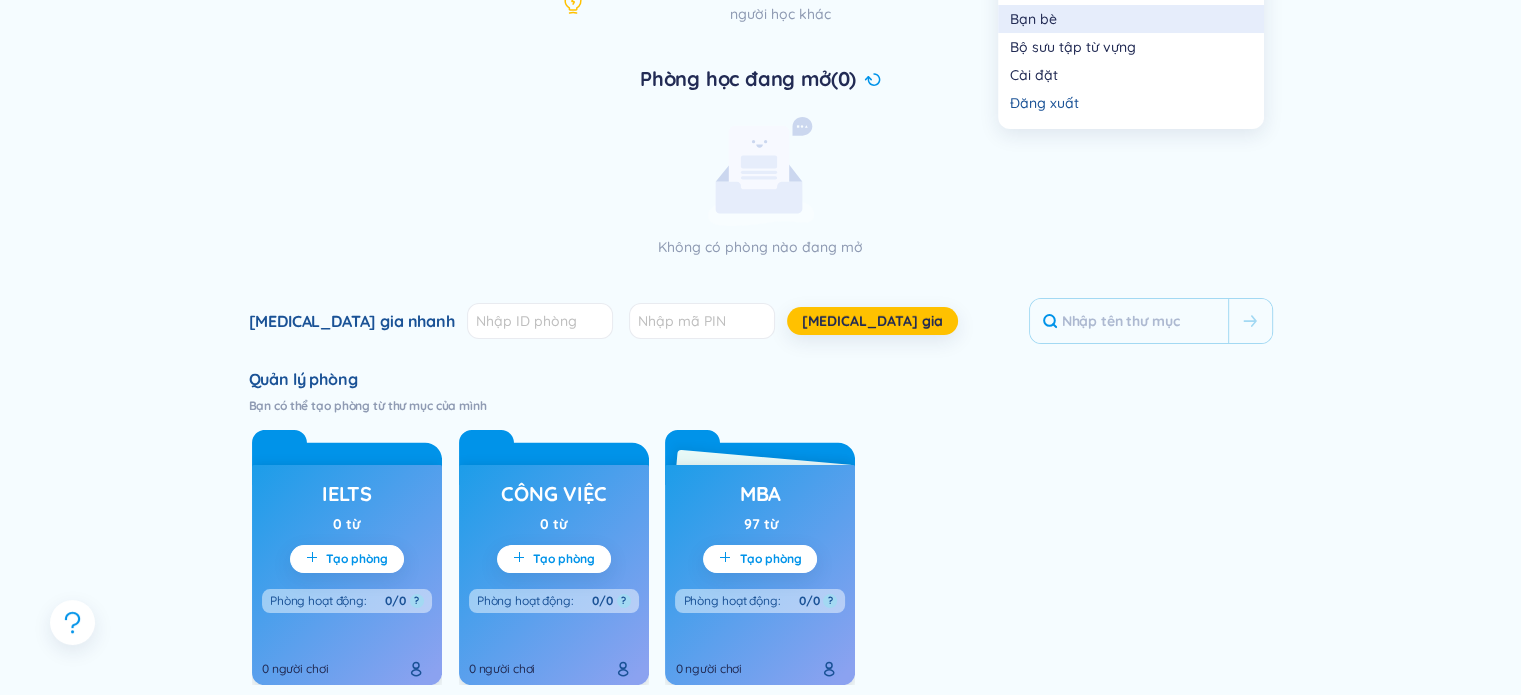 scroll, scrollTop: 300, scrollLeft: 0, axis: vertical 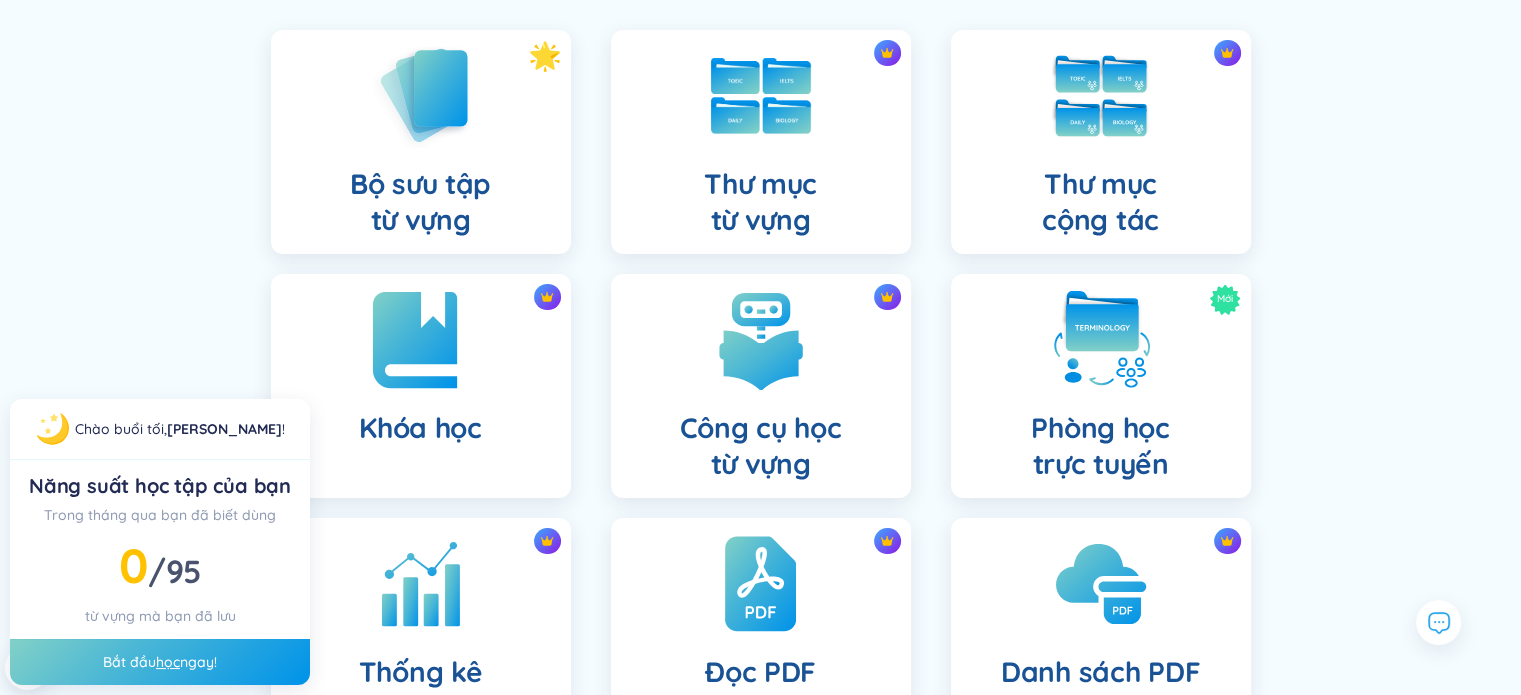 click on "Khóa học" at bounding box center (421, 386) 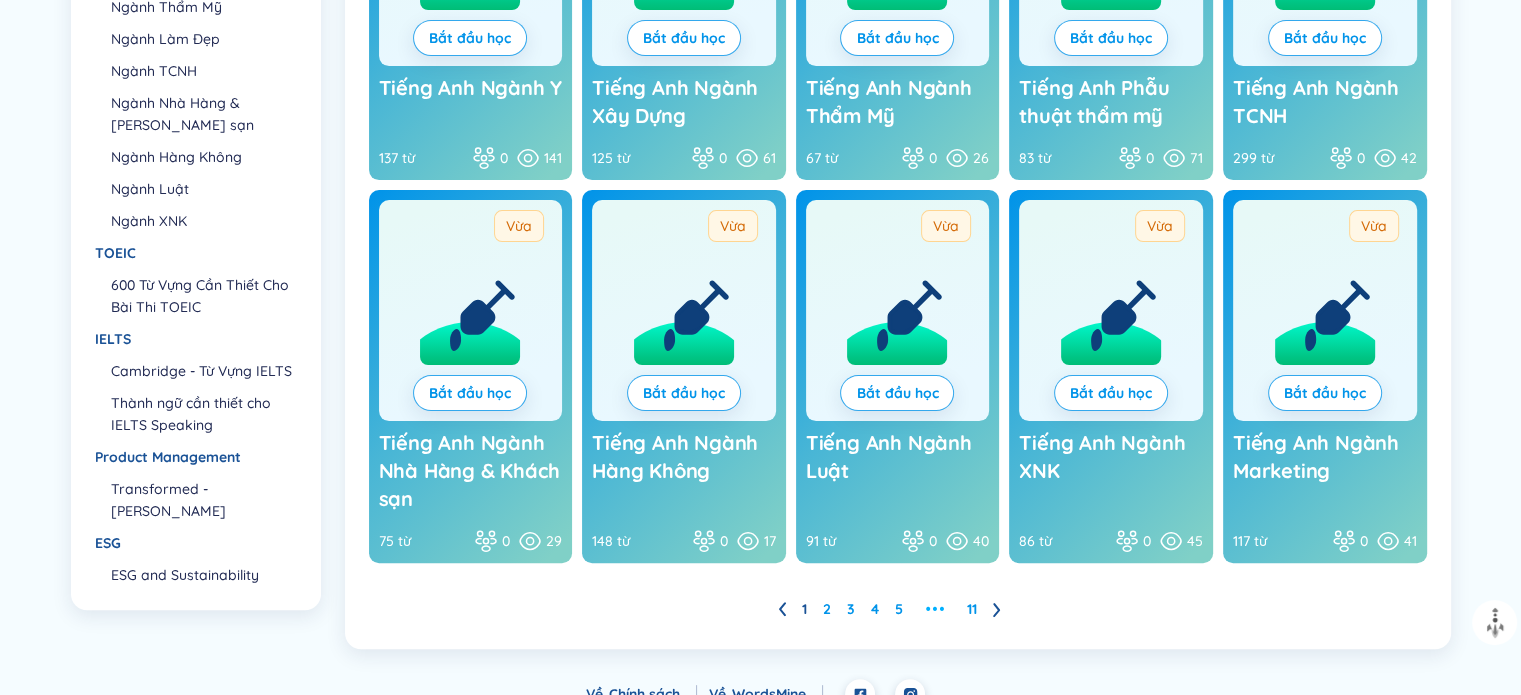 scroll, scrollTop: 522, scrollLeft: 0, axis: vertical 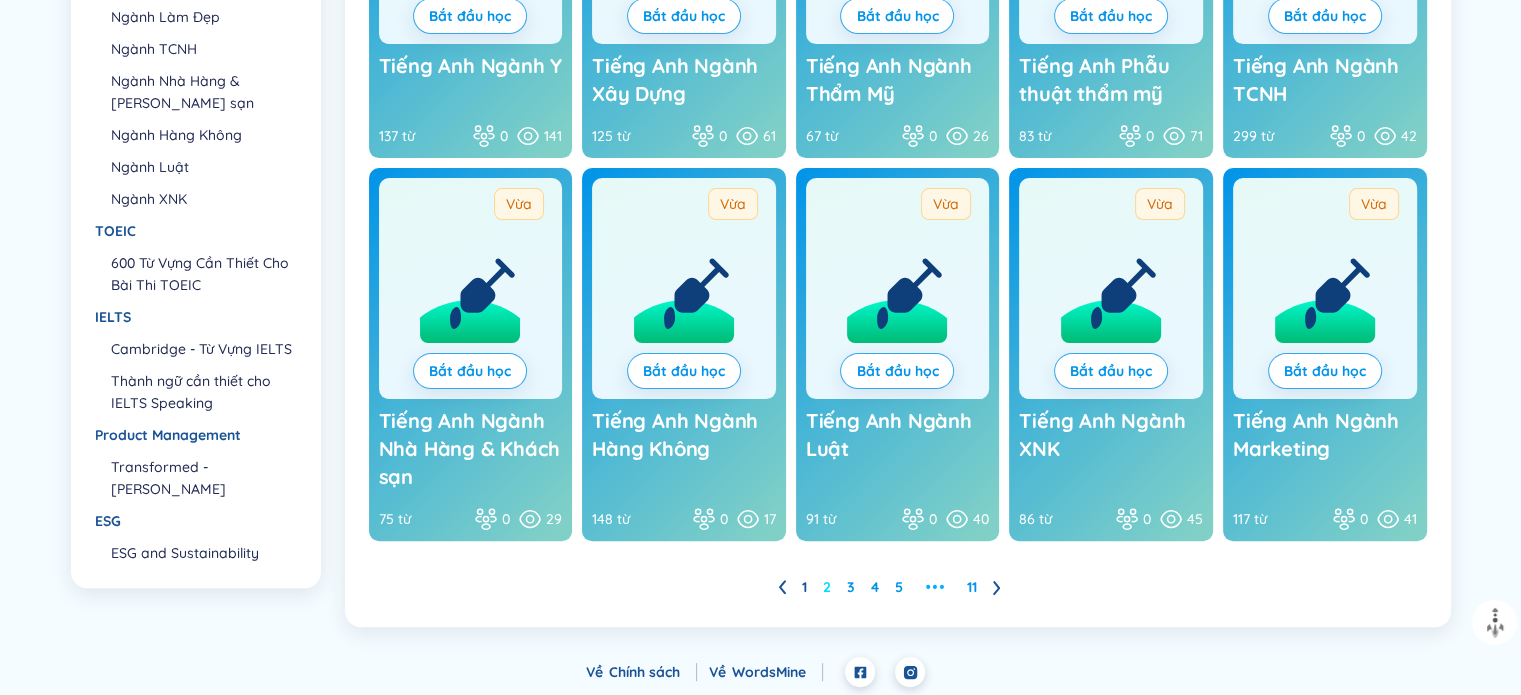click on "2" at bounding box center (827, 587) 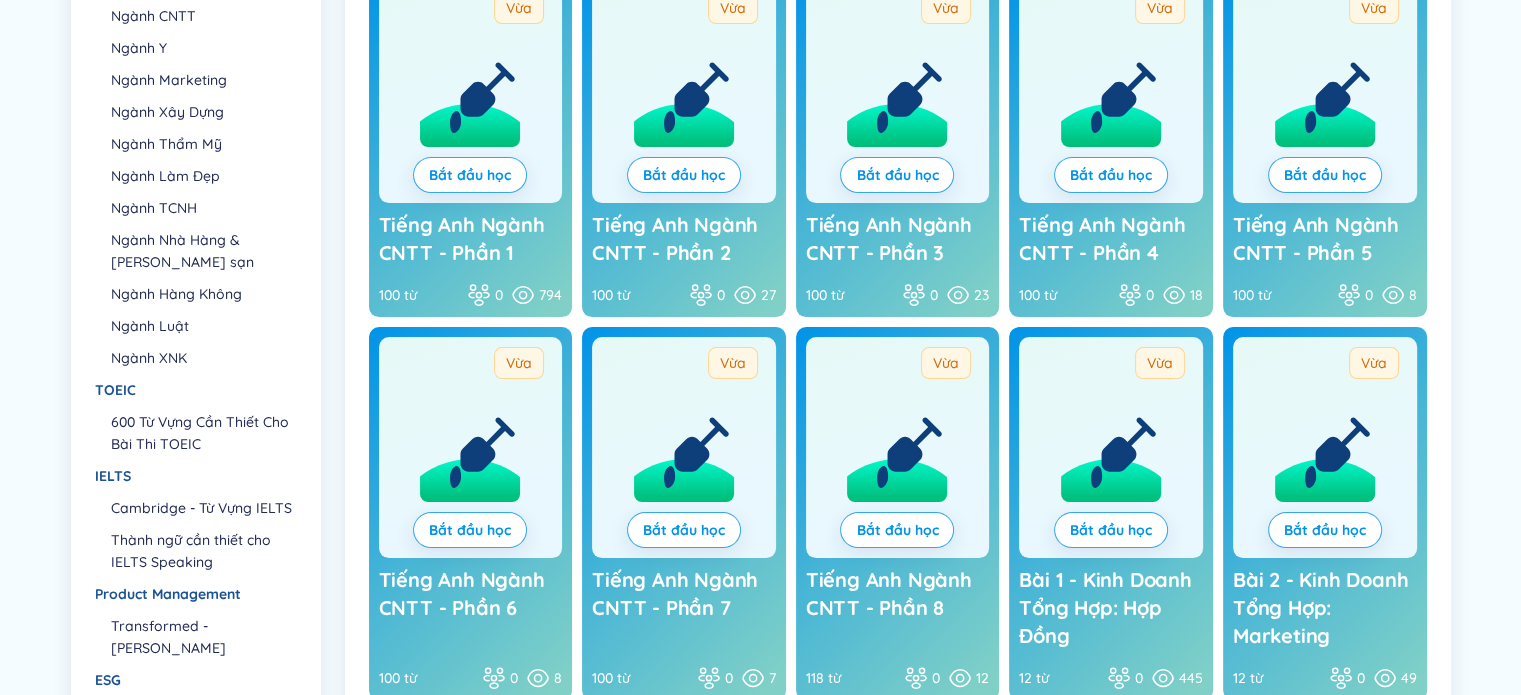scroll, scrollTop: 322, scrollLeft: 0, axis: vertical 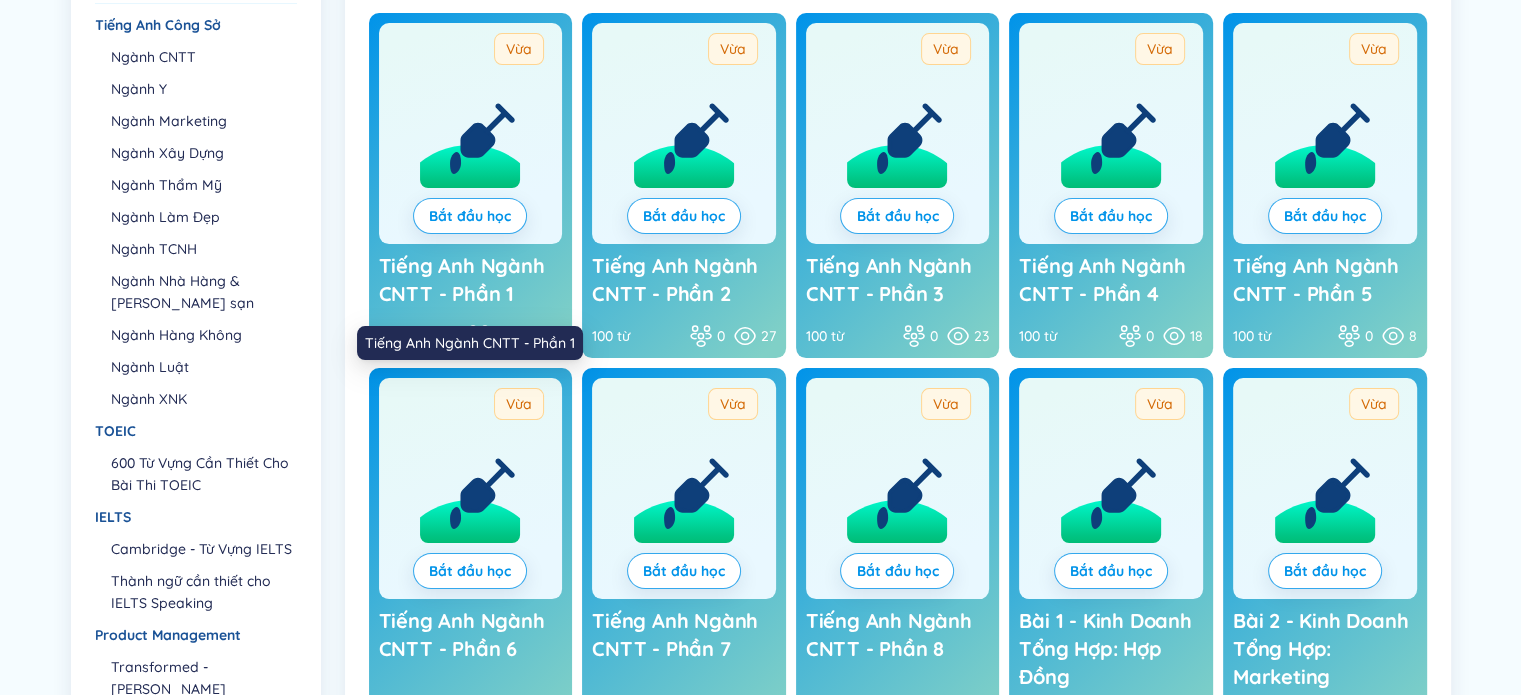 click on "Tiếng Anh Ngành CNTT - Phần 1" at bounding box center [462, 279] 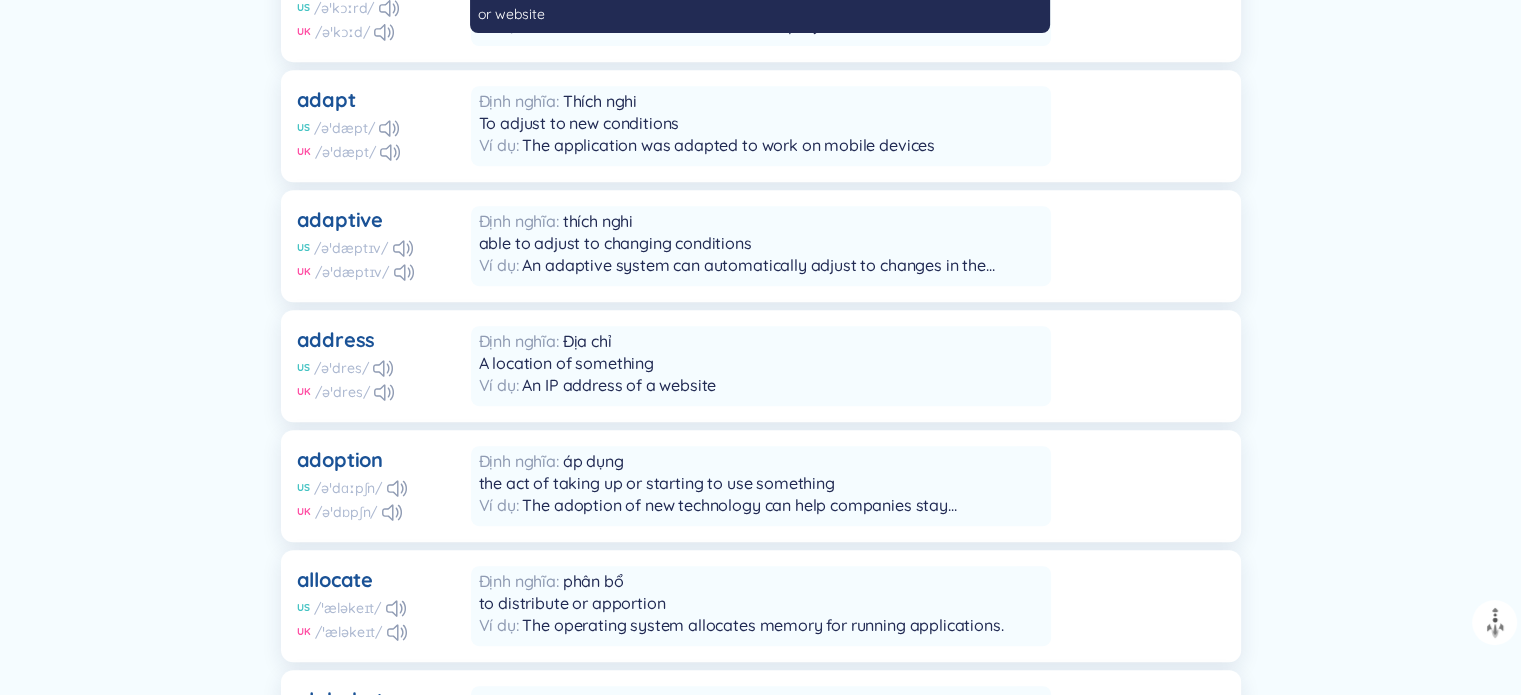 scroll, scrollTop: 1105, scrollLeft: 0, axis: vertical 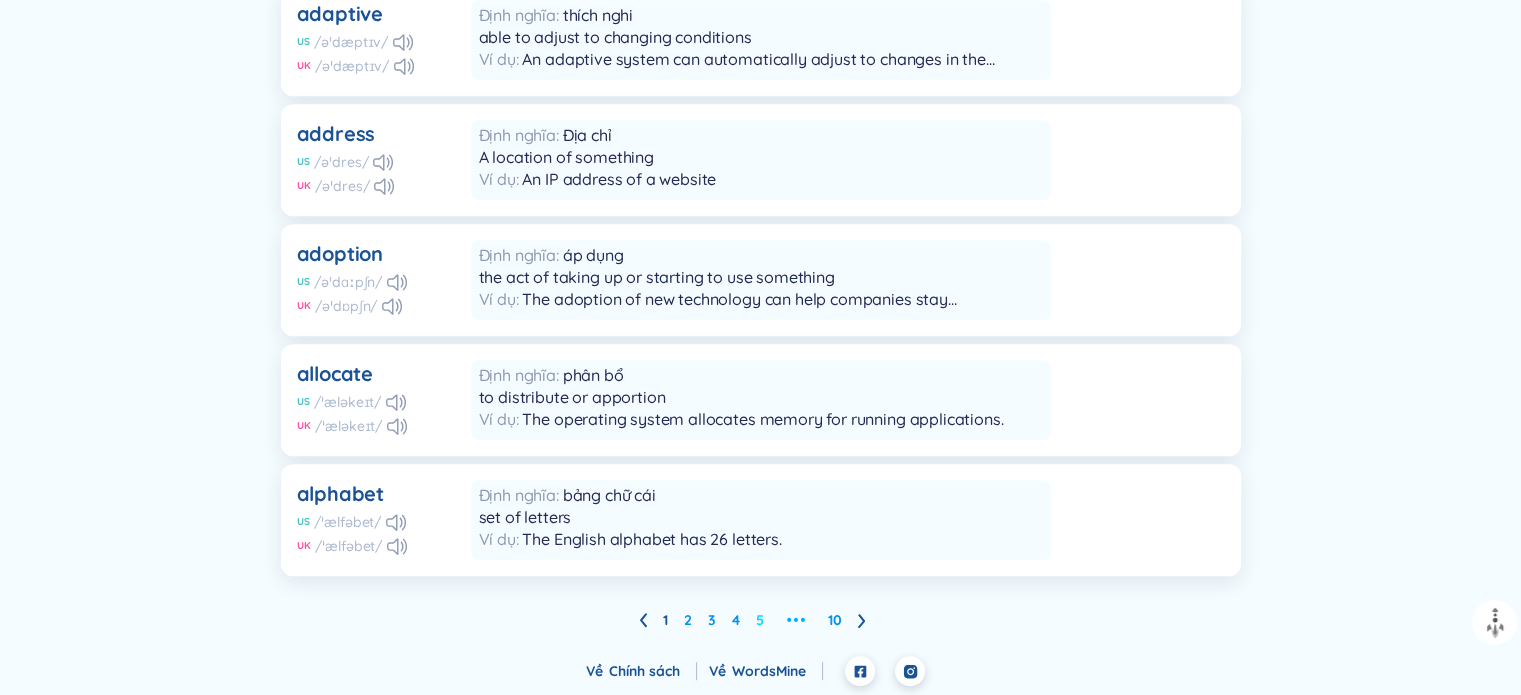 click on "5" at bounding box center (760, 620) 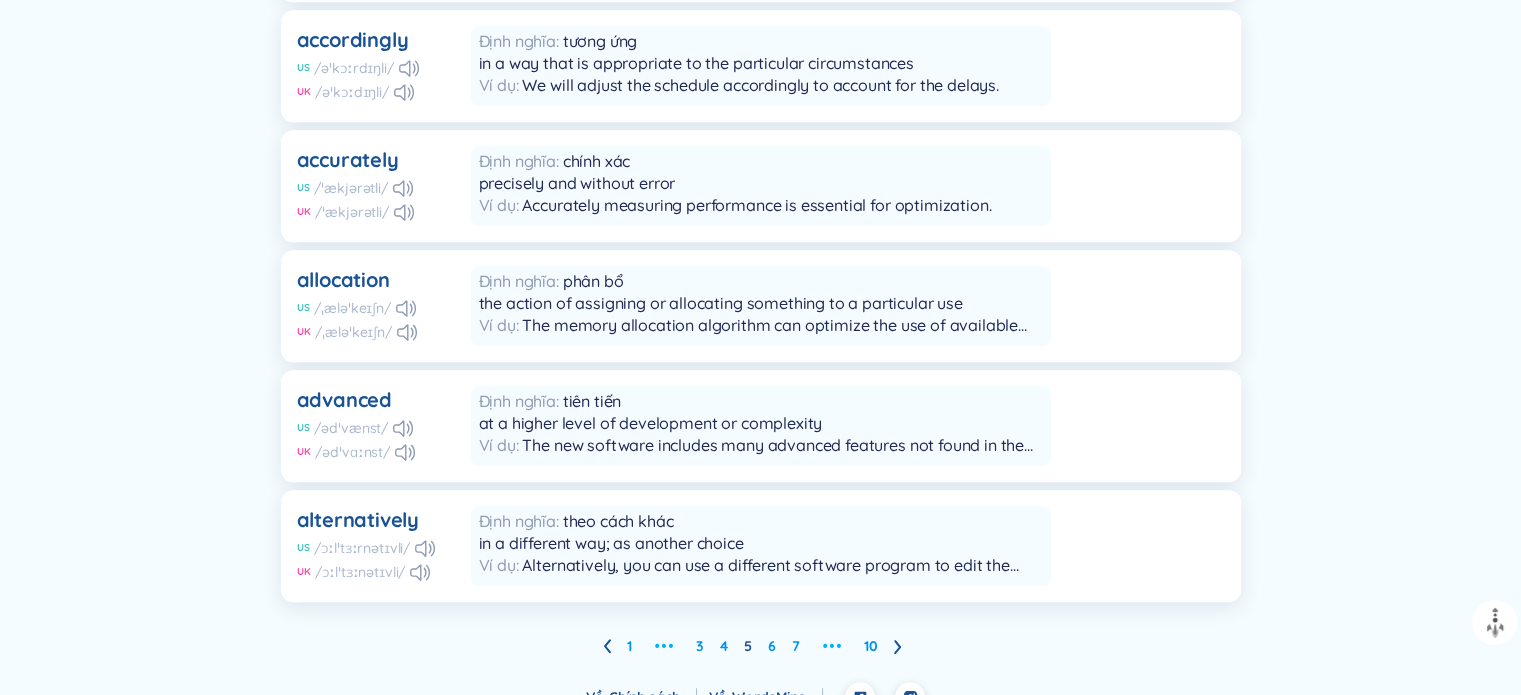 scroll, scrollTop: 1105, scrollLeft: 0, axis: vertical 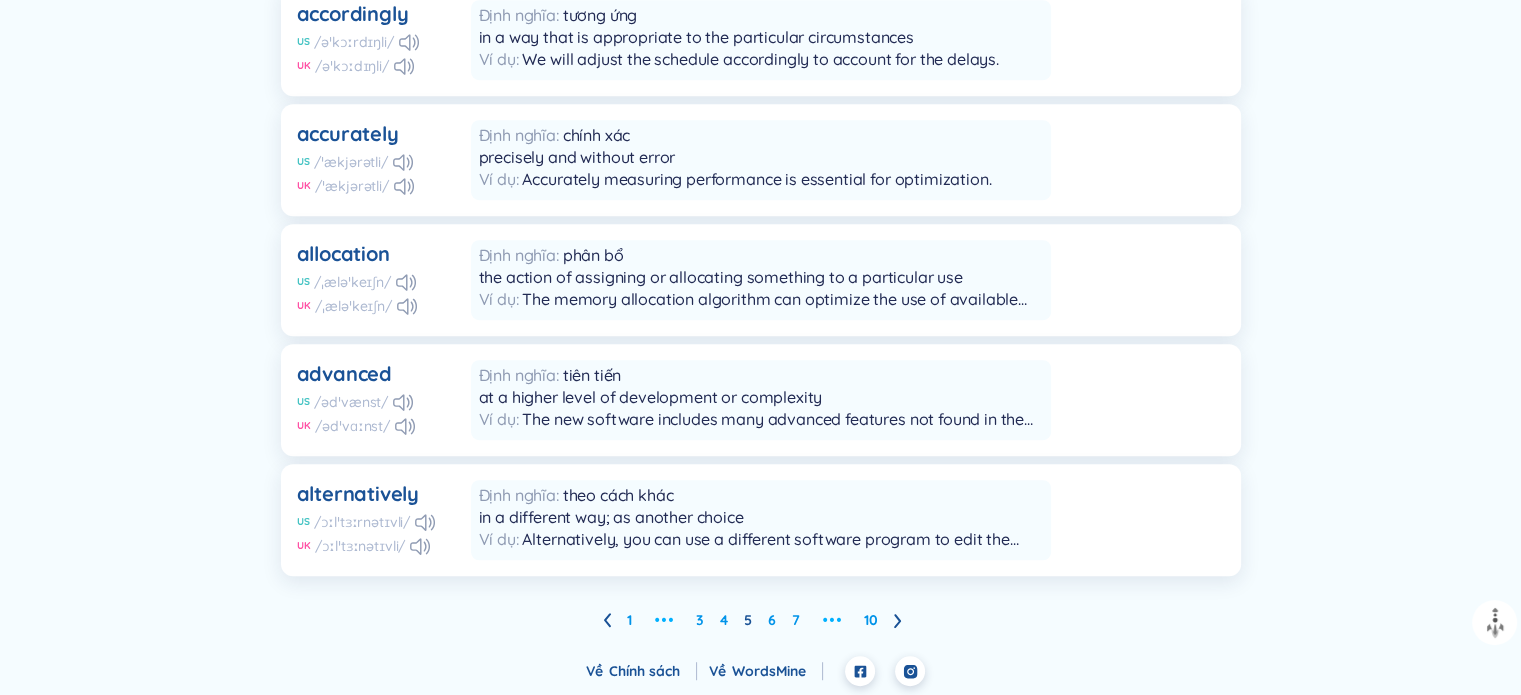 click on "1 ••• 3 4 5 6 7 ••• 10" at bounding box center [760, 620] 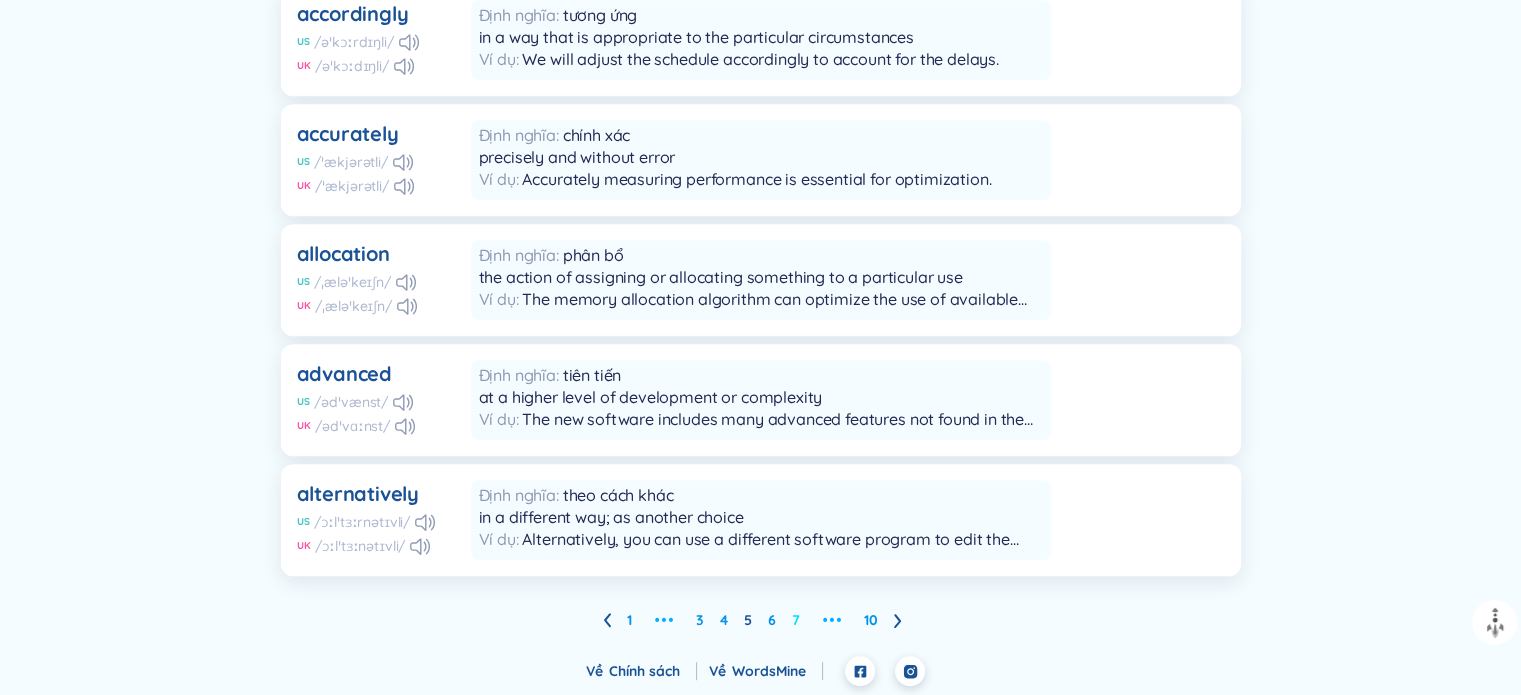 click on "7" at bounding box center (796, 620) 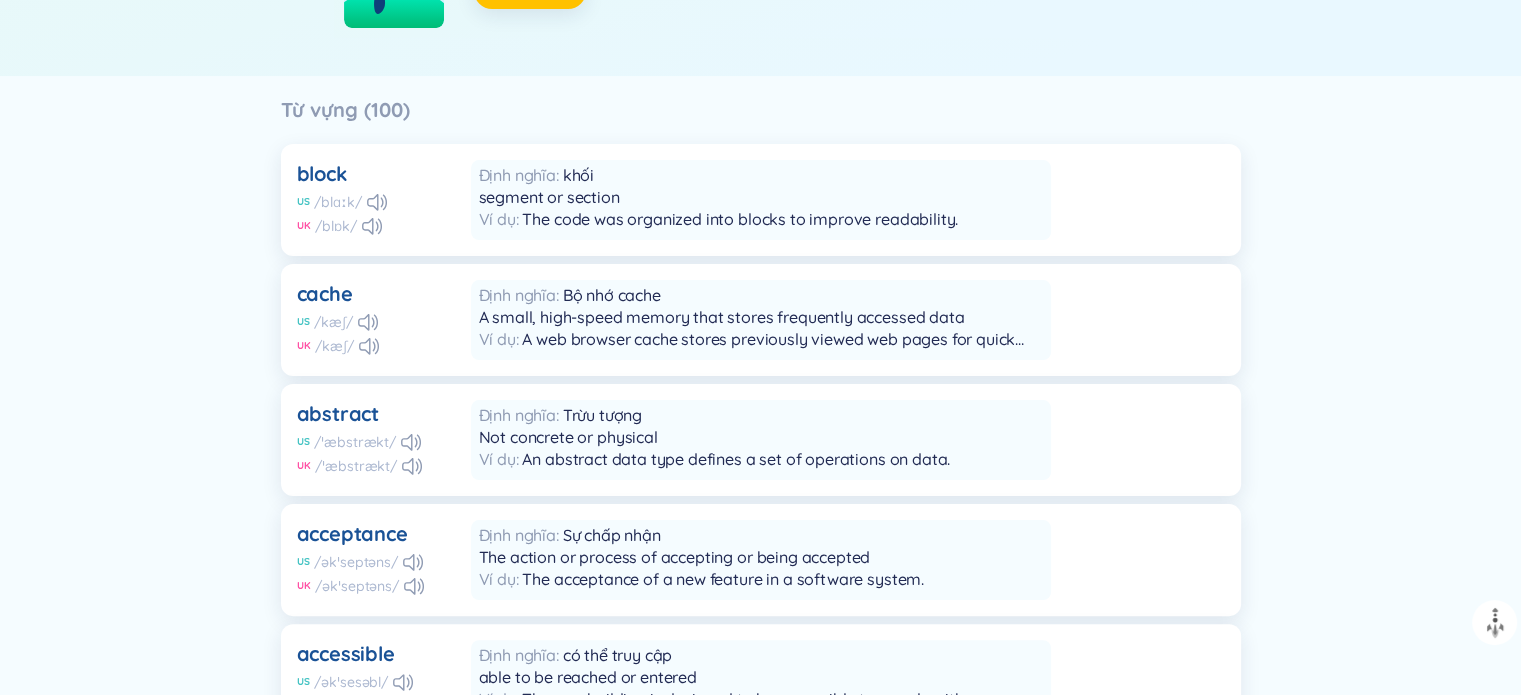 scroll, scrollTop: 300, scrollLeft: 0, axis: vertical 